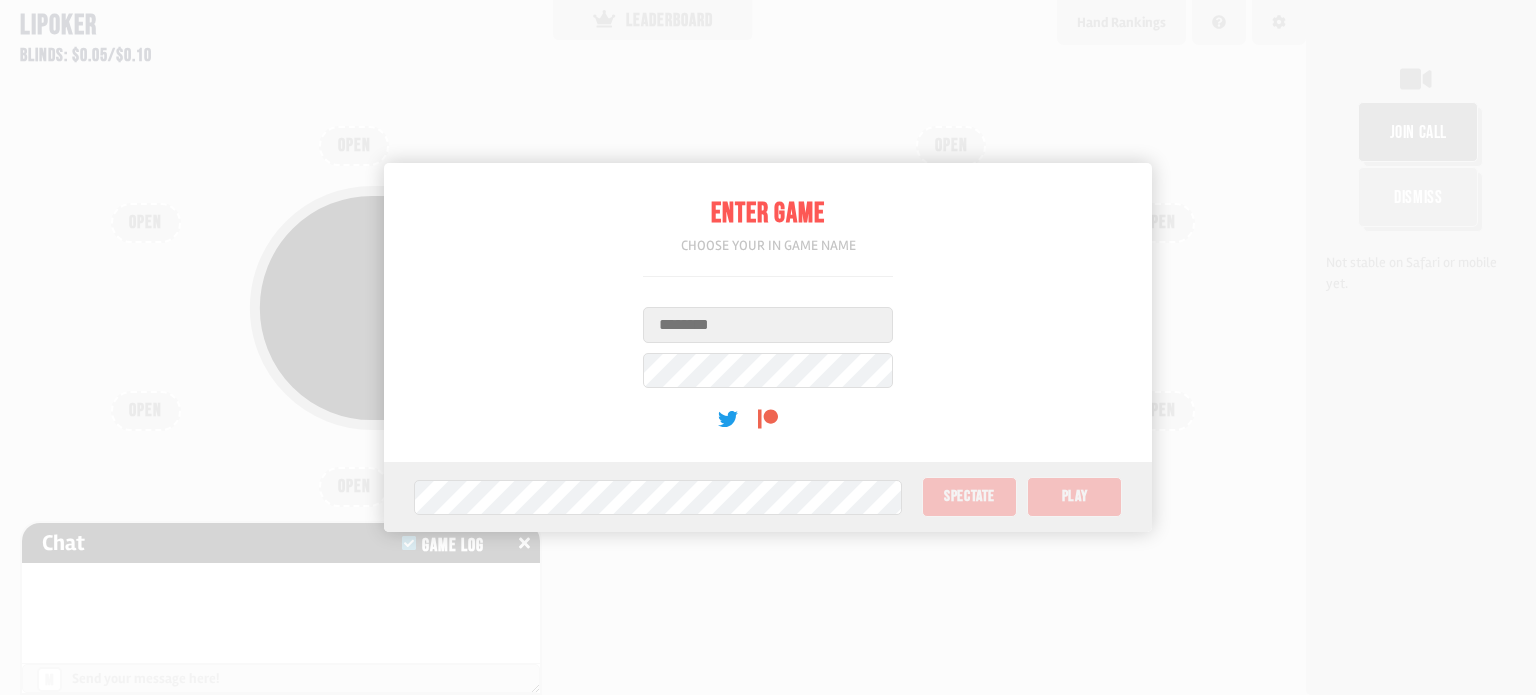 scroll, scrollTop: 0, scrollLeft: 0, axis: both 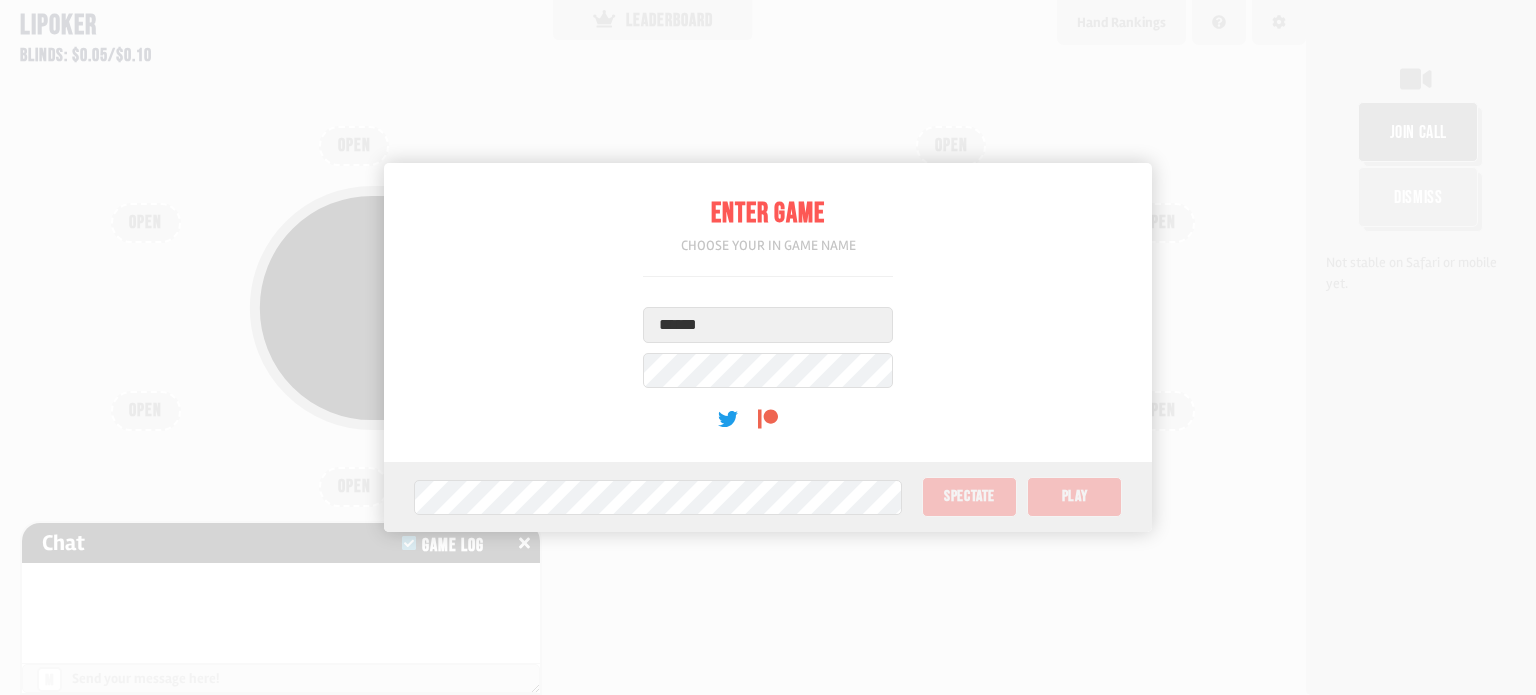 type on "******" 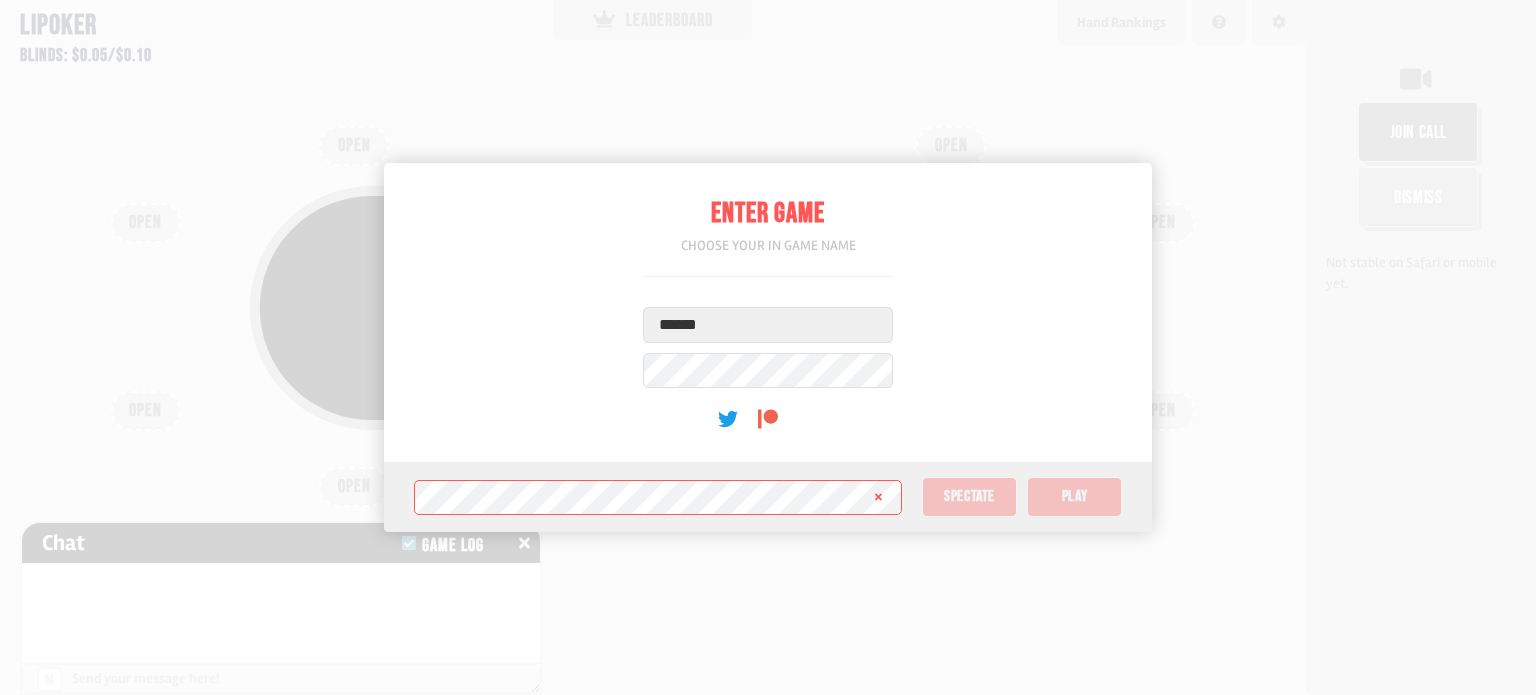 click at bounding box center [878, 497] 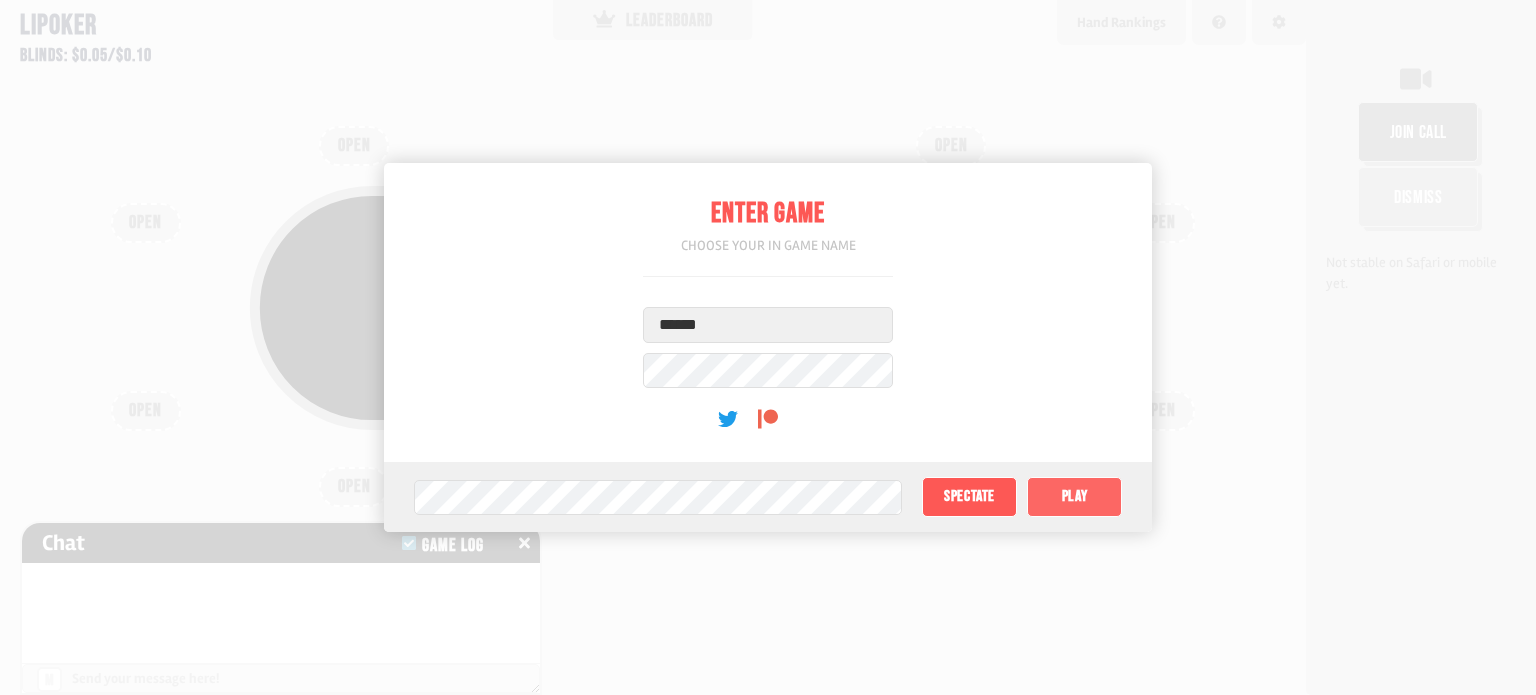 click on "Play" at bounding box center [1074, 497] 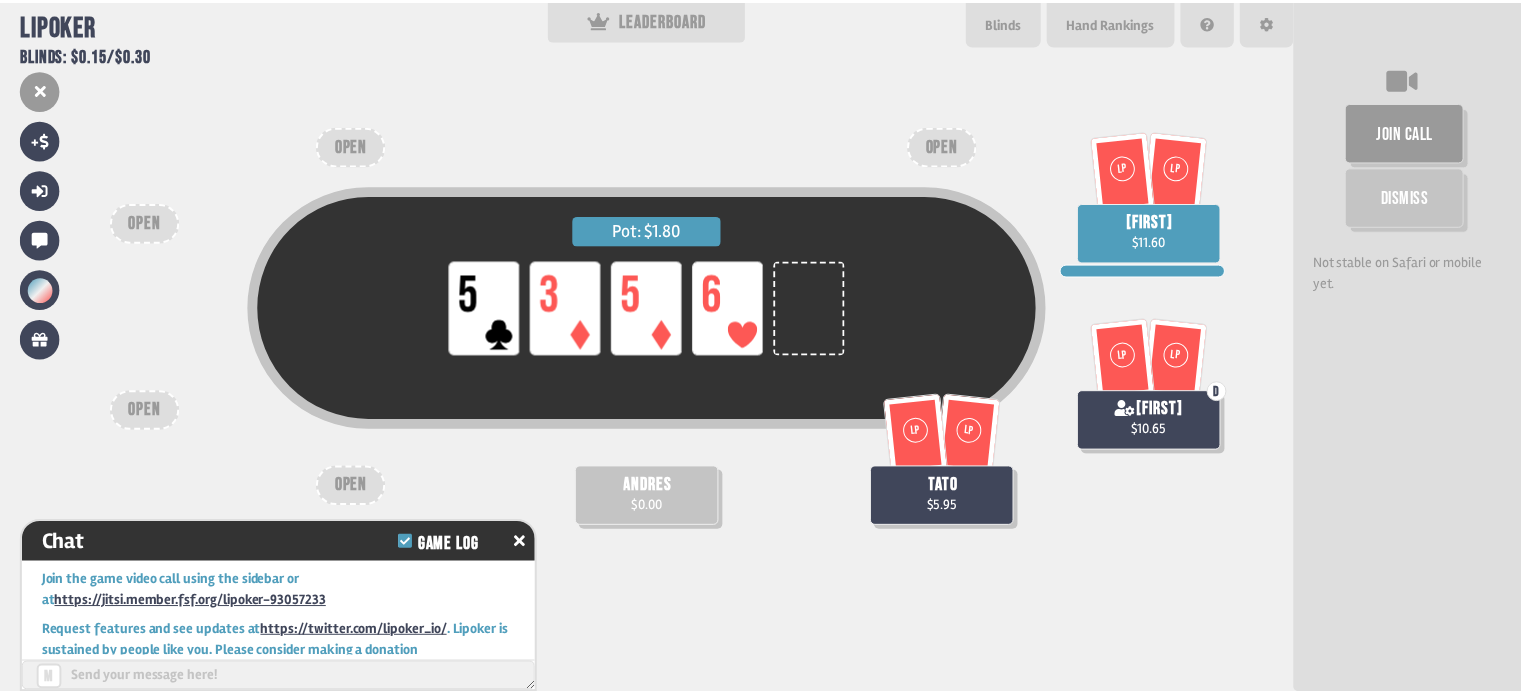 scroll, scrollTop: 32, scrollLeft: 0, axis: vertical 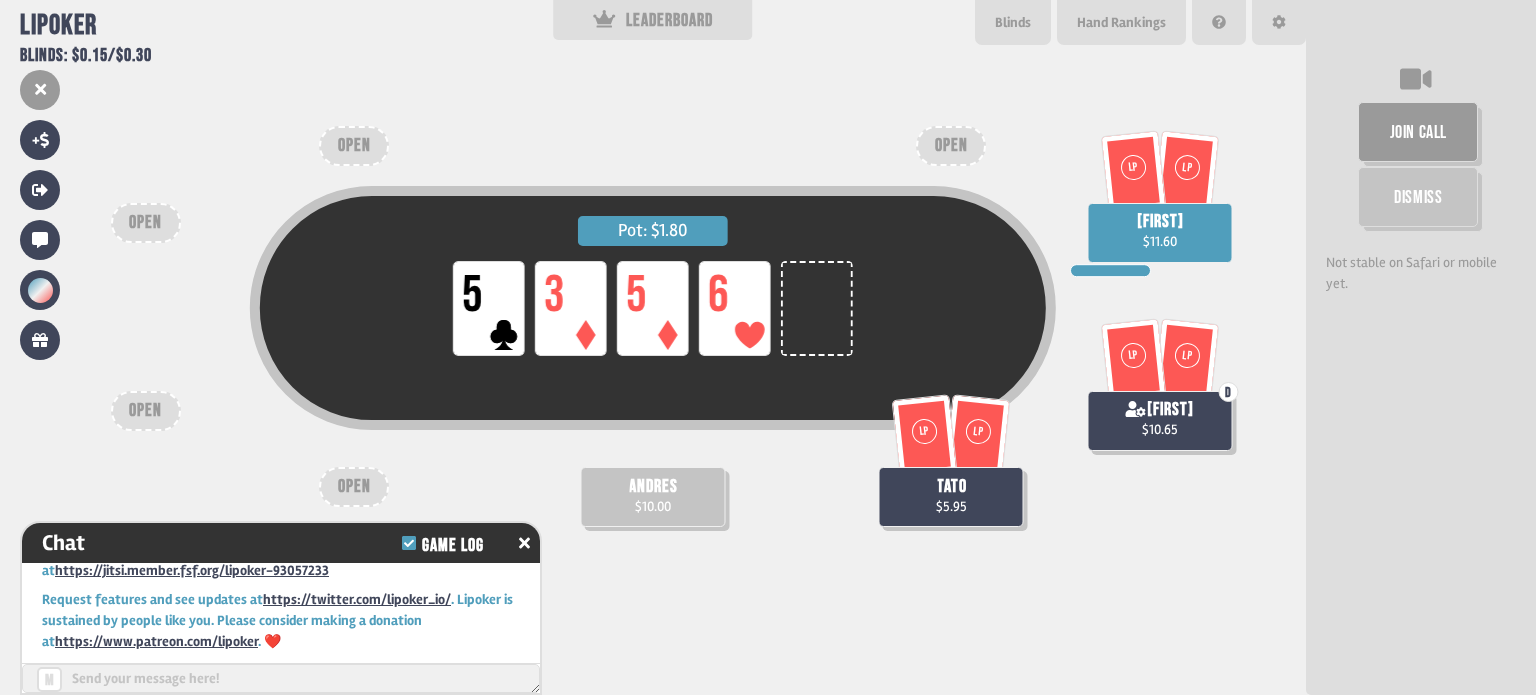click on "join call" at bounding box center (1418, 132) 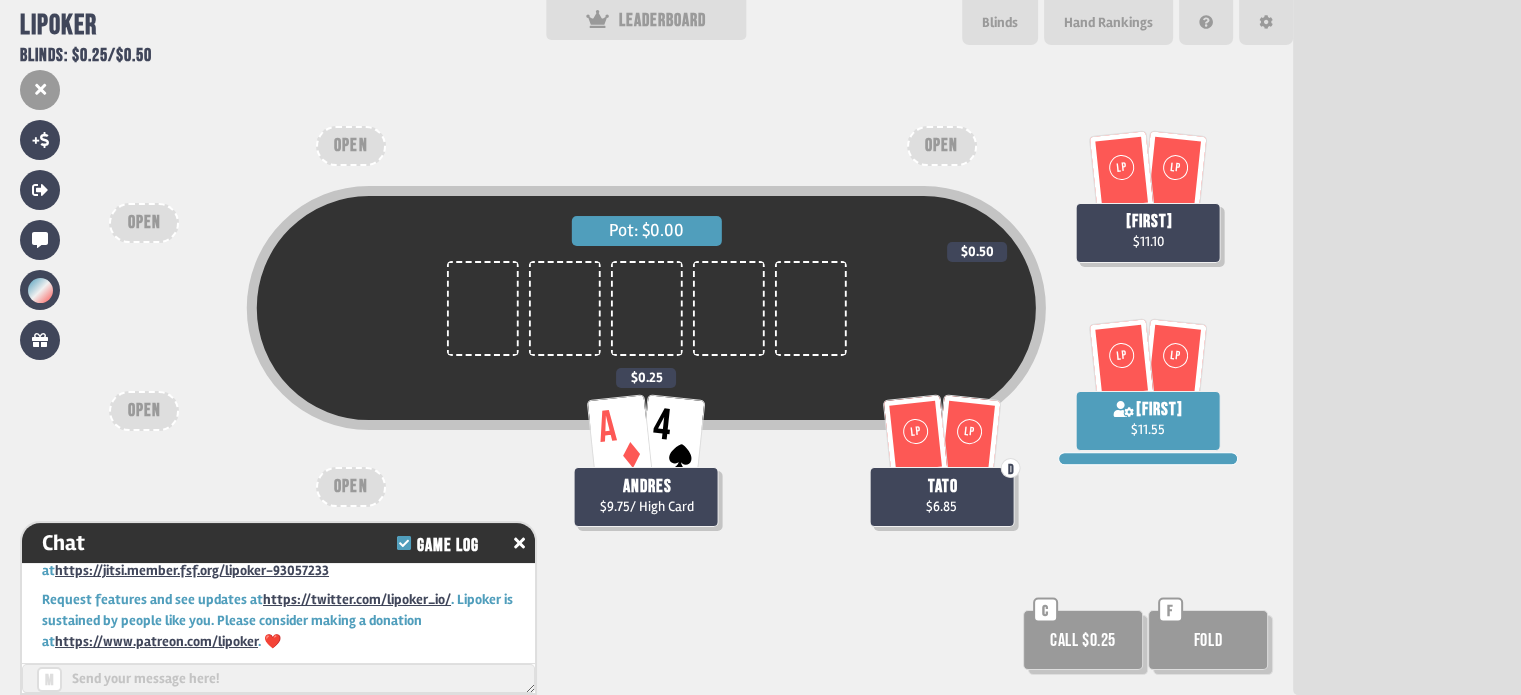 scroll, scrollTop: 98, scrollLeft: 0, axis: vertical 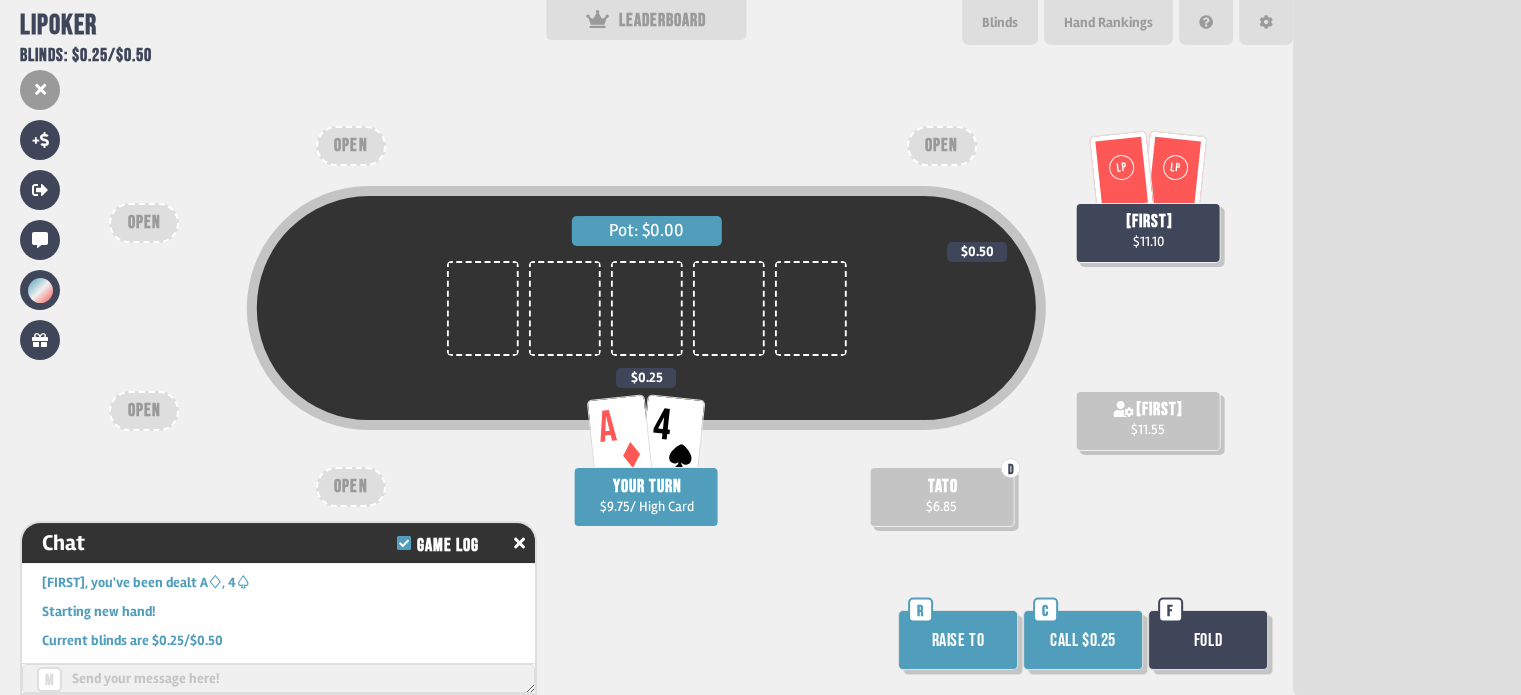 click on "Raise to" at bounding box center [958, 640] 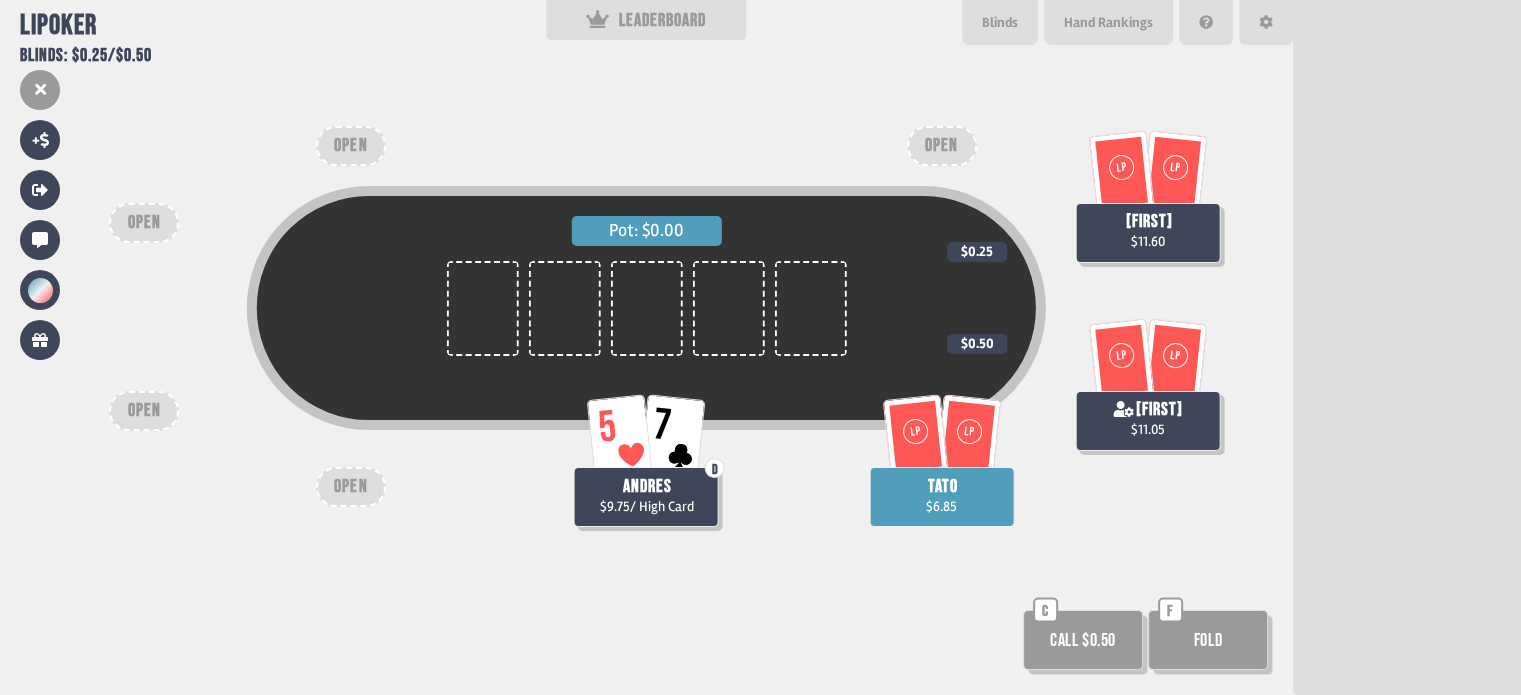 scroll, scrollTop: 98, scrollLeft: 0, axis: vertical 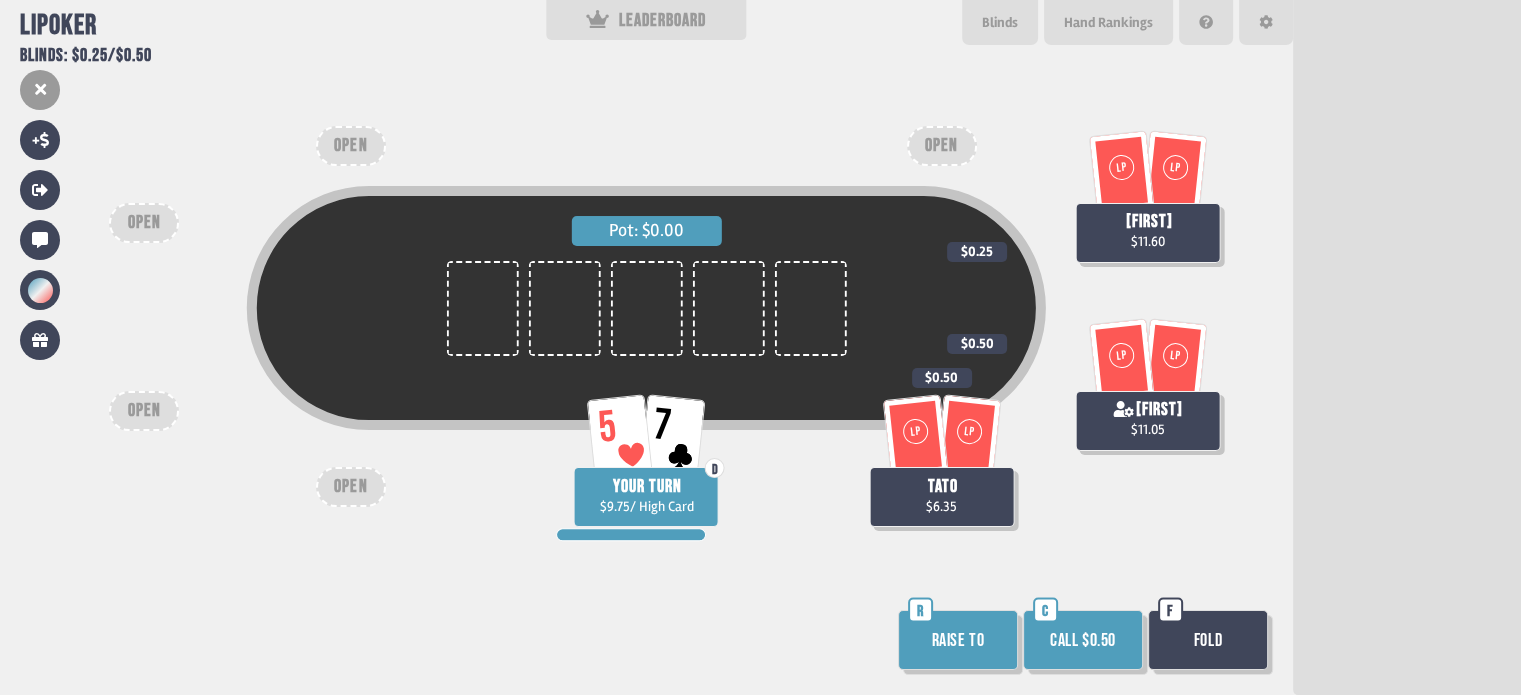 click on "Raise to" at bounding box center (958, 640) 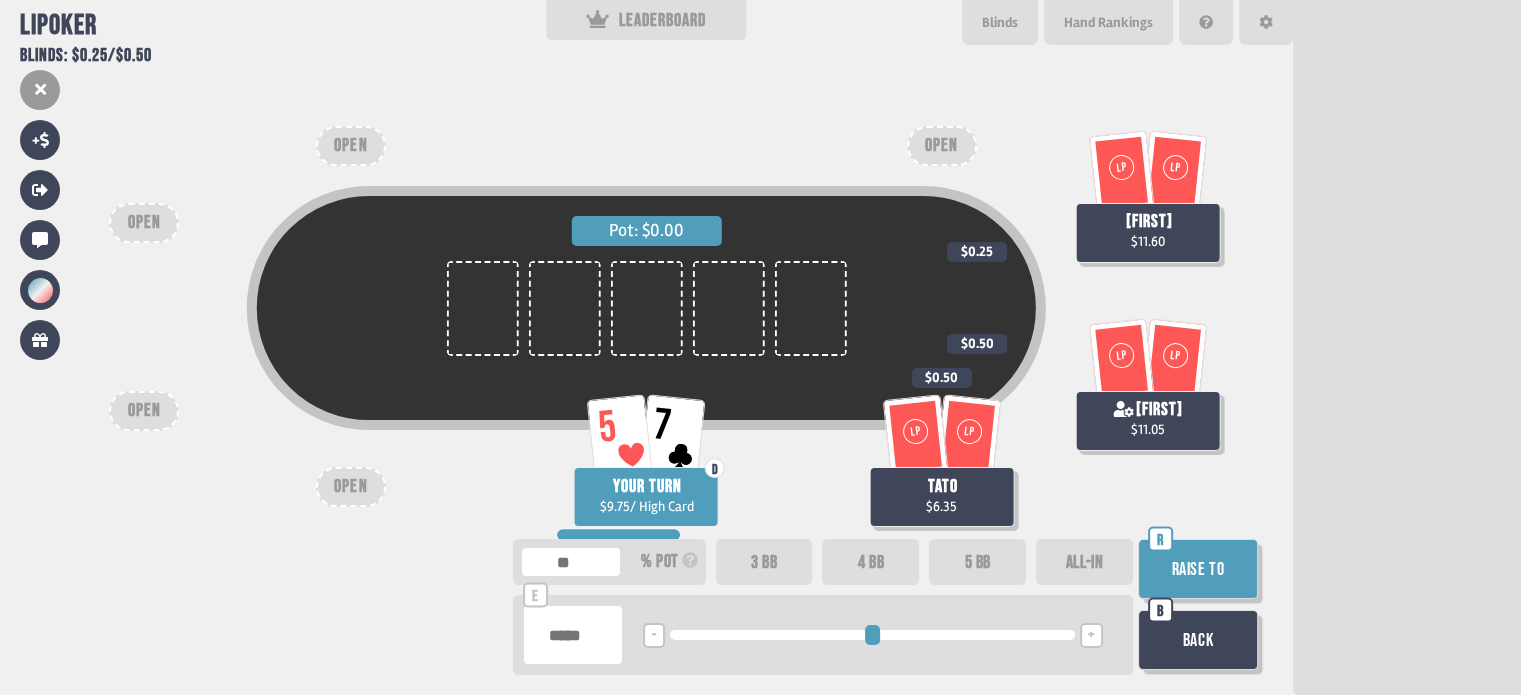click on "Back" at bounding box center [1198, 640] 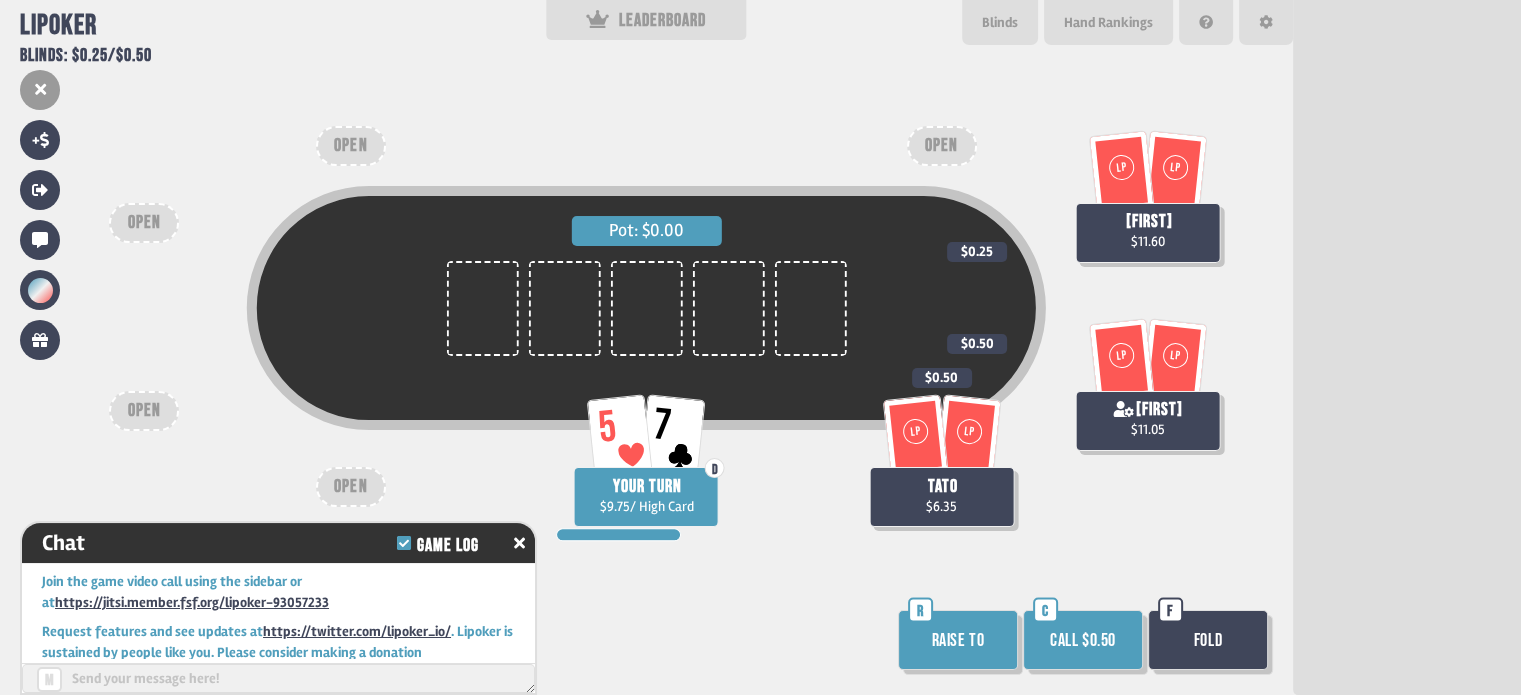scroll, scrollTop: 728, scrollLeft: 0, axis: vertical 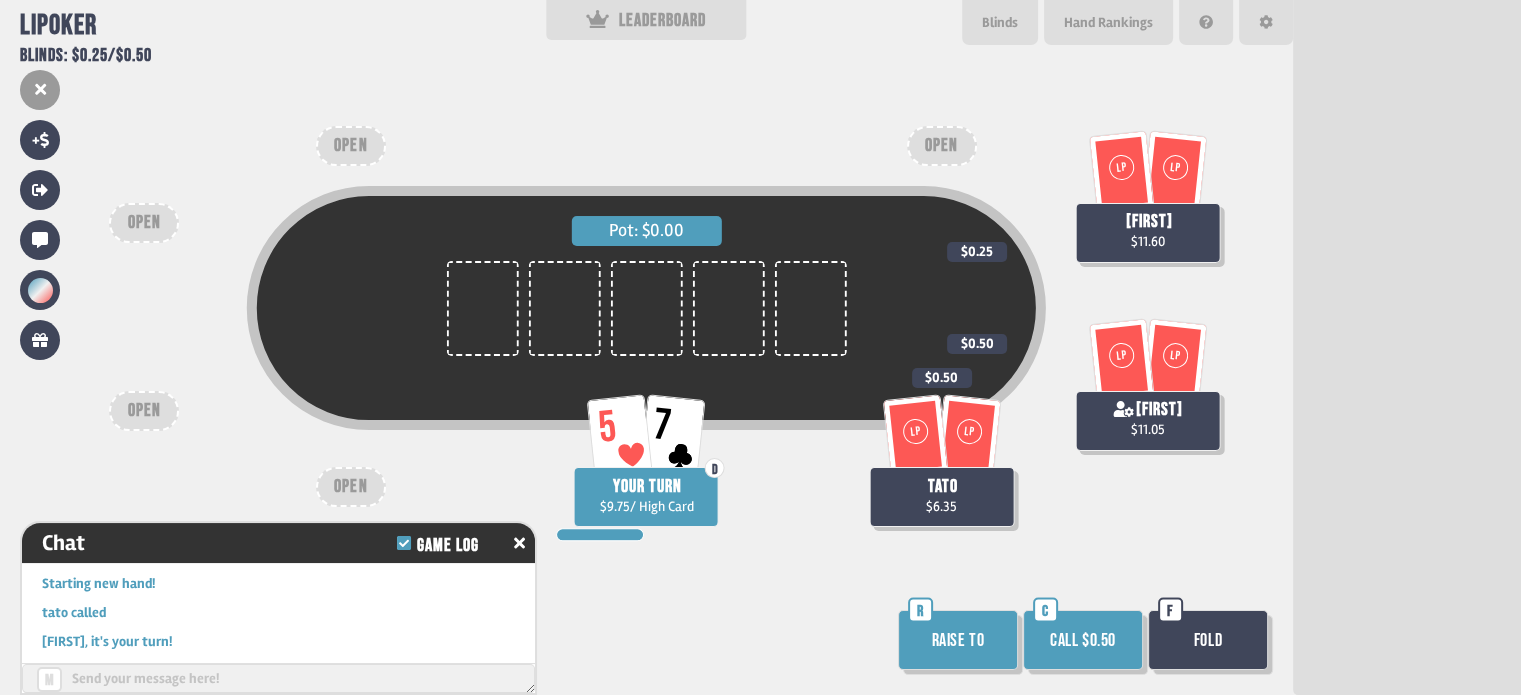 click on "Fold" at bounding box center (1208, 640) 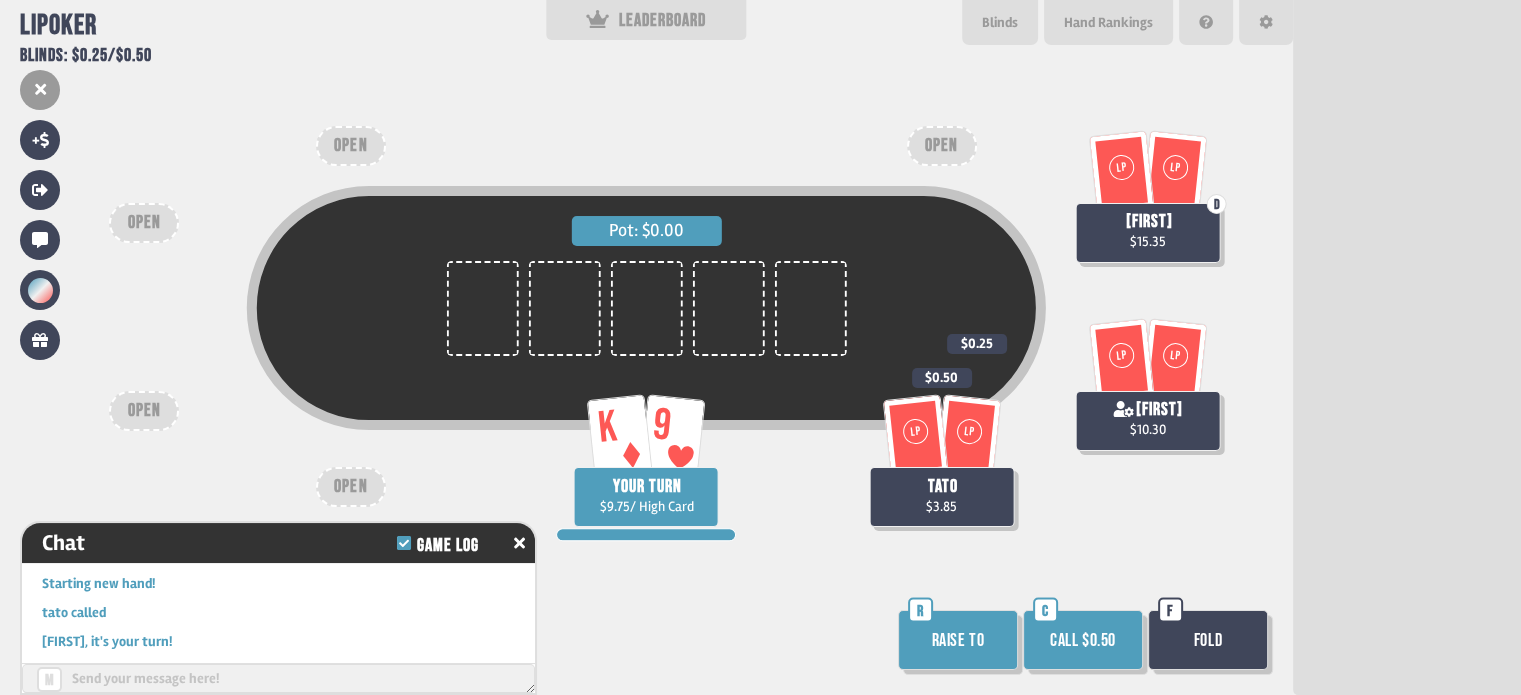 scroll, scrollTop: 98, scrollLeft: 0, axis: vertical 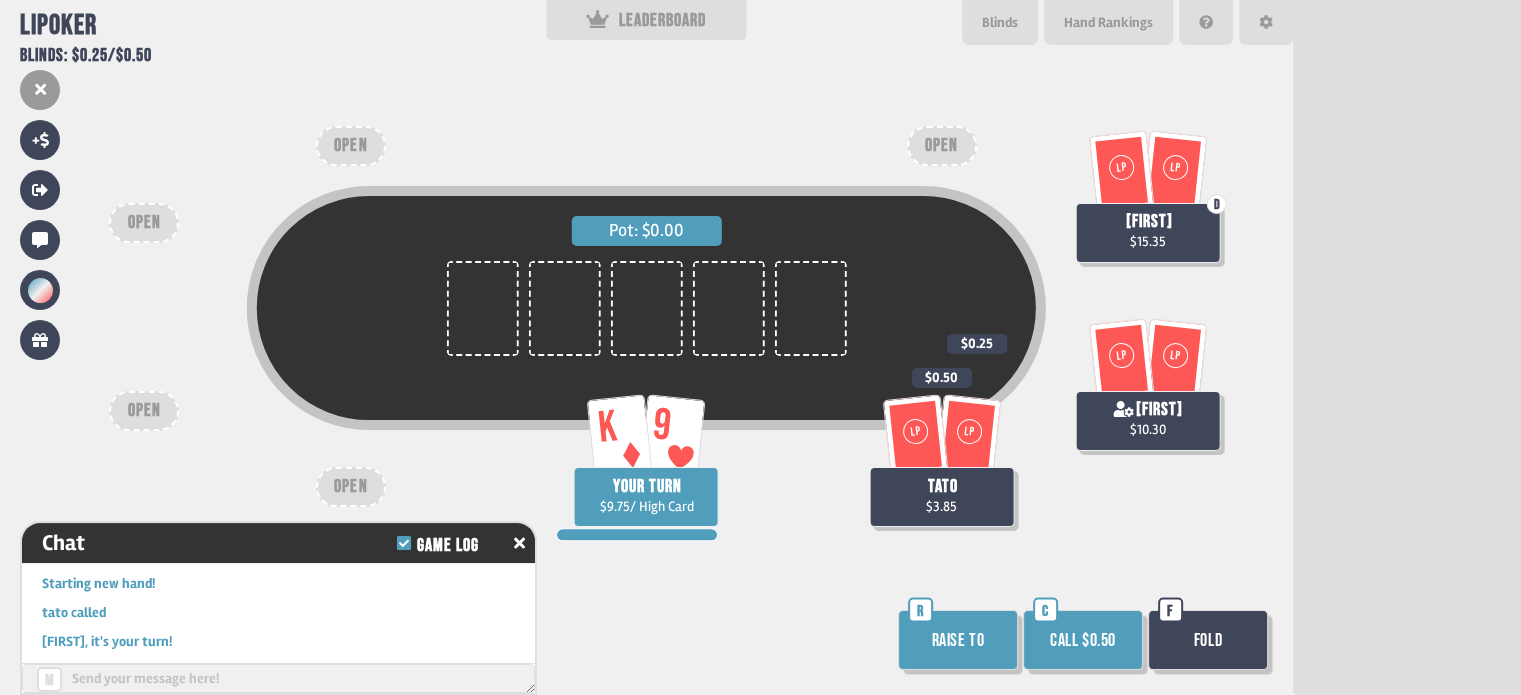 click on "Call $0.50" at bounding box center [1083, 640] 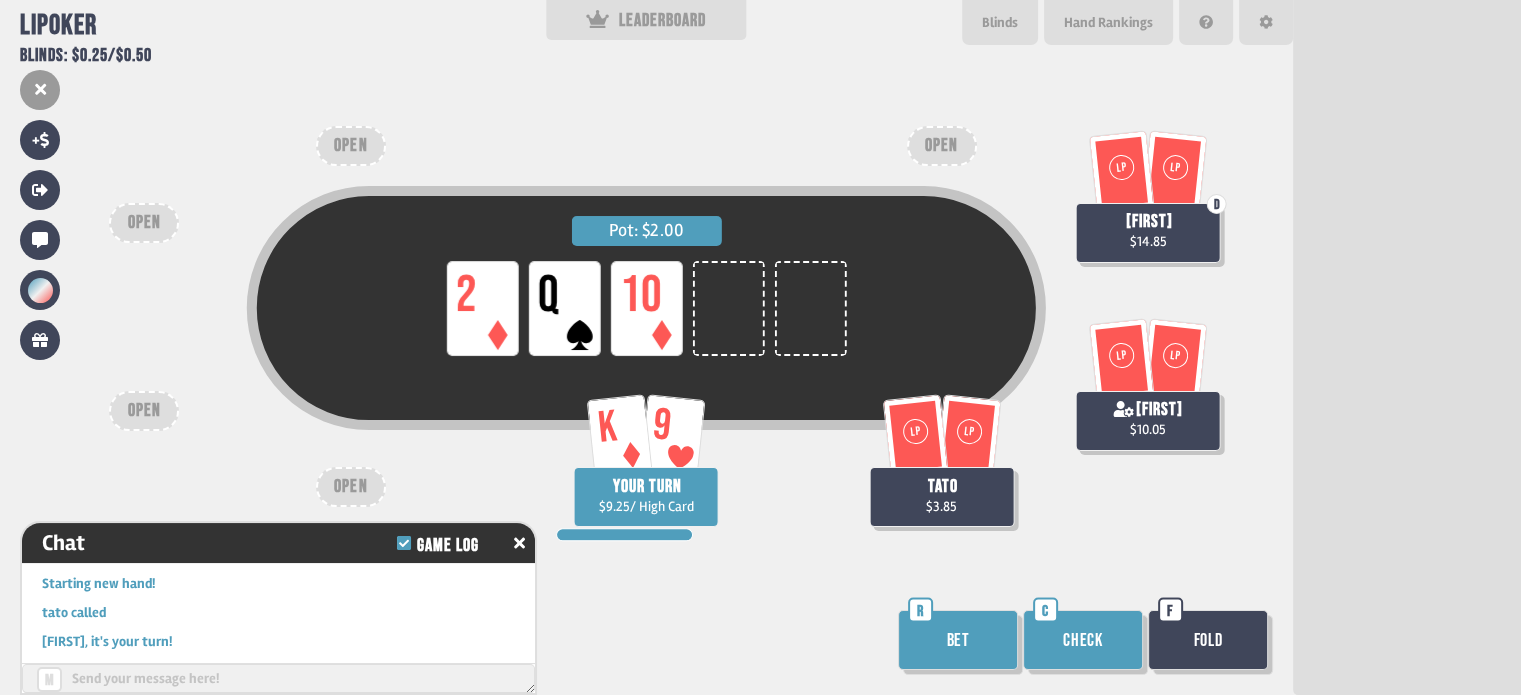 click on "Check" at bounding box center [1083, 640] 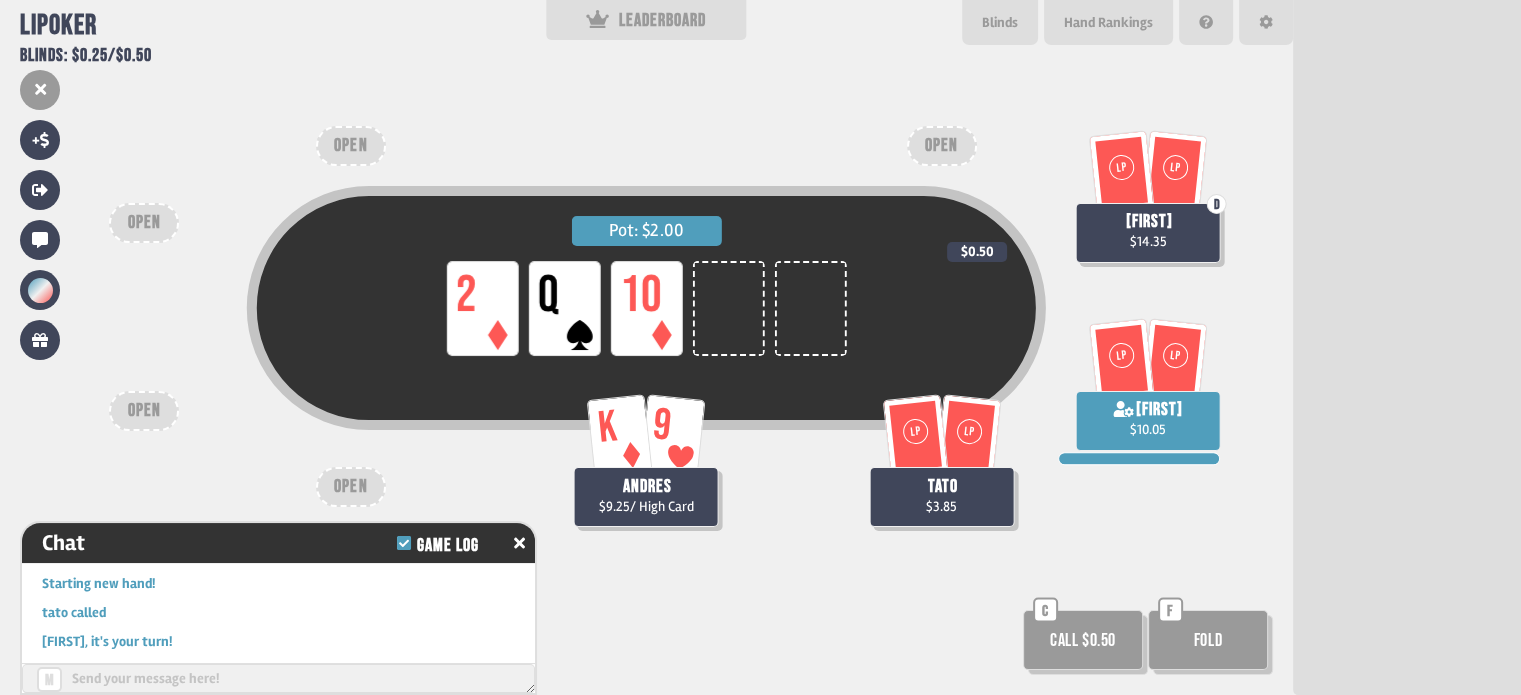 click on "Call $0.50" at bounding box center [1083, 640] 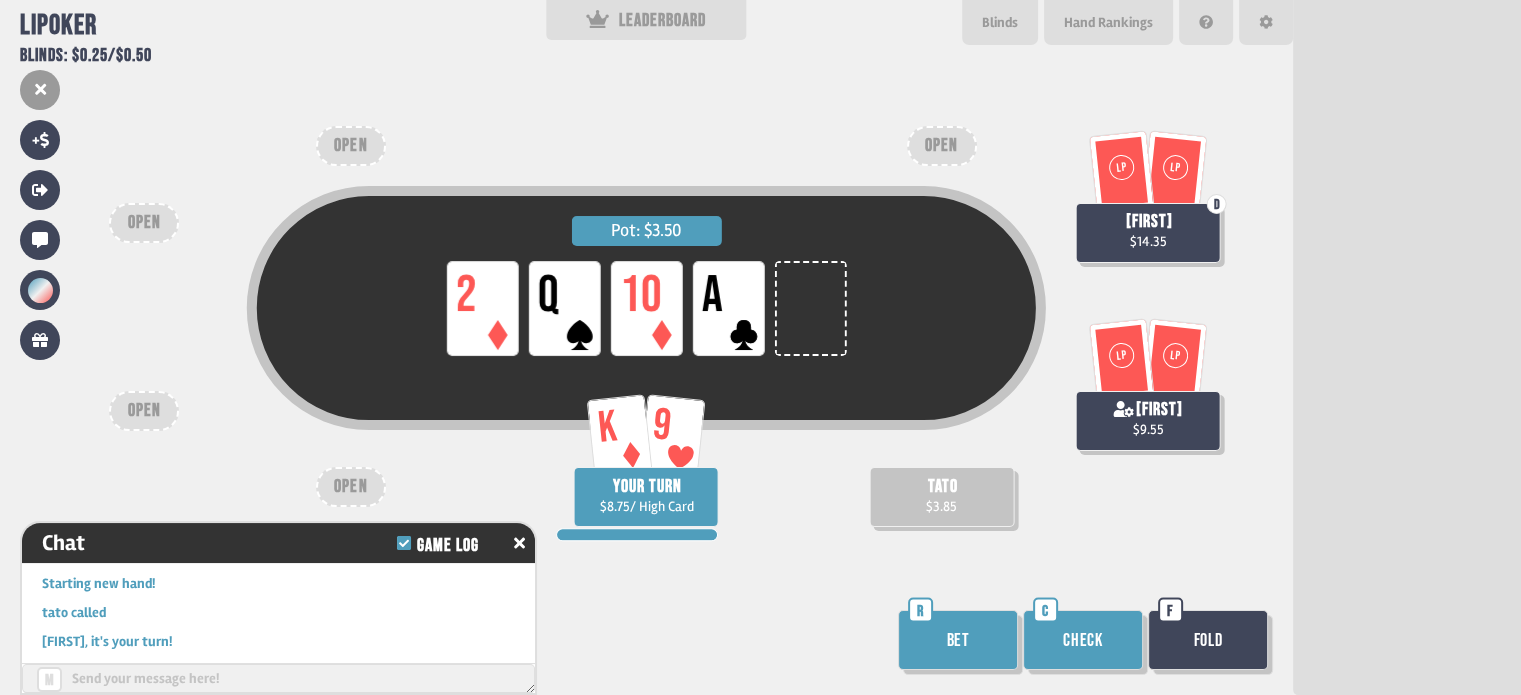 click on "Check" at bounding box center [1083, 640] 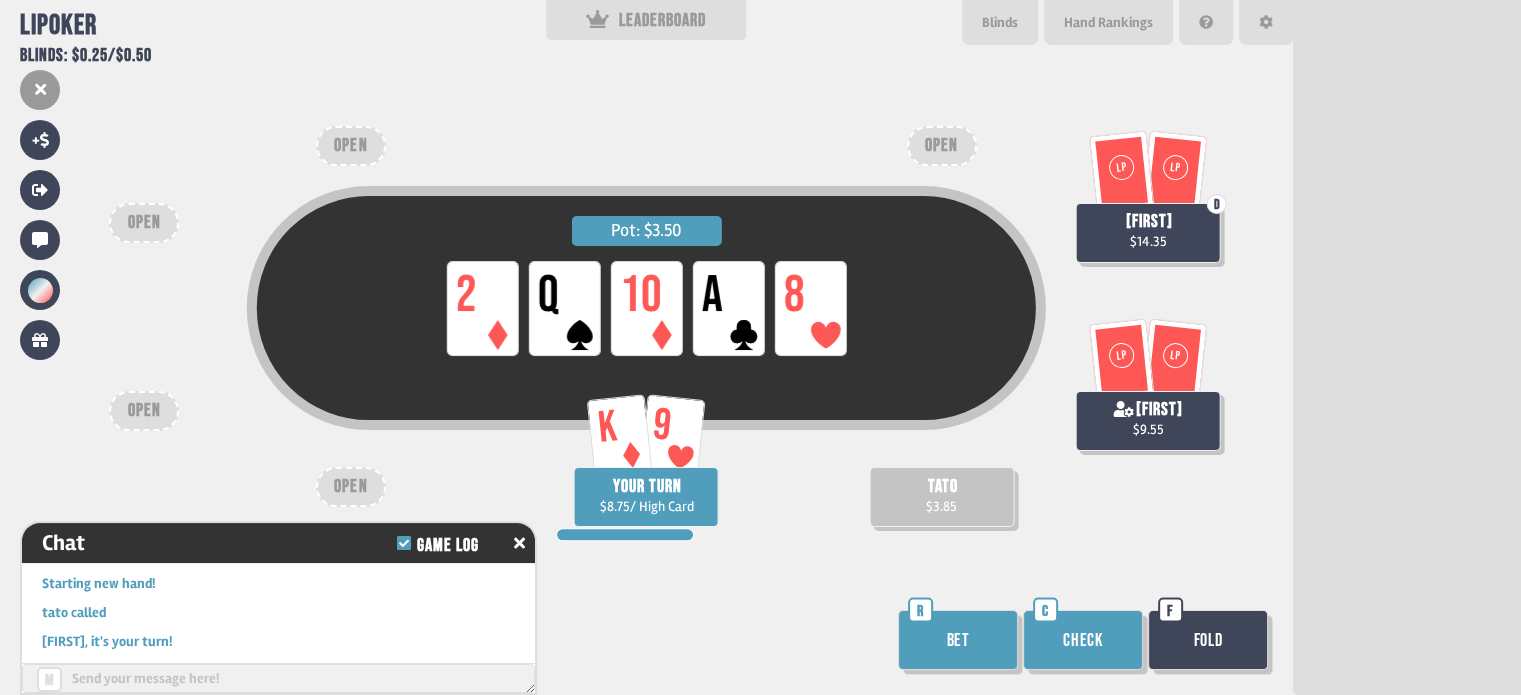 click on "Check" at bounding box center (1083, 640) 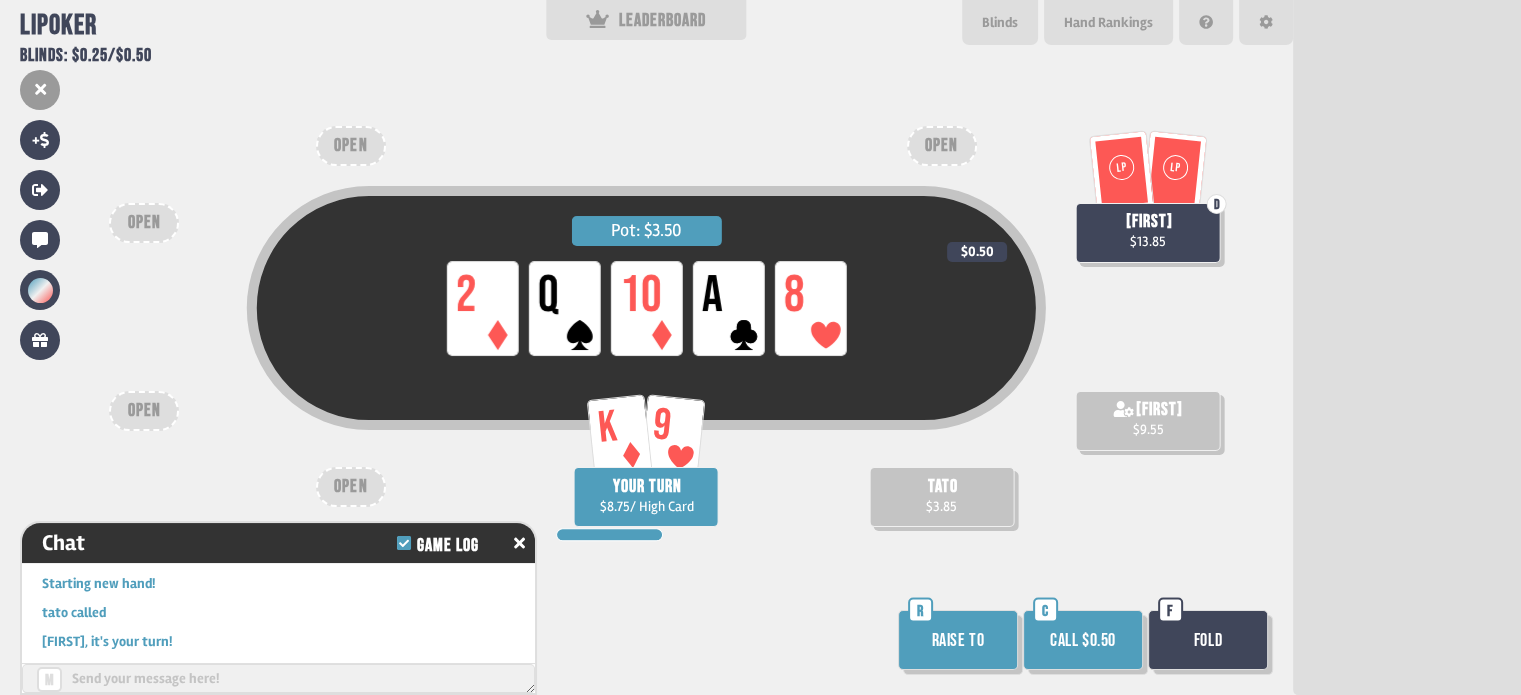 click on "Call $0.50" at bounding box center (1083, 640) 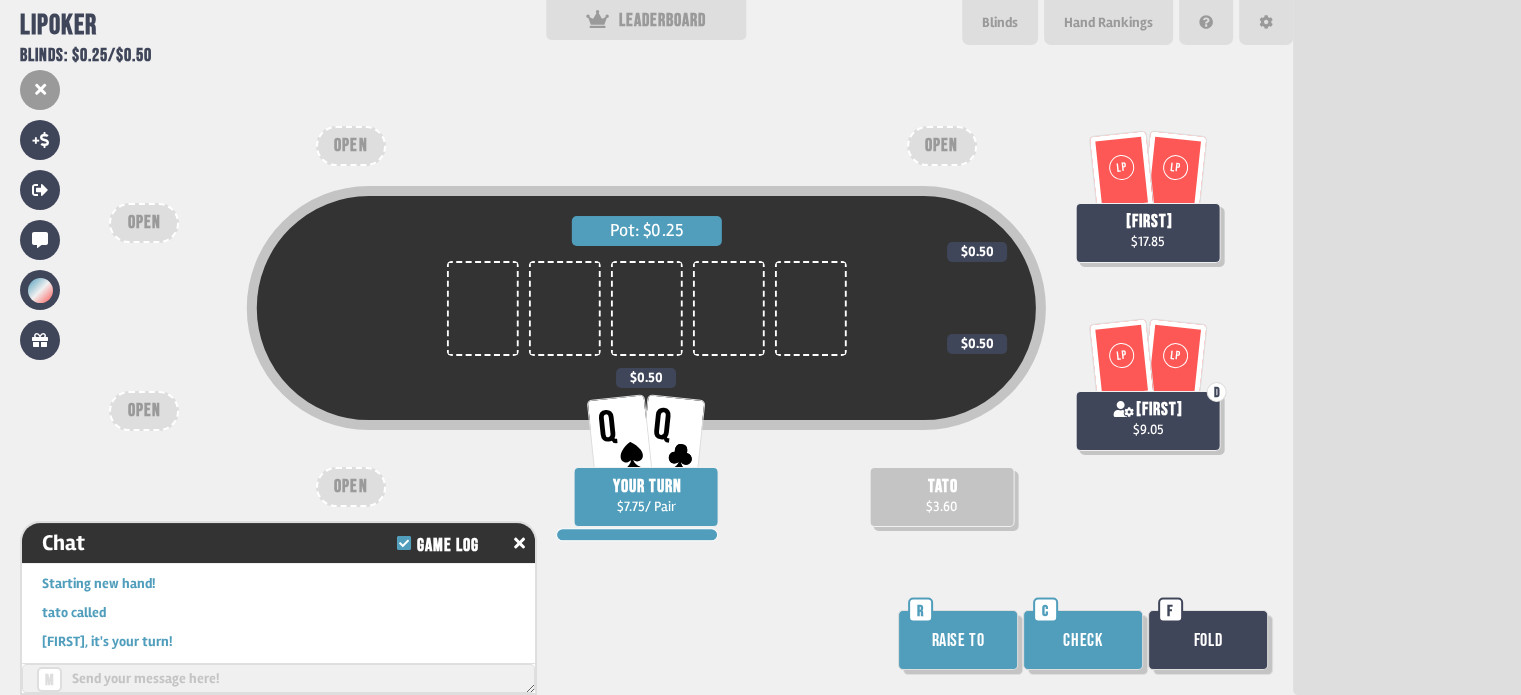 click on "Raise to" at bounding box center [958, 640] 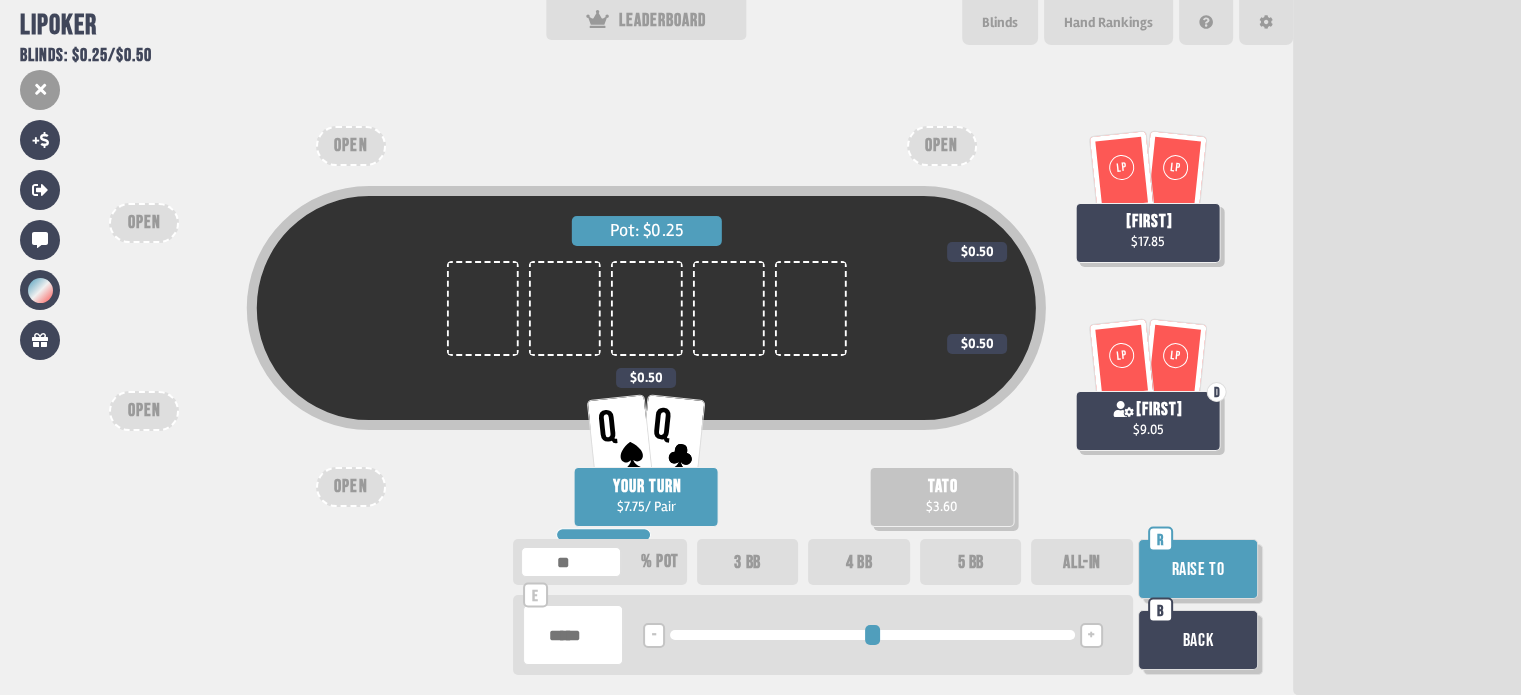 click on "Raise to" at bounding box center [1198, 569] 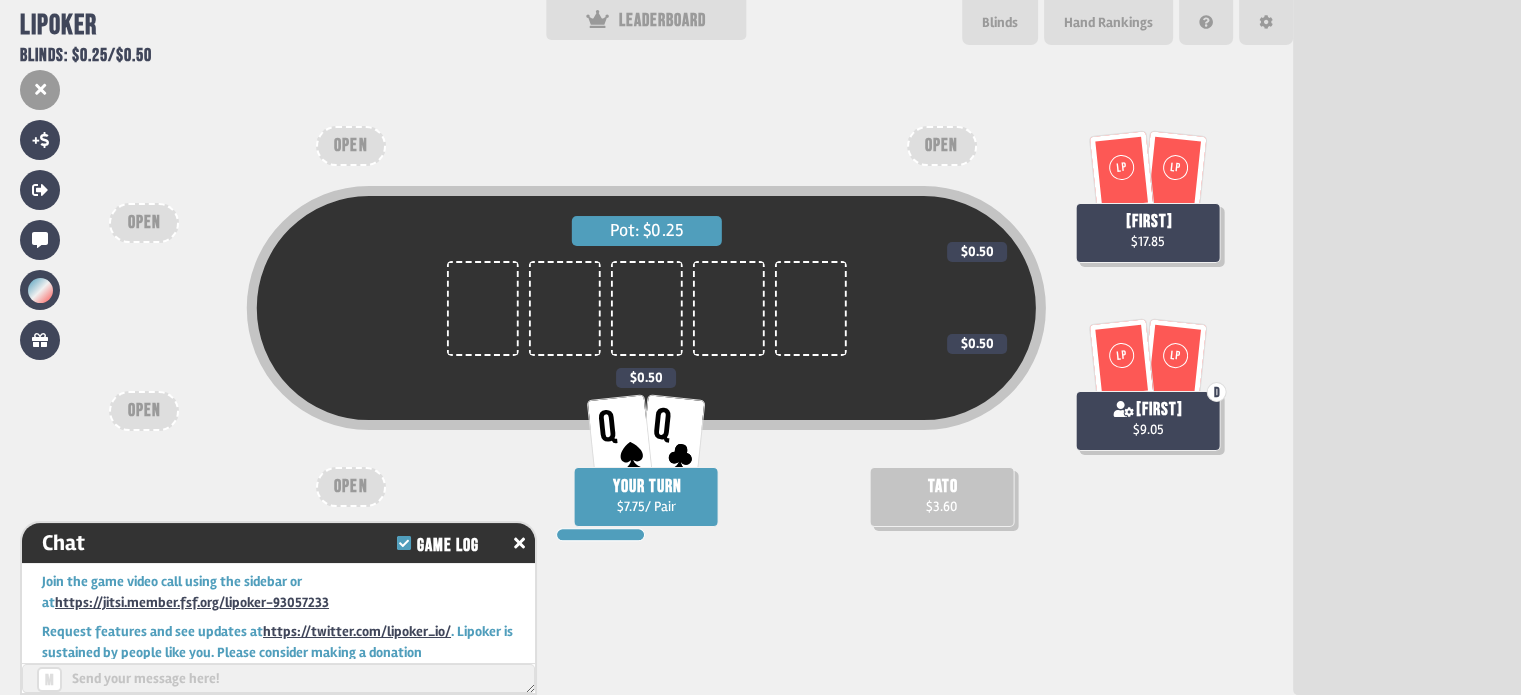 scroll, scrollTop: 2411, scrollLeft: 0, axis: vertical 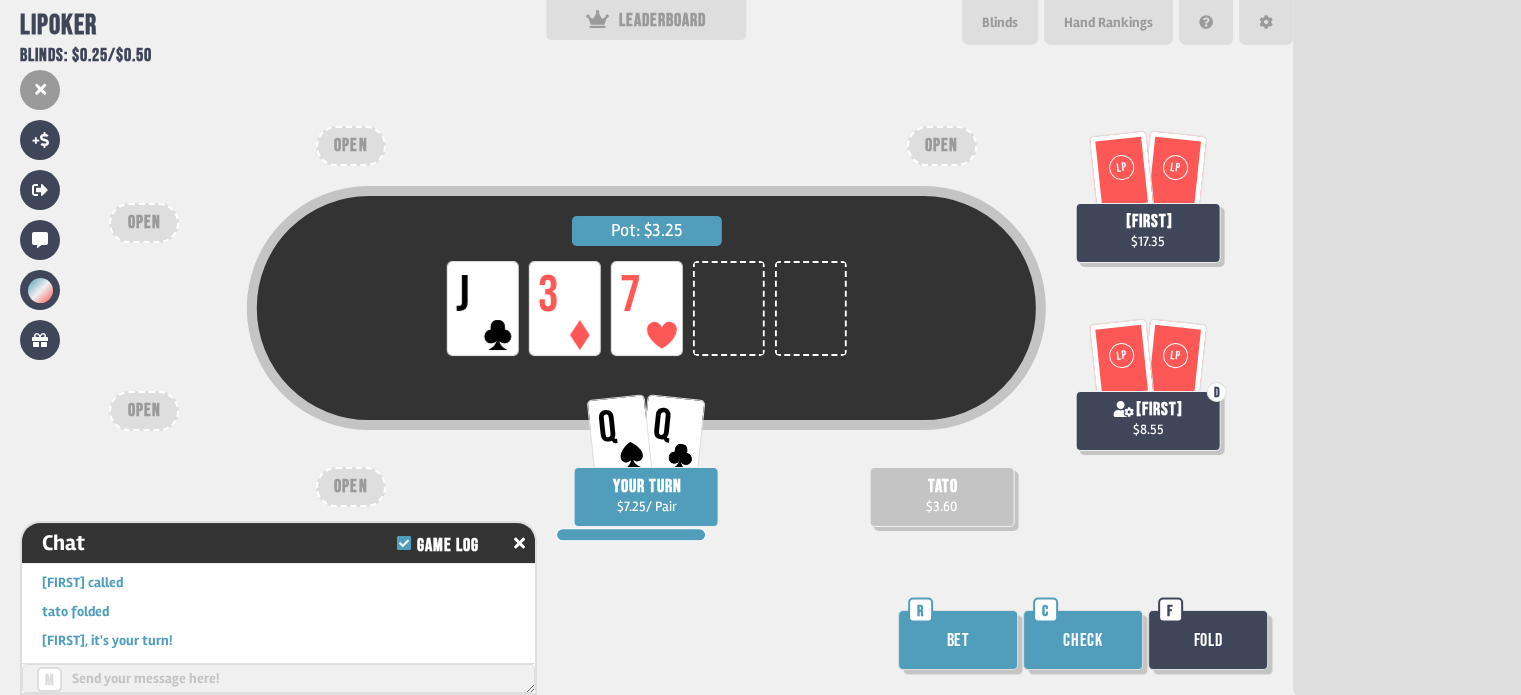click on "Bet" at bounding box center [958, 640] 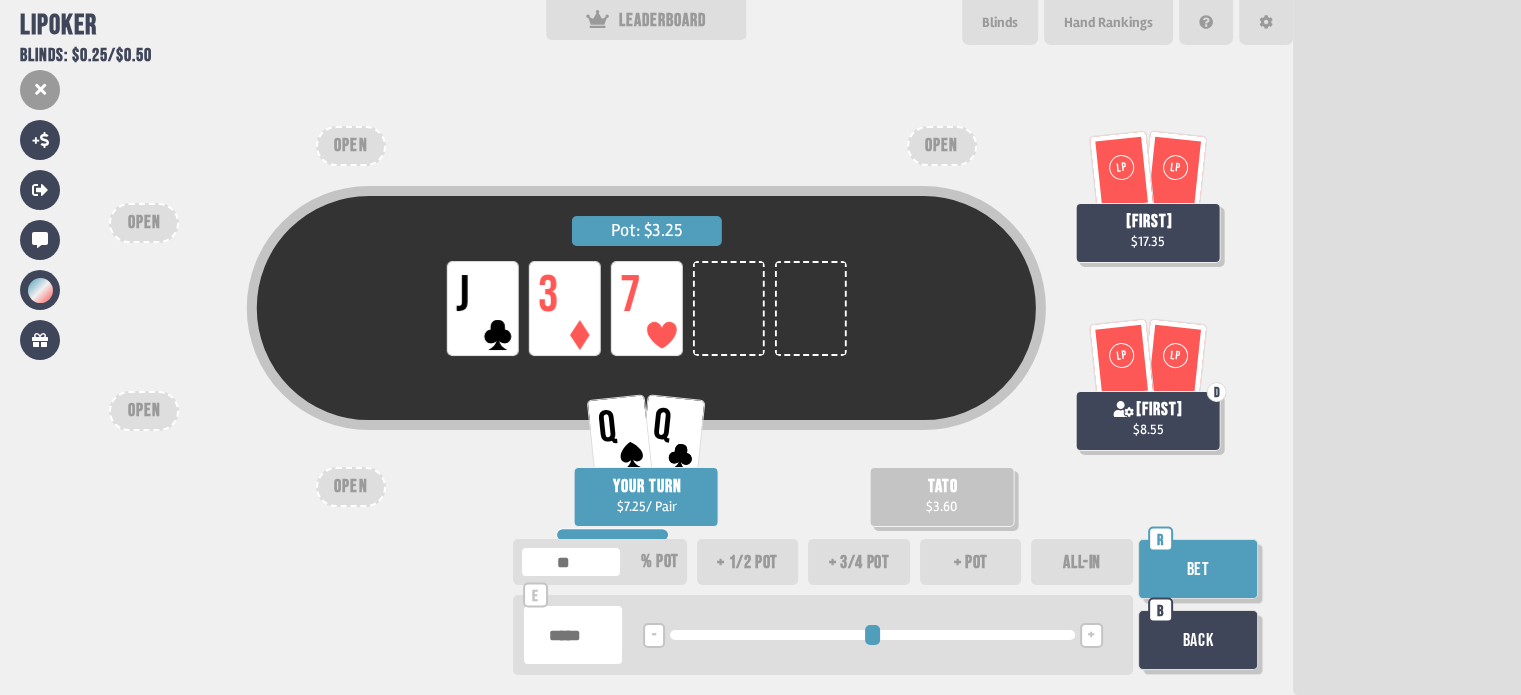 click on "Bet" at bounding box center [1198, 569] 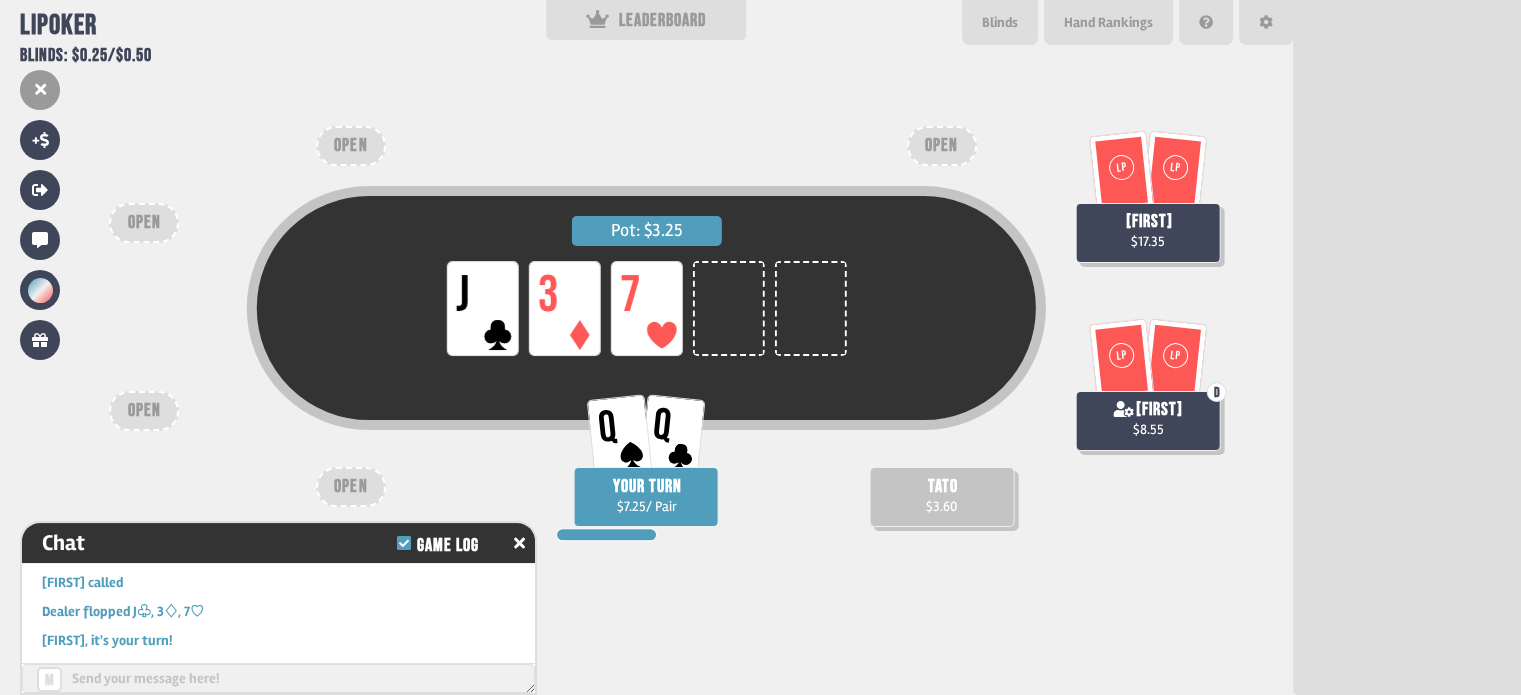 scroll, scrollTop: 2584, scrollLeft: 0, axis: vertical 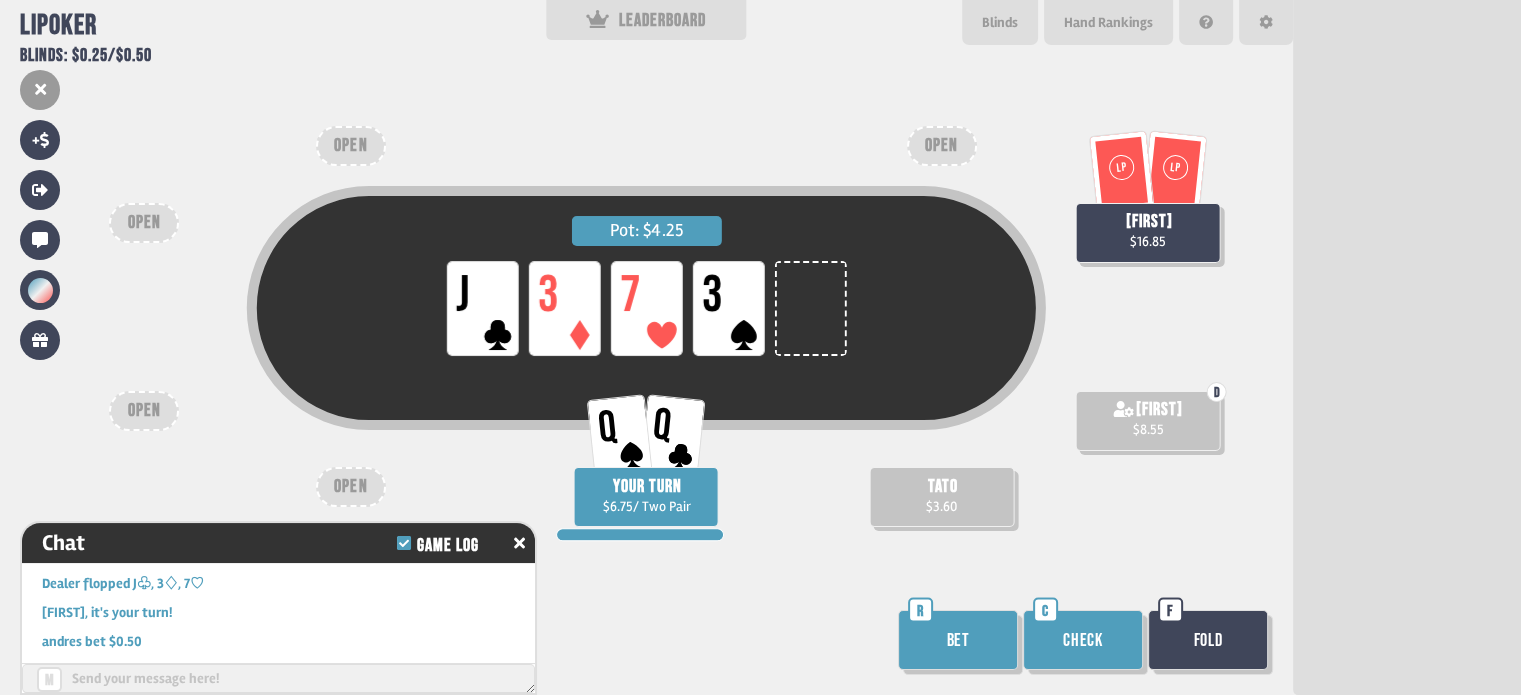 click on "Bet" at bounding box center (958, 640) 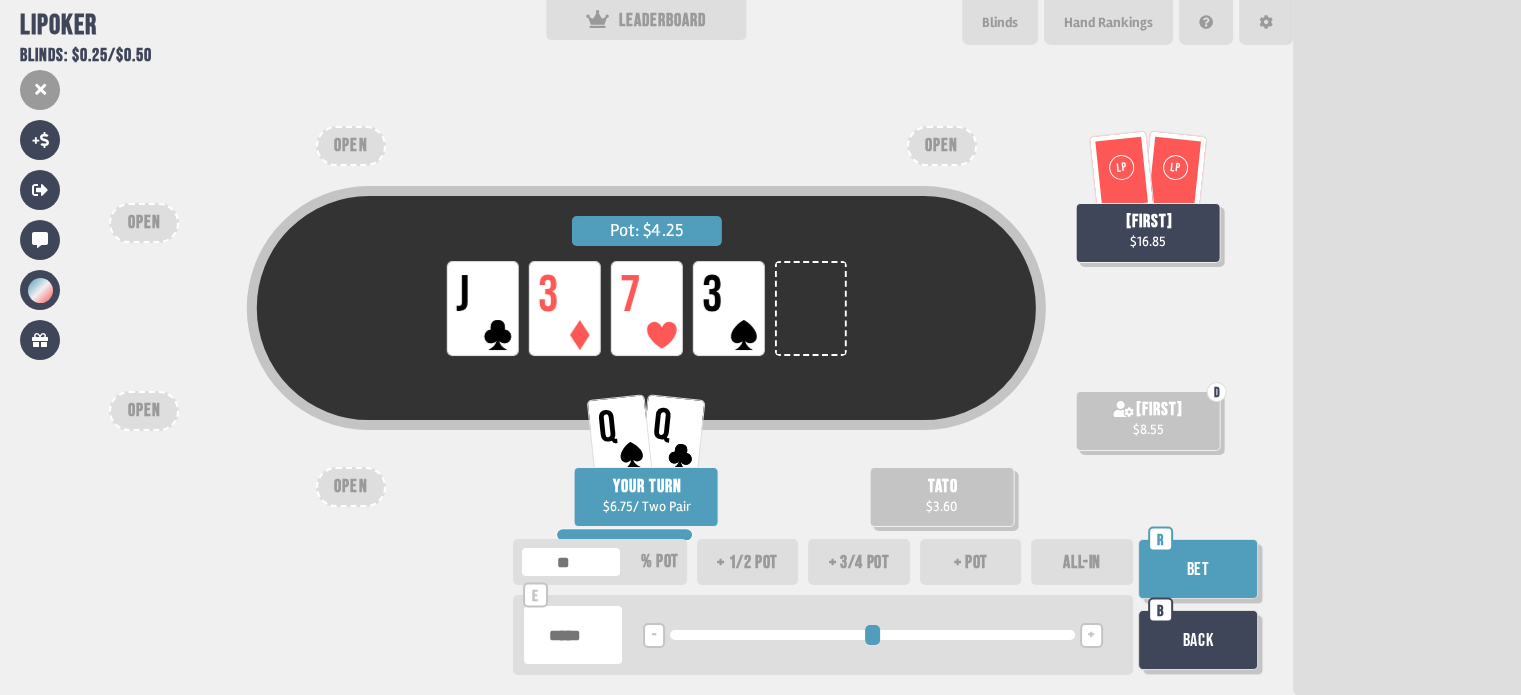 click on "+" at bounding box center [654, 636] 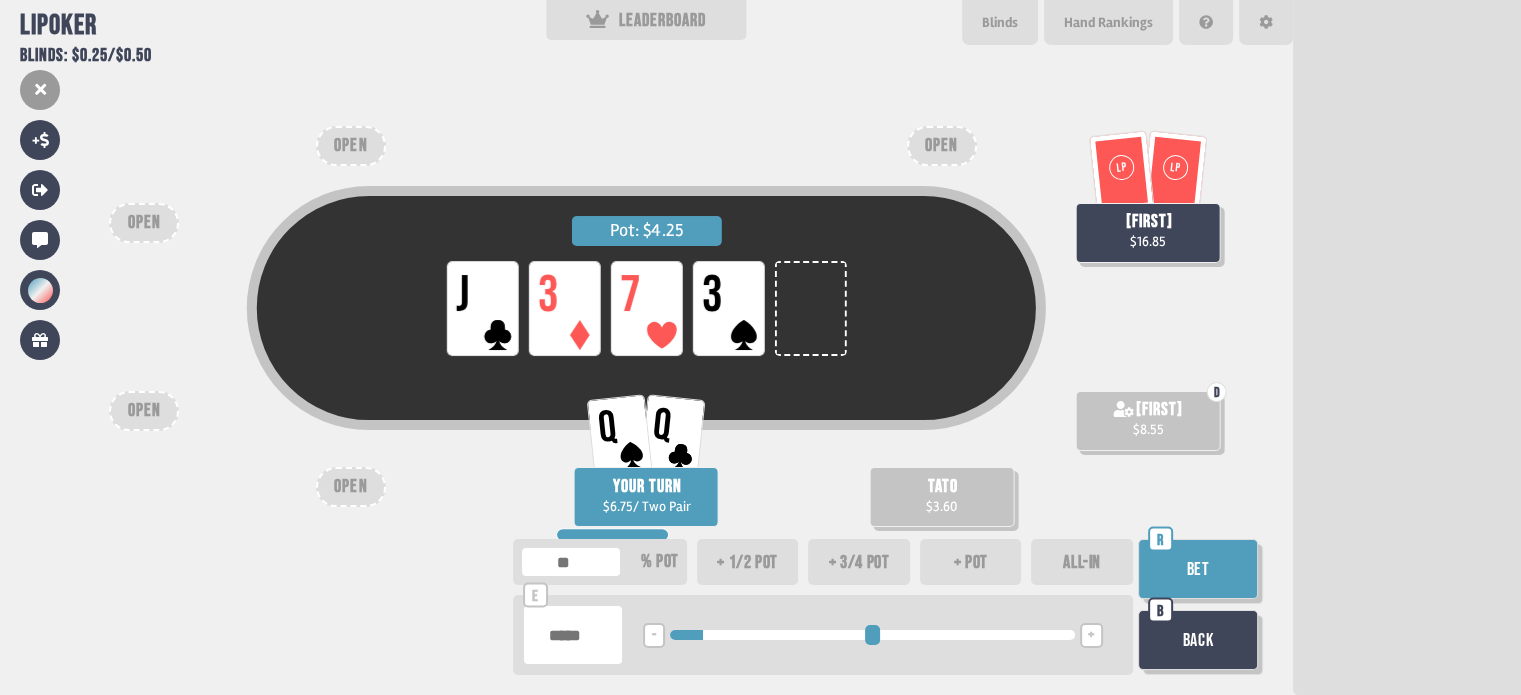 click on "Bet" at bounding box center [1198, 569] 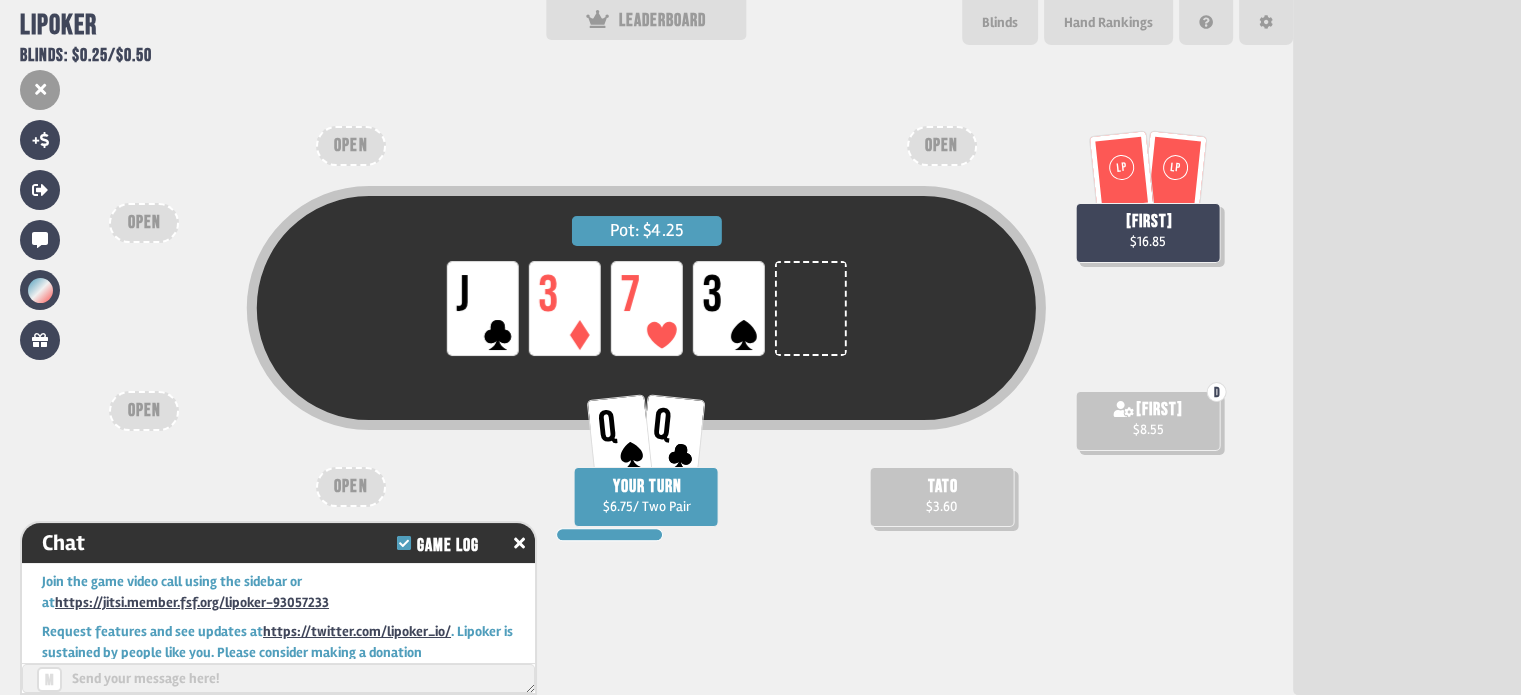 scroll, scrollTop: 2700, scrollLeft: 0, axis: vertical 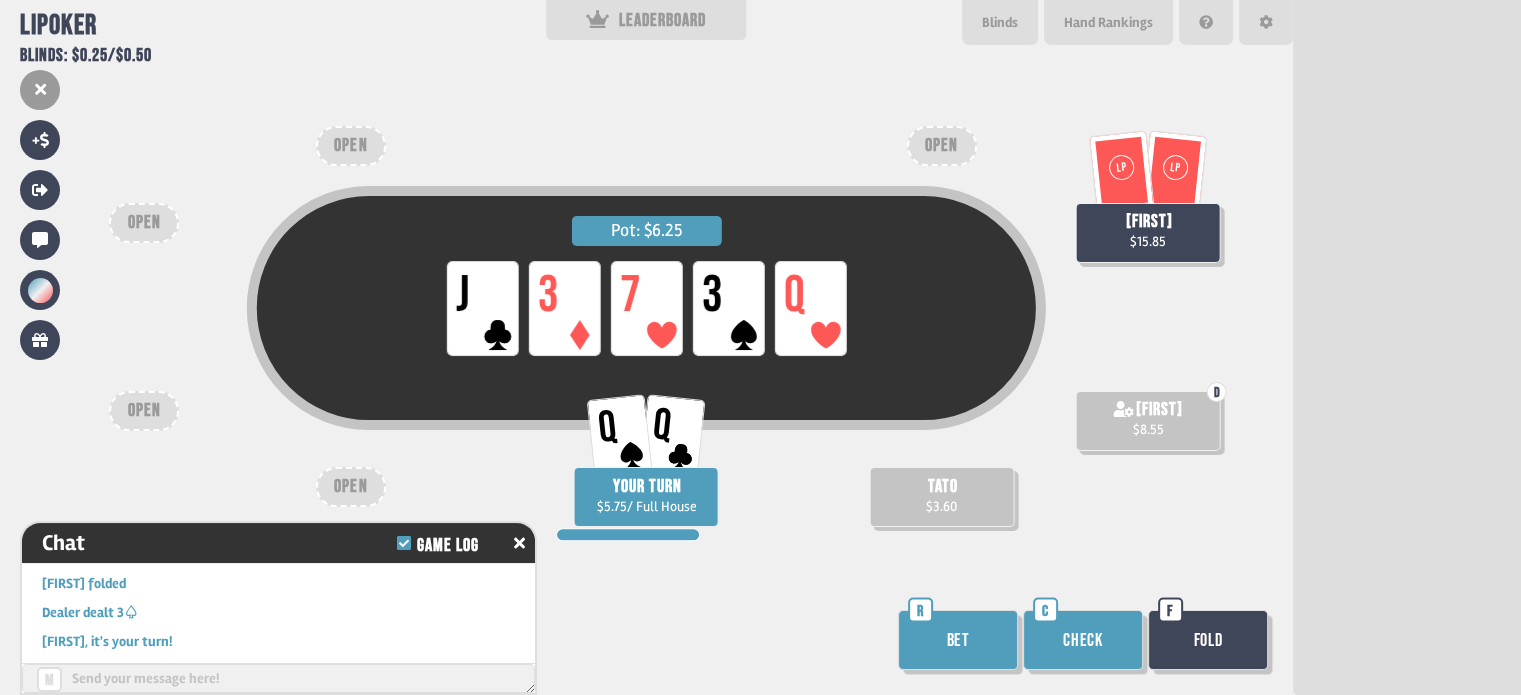 click on "Bet" at bounding box center (958, 640) 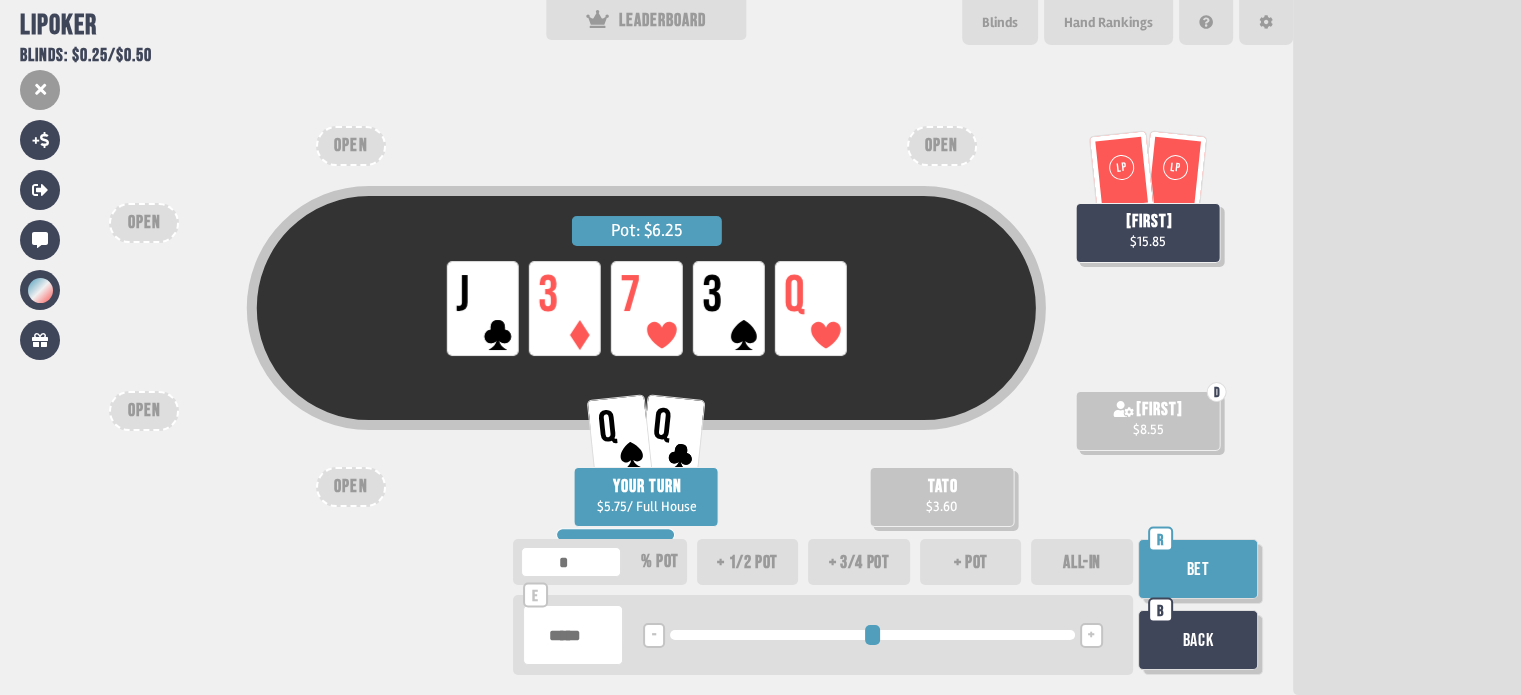 click on "+" at bounding box center (1091, 635) 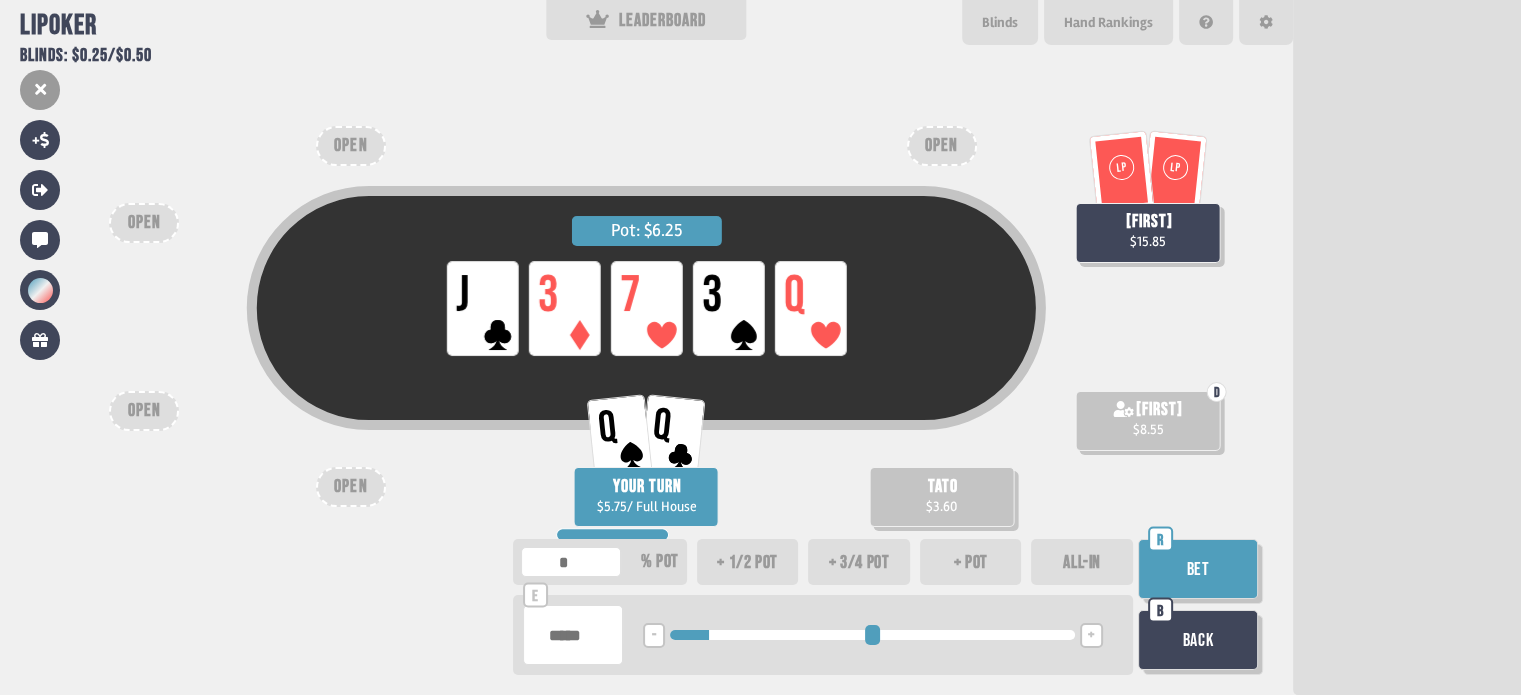 click on "+" at bounding box center [1091, 635] 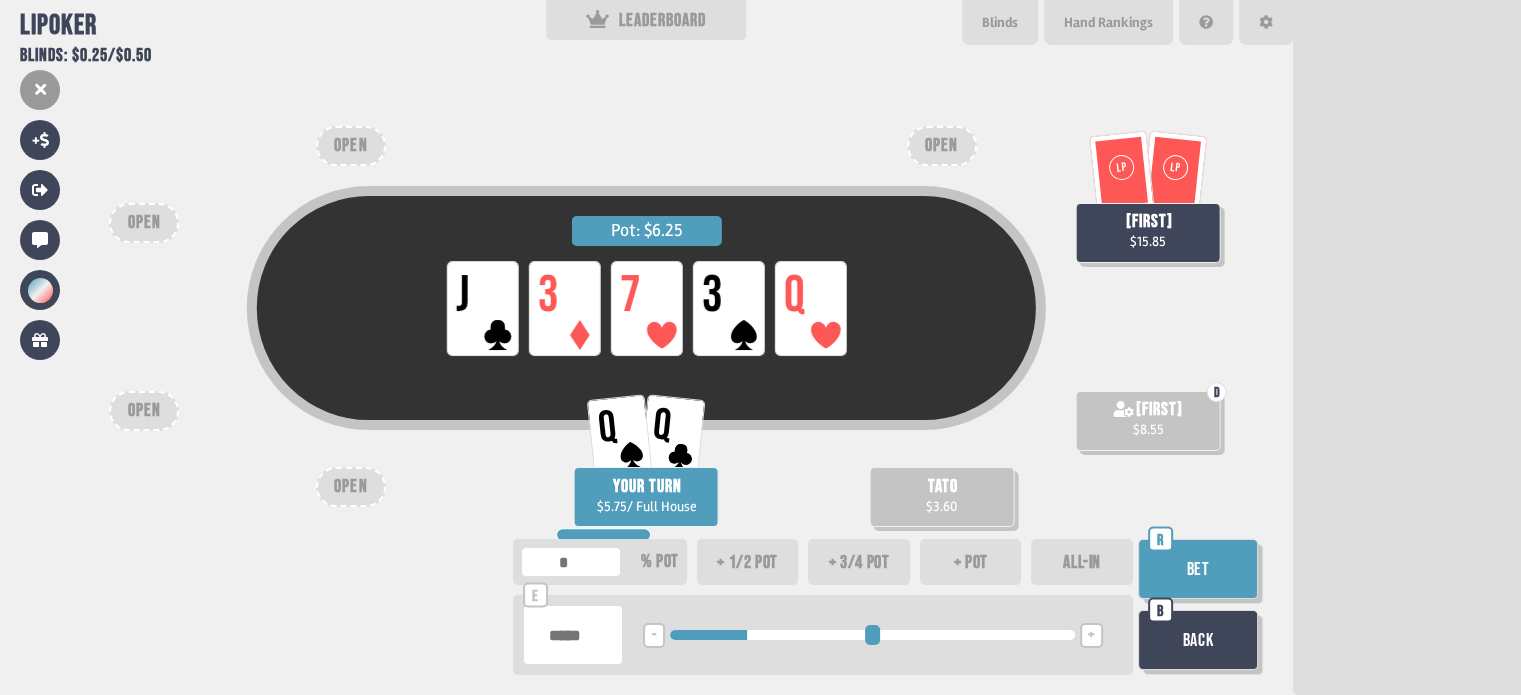 click on "Bet" at bounding box center [1198, 569] 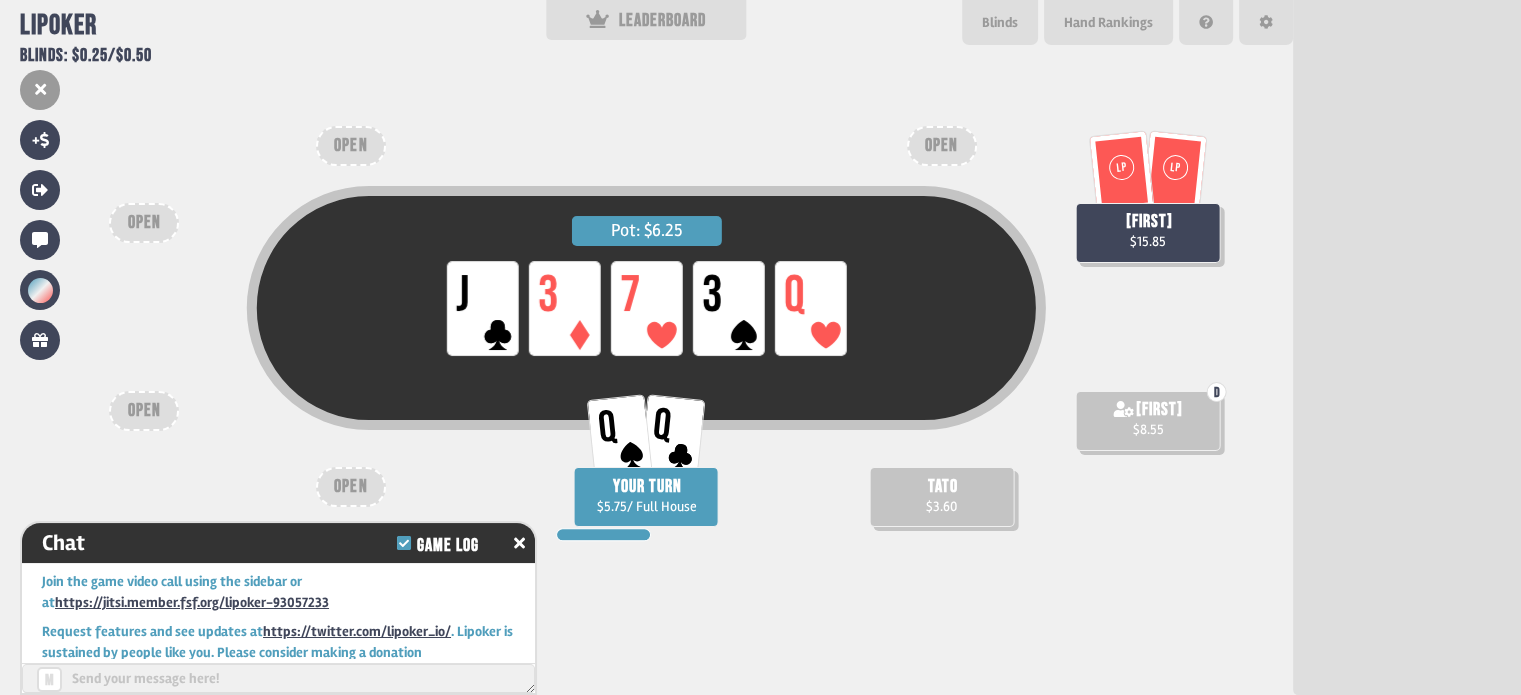 scroll, scrollTop: 2816, scrollLeft: 0, axis: vertical 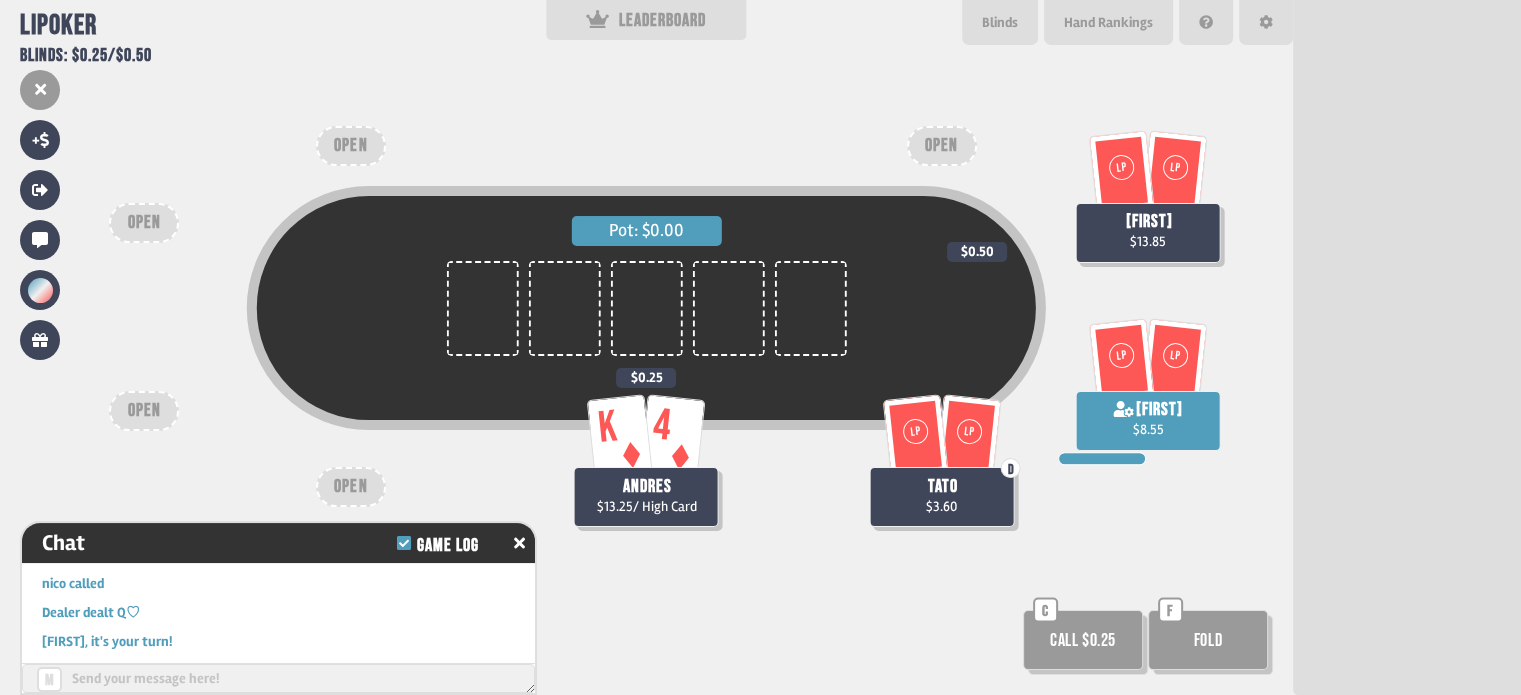 click on "Call $0.25" at bounding box center (1083, 640) 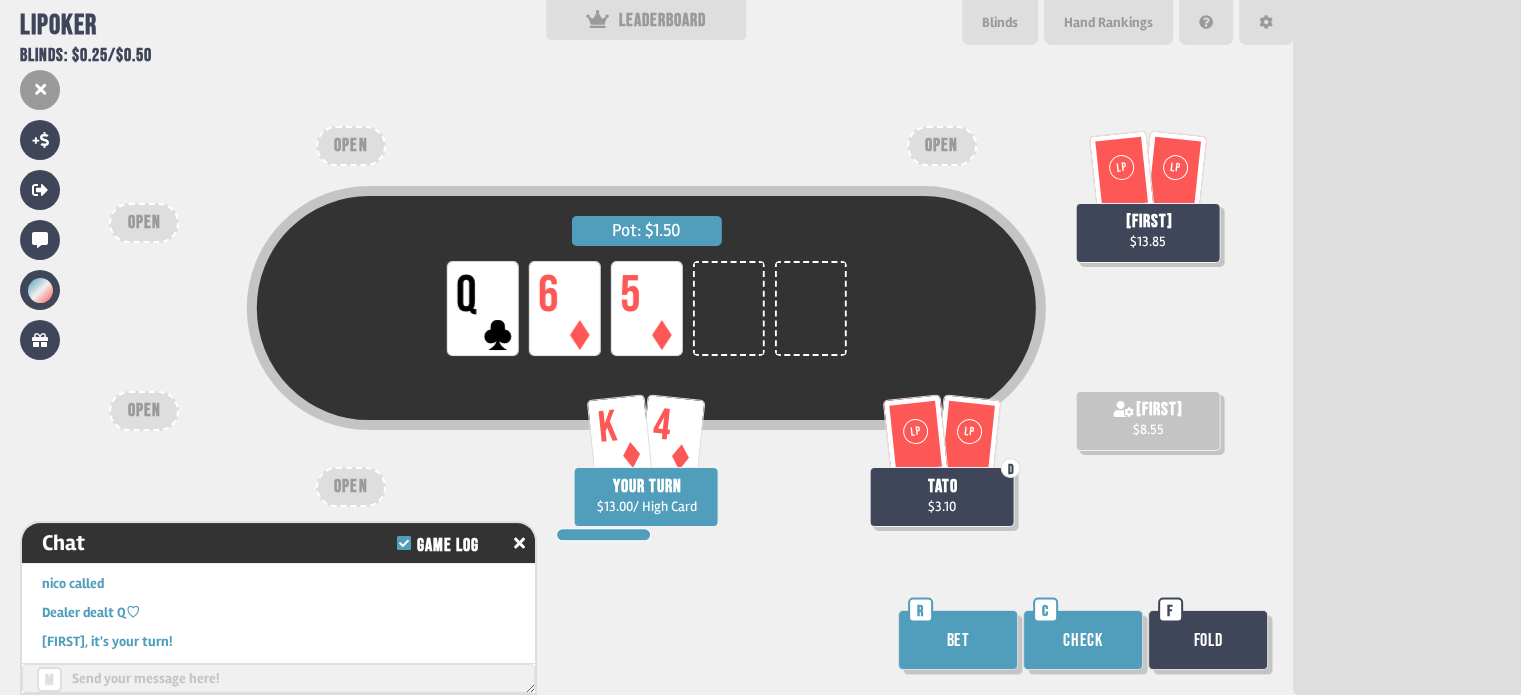 click on "Check" at bounding box center [1083, 640] 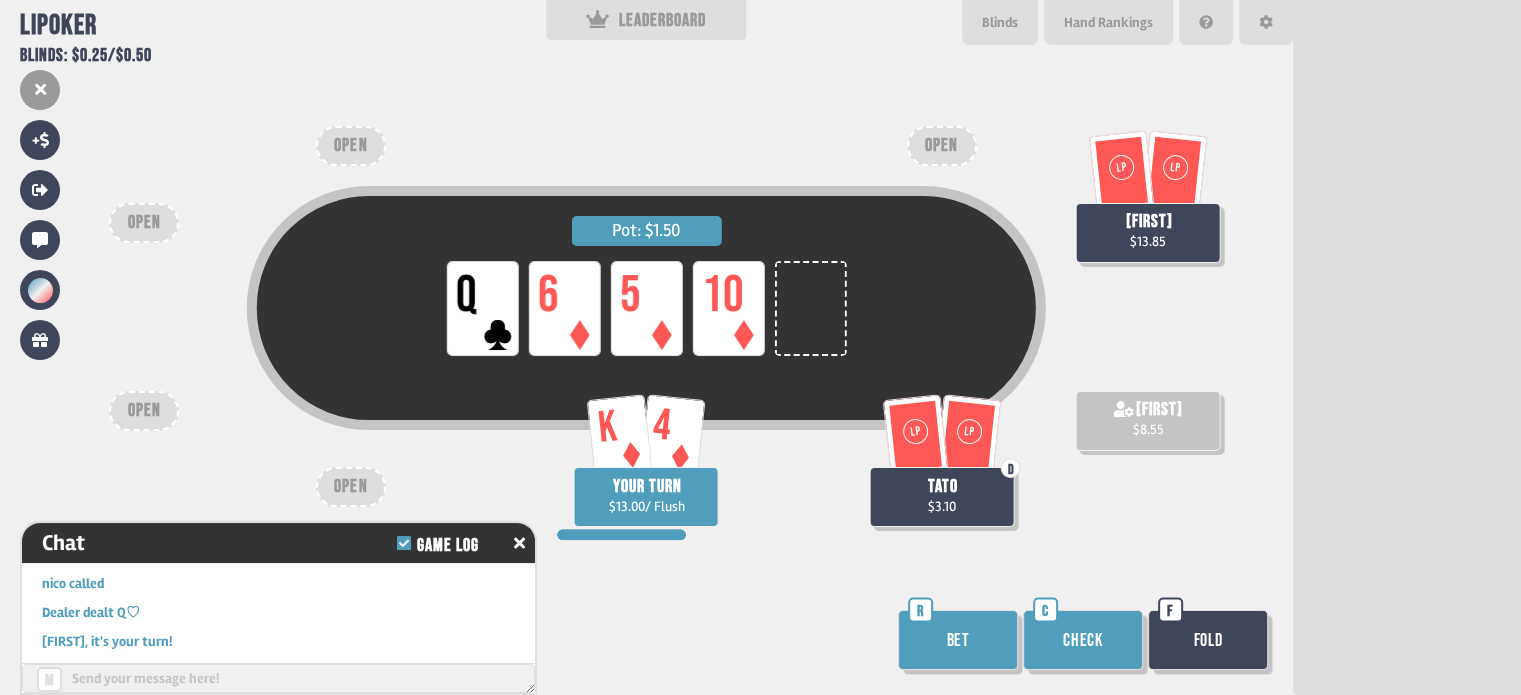 click on "Bet" at bounding box center (958, 640) 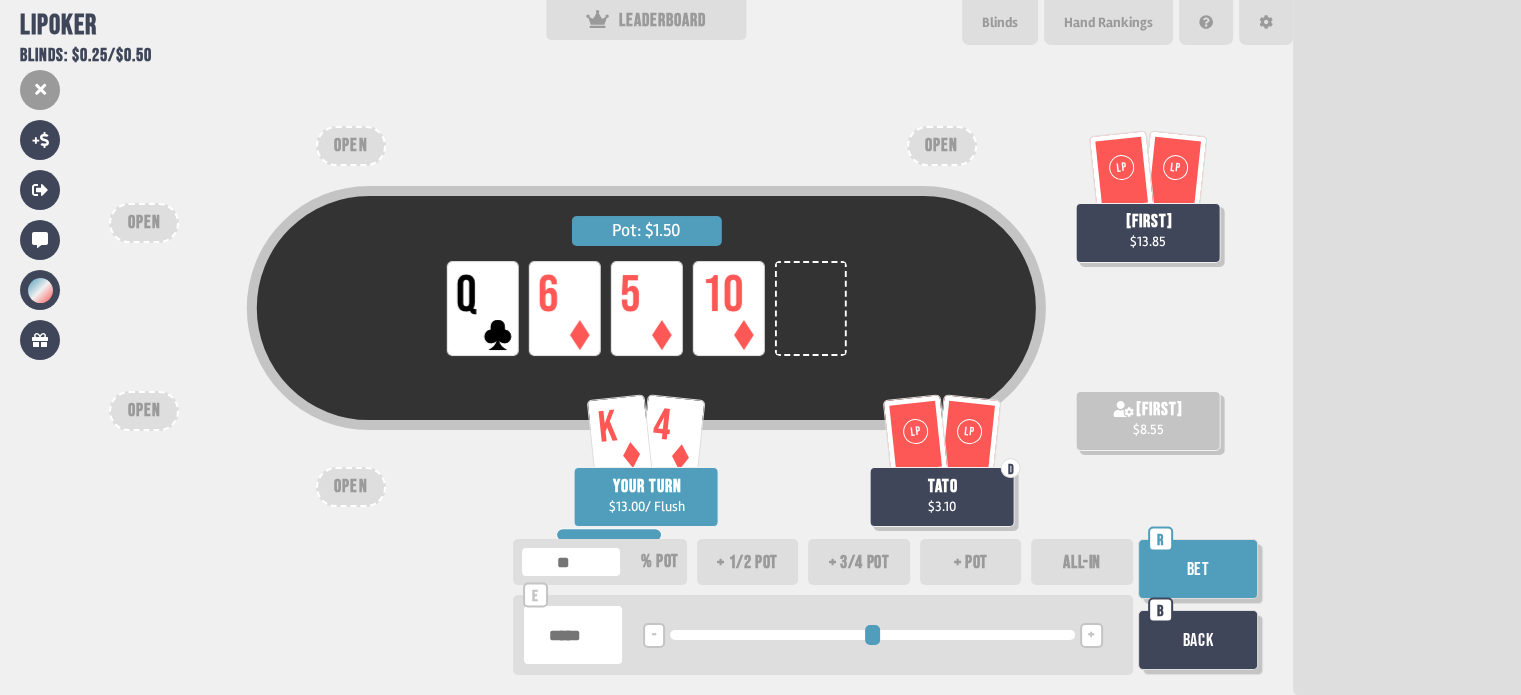 click on "Bet" at bounding box center (1198, 569) 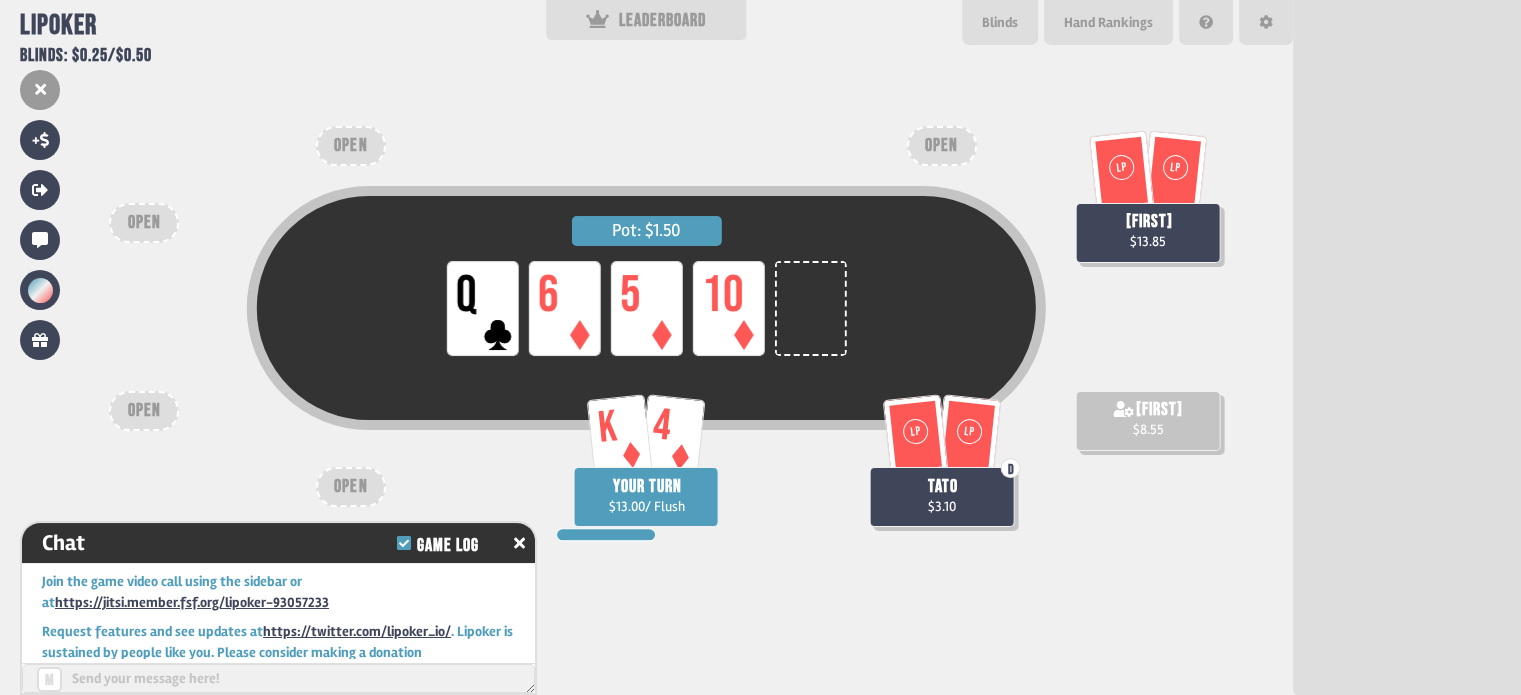 scroll, scrollTop: 3339, scrollLeft: 0, axis: vertical 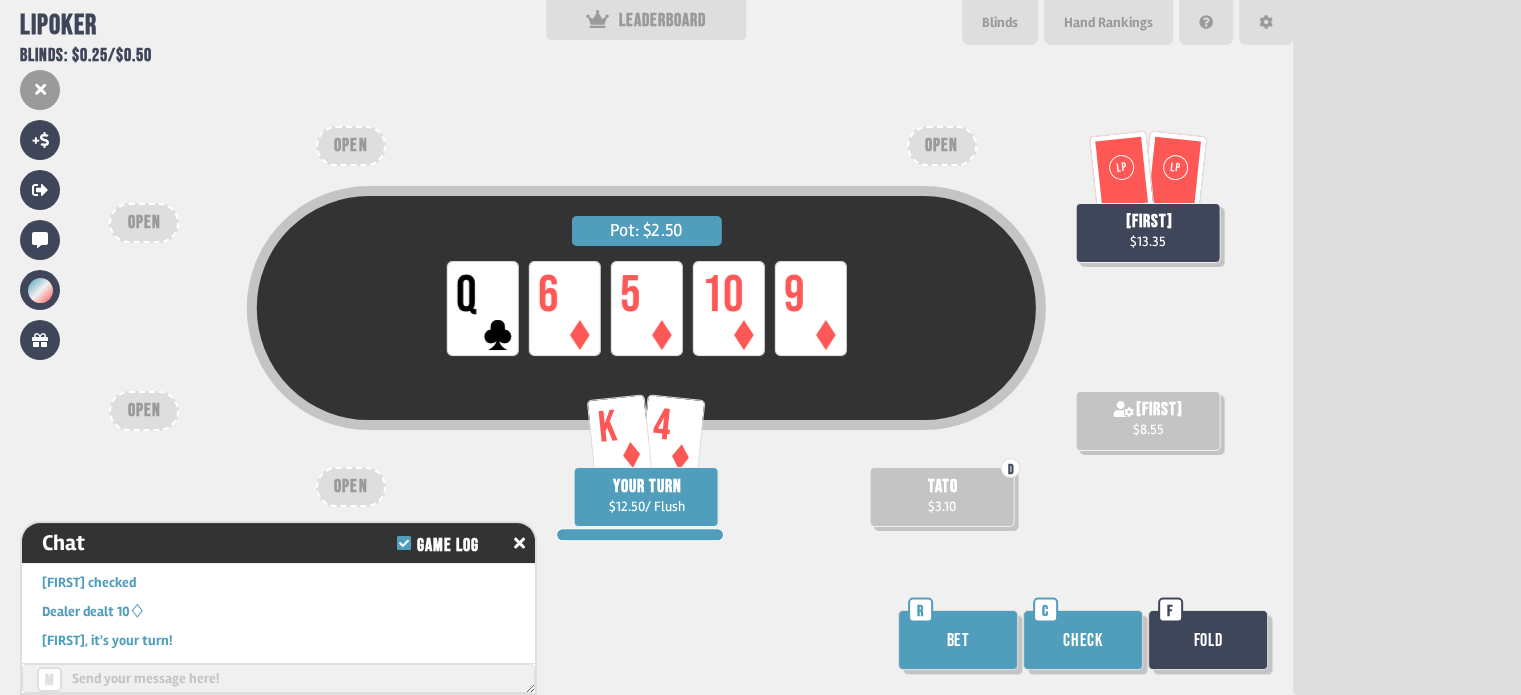 click on "Bet" at bounding box center (958, 640) 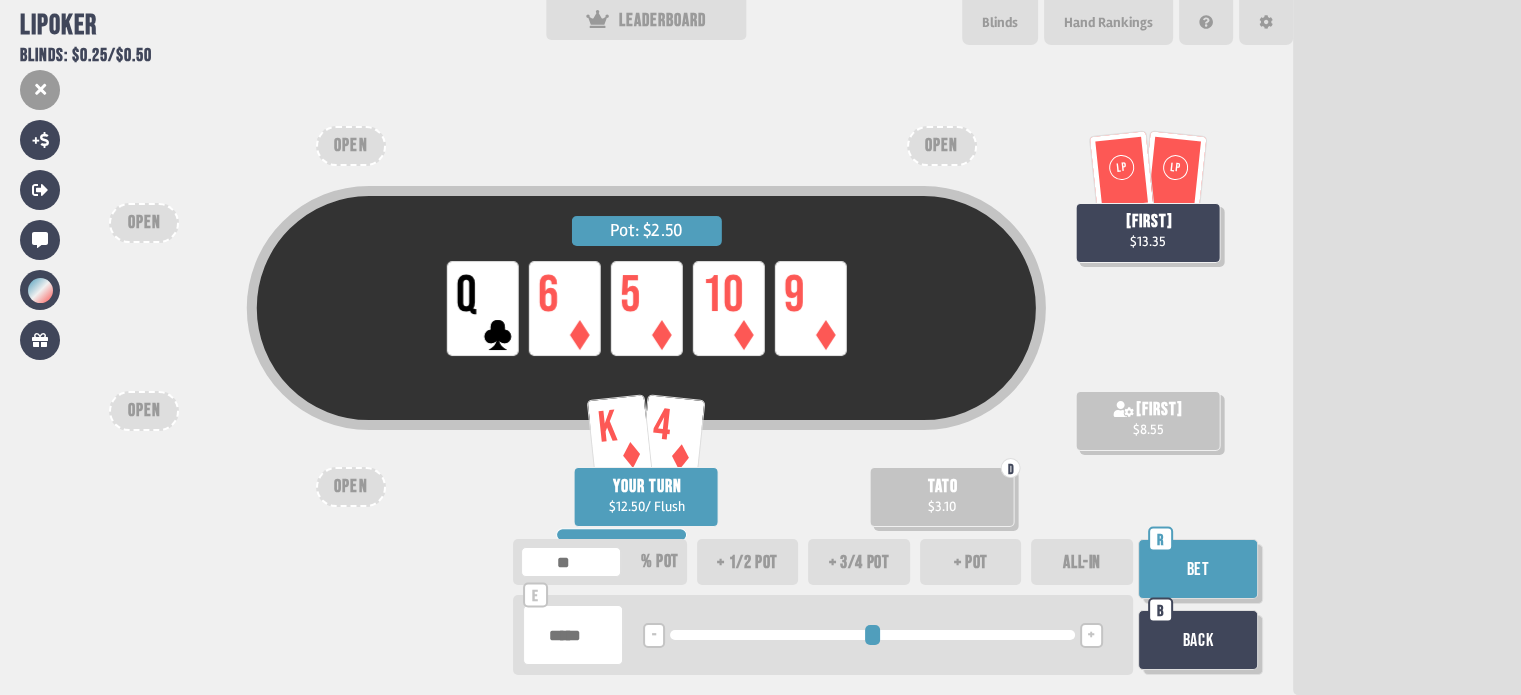click on "+" at bounding box center (1091, 635) 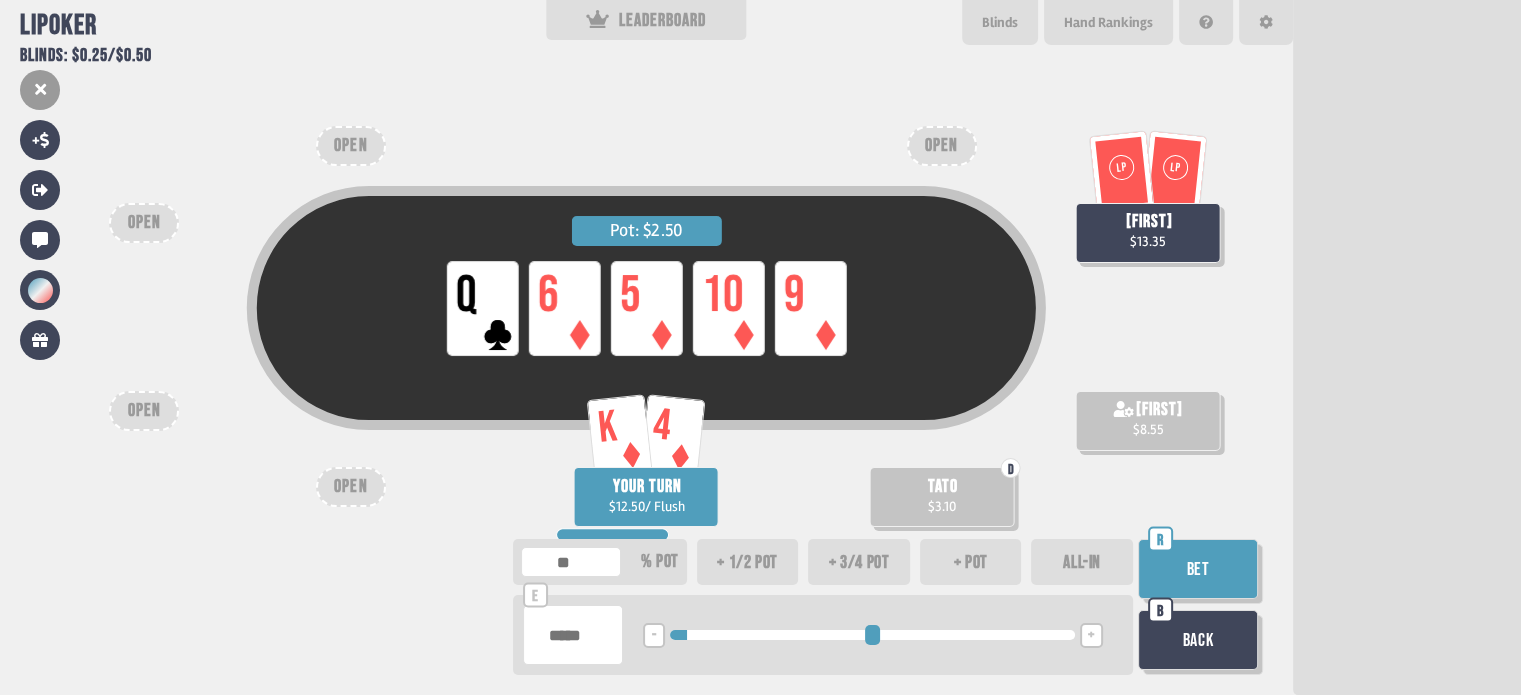 click on "Bet" at bounding box center (1198, 569) 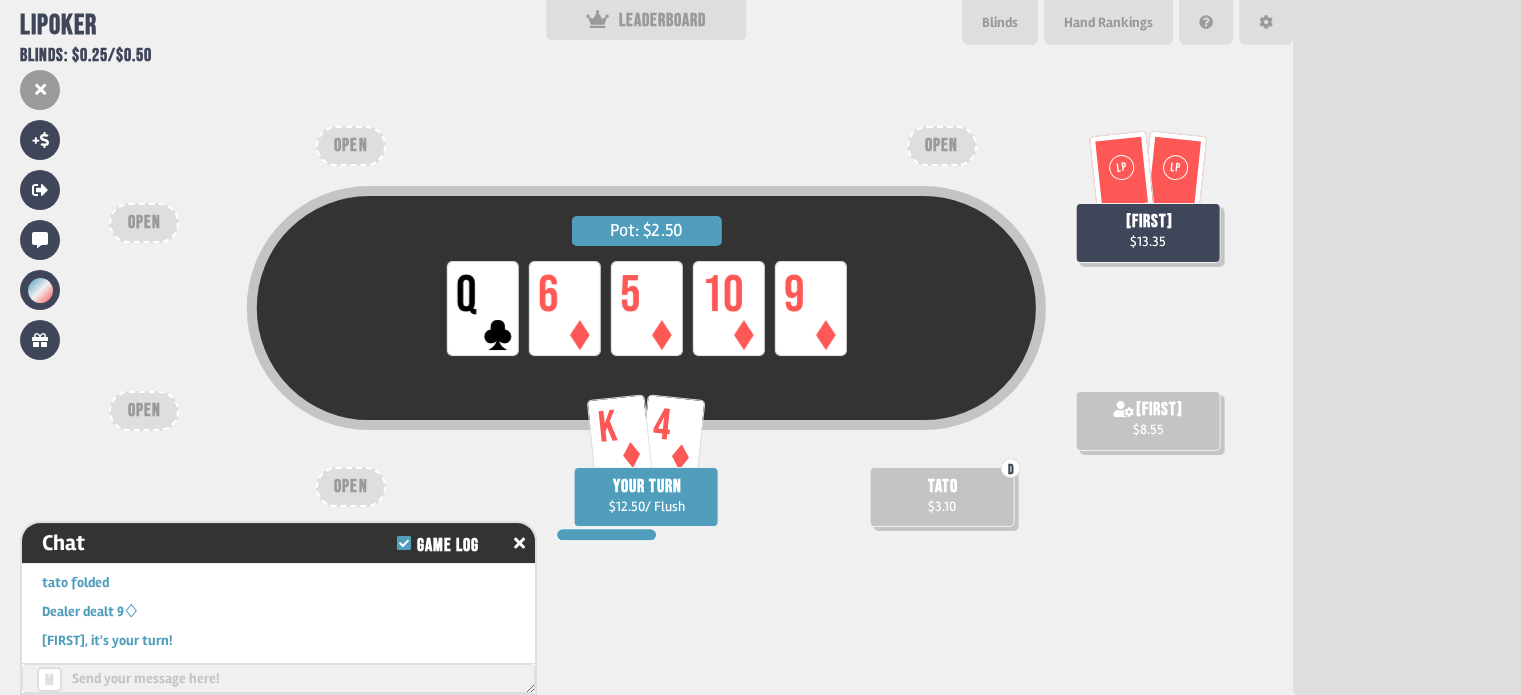 scroll, scrollTop: 3512, scrollLeft: 0, axis: vertical 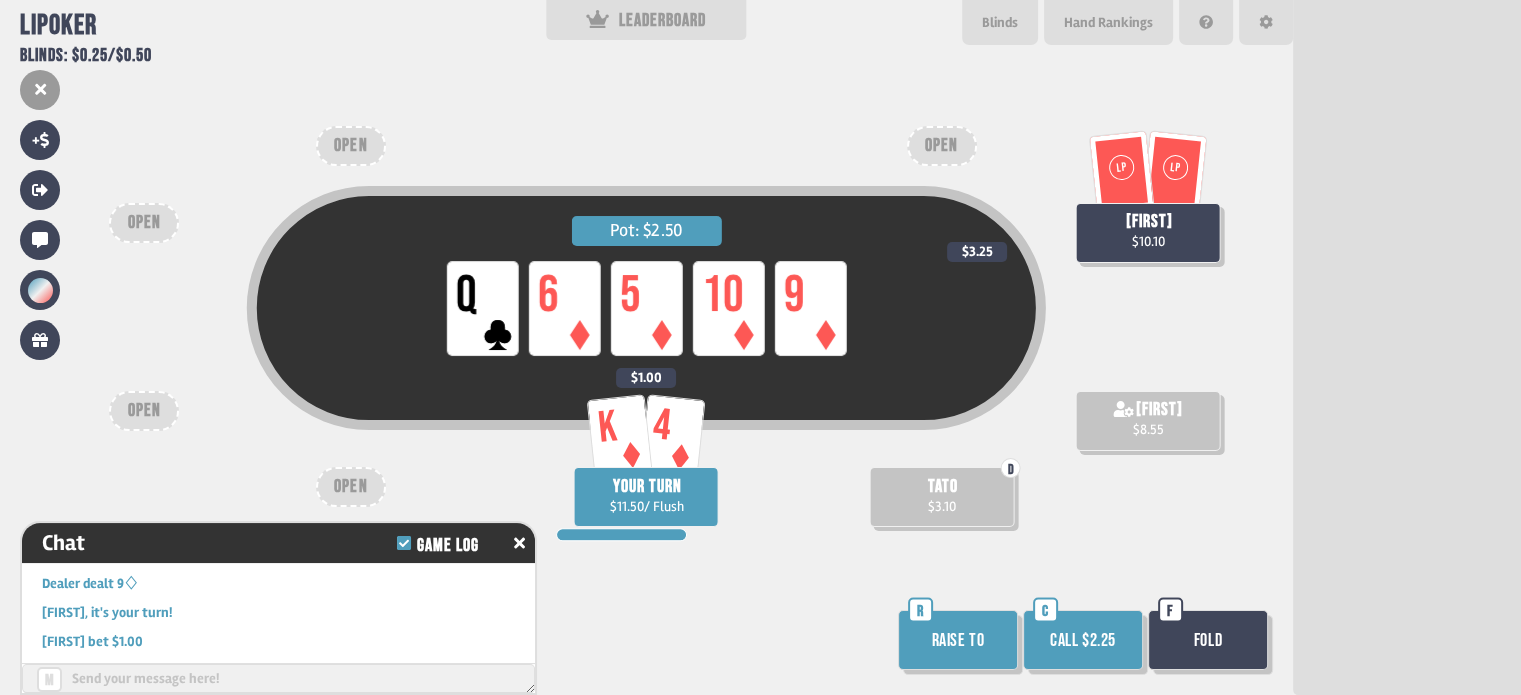 click on "Call $2.25" at bounding box center [1083, 640] 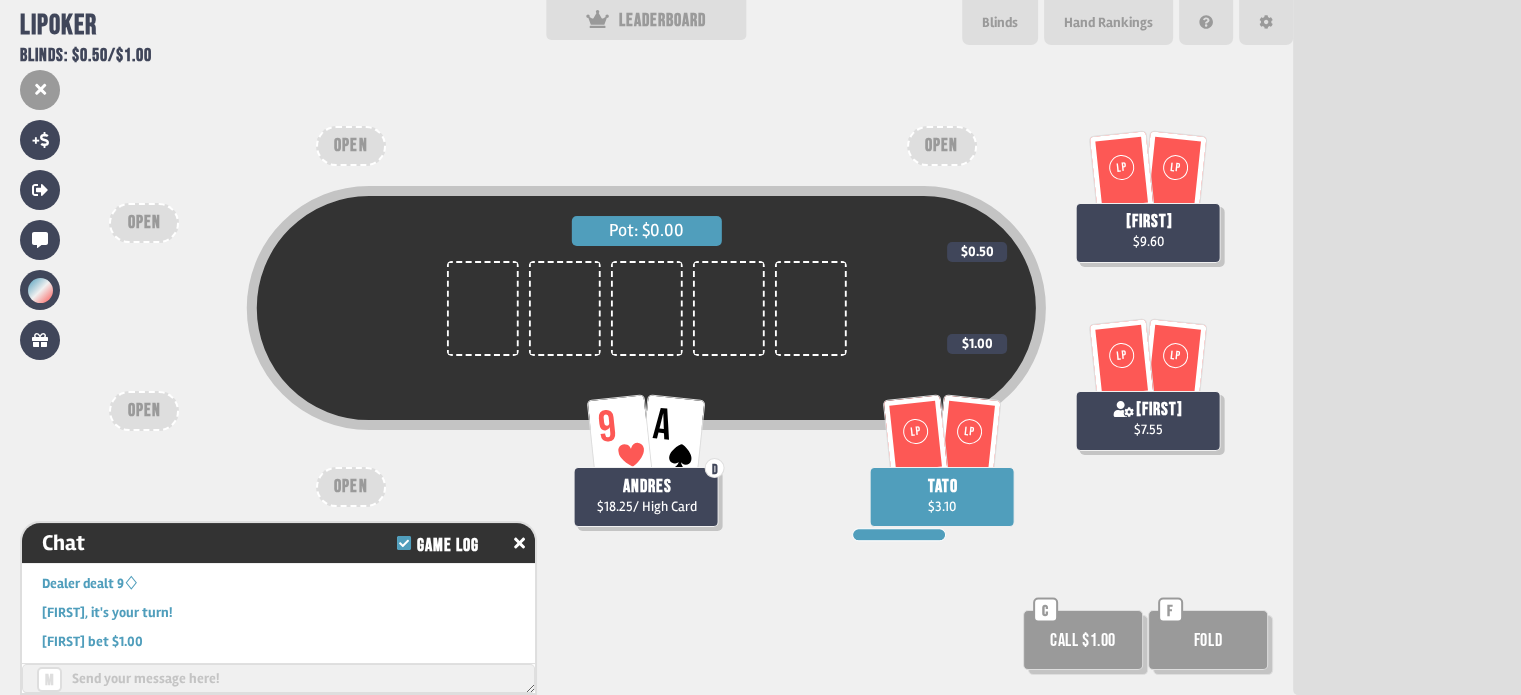 click on "Call $1.00" at bounding box center [1083, 640] 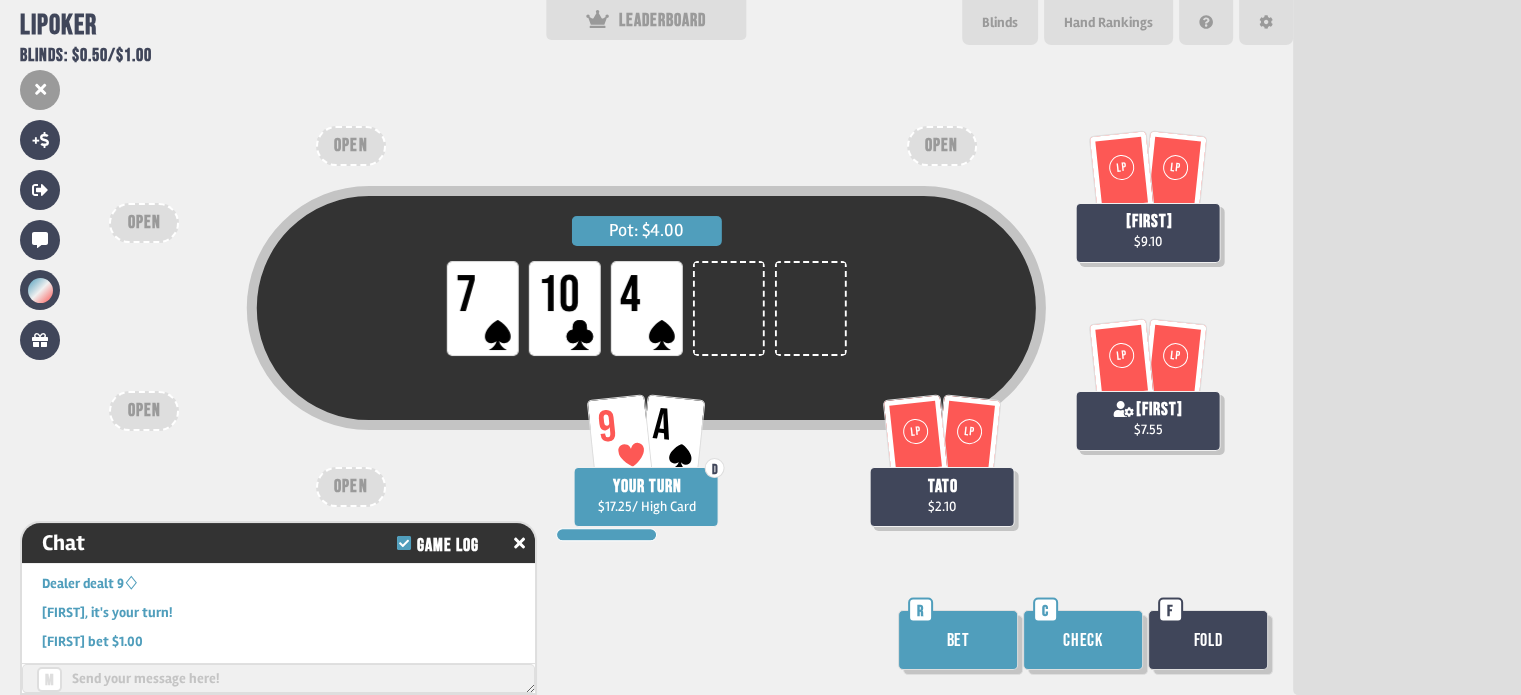 click on "Check" at bounding box center (1083, 640) 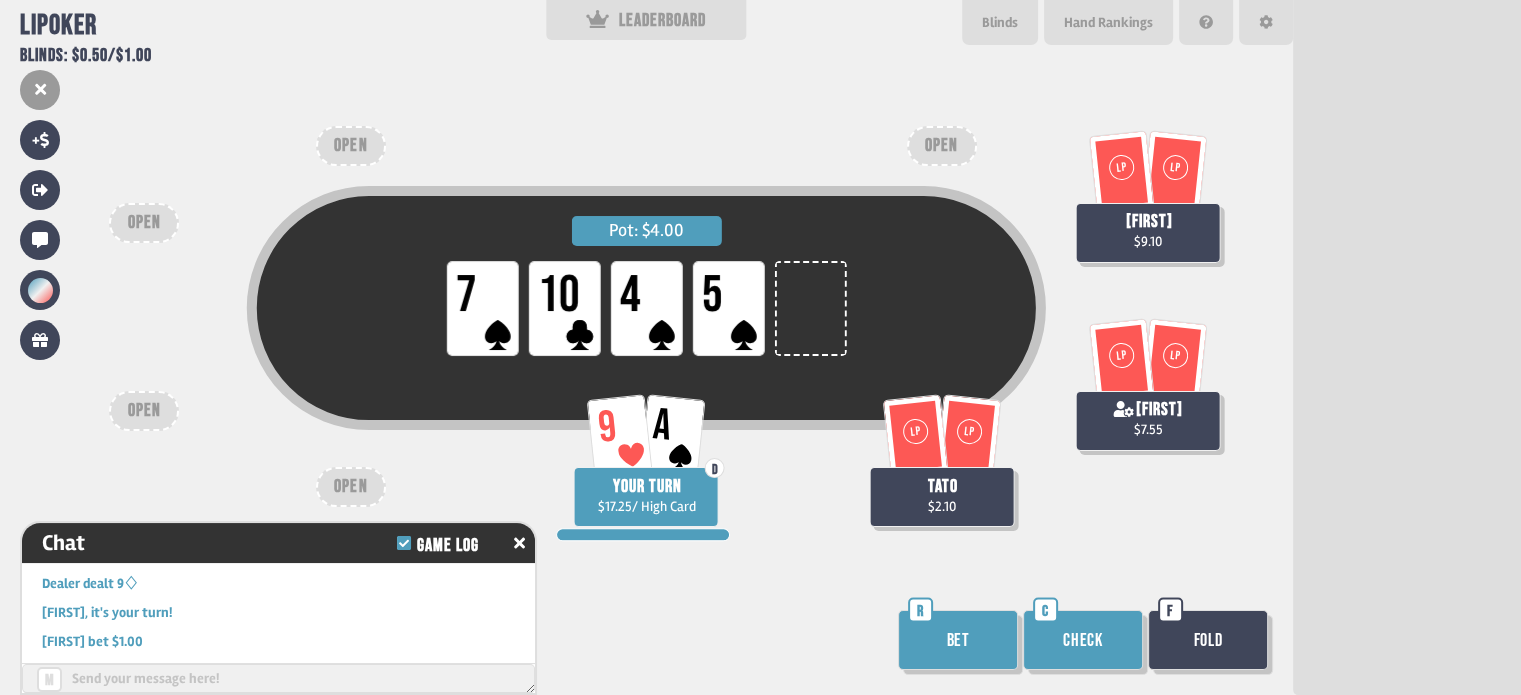 click on "Bet" at bounding box center [958, 640] 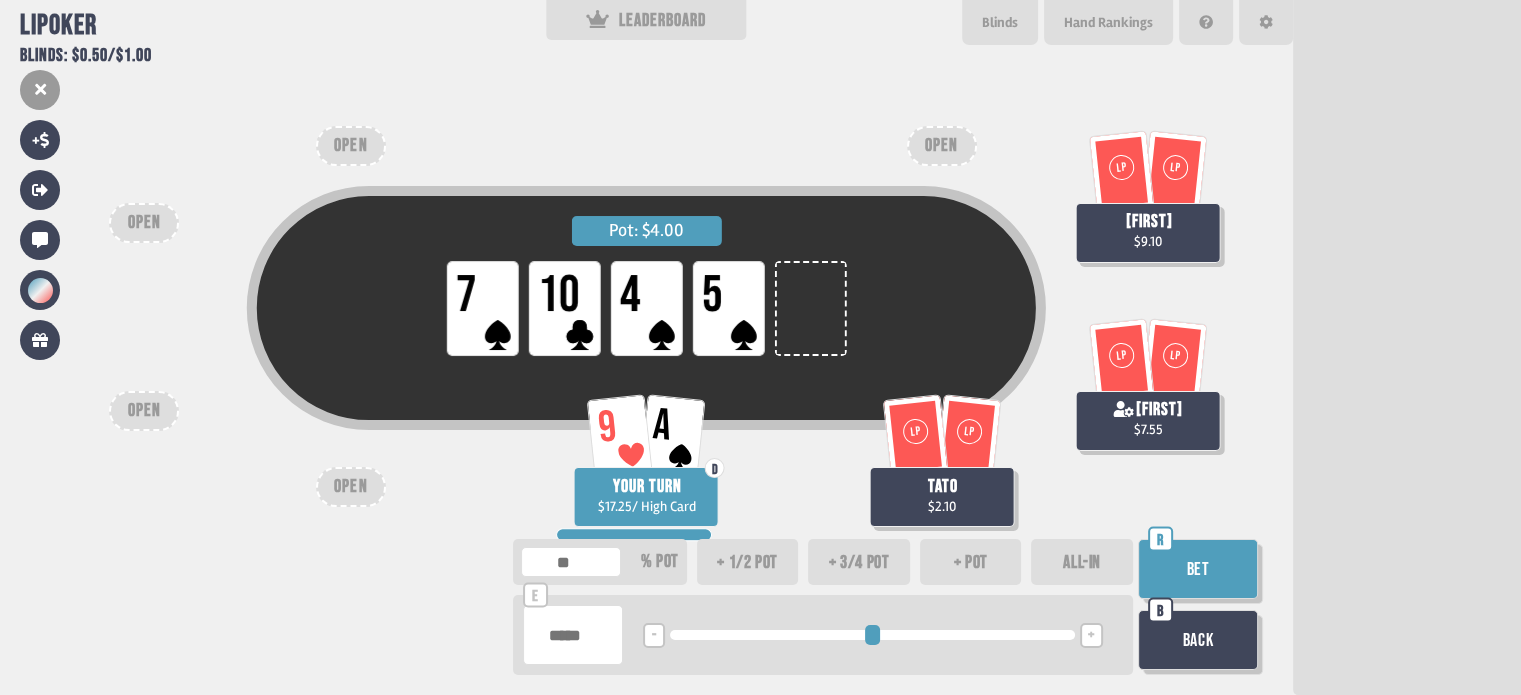 click on "Bet" at bounding box center (1198, 569) 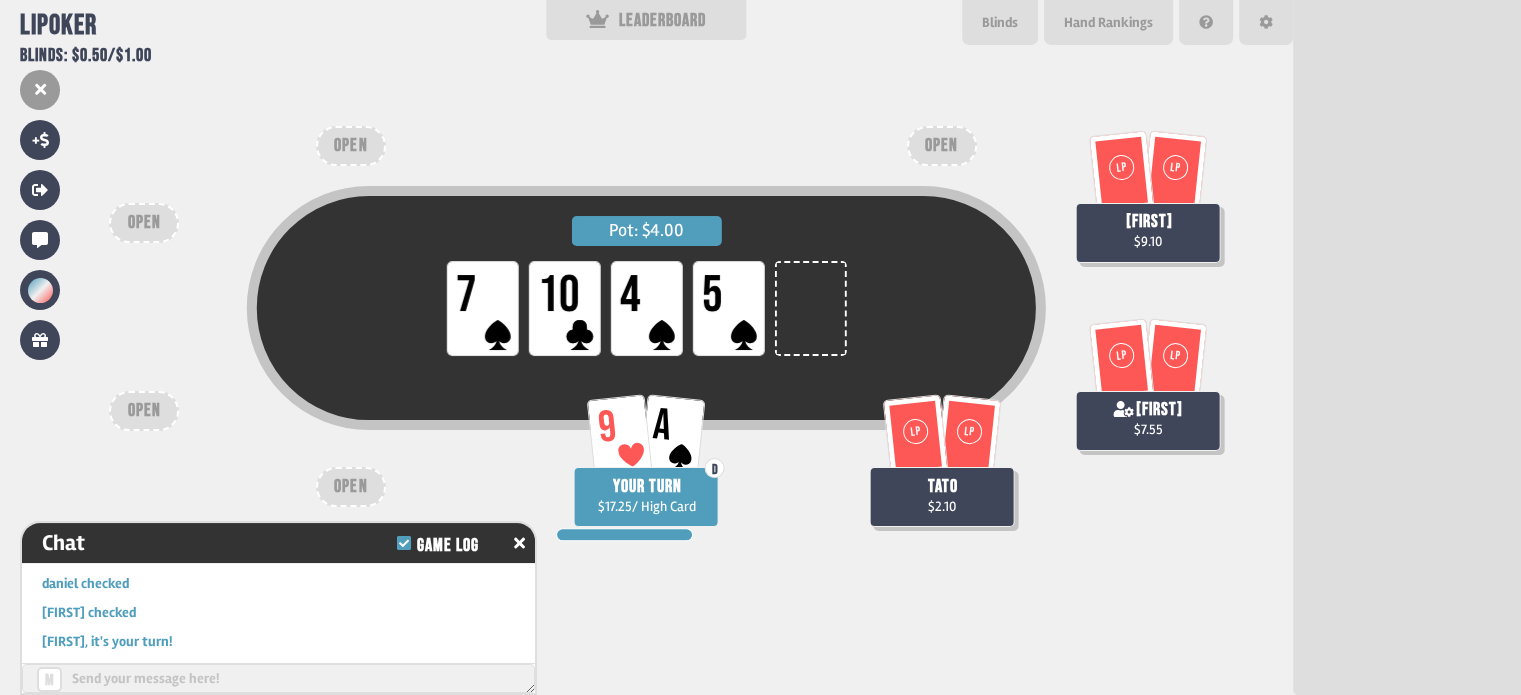 scroll, scrollTop: 4208, scrollLeft: 0, axis: vertical 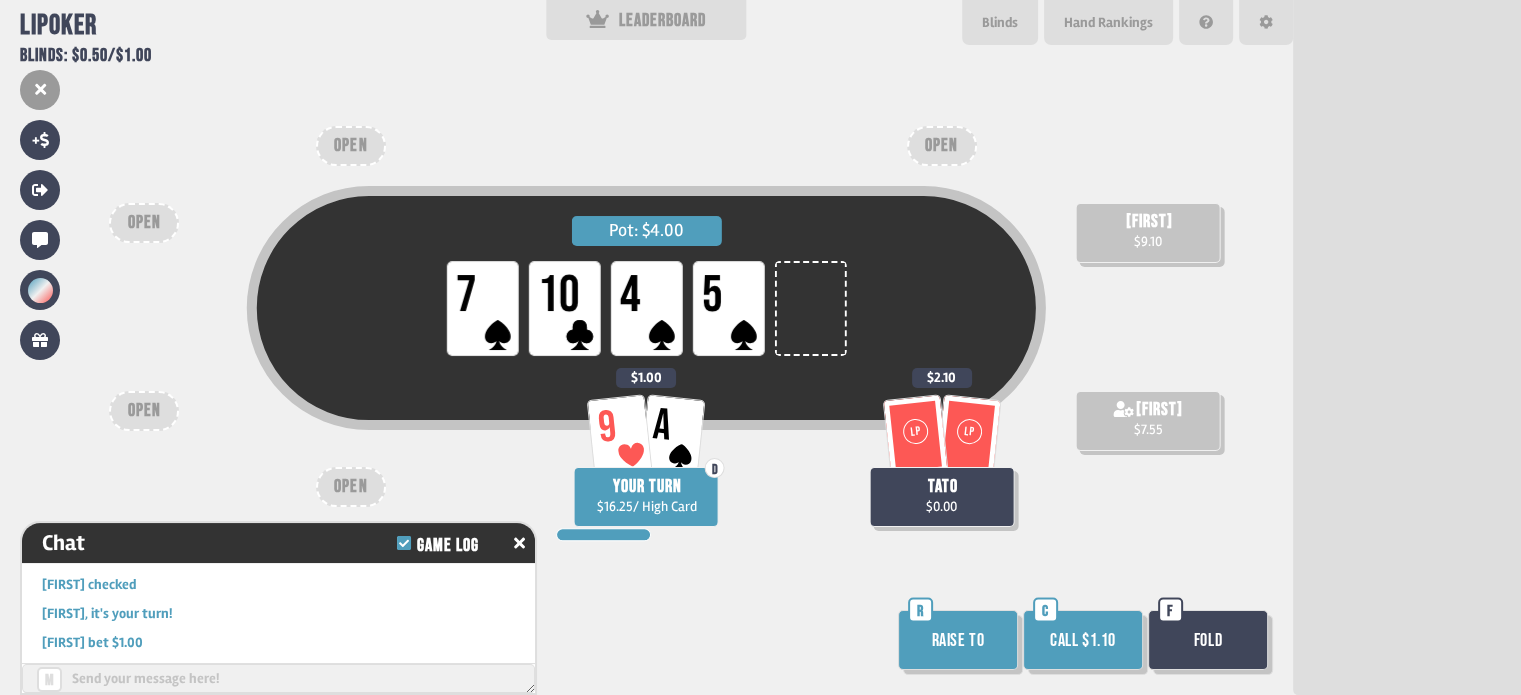 click on "Call $1.10" at bounding box center (1083, 640) 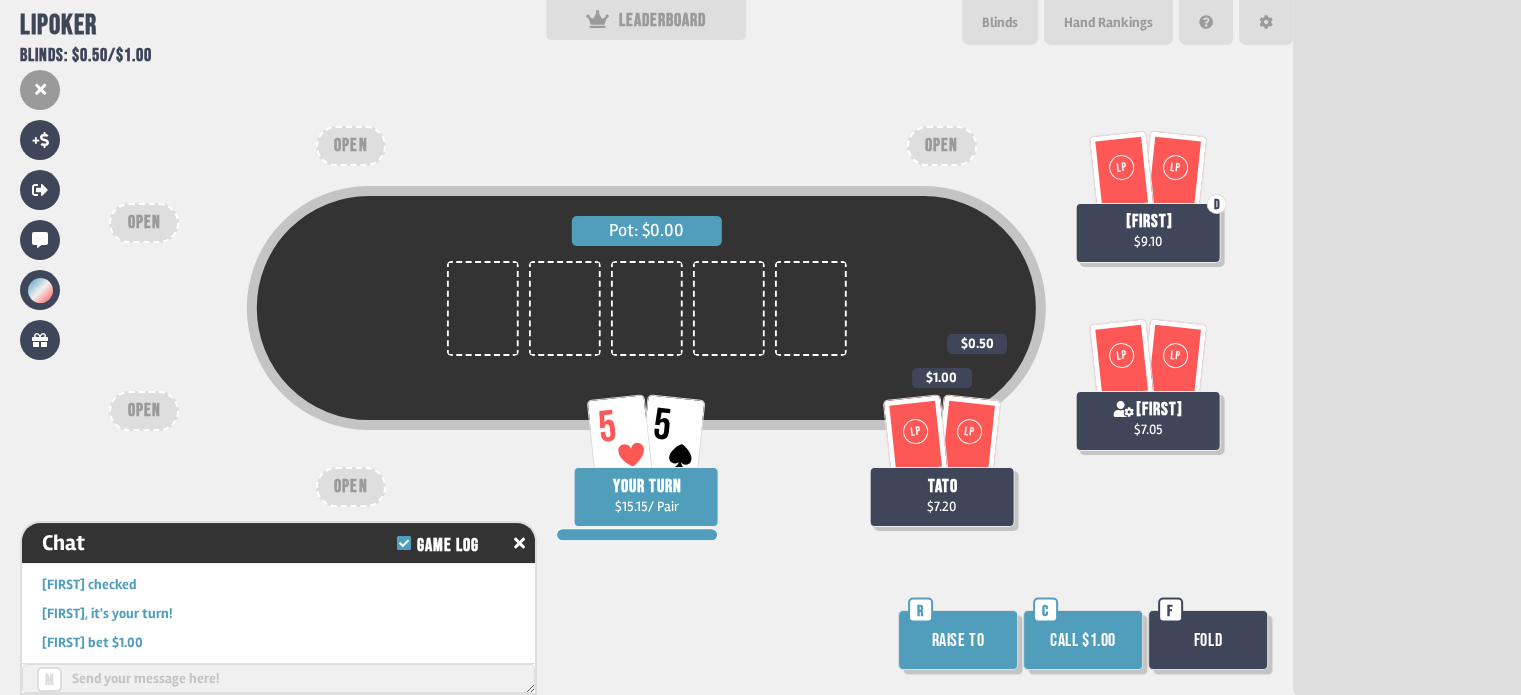 click on "Call $1.00" at bounding box center (1083, 640) 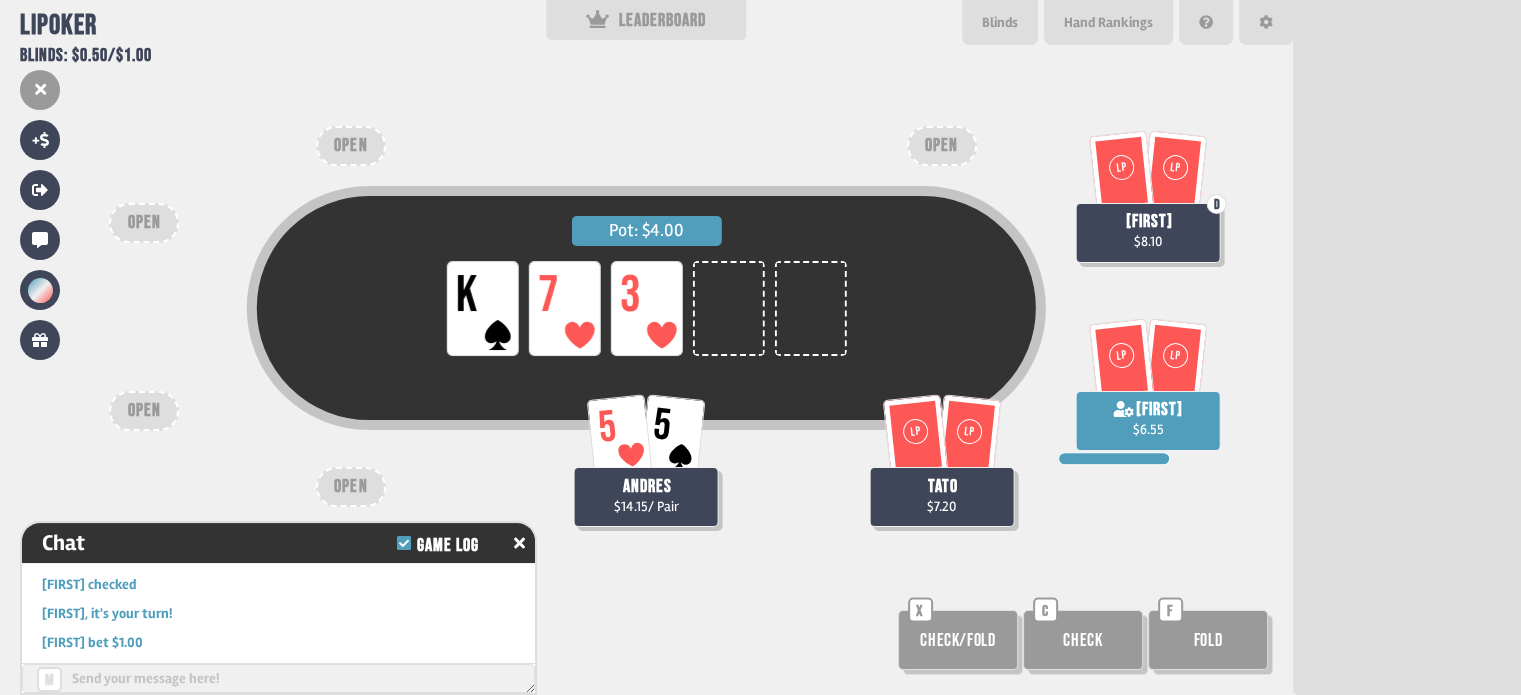 click on "Check" at bounding box center [958, 640] 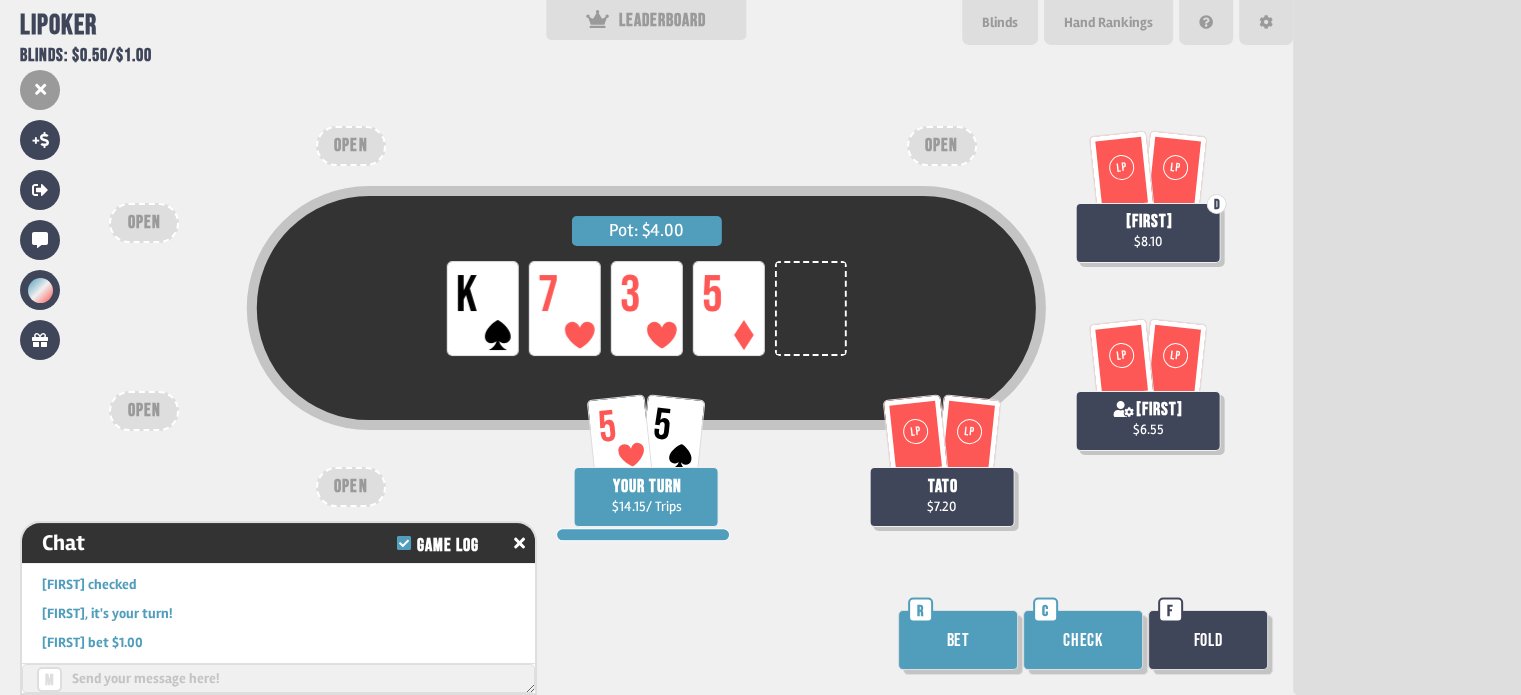 click on "Bet" at bounding box center [958, 640] 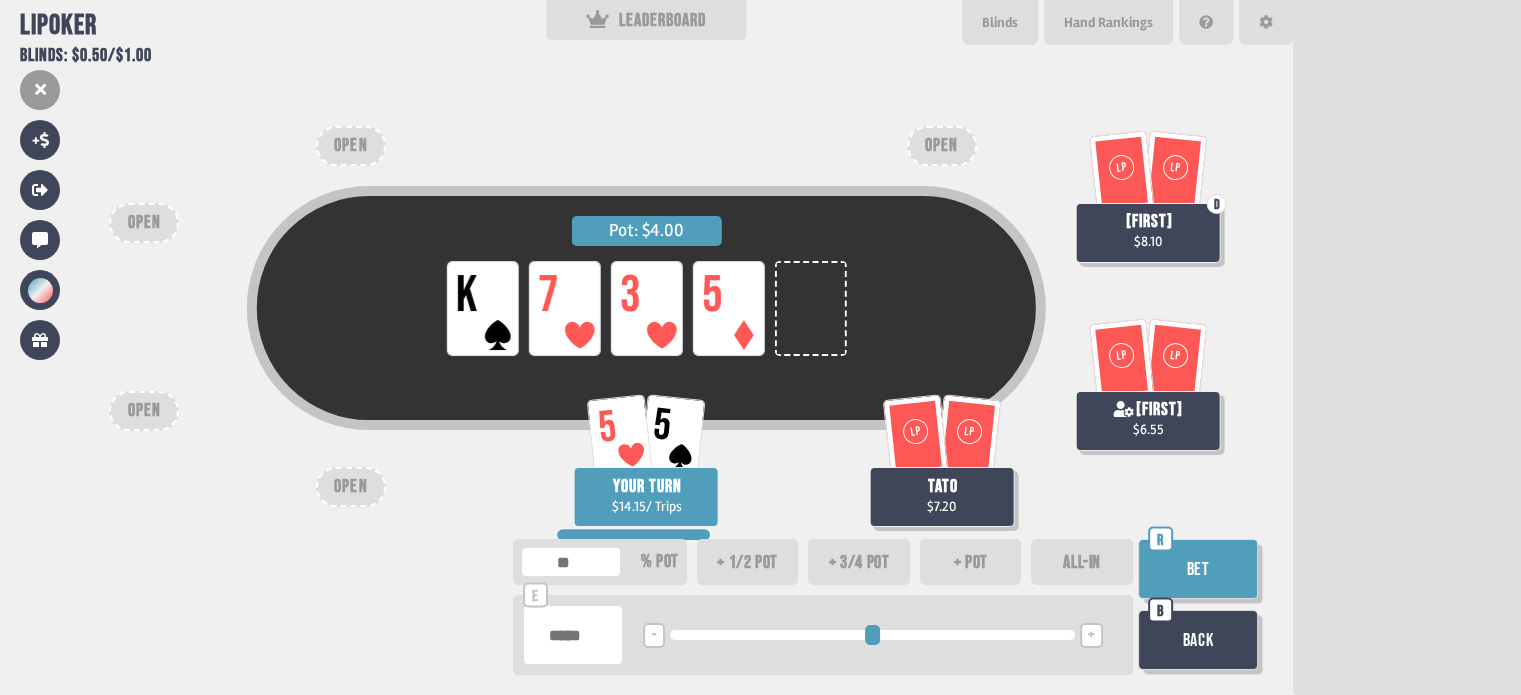 click on "Bet" at bounding box center (1198, 569) 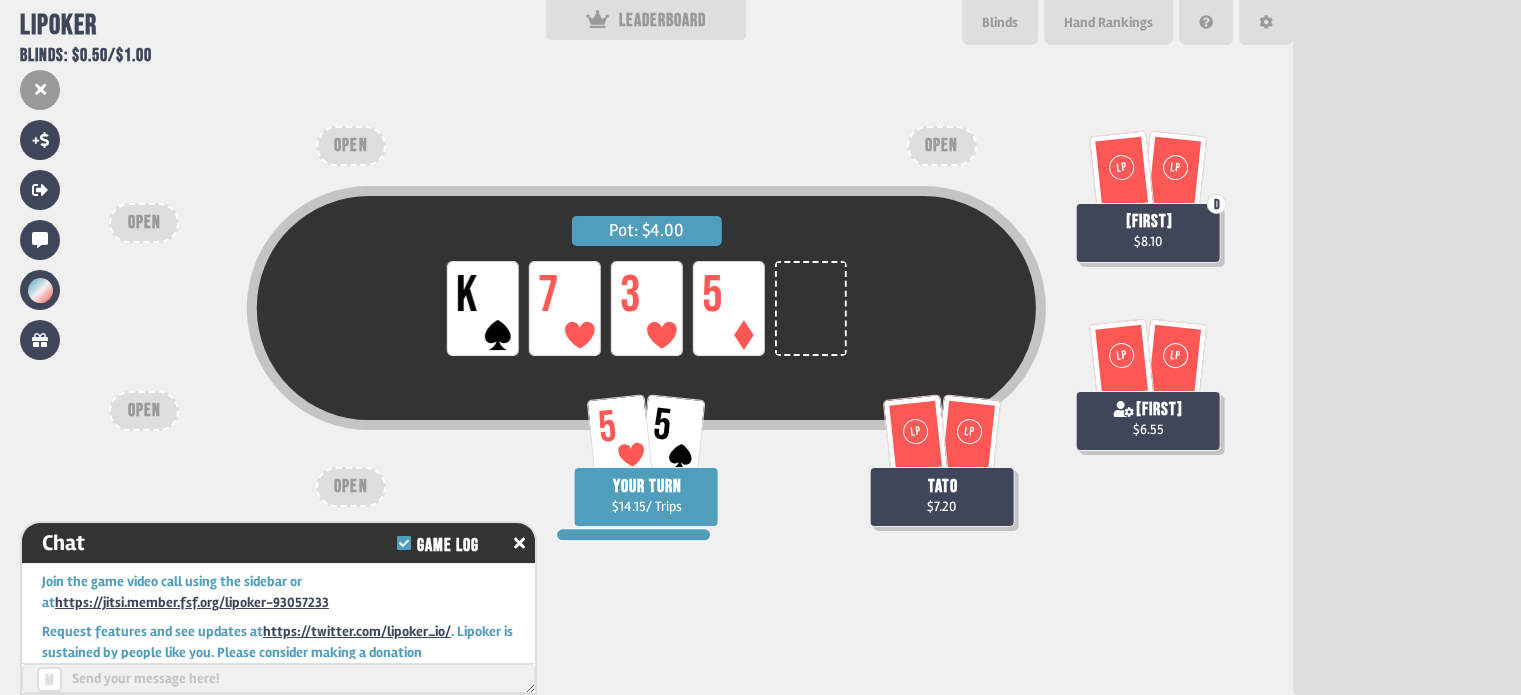 scroll, scrollTop: 4934, scrollLeft: 0, axis: vertical 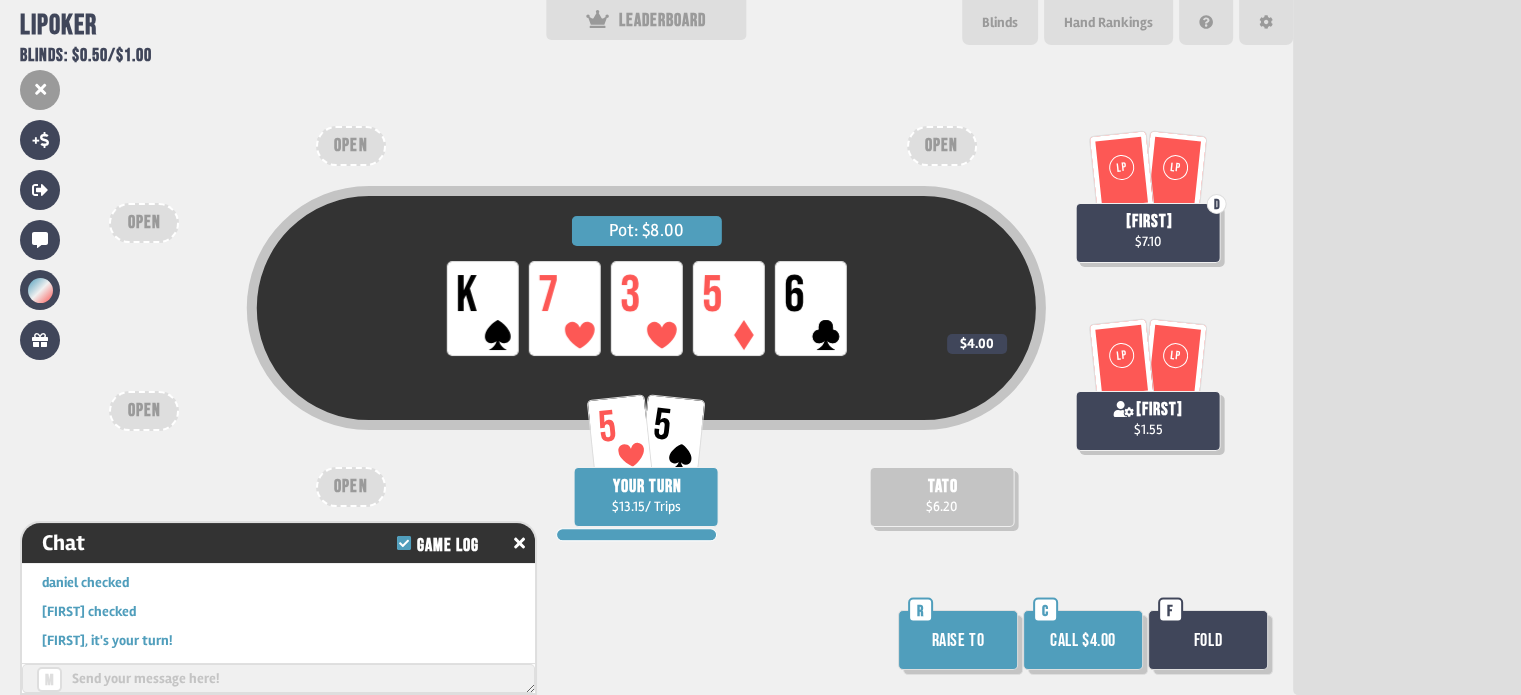 click on "Call $4.00" at bounding box center (1083, 640) 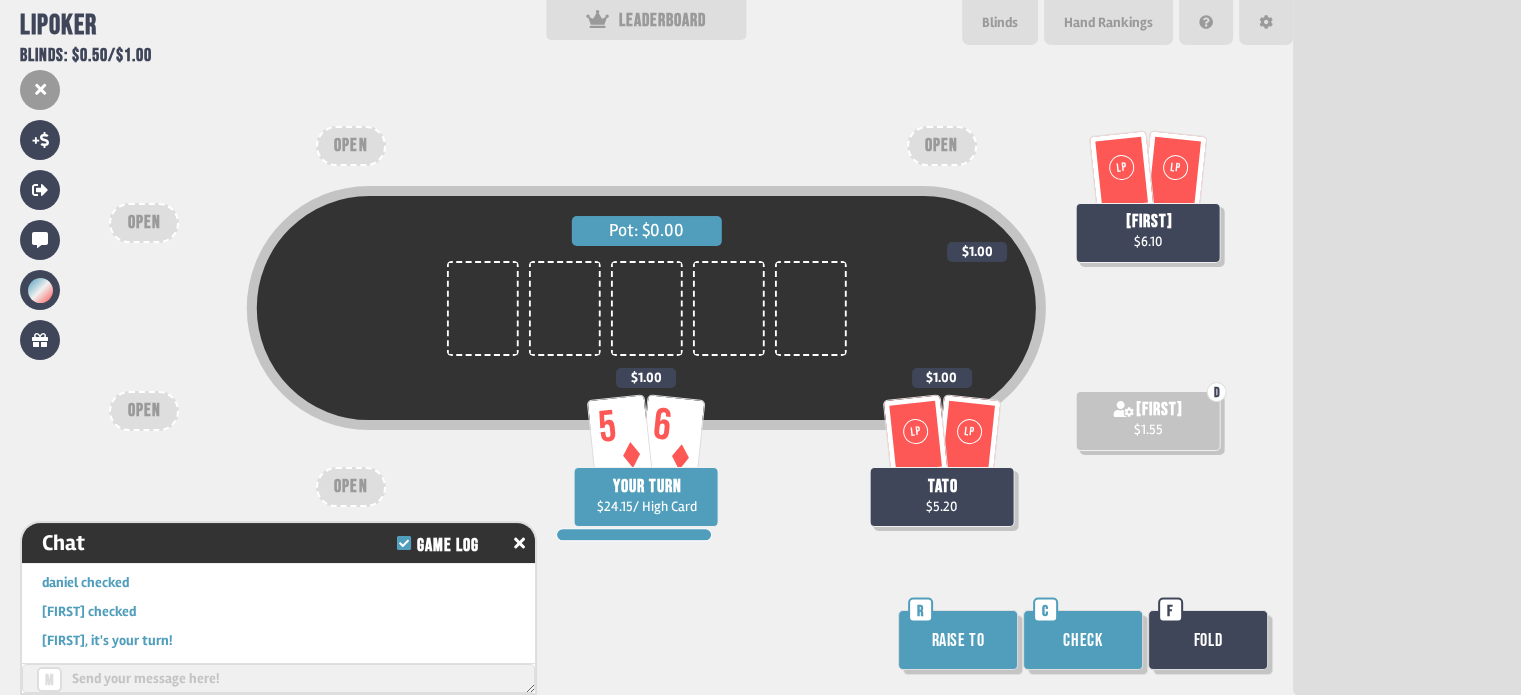 click on "Check" at bounding box center (1083, 640) 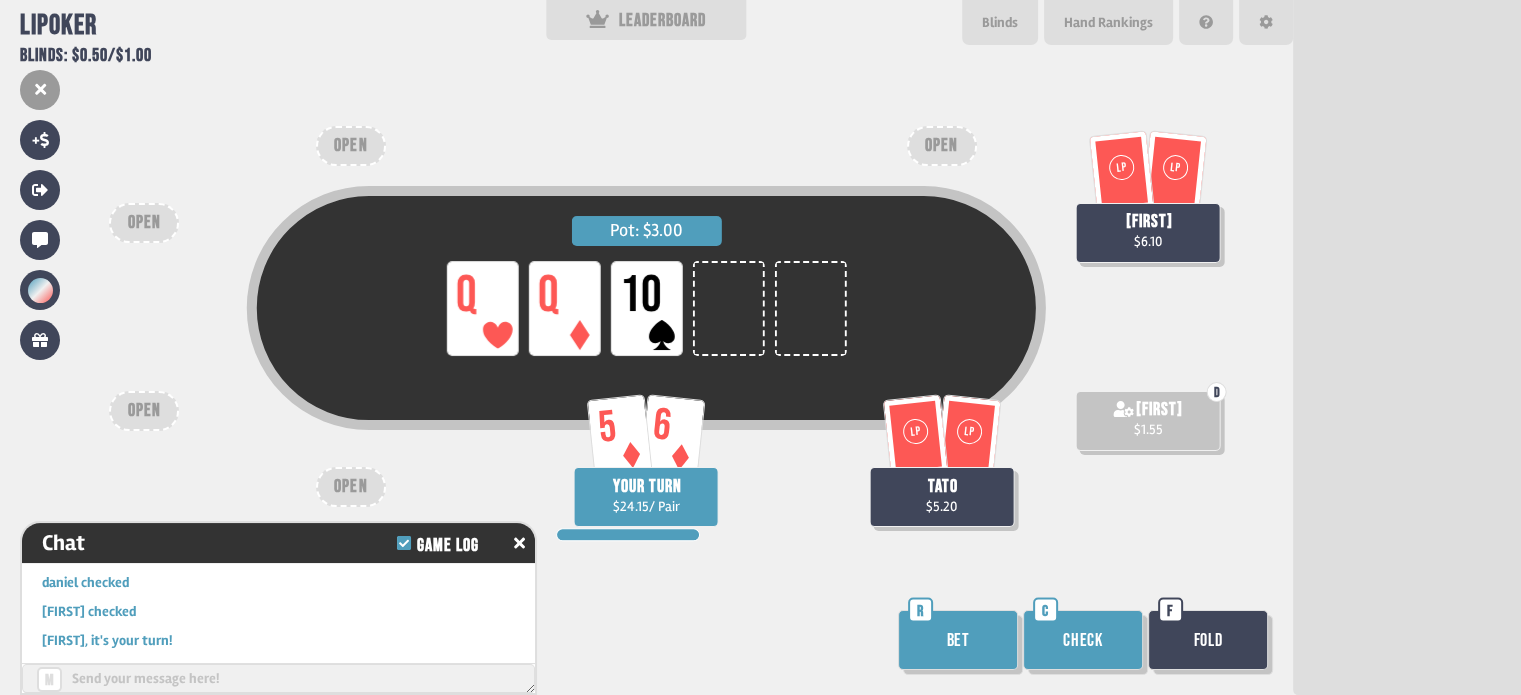 click on "Check" at bounding box center [1083, 640] 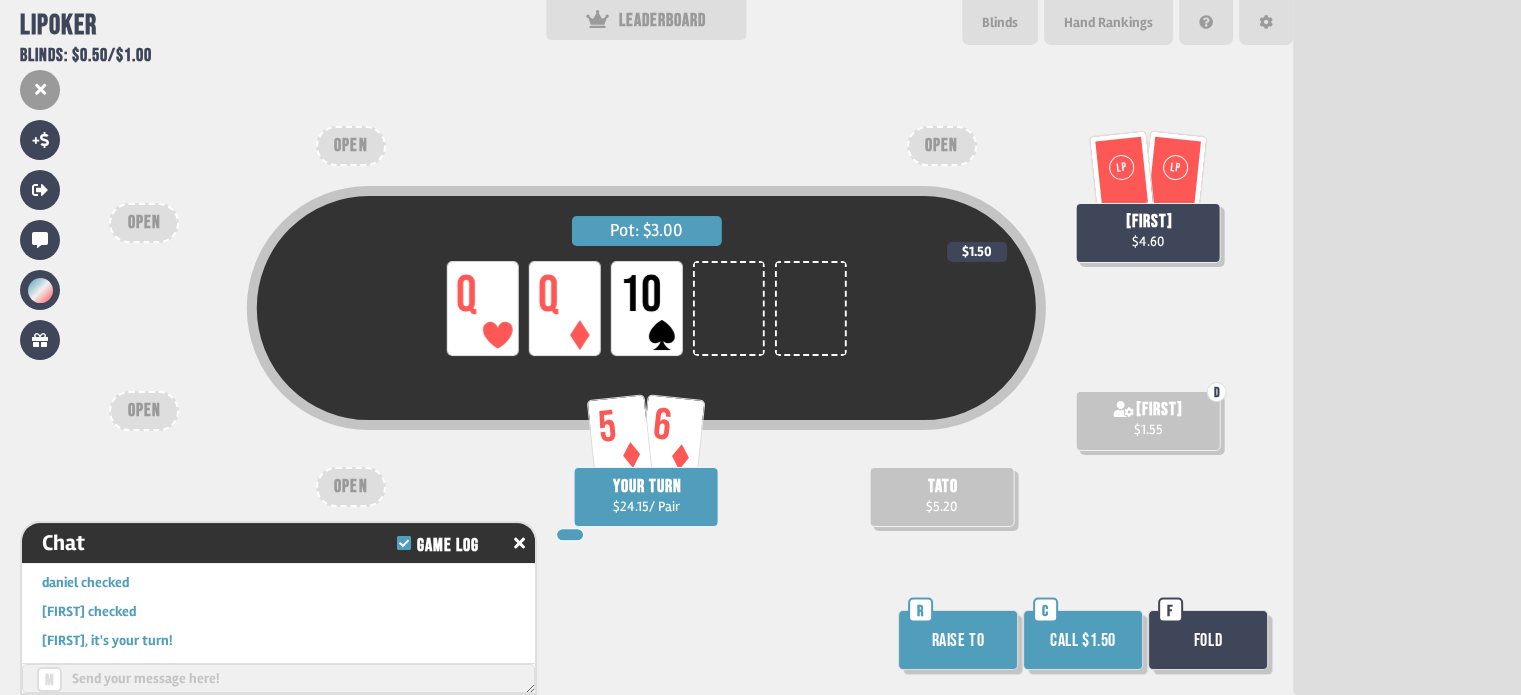 click on "Fold" at bounding box center (1208, 640) 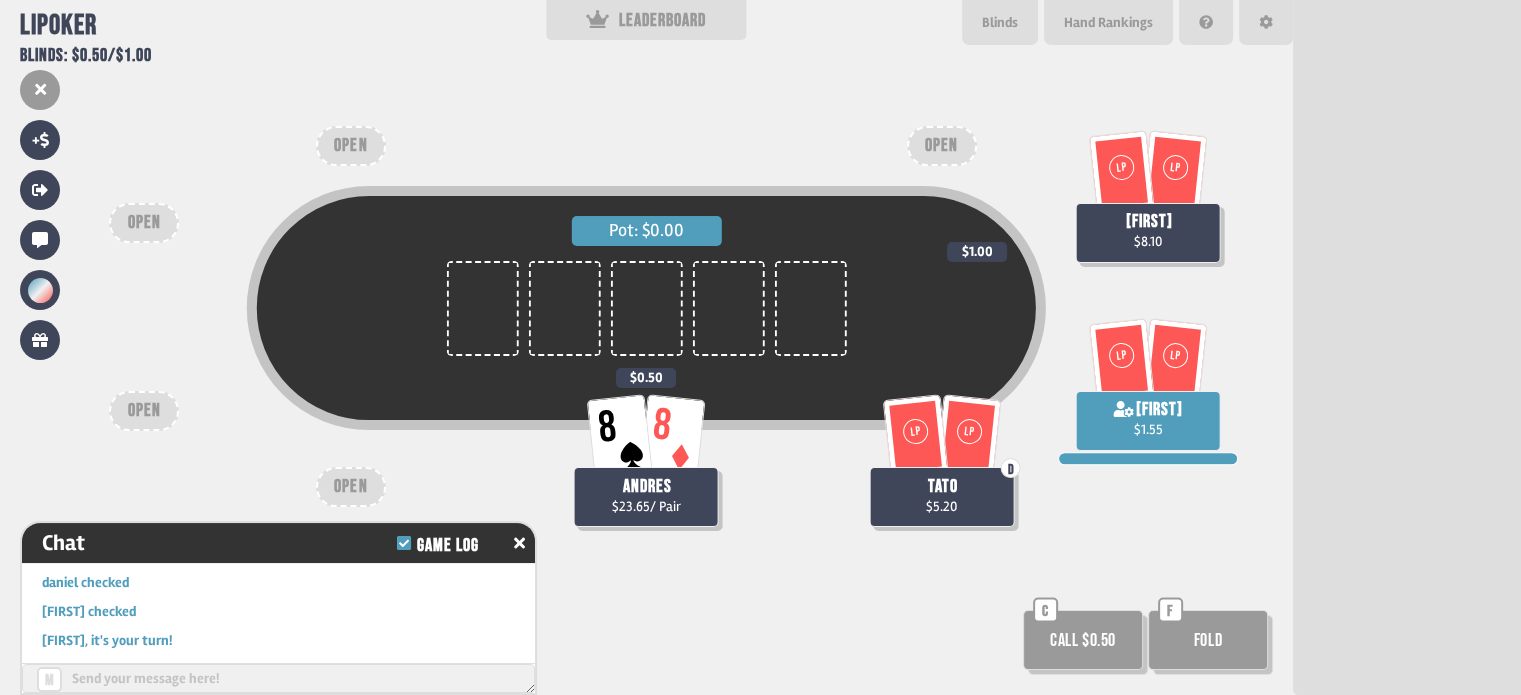 scroll, scrollTop: 98, scrollLeft: 0, axis: vertical 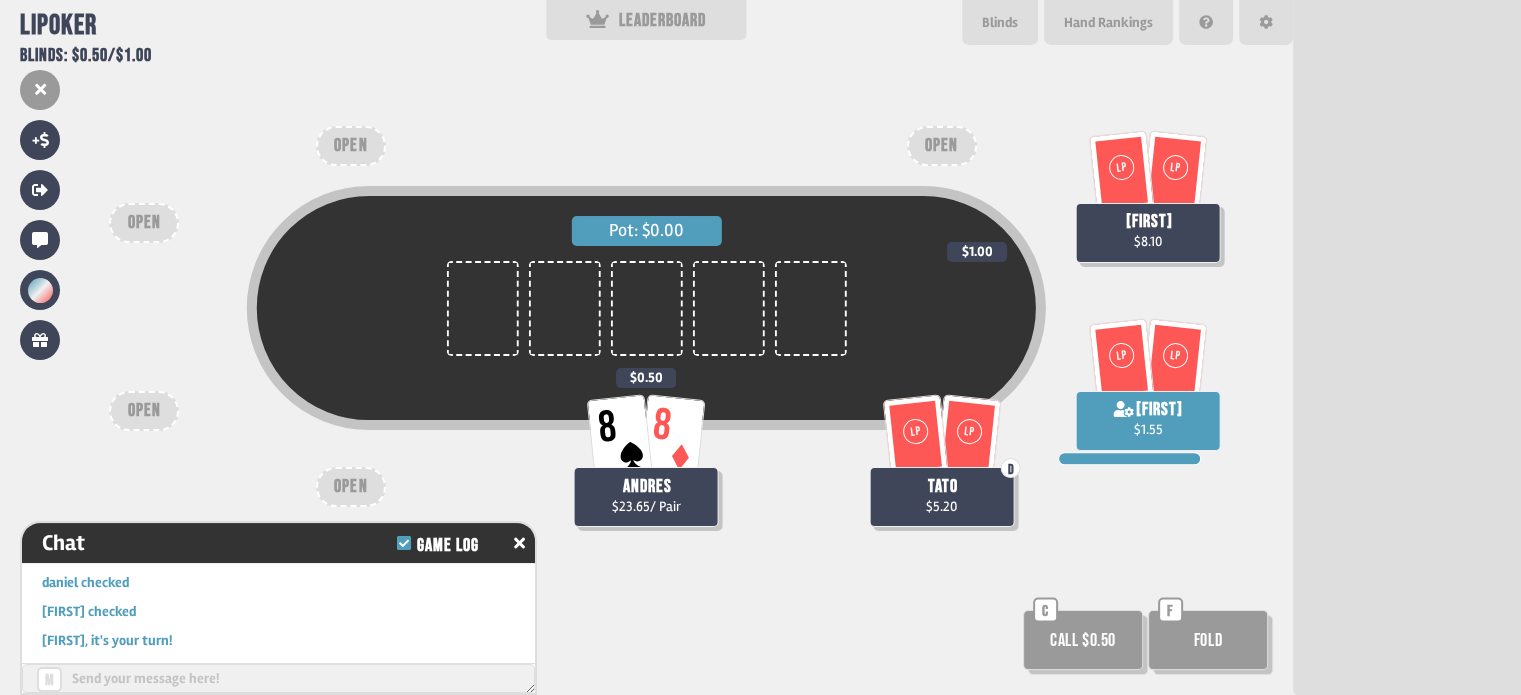 click on "Call $0.50" at bounding box center [1083, 640] 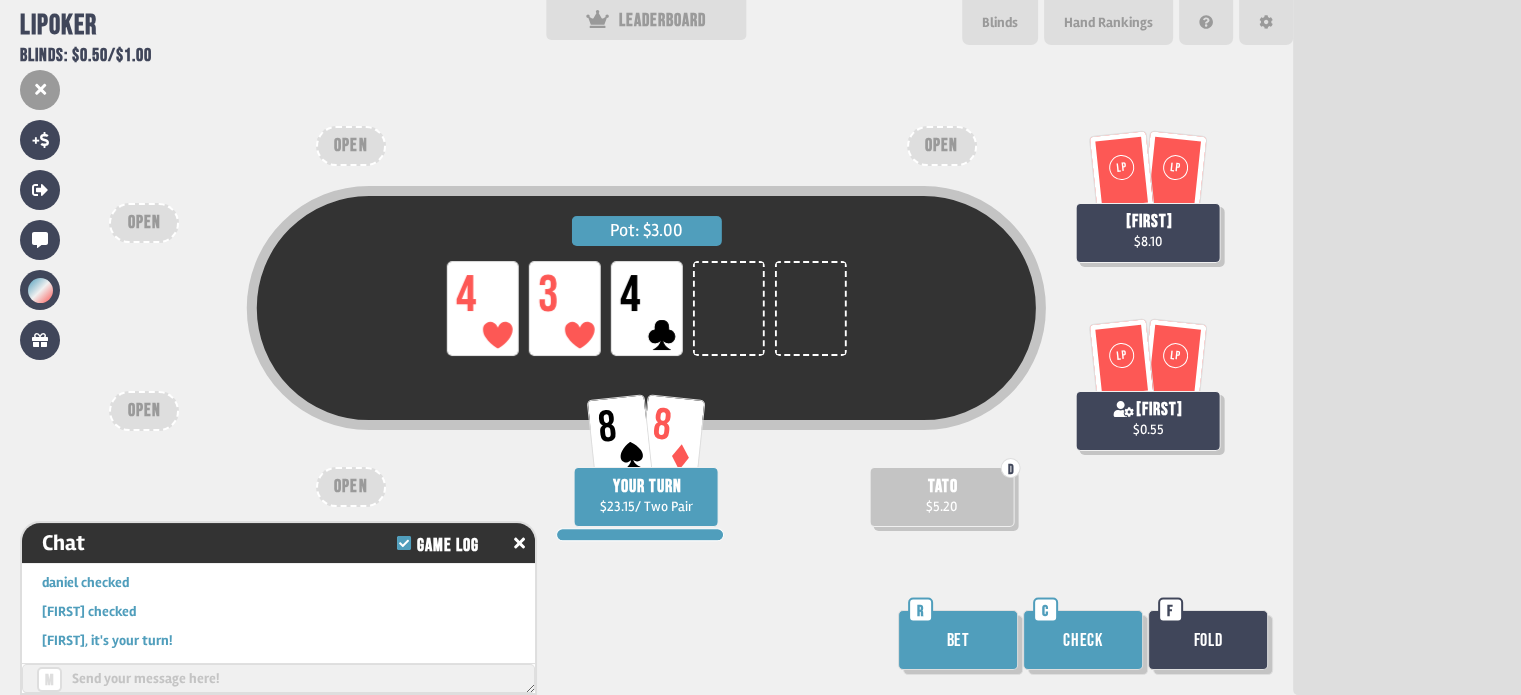 click on "Bet" at bounding box center (958, 640) 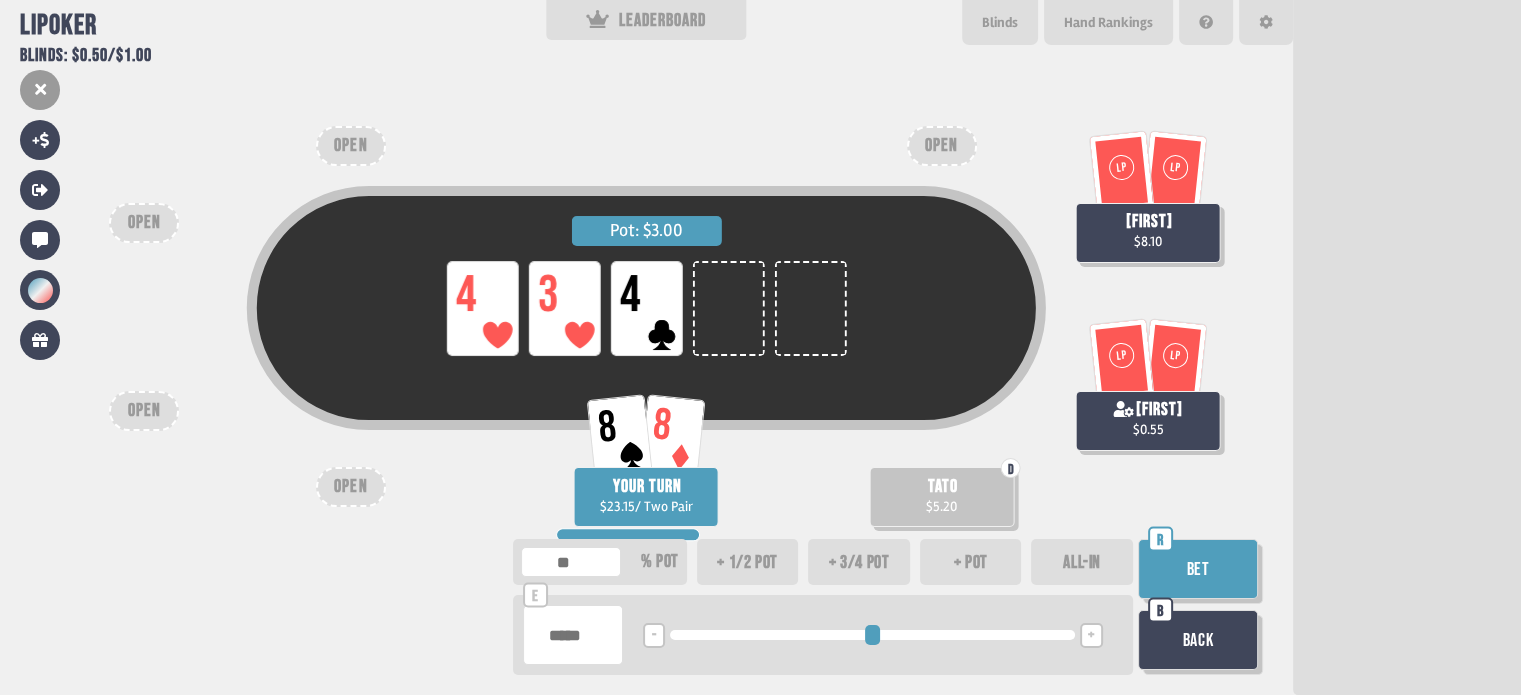 click on "Bet" at bounding box center (1198, 569) 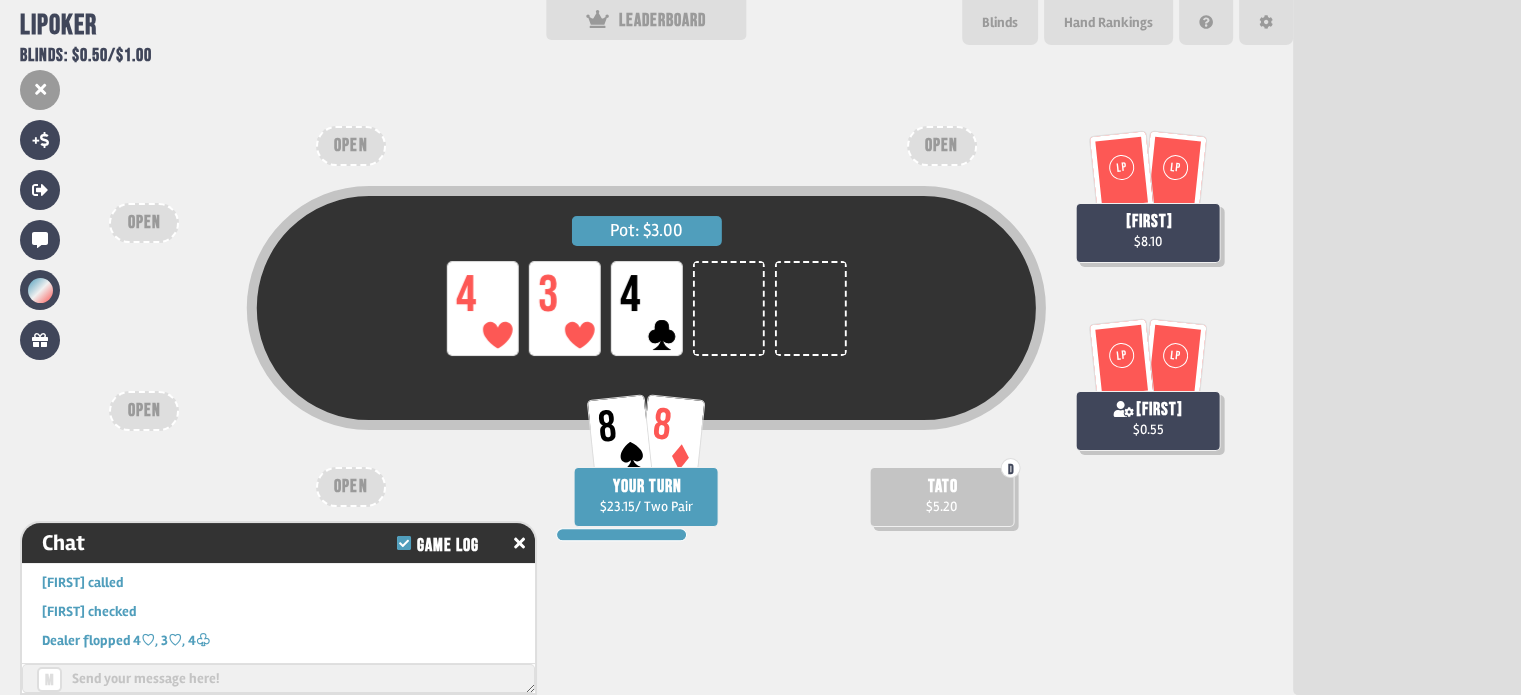 scroll, scrollTop: 6064, scrollLeft: 0, axis: vertical 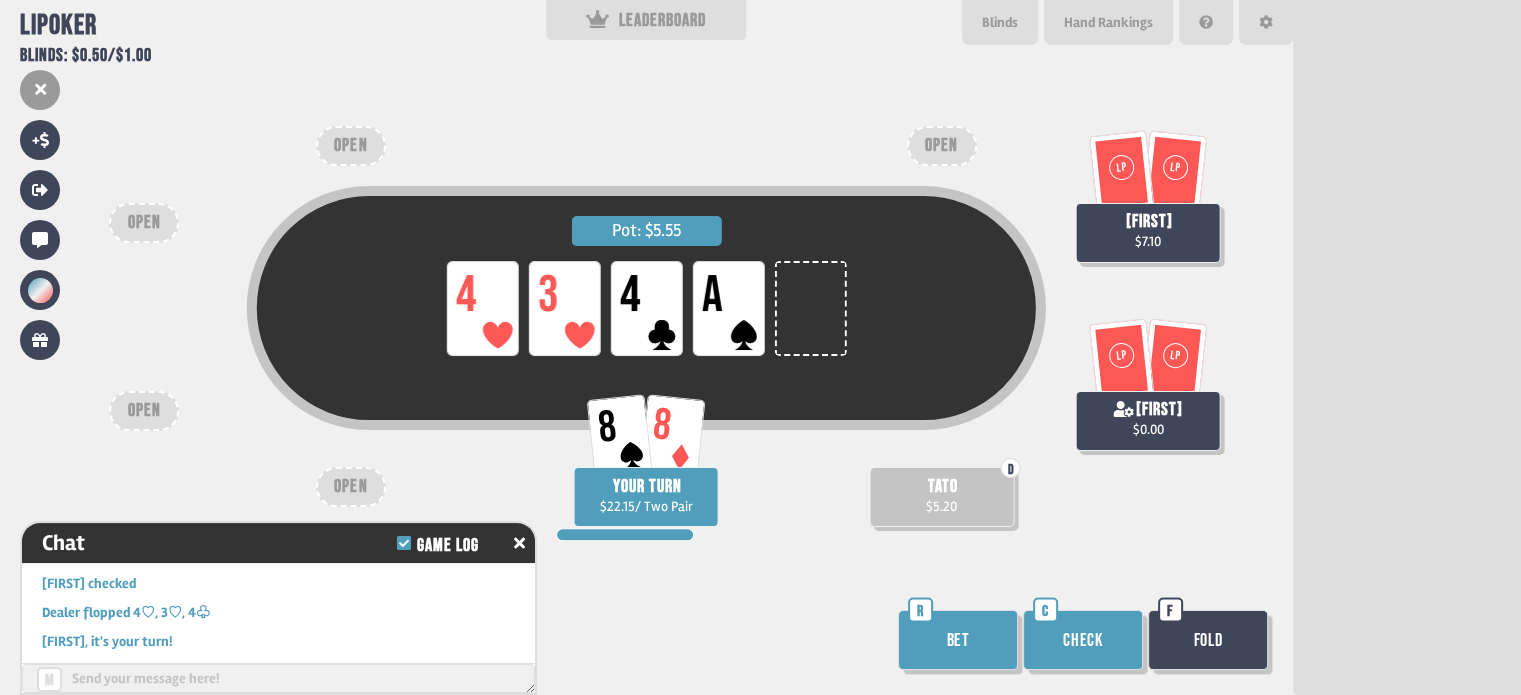 click on "Bet" at bounding box center [958, 640] 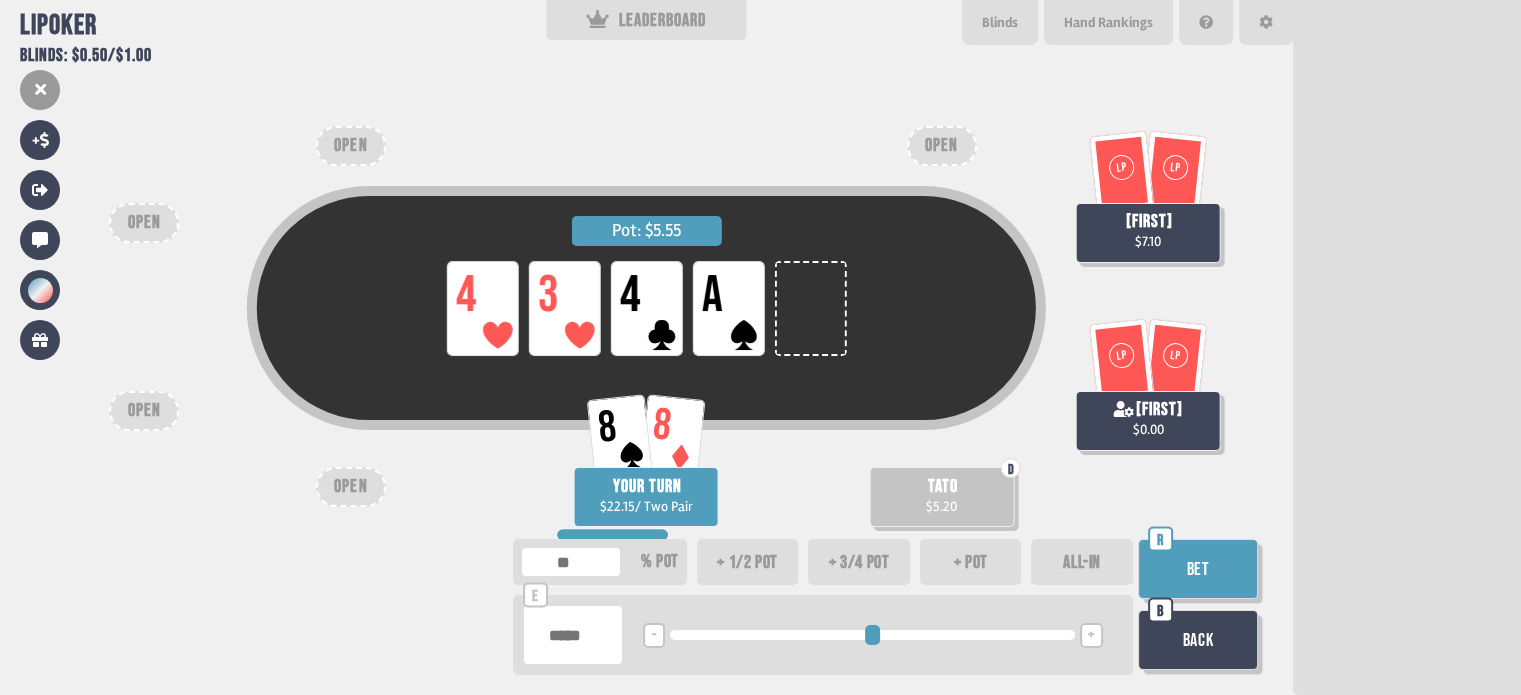 click on "Bet" at bounding box center (1198, 569) 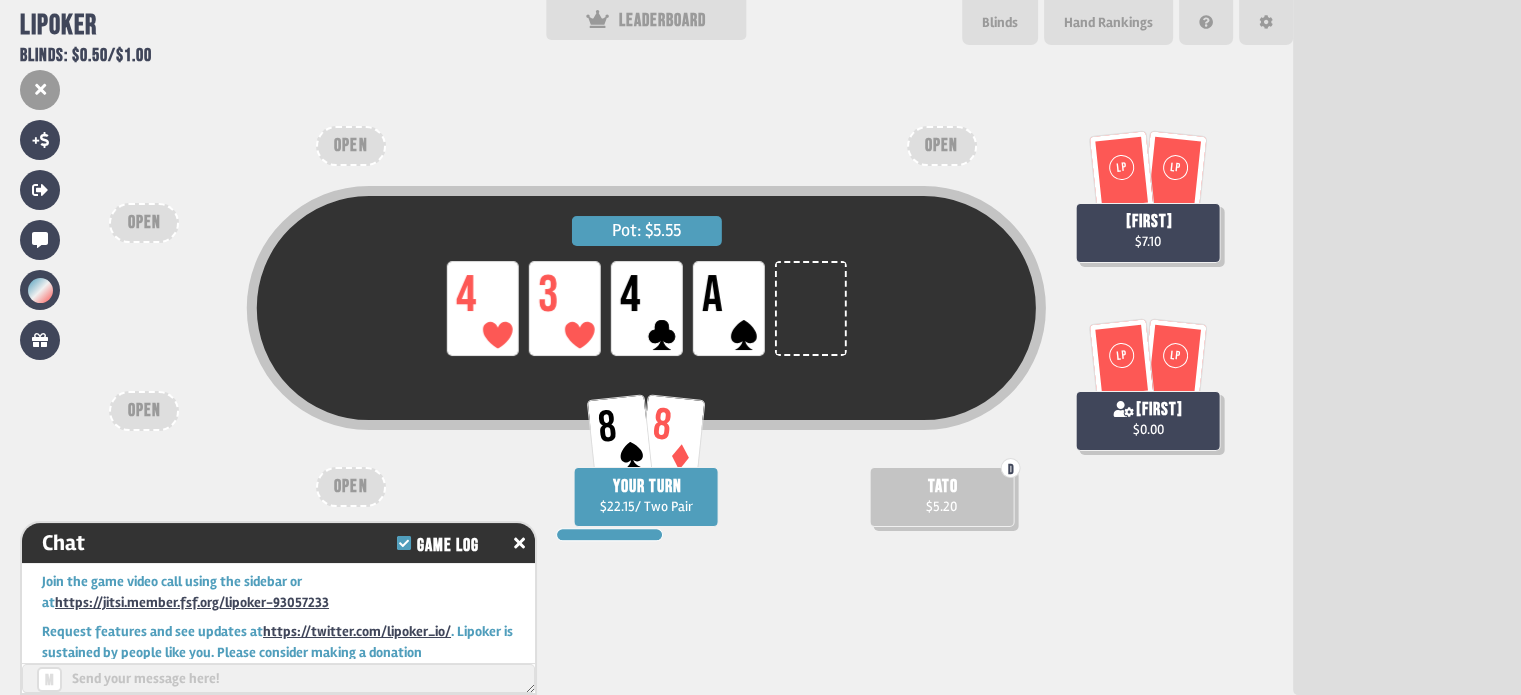 scroll, scrollTop: 6210, scrollLeft: 0, axis: vertical 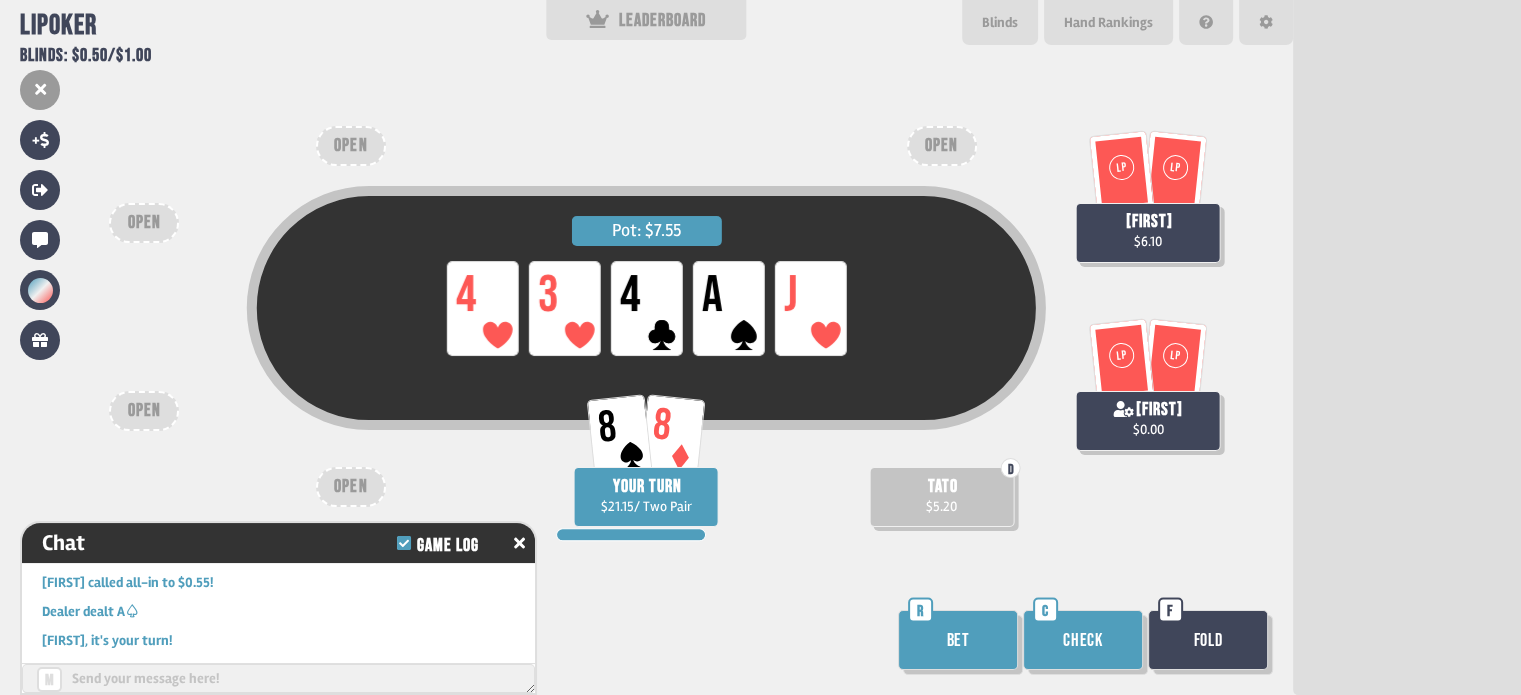 click on "Check" at bounding box center [1083, 640] 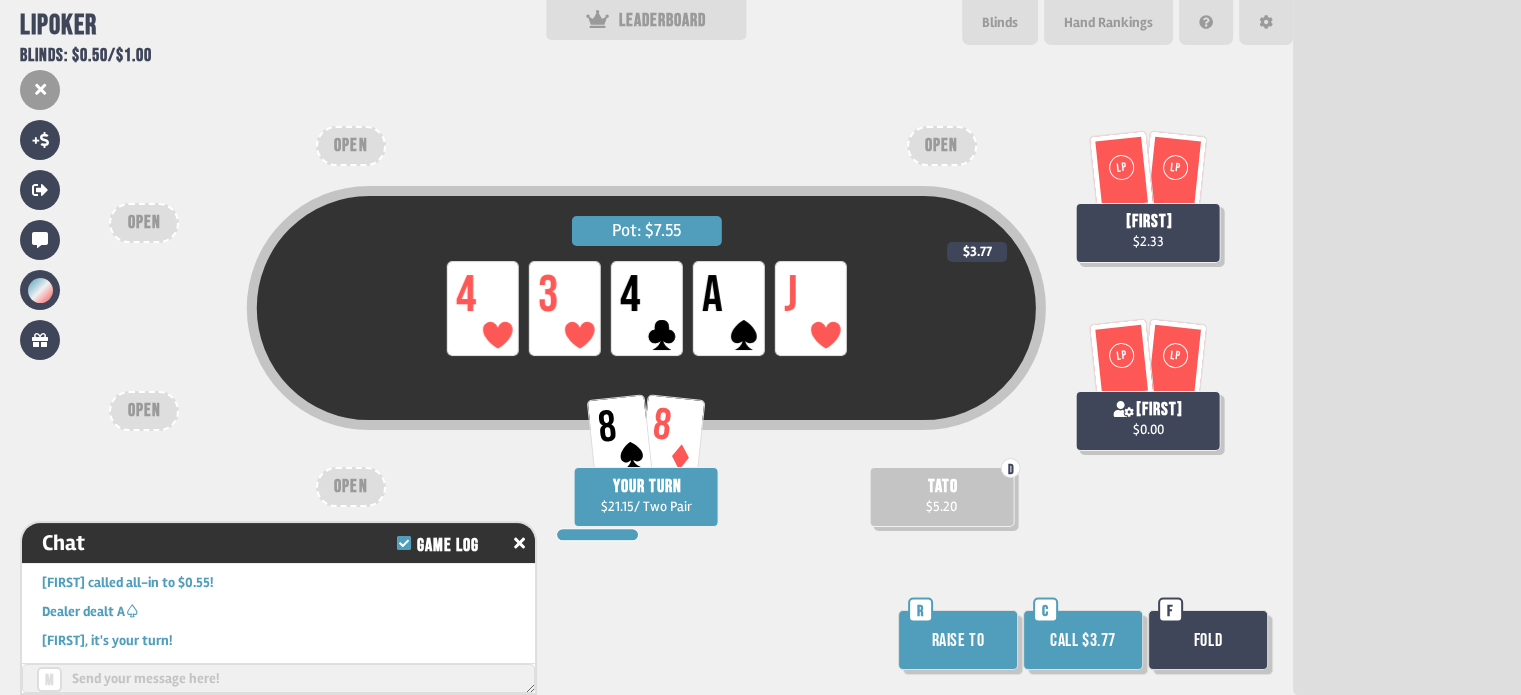 click on "Fold" at bounding box center (1208, 640) 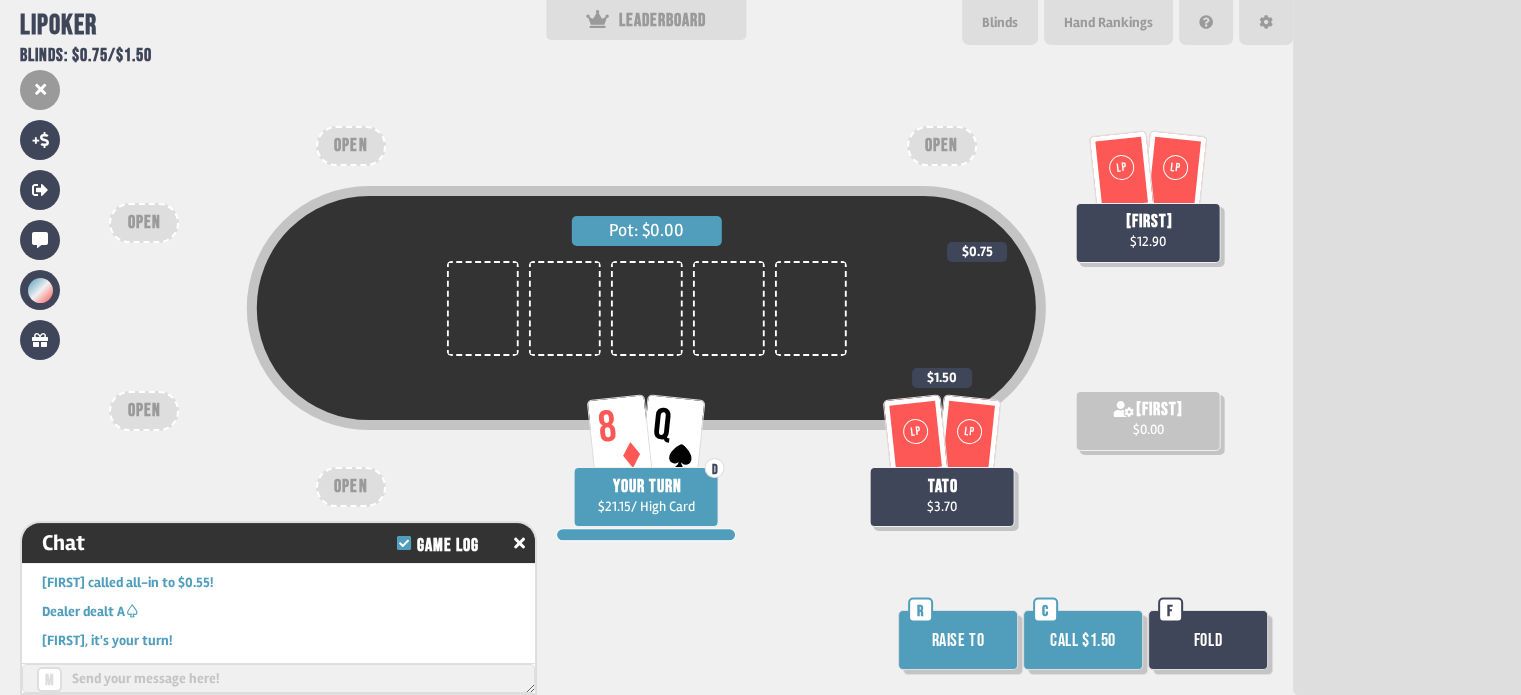 scroll, scrollTop: 98, scrollLeft: 0, axis: vertical 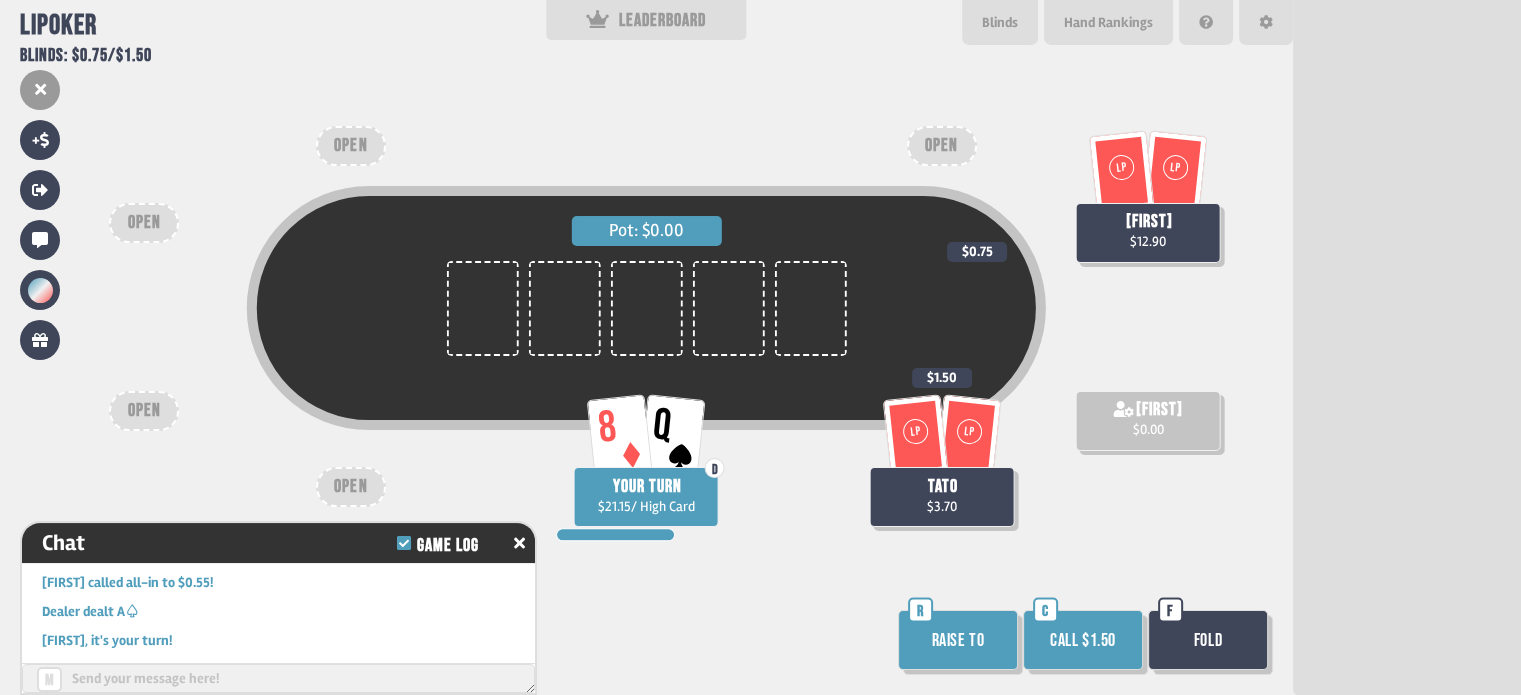 click on "Call $1.50" at bounding box center [1083, 640] 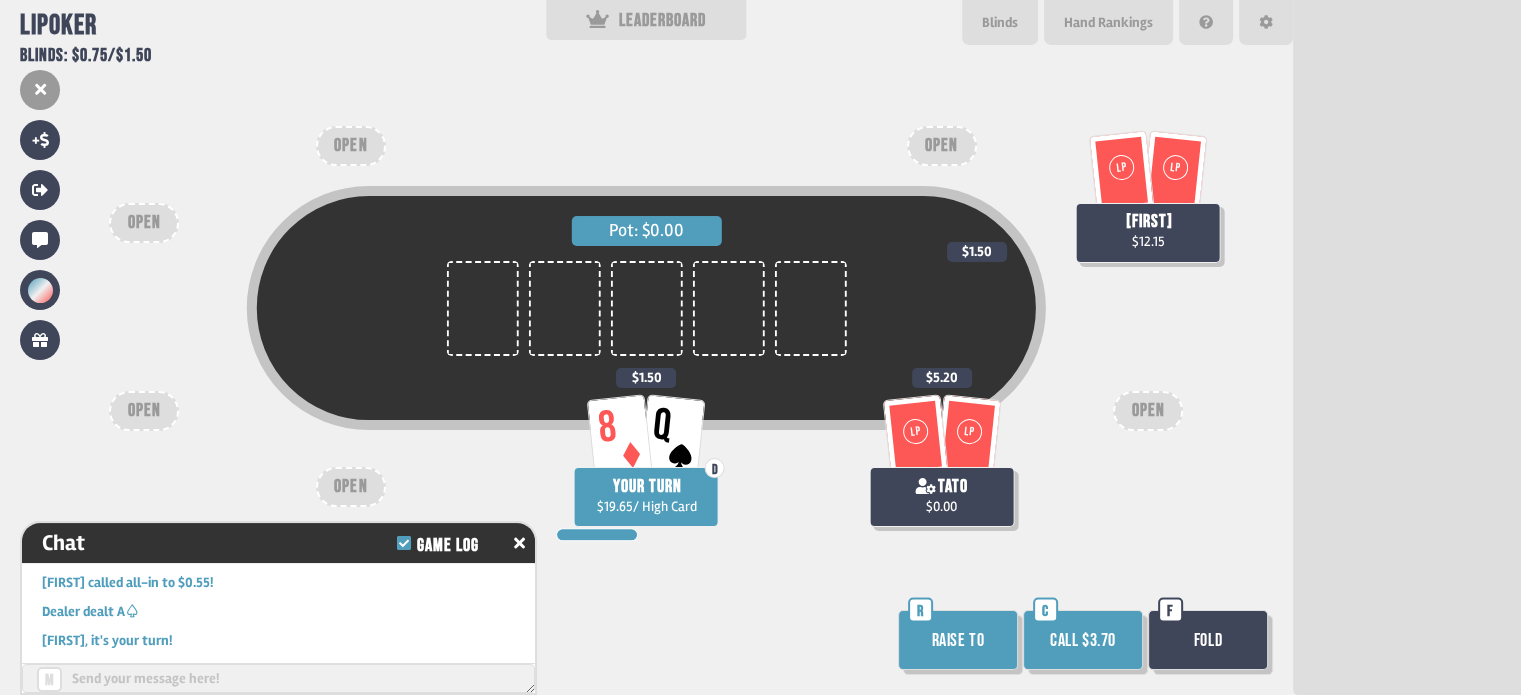 click on "Call $3.70" at bounding box center (1083, 640) 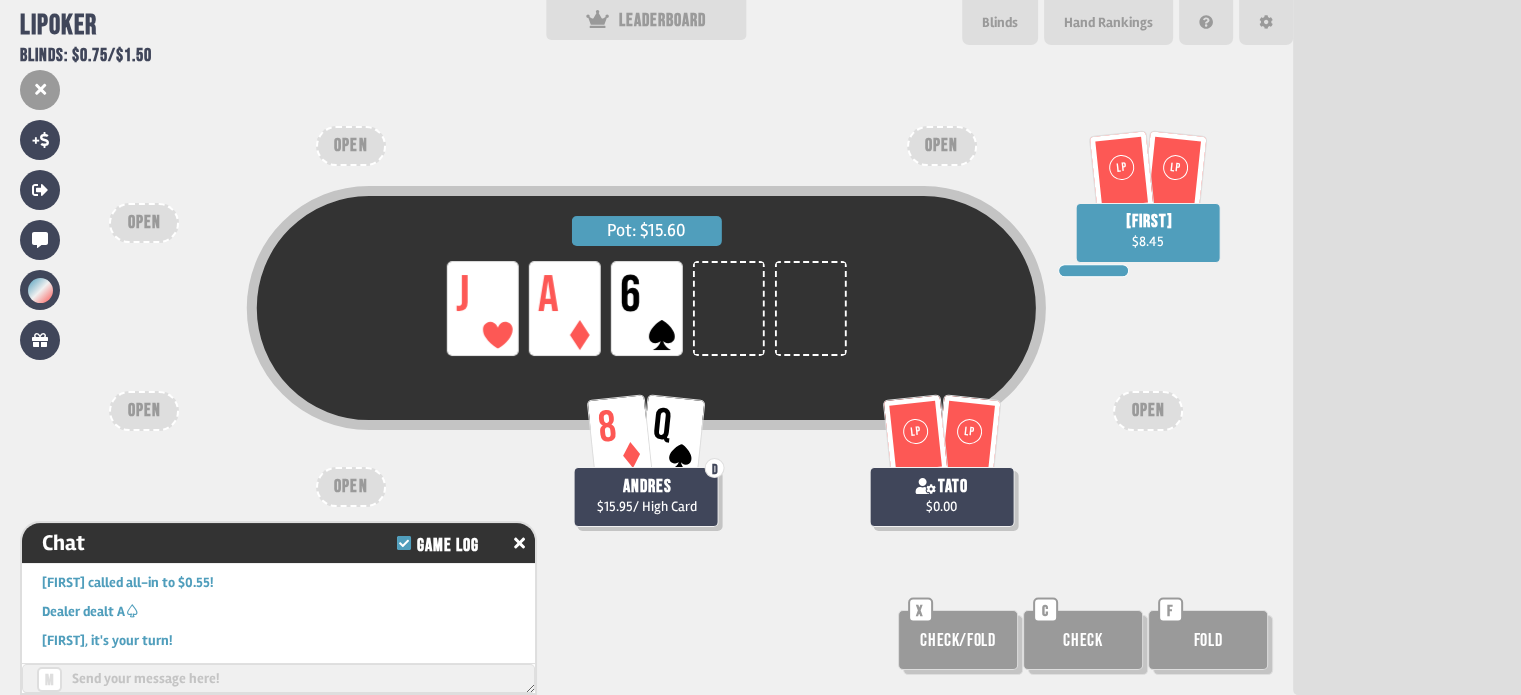 click on "Check" at bounding box center (958, 640) 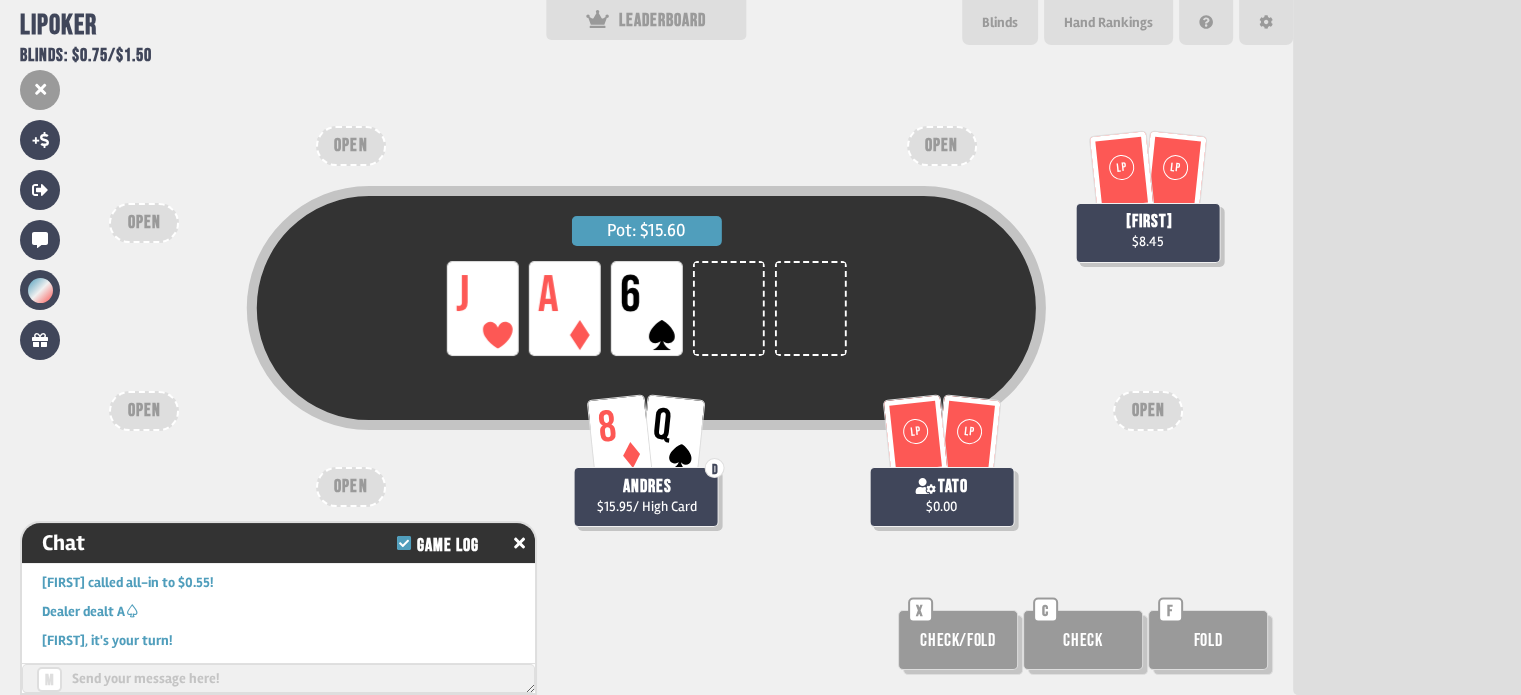 click on "Check" at bounding box center [958, 640] 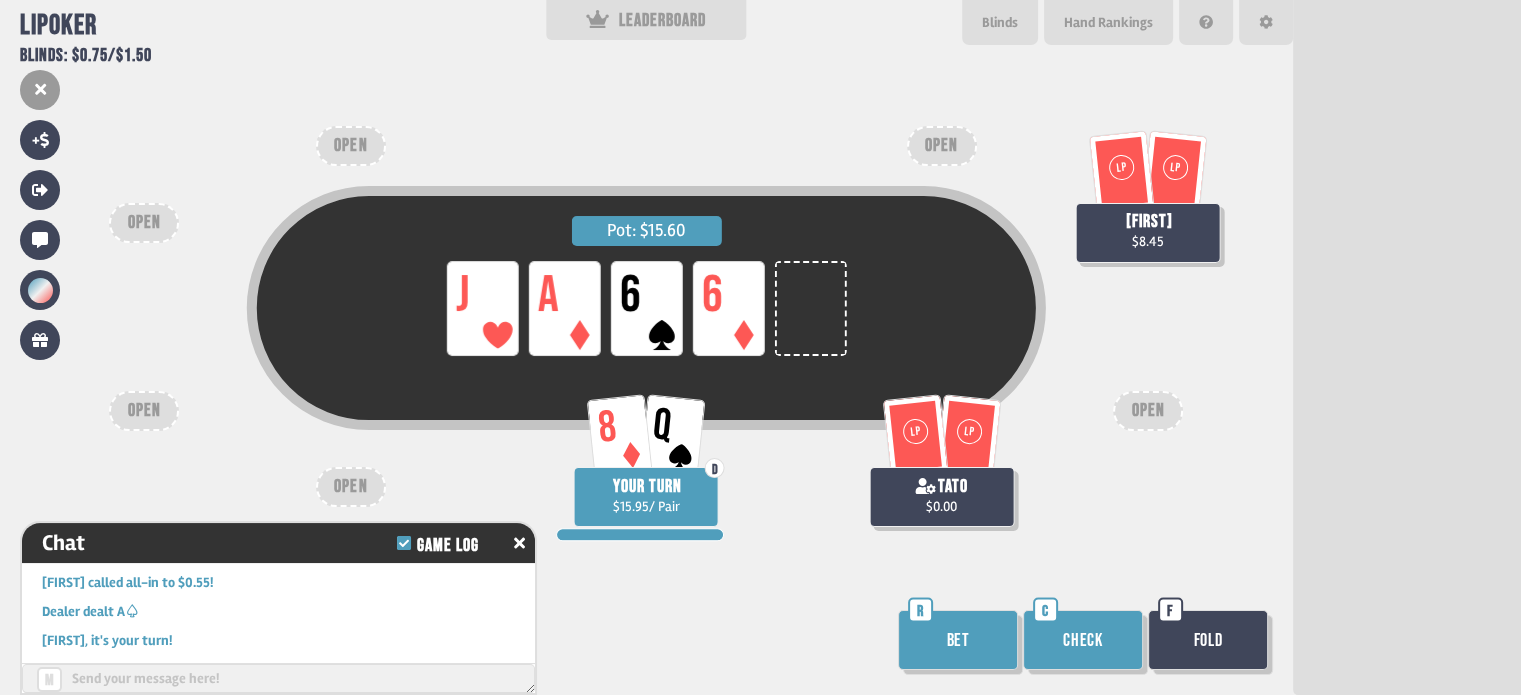 click on "Check" at bounding box center (1083, 640) 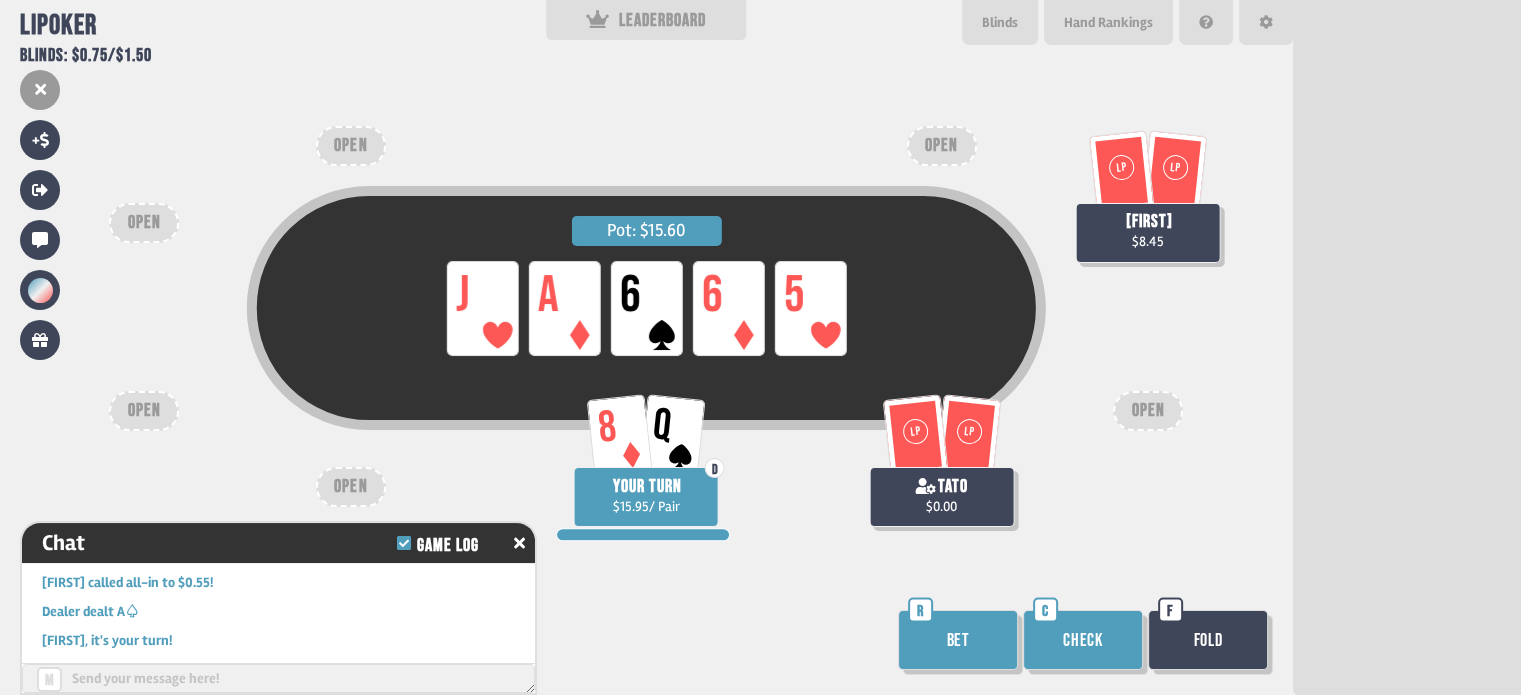 click on "Check" at bounding box center [1083, 640] 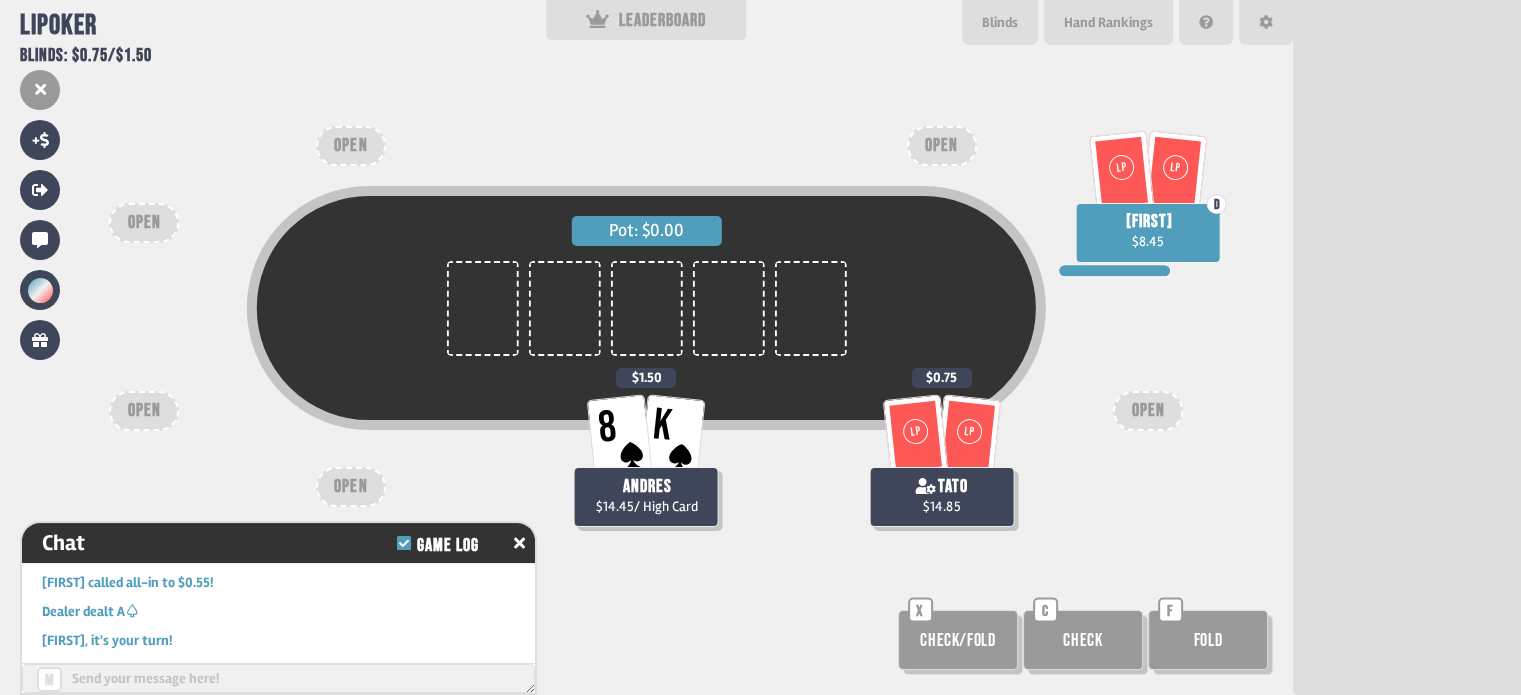 click on "Check" at bounding box center [958, 640] 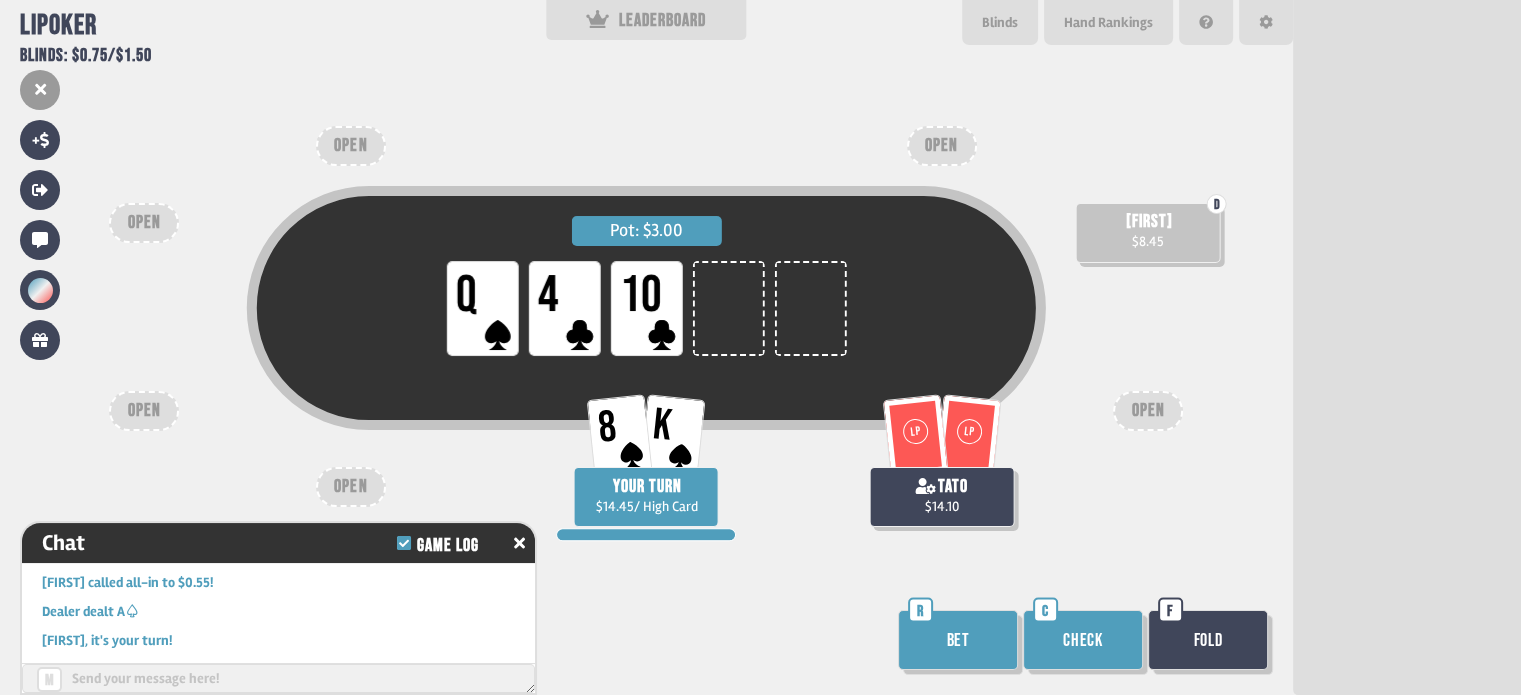 click on "Check" at bounding box center (1083, 640) 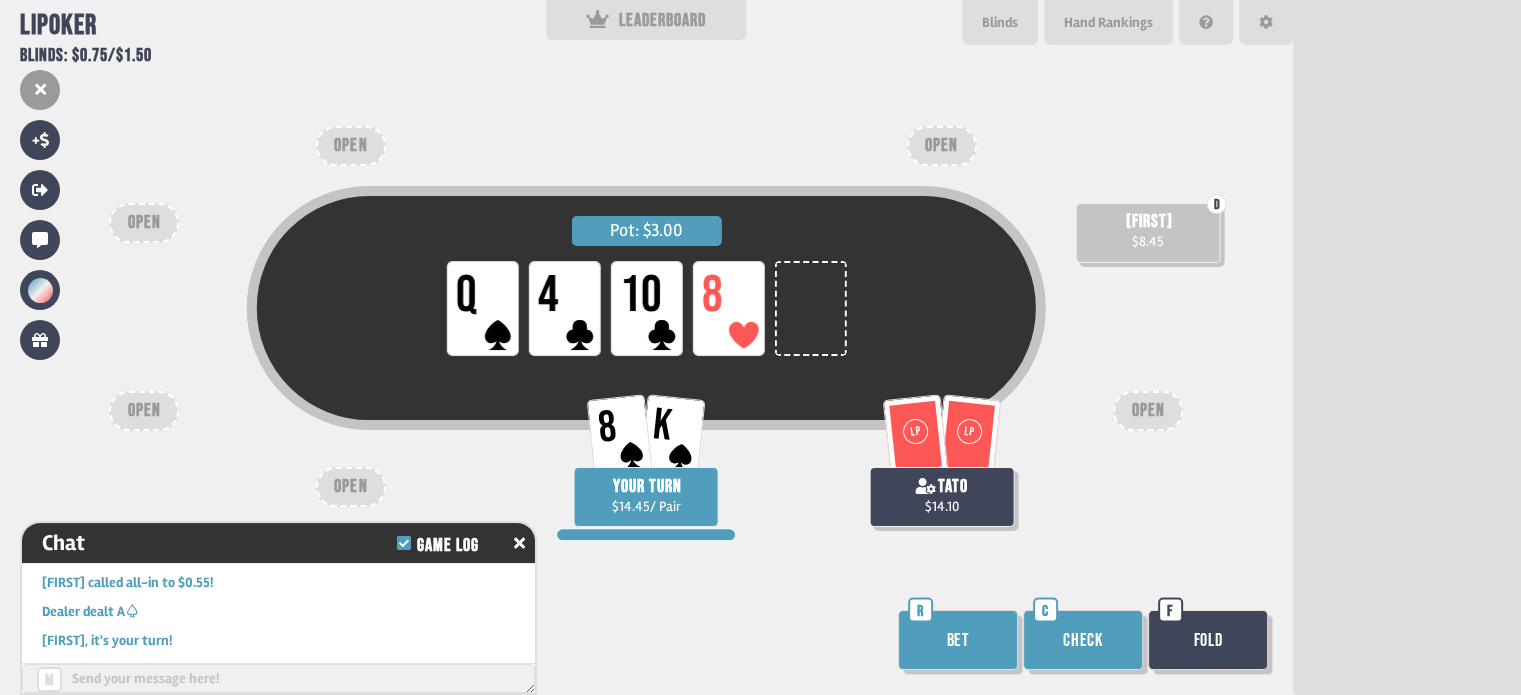 click on "Check" at bounding box center [1083, 640] 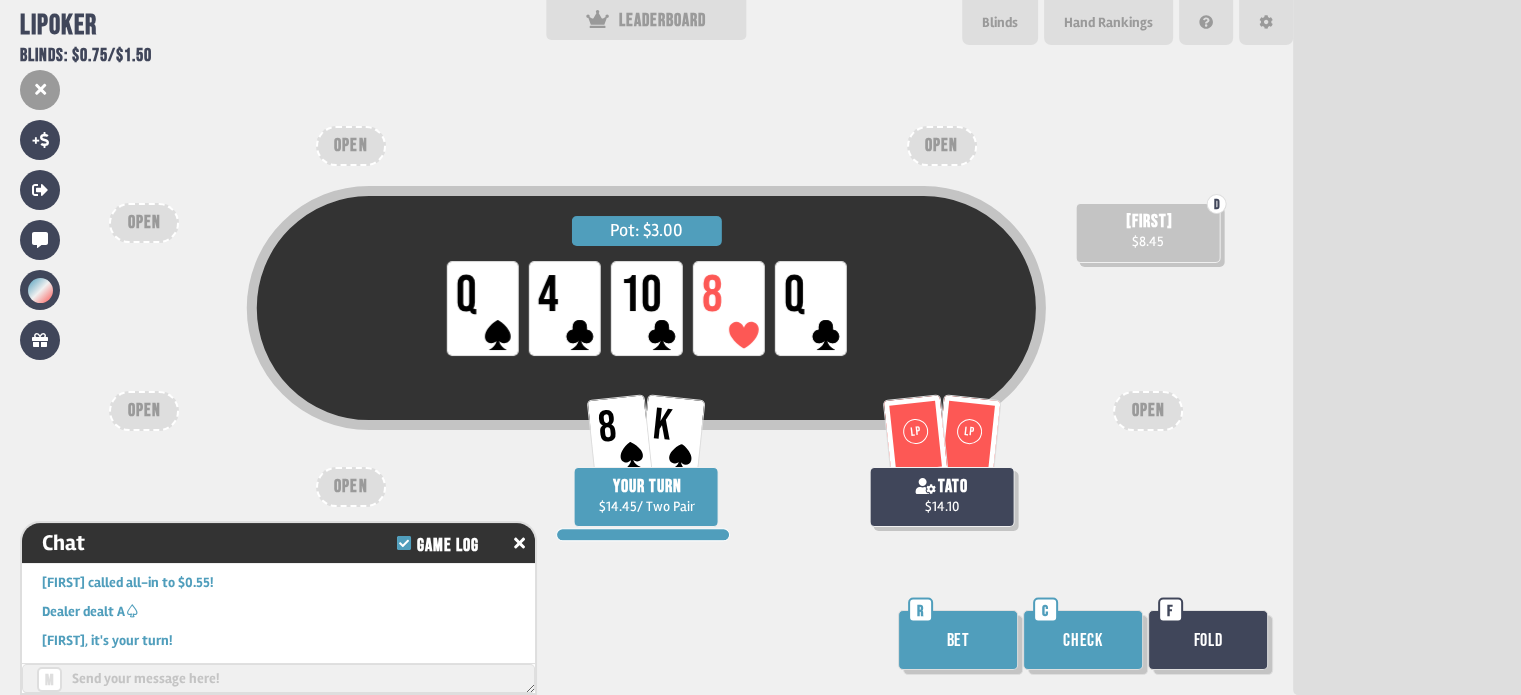 click on "Bet" at bounding box center (958, 640) 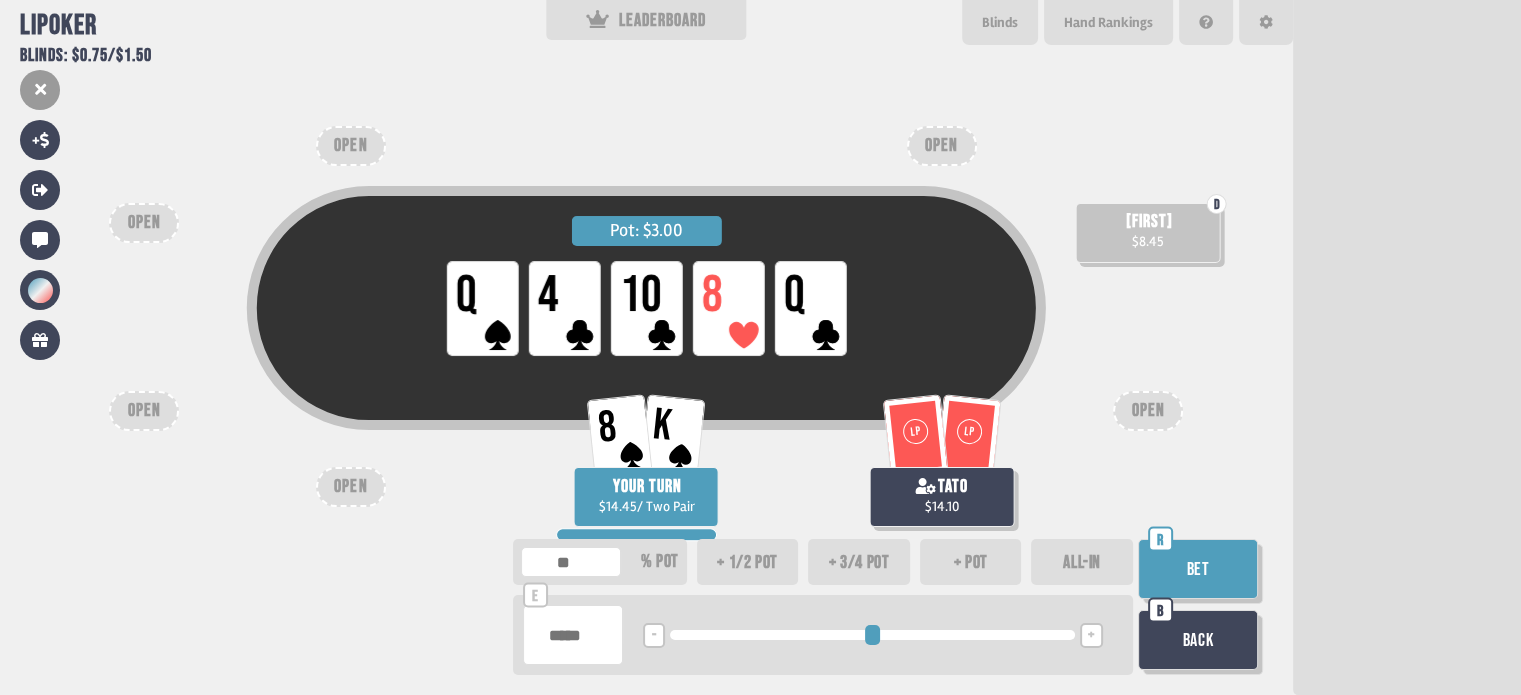 click on "Bet" at bounding box center (1198, 569) 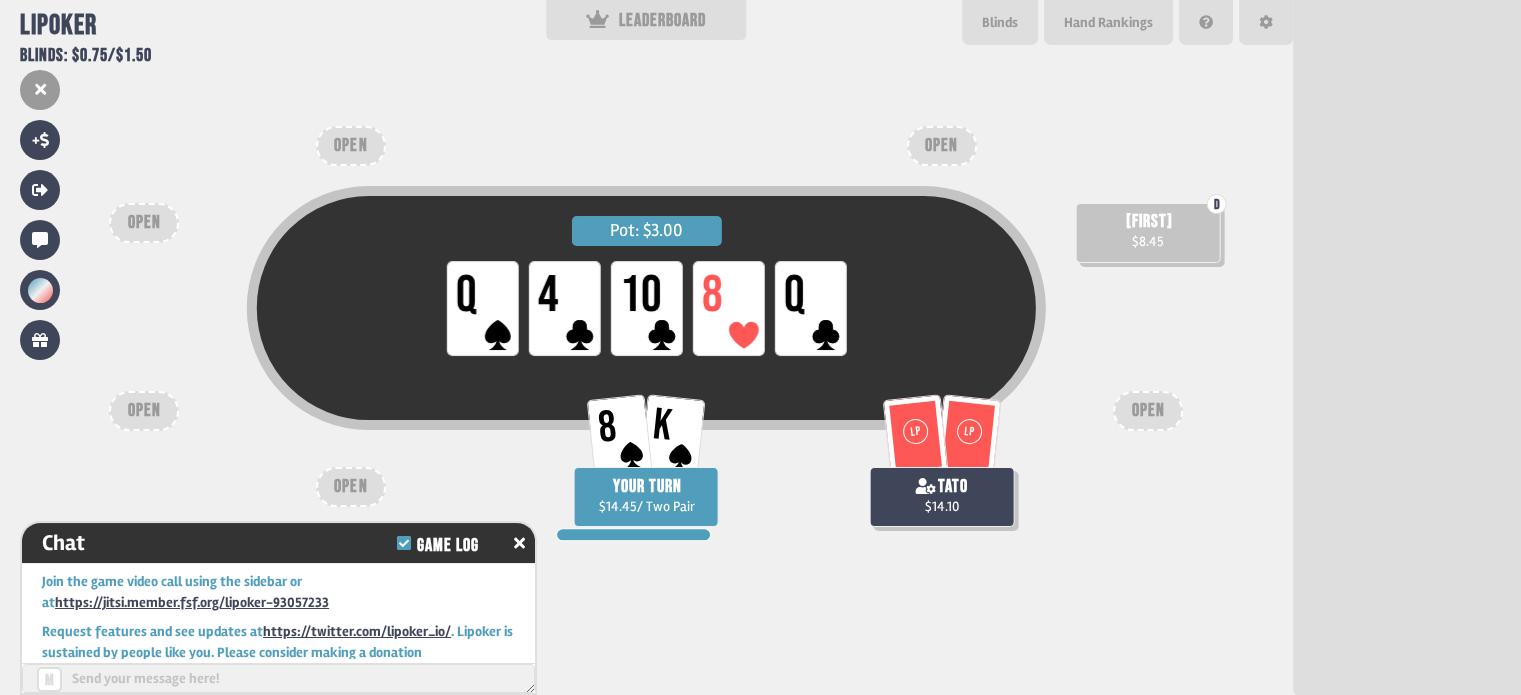 scroll, scrollTop: 7718, scrollLeft: 0, axis: vertical 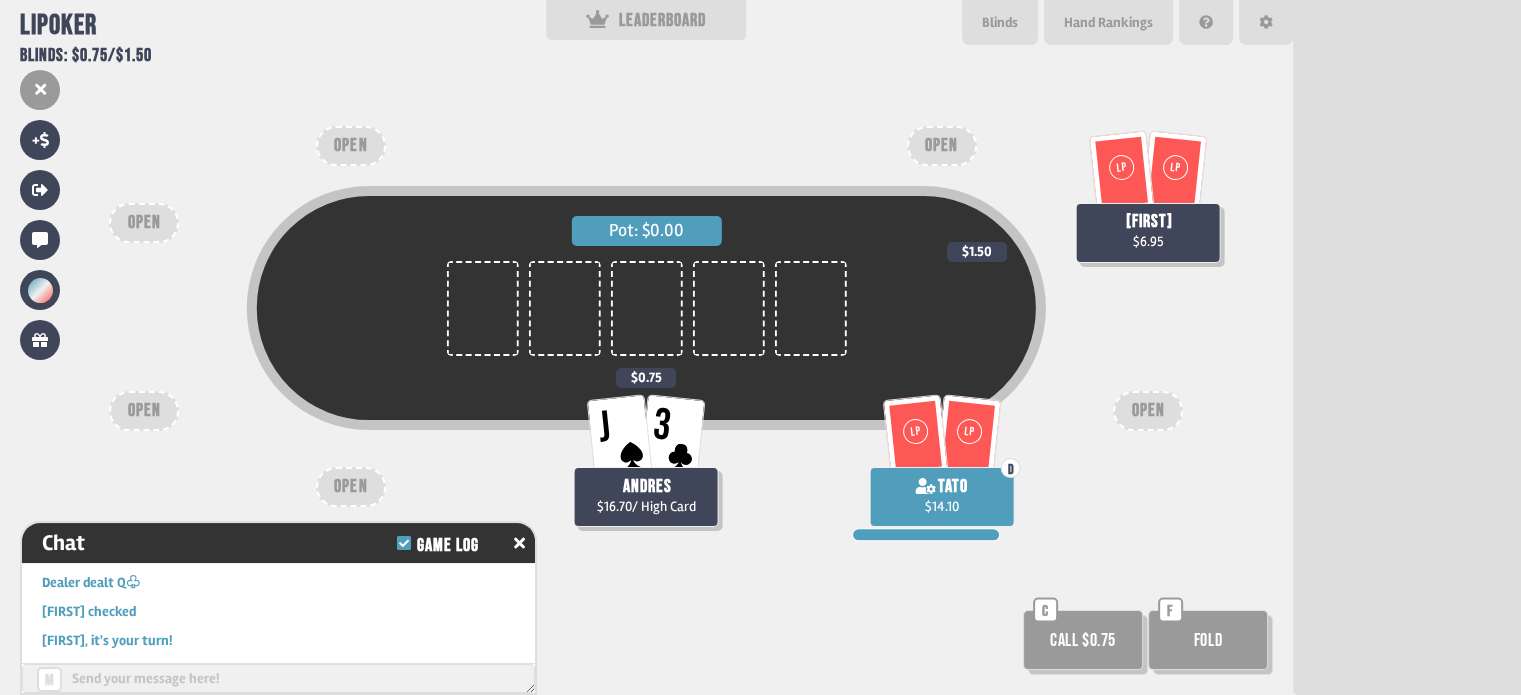 click on "Call $0.75" at bounding box center [1083, 640] 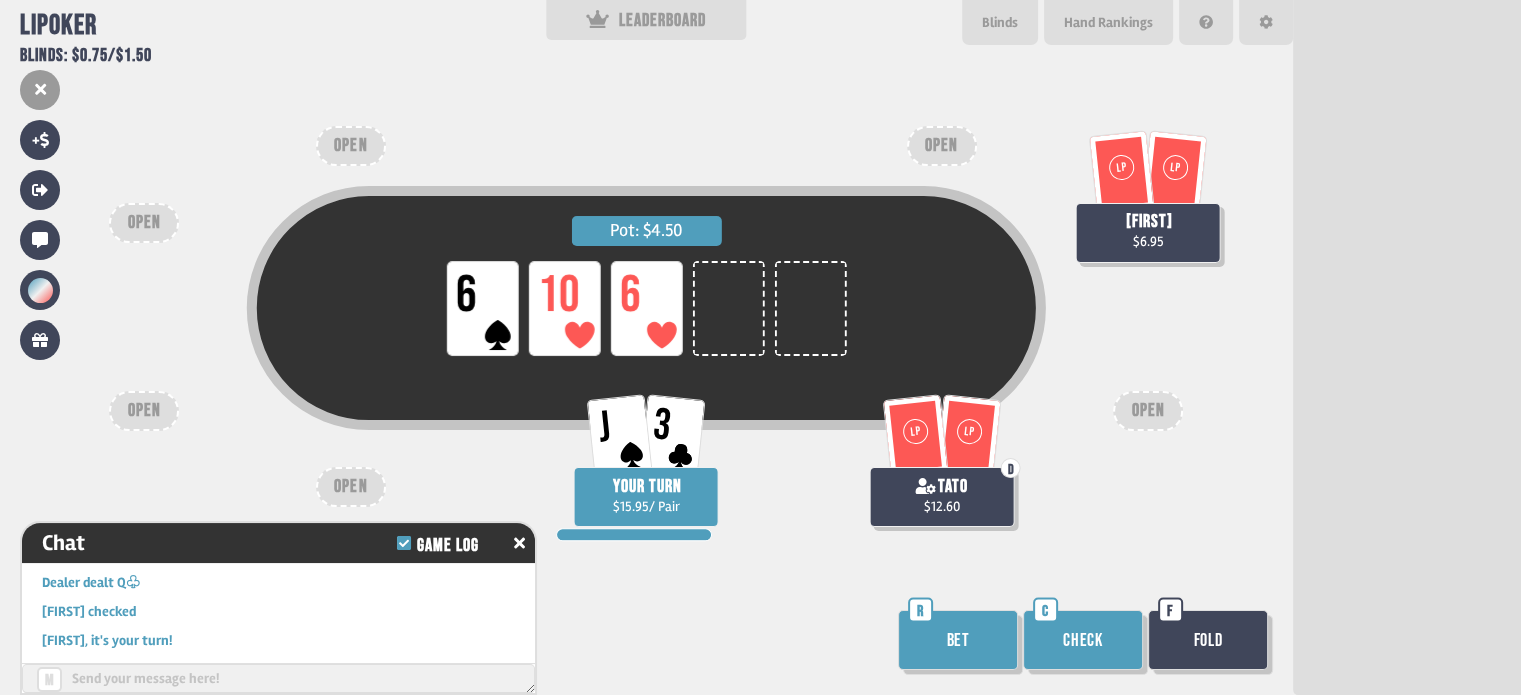 click on "Check" at bounding box center (1083, 640) 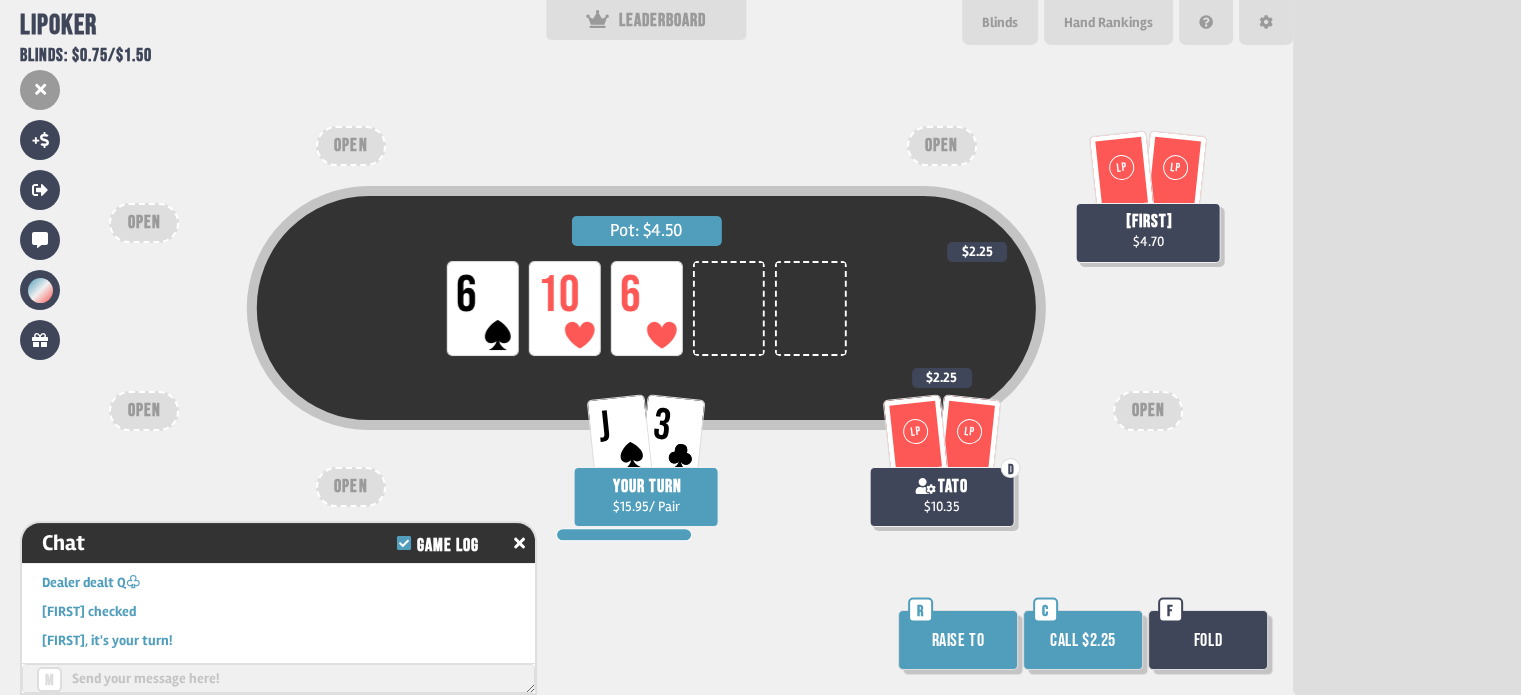 click on "Fold" at bounding box center (1208, 640) 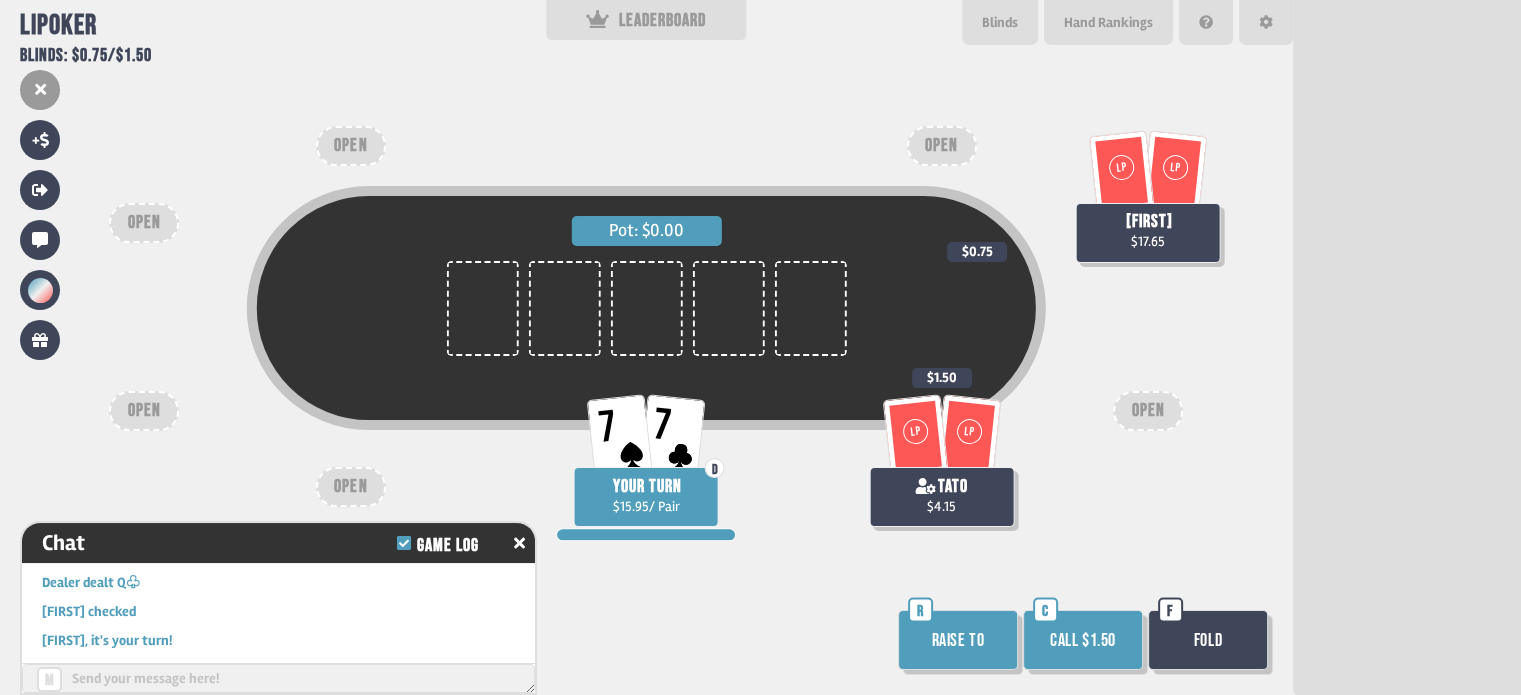 scroll, scrollTop: 98, scrollLeft: 0, axis: vertical 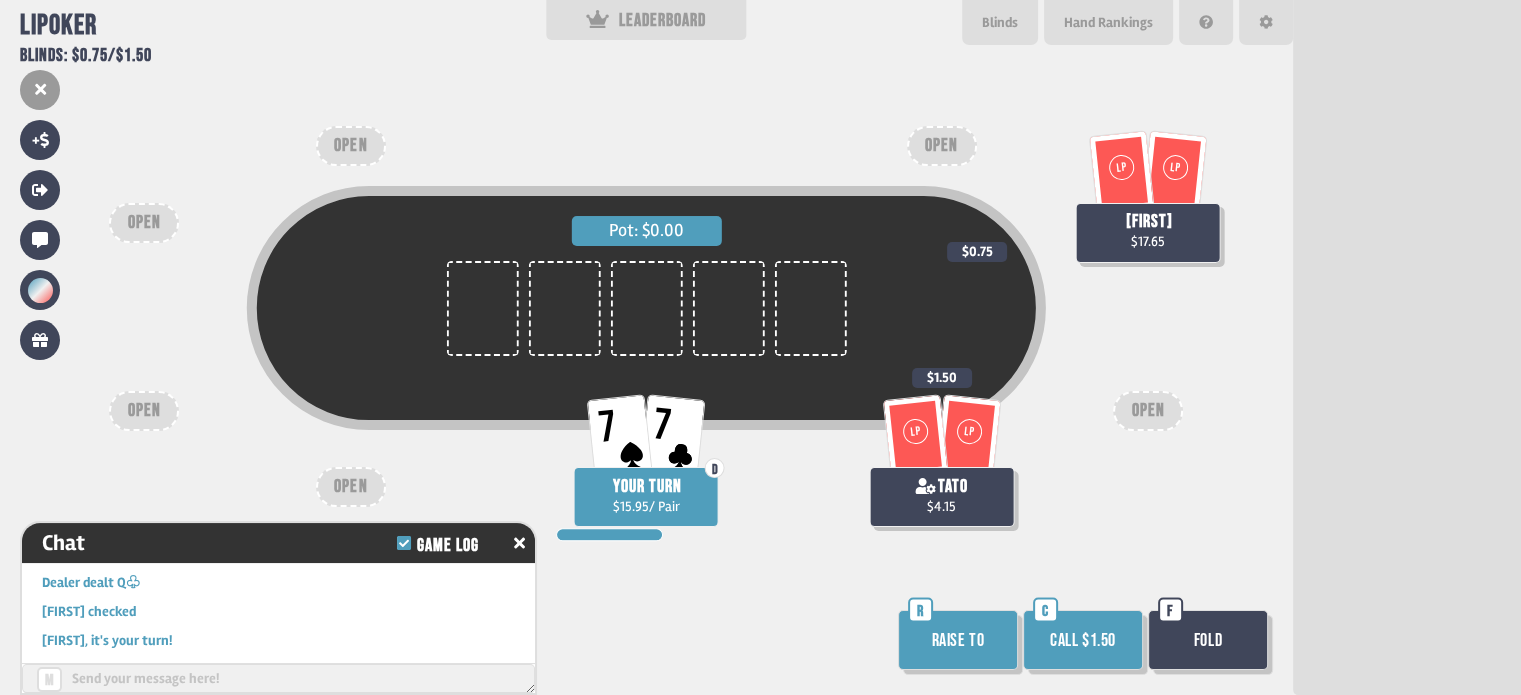 click on "Call $1.50" at bounding box center (1083, 640) 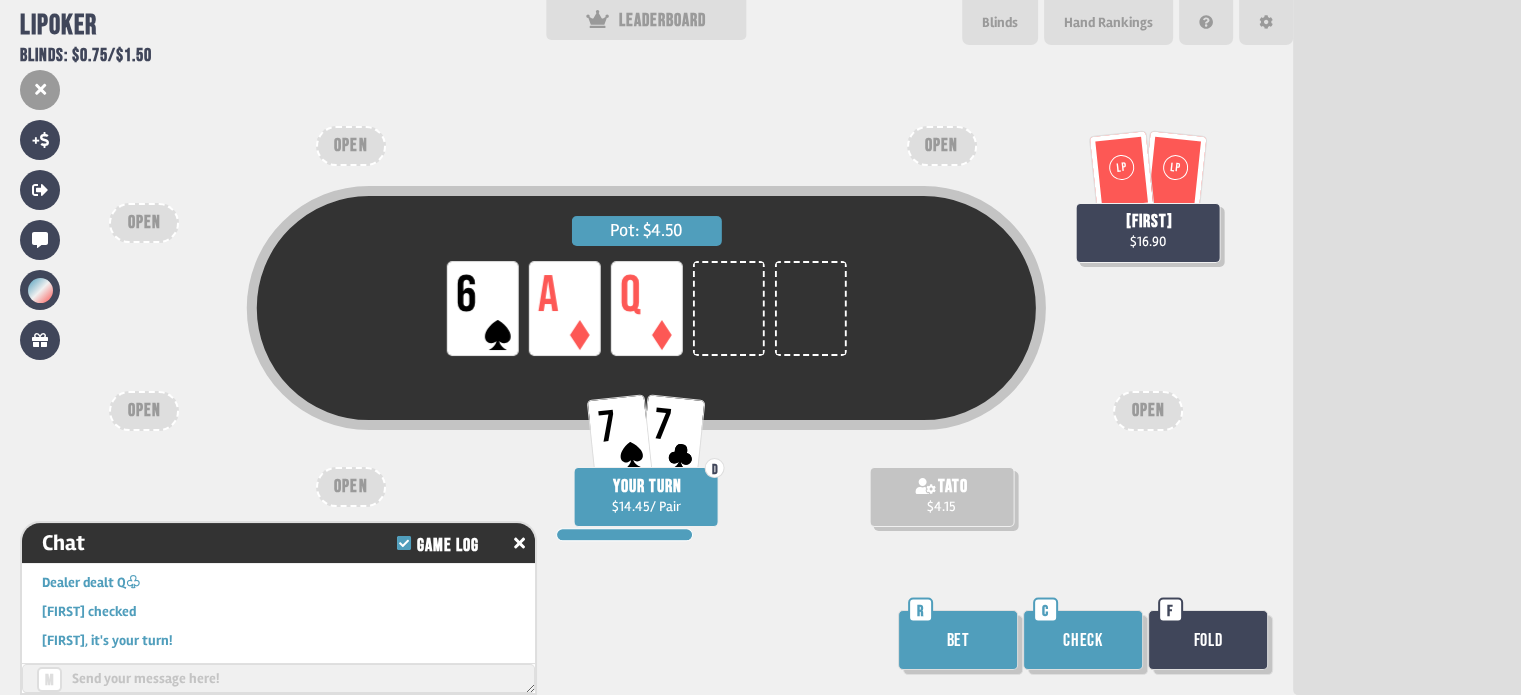 click on "Bet" at bounding box center [958, 640] 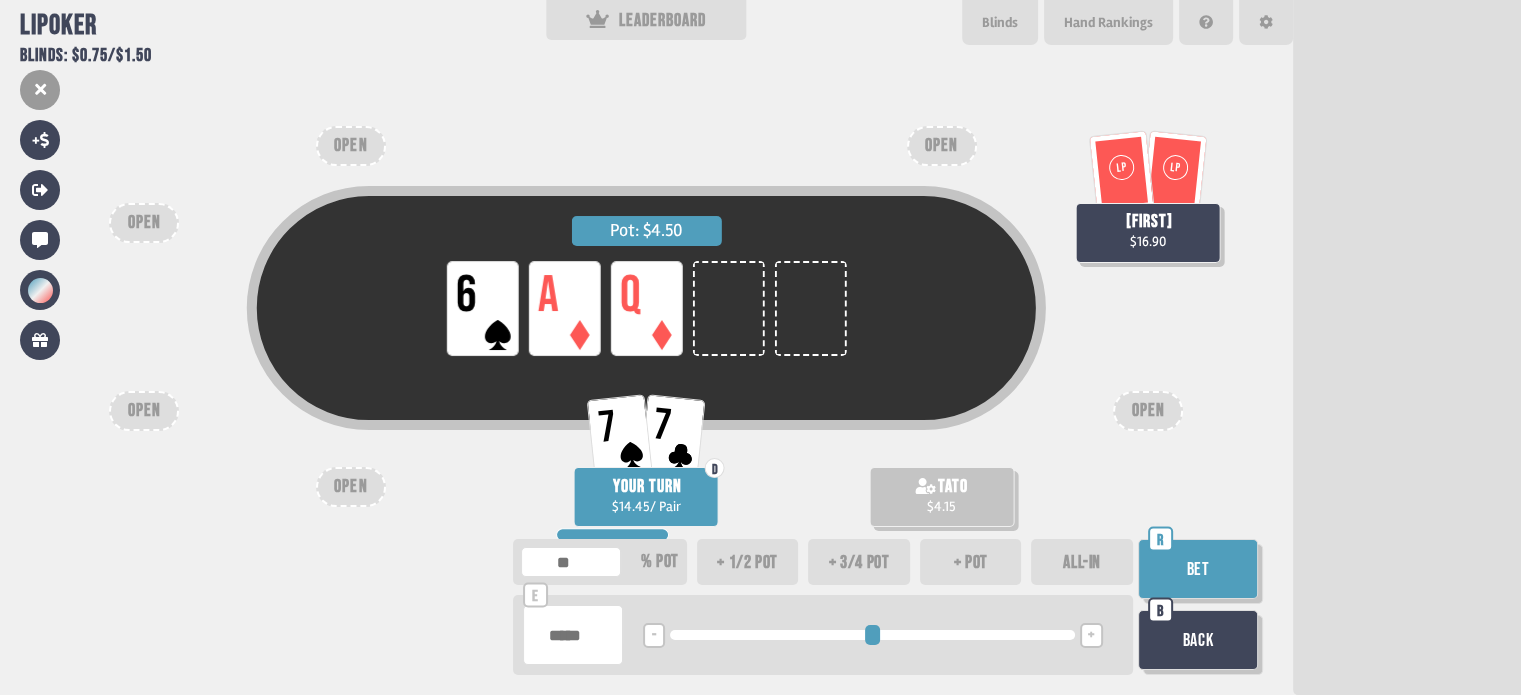 click on "Bet" at bounding box center (1198, 569) 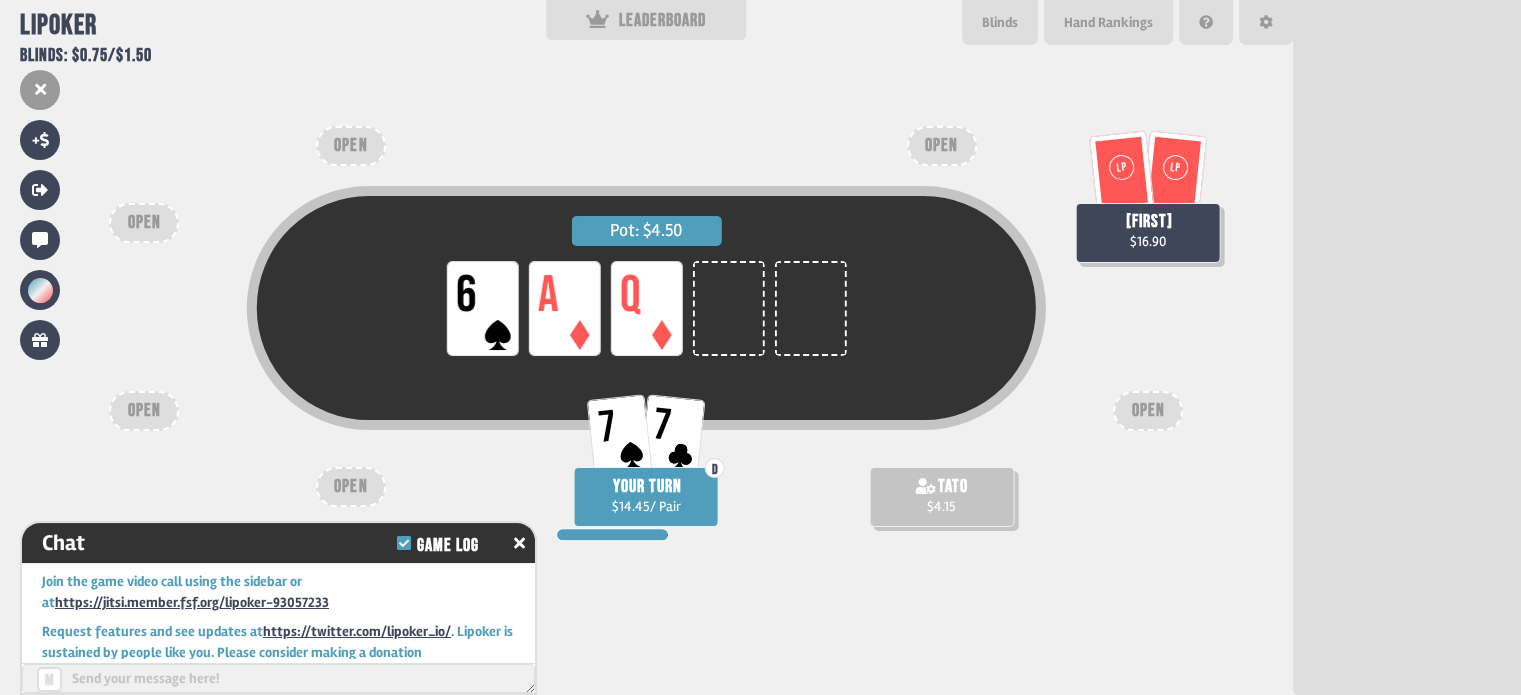 scroll, scrollTop: 8675, scrollLeft: 0, axis: vertical 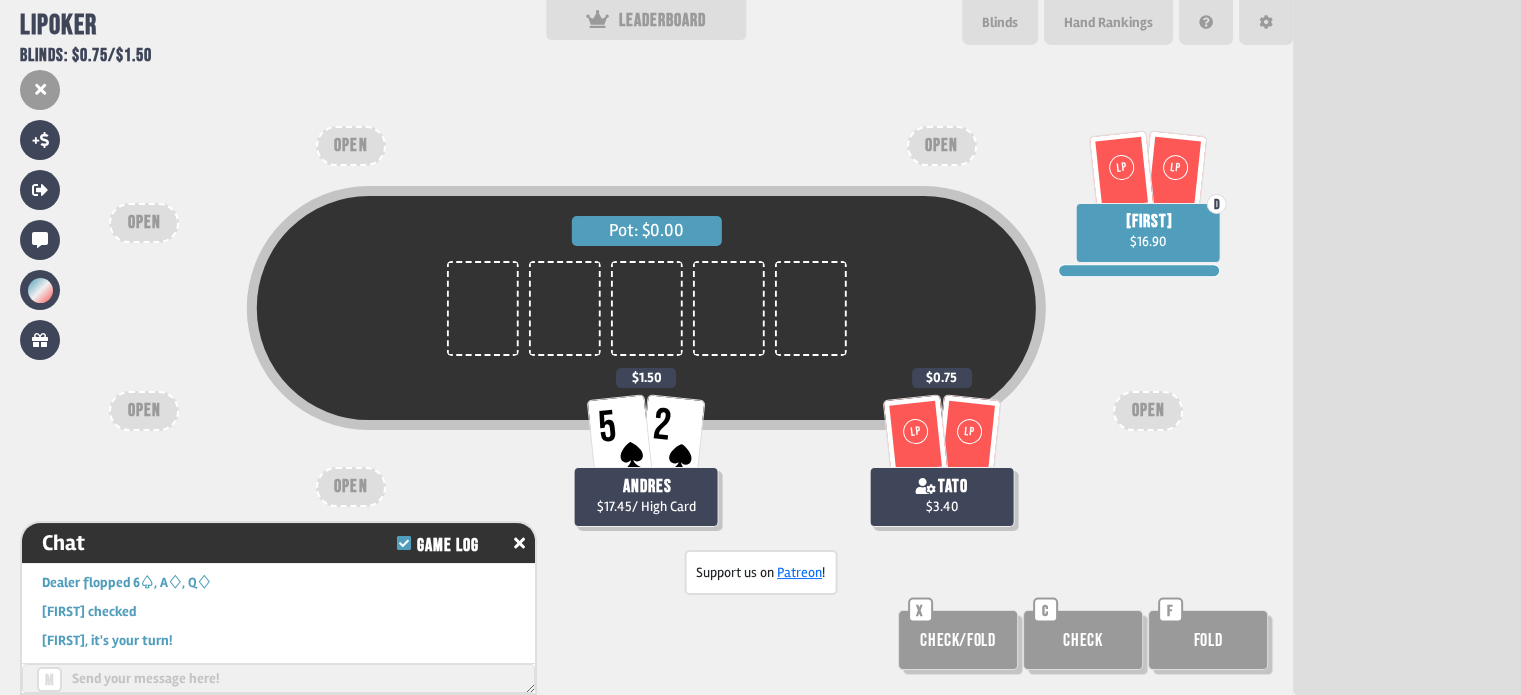 click on "Check" at bounding box center (958, 640) 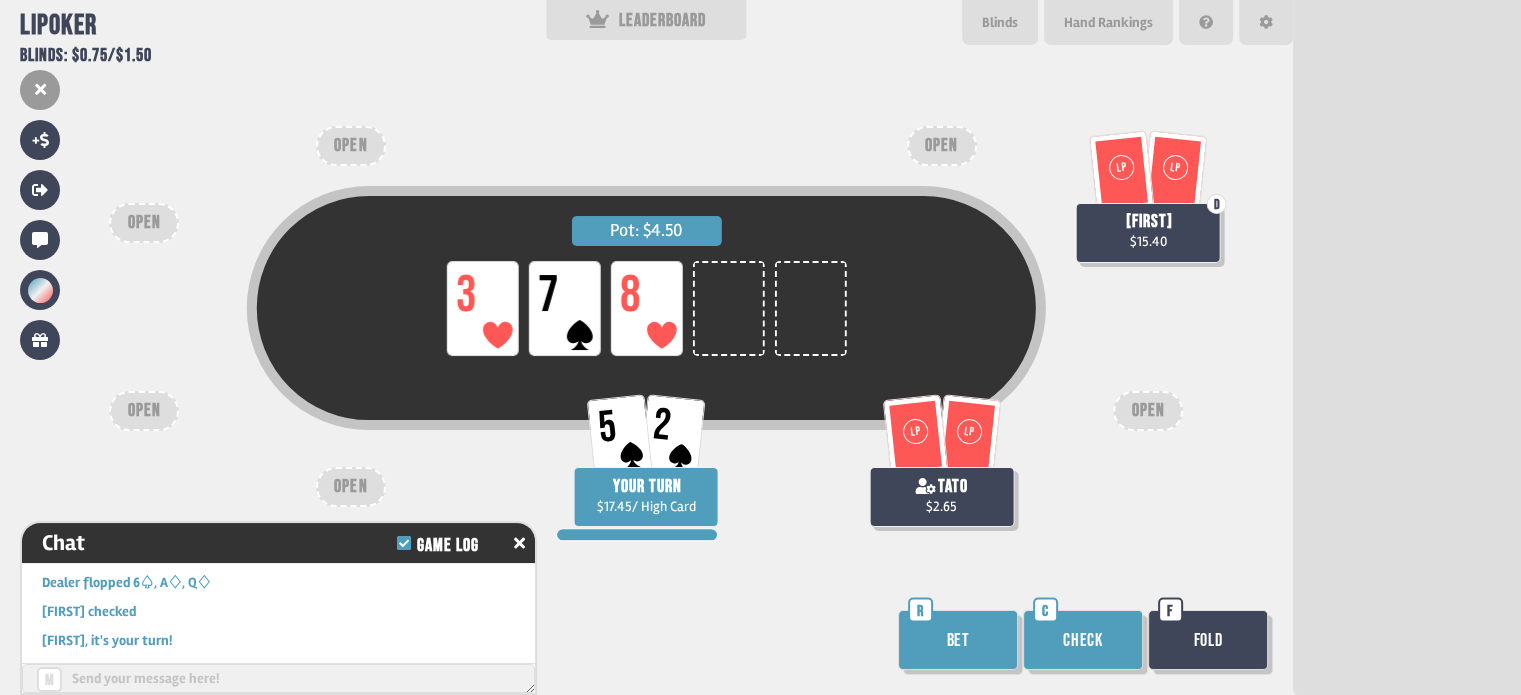 click on "Check" at bounding box center (1083, 640) 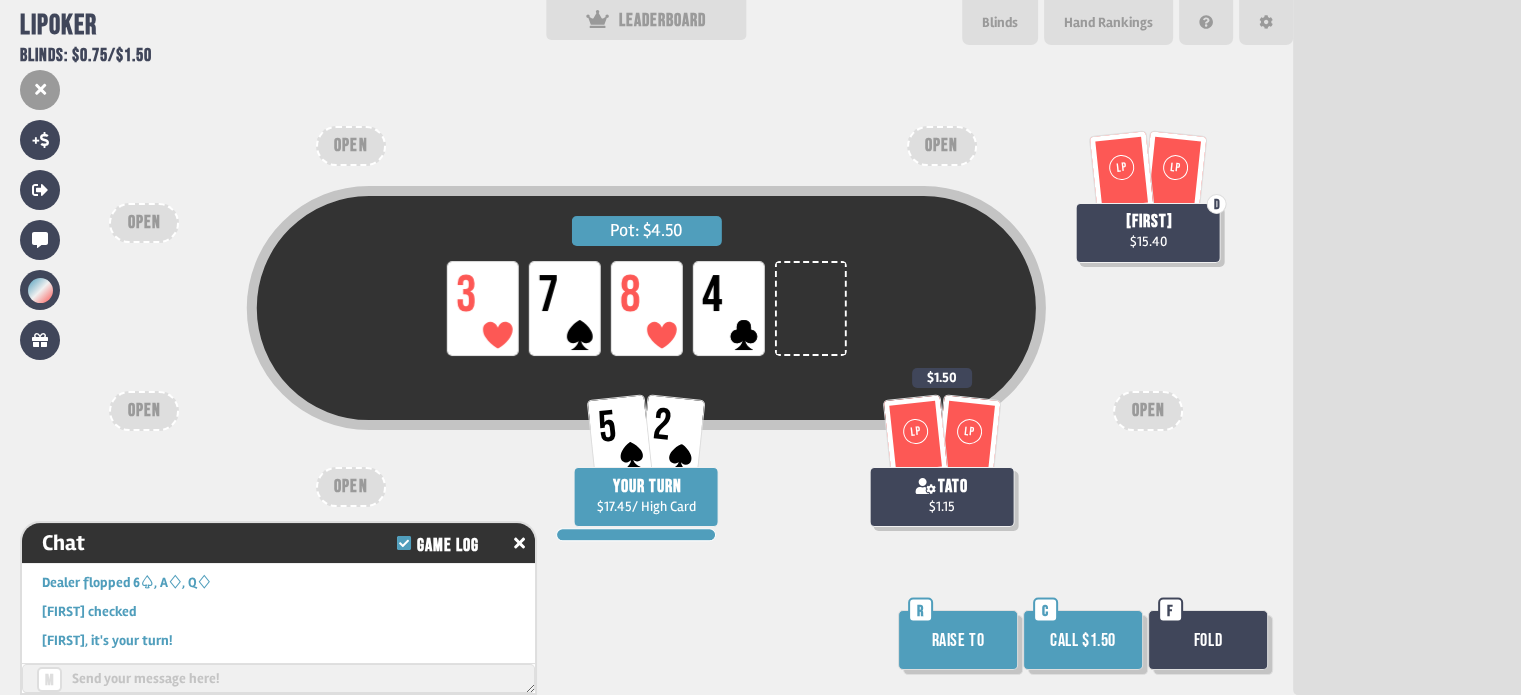 click on "Call $1.50" at bounding box center (1083, 640) 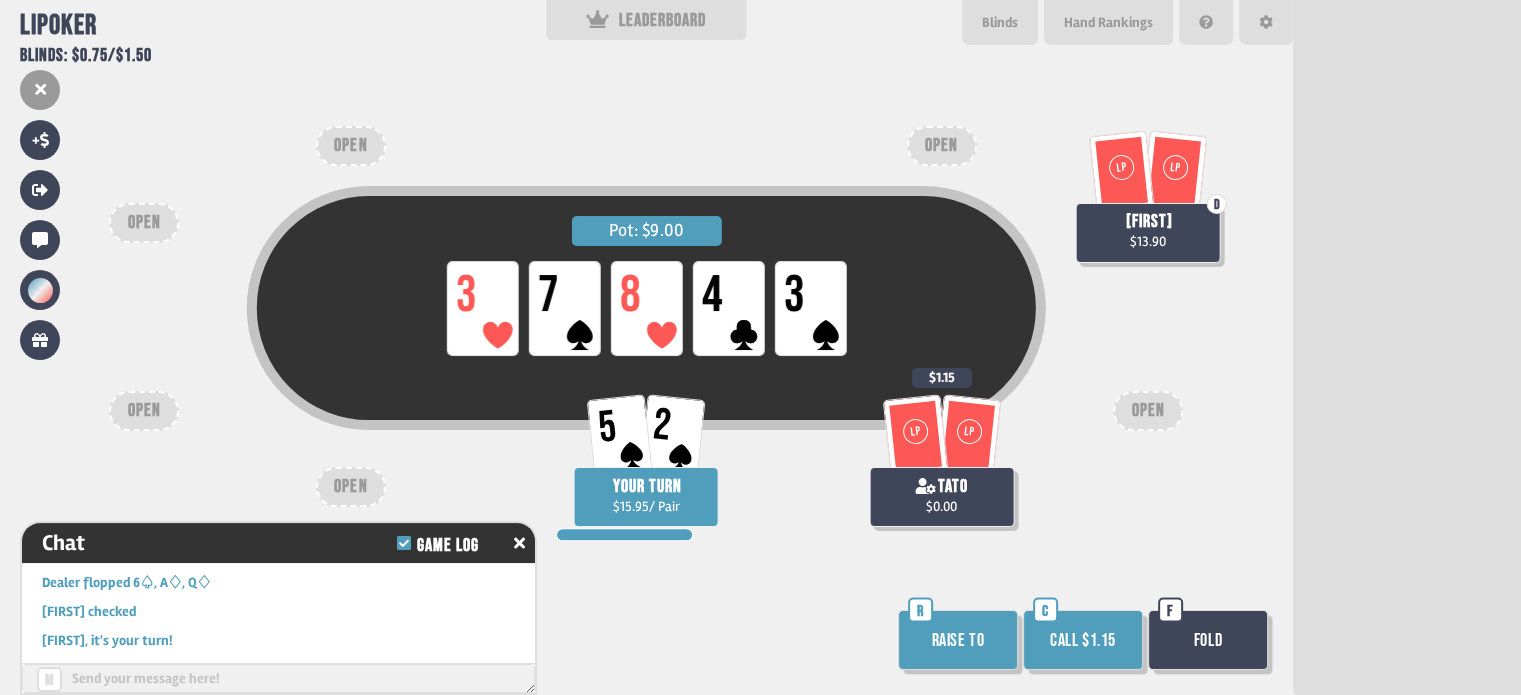 click on "Fold" at bounding box center (1208, 640) 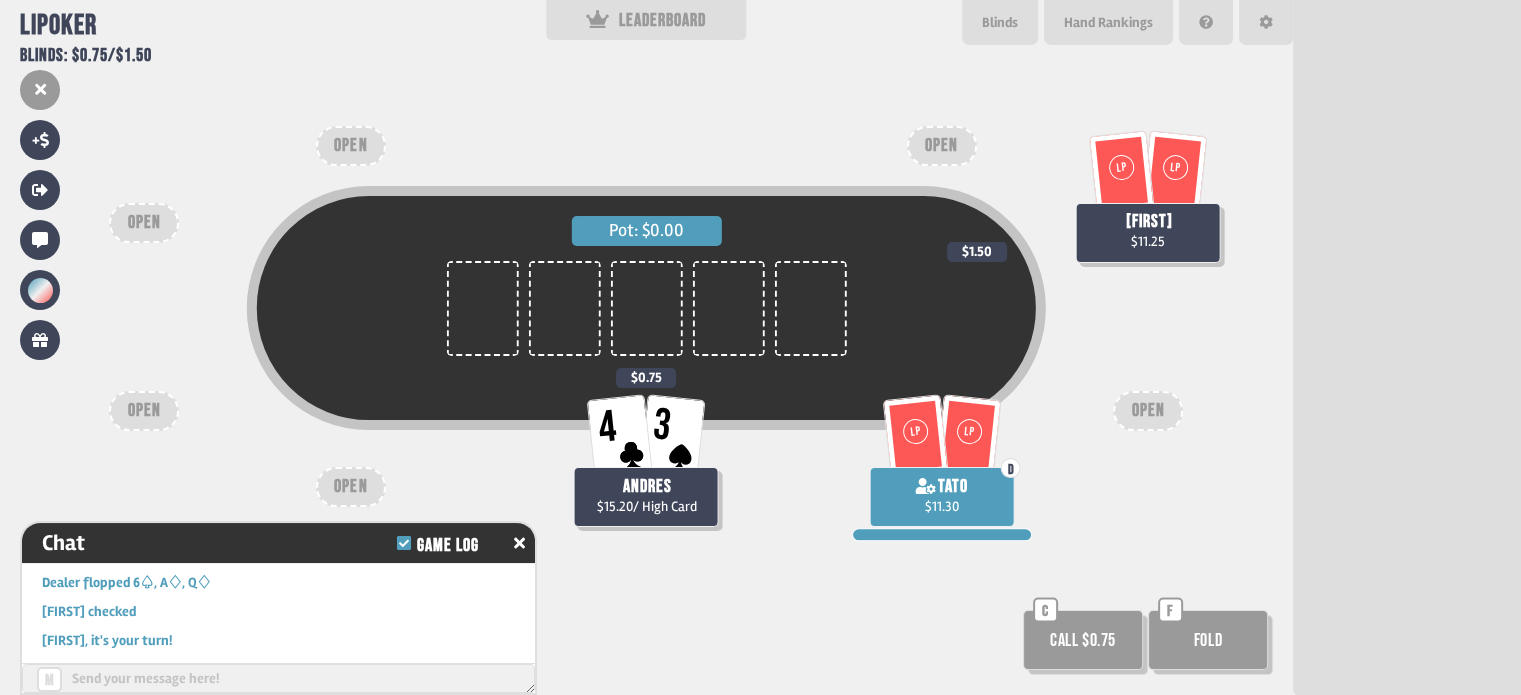 scroll, scrollTop: 98, scrollLeft: 0, axis: vertical 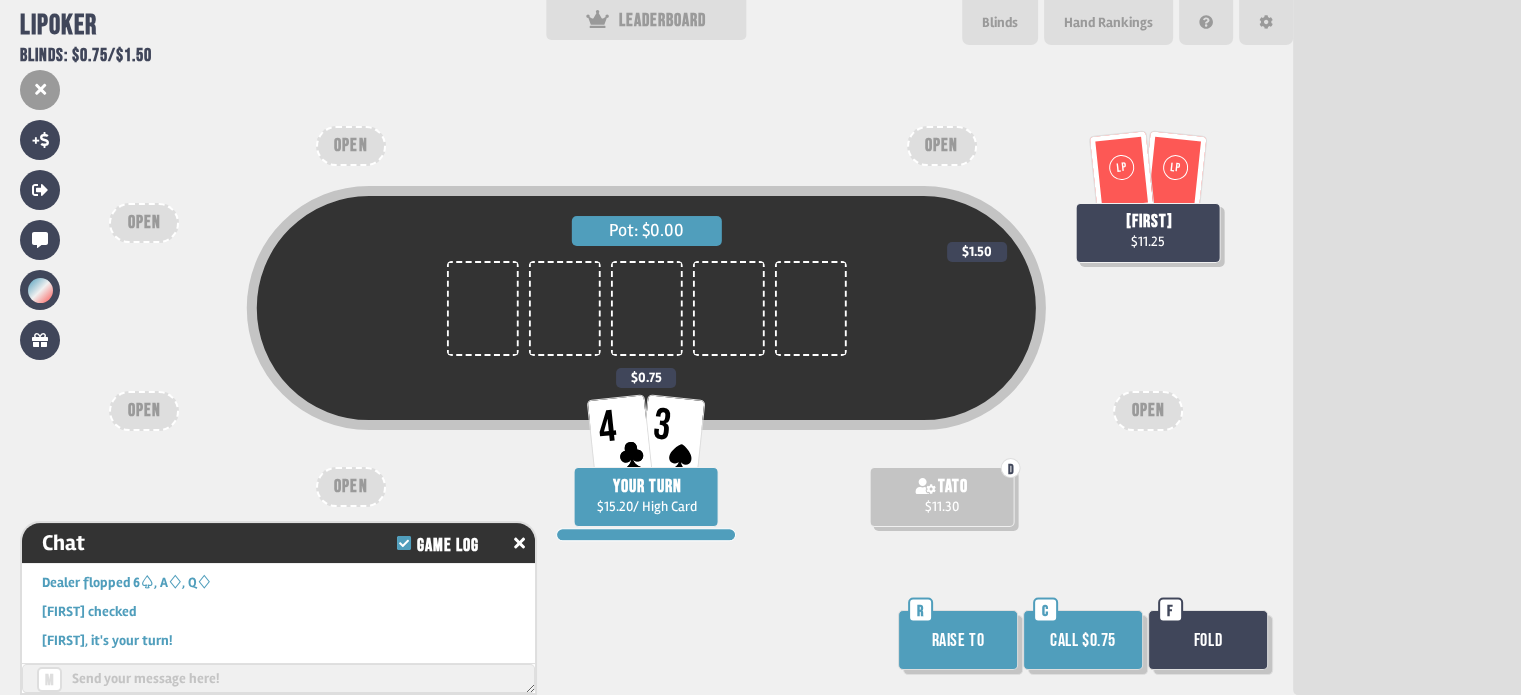click on "Call $0.75" at bounding box center [1083, 640] 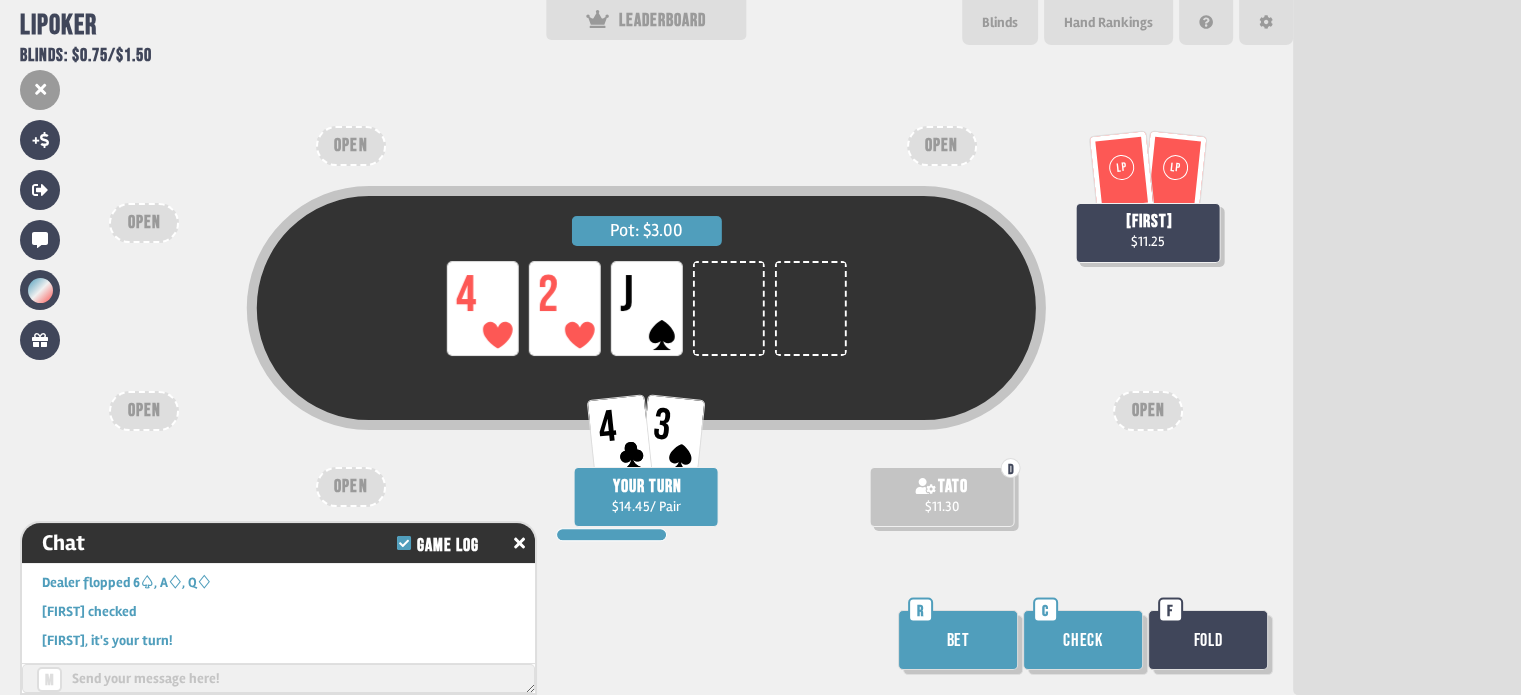 click on "Check" at bounding box center (1083, 640) 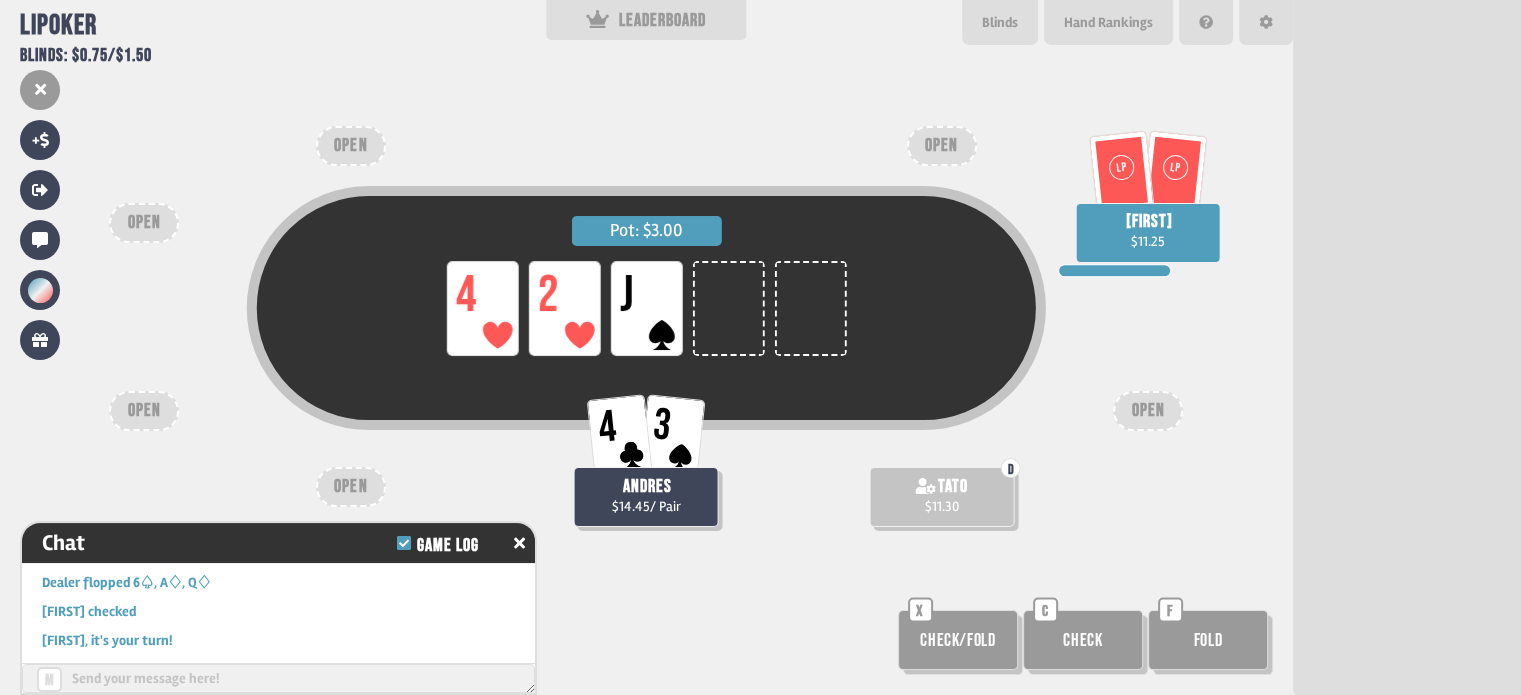 click on "Check" at bounding box center [958, 640] 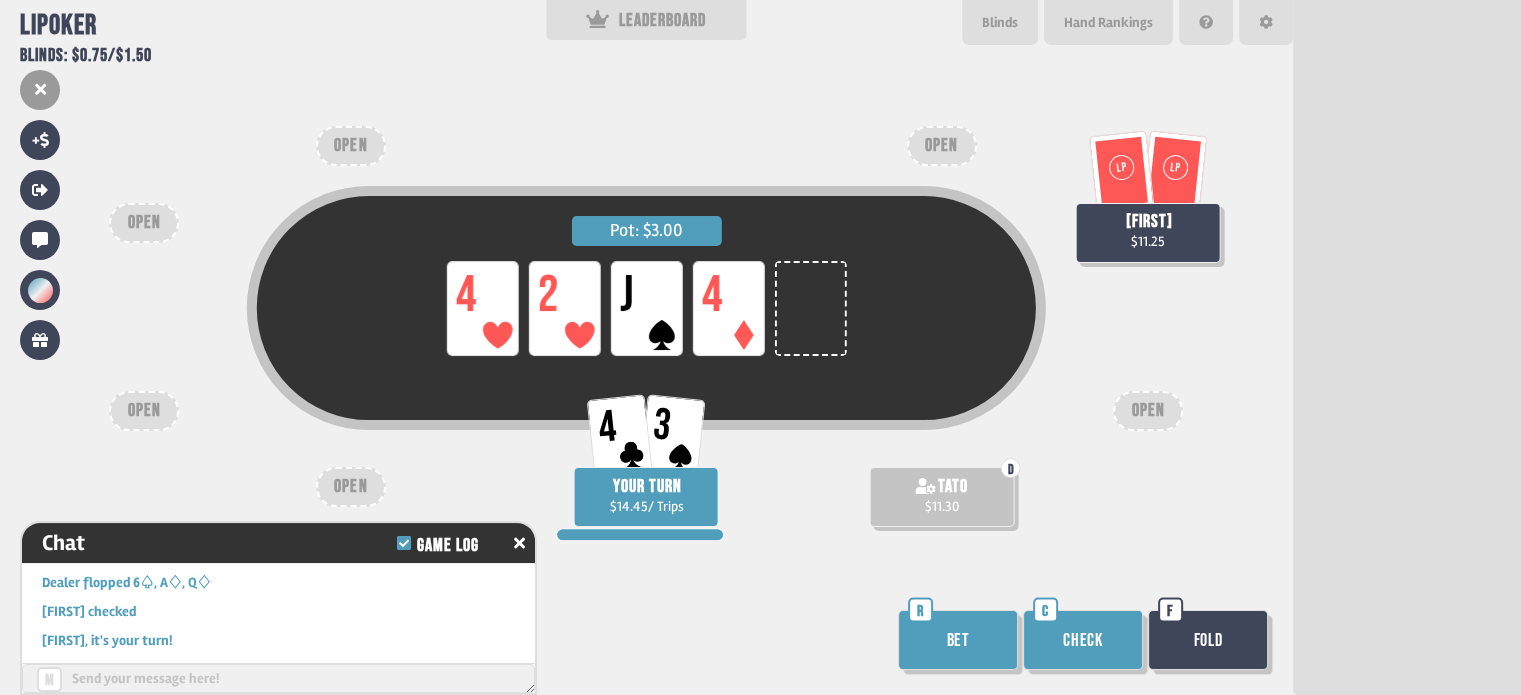 click on "Bet" at bounding box center [958, 640] 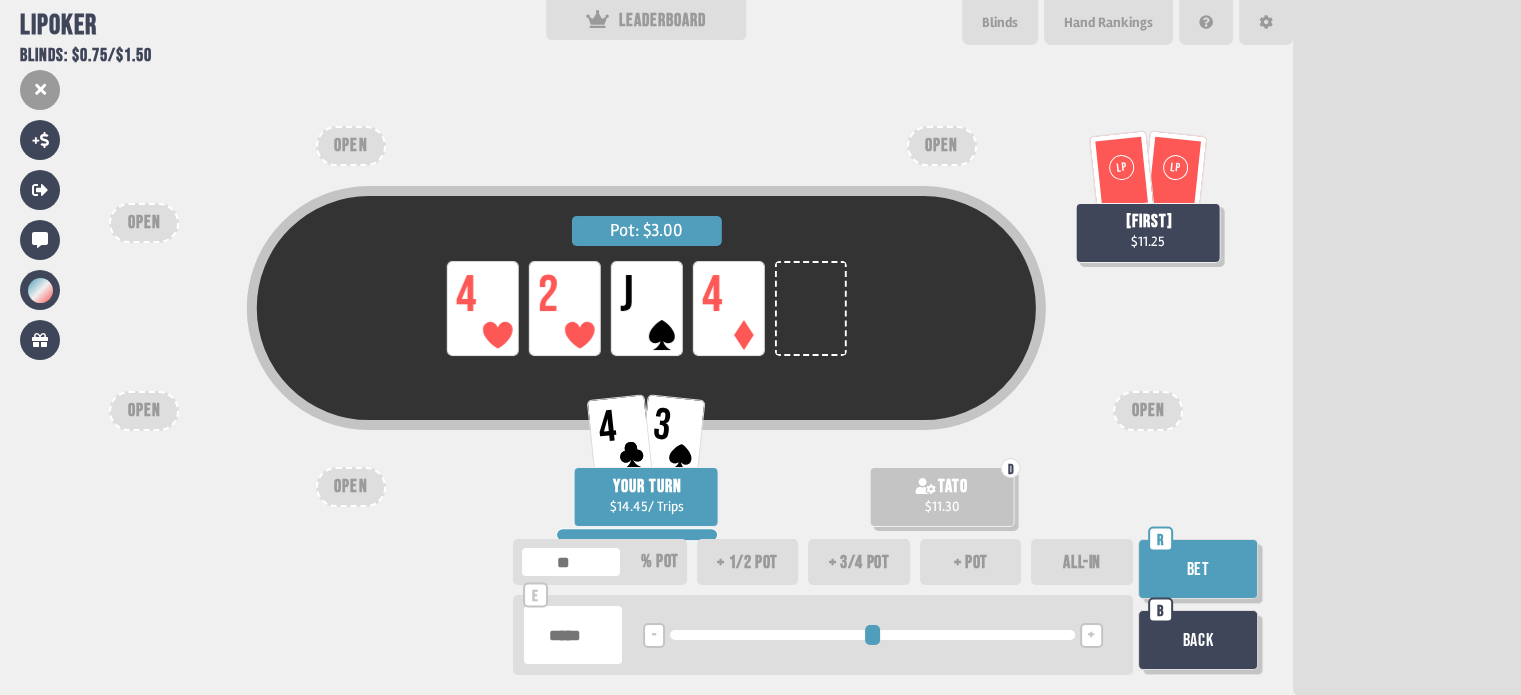 click on "Bet" at bounding box center [1198, 569] 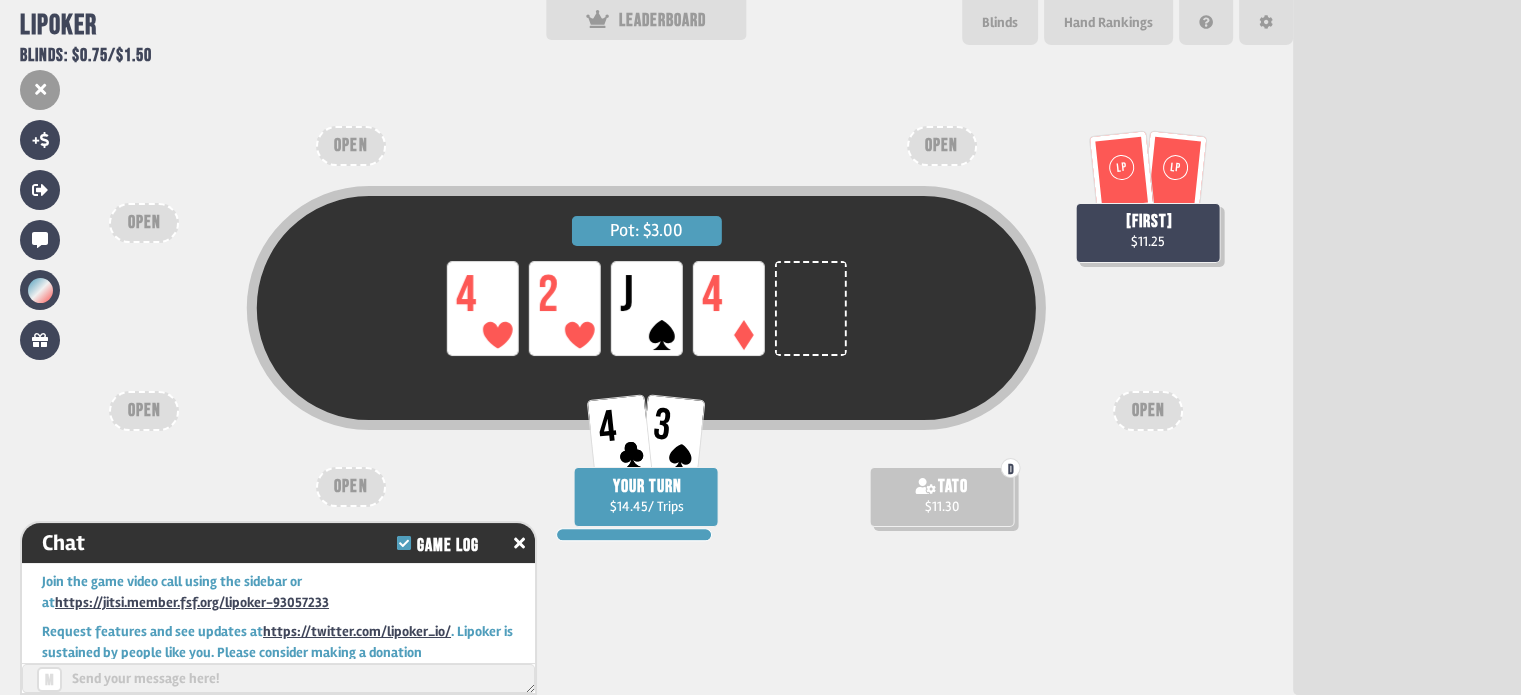scroll, scrollTop: 9776, scrollLeft: 0, axis: vertical 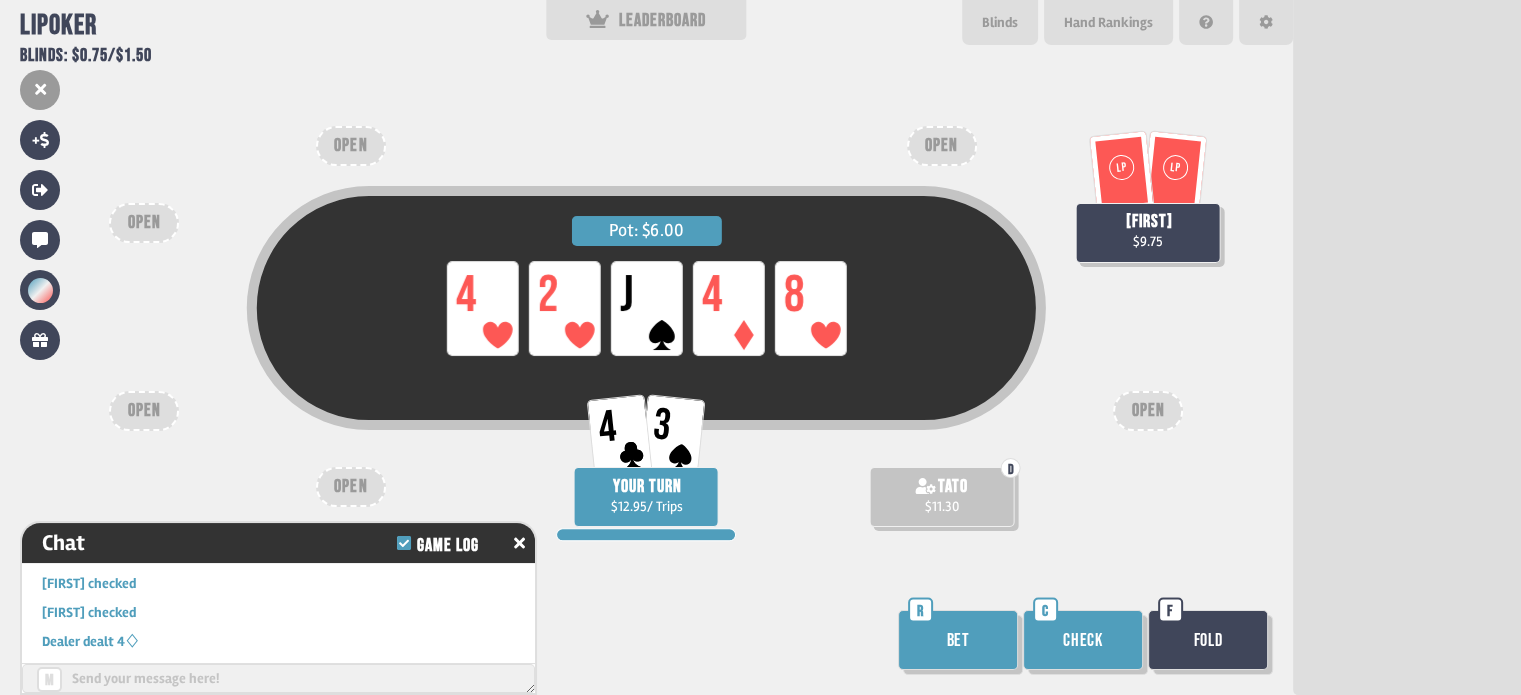 click on "Bet" at bounding box center (958, 640) 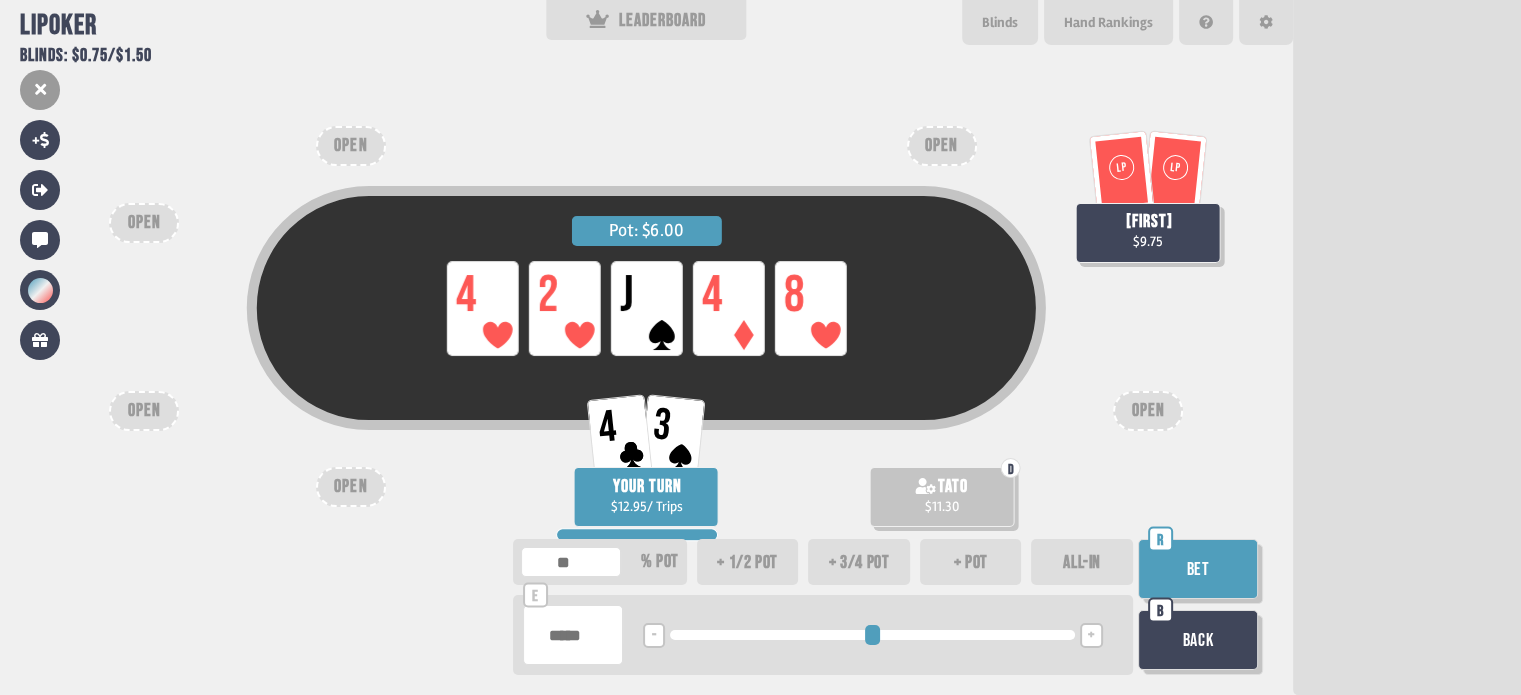 click on "Bet" at bounding box center [1198, 569] 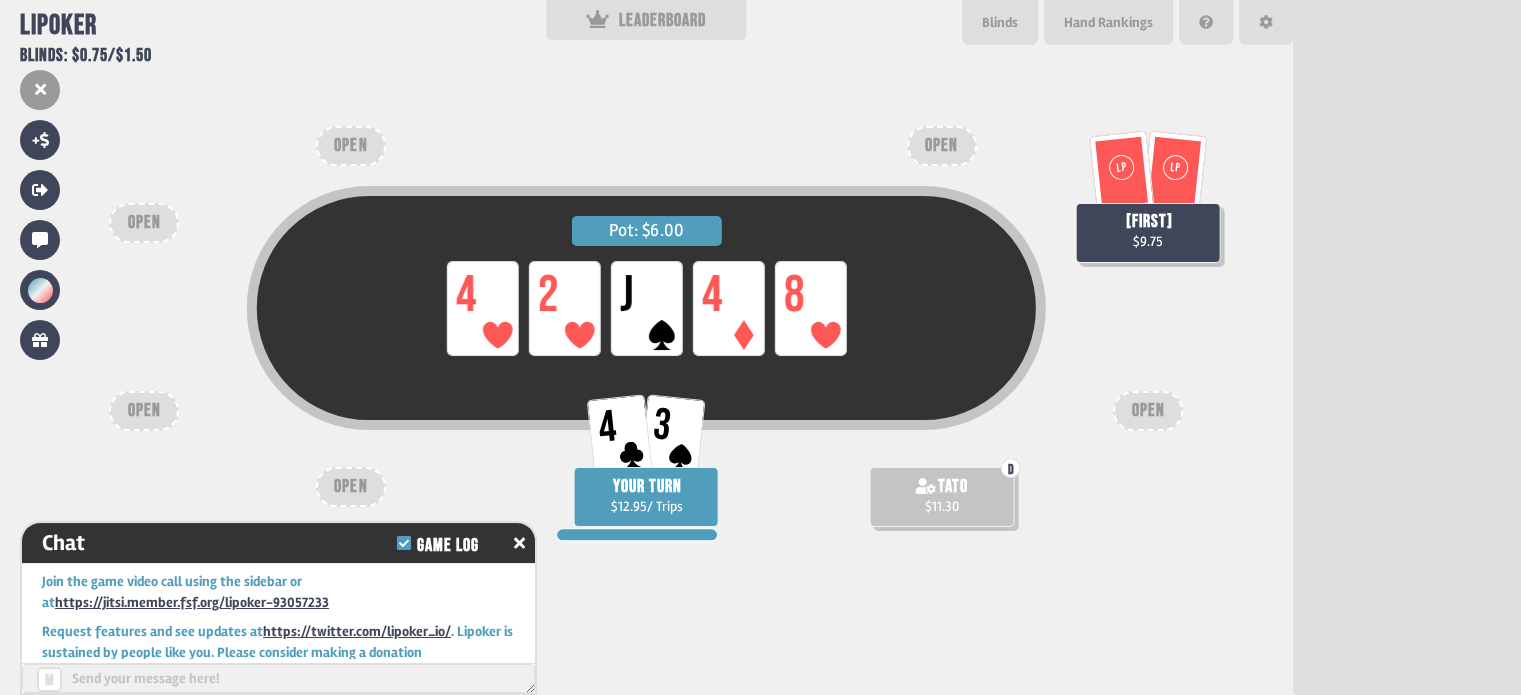scroll, scrollTop: 9892, scrollLeft: 0, axis: vertical 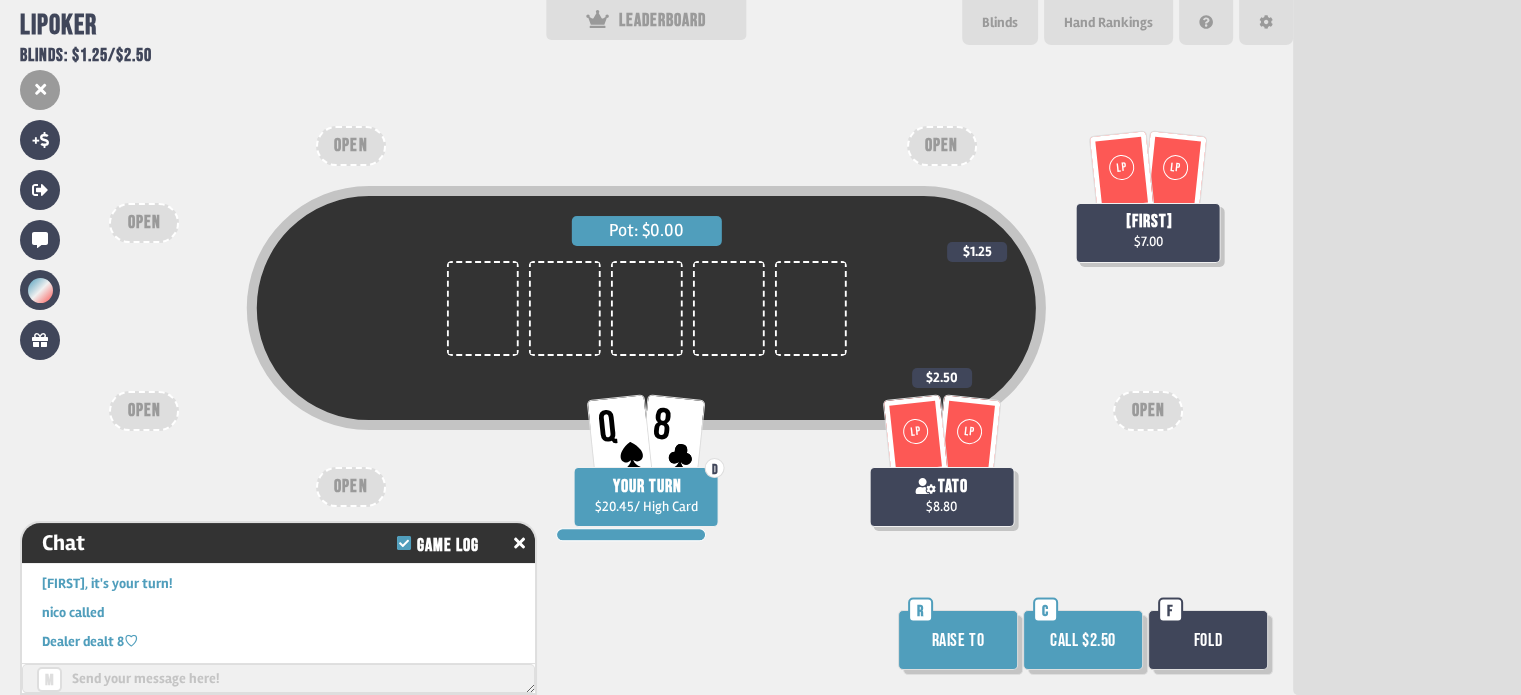 click on "Call $2.50" at bounding box center [1083, 640] 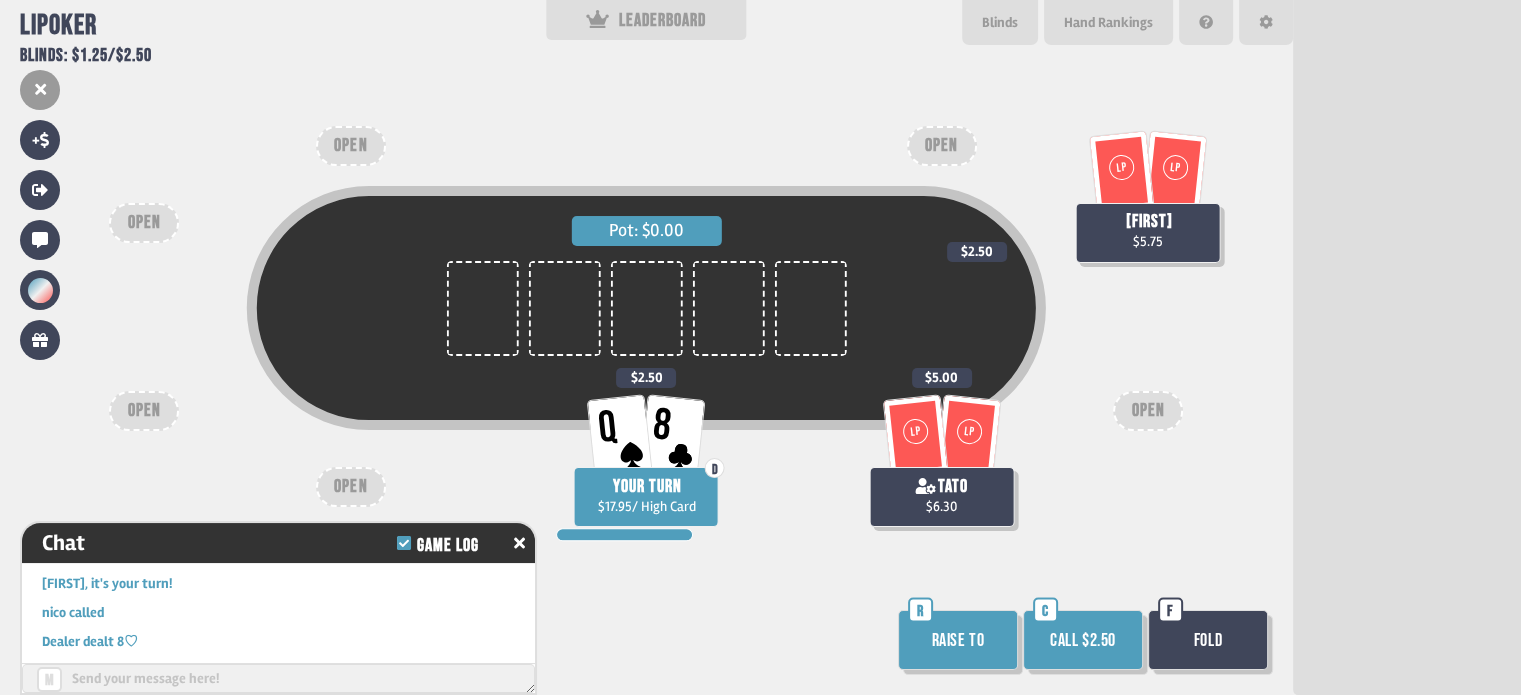 click on "Call $2.50" at bounding box center (1083, 640) 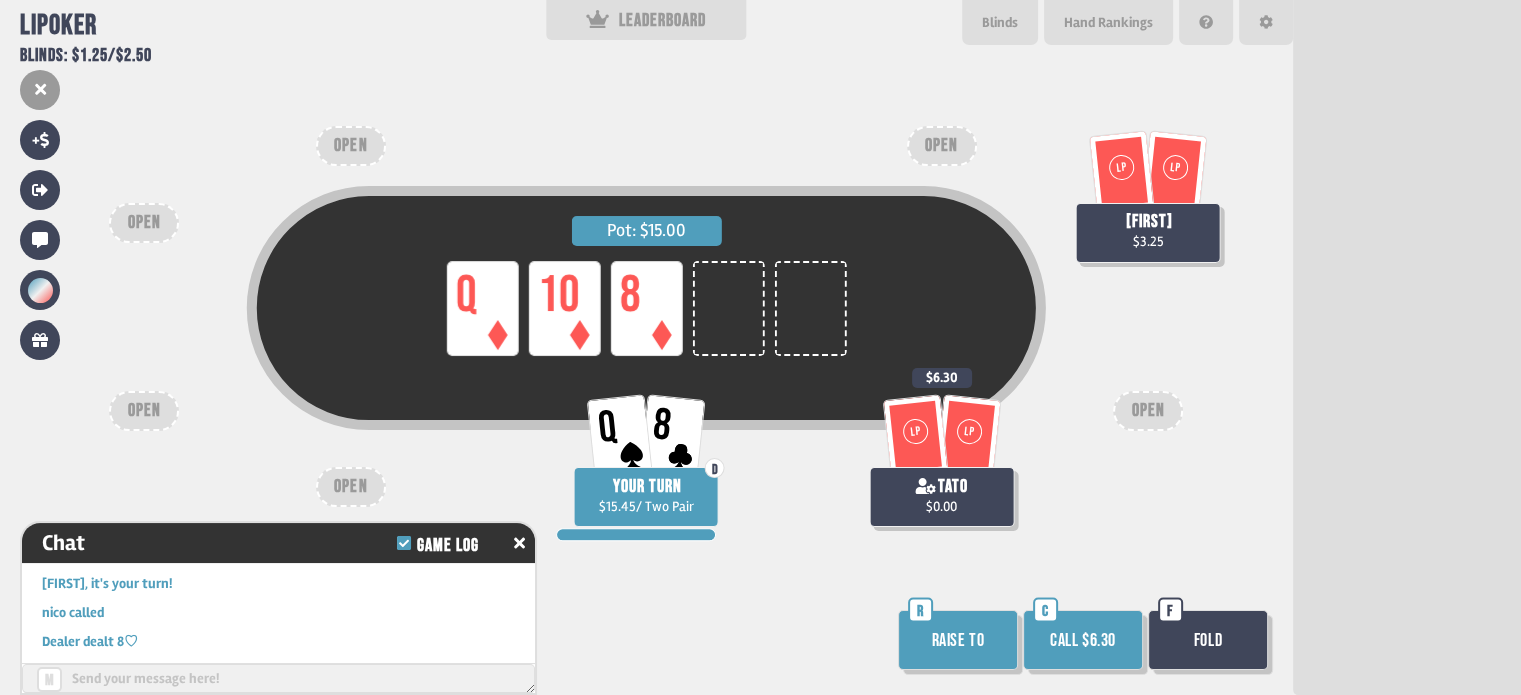 click on "Call $6.30" at bounding box center [1083, 640] 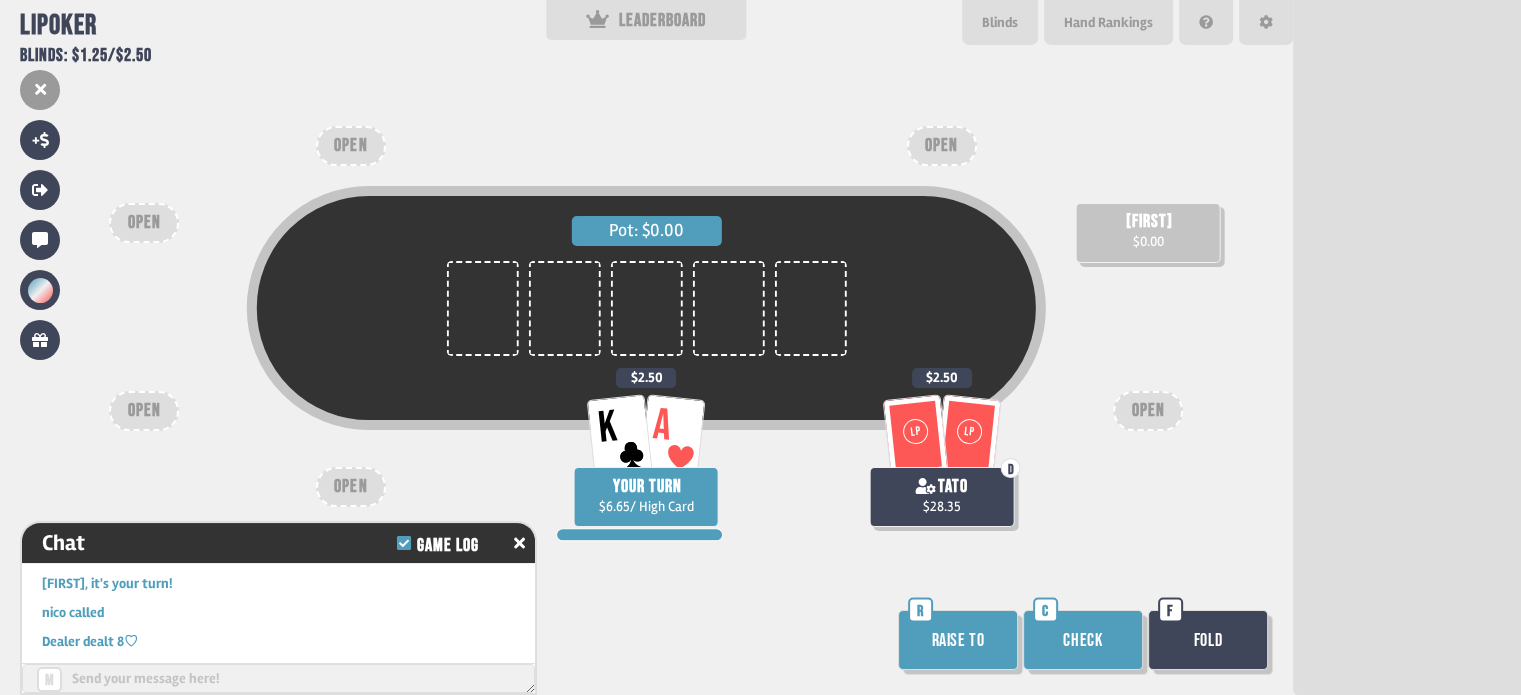 click on "Raise to" at bounding box center [958, 640] 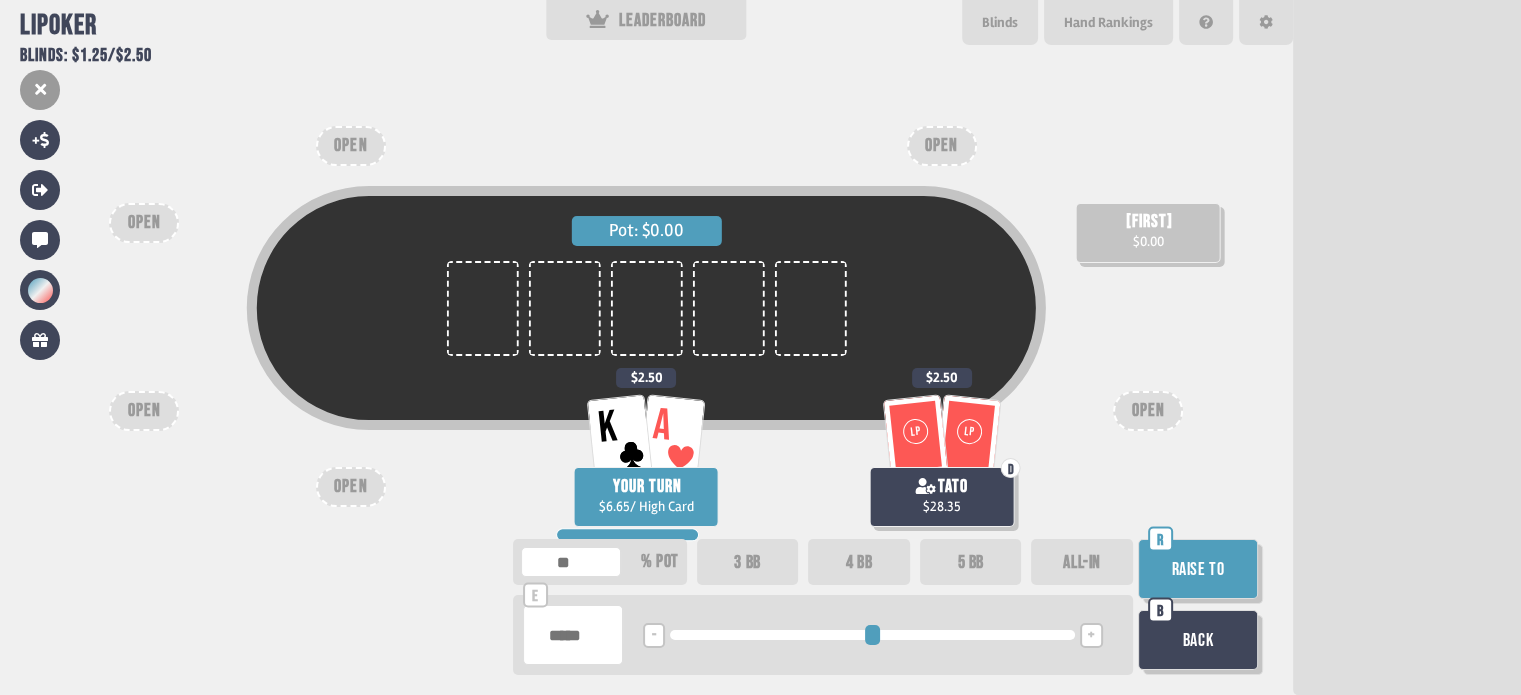 click on "+" at bounding box center (1091, 635) 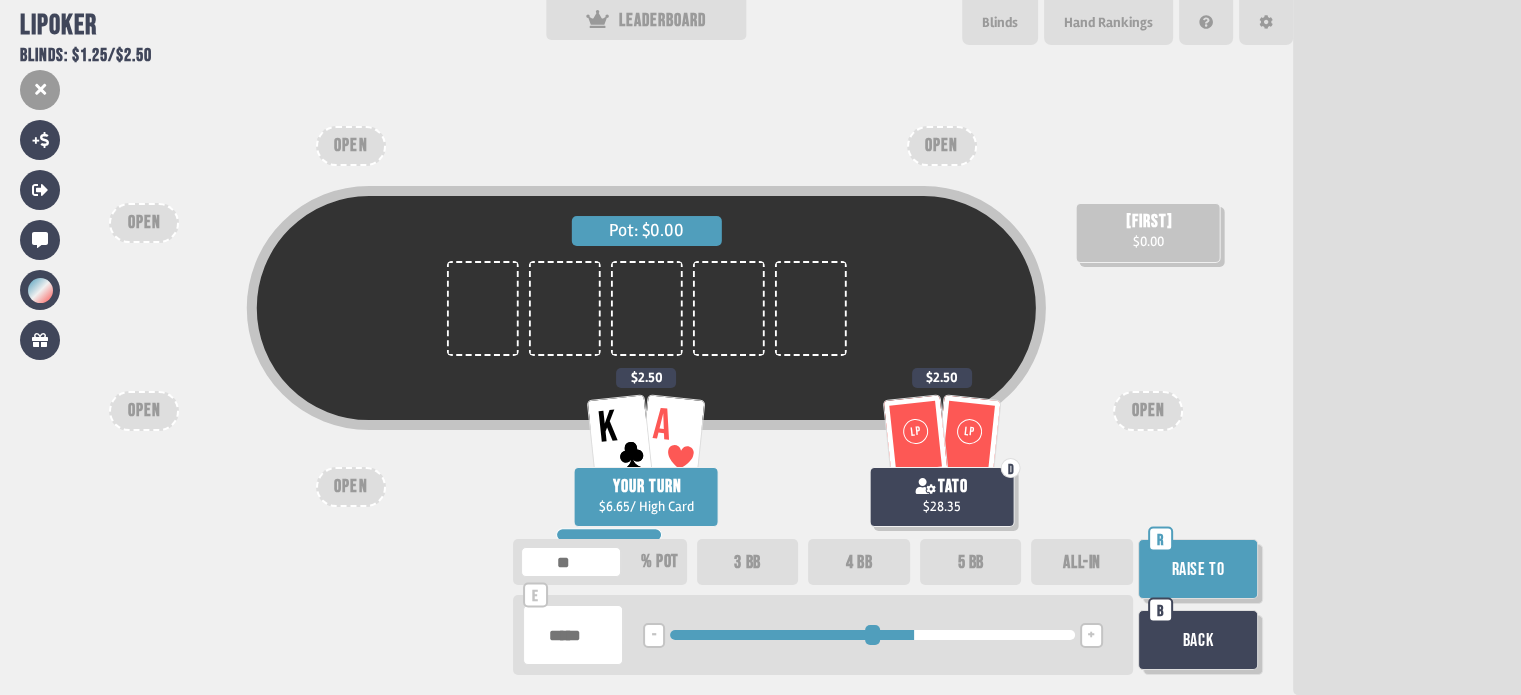click on "Raise to" at bounding box center [1198, 569] 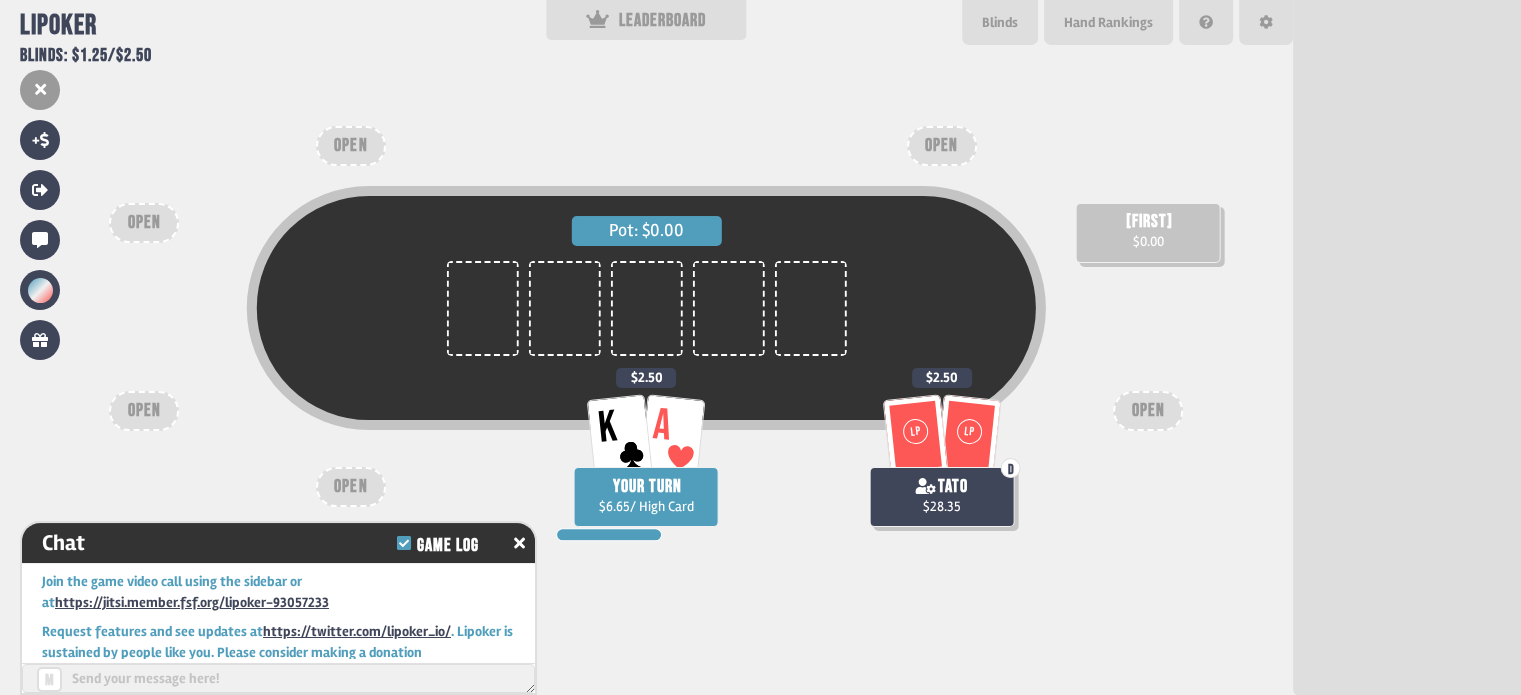 scroll, scrollTop: 10704, scrollLeft: 0, axis: vertical 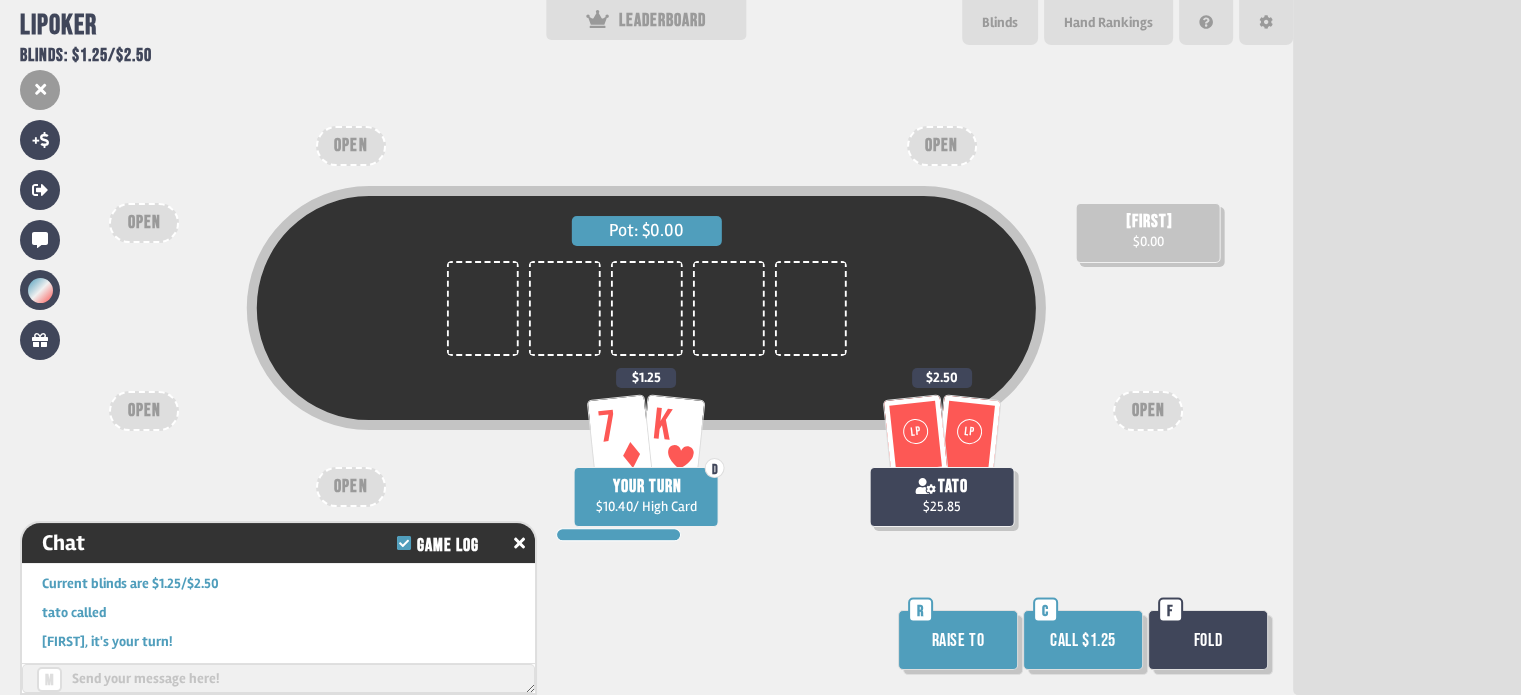 click on "Call $1.25" at bounding box center (1083, 640) 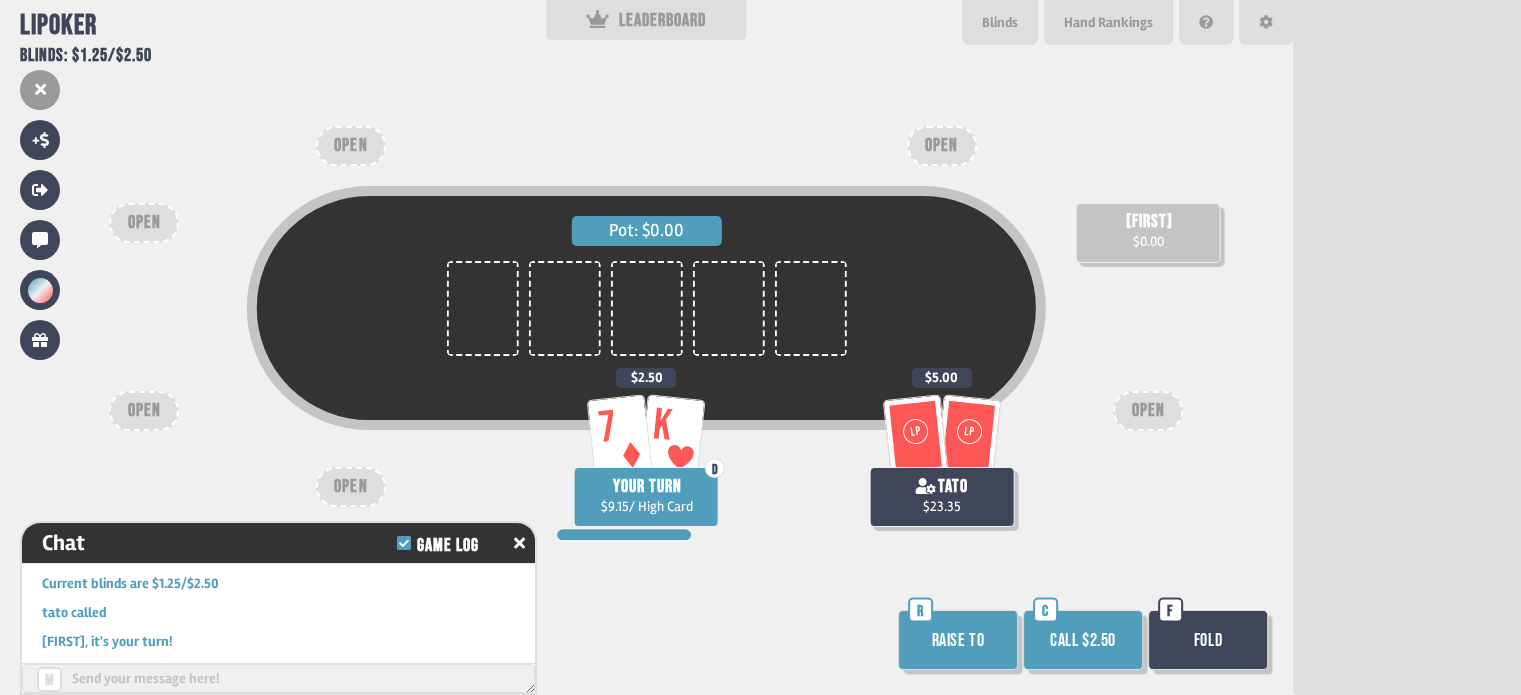 click on "Call $2.50" at bounding box center (1083, 640) 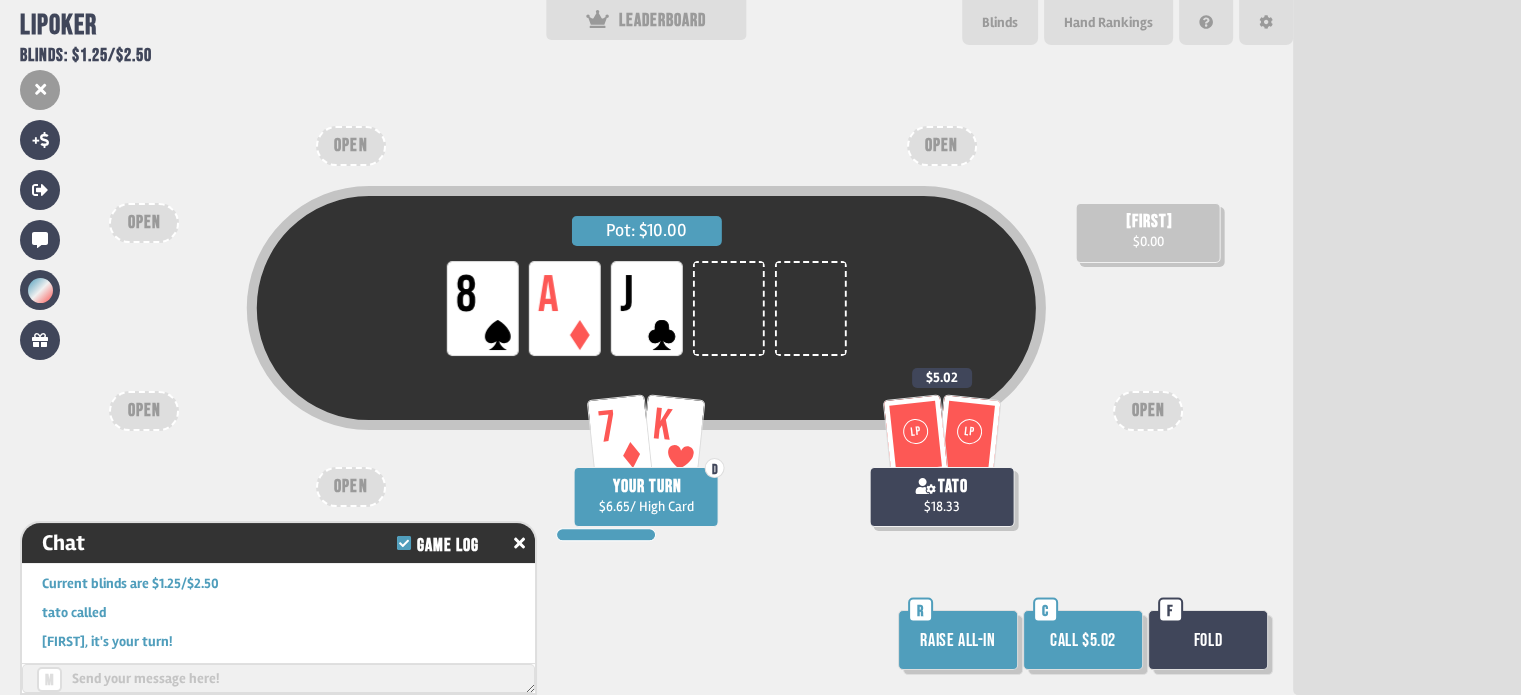 click on "Fold" at bounding box center (1208, 640) 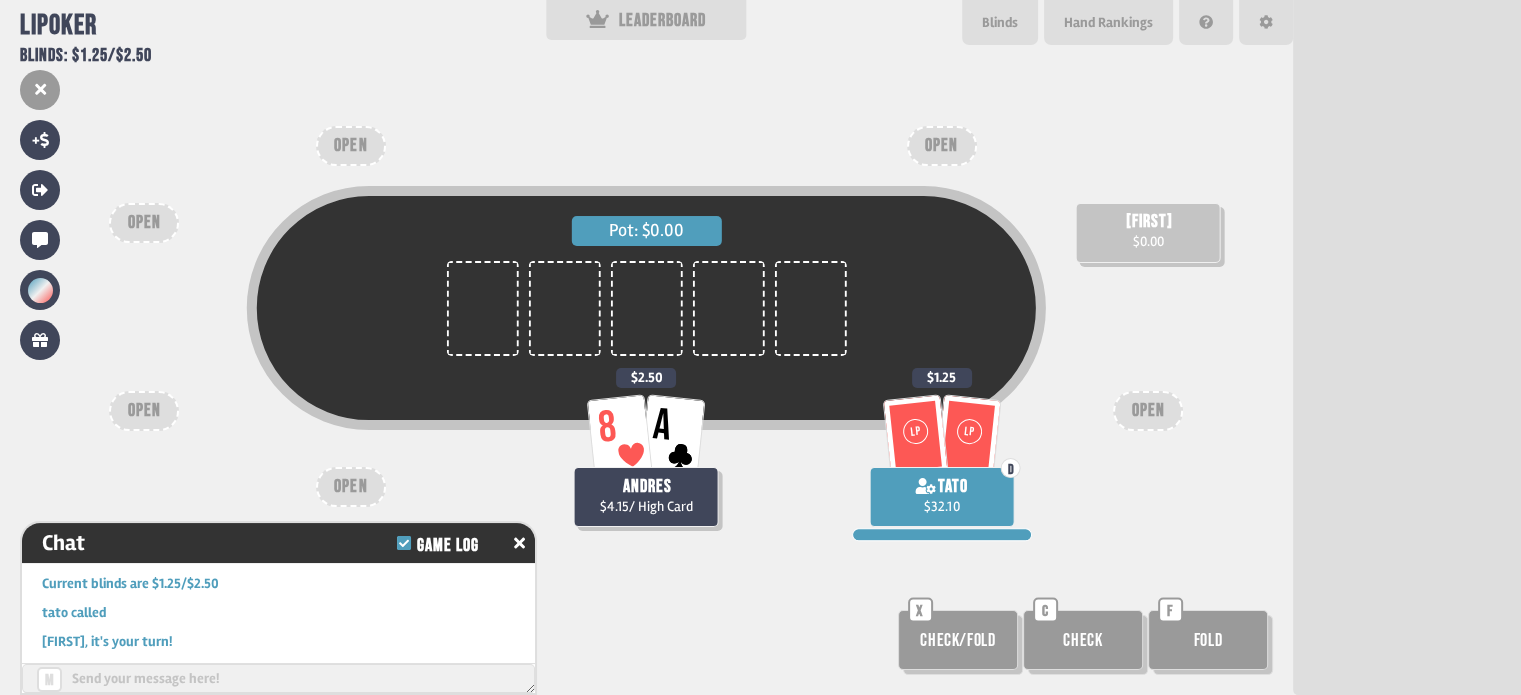 scroll, scrollTop: 98, scrollLeft: 0, axis: vertical 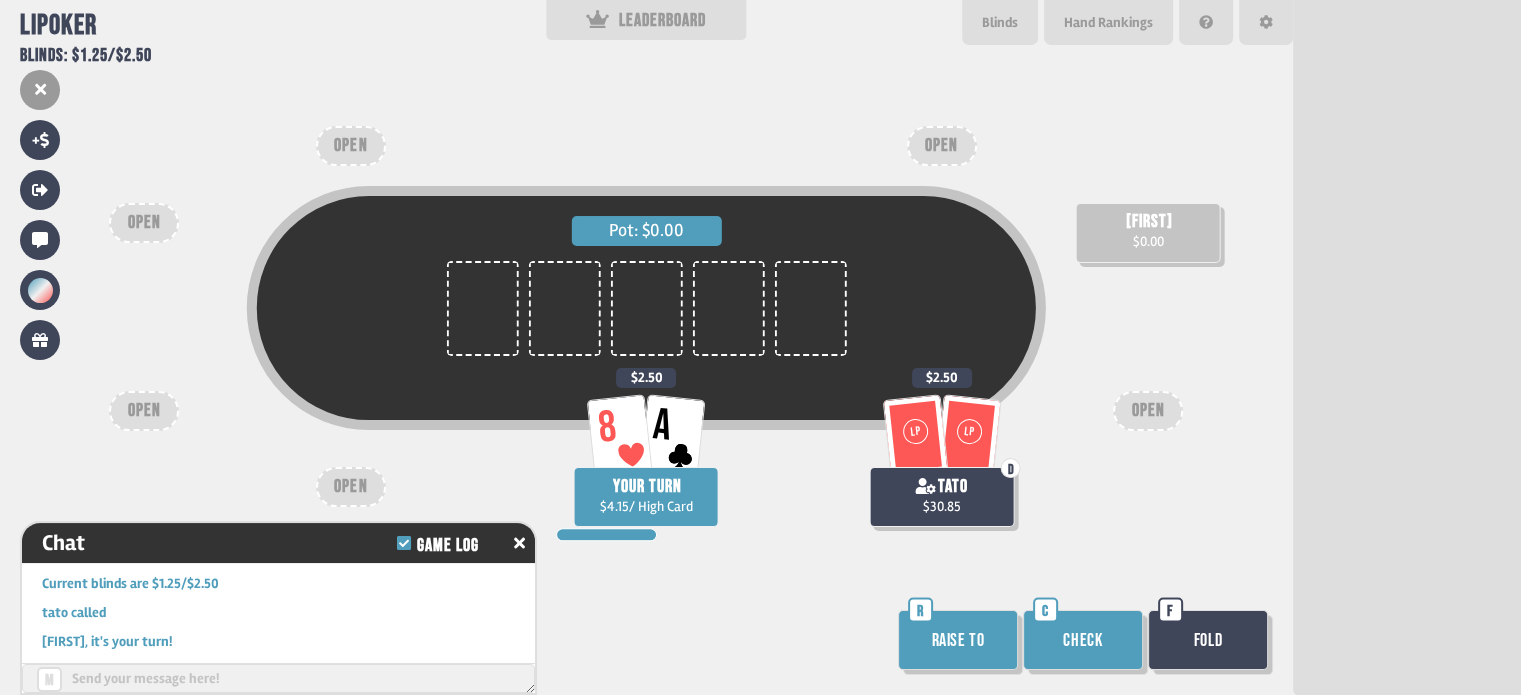click on "Raise to" at bounding box center (958, 640) 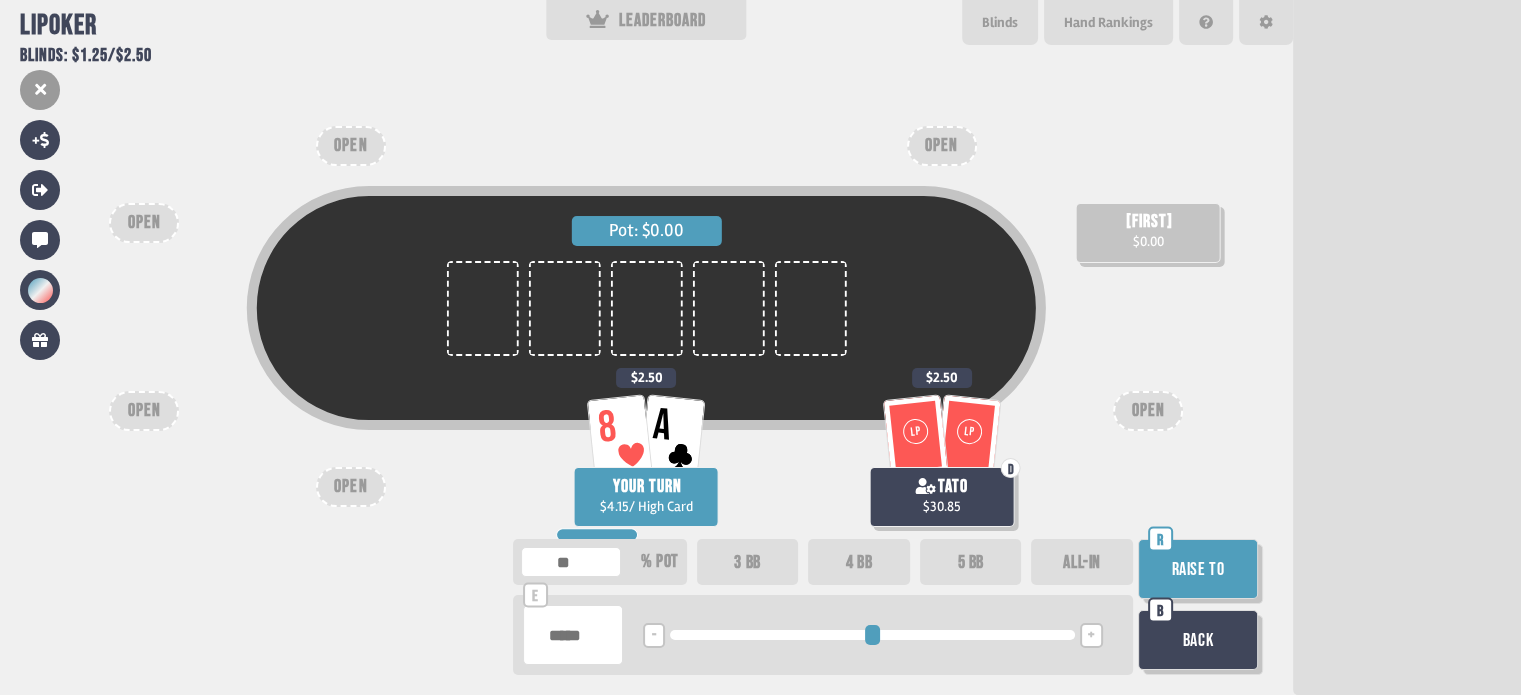 click on "Raise to" at bounding box center [1198, 569] 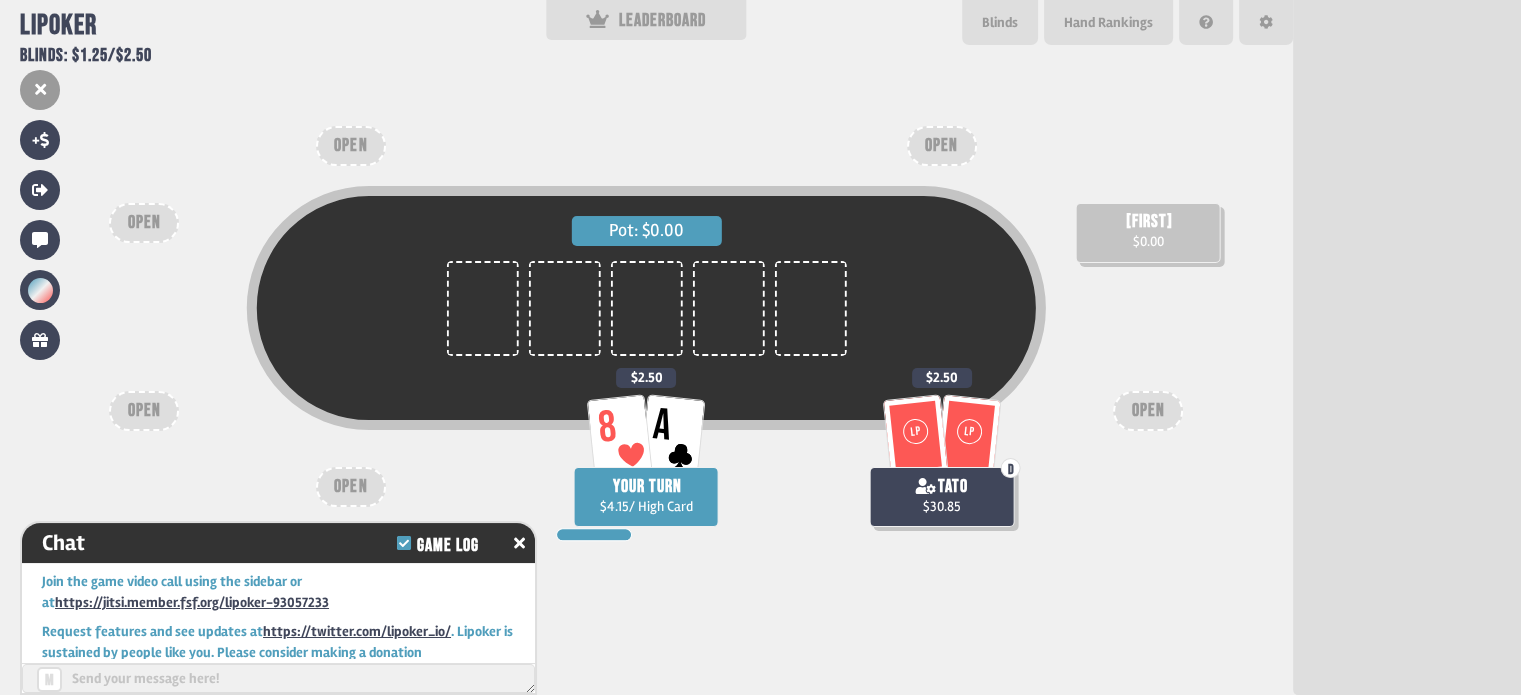 scroll, scrollTop: 11343, scrollLeft: 0, axis: vertical 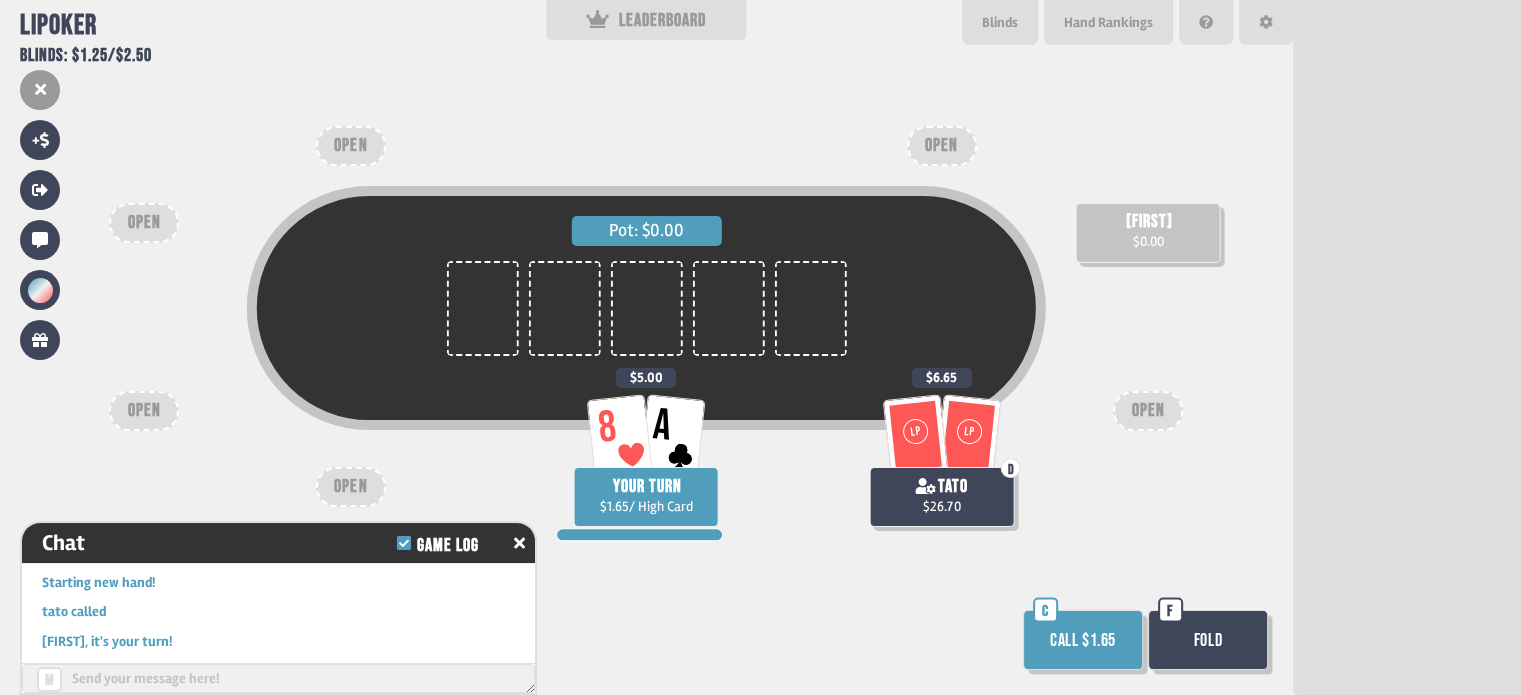 click on "Call $1.65" at bounding box center [1083, 640] 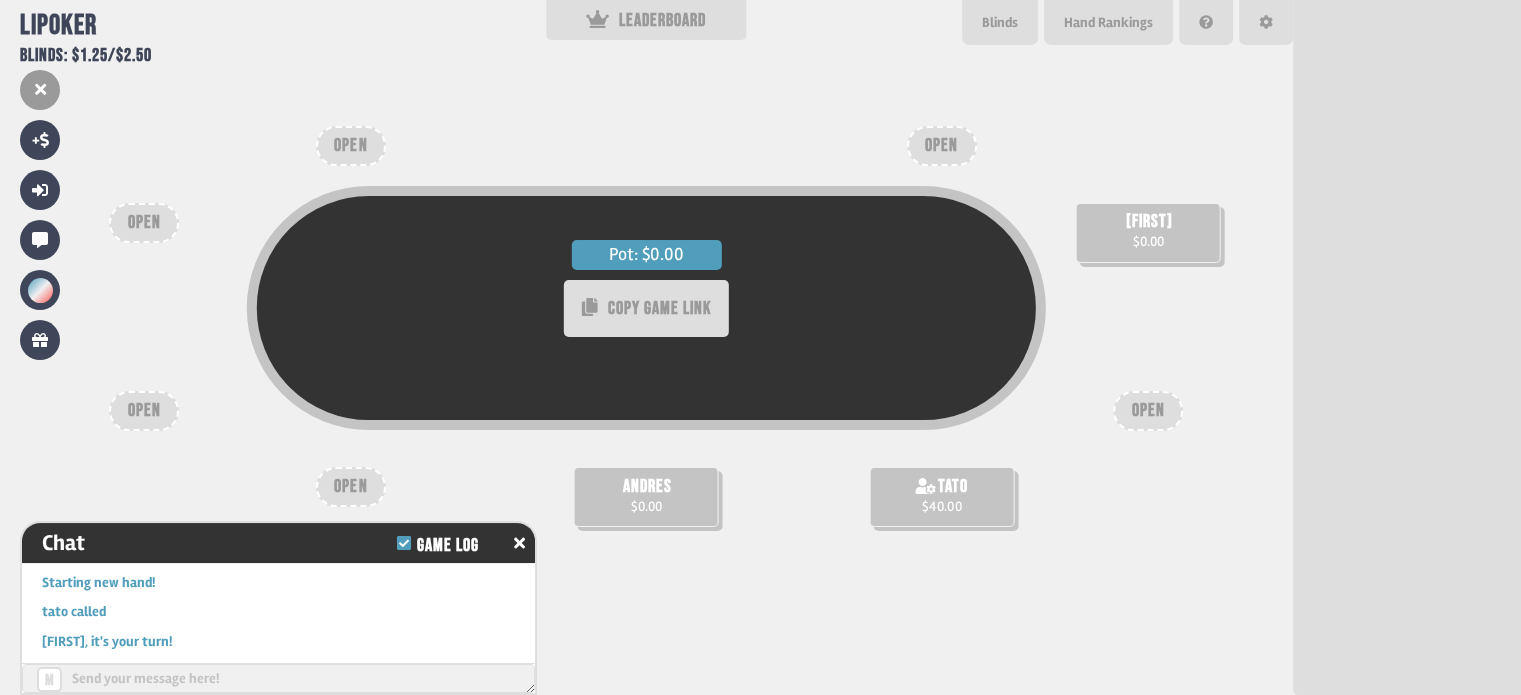 scroll, scrollTop: 100, scrollLeft: 0, axis: vertical 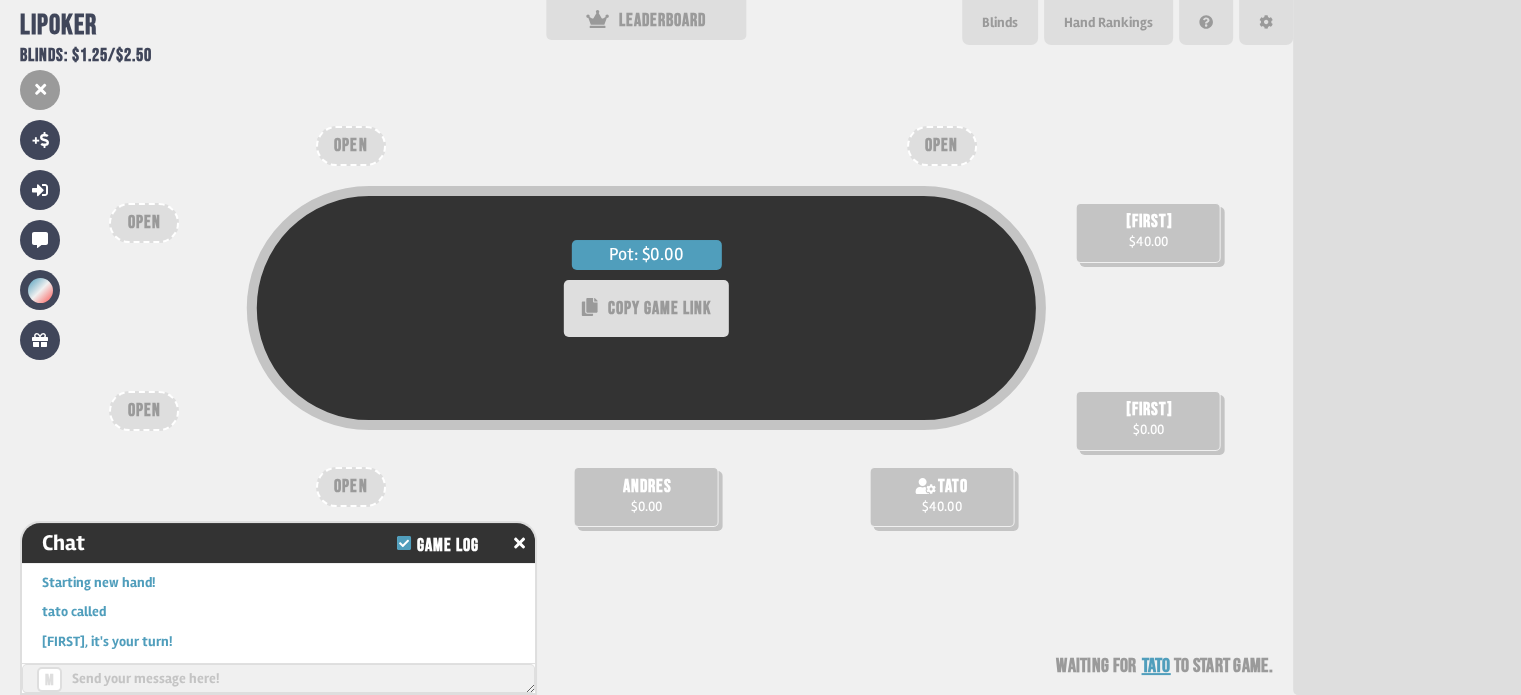 click on "andres $0.00" at bounding box center [646, 497] 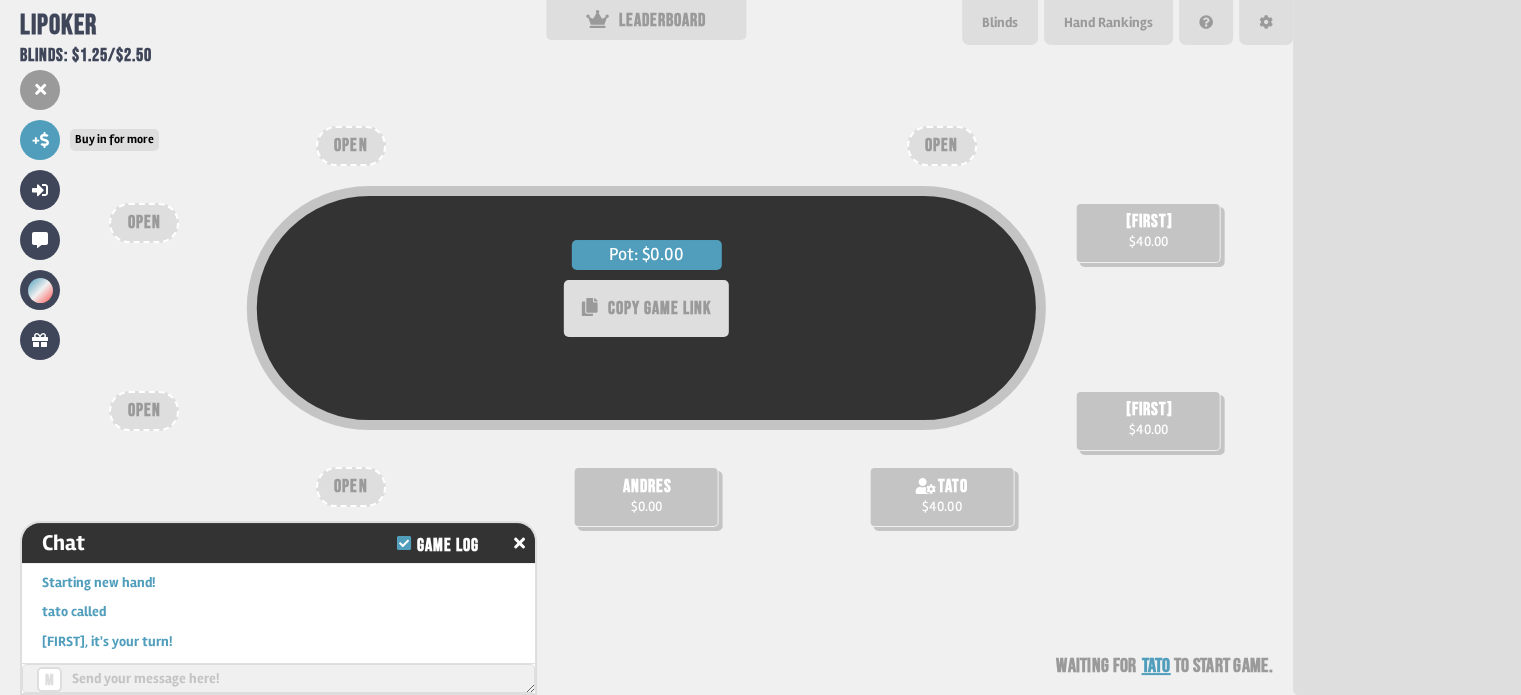 click on "+" at bounding box center [40, 140] 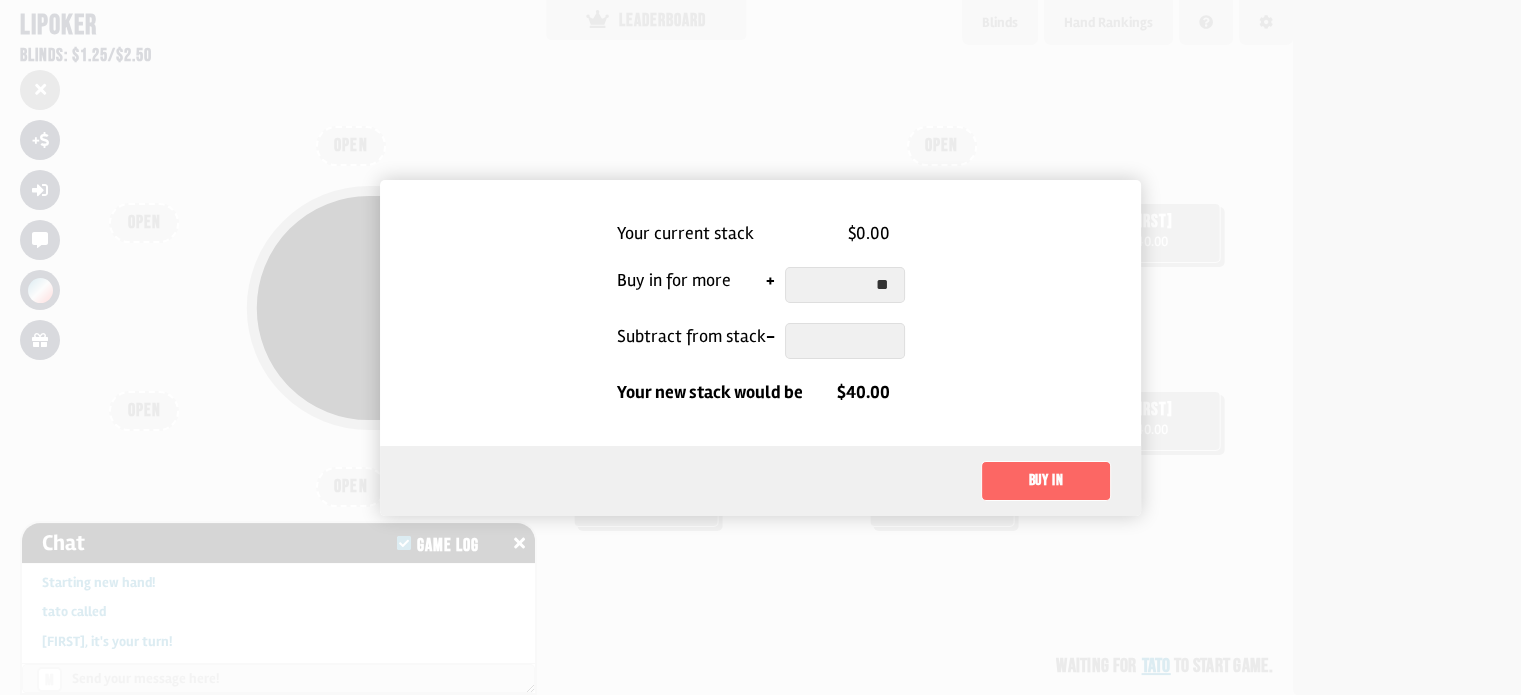 type on "**" 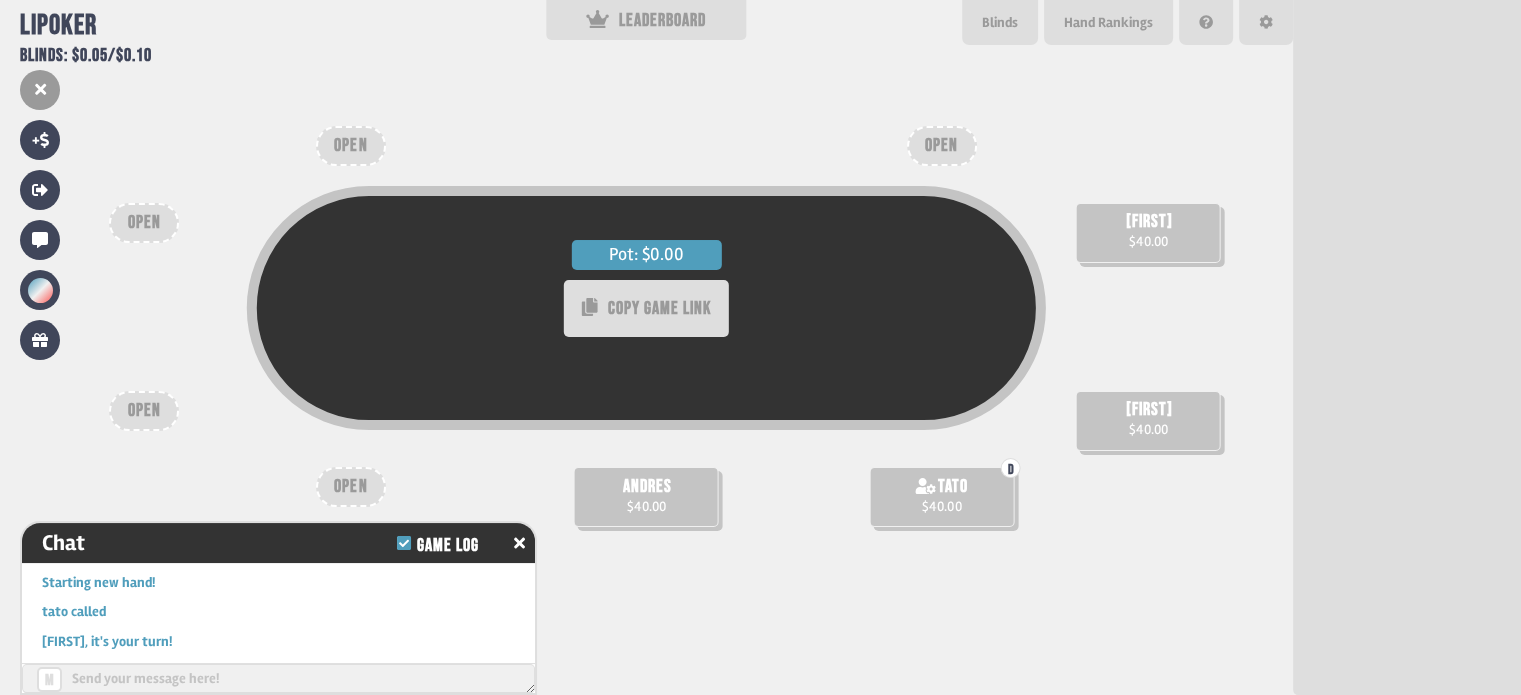 scroll, scrollTop: 98, scrollLeft: 0, axis: vertical 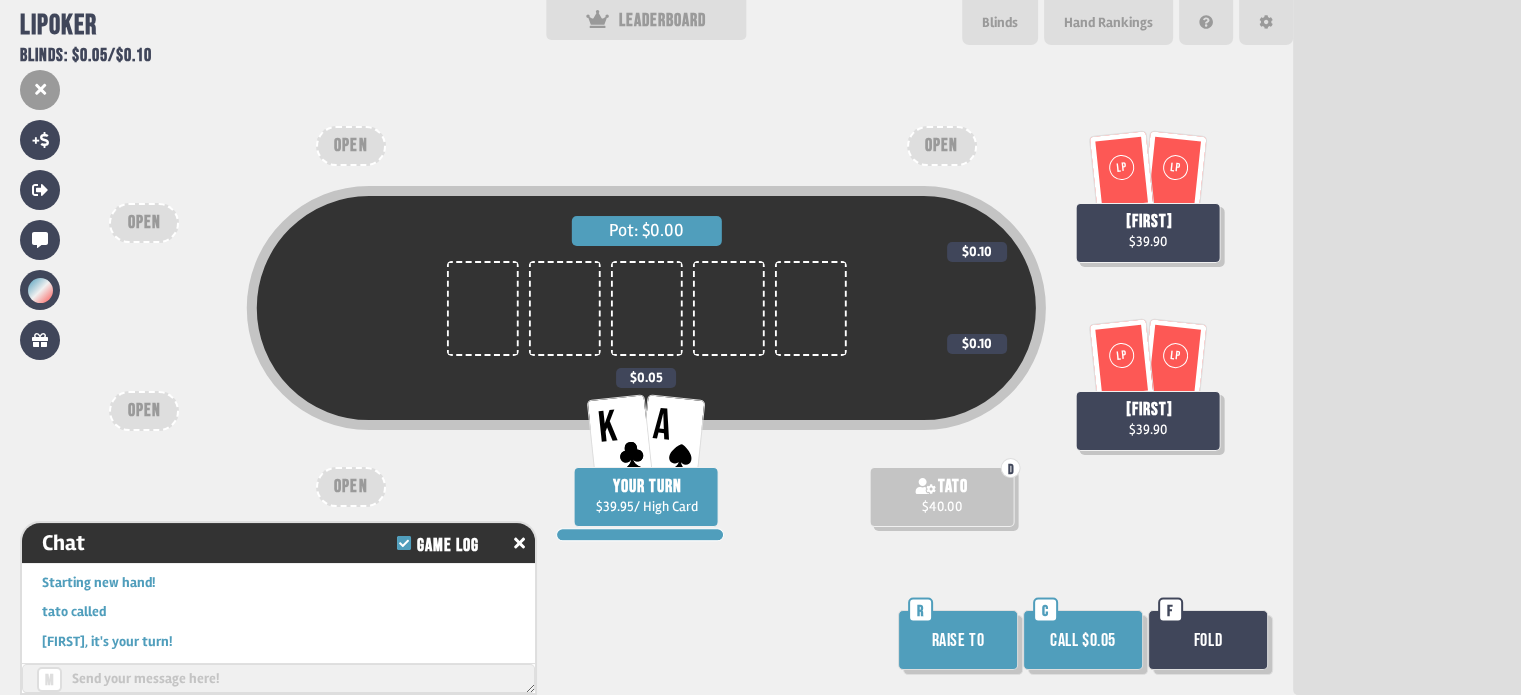 click on "Raise to" at bounding box center (958, 640) 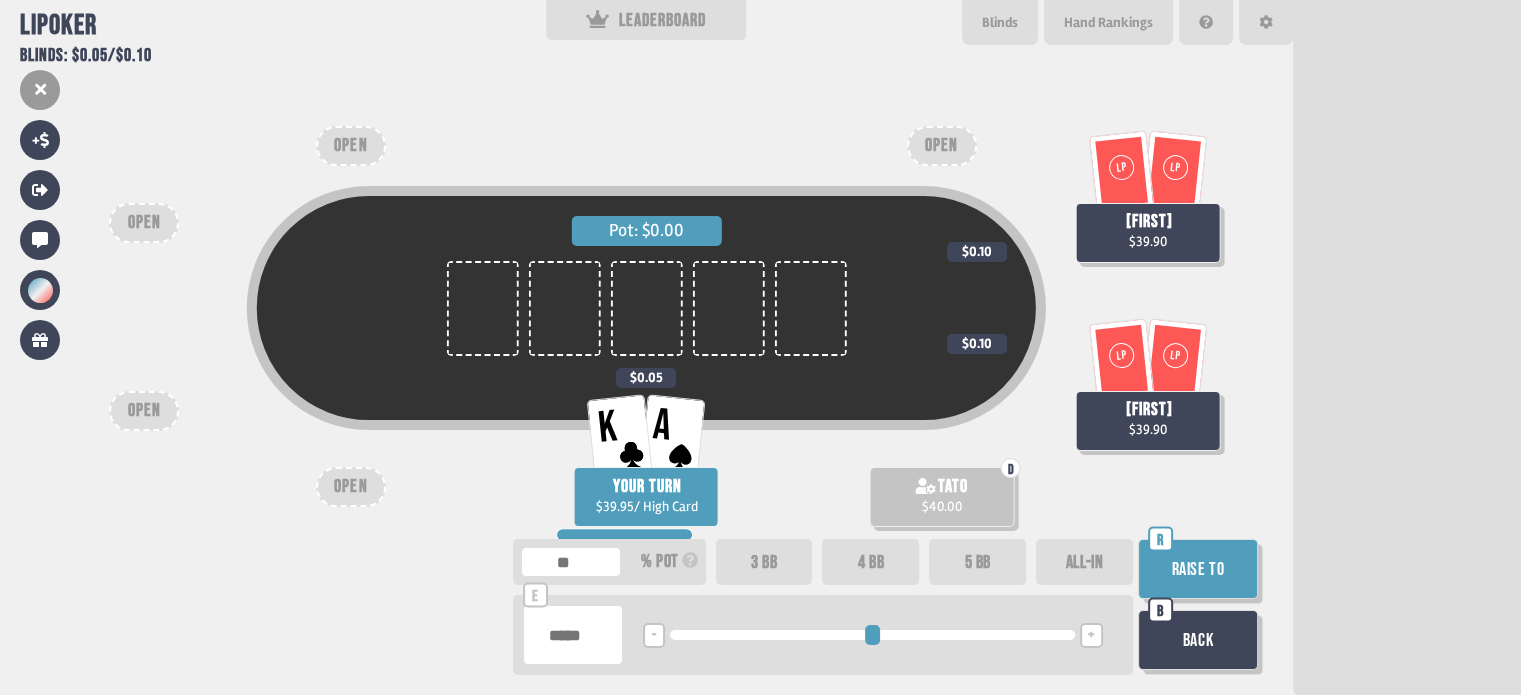 click on "4 BB" at bounding box center (870, 562) 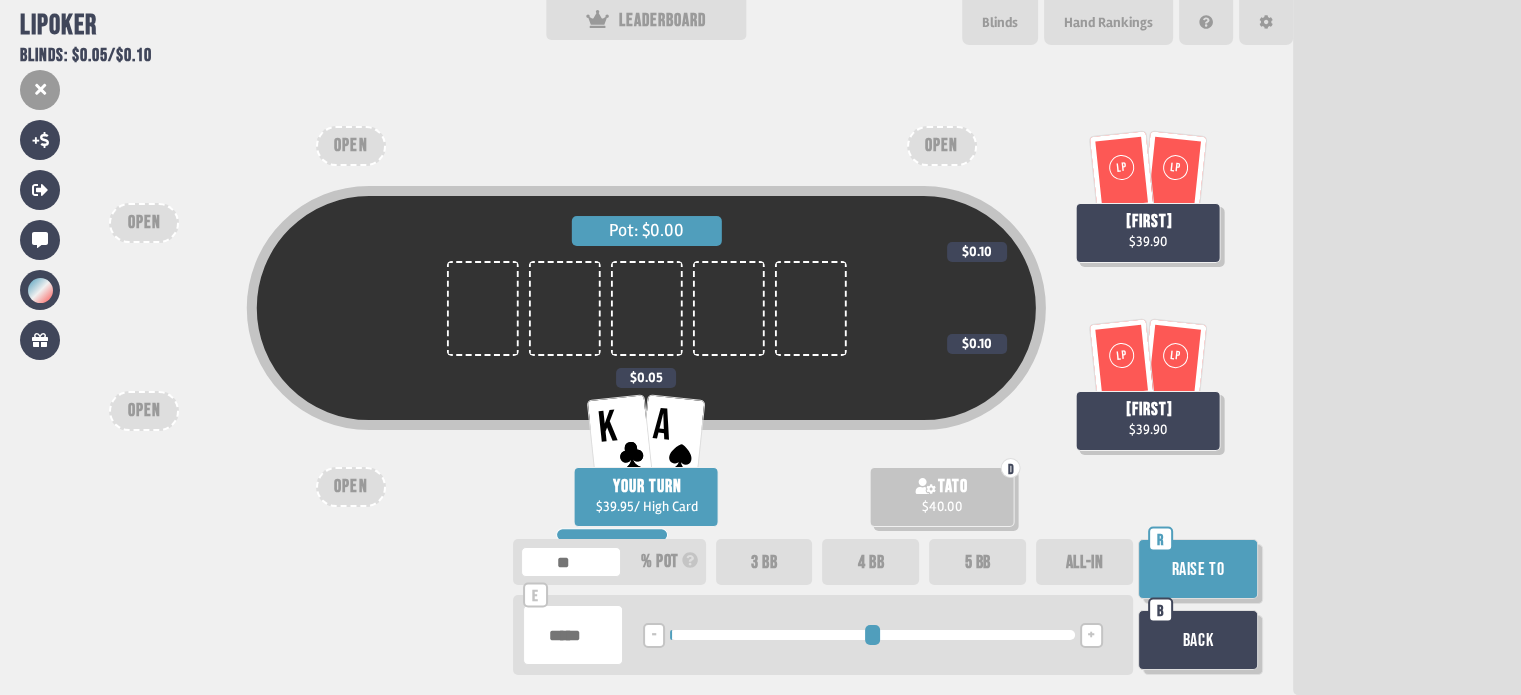 click on "Raise to" at bounding box center [1198, 569] 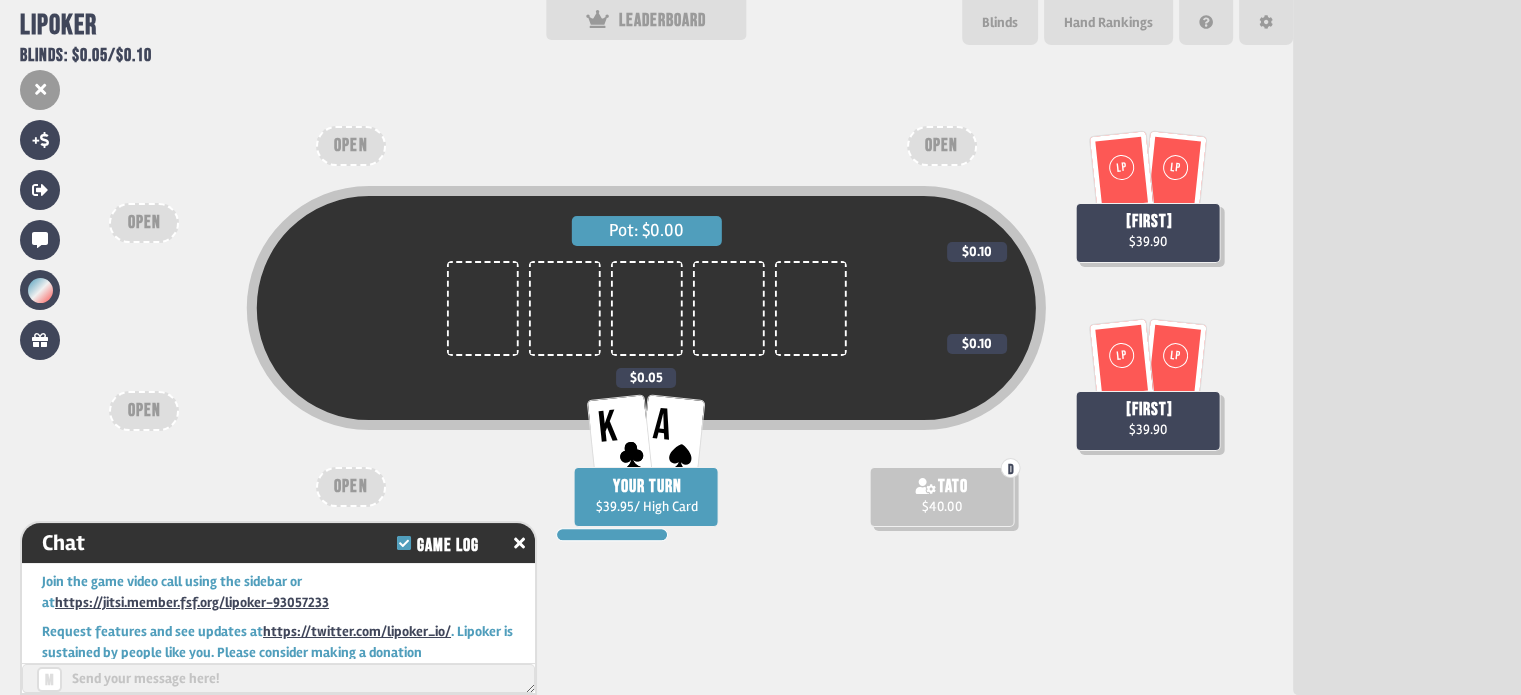 scroll, scrollTop: 11923, scrollLeft: 0, axis: vertical 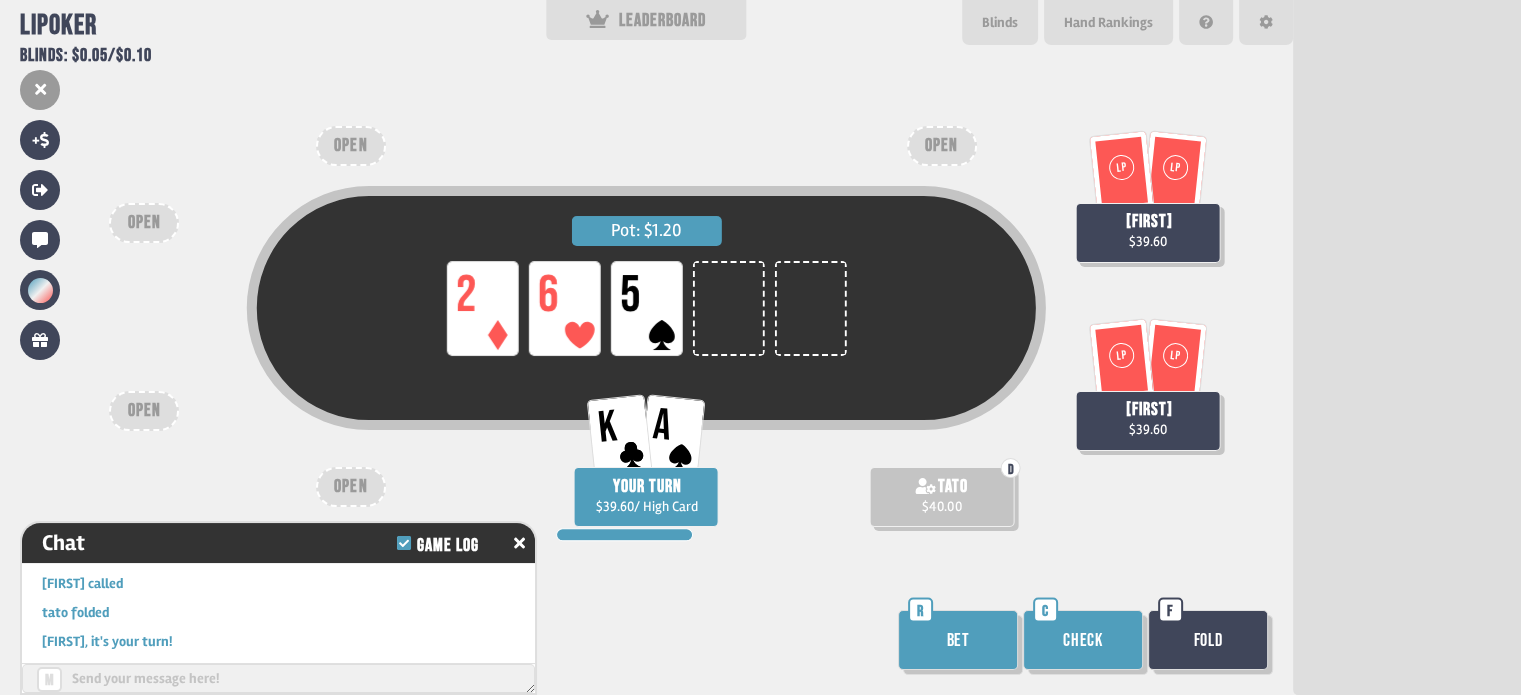 click on "Check" at bounding box center (1083, 640) 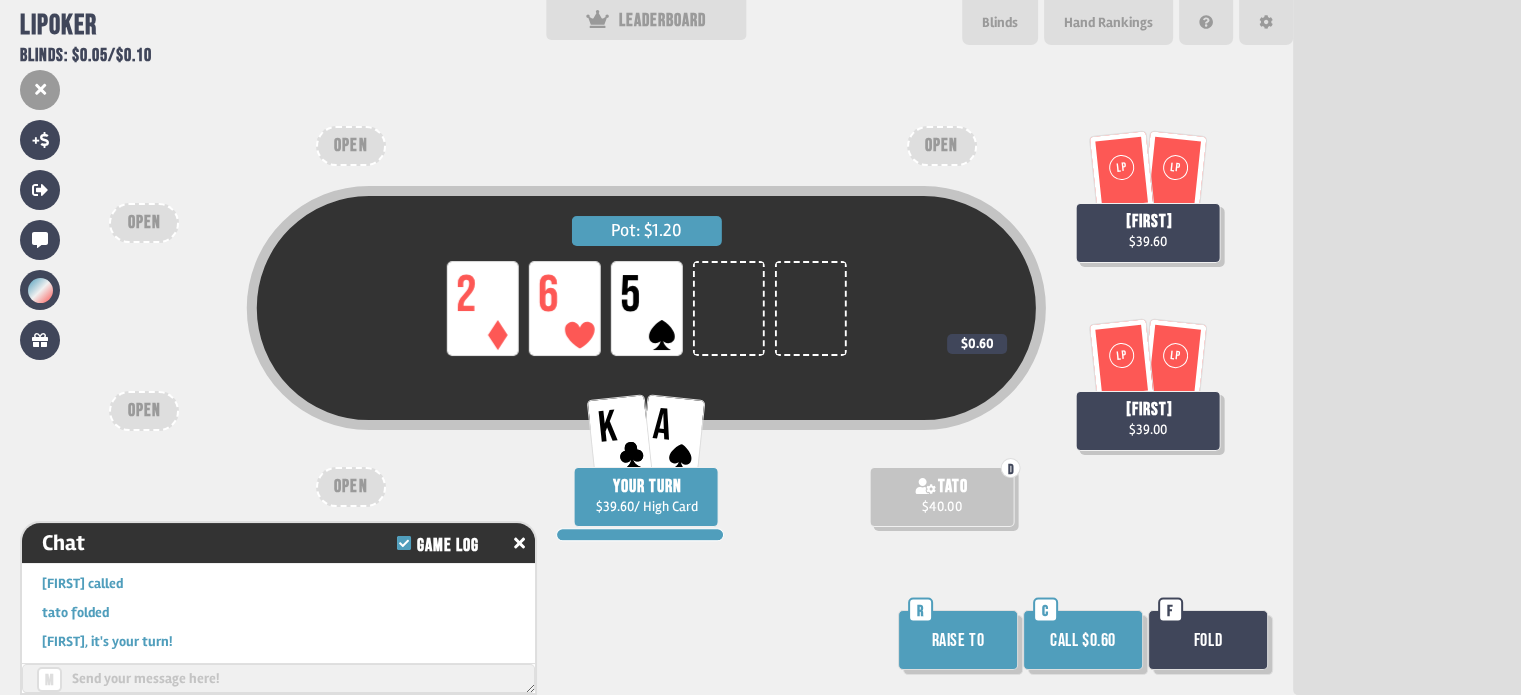 click on "Call $0.60" at bounding box center [1083, 640] 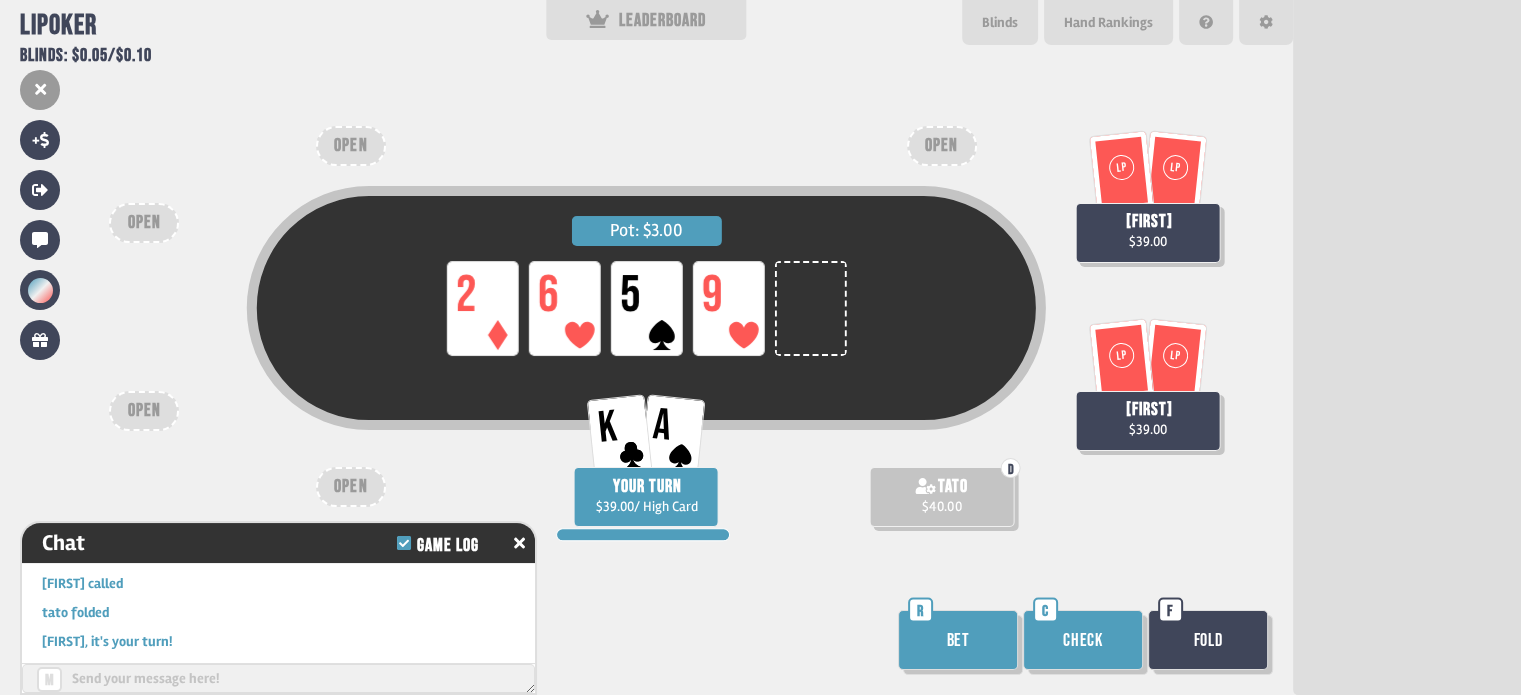 click on "Check" at bounding box center [1083, 640] 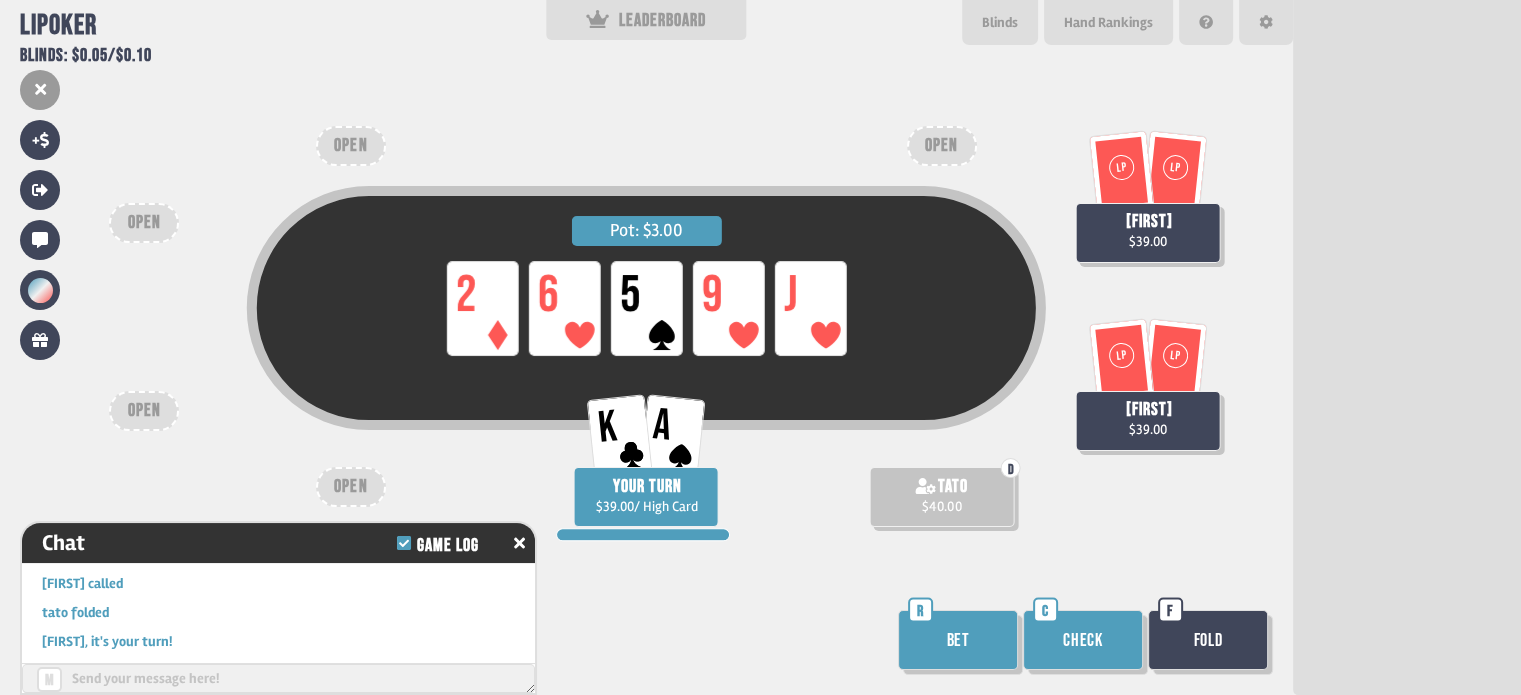click on "Check" at bounding box center (1083, 640) 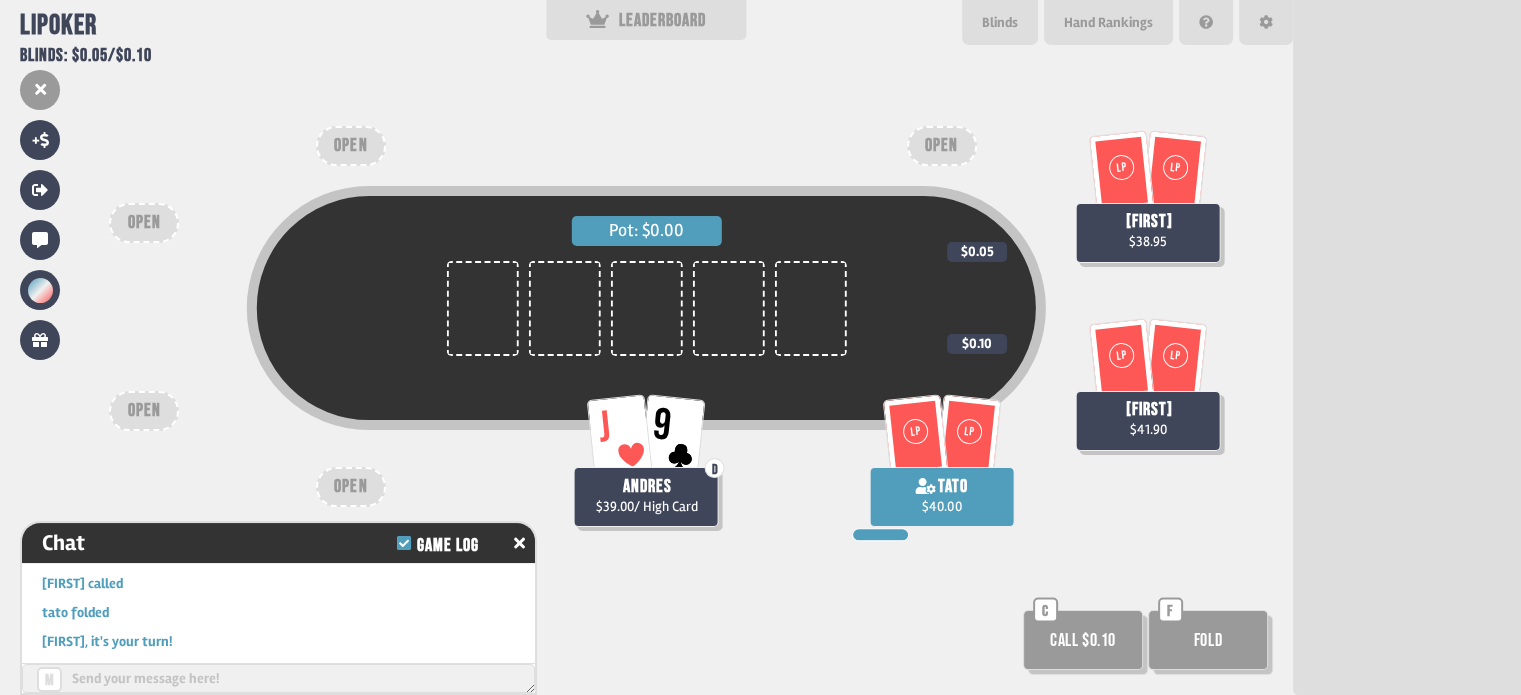click on "Call $0.10" at bounding box center (1083, 640) 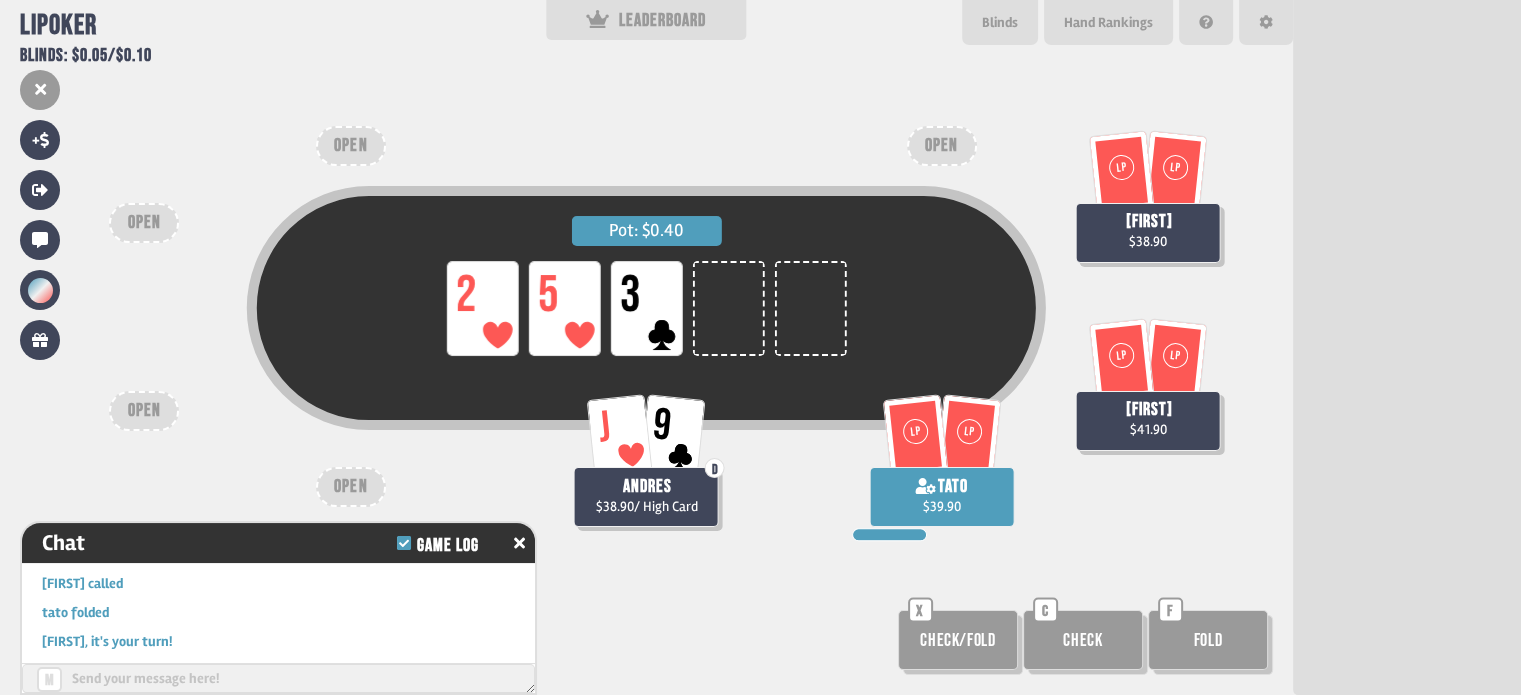 click on "Check" at bounding box center [958, 640] 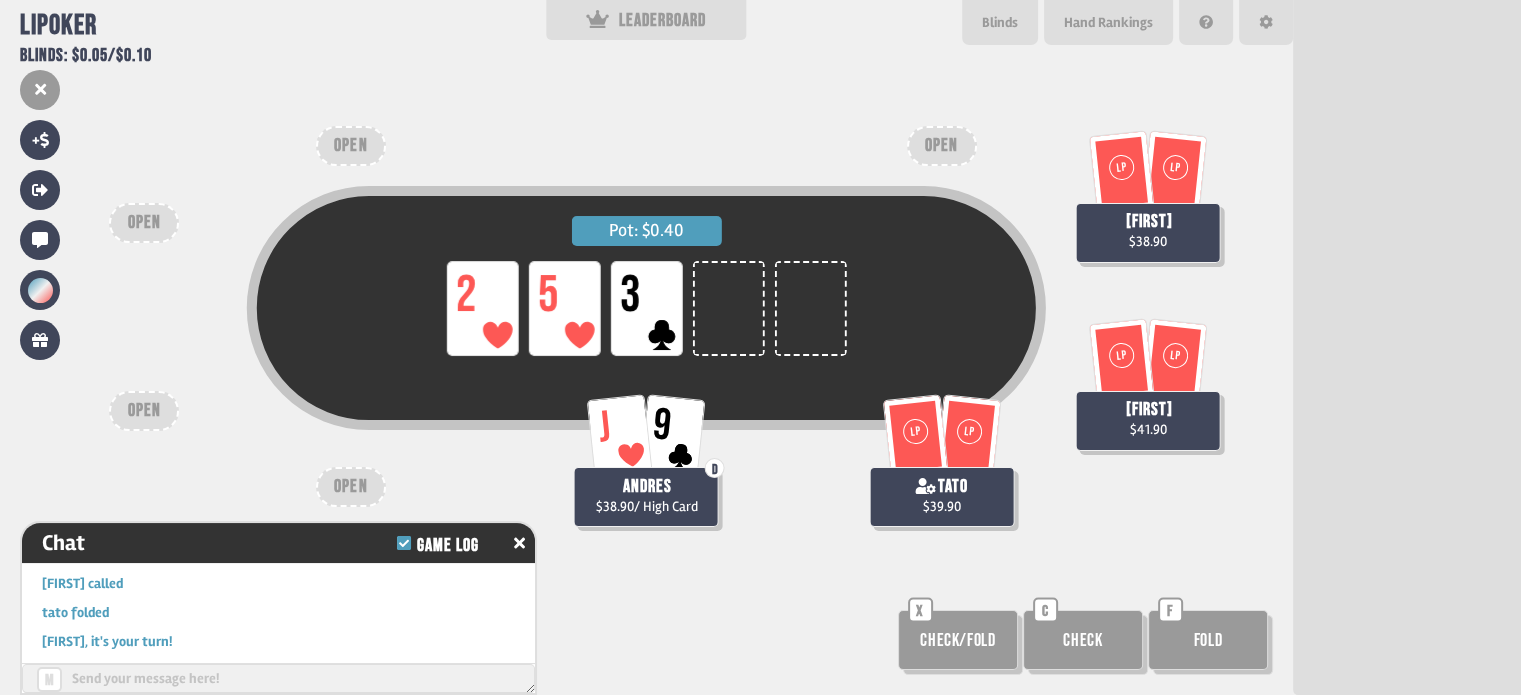 click on "Check" at bounding box center [958, 640] 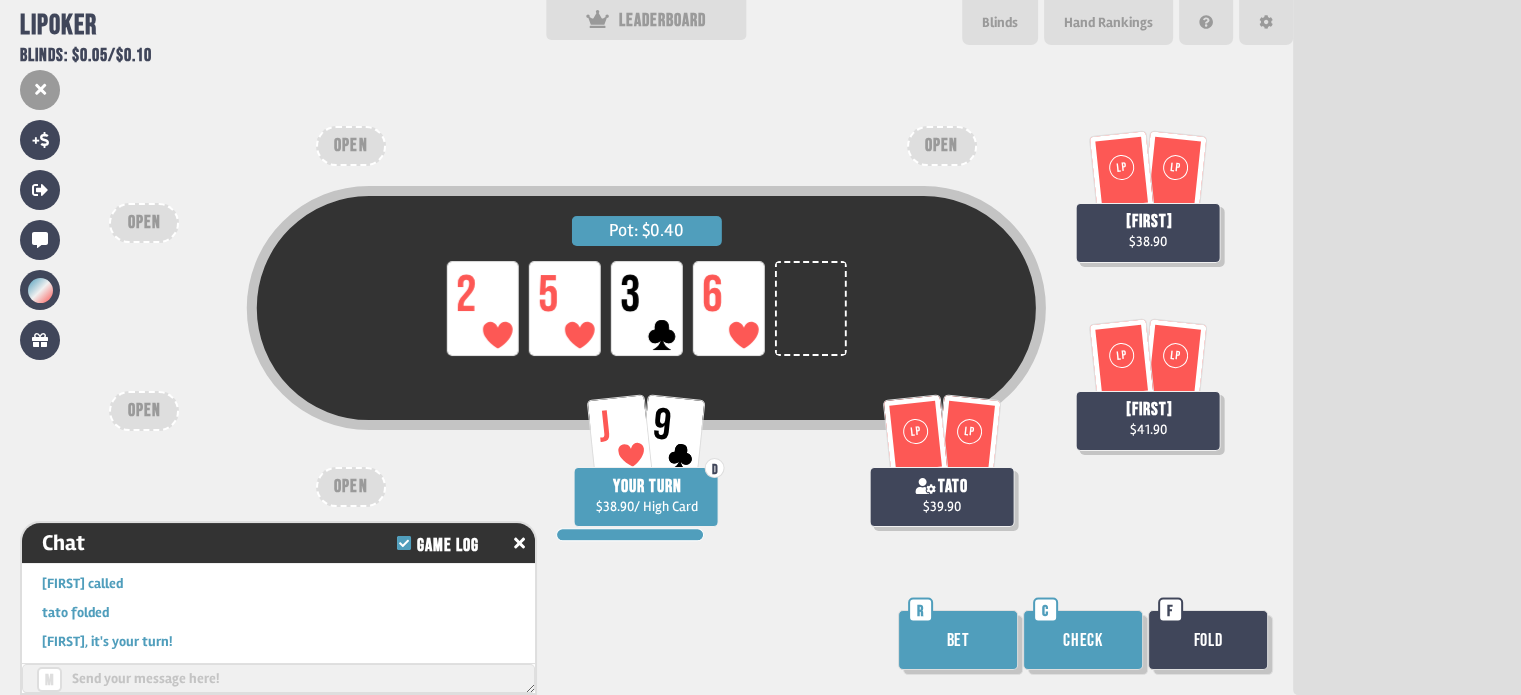 click on "Check" at bounding box center [1083, 640] 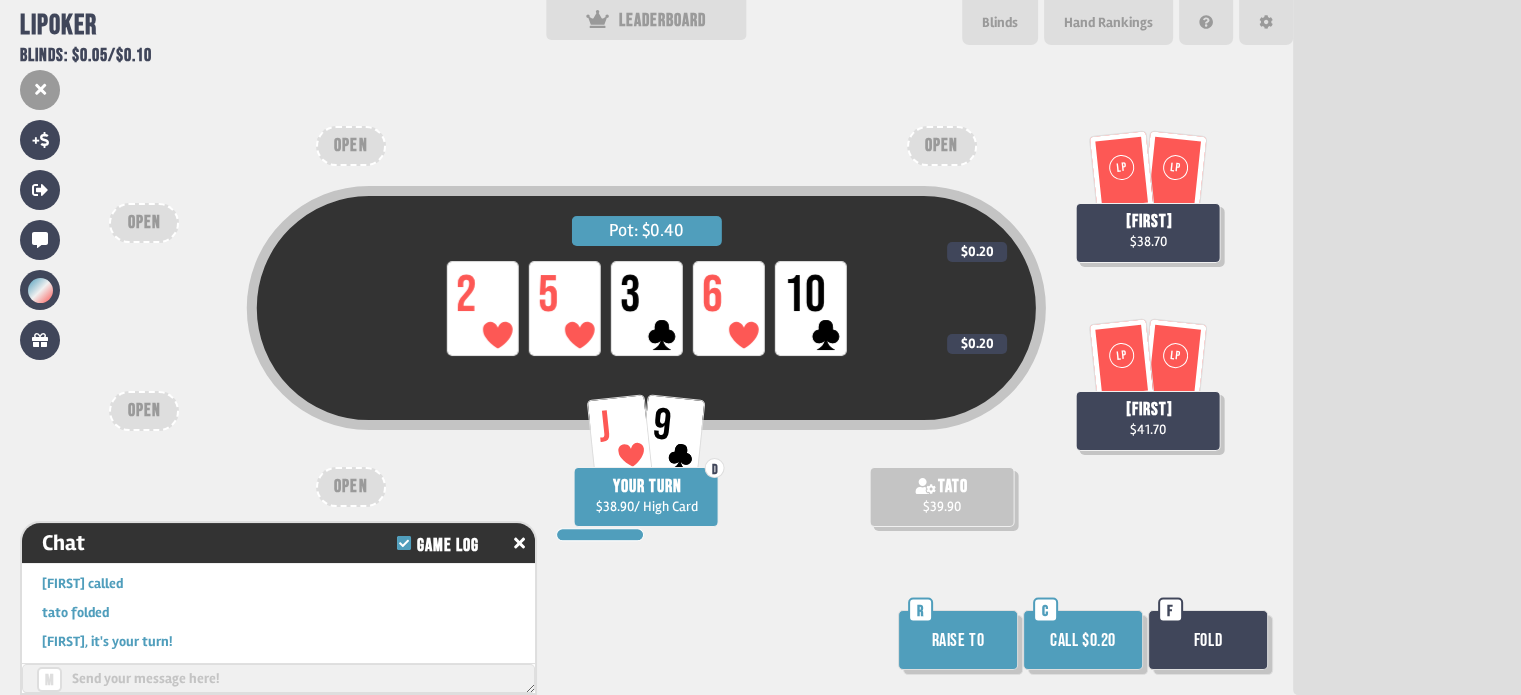 click on "Fold" at bounding box center (1208, 640) 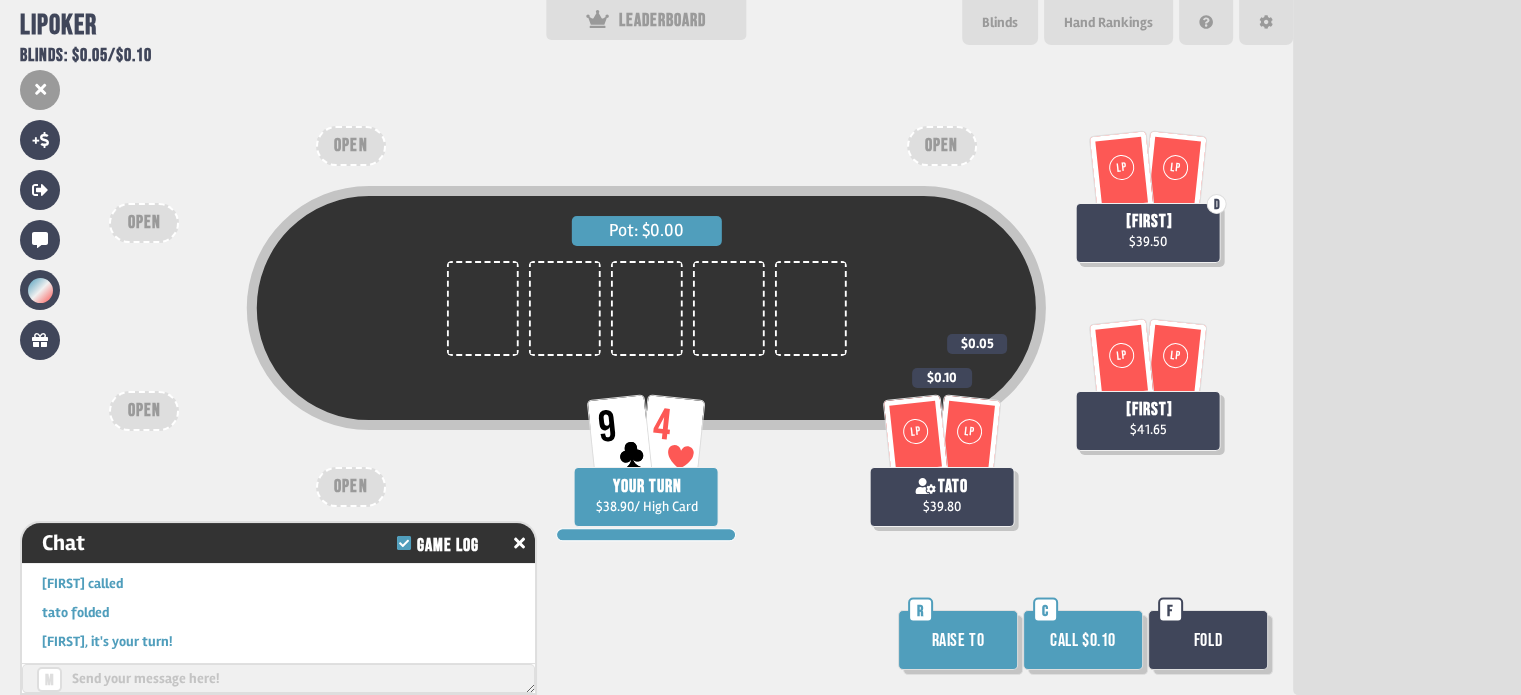 scroll, scrollTop: 98, scrollLeft: 0, axis: vertical 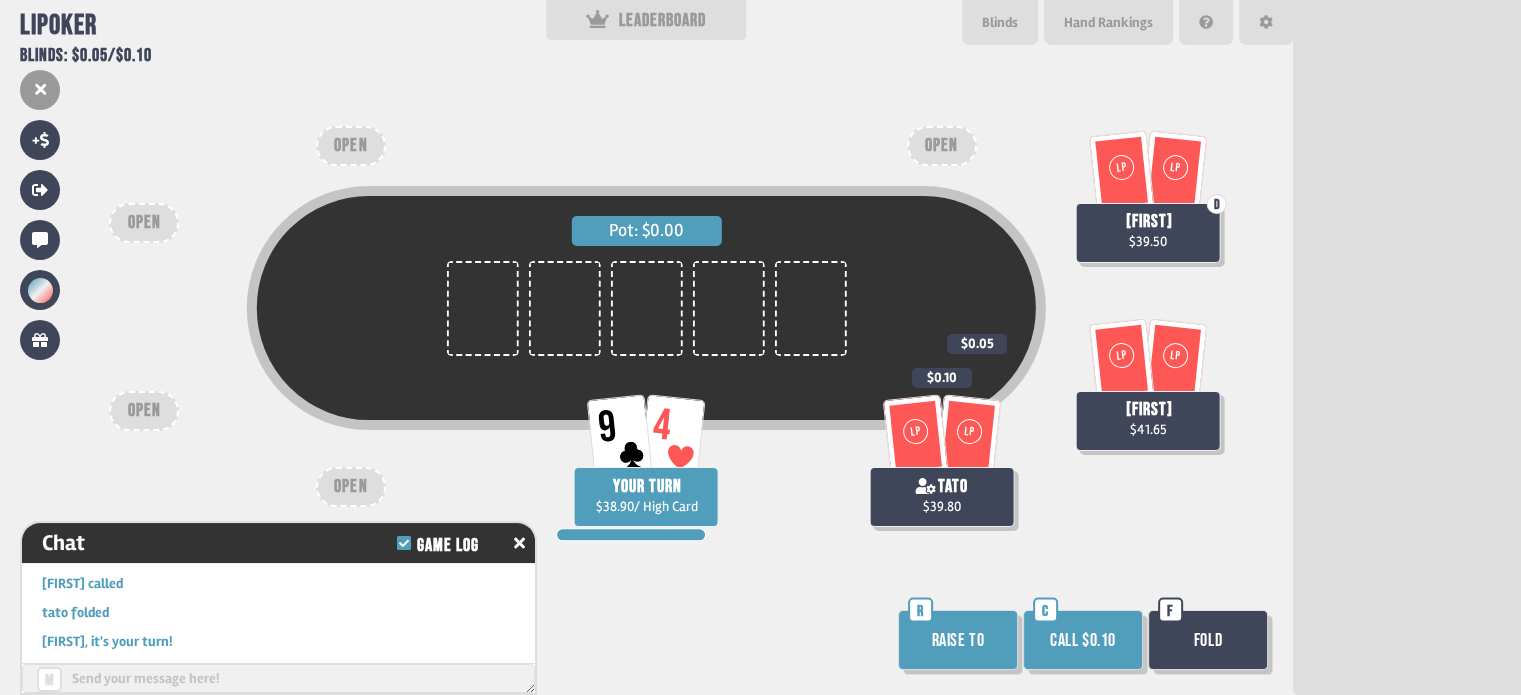 click on "Call $0.10" at bounding box center (1083, 640) 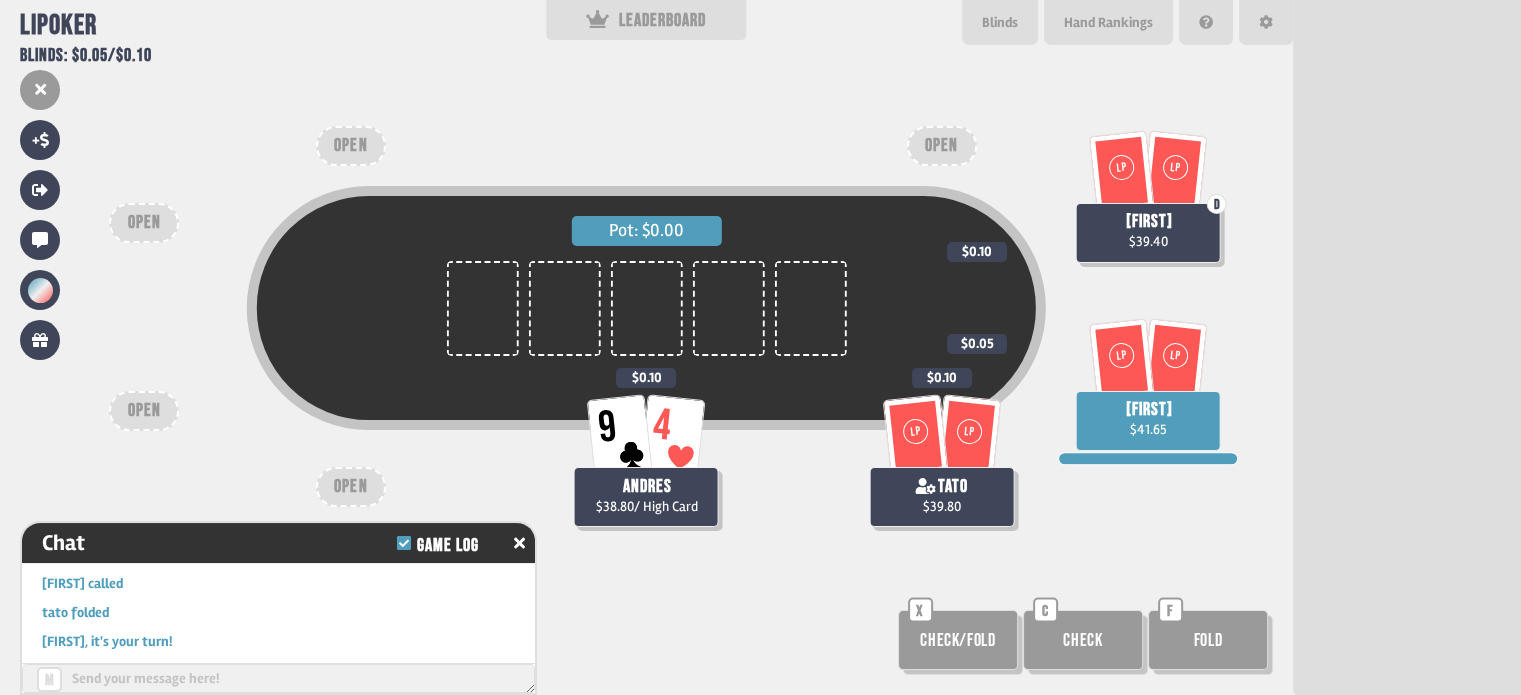 click on "Check" at bounding box center (958, 640) 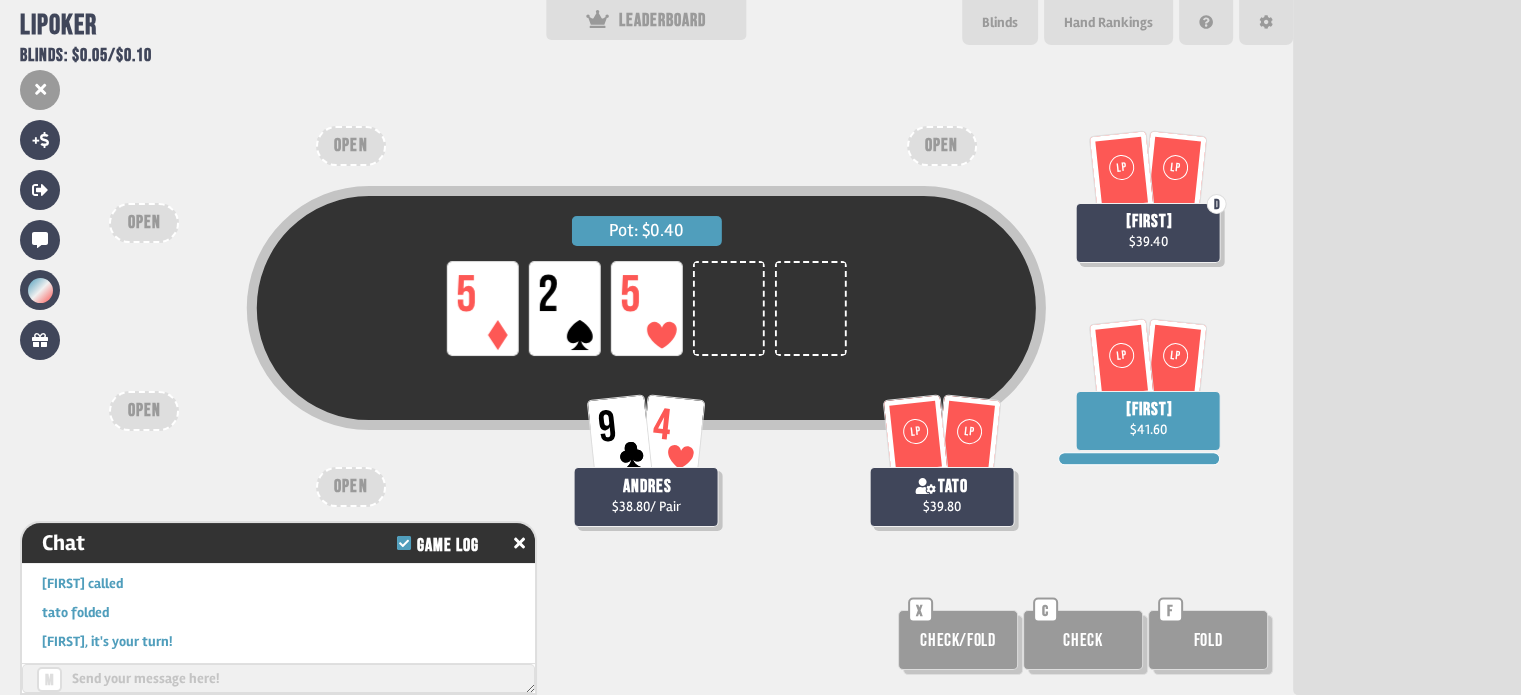 click on "Check" at bounding box center (958, 640) 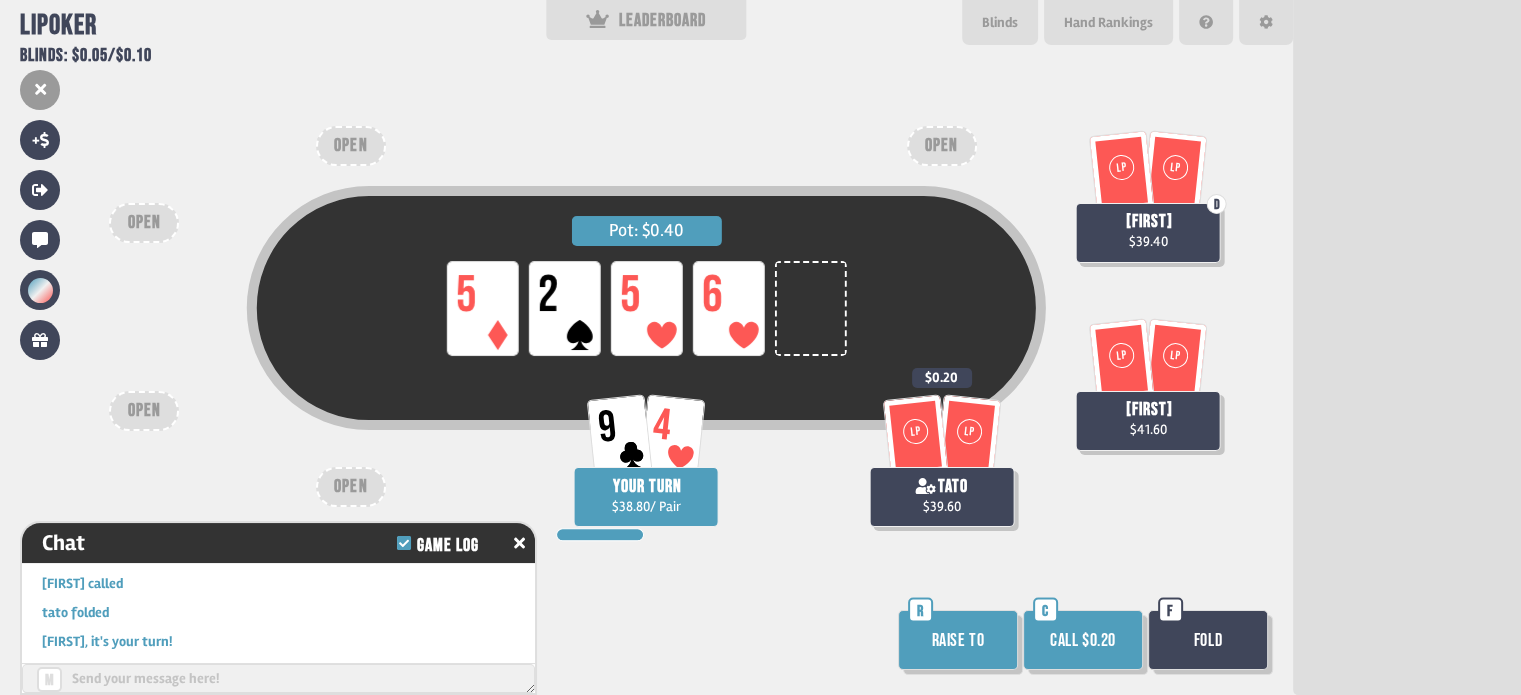 click on "Fold" at bounding box center (1208, 640) 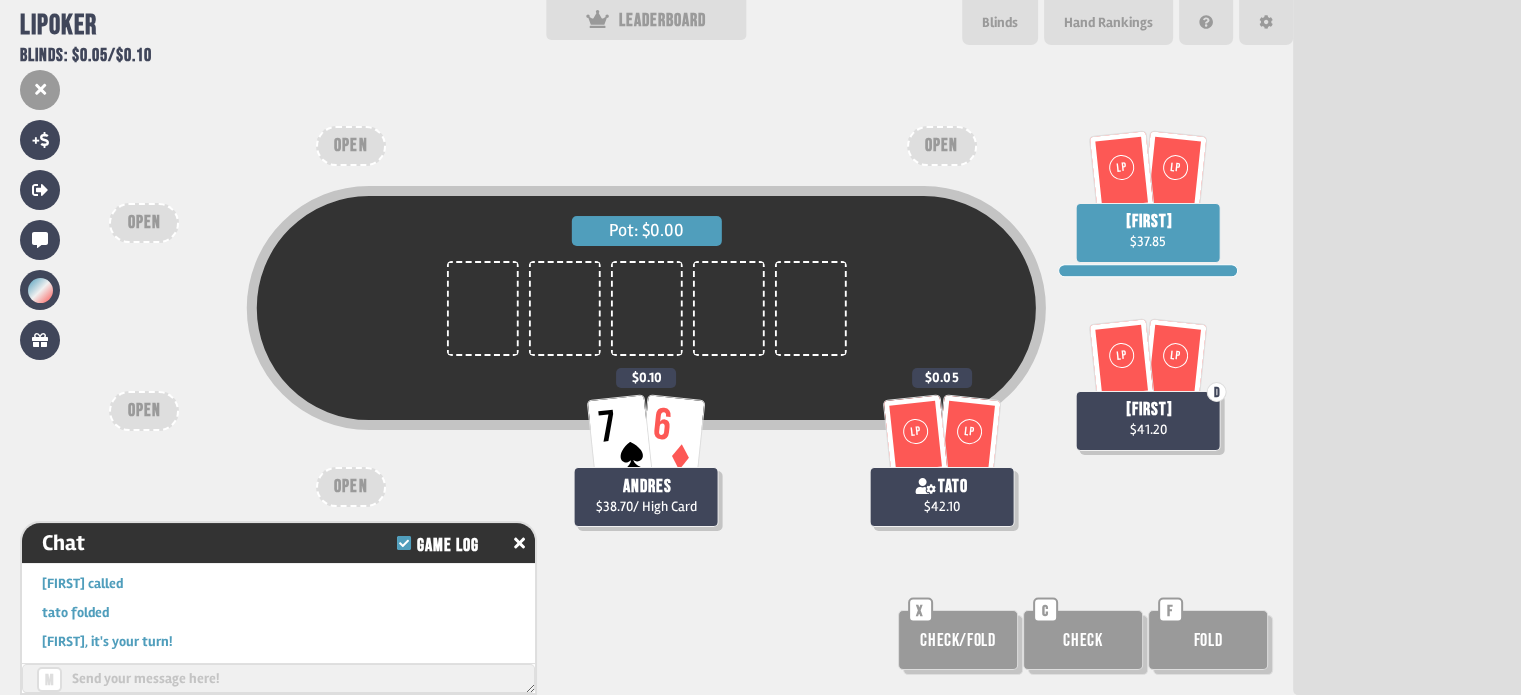 scroll, scrollTop: 98, scrollLeft: 0, axis: vertical 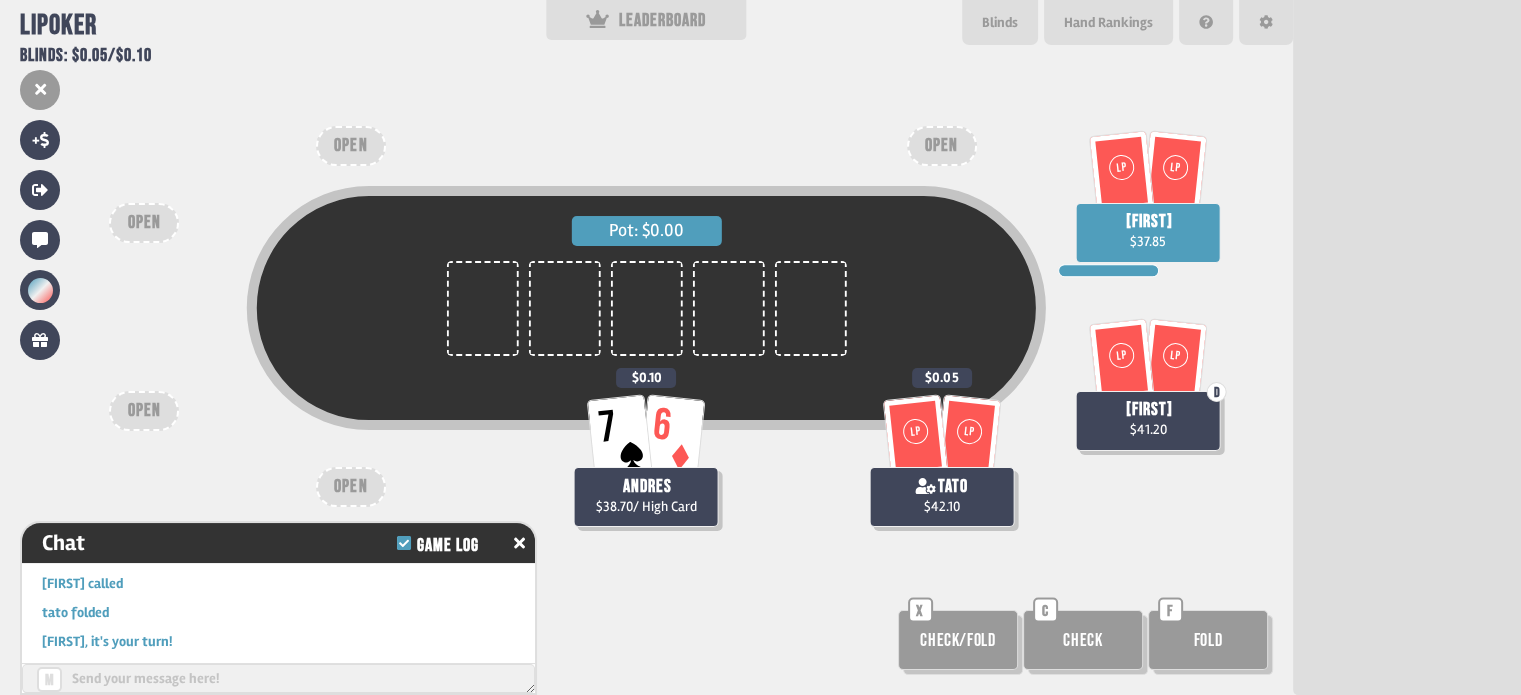 click on "Check" at bounding box center (958, 640) 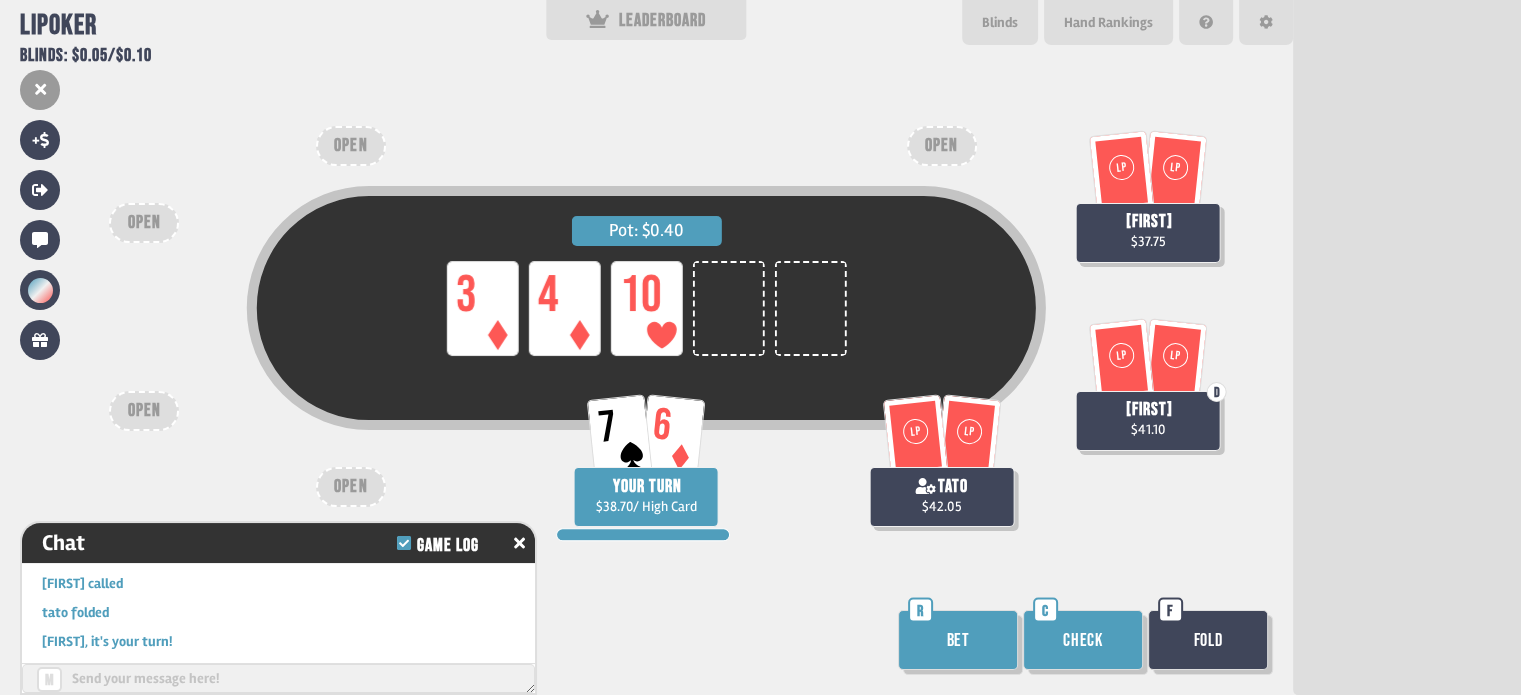click on "Check" at bounding box center [1083, 640] 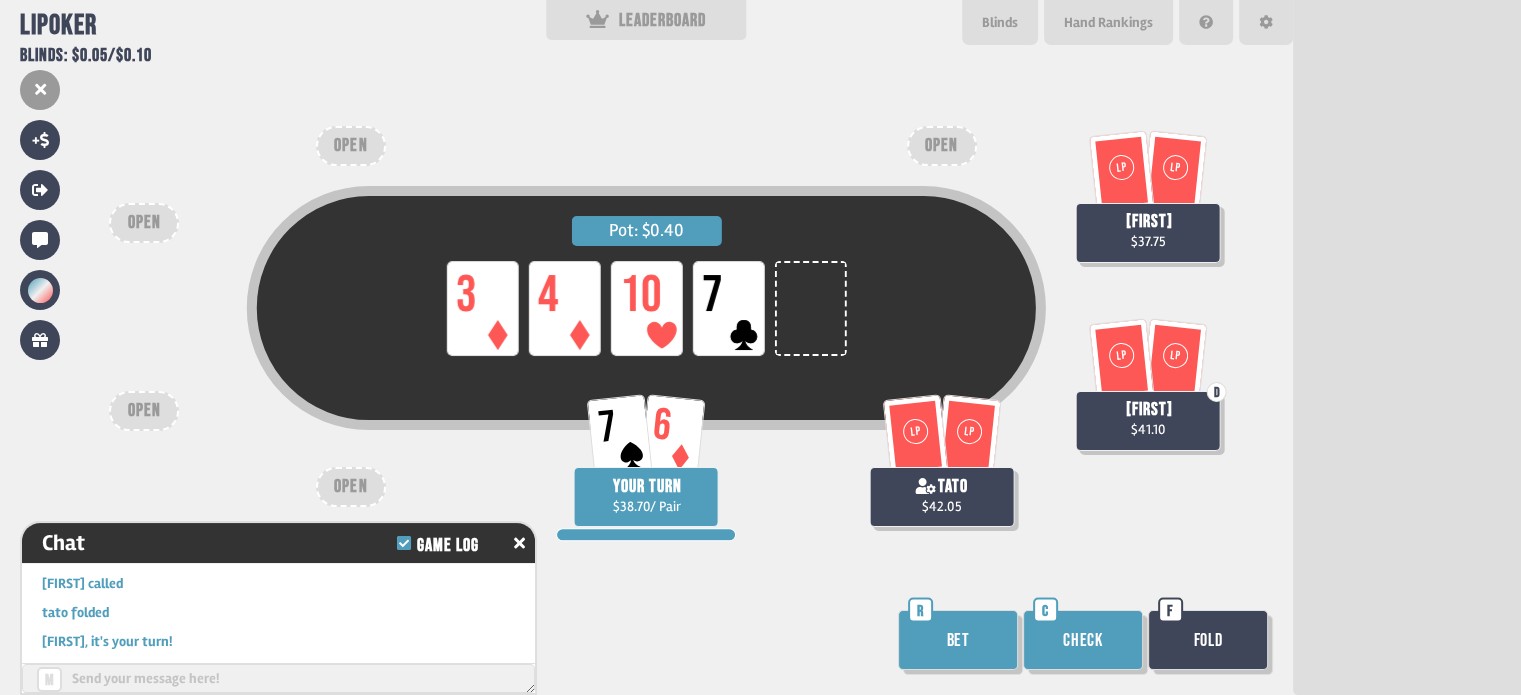 click on "Bet" at bounding box center [958, 640] 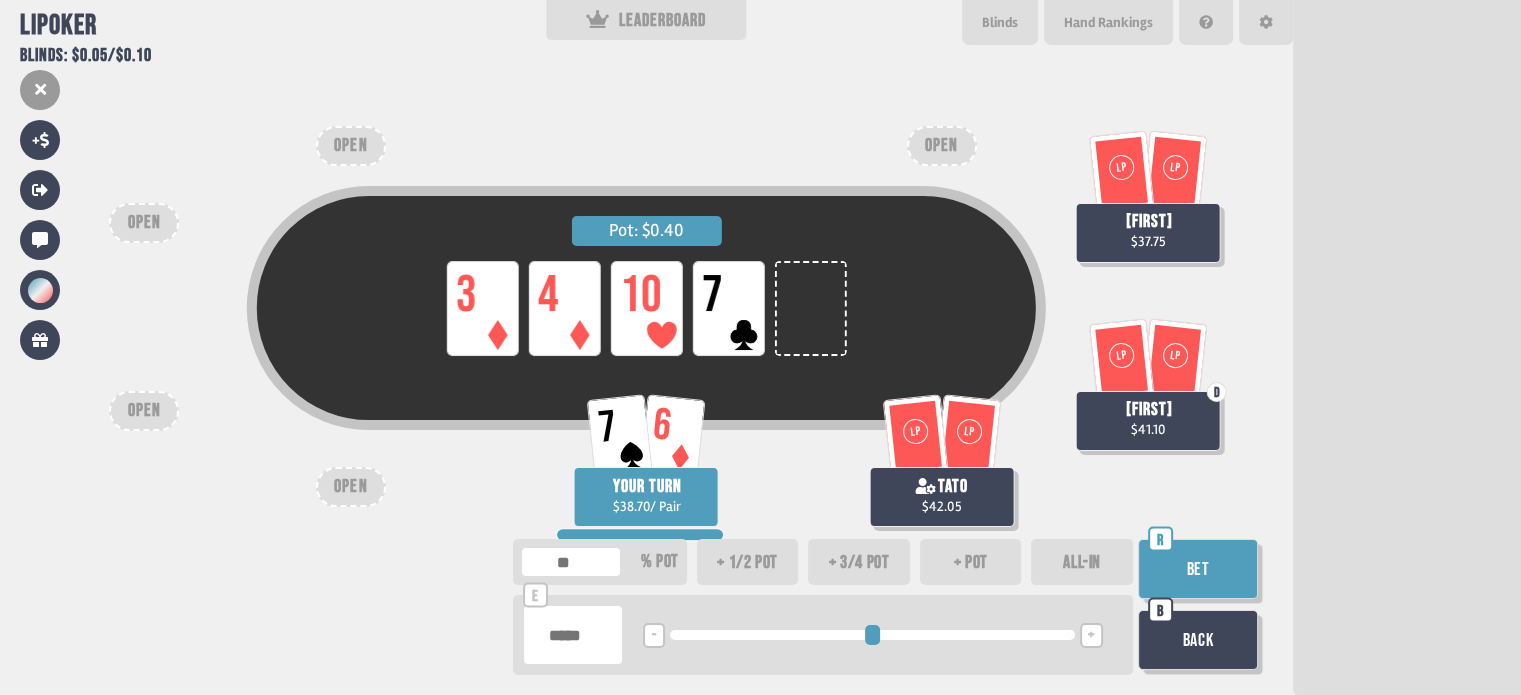 click on "Bet" at bounding box center [1198, 569] 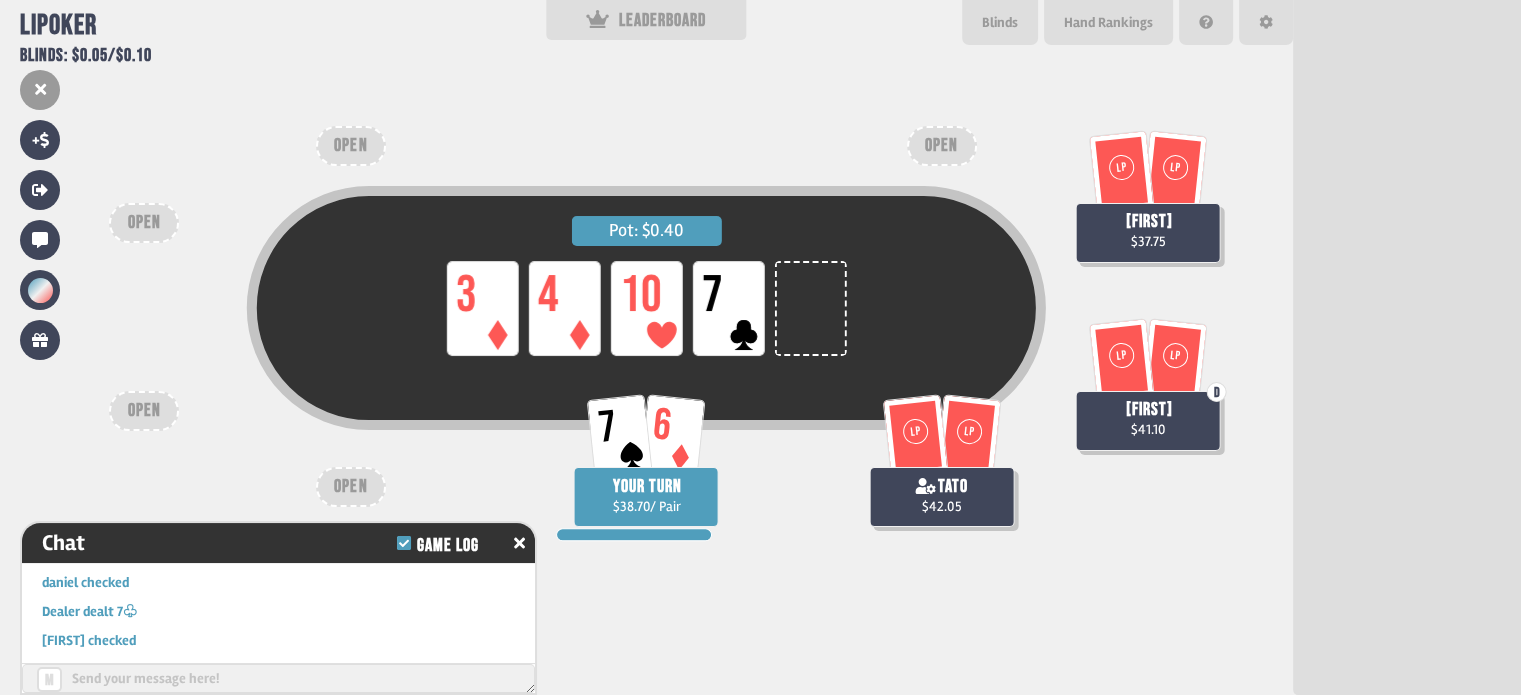 scroll, scrollTop: 14648, scrollLeft: 0, axis: vertical 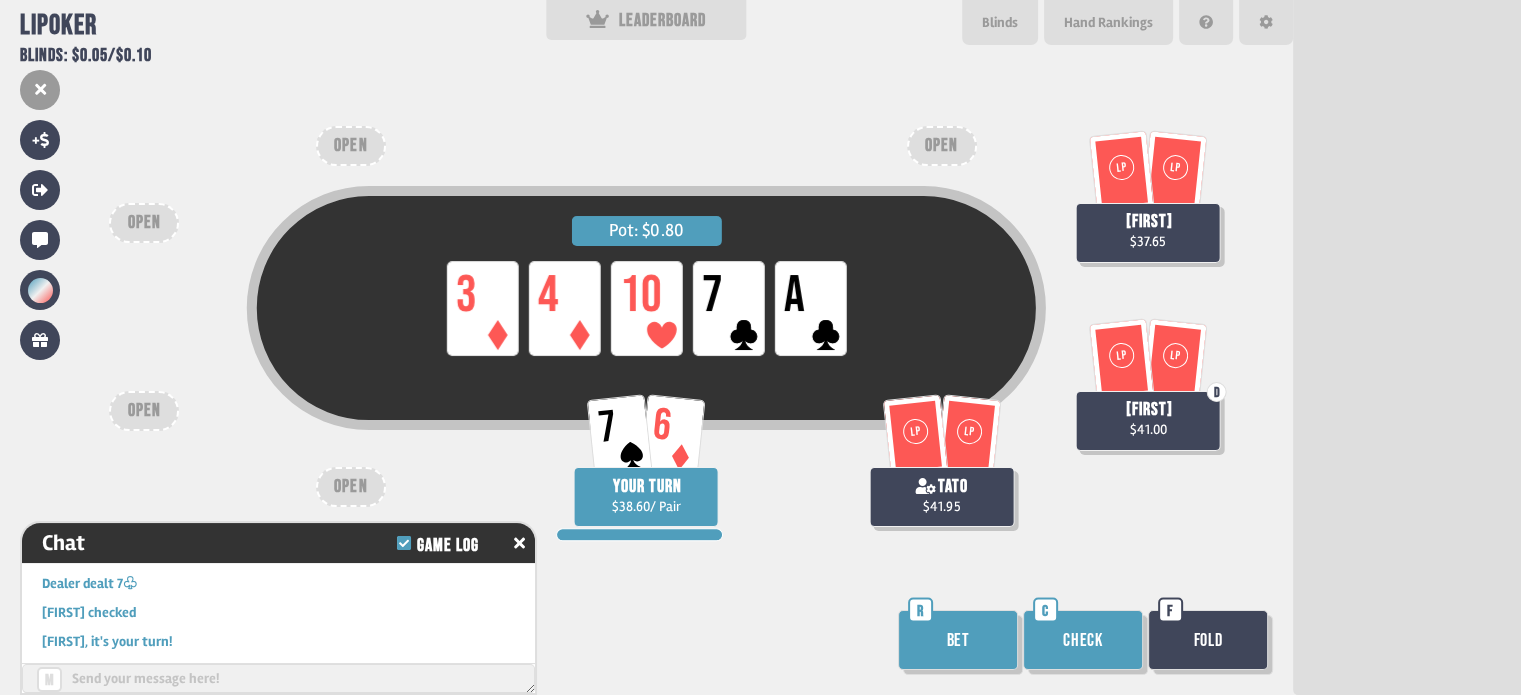 click on "Check" at bounding box center [1083, 640] 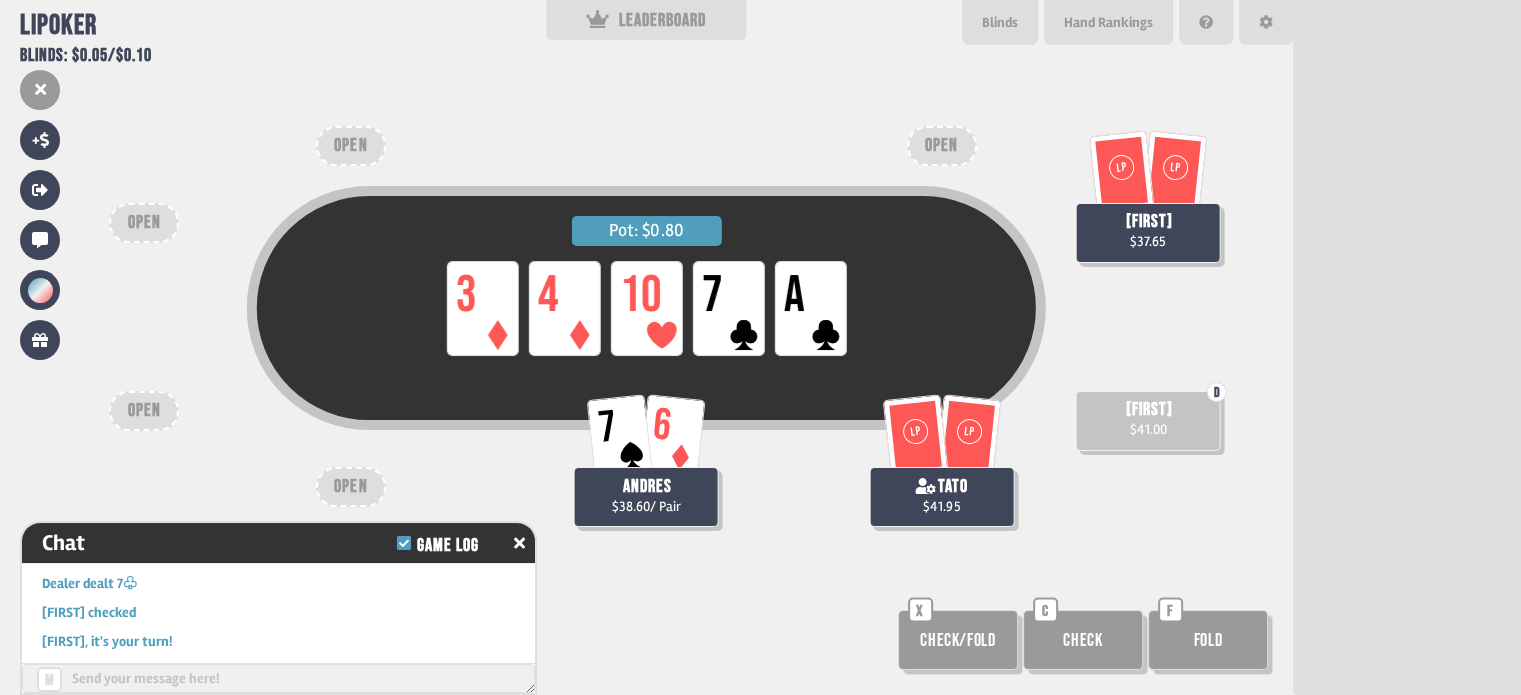 click on "Check" at bounding box center [958, 640] 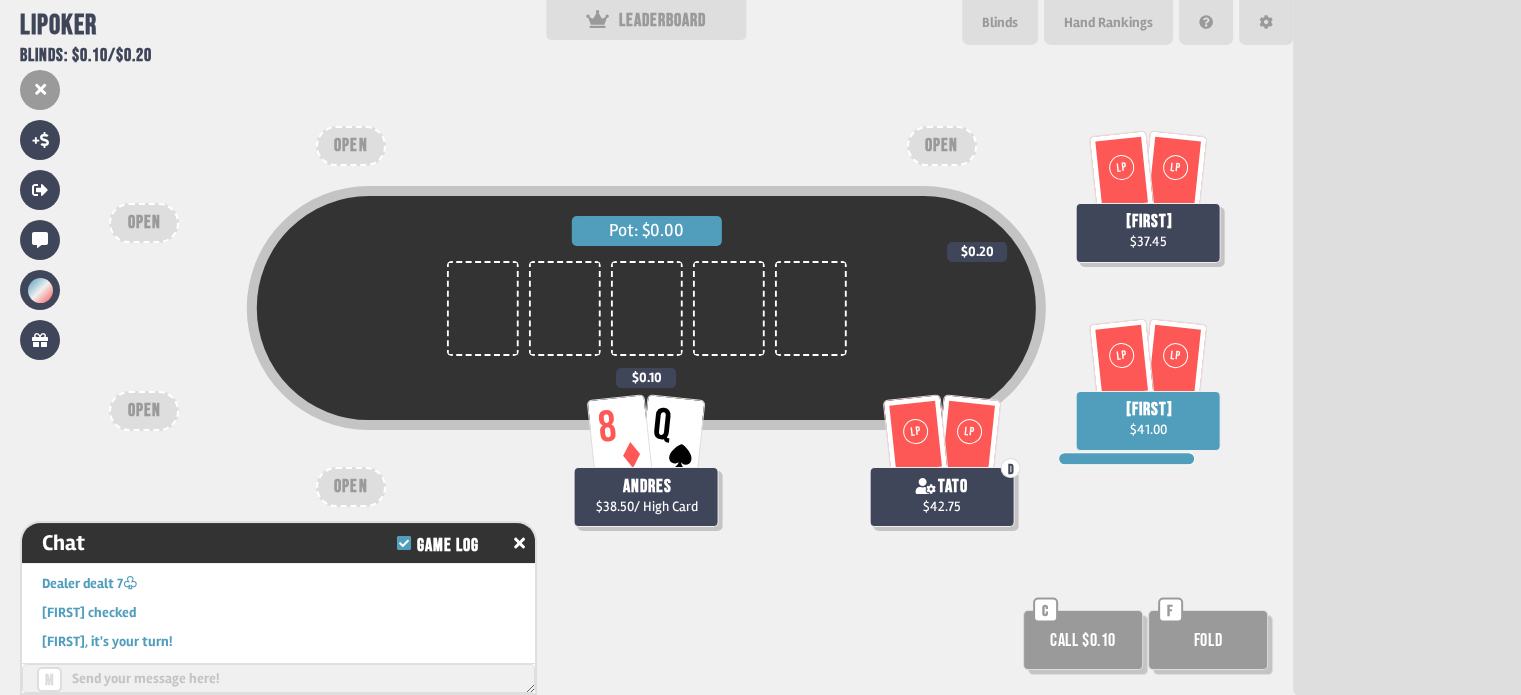 click on "Call $0.10" at bounding box center (1083, 640) 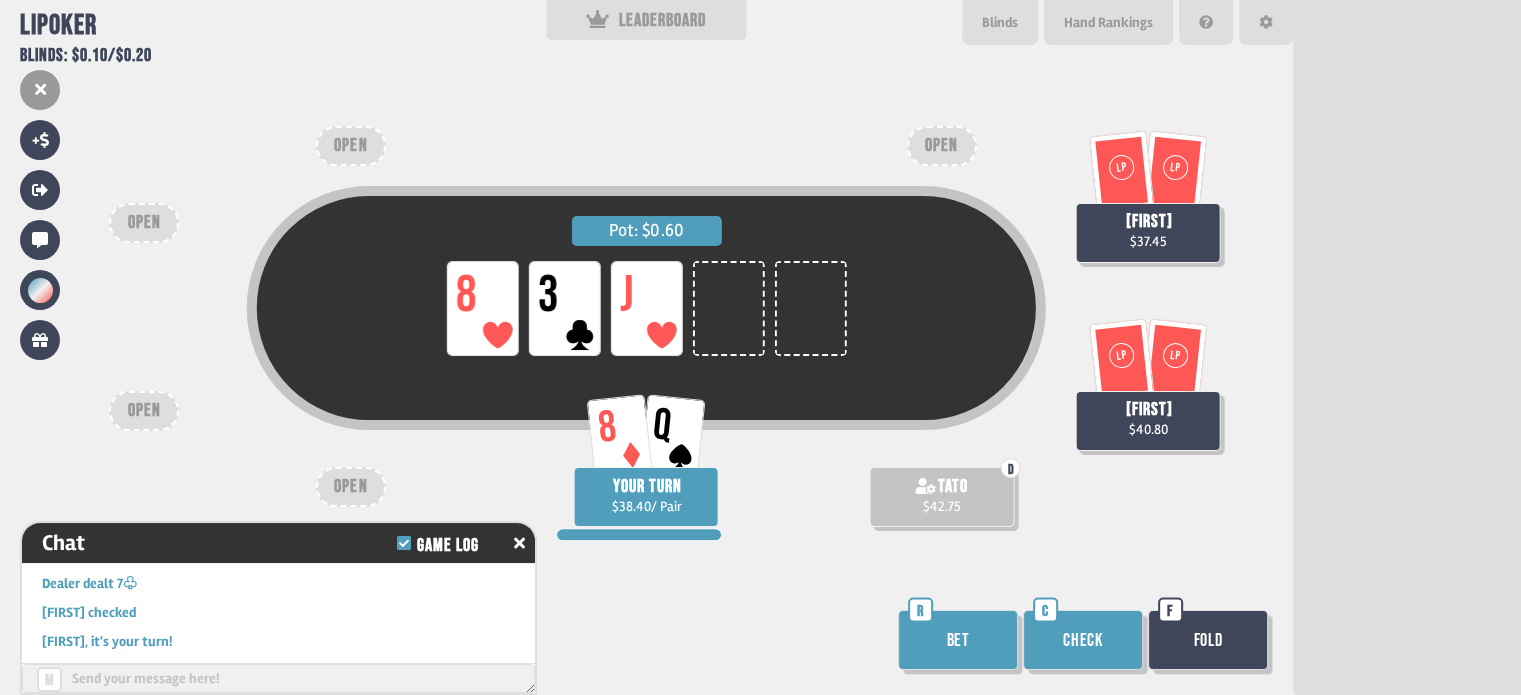 click on "Bet" at bounding box center [958, 640] 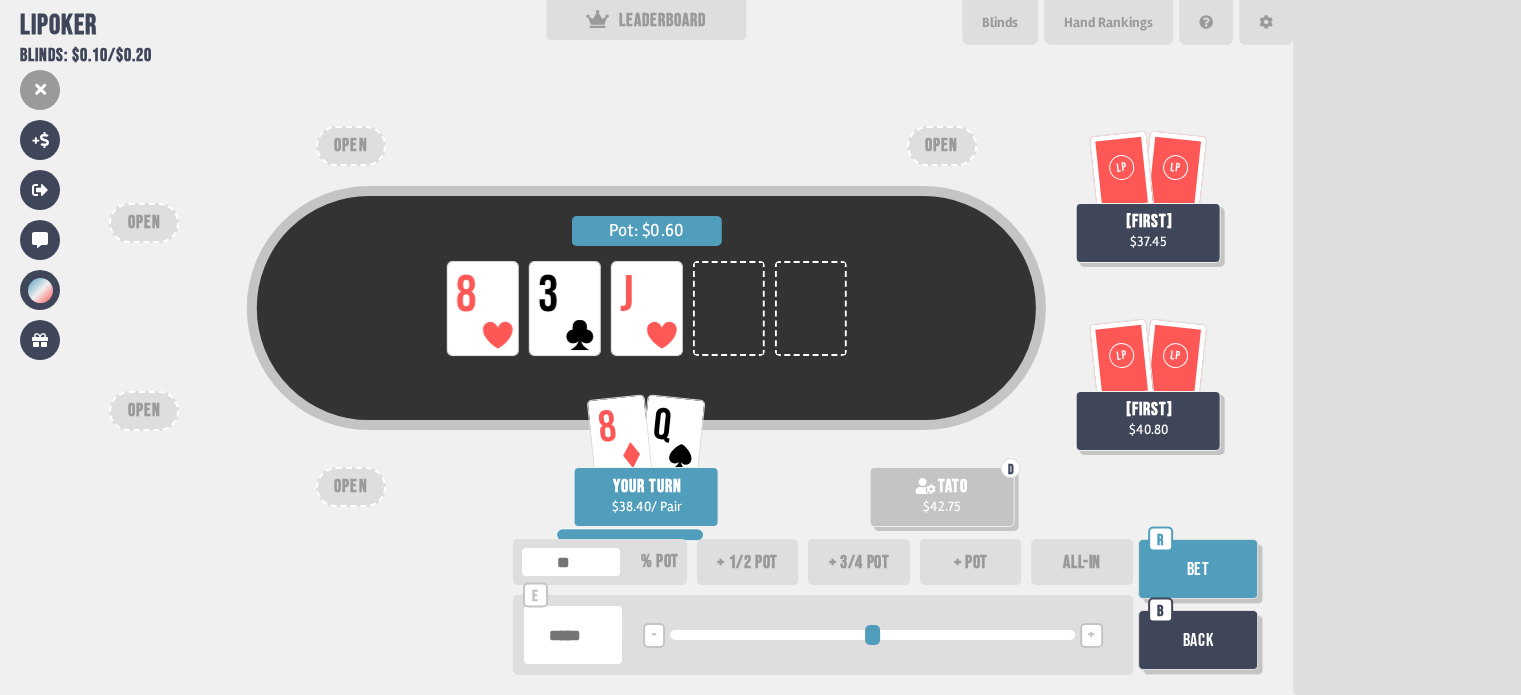 click on "Bet" at bounding box center [1198, 569] 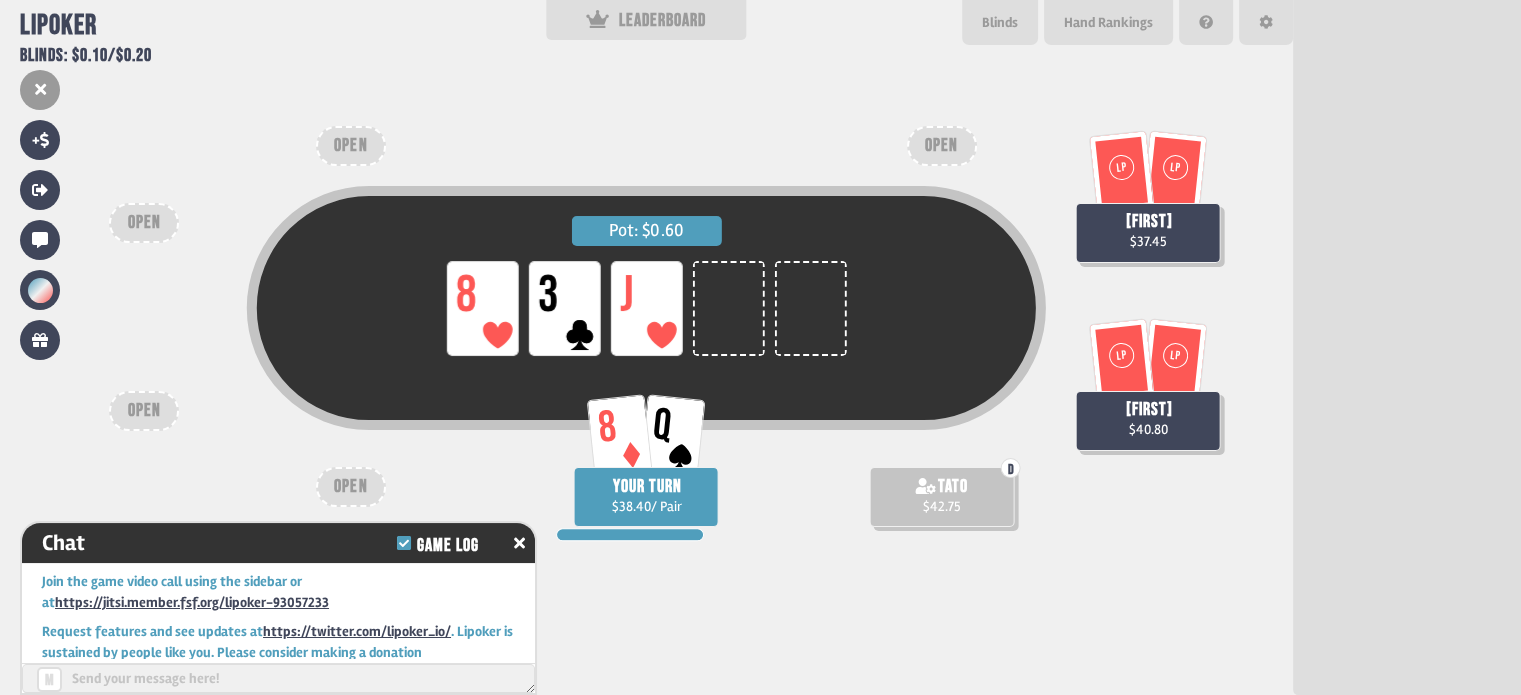 scroll, scrollTop: 15228, scrollLeft: 0, axis: vertical 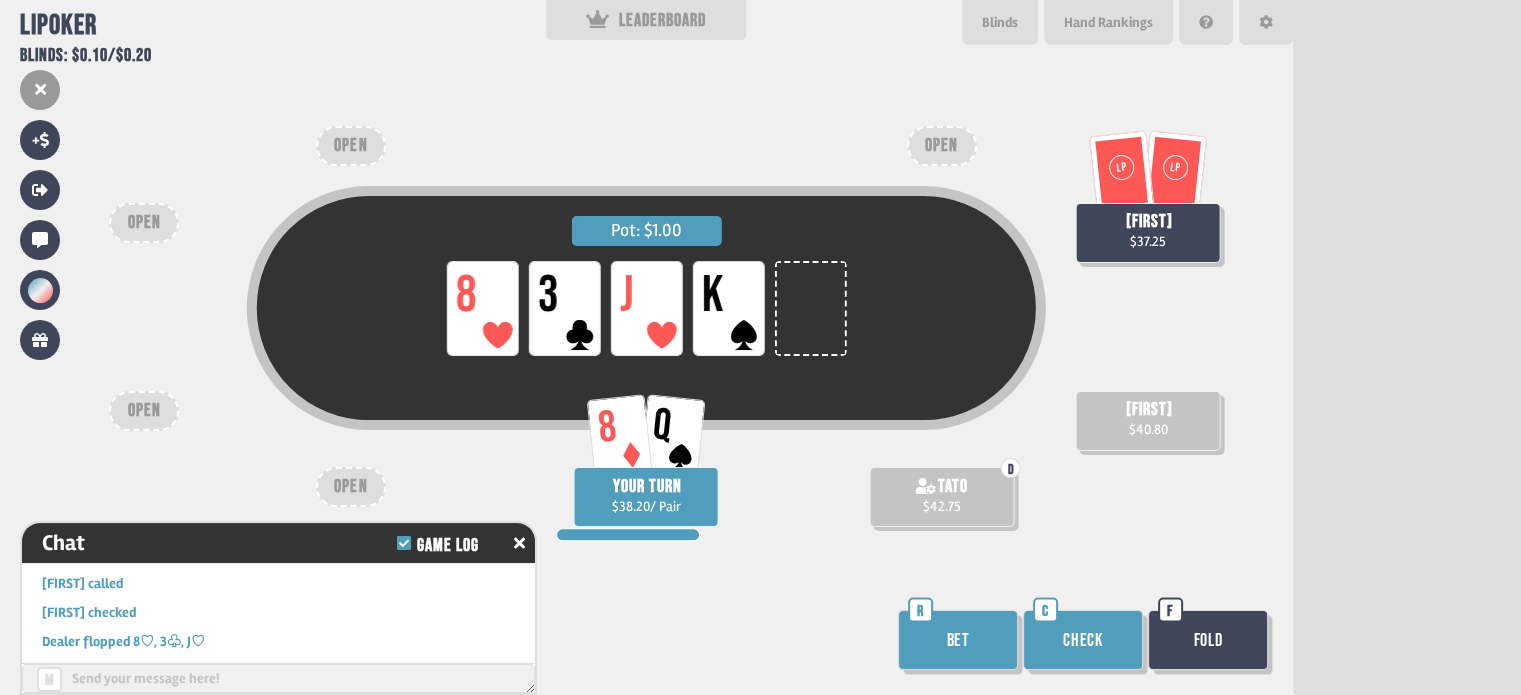 click on "Check" at bounding box center (1083, 640) 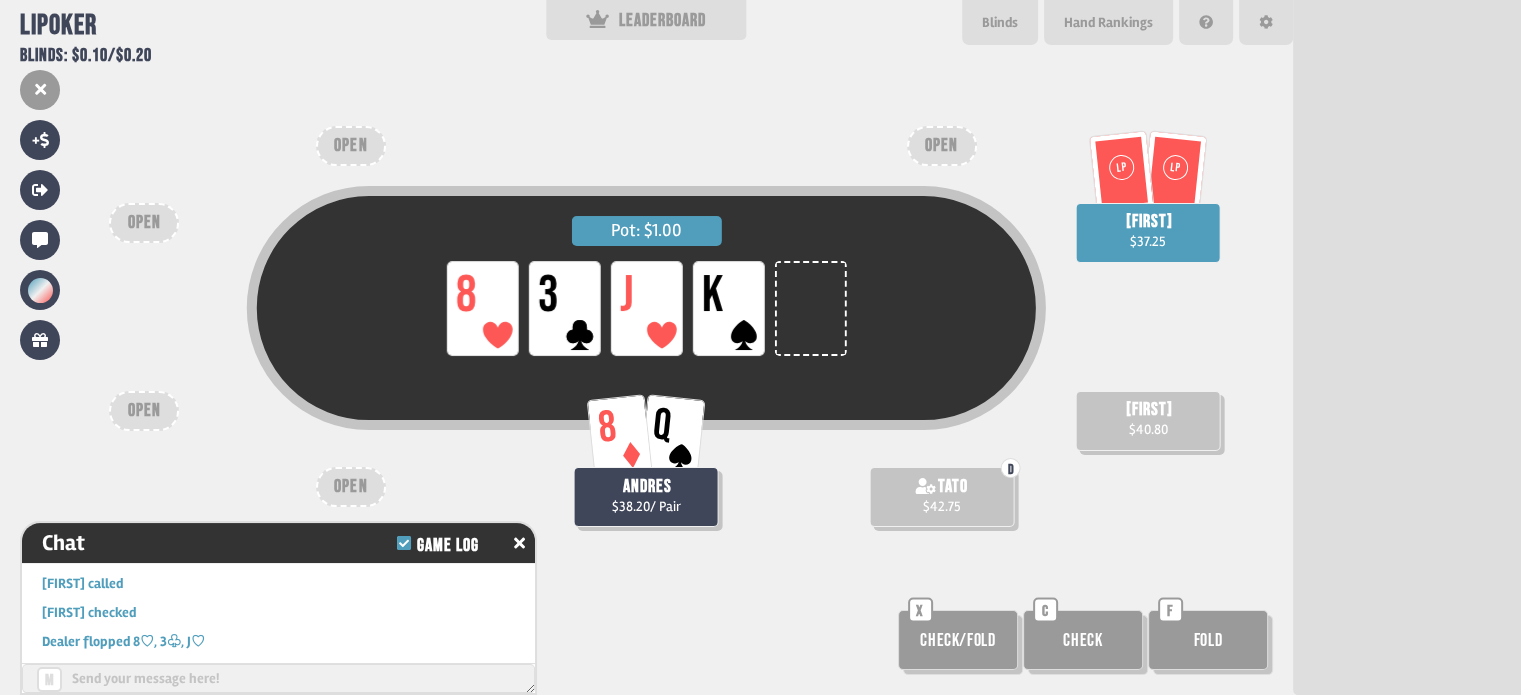 click on "Check" at bounding box center (958, 640) 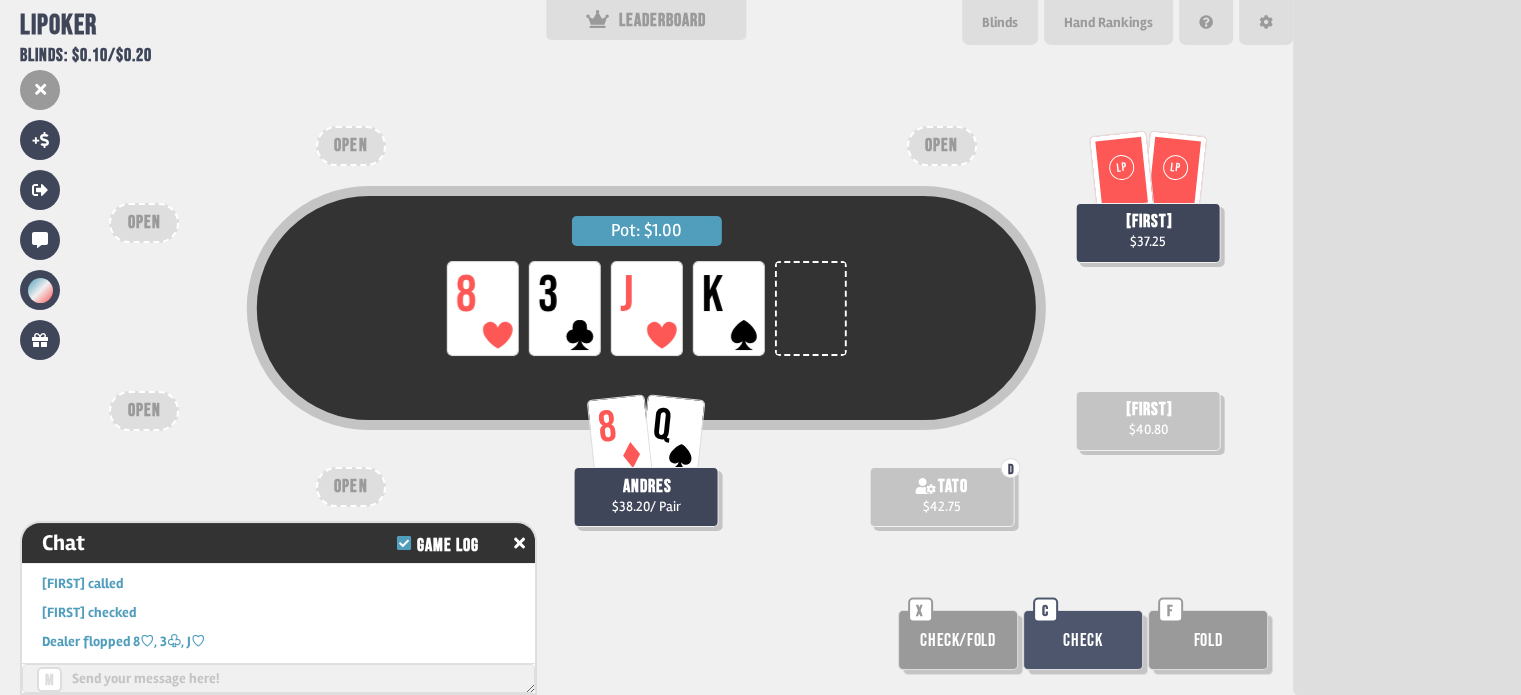 click on "Check" at bounding box center [1083, 640] 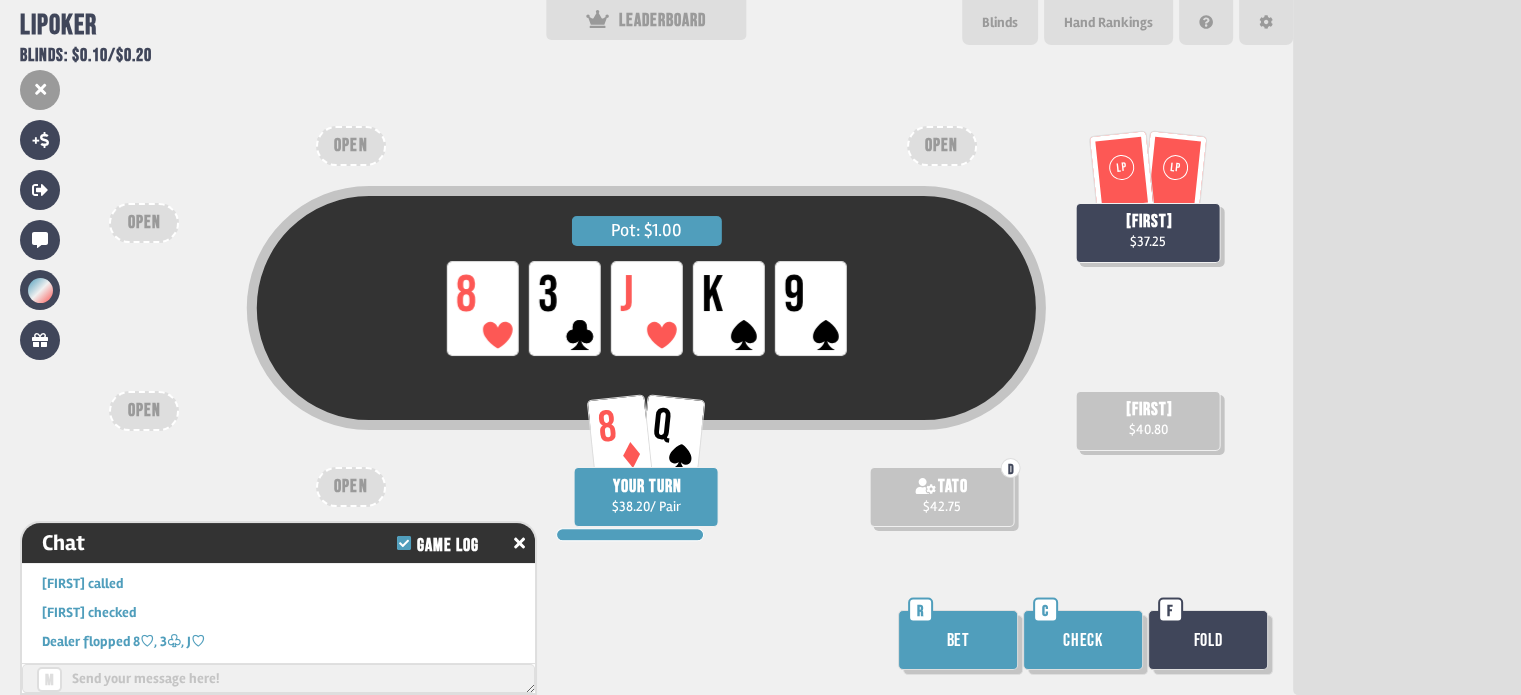 click on "Check" at bounding box center (1083, 640) 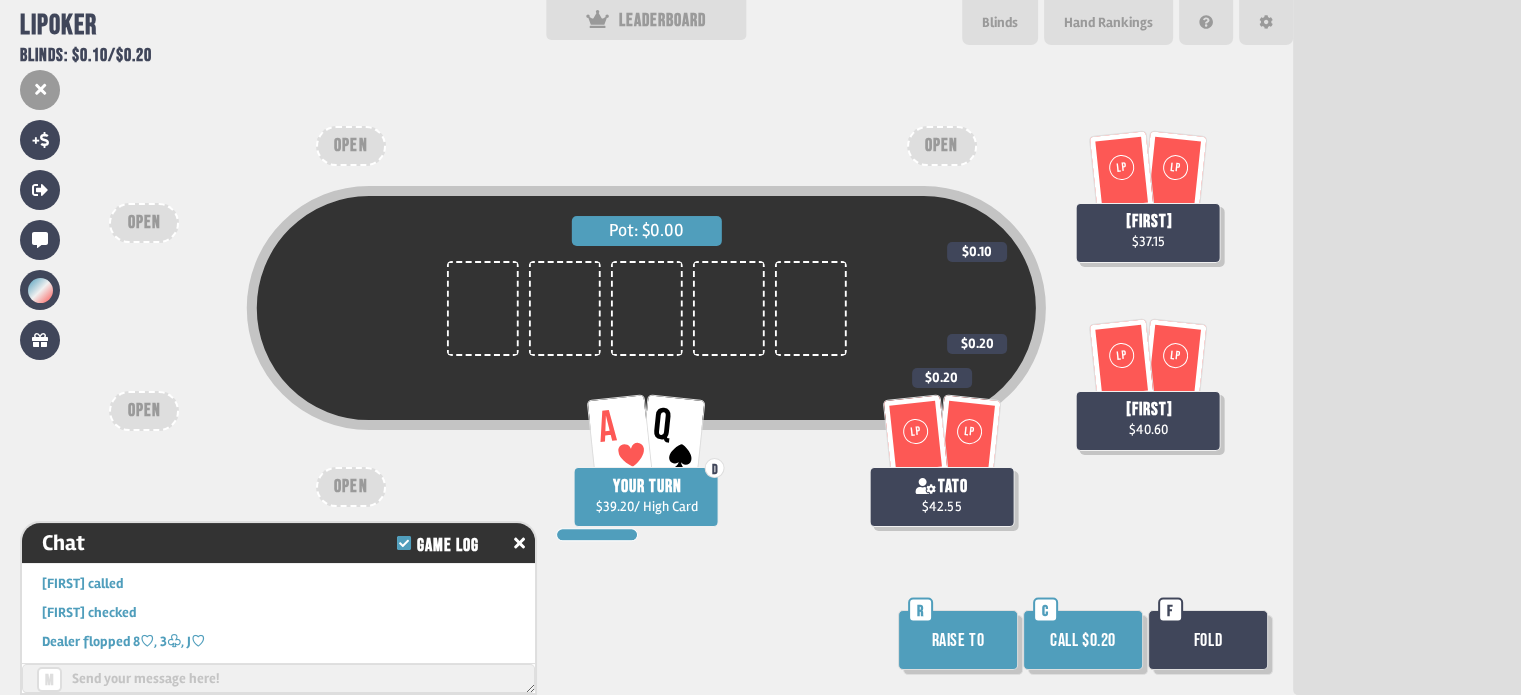 click on "Raise to" at bounding box center (958, 640) 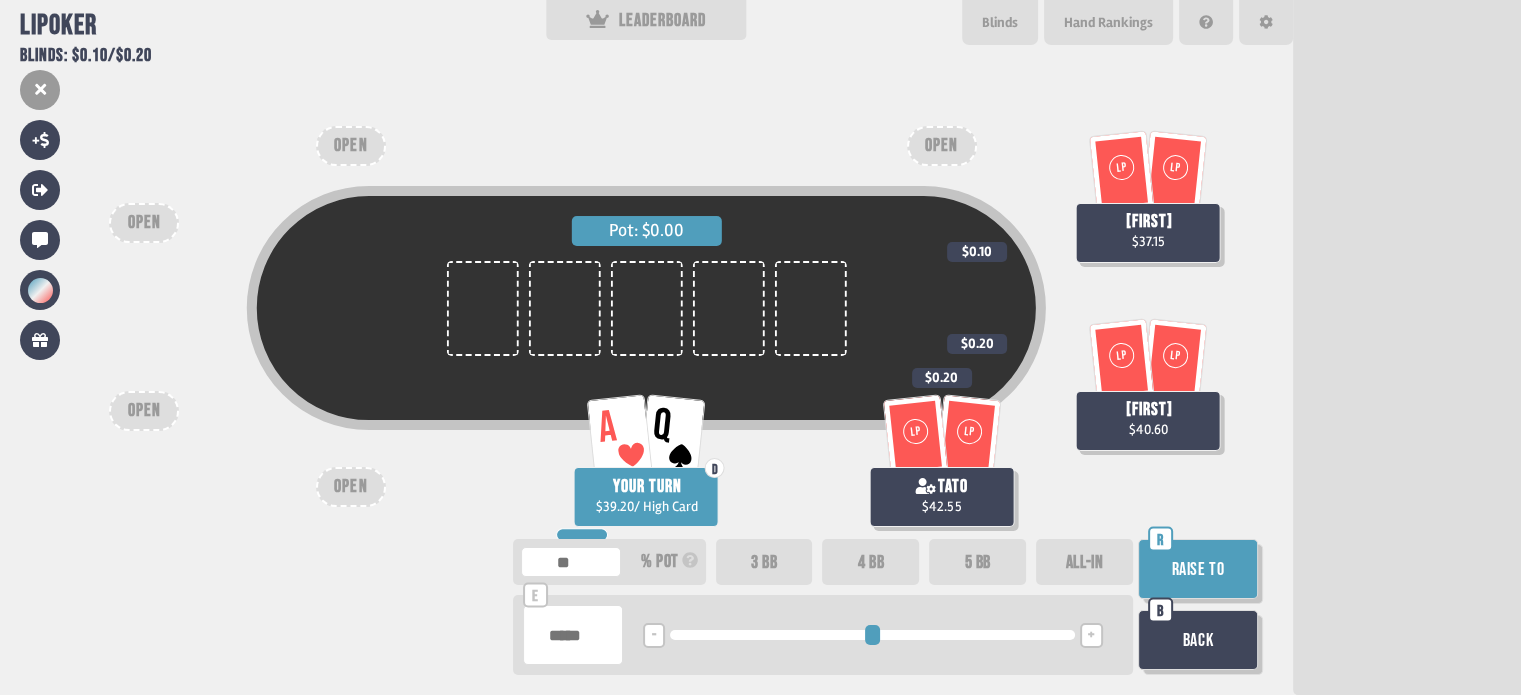click on "+" at bounding box center [1091, 635] 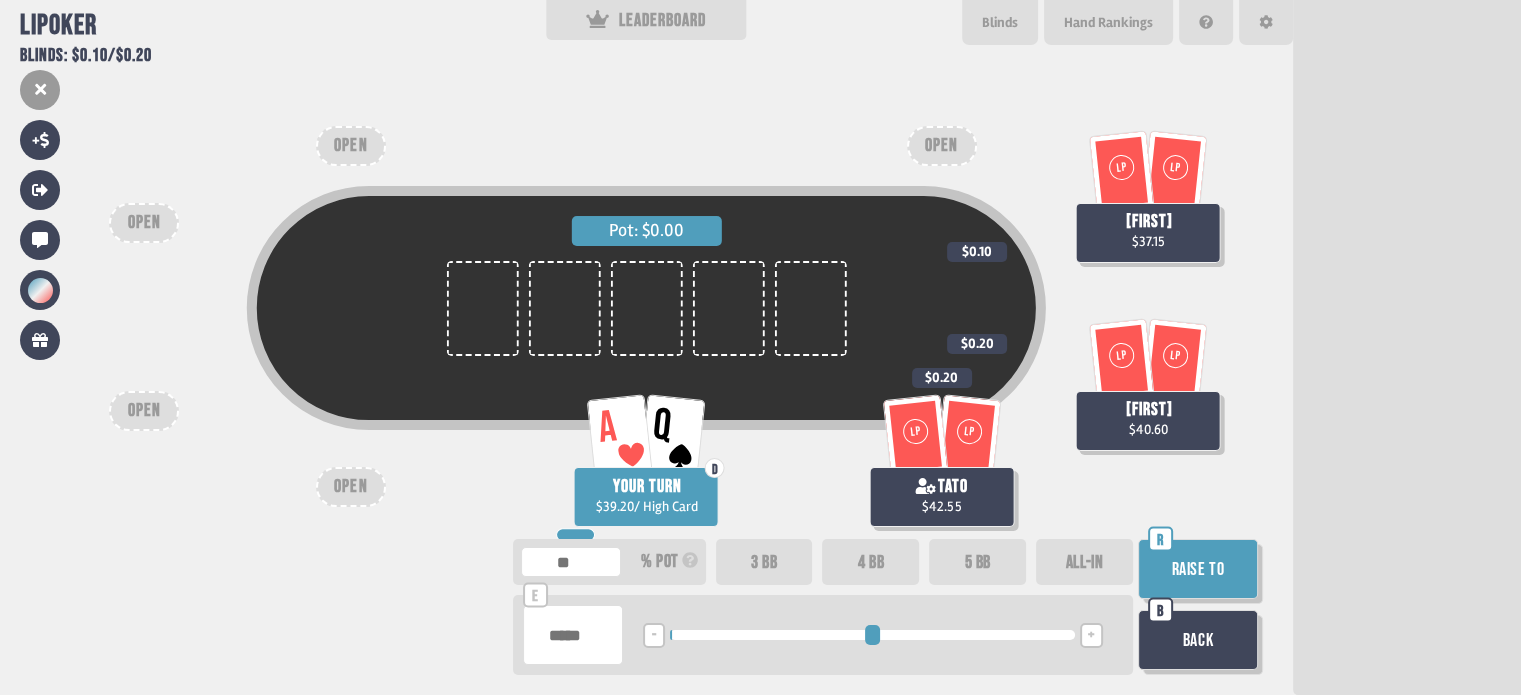 click on "+" at bounding box center (1091, 635) 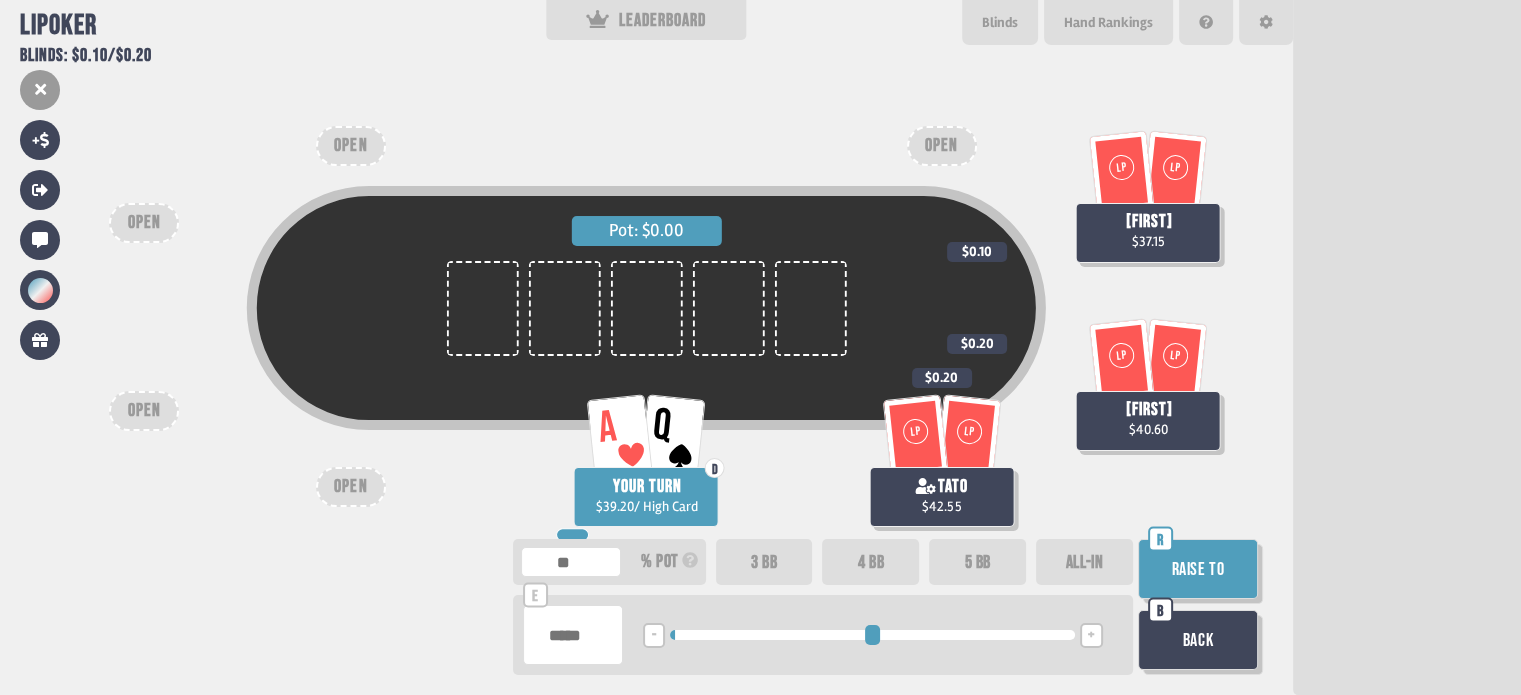 click on "Raise to" at bounding box center (1198, 569) 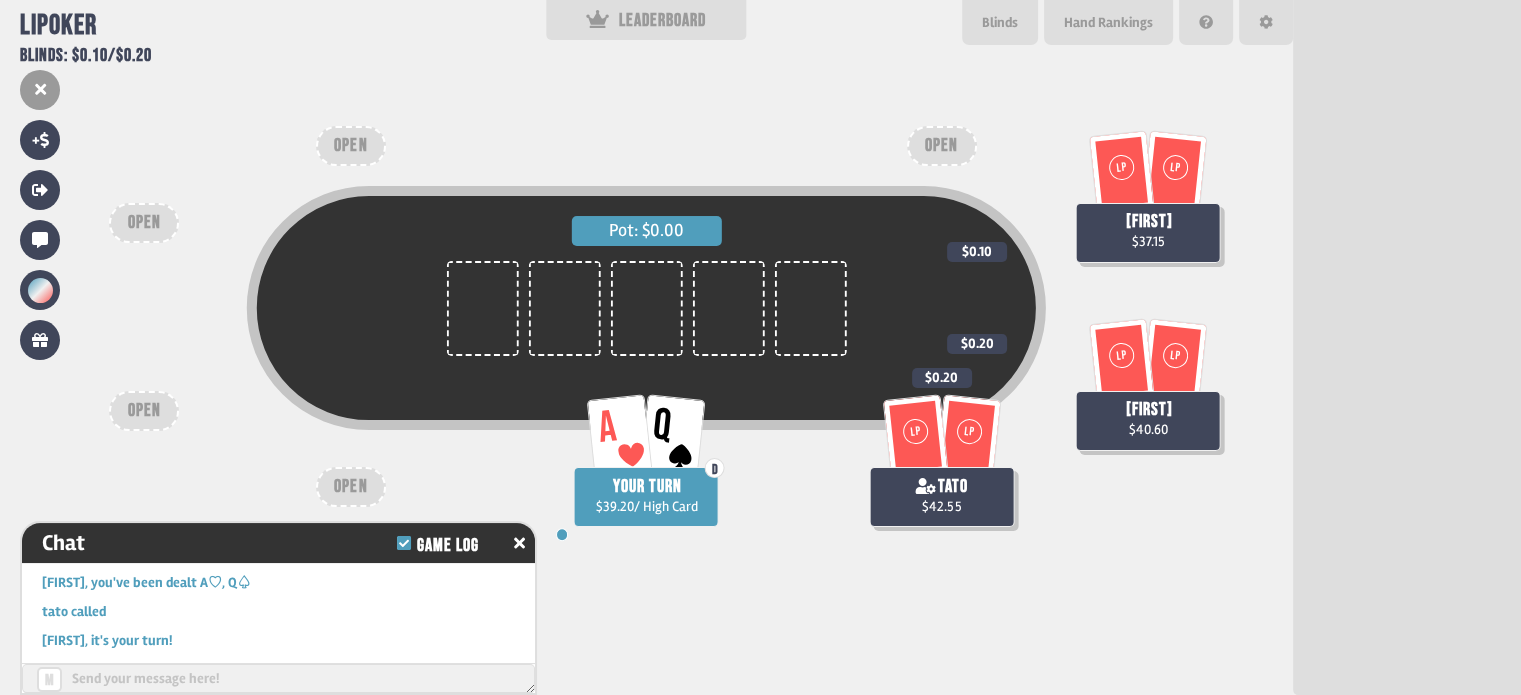 scroll, scrollTop: 15808, scrollLeft: 0, axis: vertical 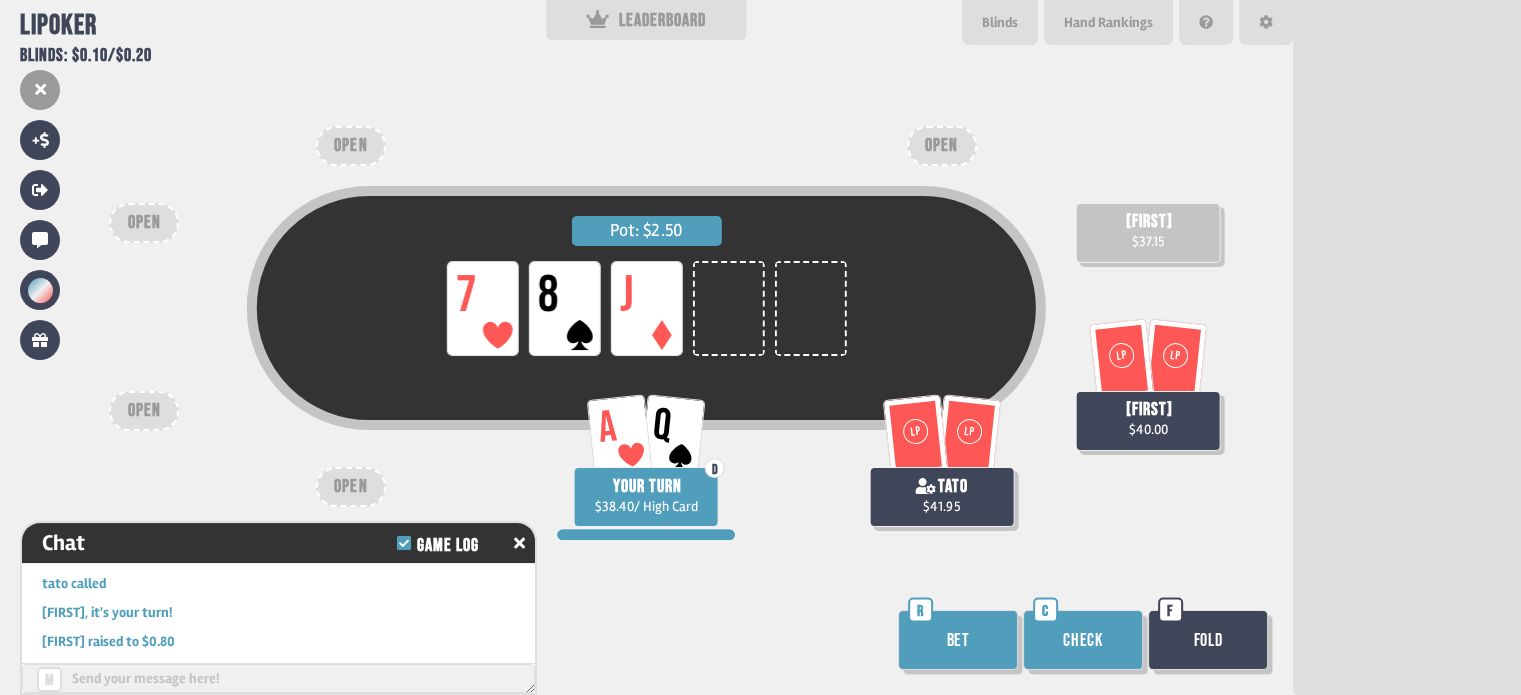 click on "Bet" at bounding box center (958, 640) 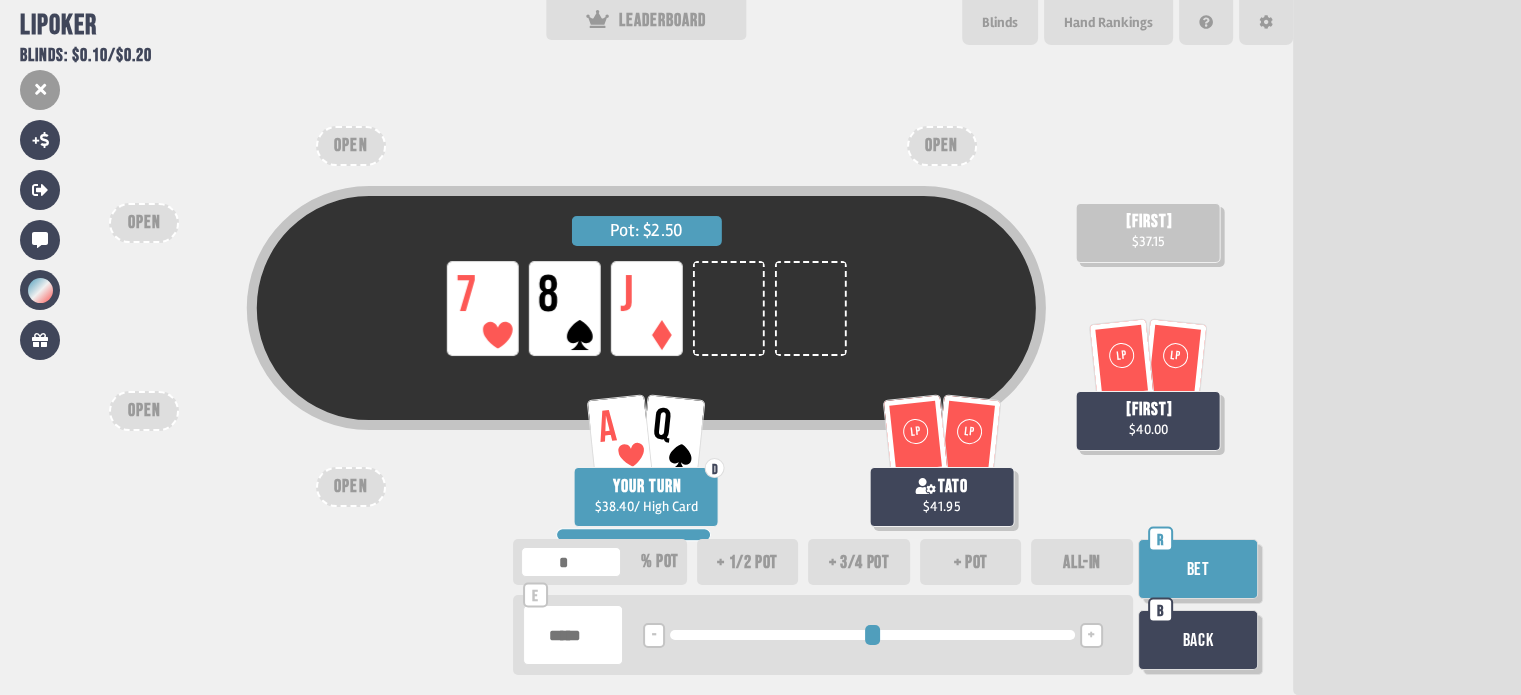 click on "+" at bounding box center [654, 636] 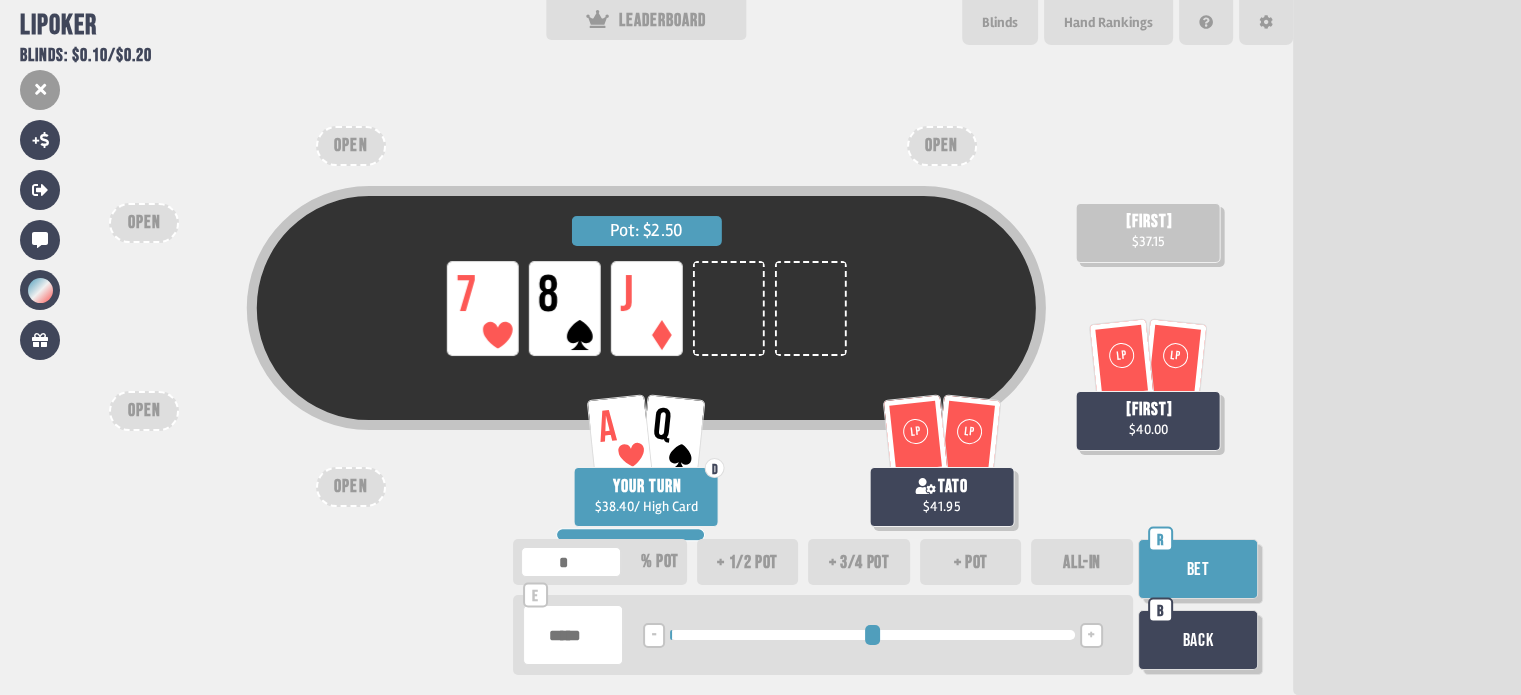 click on "Bet" at bounding box center (1198, 569) 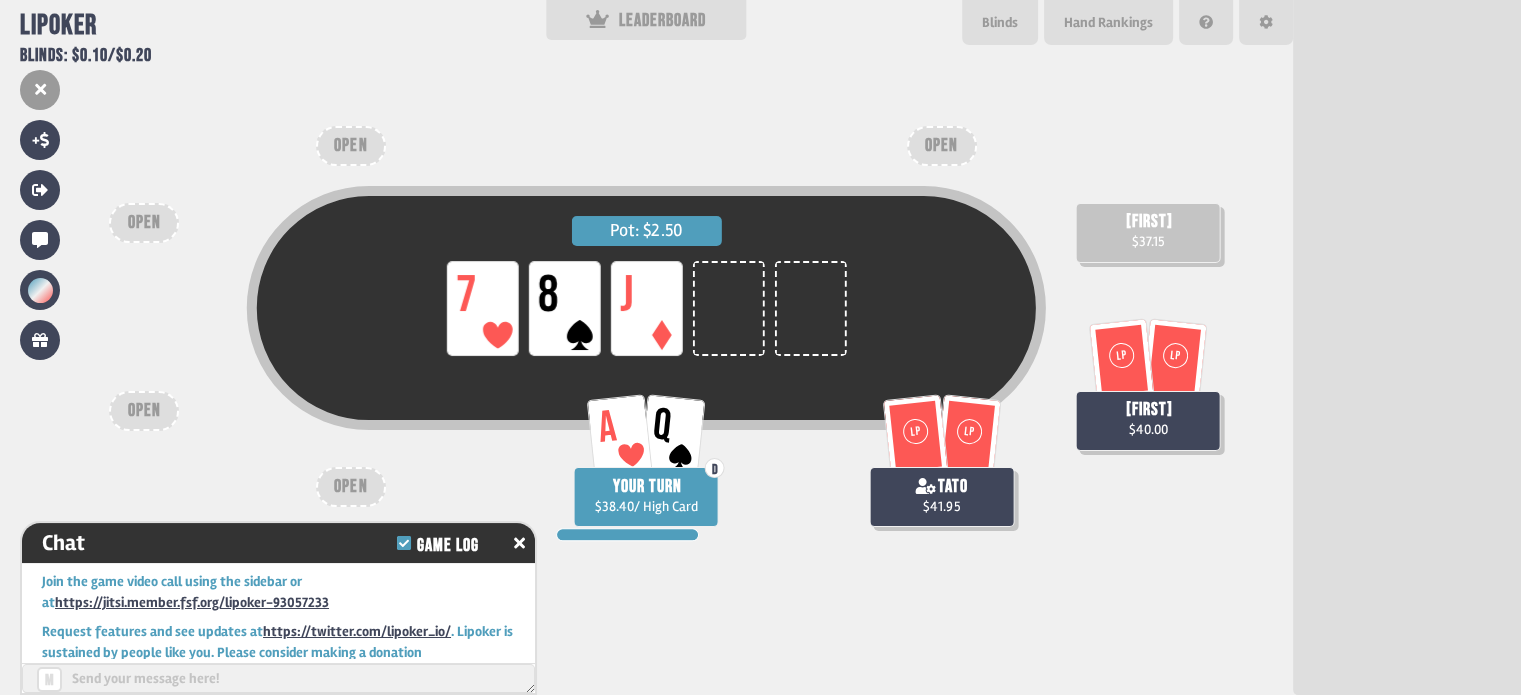scroll, scrollTop: 16040, scrollLeft: 0, axis: vertical 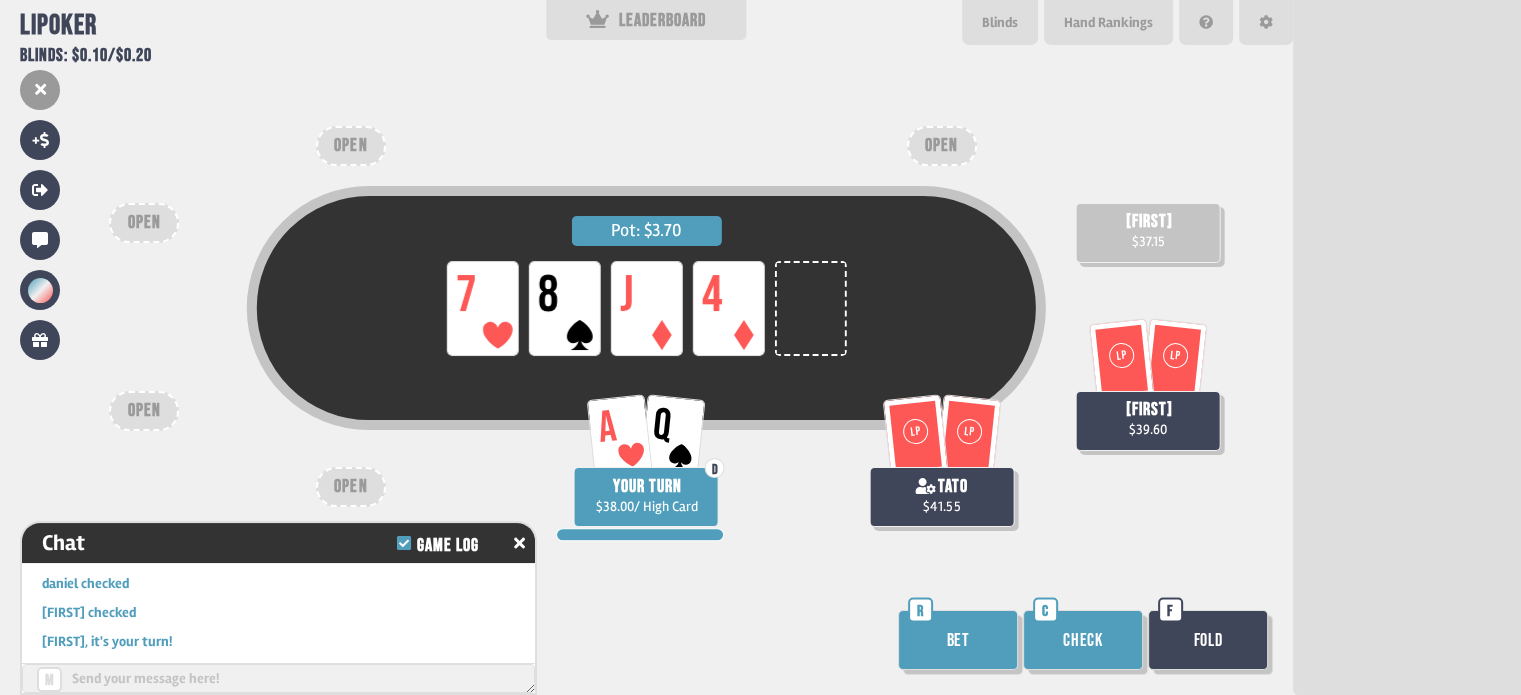 click on "Bet" at bounding box center (958, 640) 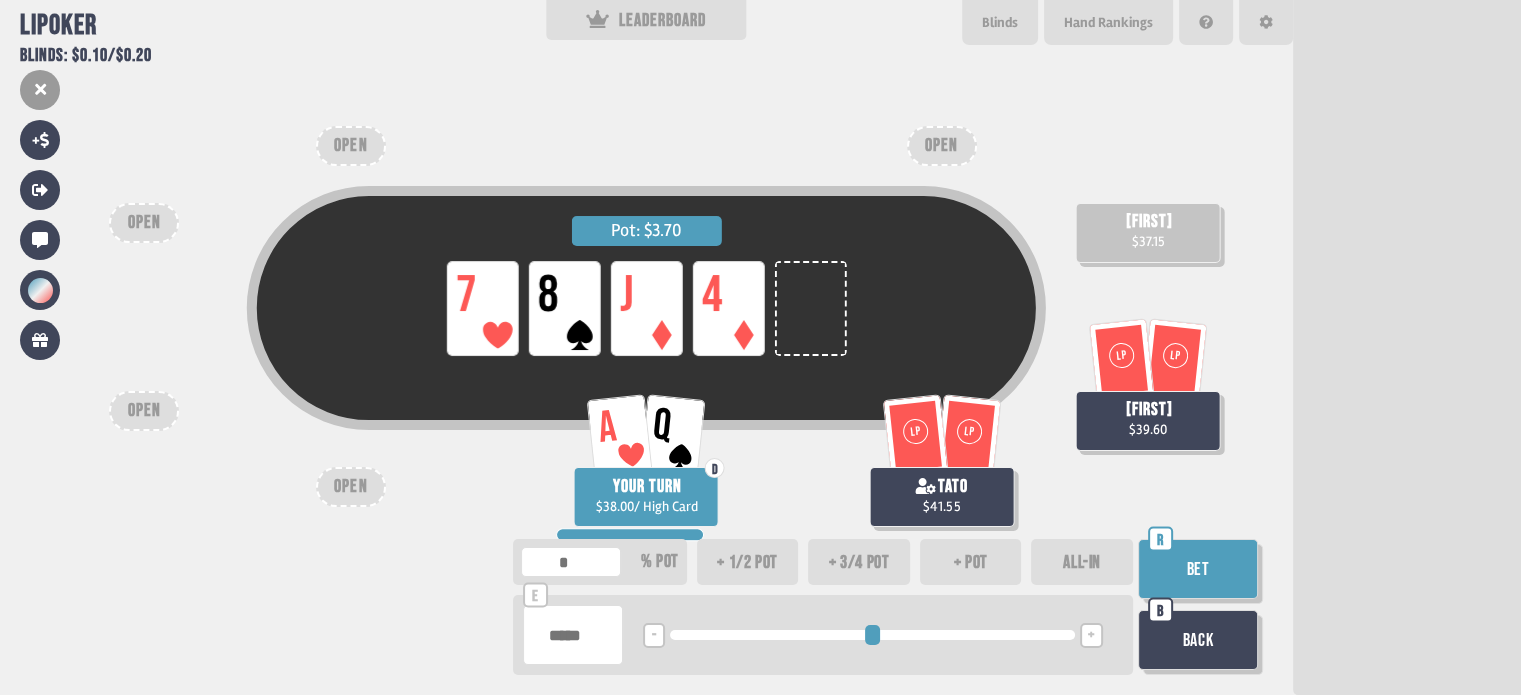 click on "+" at bounding box center [654, 636] 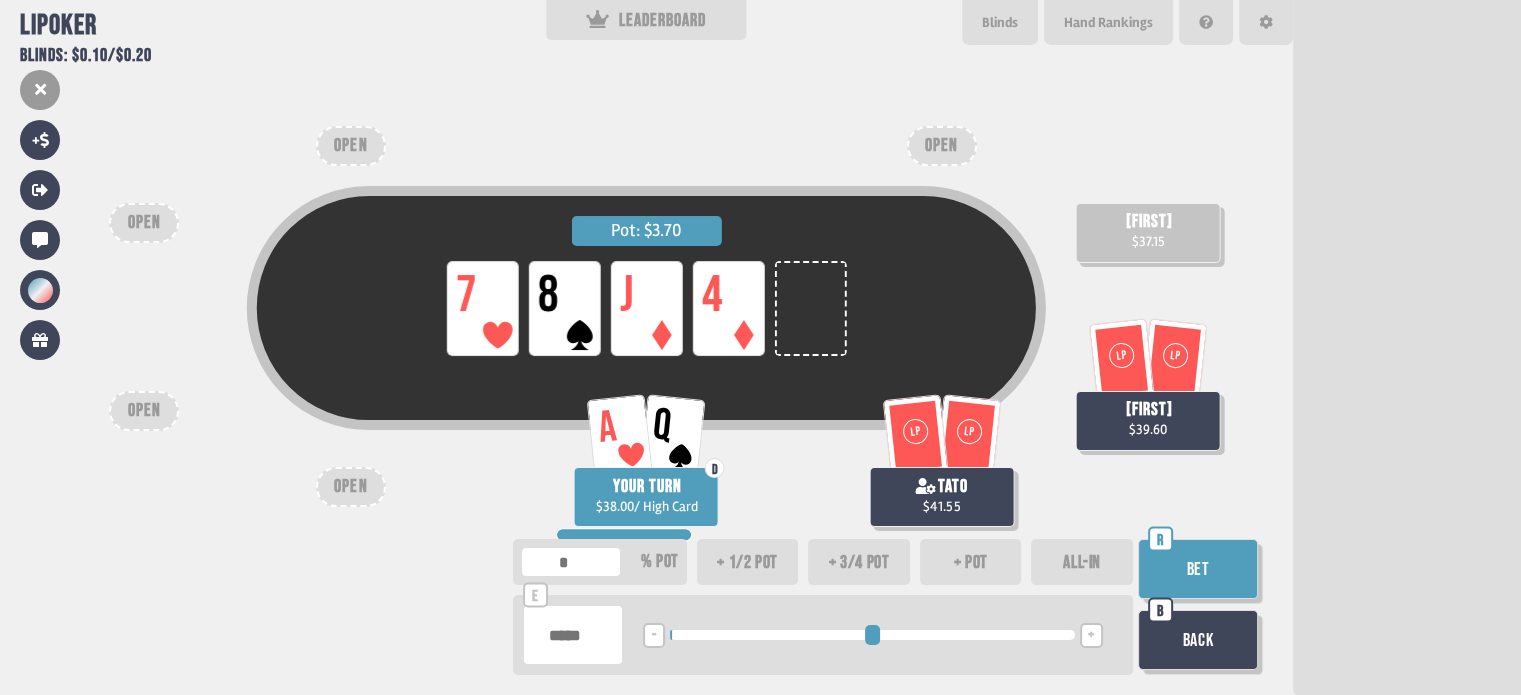 click on "Bet" at bounding box center [1198, 569] 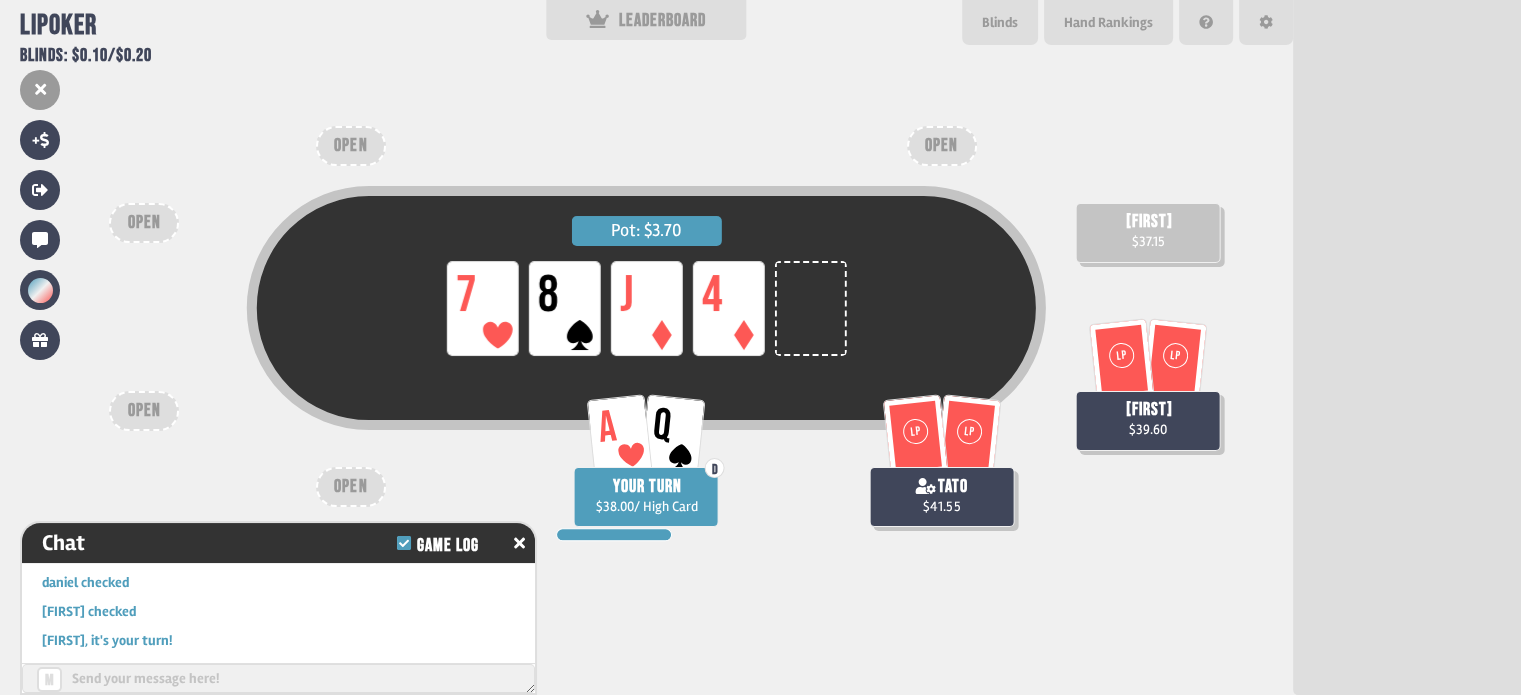 scroll, scrollTop: 16272, scrollLeft: 0, axis: vertical 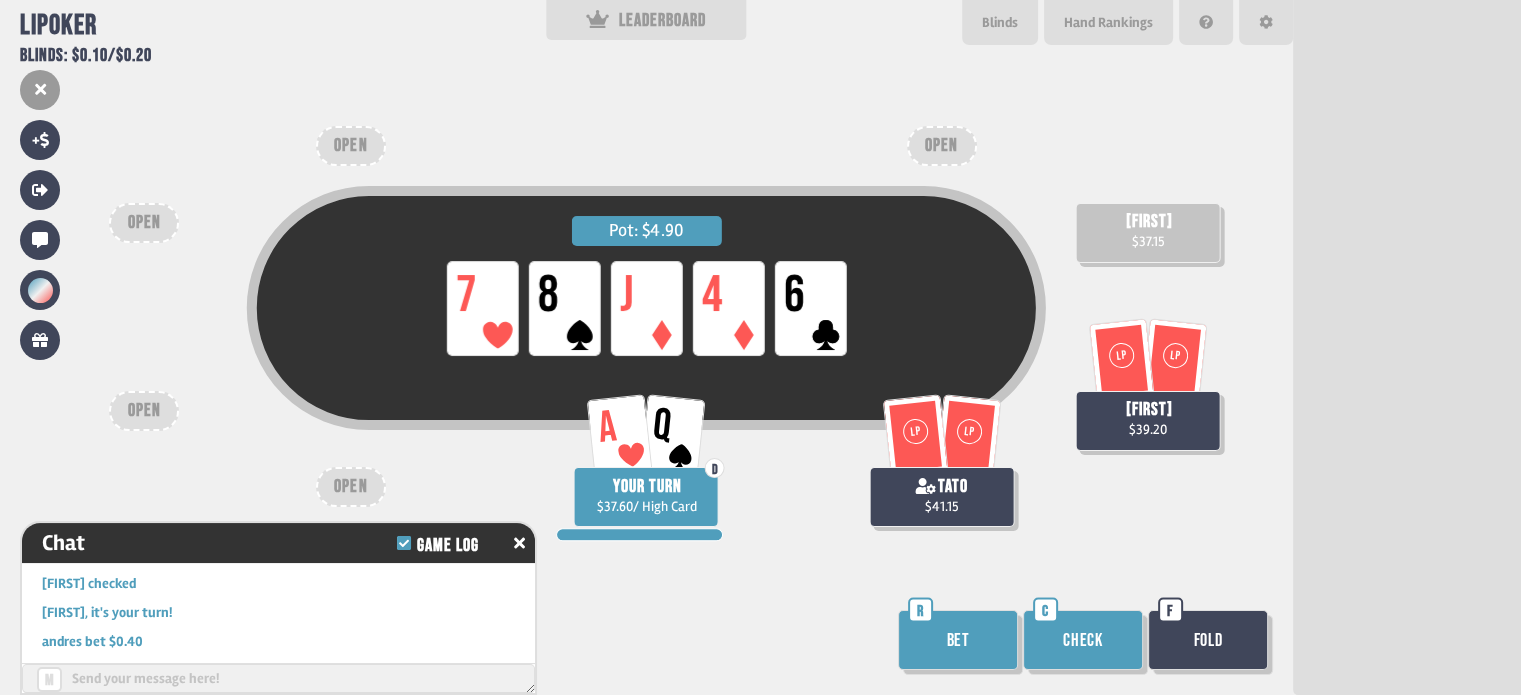 click on "Check" at bounding box center (1083, 640) 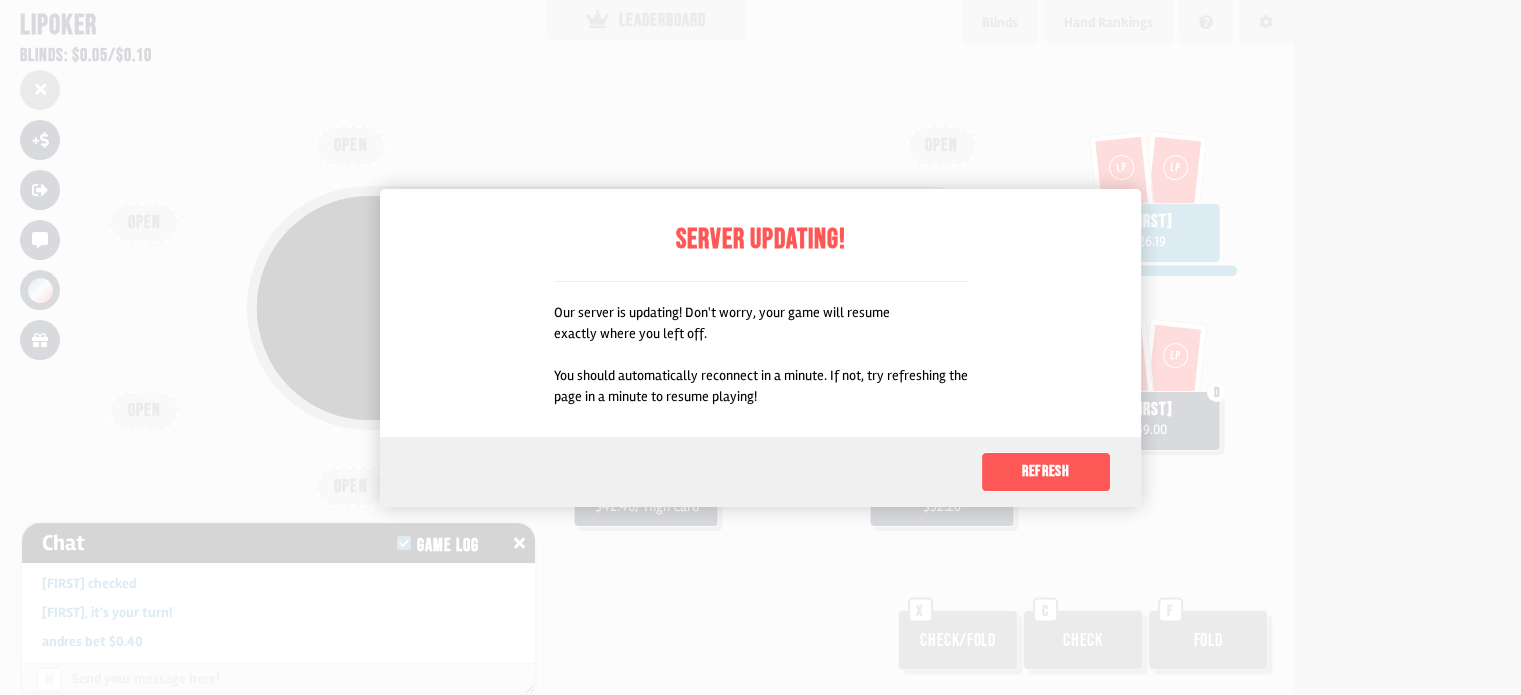 scroll, scrollTop: 98, scrollLeft: 0, axis: vertical 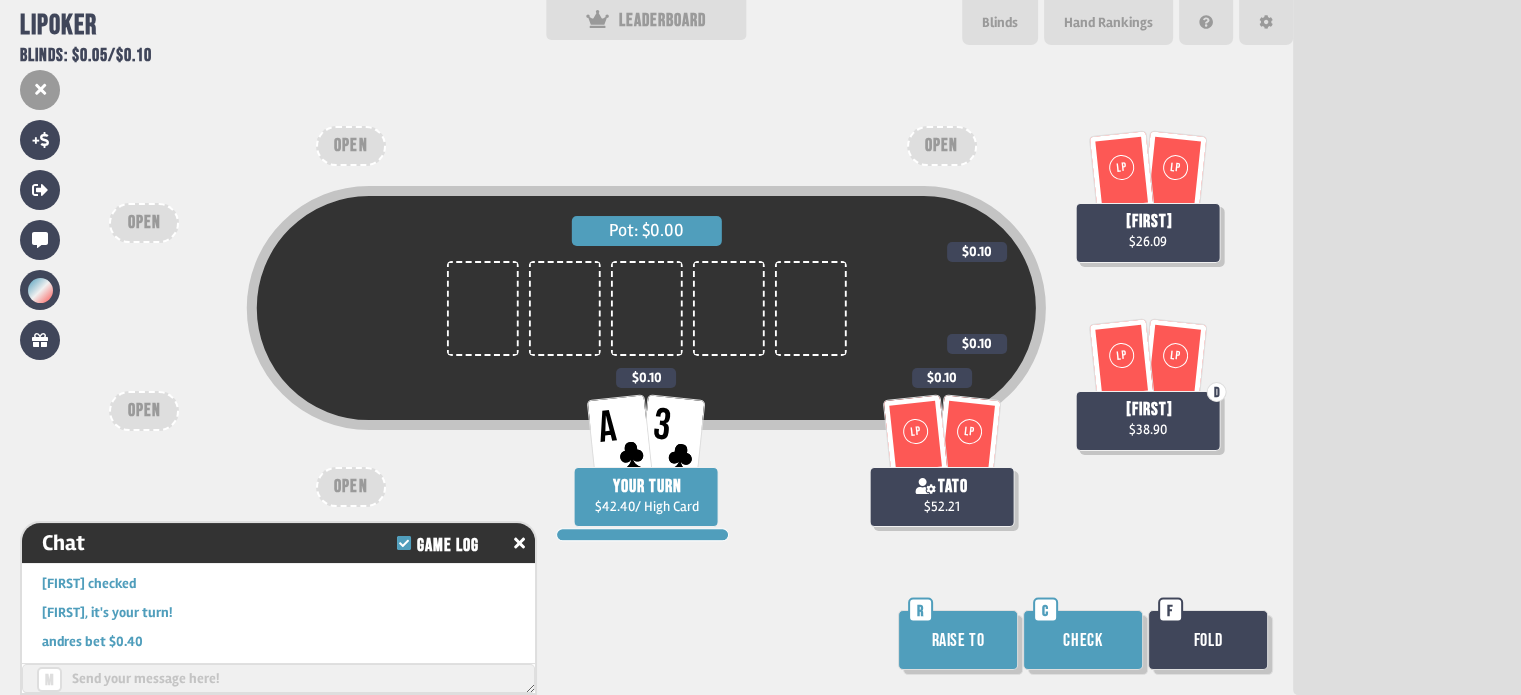click on "Raise to" at bounding box center (958, 640) 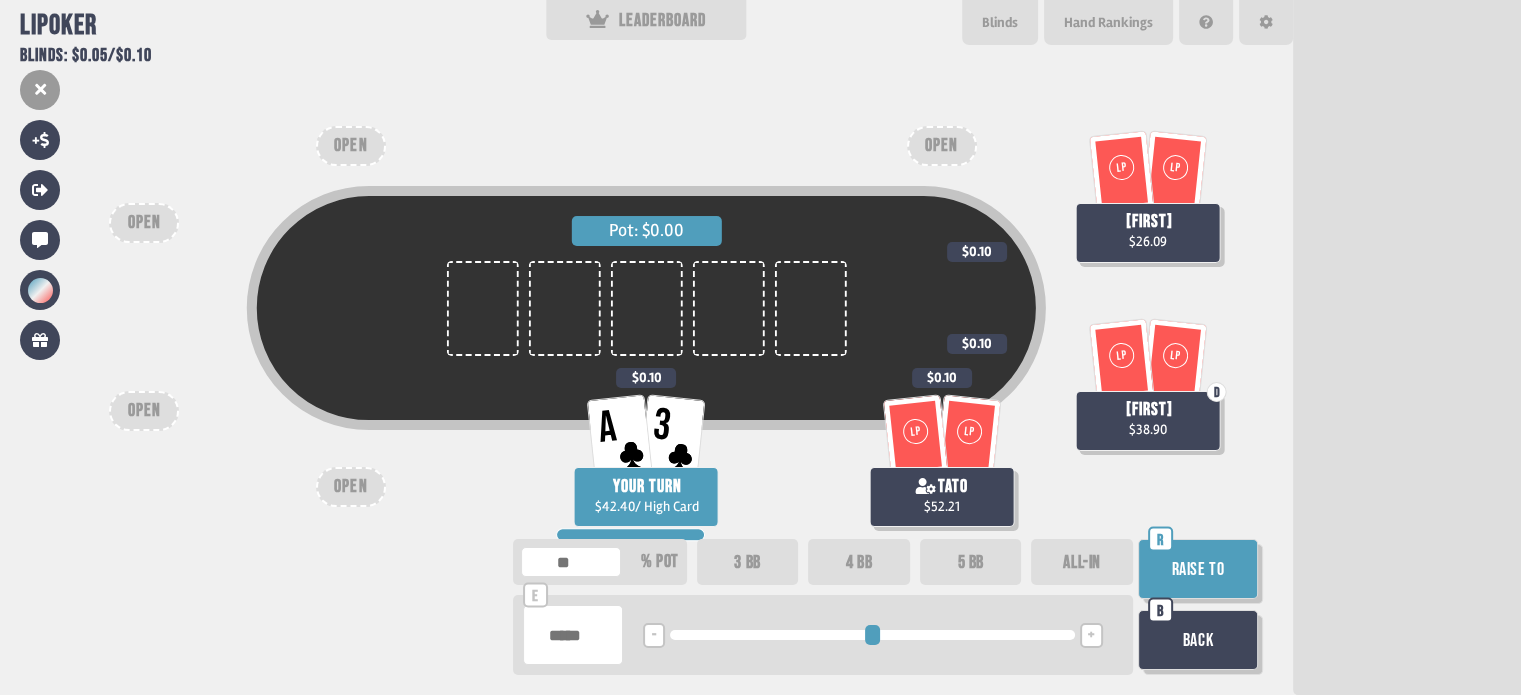 click on "3 BB" at bounding box center (748, 562) 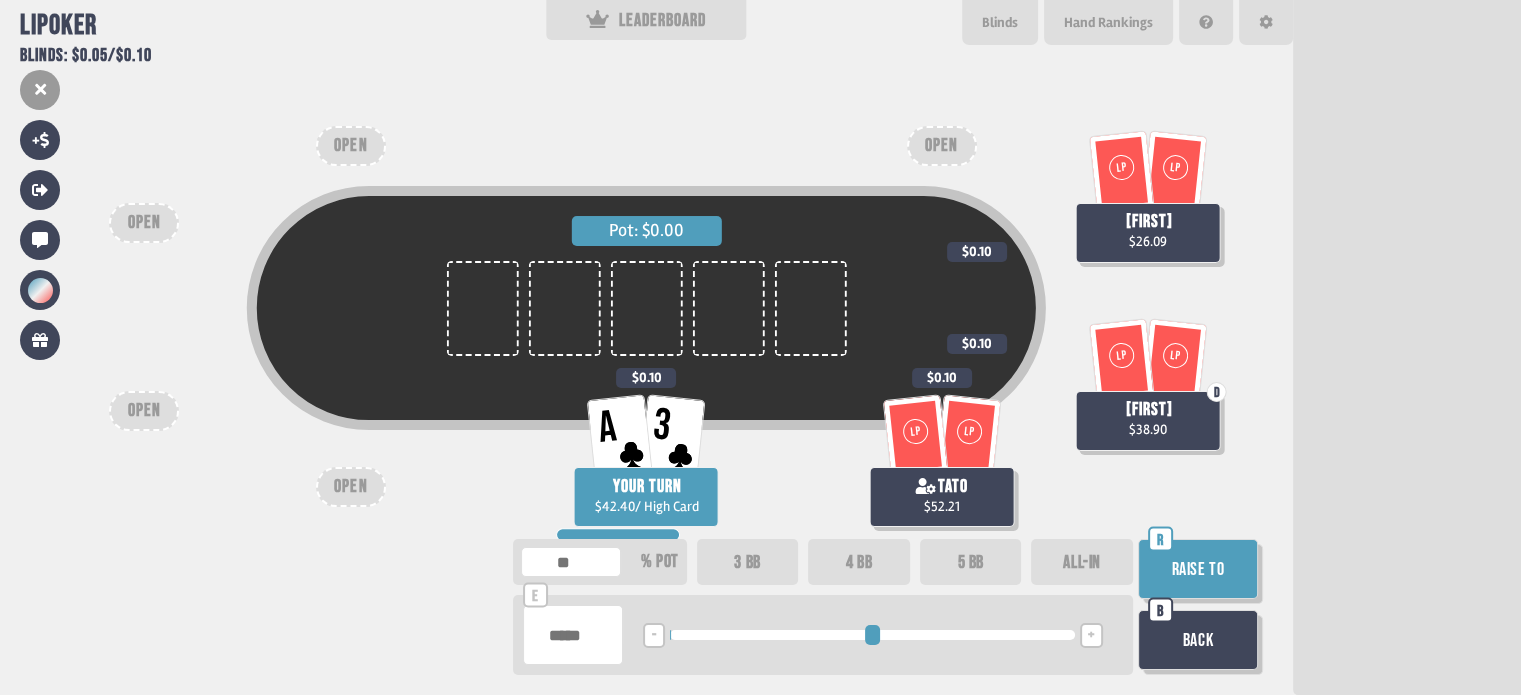 click on "Raise to" at bounding box center [1198, 569] 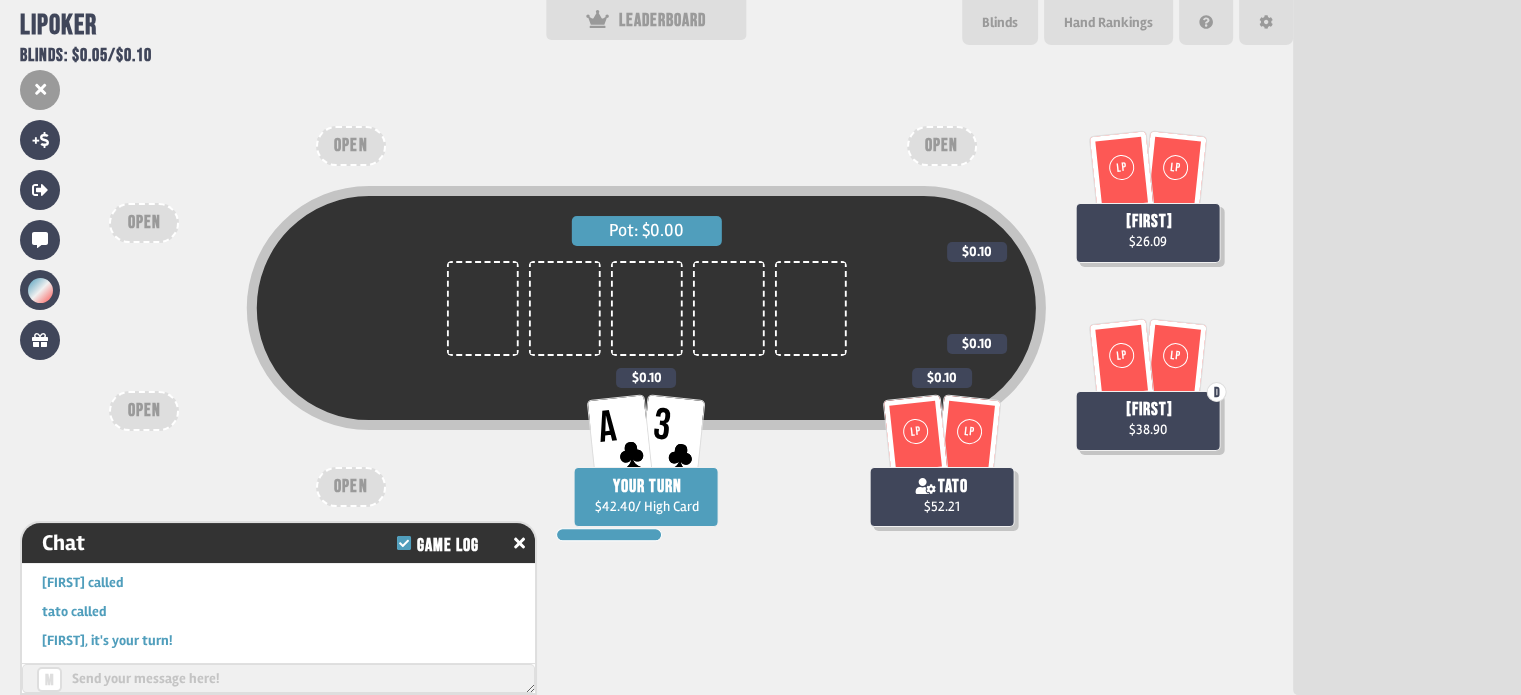 scroll, scrollTop: 17316, scrollLeft: 0, axis: vertical 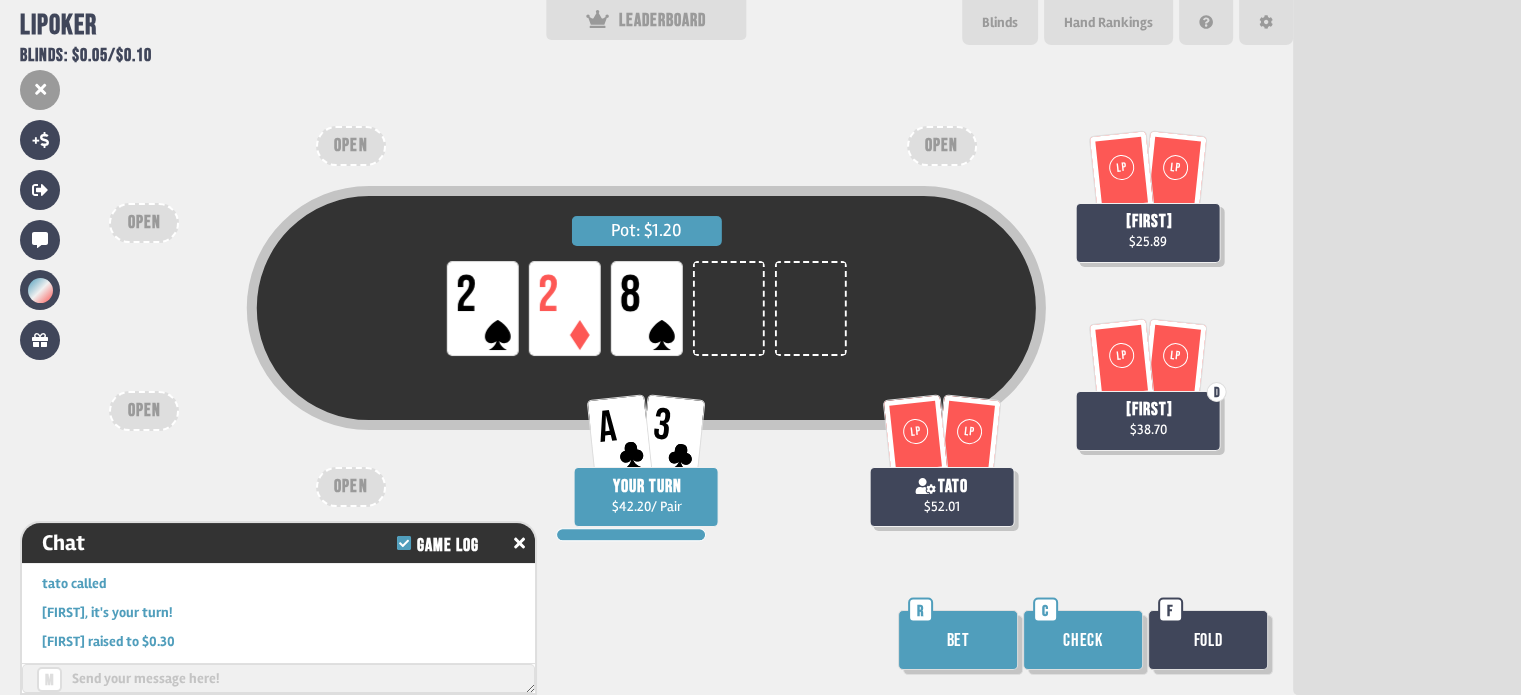click on "Check" at bounding box center (1083, 640) 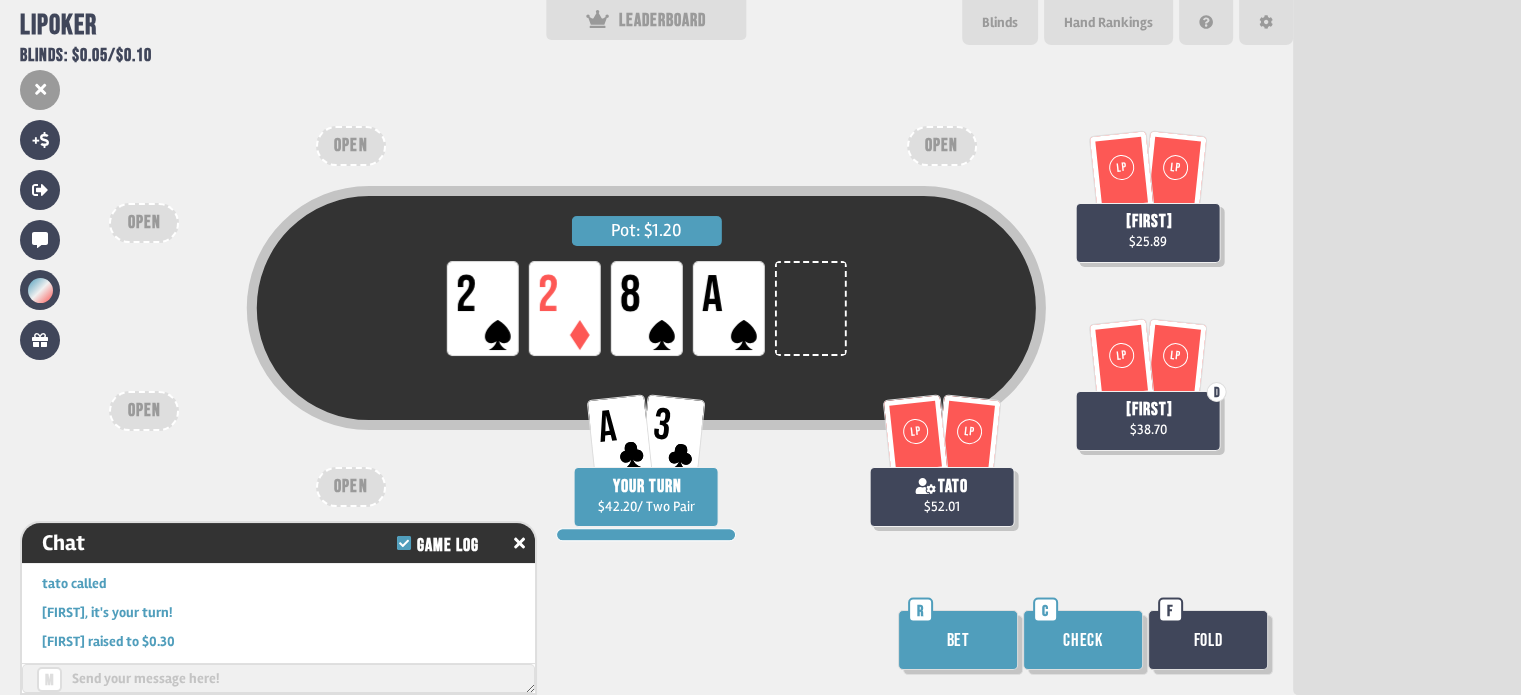 click on "Bet" at bounding box center [958, 640] 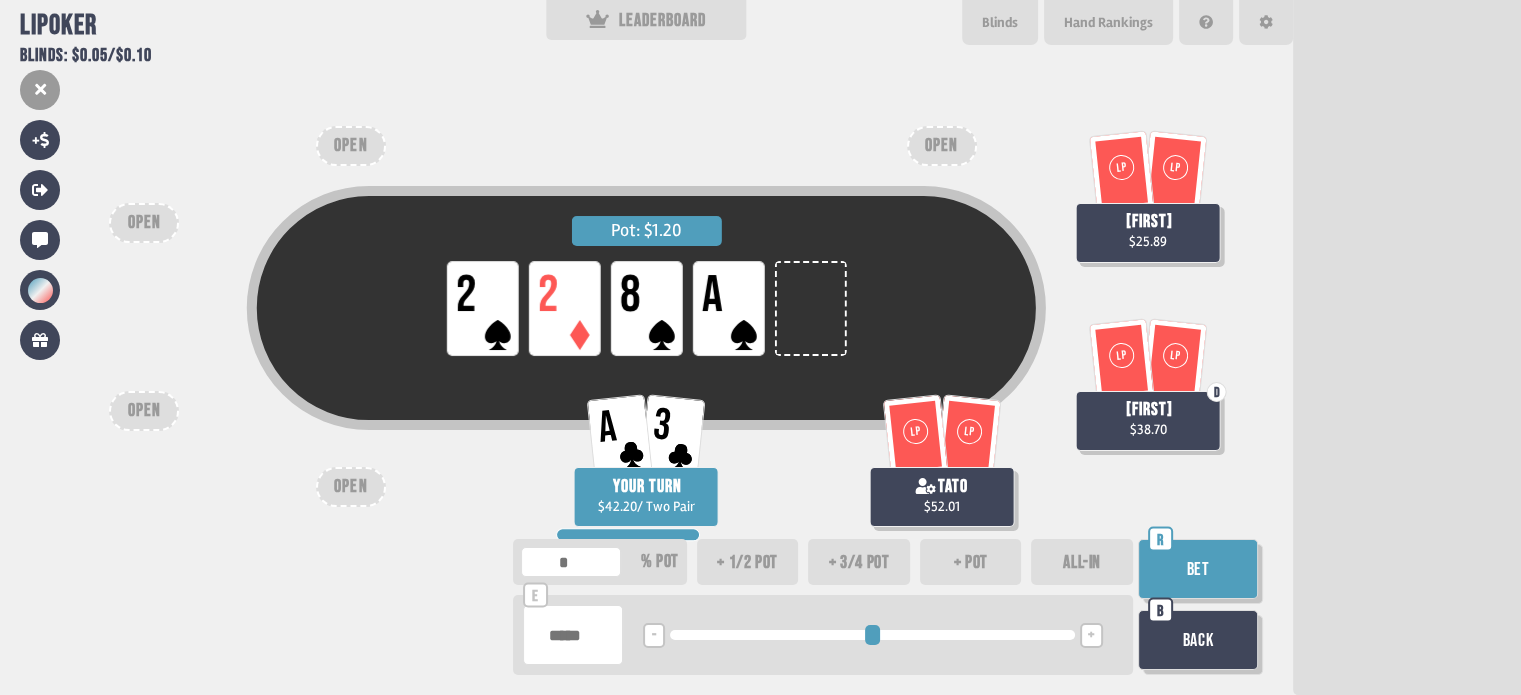 click on "+ 1/2 pot" at bounding box center (748, 562) 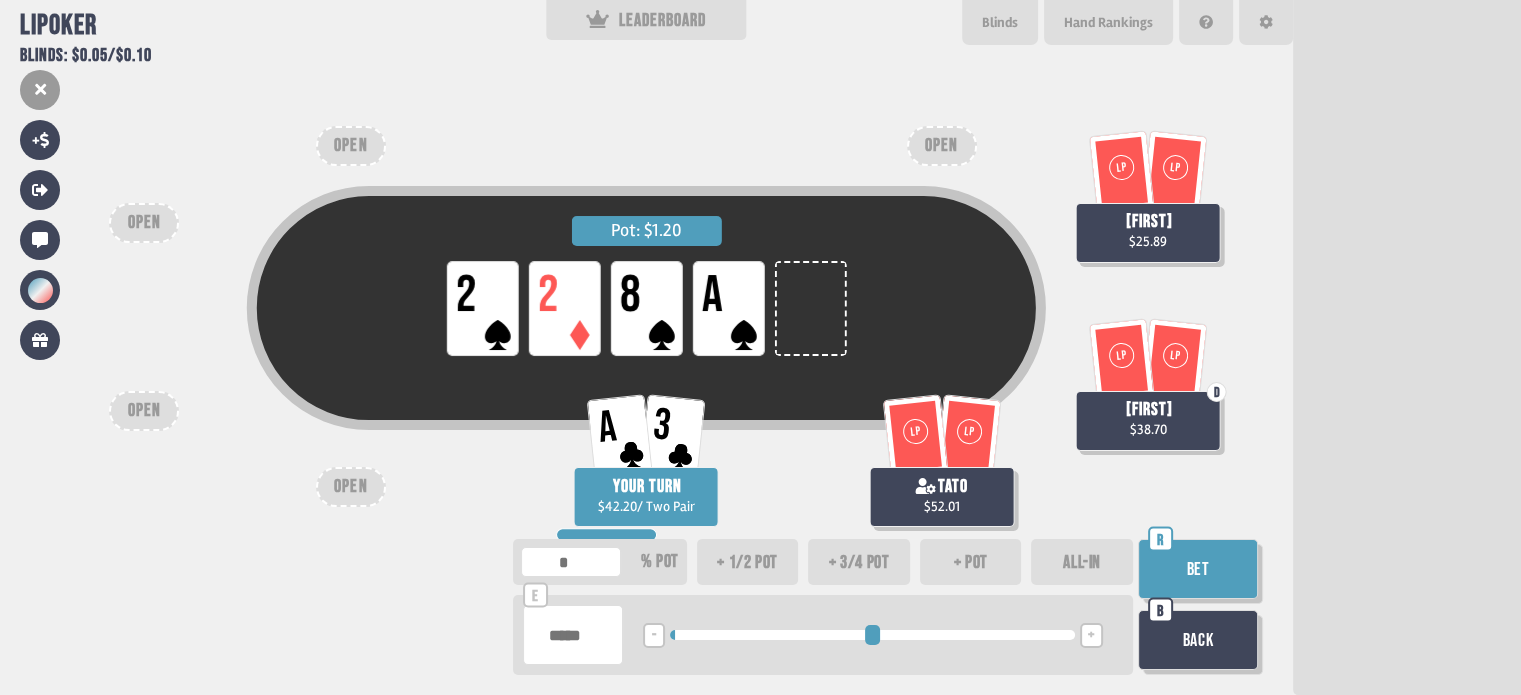 click on "Bet" at bounding box center [1198, 569] 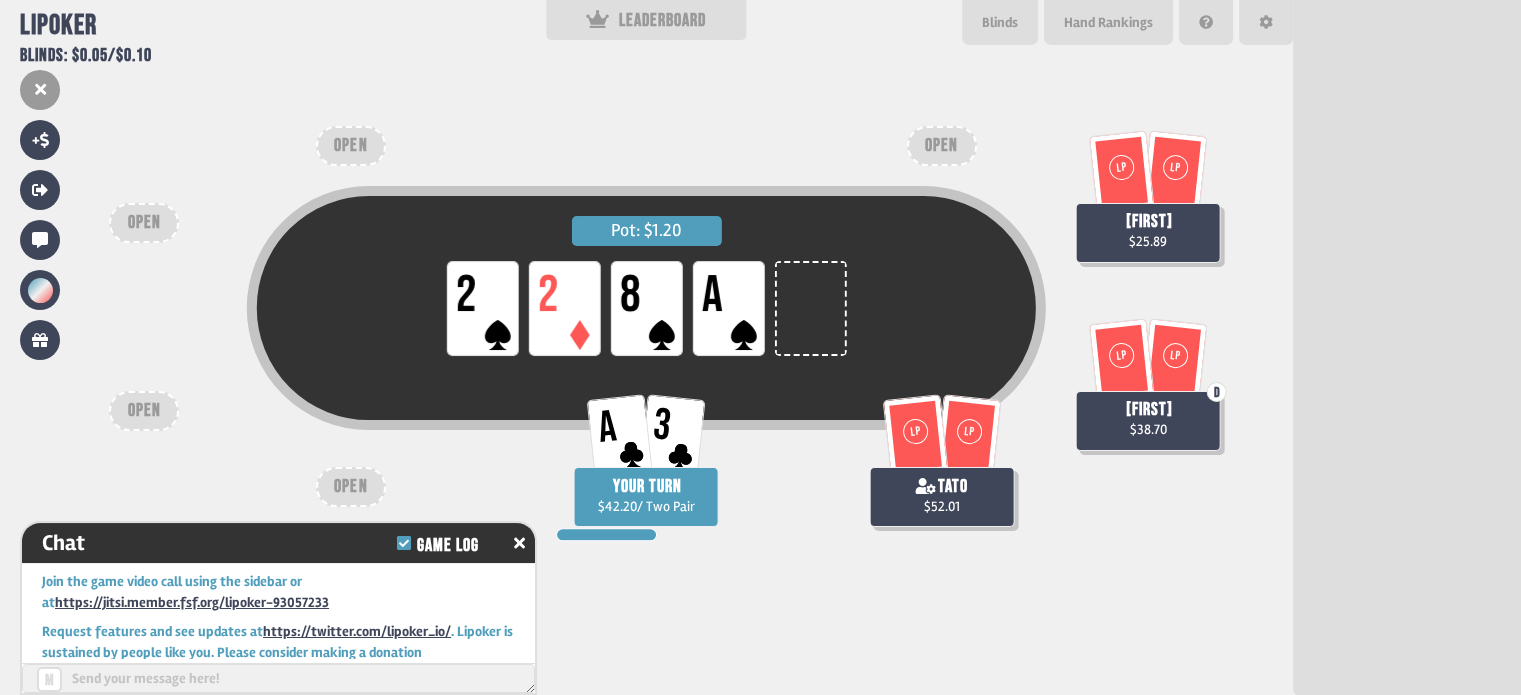 scroll, scrollTop: 17664, scrollLeft: 0, axis: vertical 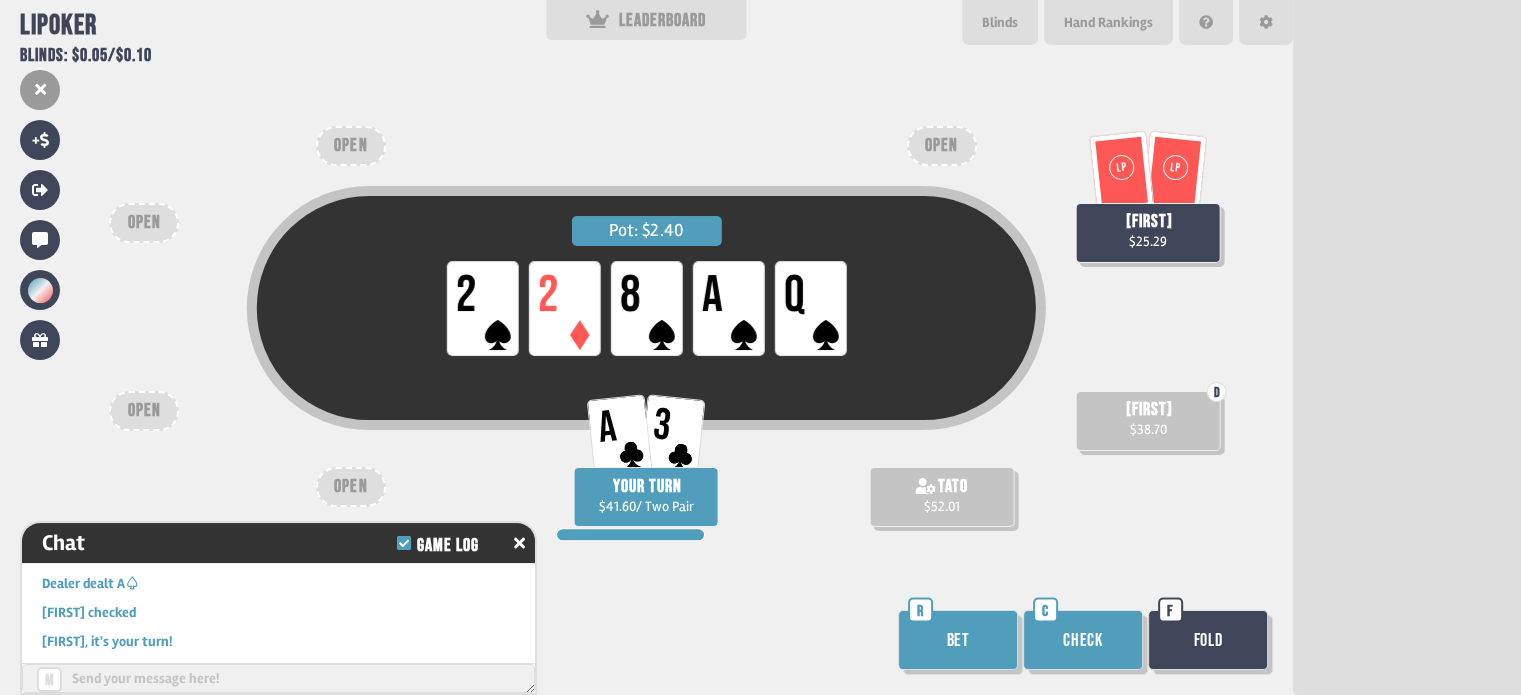 click on "Check" at bounding box center (1083, 640) 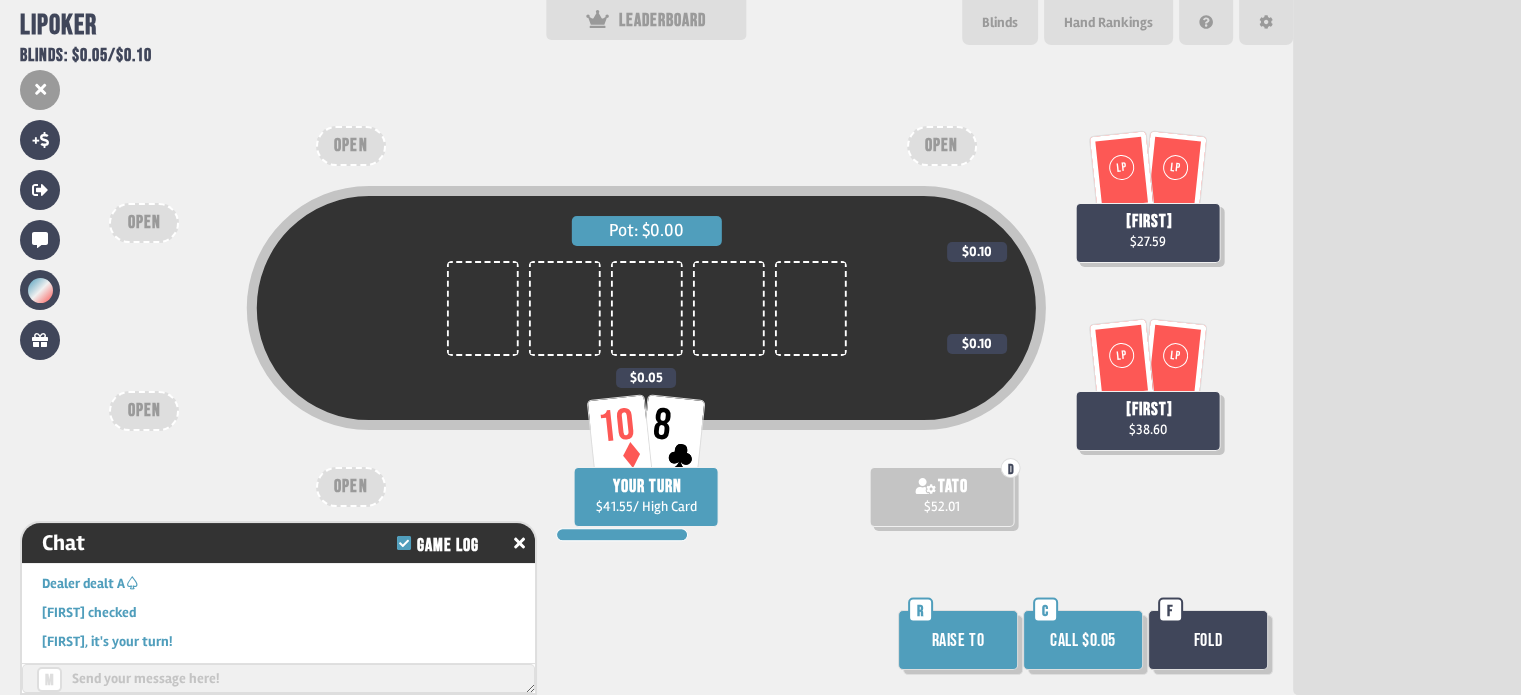 click on "Call $0.05" at bounding box center [1083, 640] 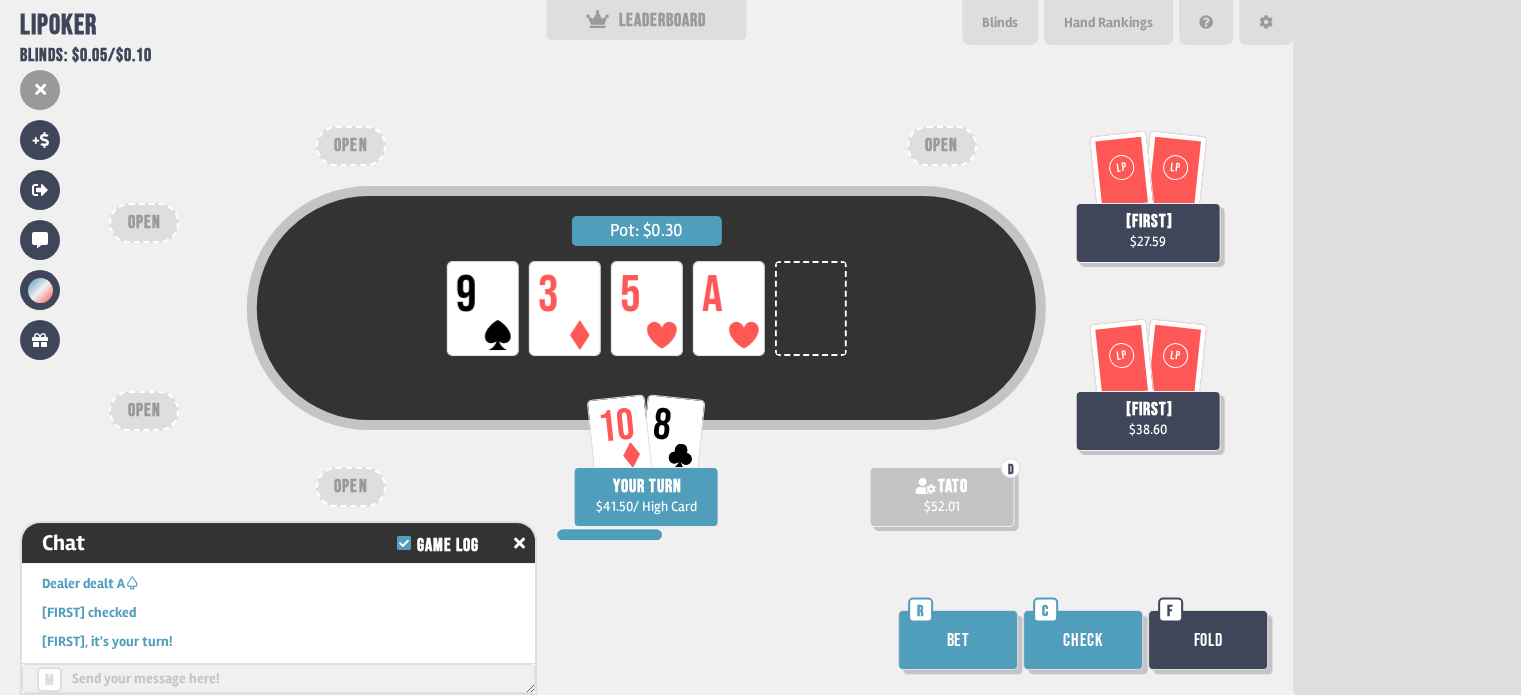 click on "Check" at bounding box center (1083, 640) 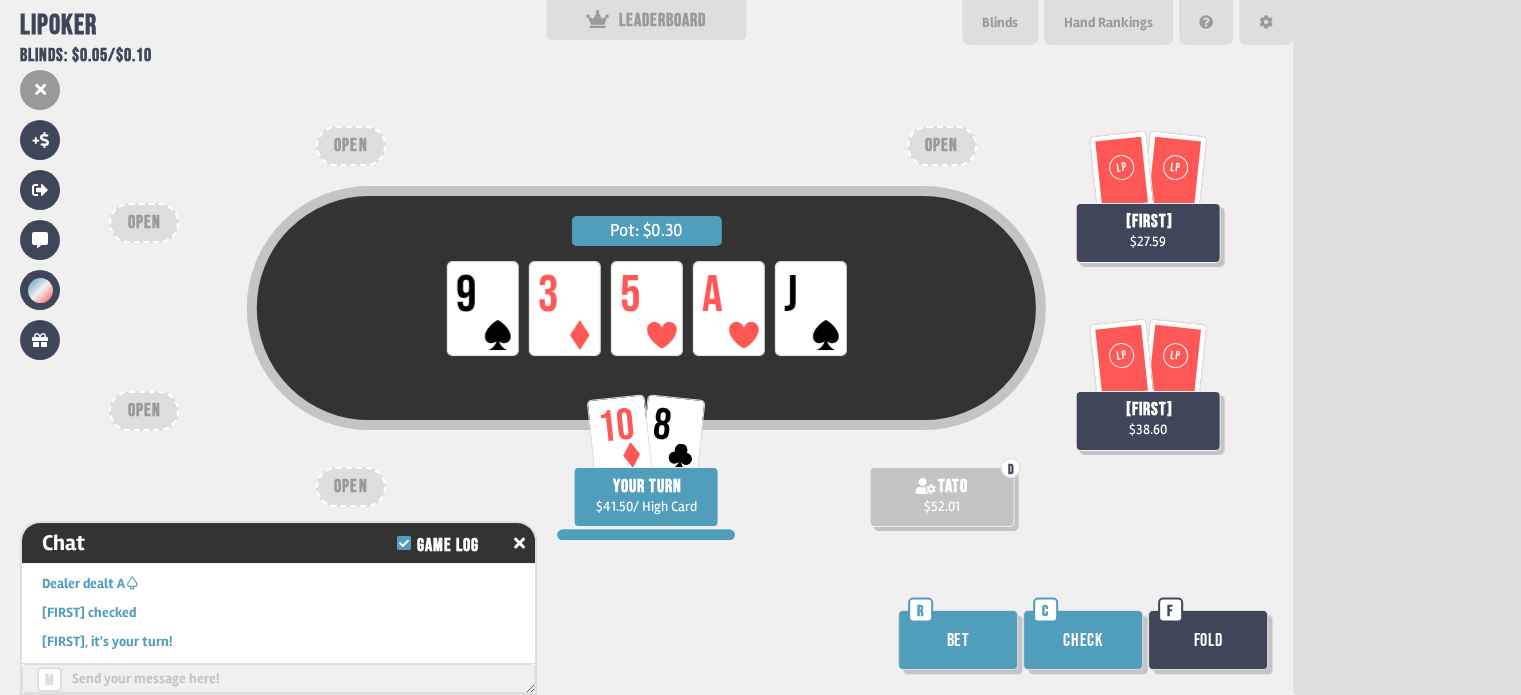 click on "Check" at bounding box center [1083, 640] 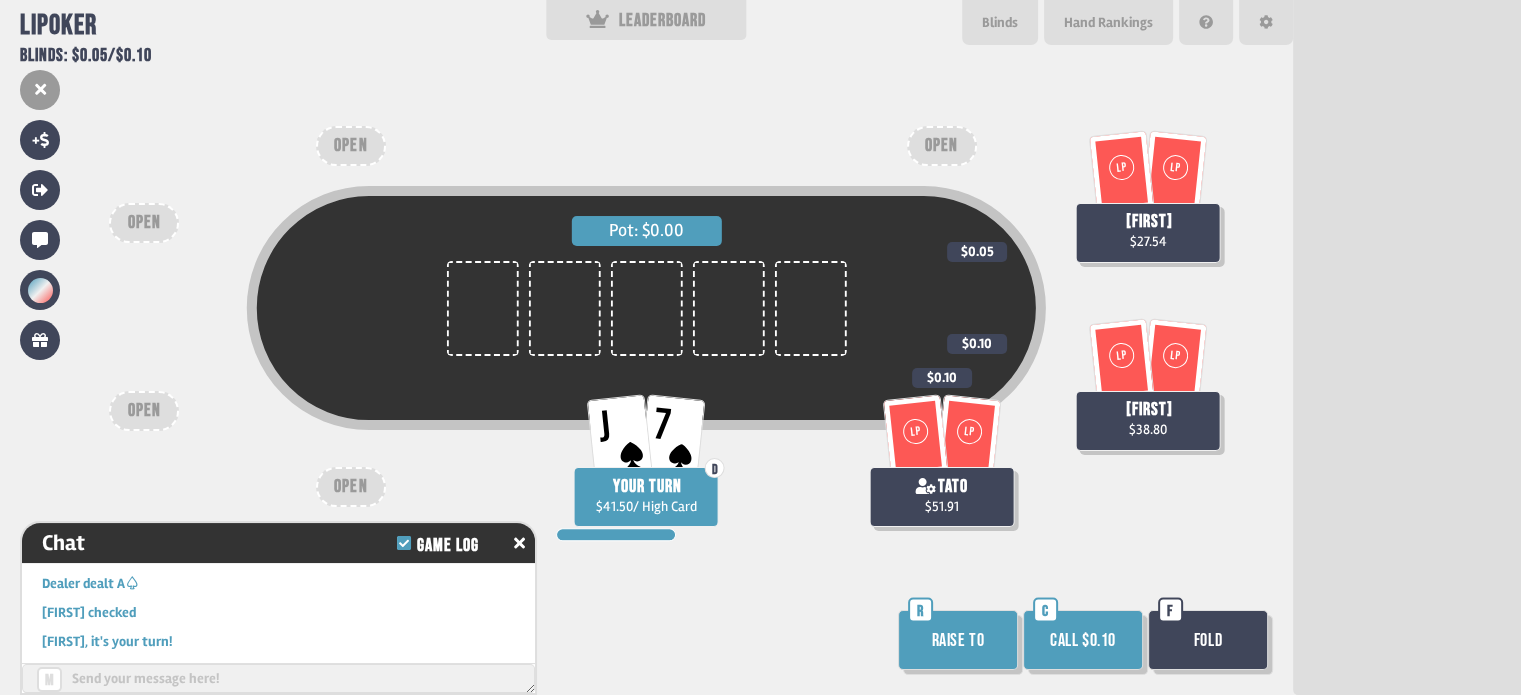 click on "Call $0.10" at bounding box center (1083, 640) 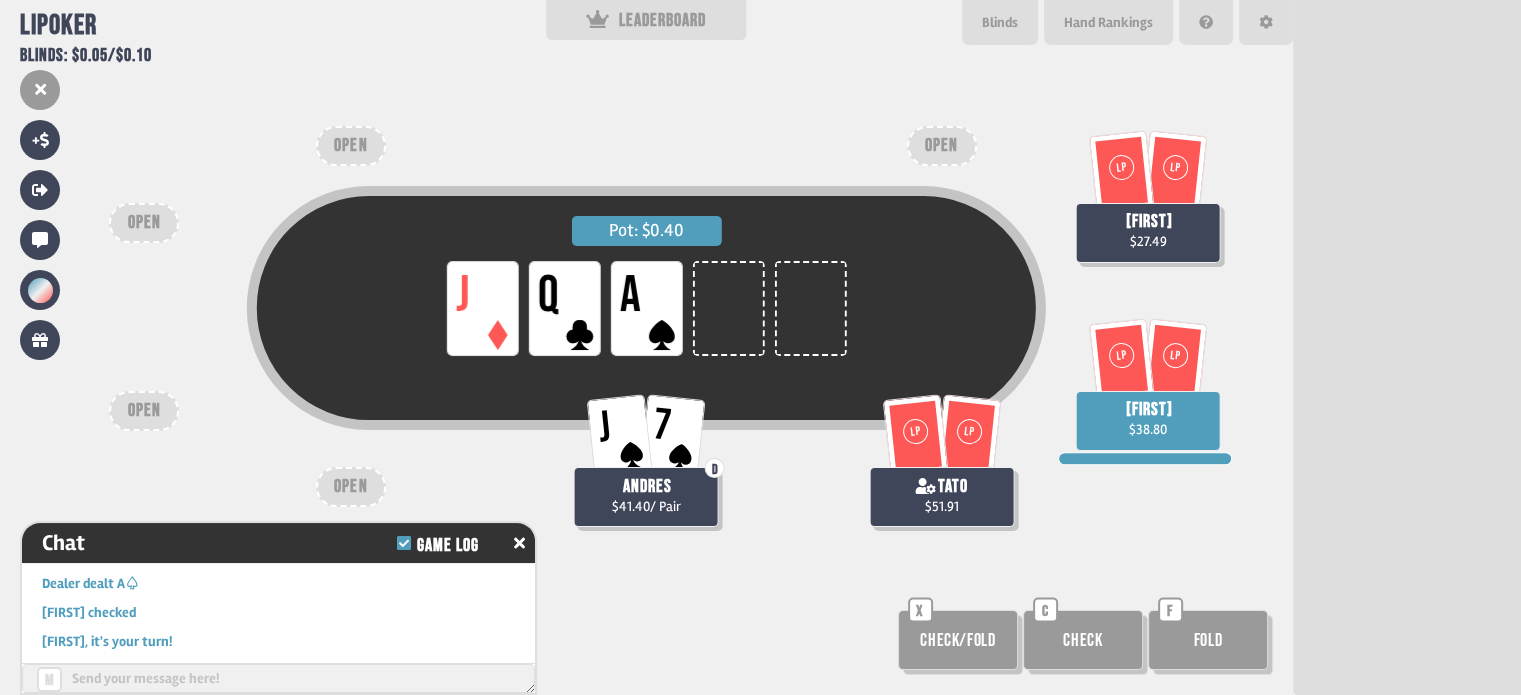 click on "Check" at bounding box center [958, 640] 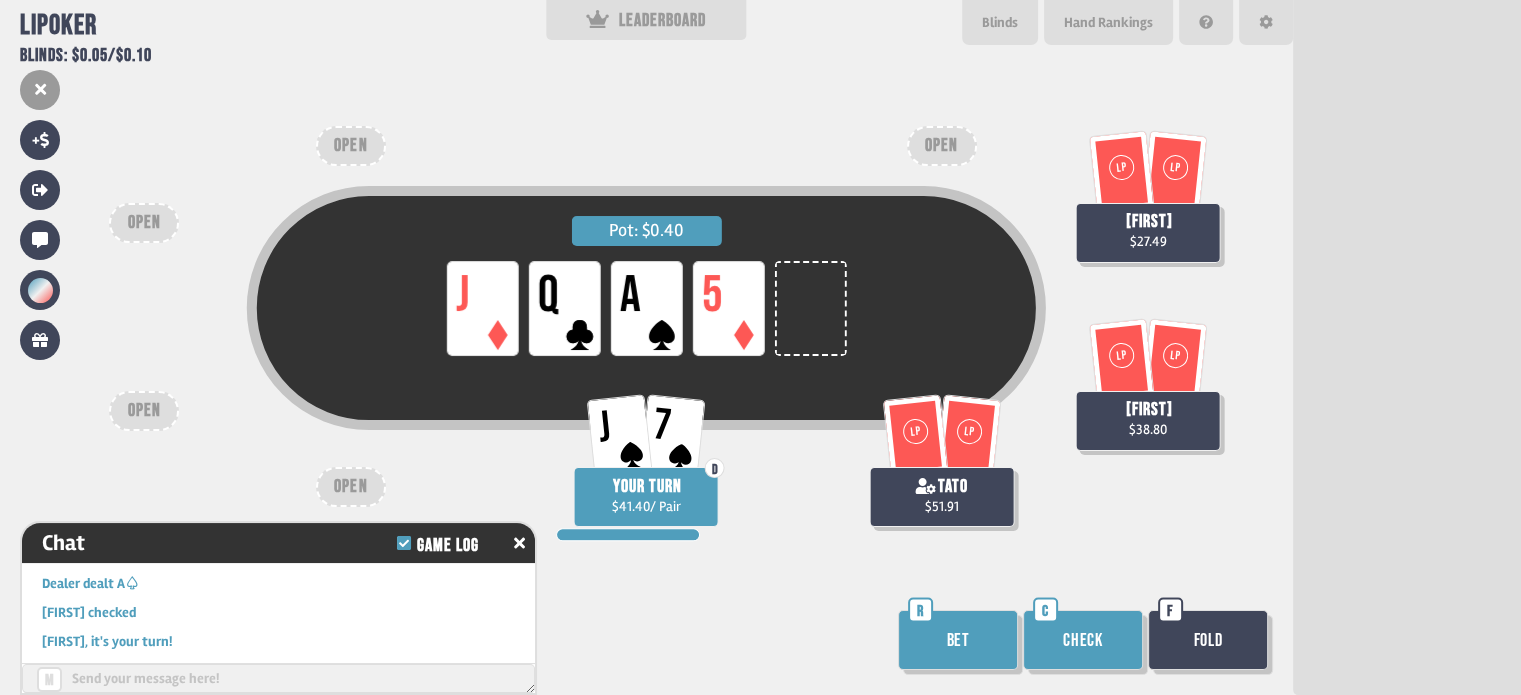 click on "Check" at bounding box center [1083, 640] 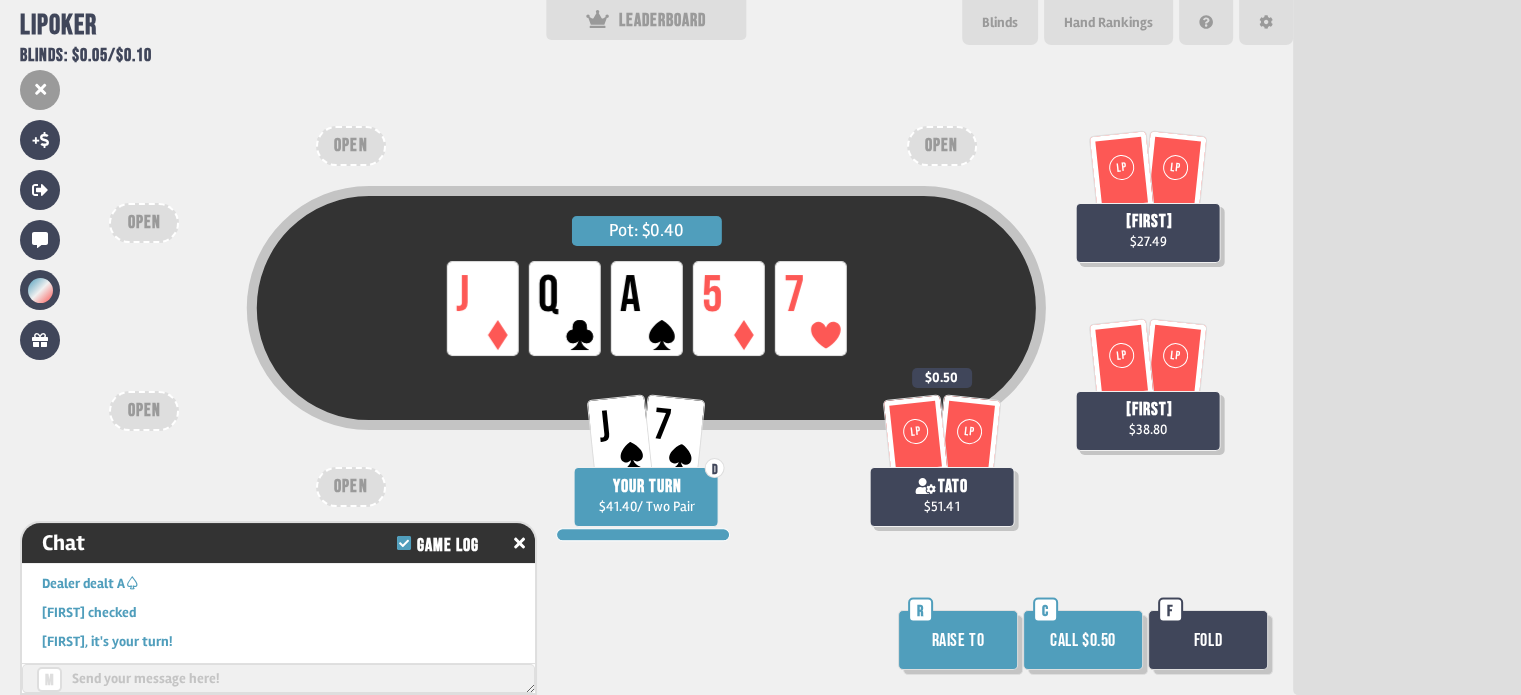 click on "Call $0.50" at bounding box center (1083, 640) 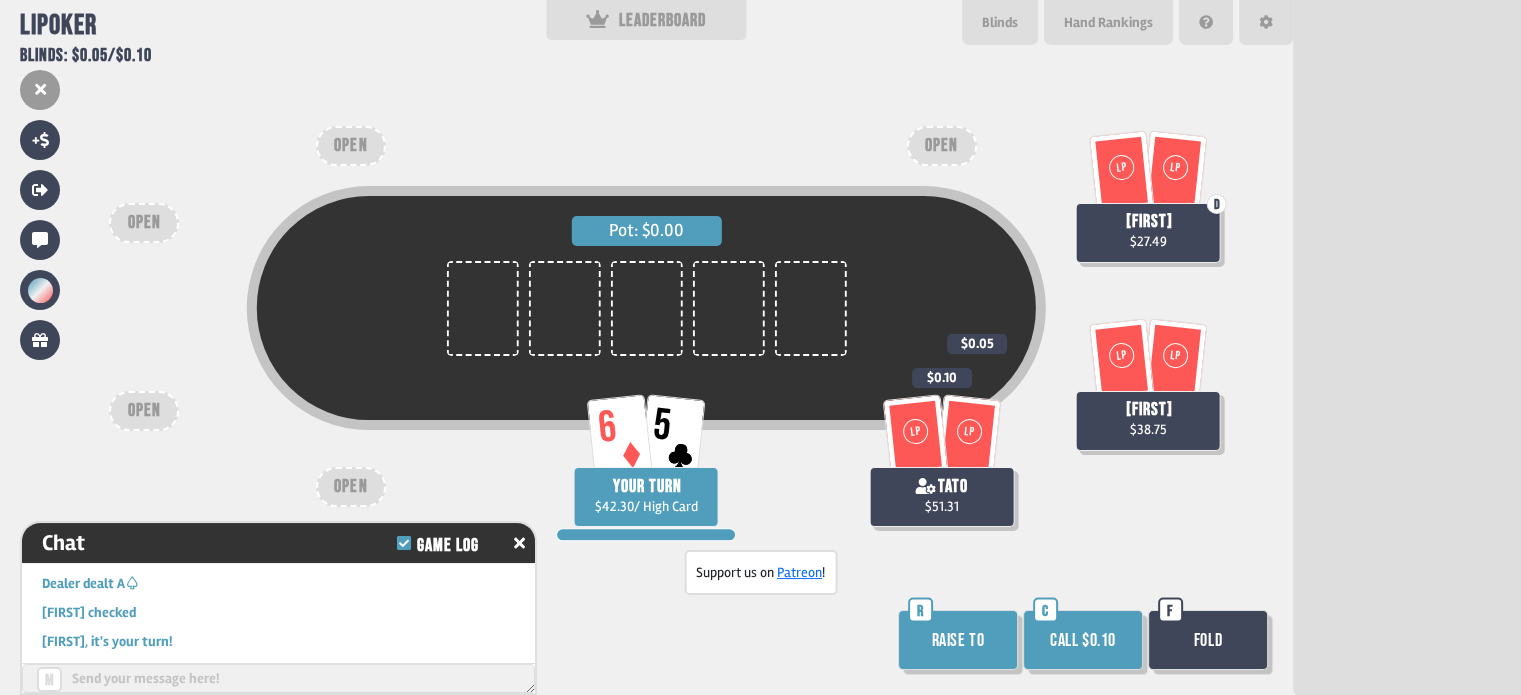click on "Call $0.10" at bounding box center [1083, 640] 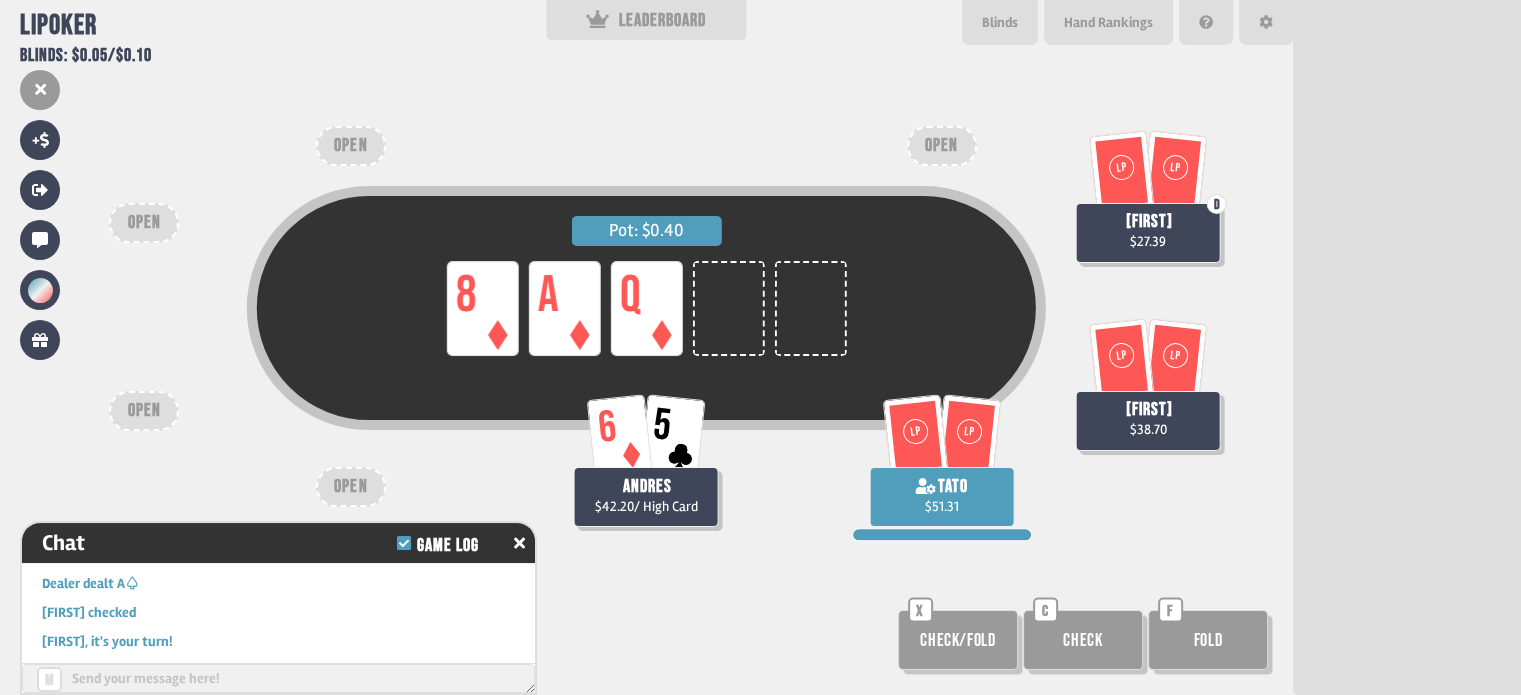 click on "Check" at bounding box center [958, 640] 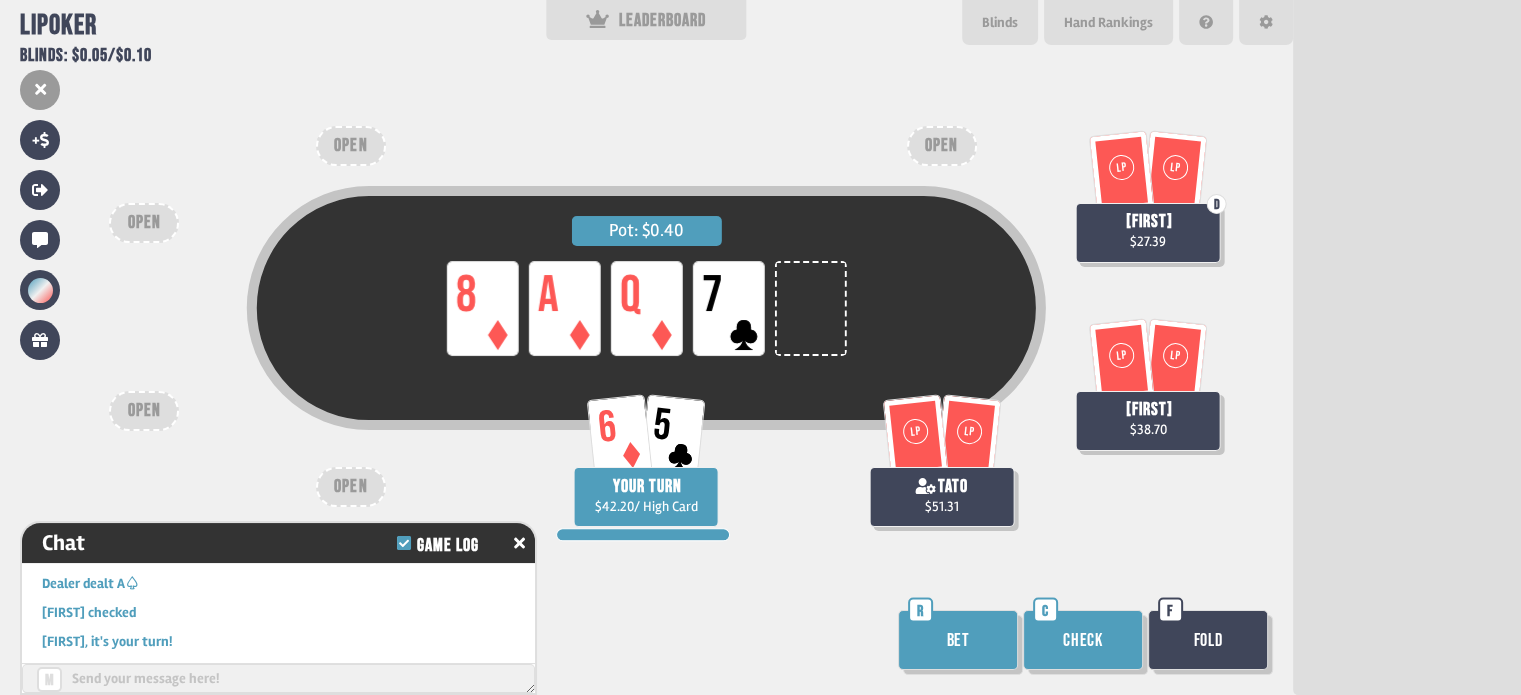 click on "Bet" at bounding box center [958, 640] 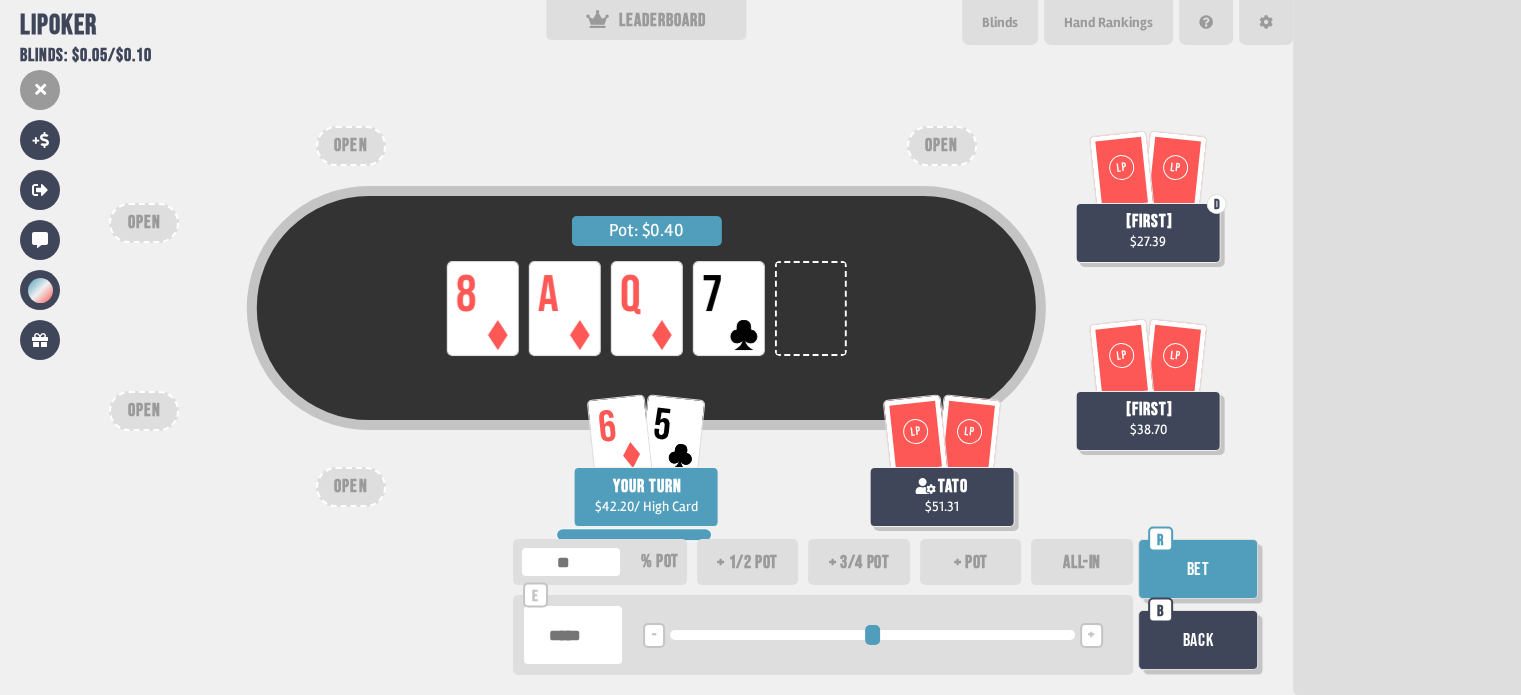 click on "Bet" at bounding box center (1198, 569) 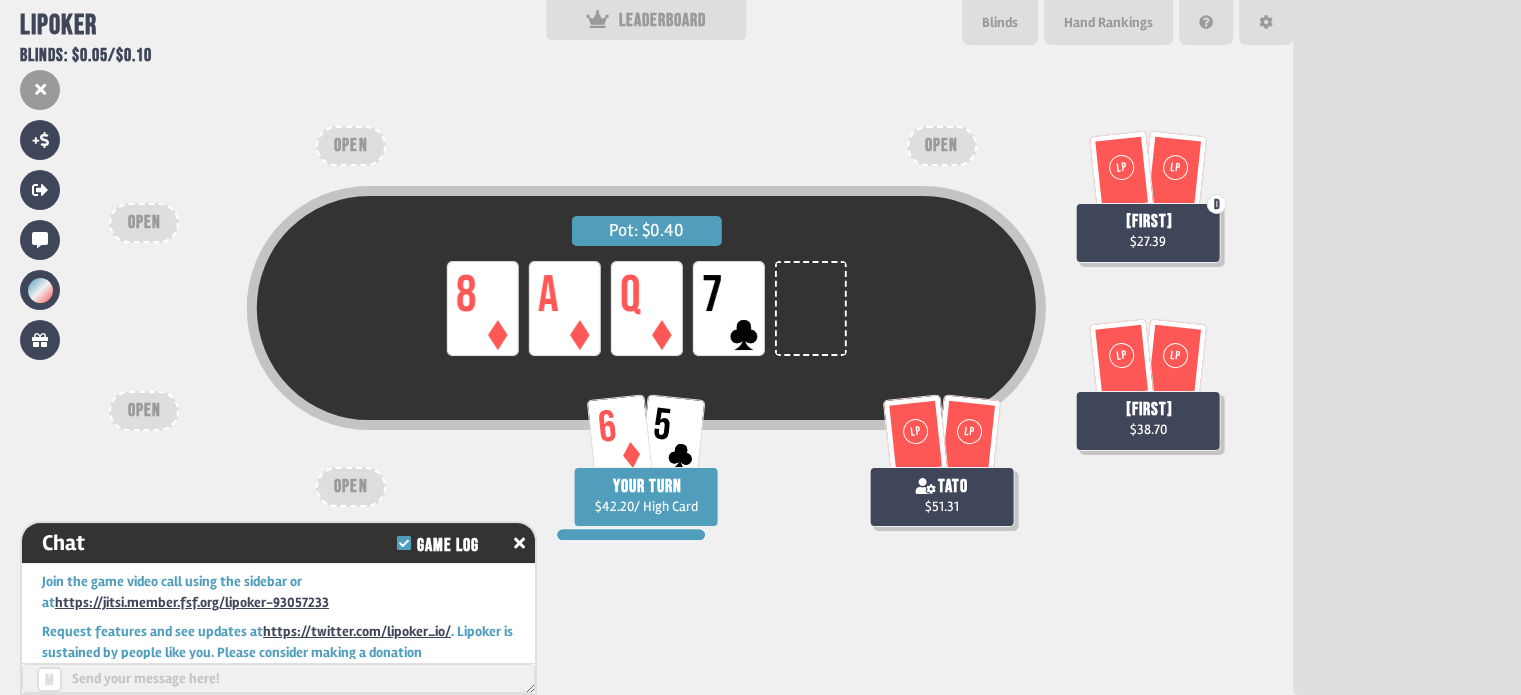 scroll, scrollTop: 20014, scrollLeft: 0, axis: vertical 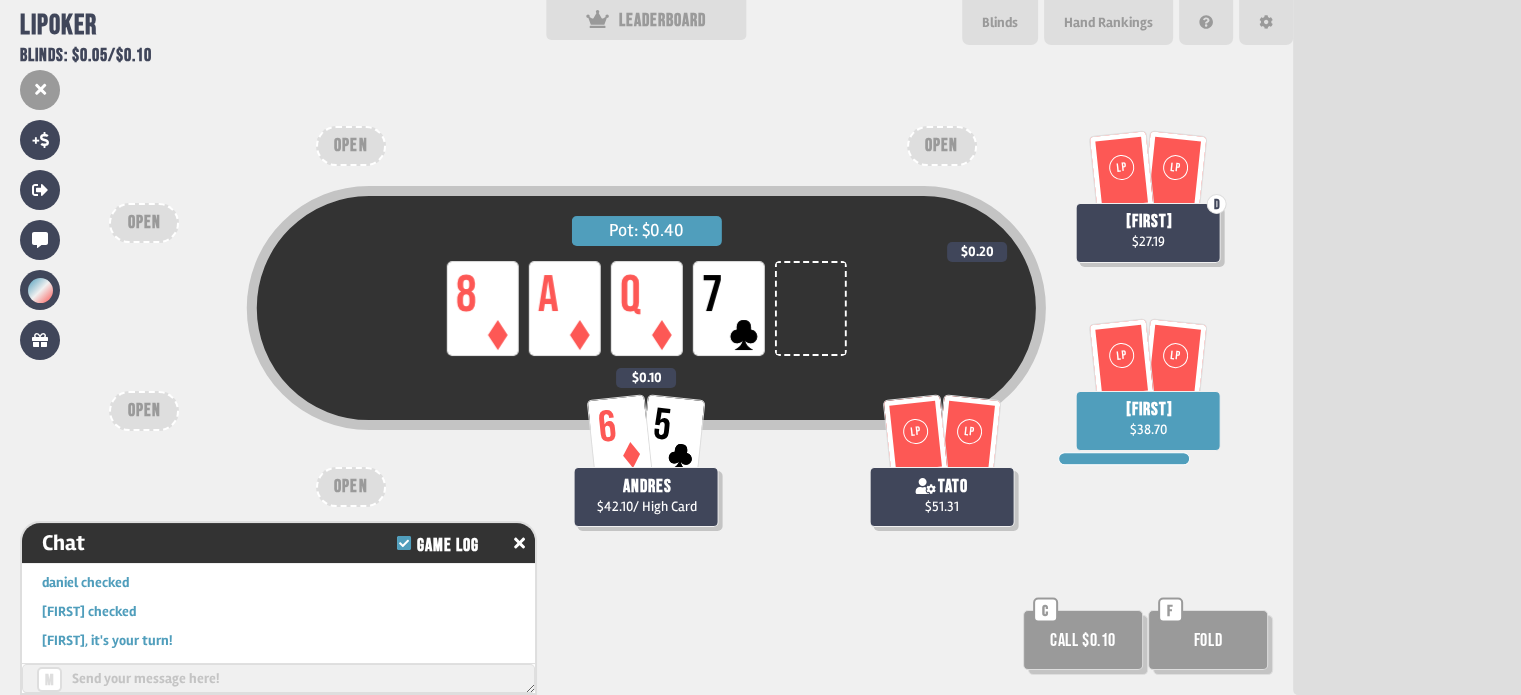 click on "Call $0.10" at bounding box center (1083, 640) 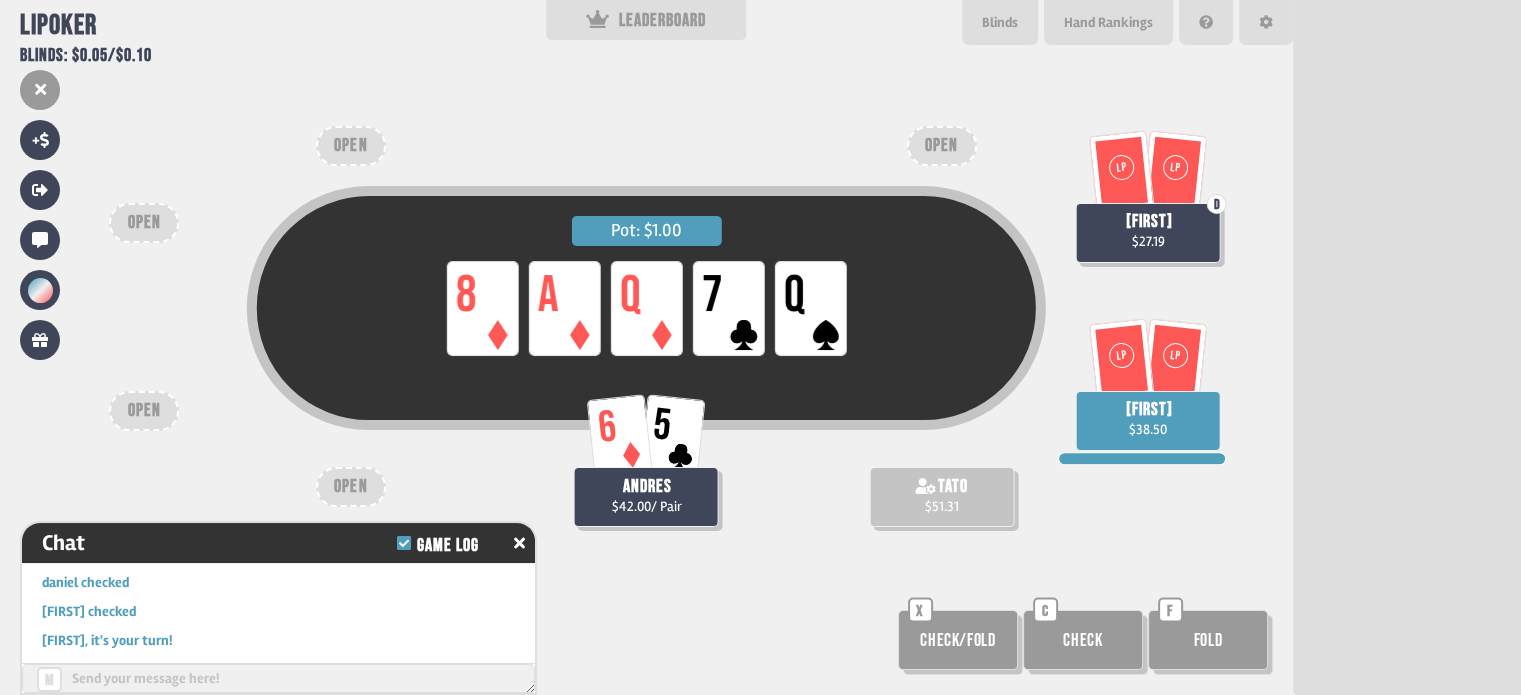 click on "Check" at bounding box center (958, 640) 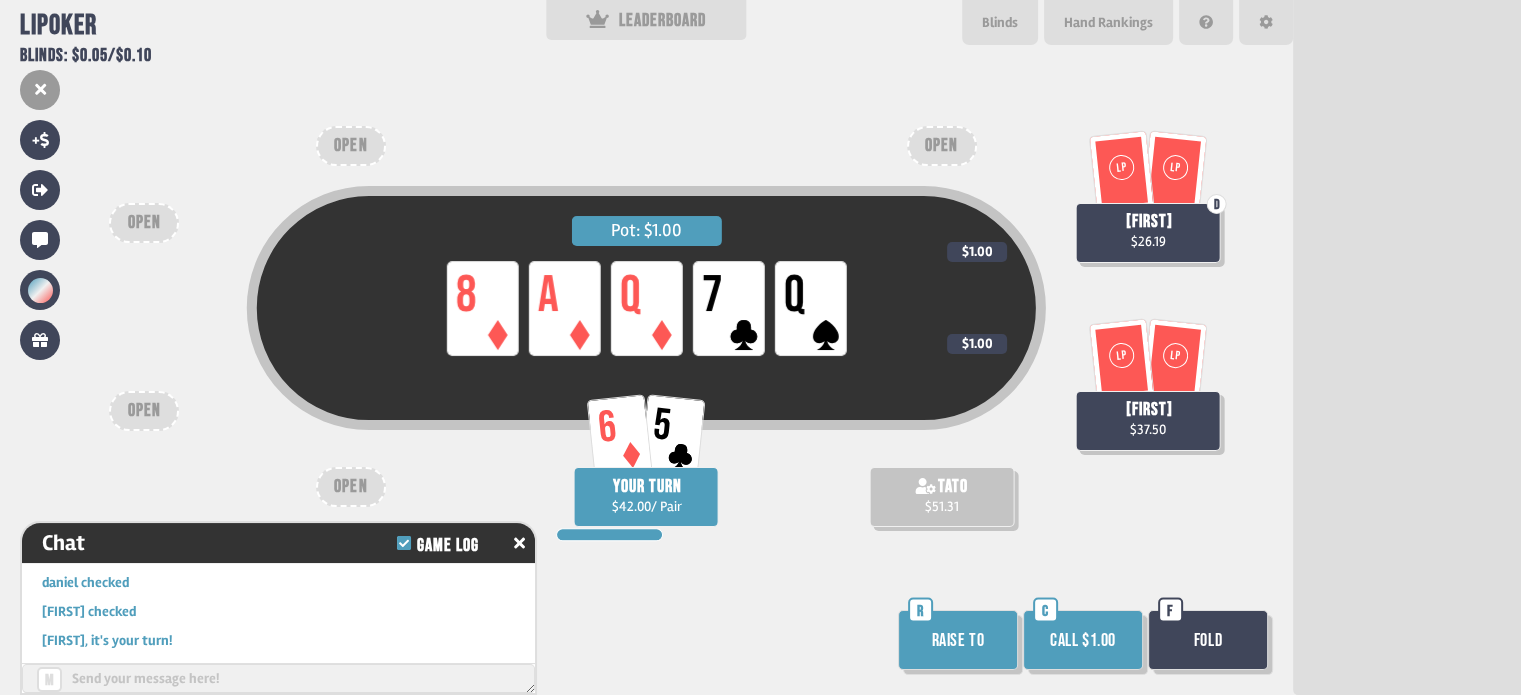 click on "Fold" at bounding box center (1208, 640) 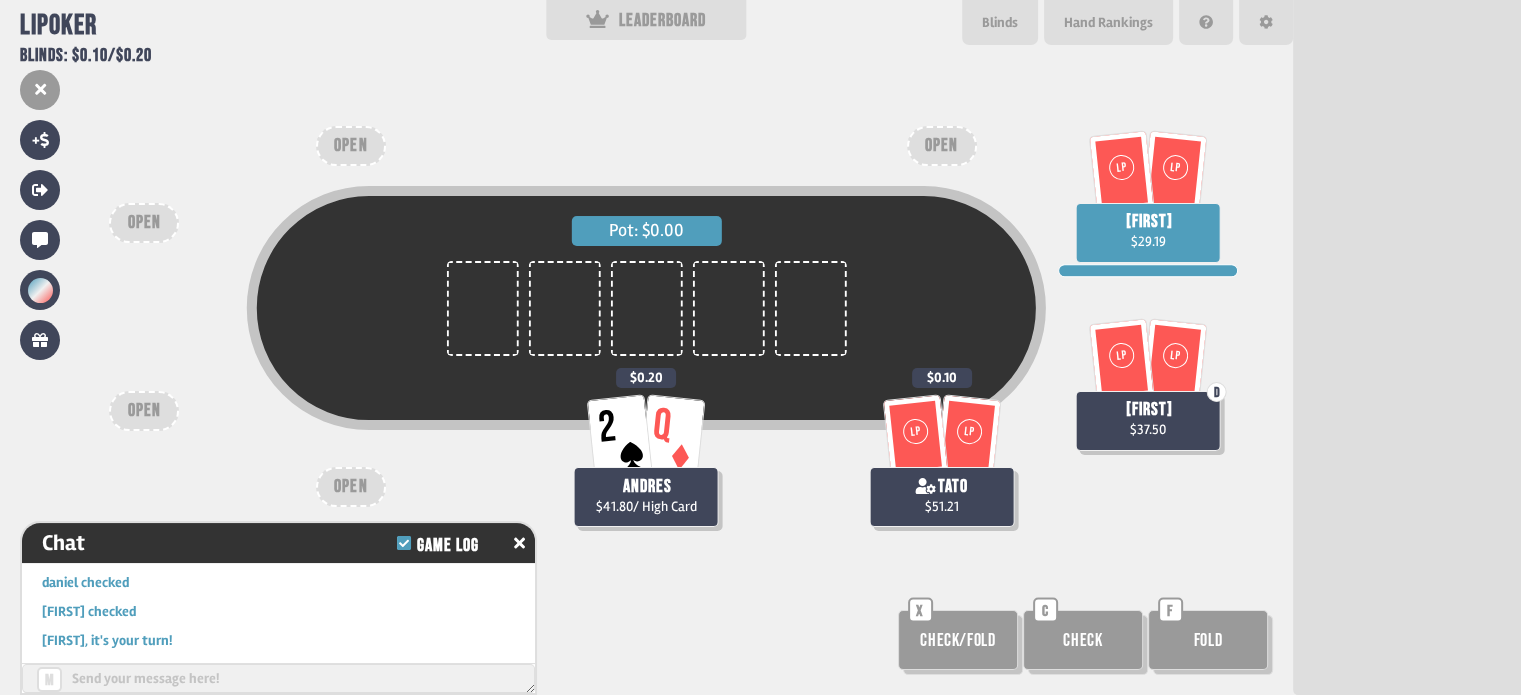 scroll, scrollTop: 98, scrollLeft: 0, axis: vertical 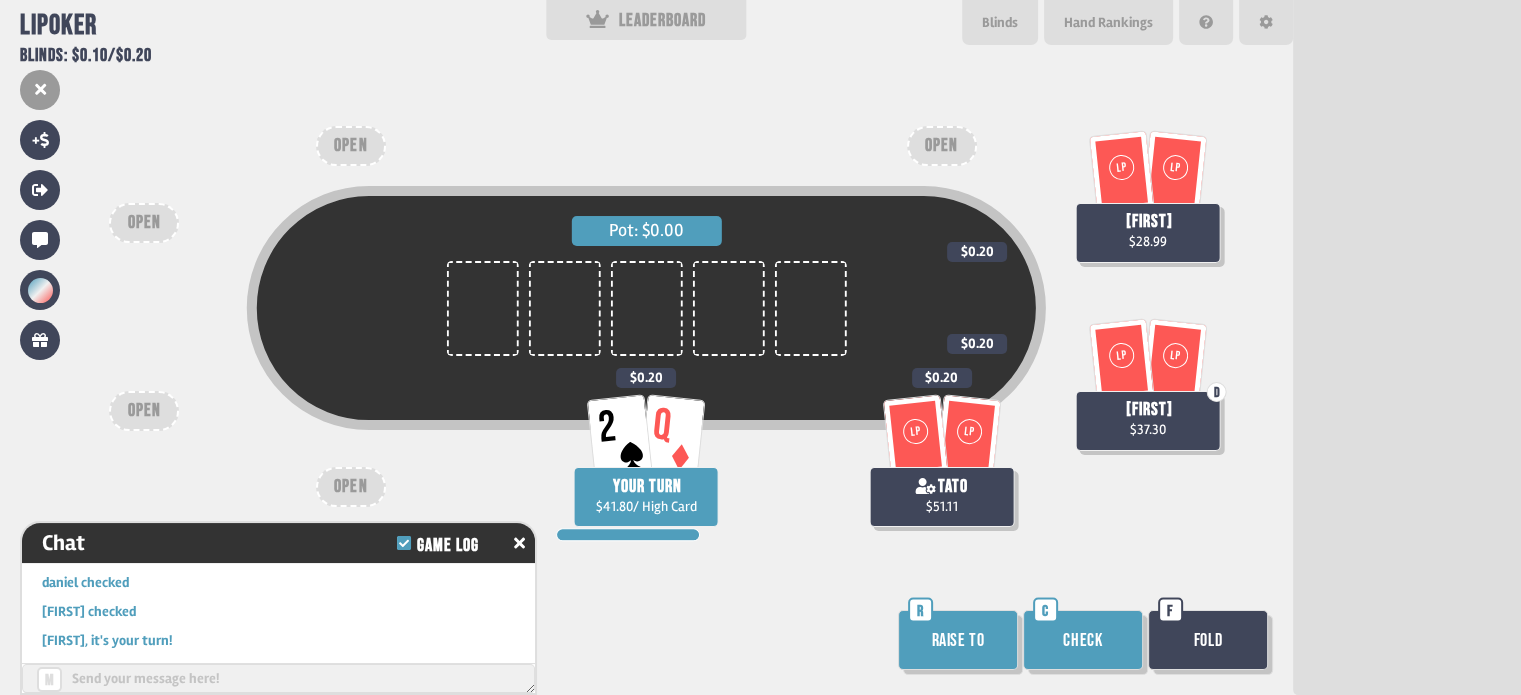 click on "Check" at bounding box center [1083, 640] 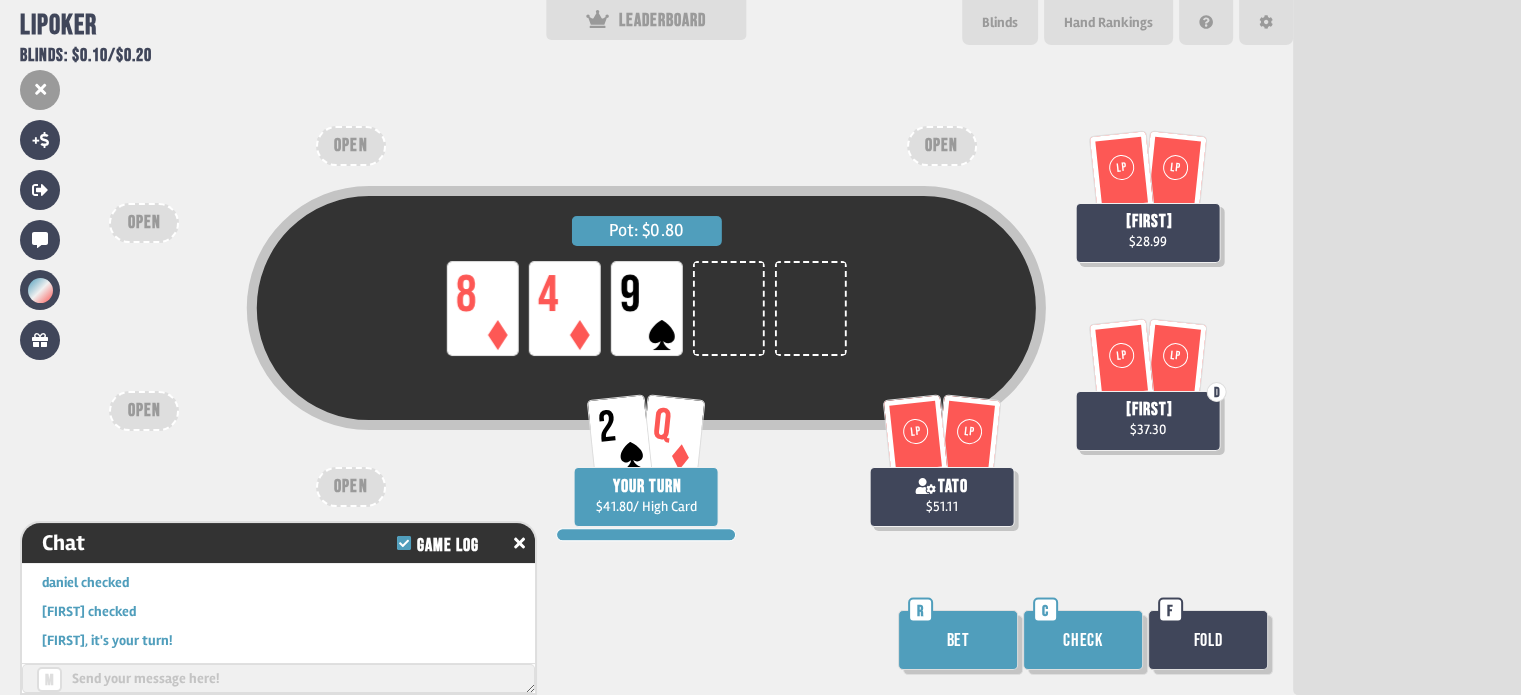 click on "Check" at bounding box center [1083, 640] 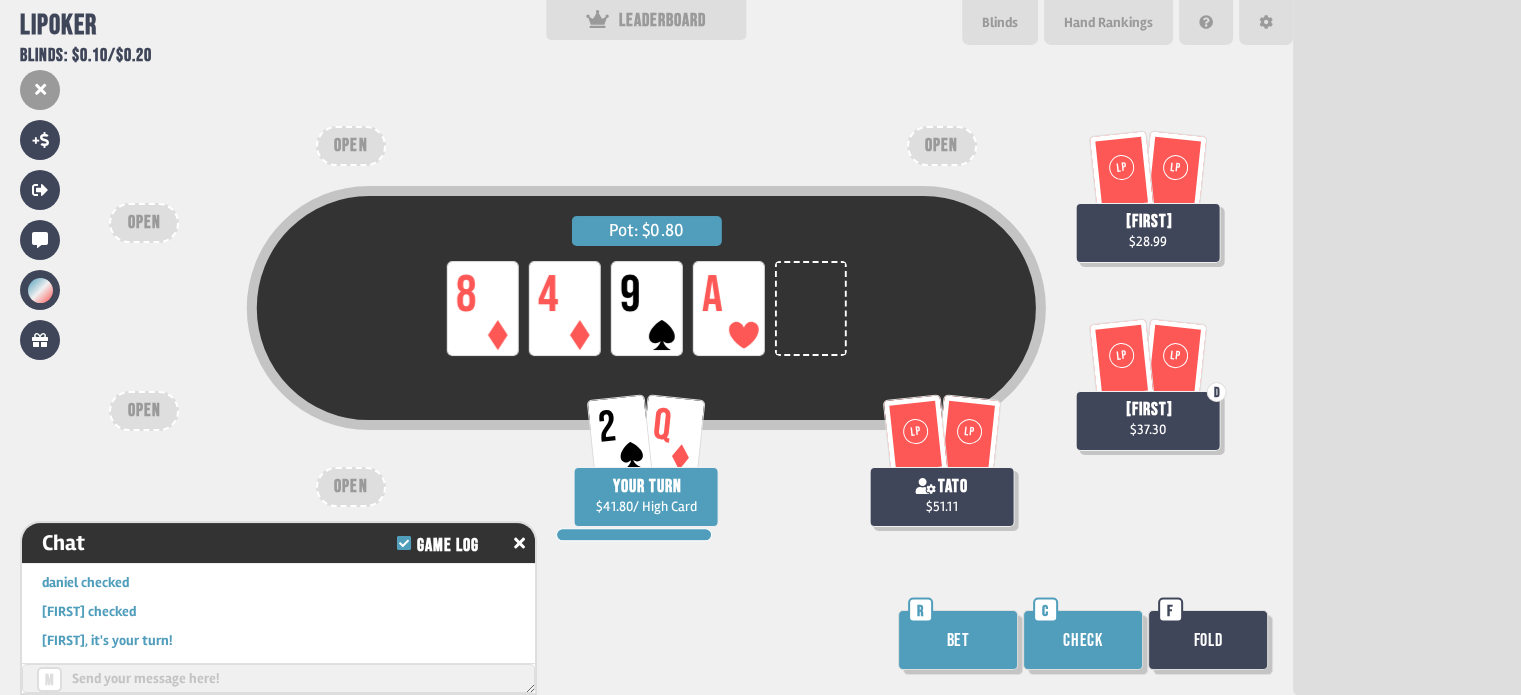 click on "Check" at bounding box center (1083, 640) 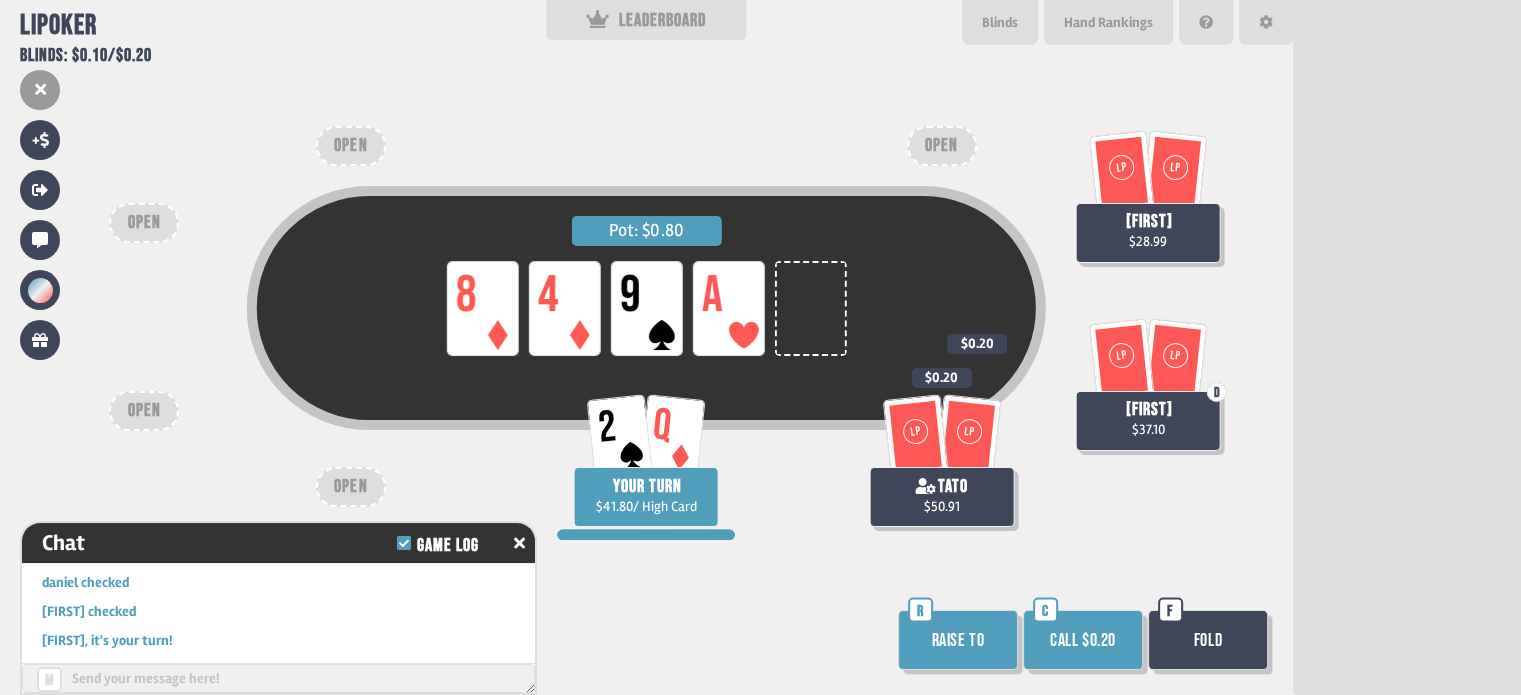 click on "Call $0.20" at bounding box center (1083, 640) 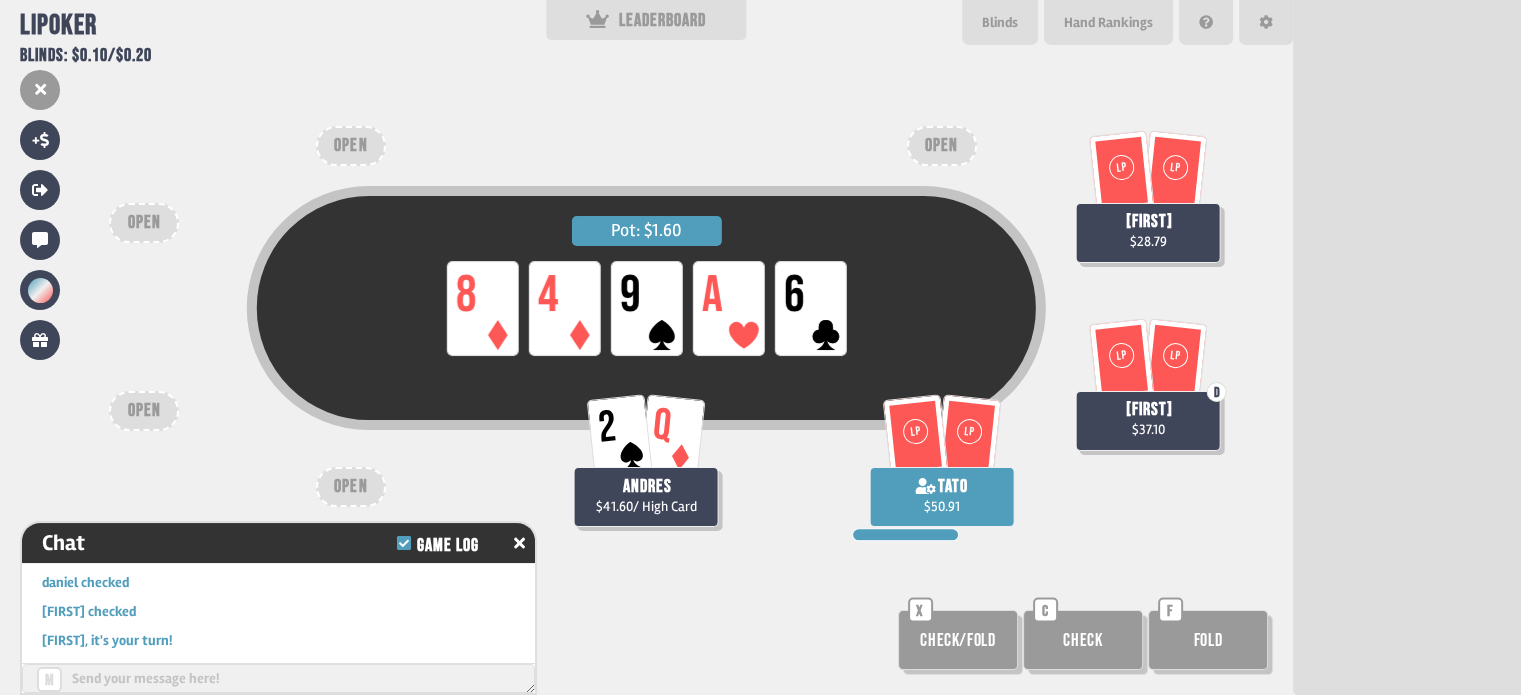 click on "Check/Fold" at bounding box center [958, 640] 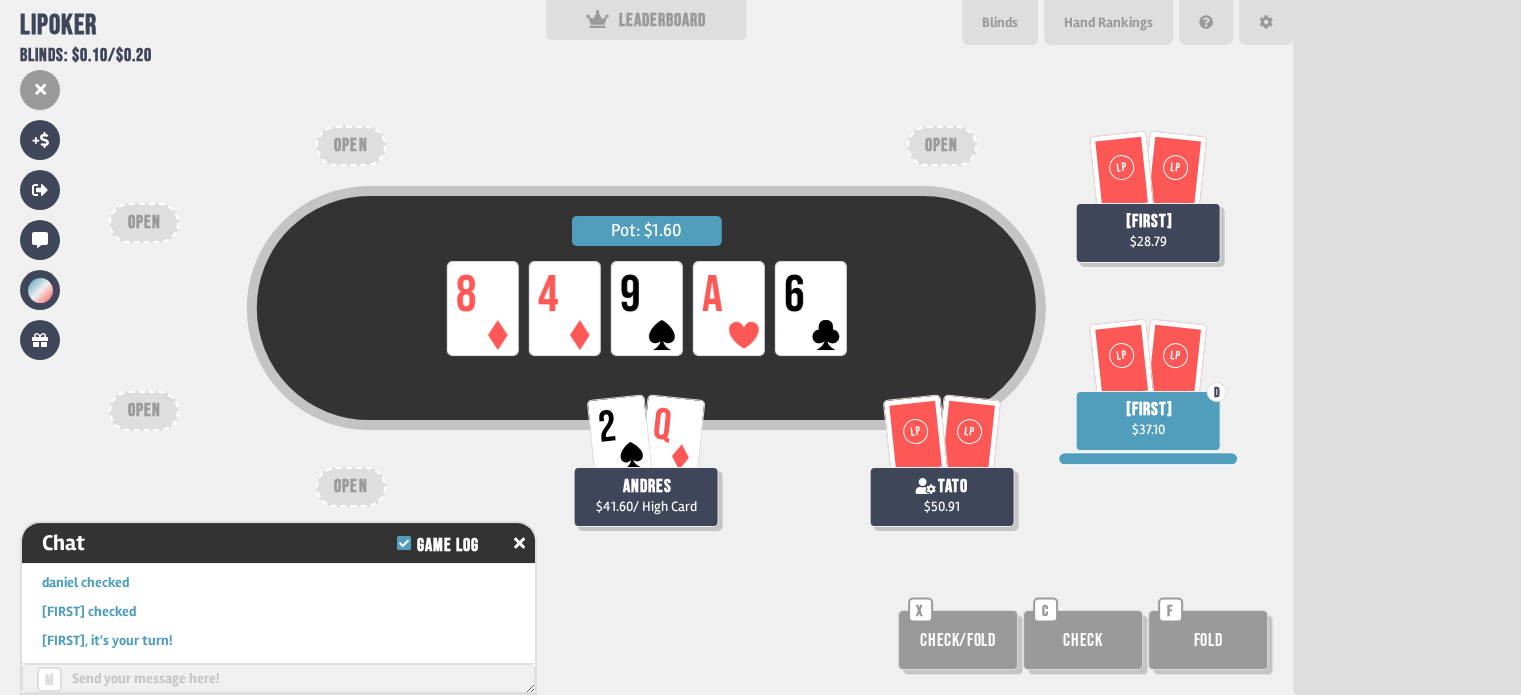 click on "Check/Fold" at bounding box center (958, 640) 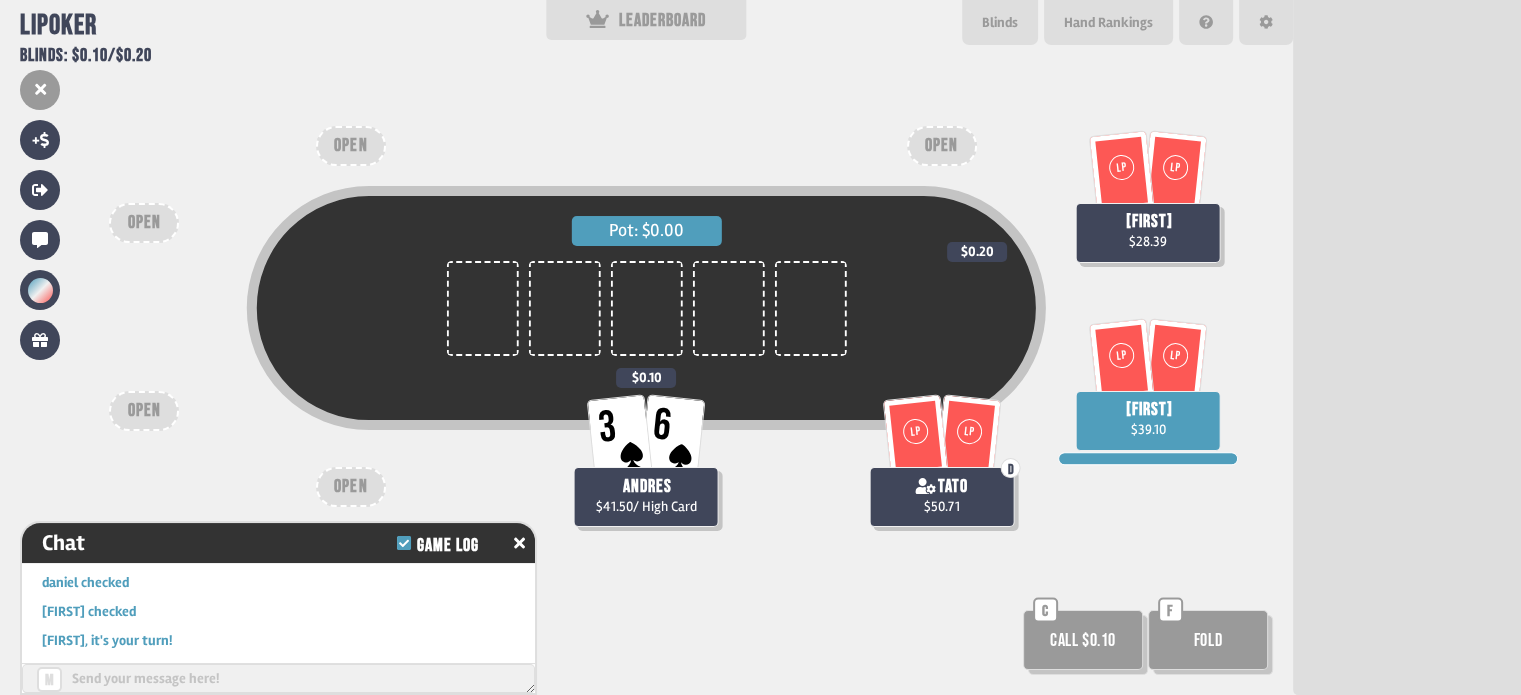 scroll, scrollTop: 98, scrollLeft: 0, axis: vertical 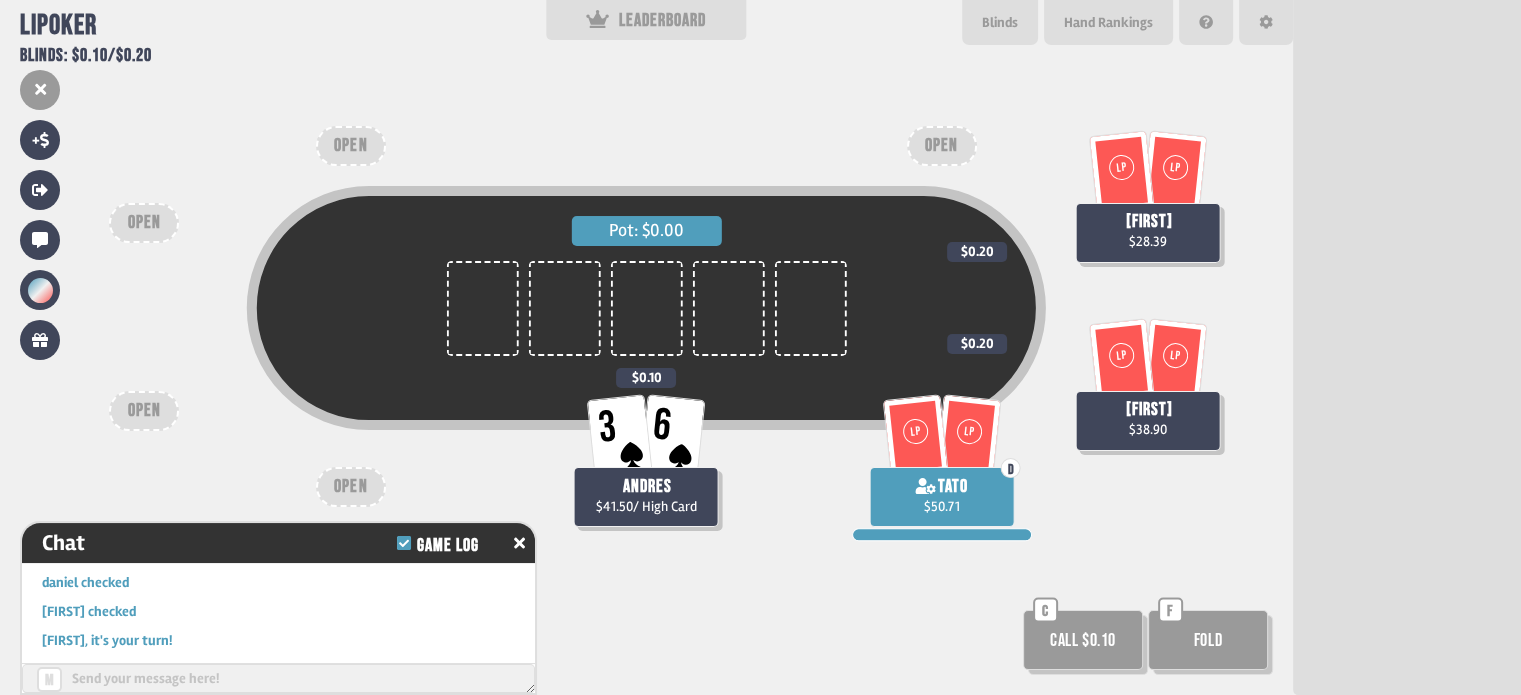 click on "Call $0.10" at bounding box center [1083, 640] 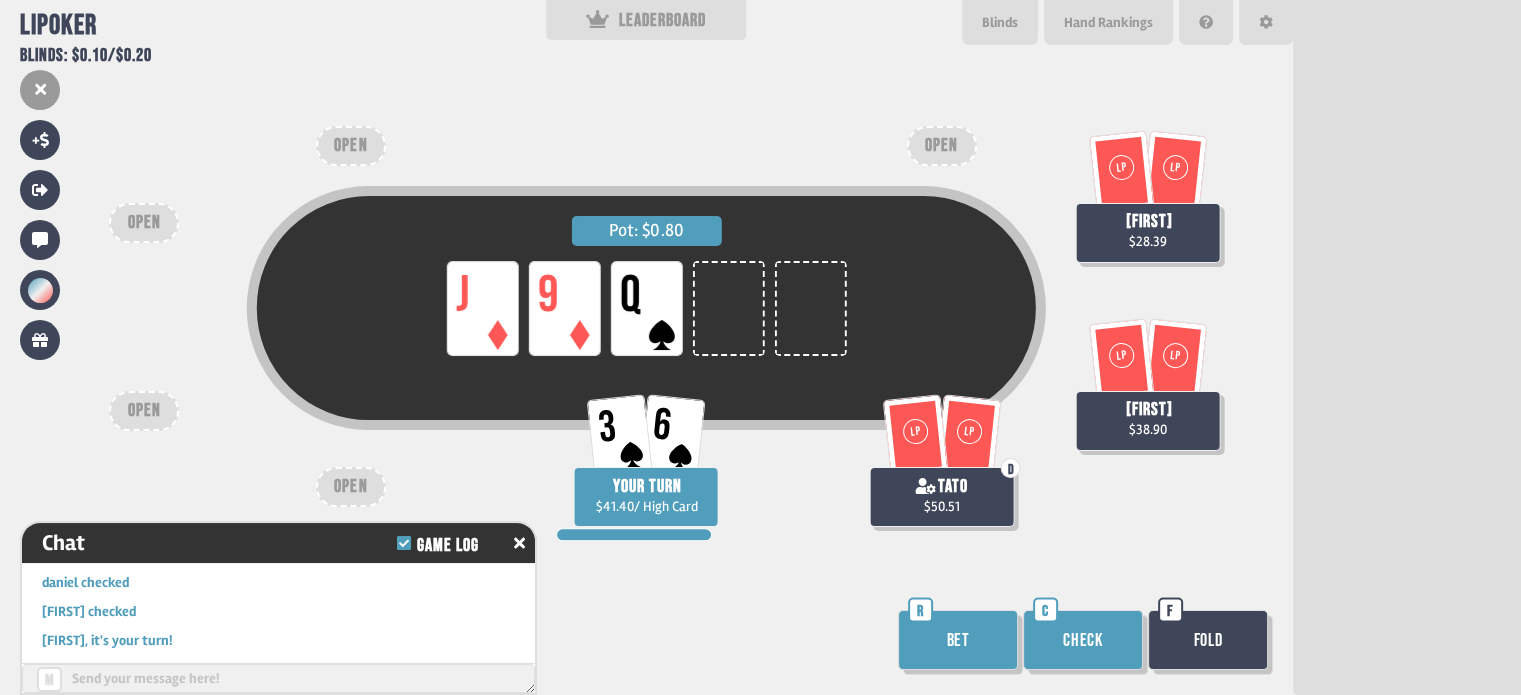 click on "Check" at bounding box center (1083, 640) 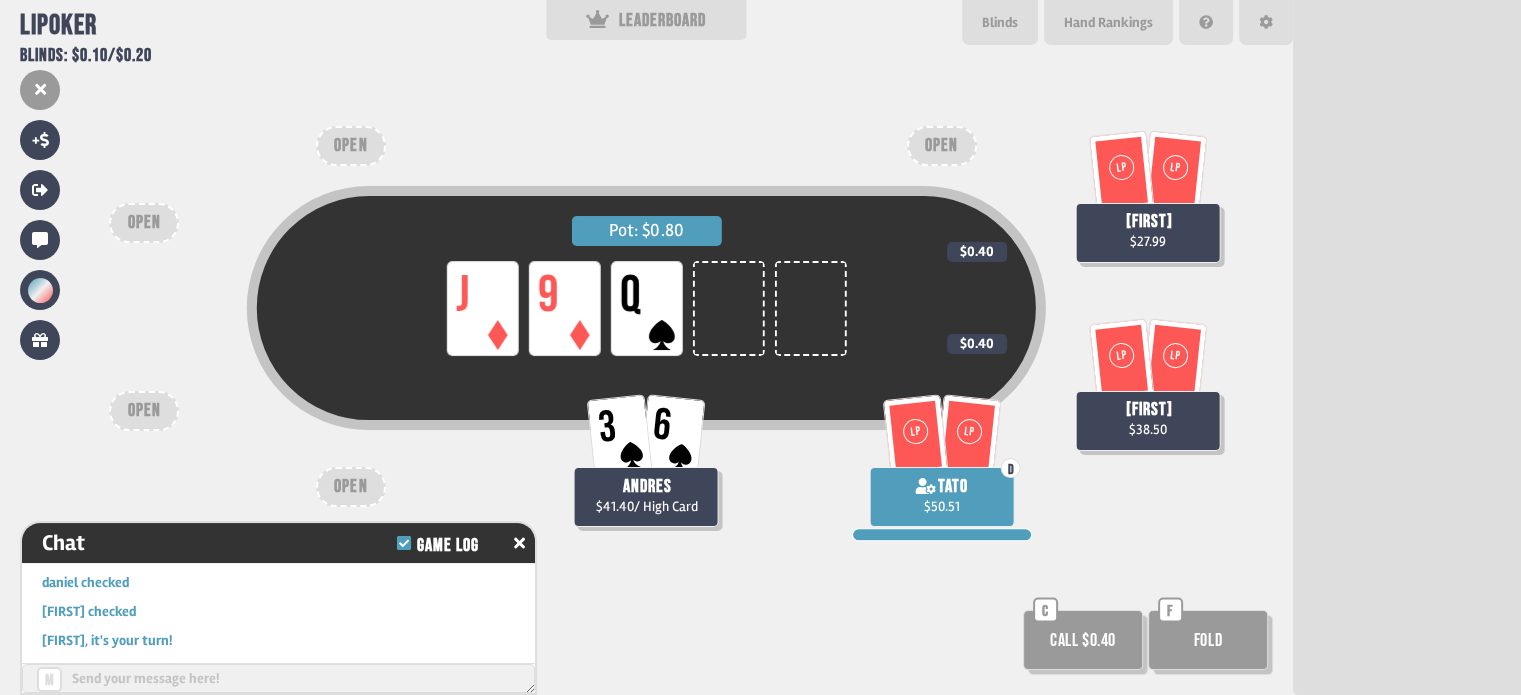 click on "Fold" at bounding box center (1083, 640) 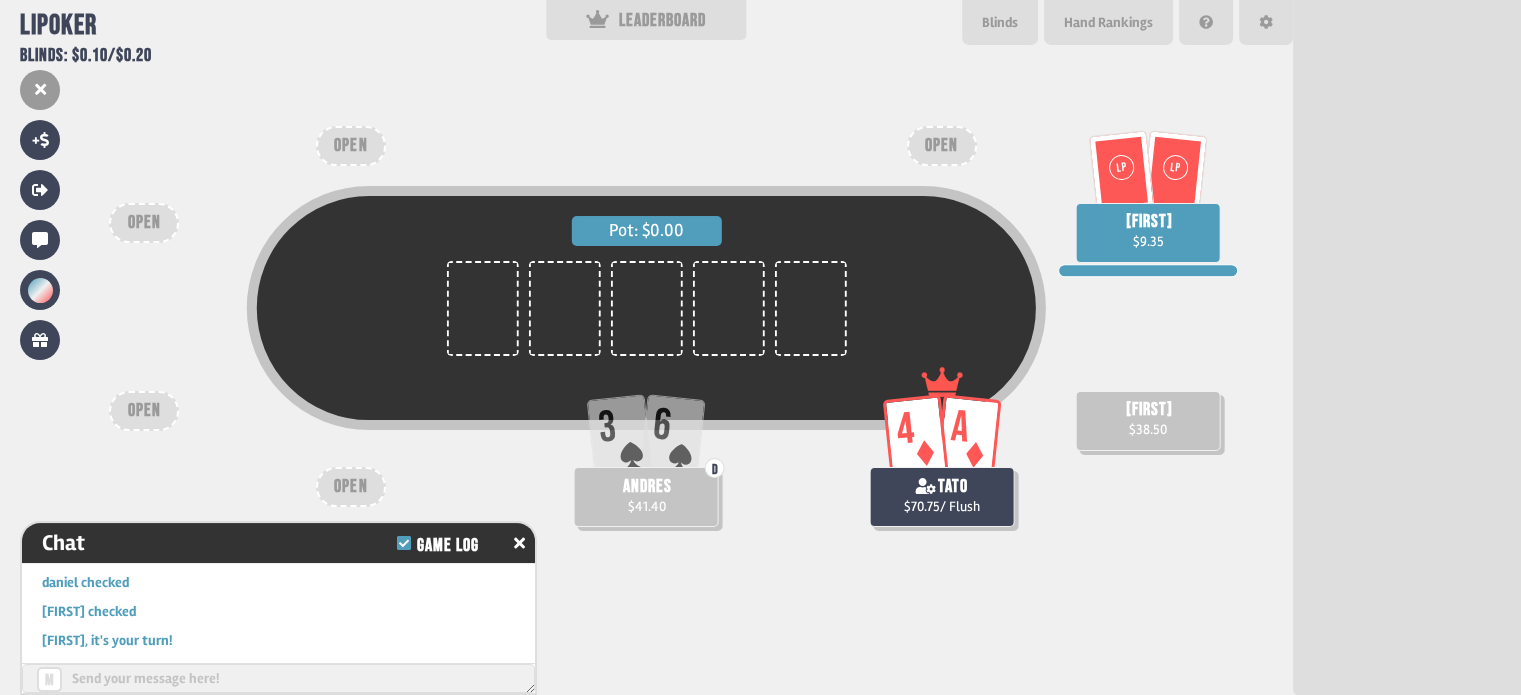 scroll, scrollTop: 98, scrollLeft: 0, axis: vertical 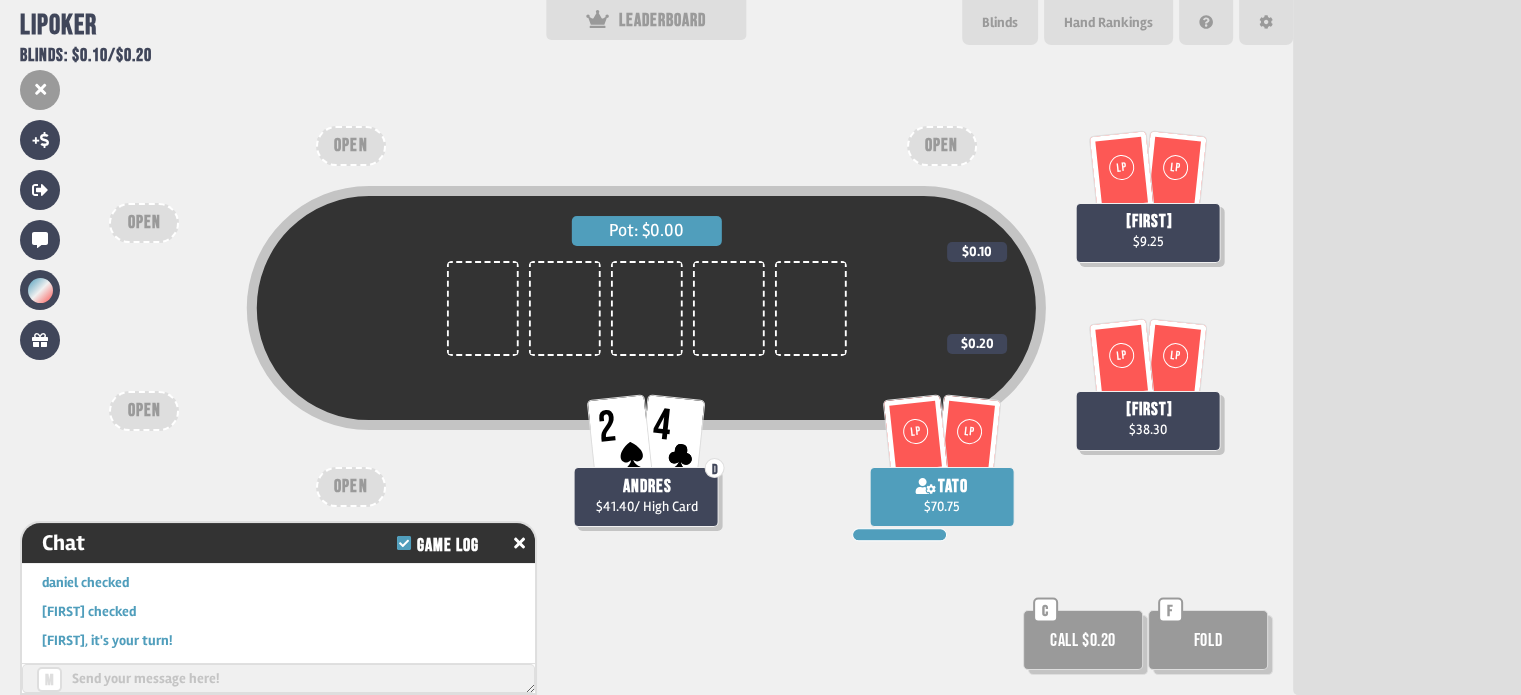 click on "Call $0.20" at bounding box center [1083, 640] 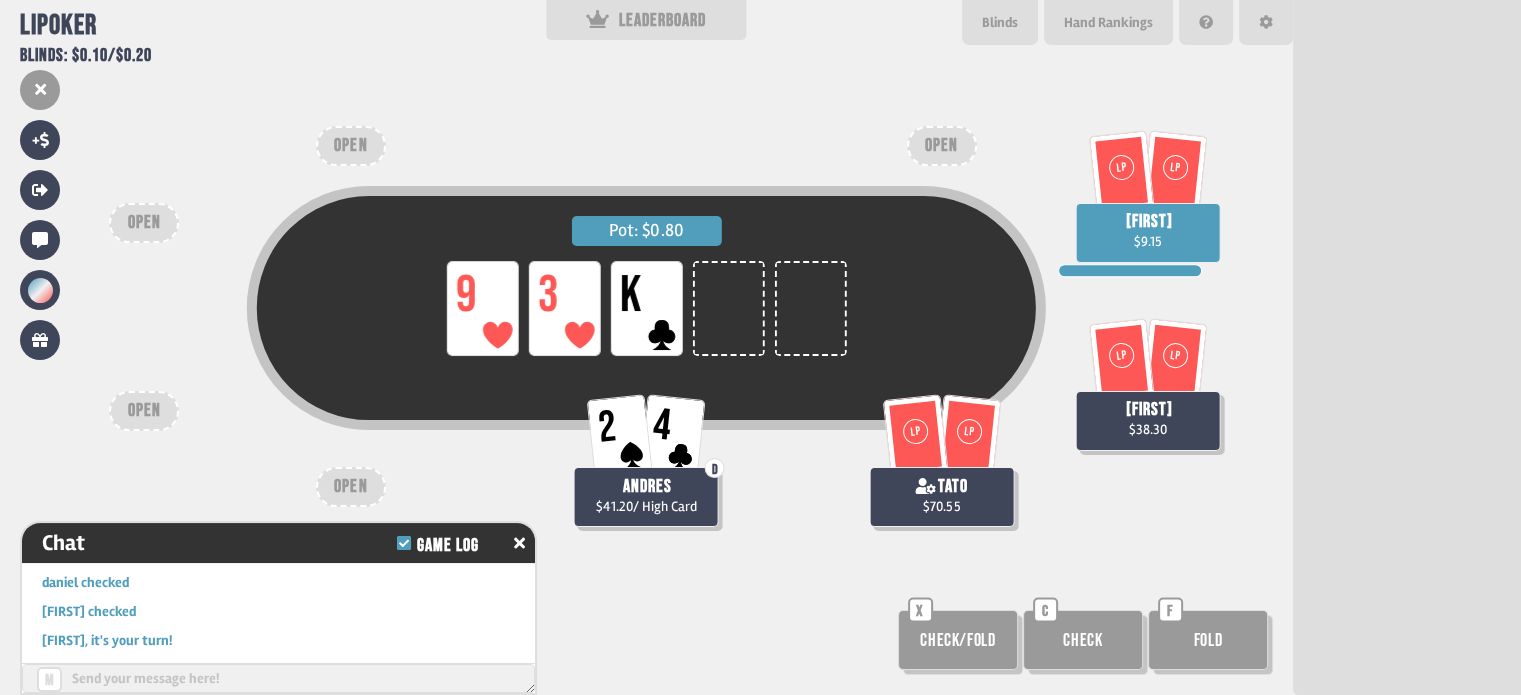 click on "Check/Fold" at bounding box center (958, 640) 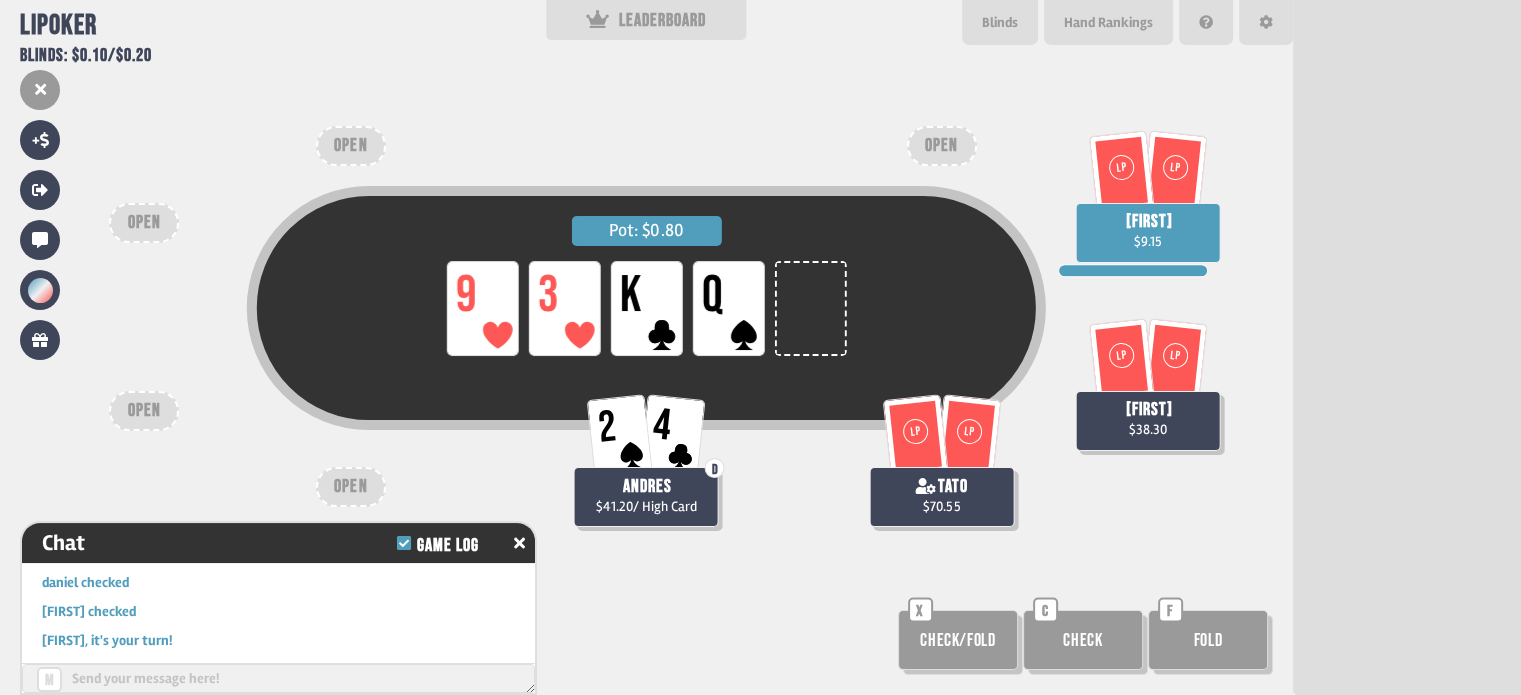 click on "Check/Fold" at bounding box center [958, 640] 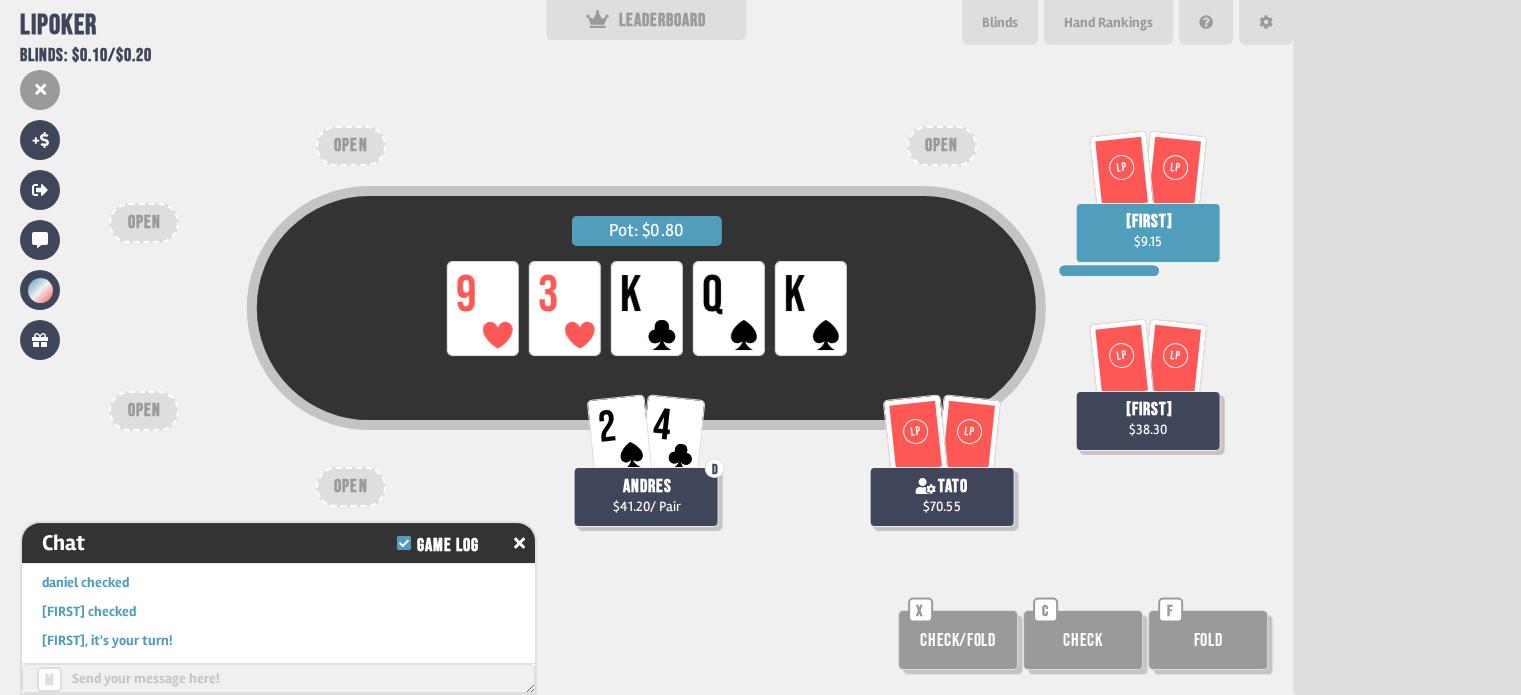 click on "Check/Fold" at bounding box center (958, 640) 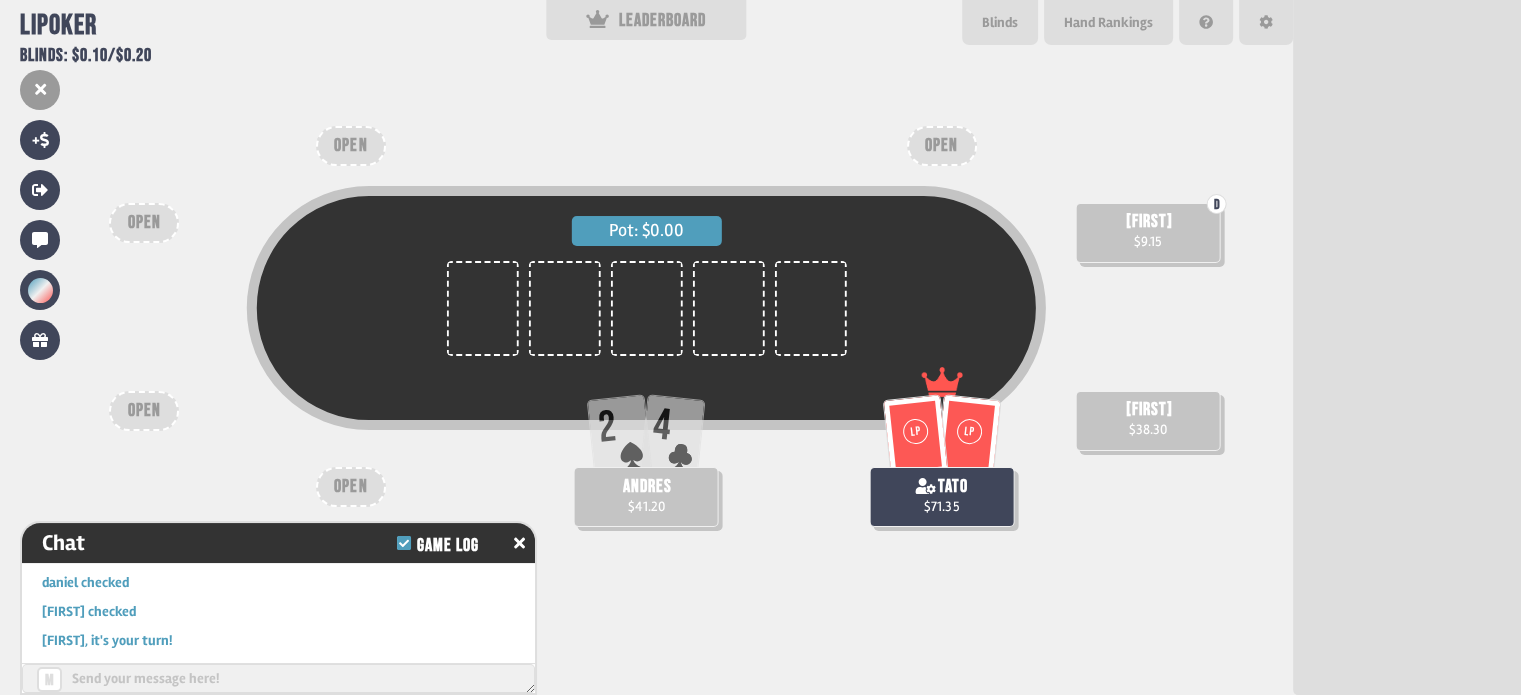 scroll, scrollTop: 98, scrollLeft: 0, axis: vertical 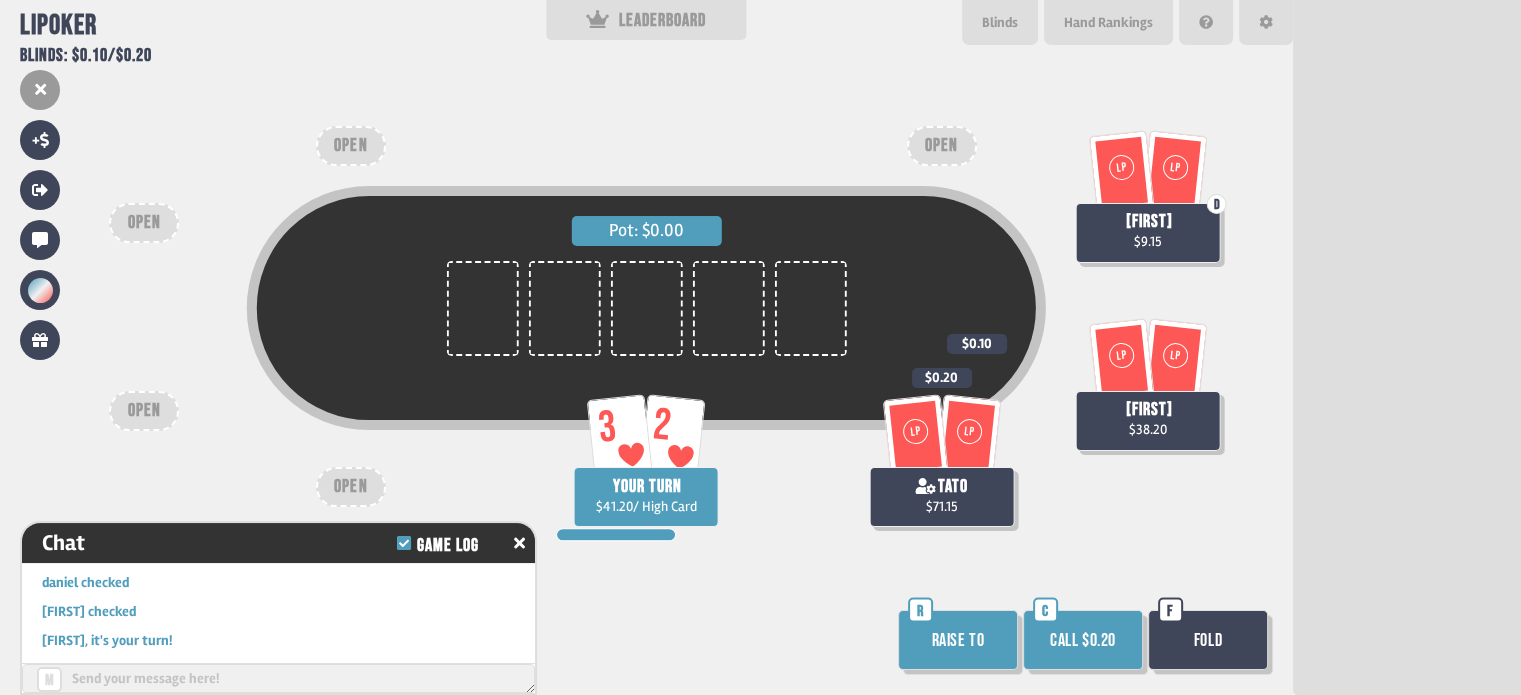click on "Call $0.20" at bounding box center [1083, 640] 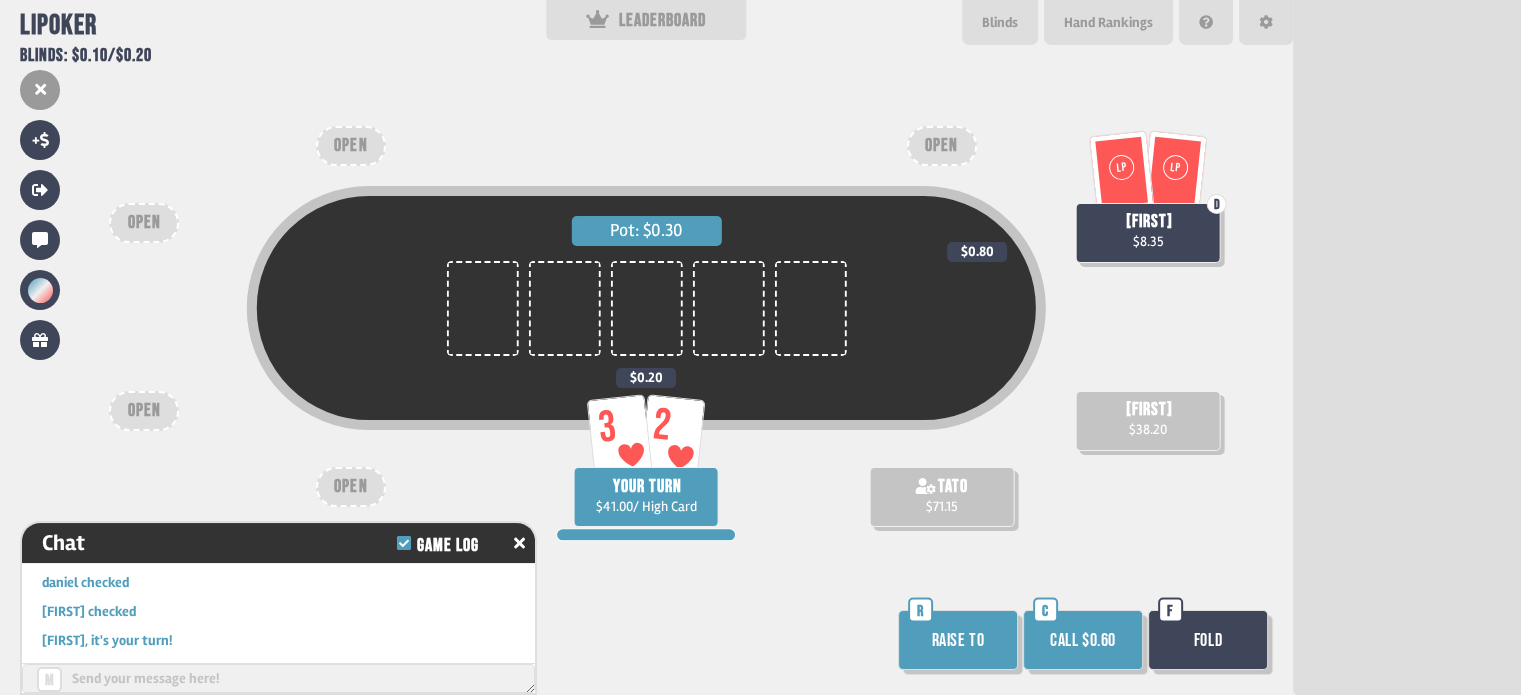 click on "Call $0.60" at bounding box center [1083, 640] 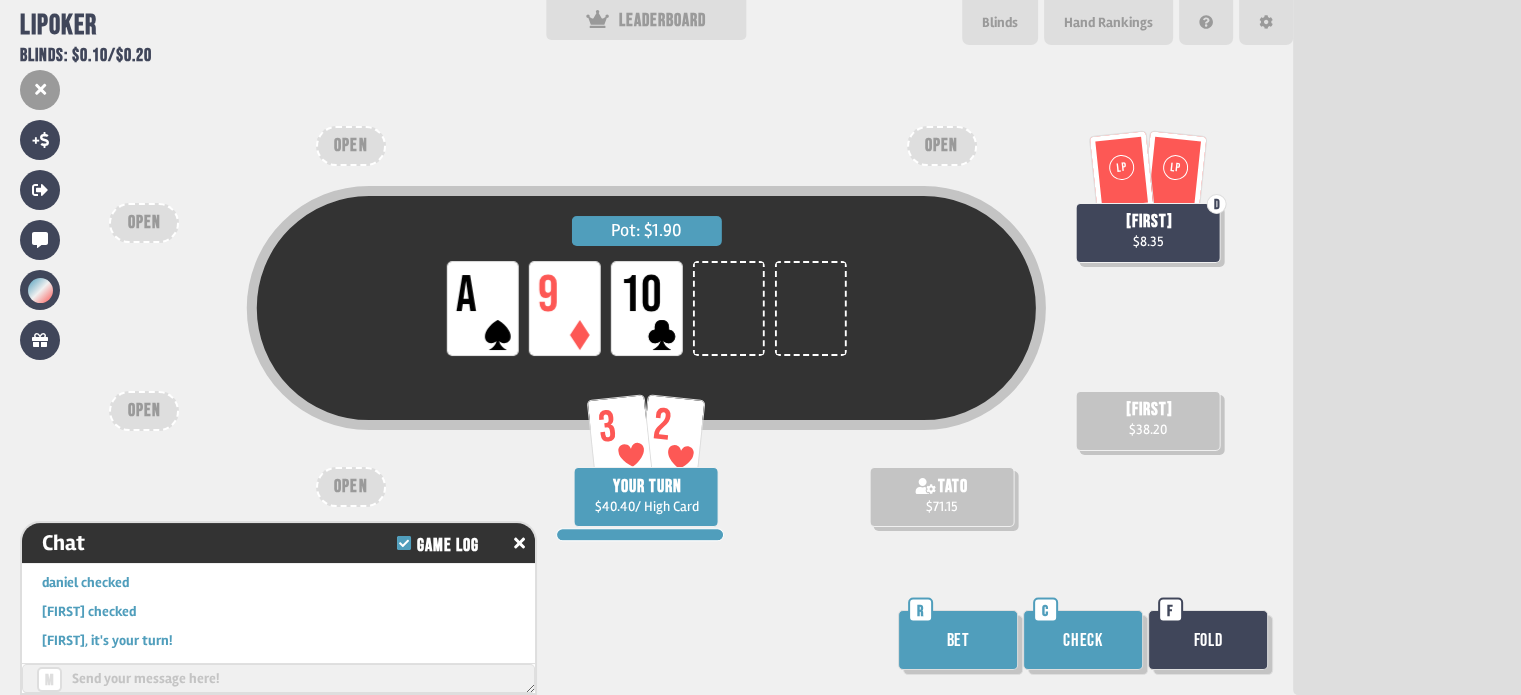 click on "Check" at bounding box center [1083, 640] 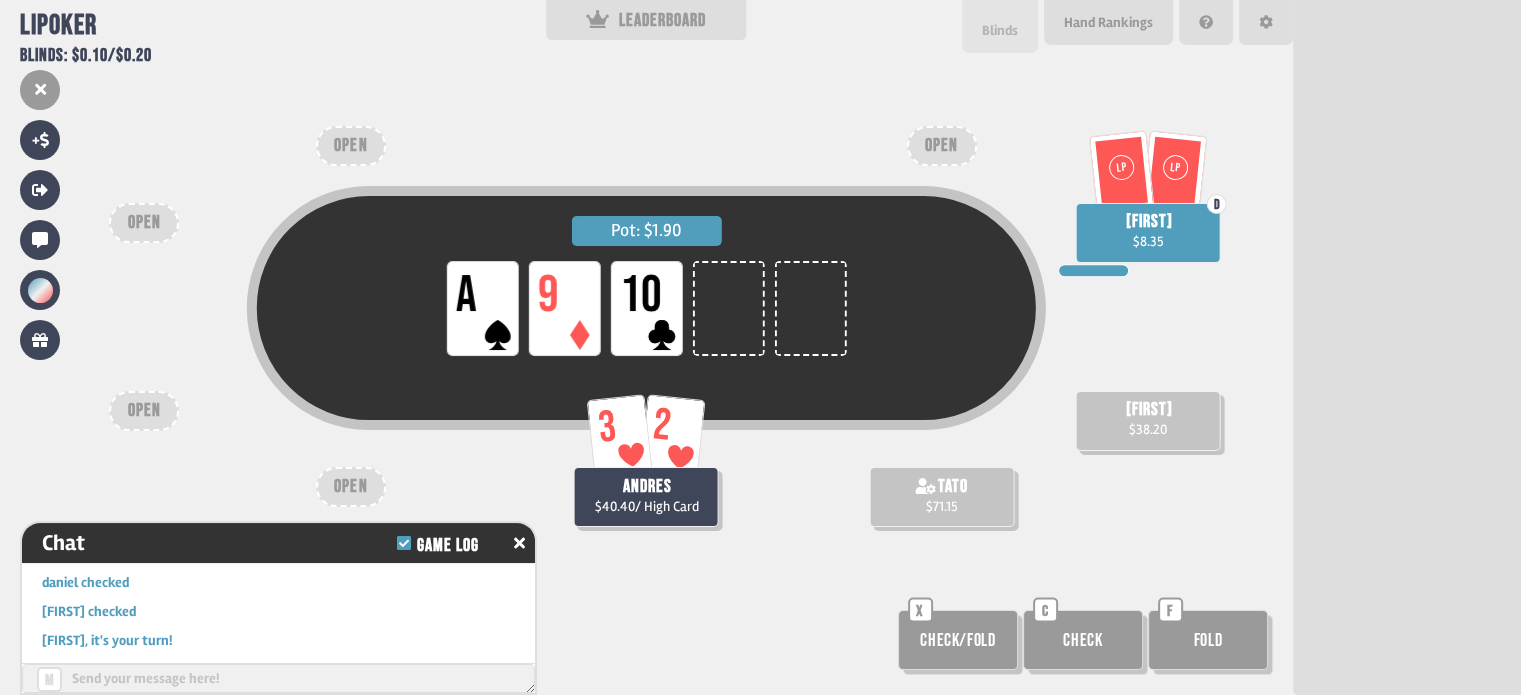 click on "Blinds" at bounding box center [1000, 26] 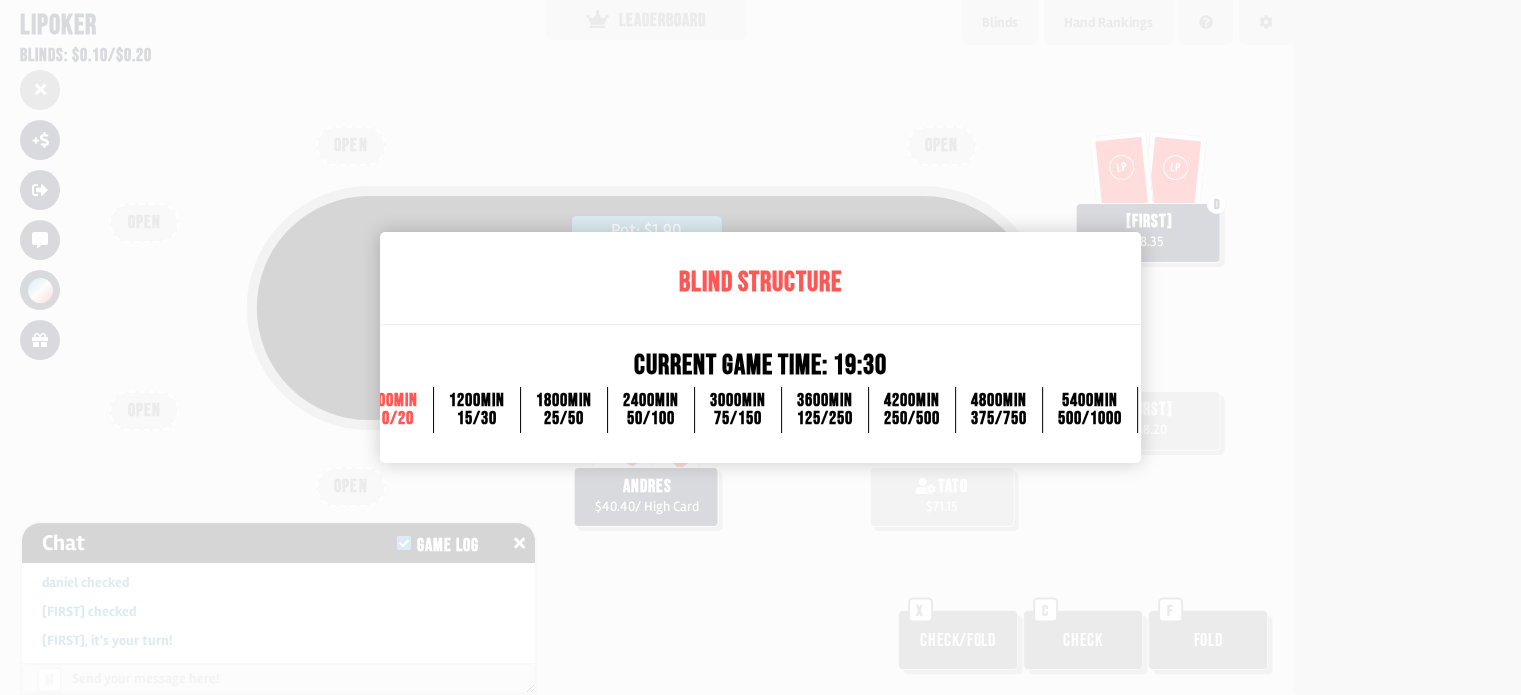 click at bounding box center [760, 347] 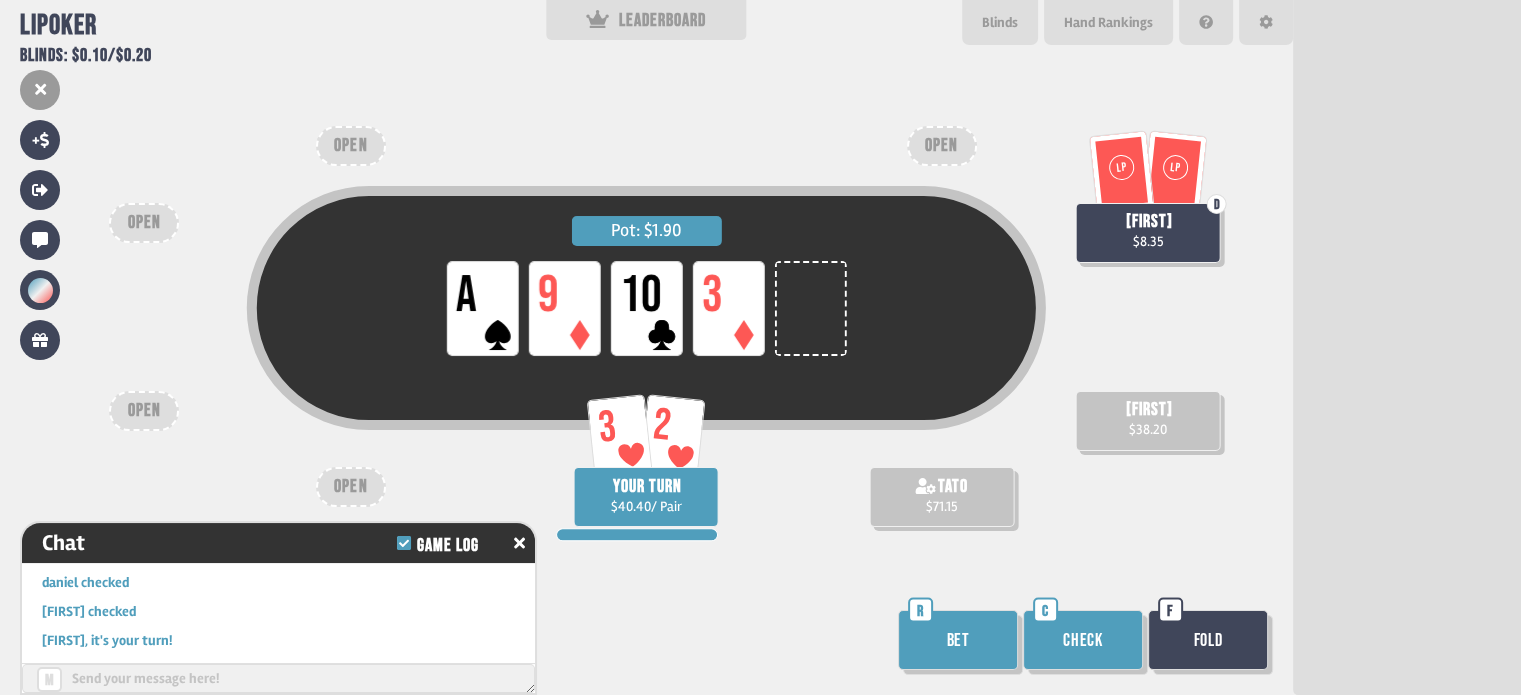 click on "Check" at bounding box center (1083, 640) 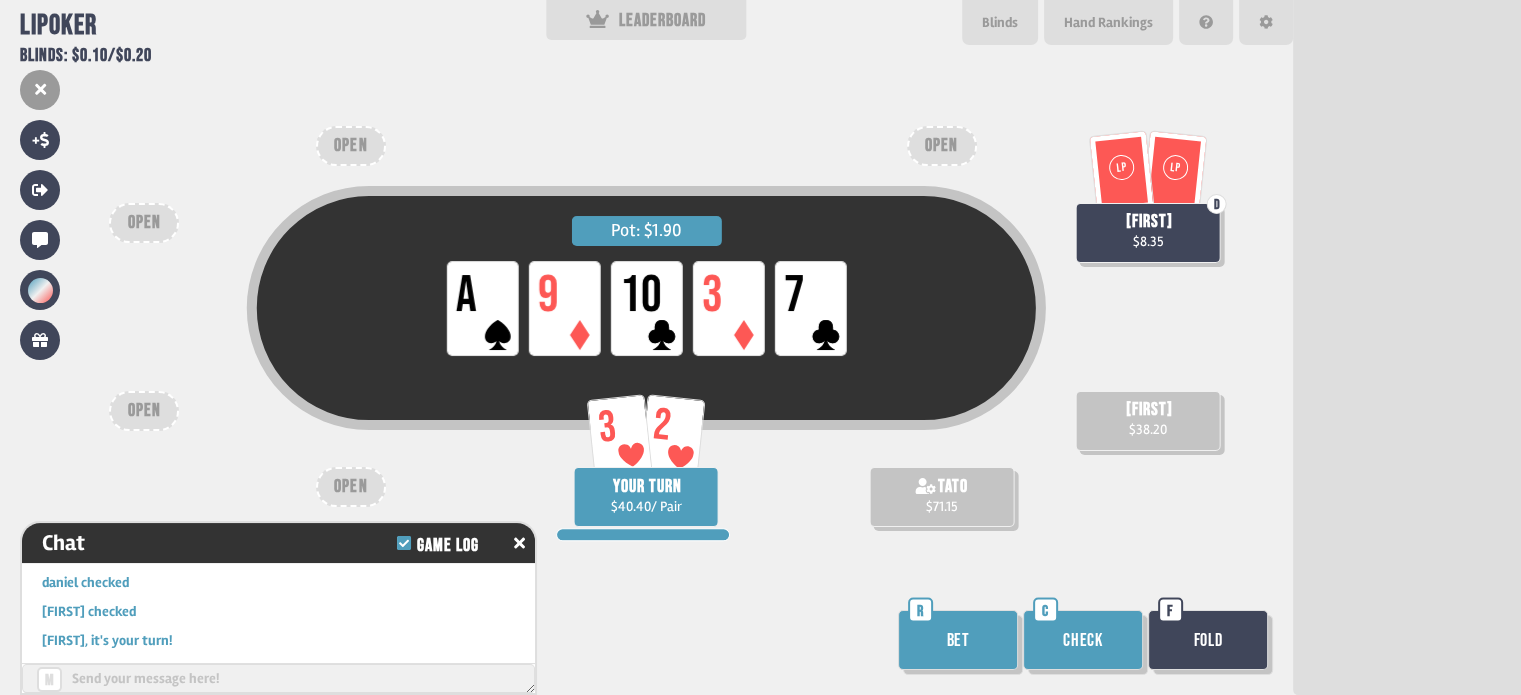 click on "C" at bounding box center (920, 610) 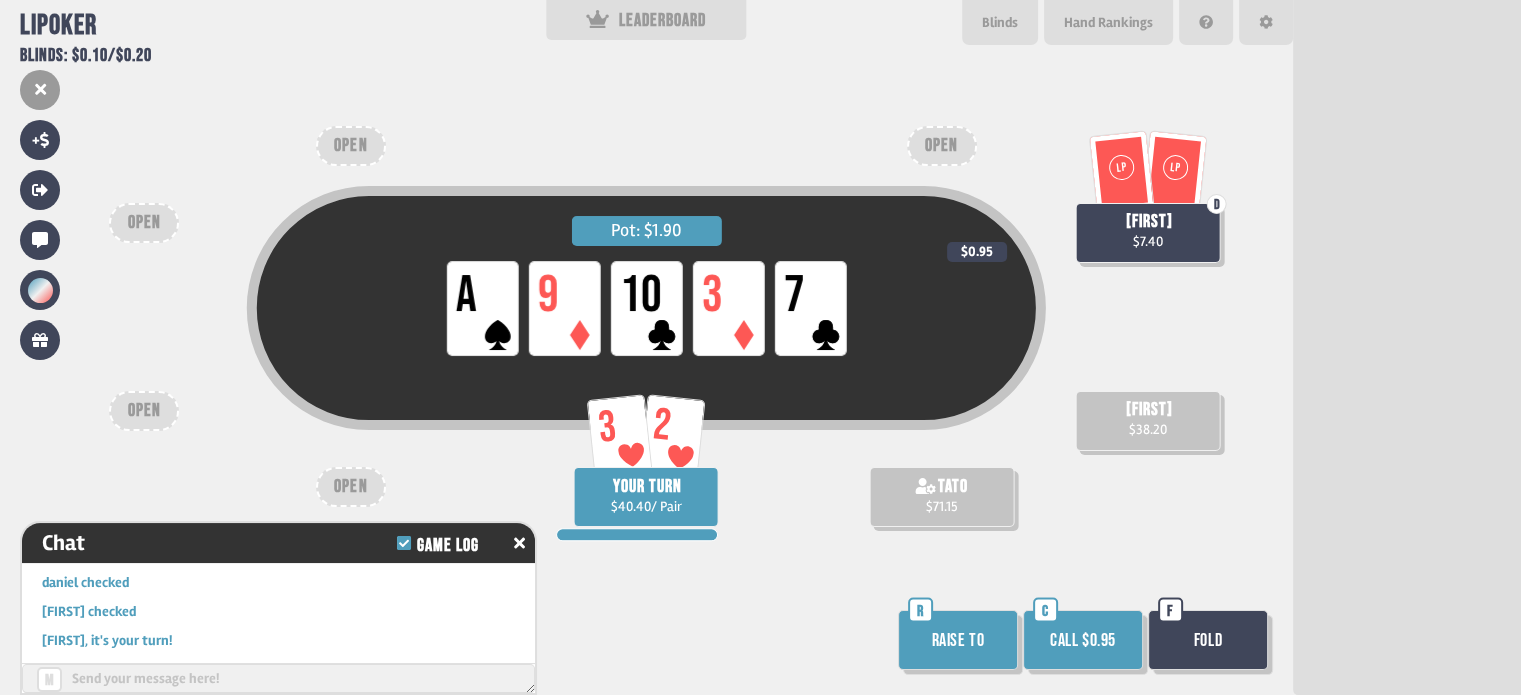 click on "Fold" at bounding box center (1208, 640) 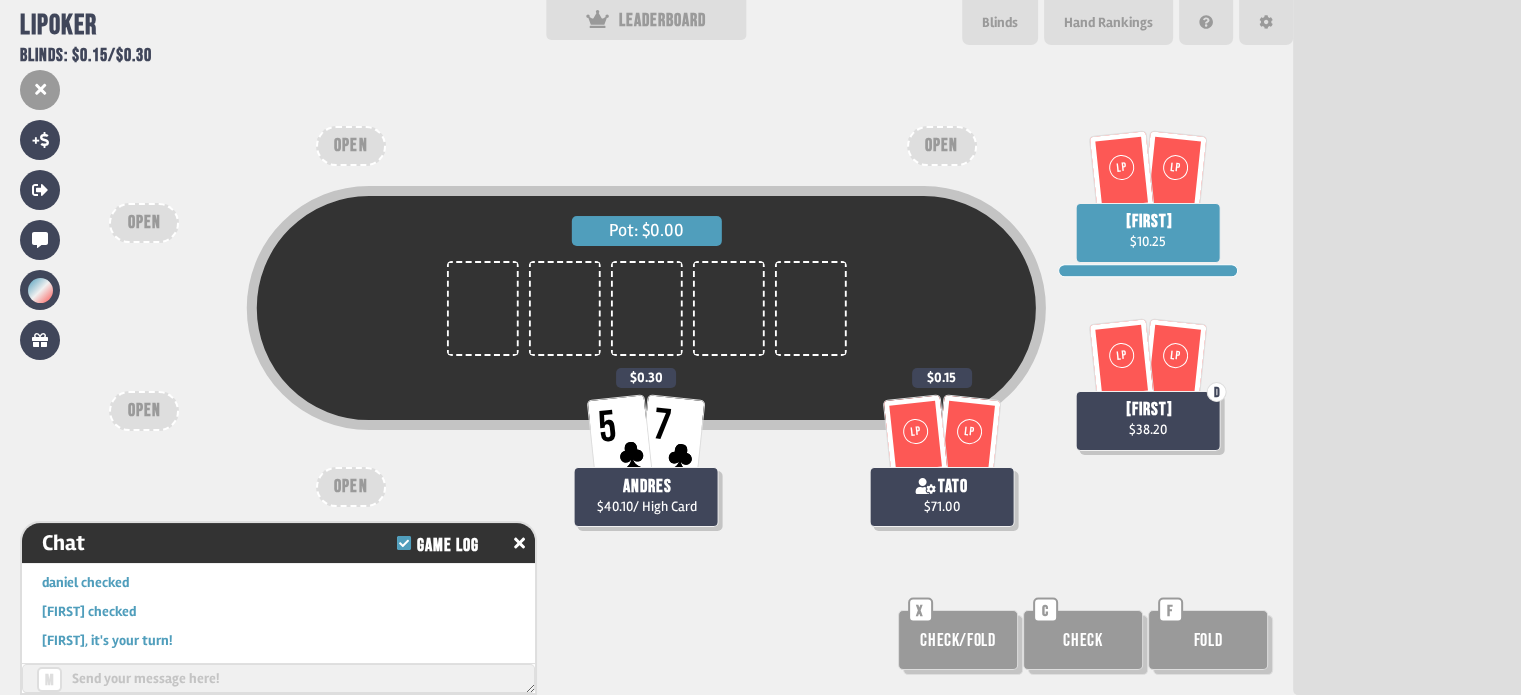 scroll, scrollTop: 98, scrollLeft: 0, axis: vertical 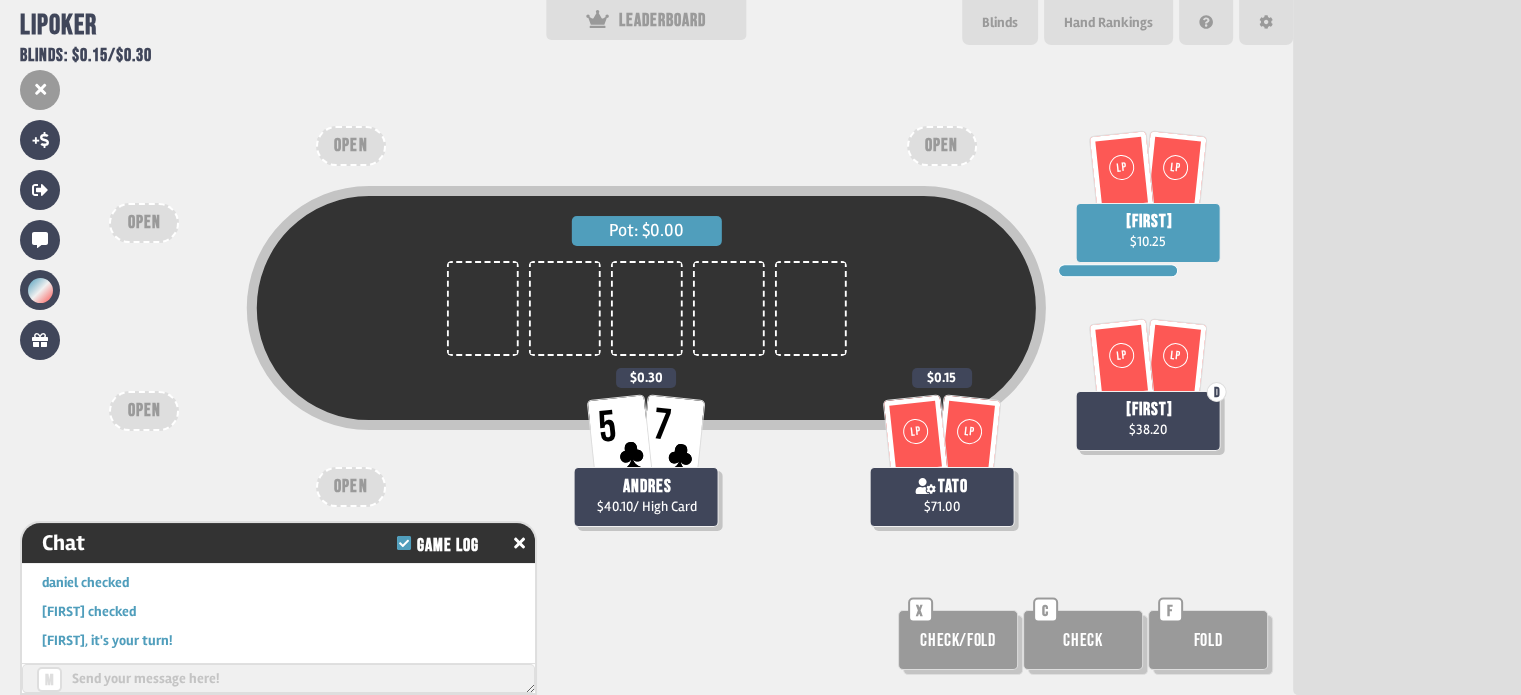 click on "Check" at bounding box center [958, 640] 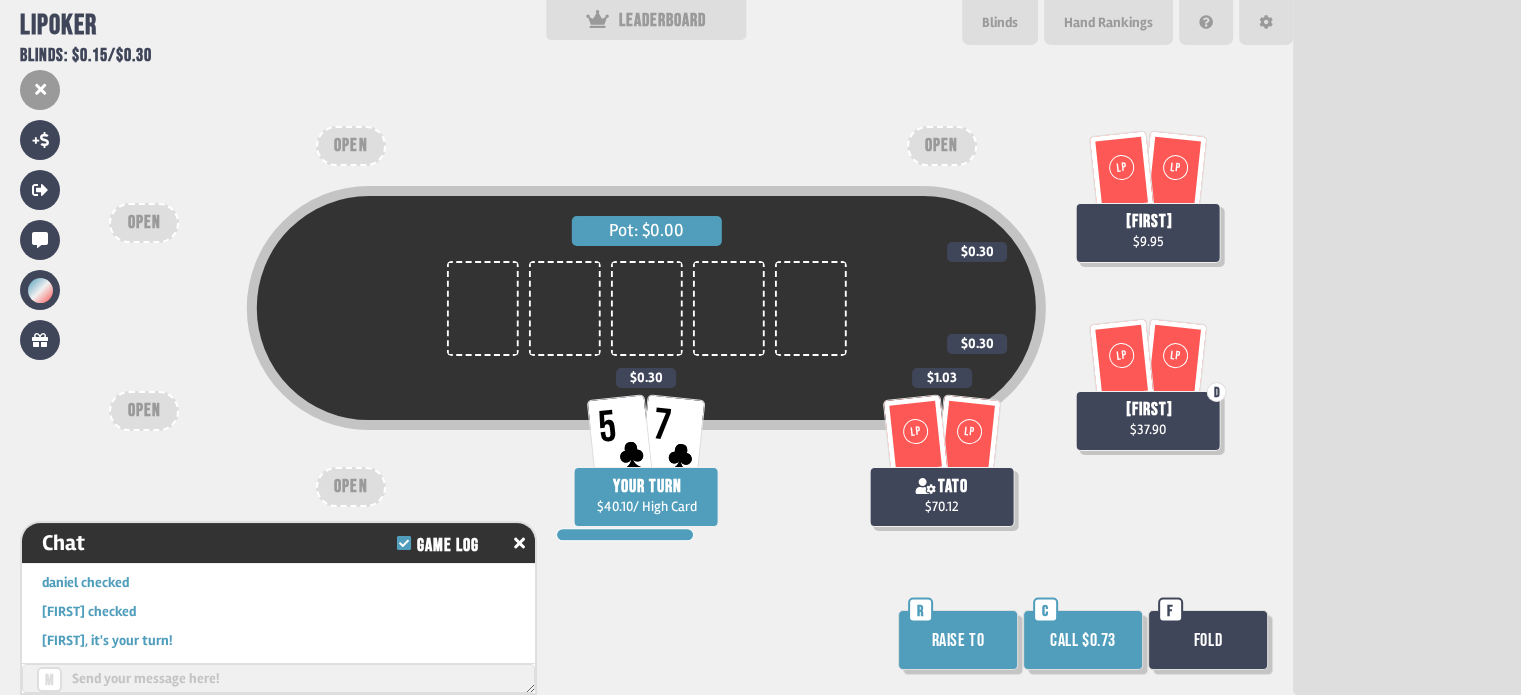 click on "Call $0.73" at bounding box center [1083, 640] 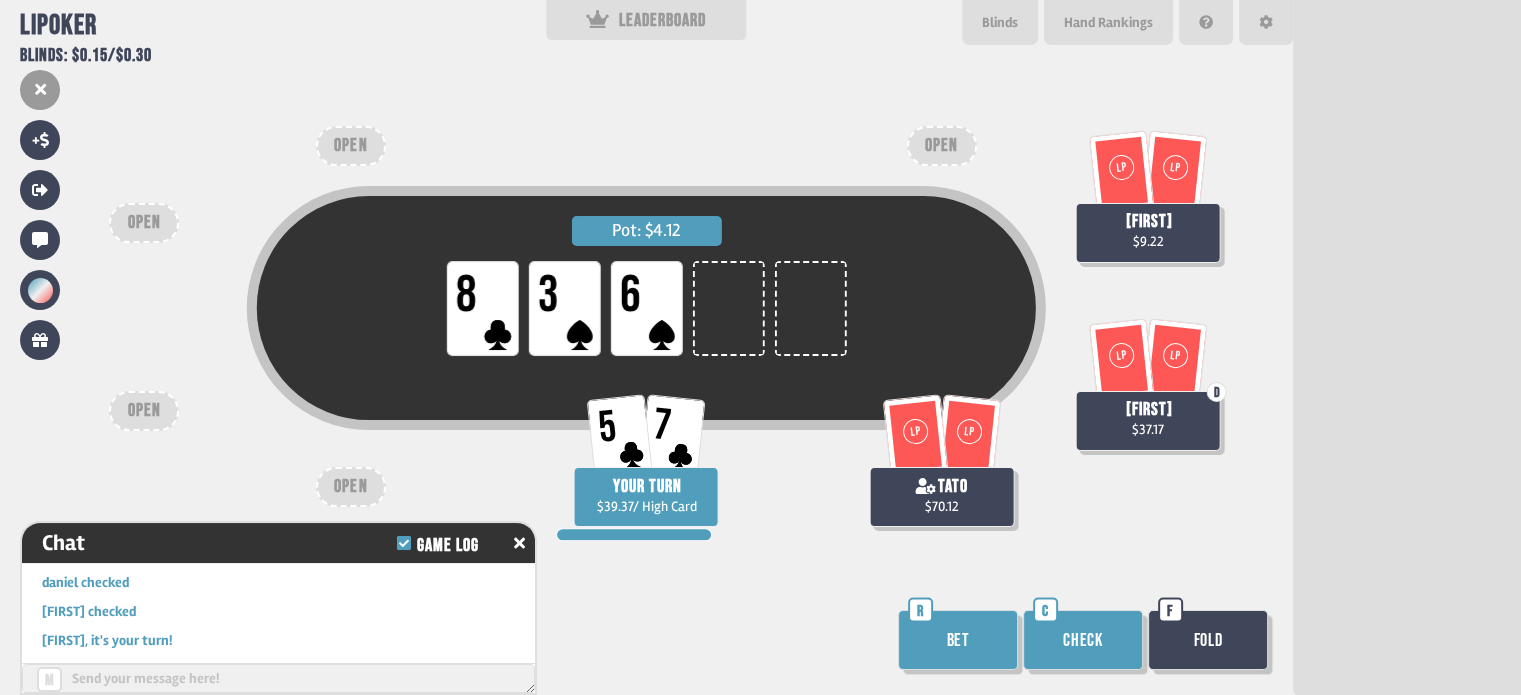 click on "Bet" at bounding box center [958, 640] 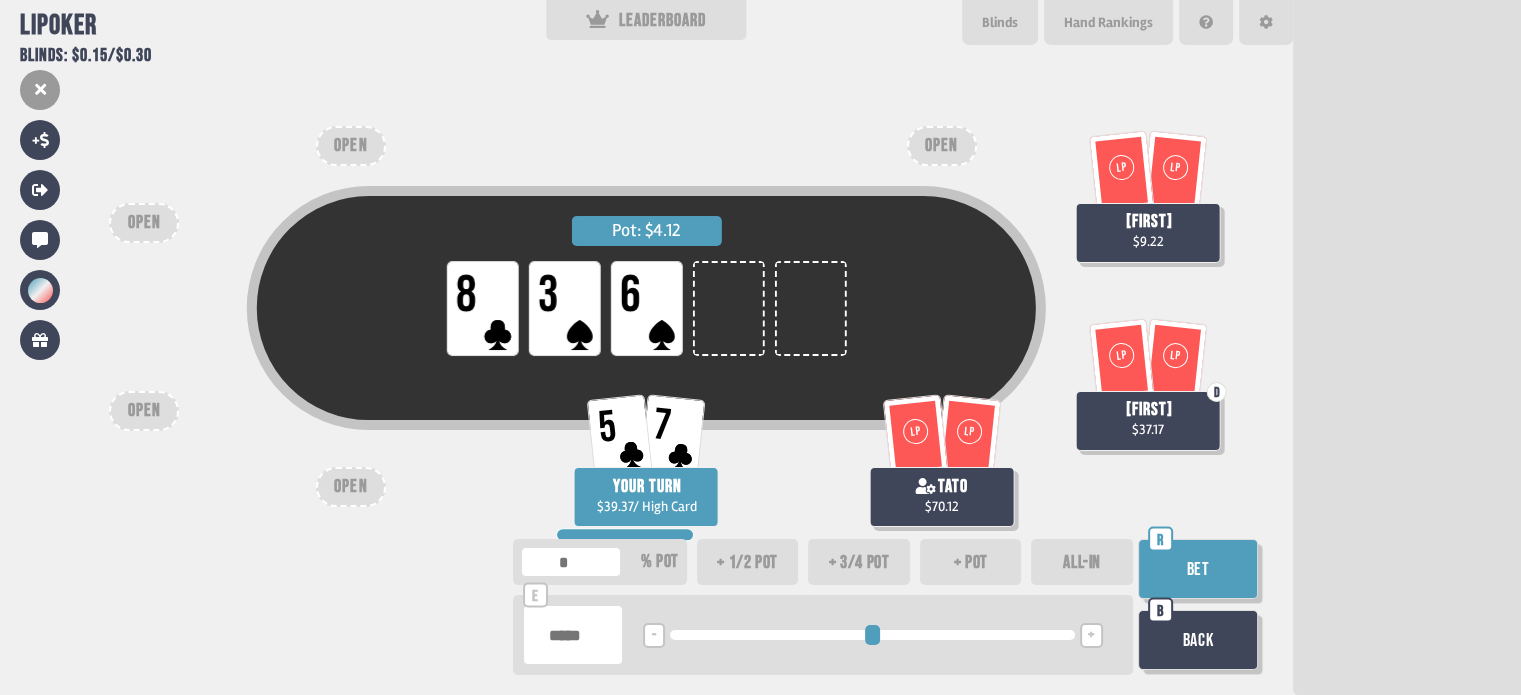 click on "+" at bounding box center [1091, 635] 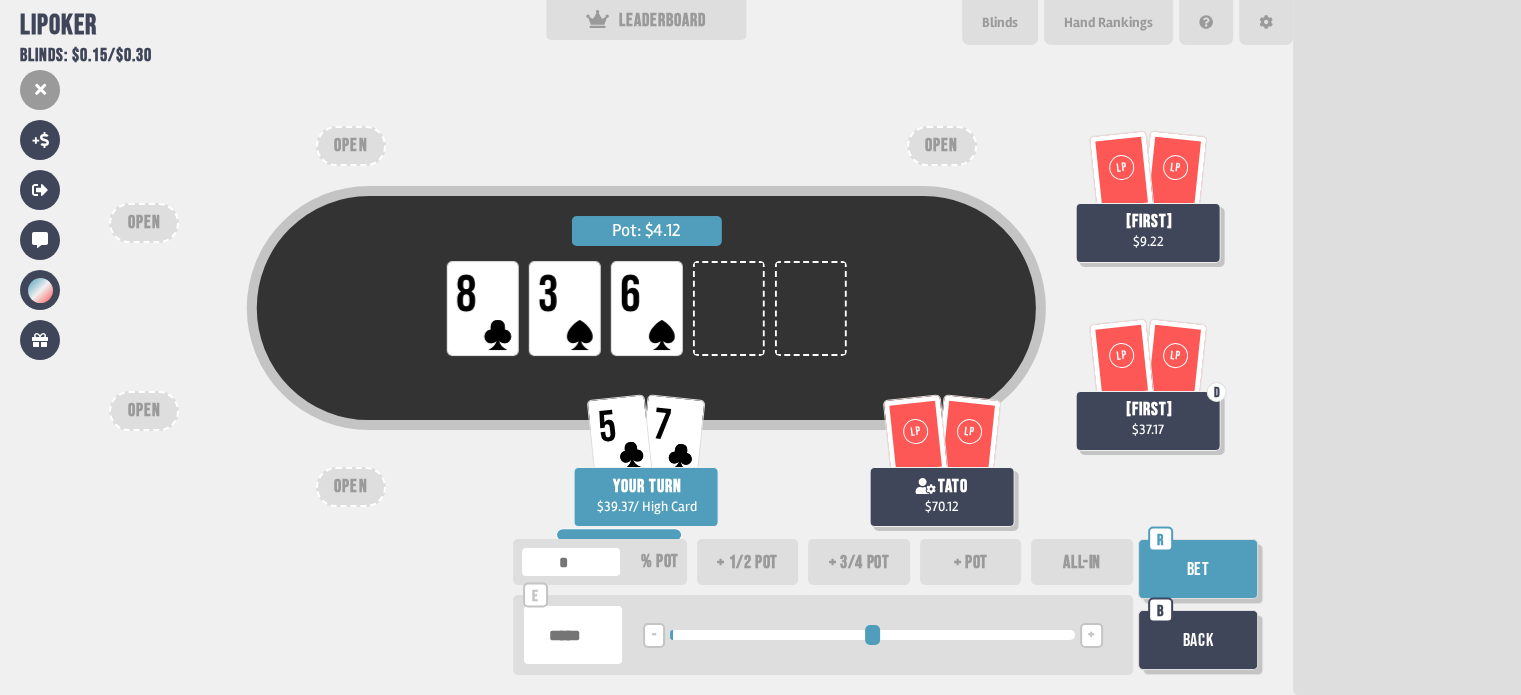 click on "Bet" at bounding box center [1198, 569] 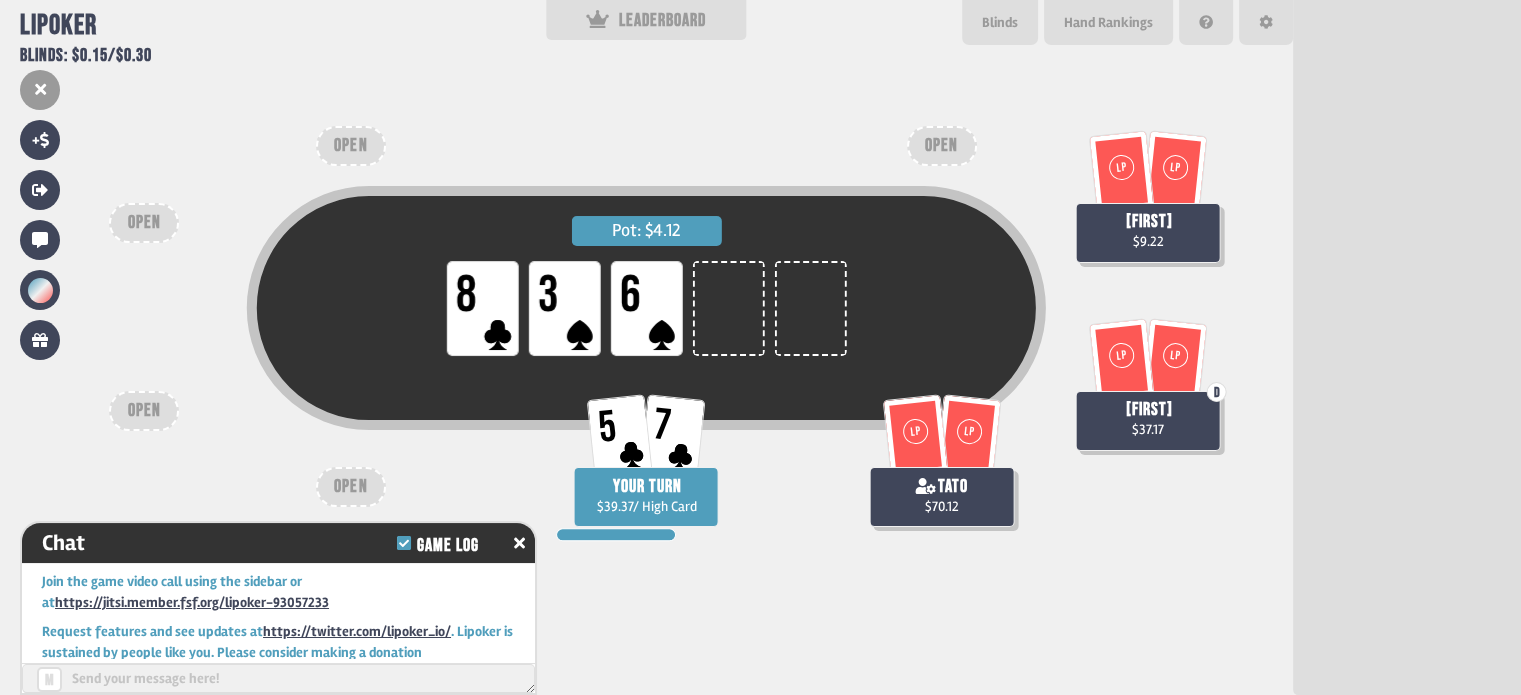scroll, scrollTop: 24219, scrollLeft: 0, axis: vertical 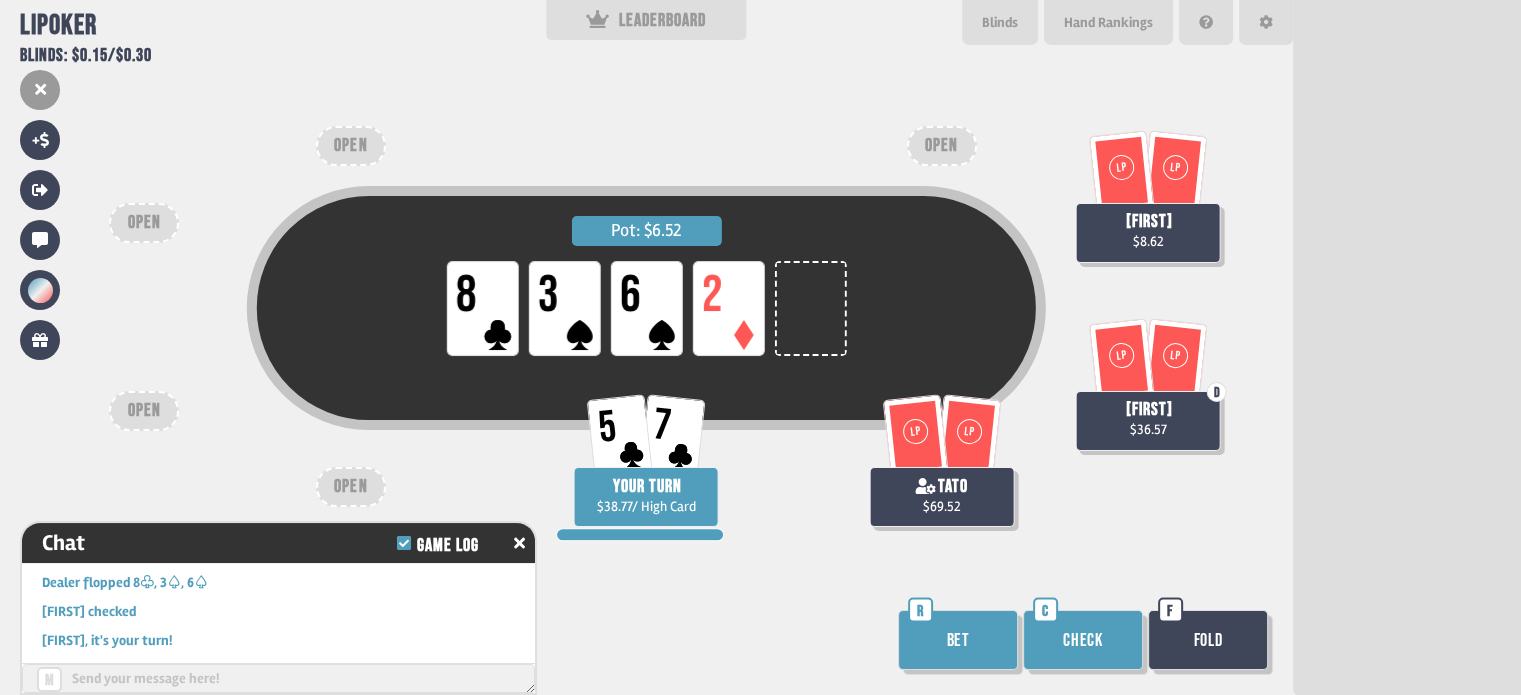 click on "Bet" at bounding box center [958, 640] 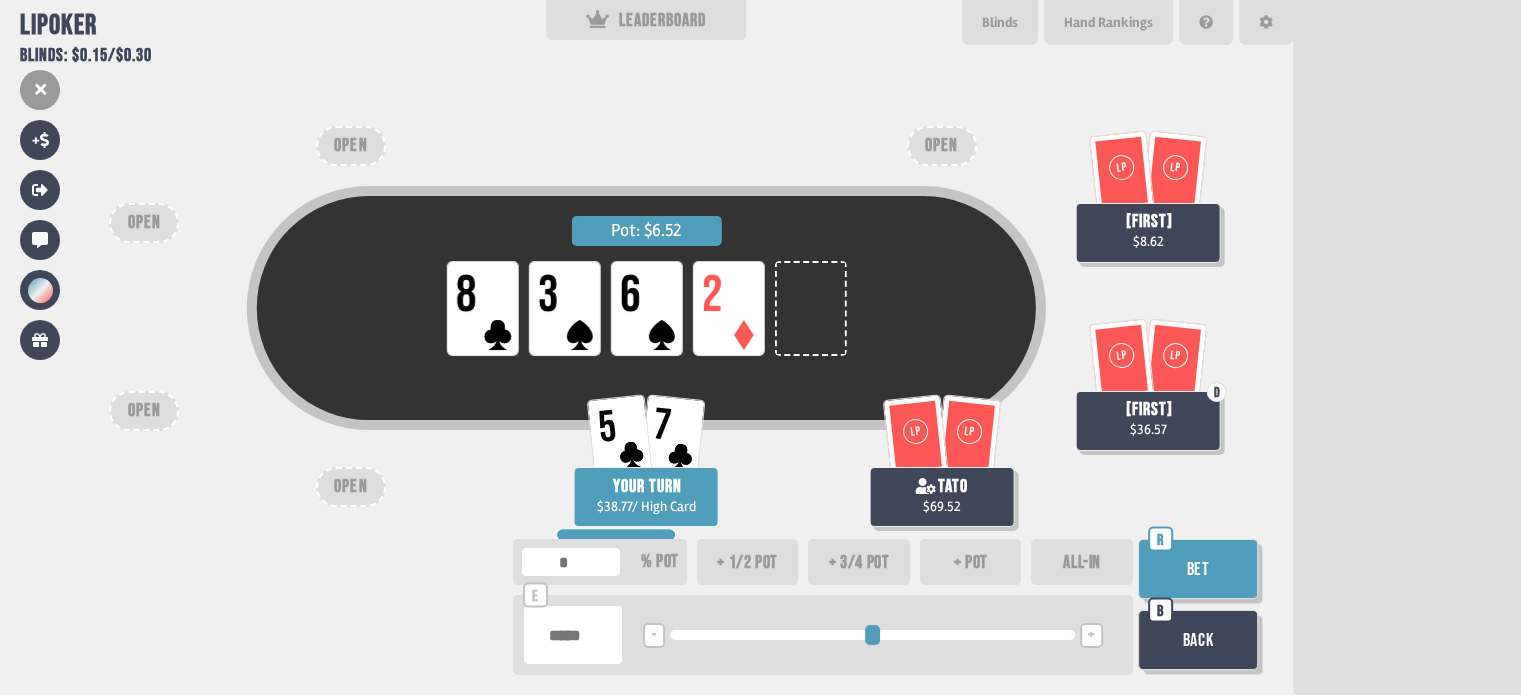 click on "Bet" at bounding box center (1198, 569) 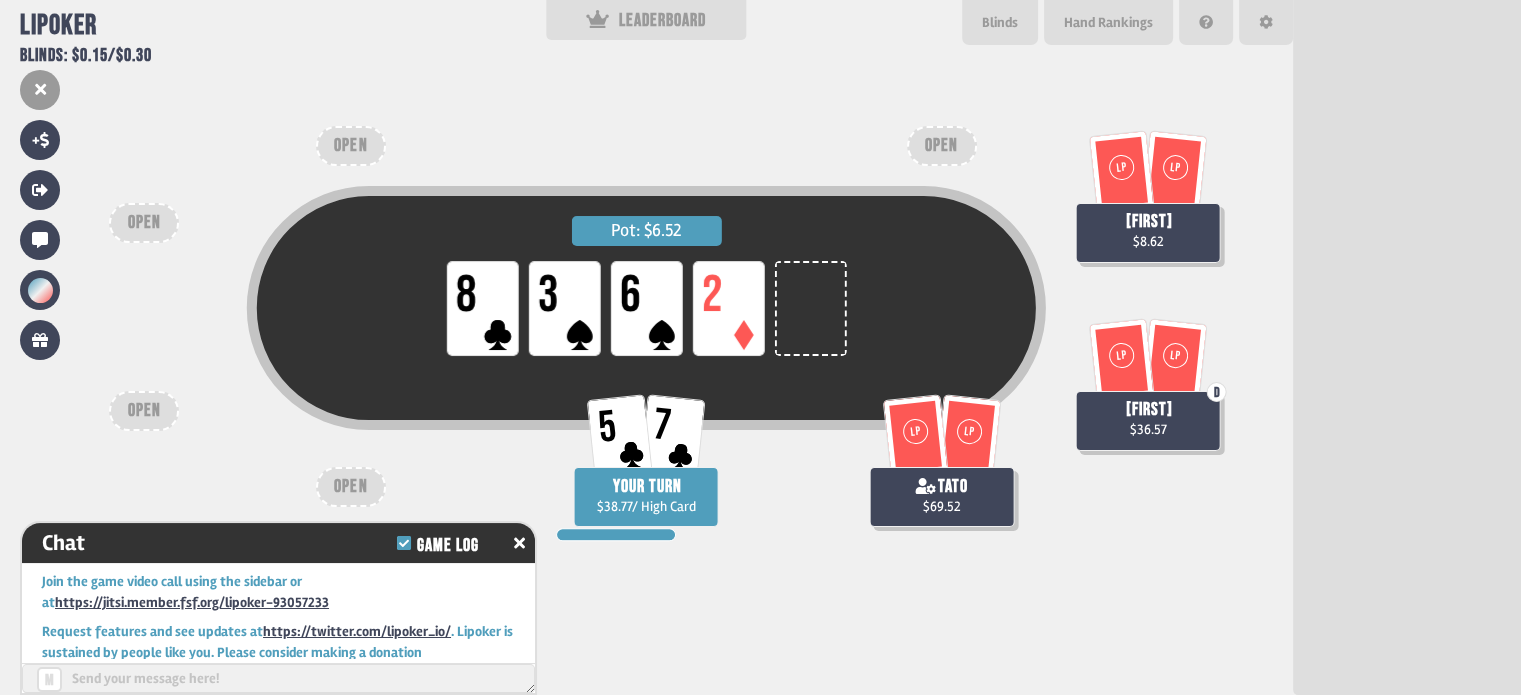 scroll, scrollTop: 24422, scrollLeft: 0, axis: vertical 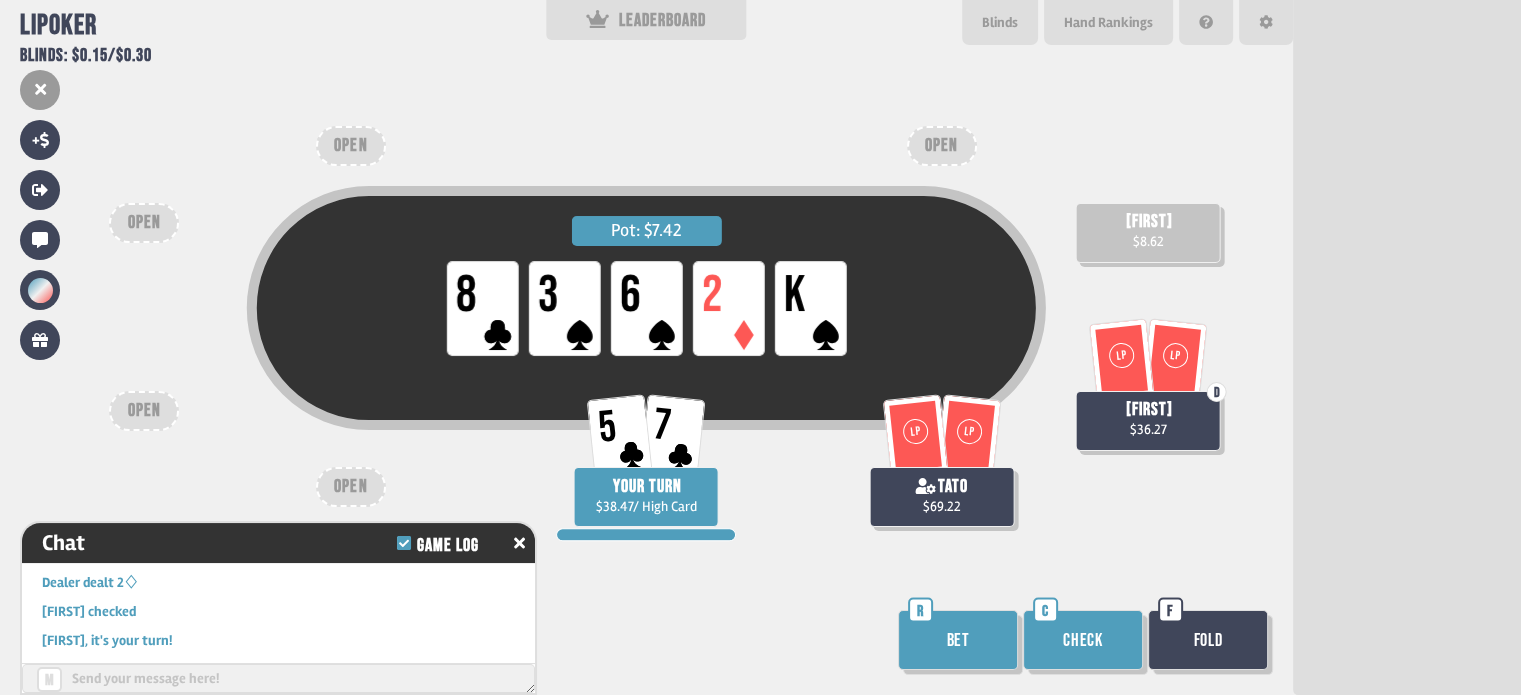click on "Bet" at bounding box center (958, 640) 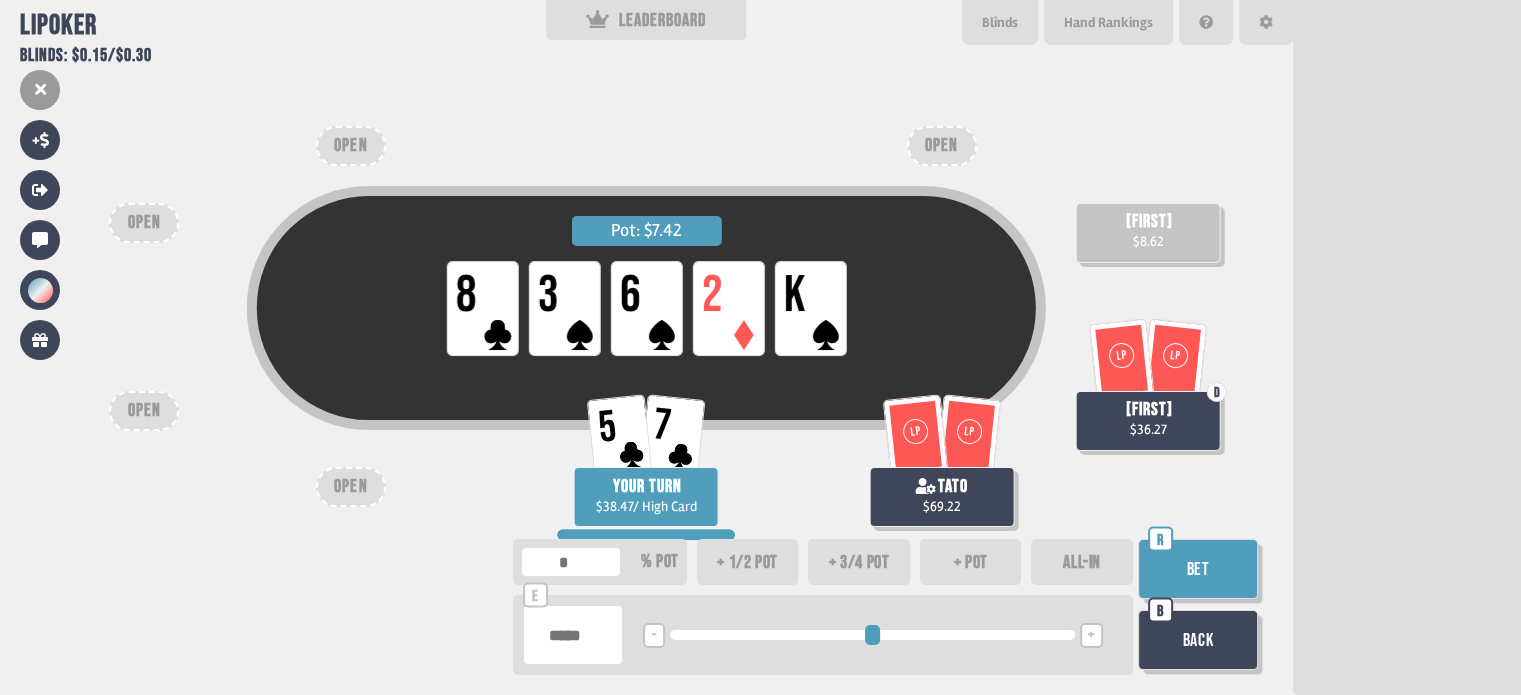 click on "*****" at bounding box center (573, 635) 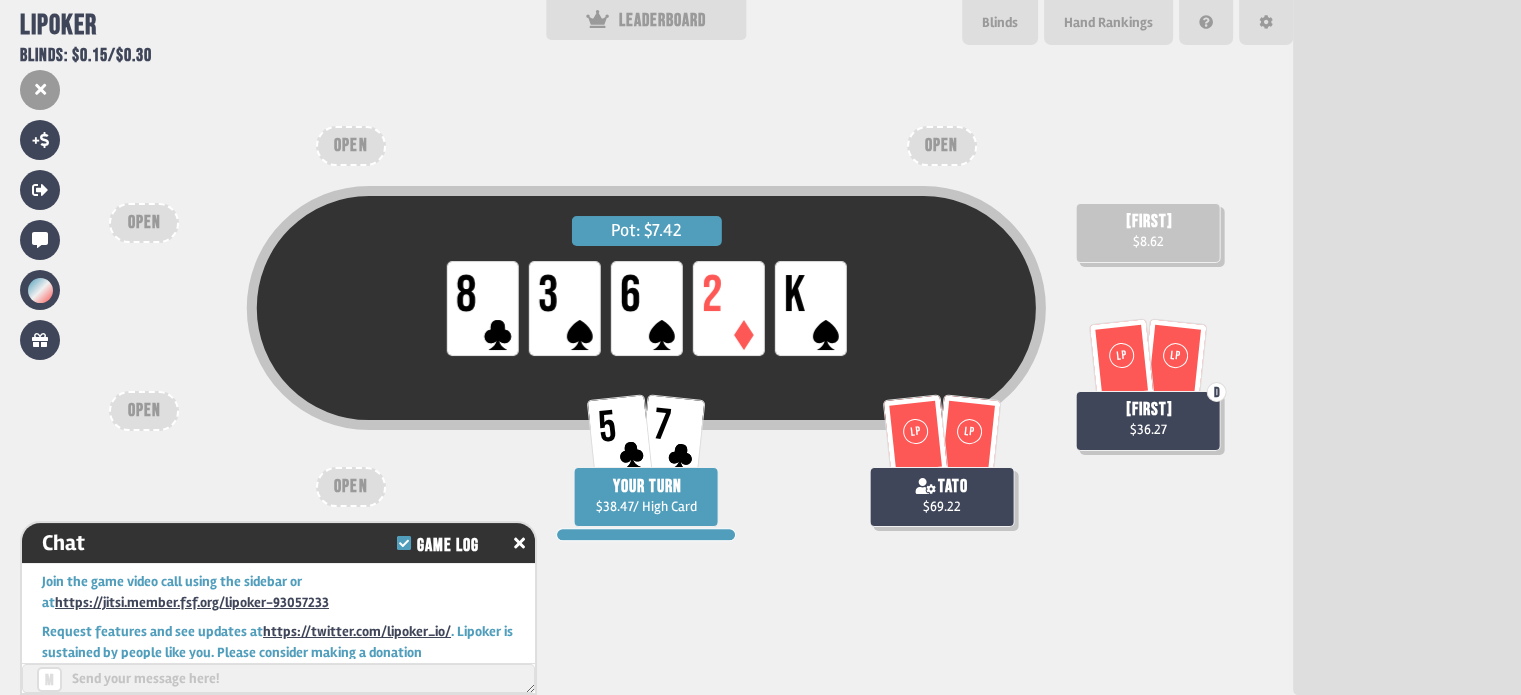 scroll, scrollTop: 24624, scrollLeft: 0, axis: vertical 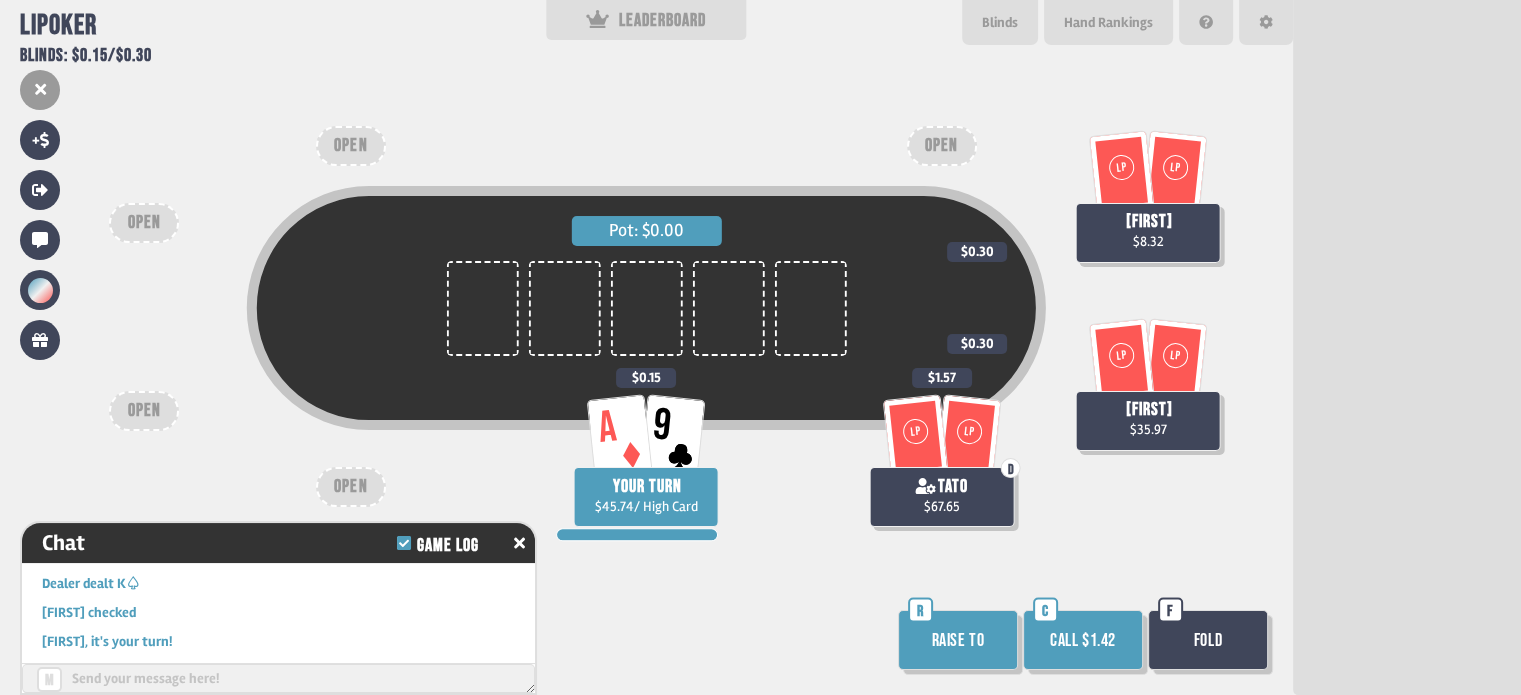 click on "Call $1.42" at bounding box center (1083, 640) 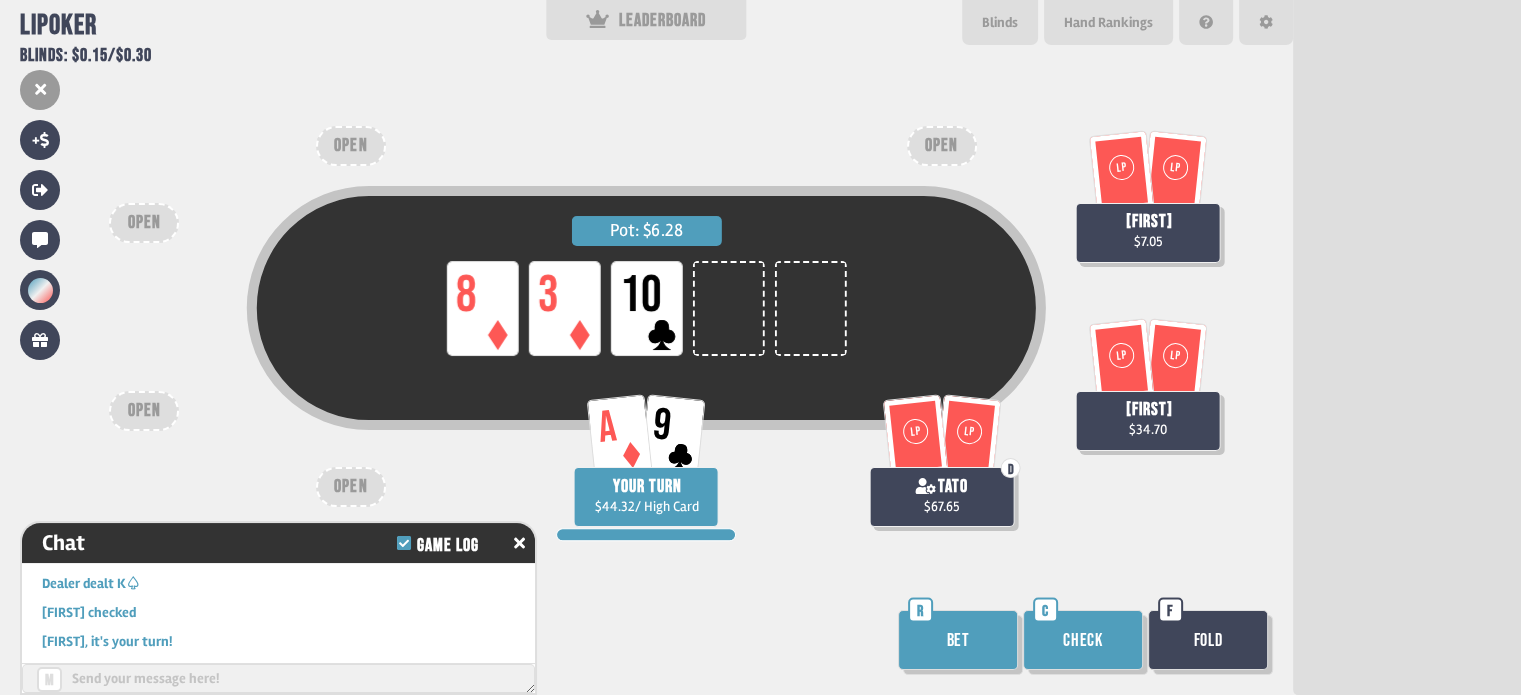 click on "Check" at bounding box center (1083, 640) 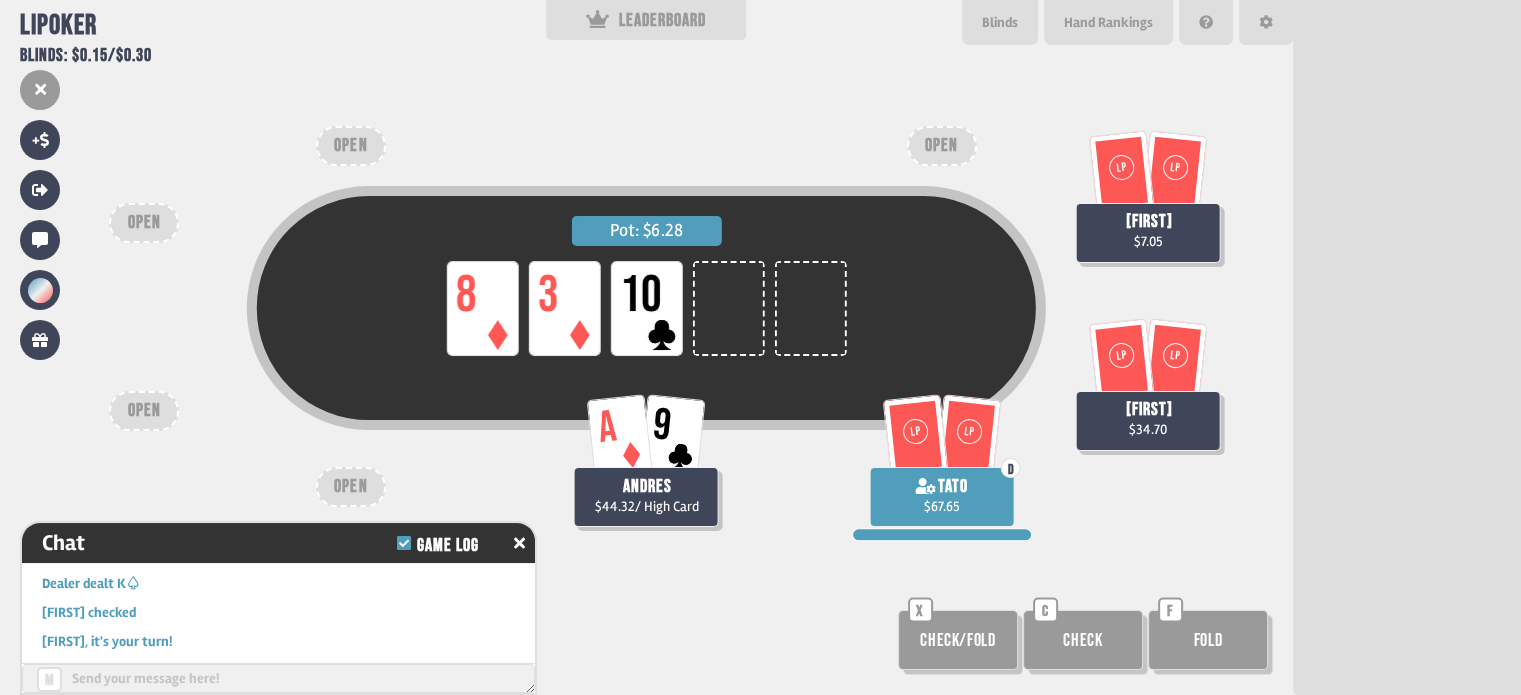 click on "Check" at bounding box center (958, 640) 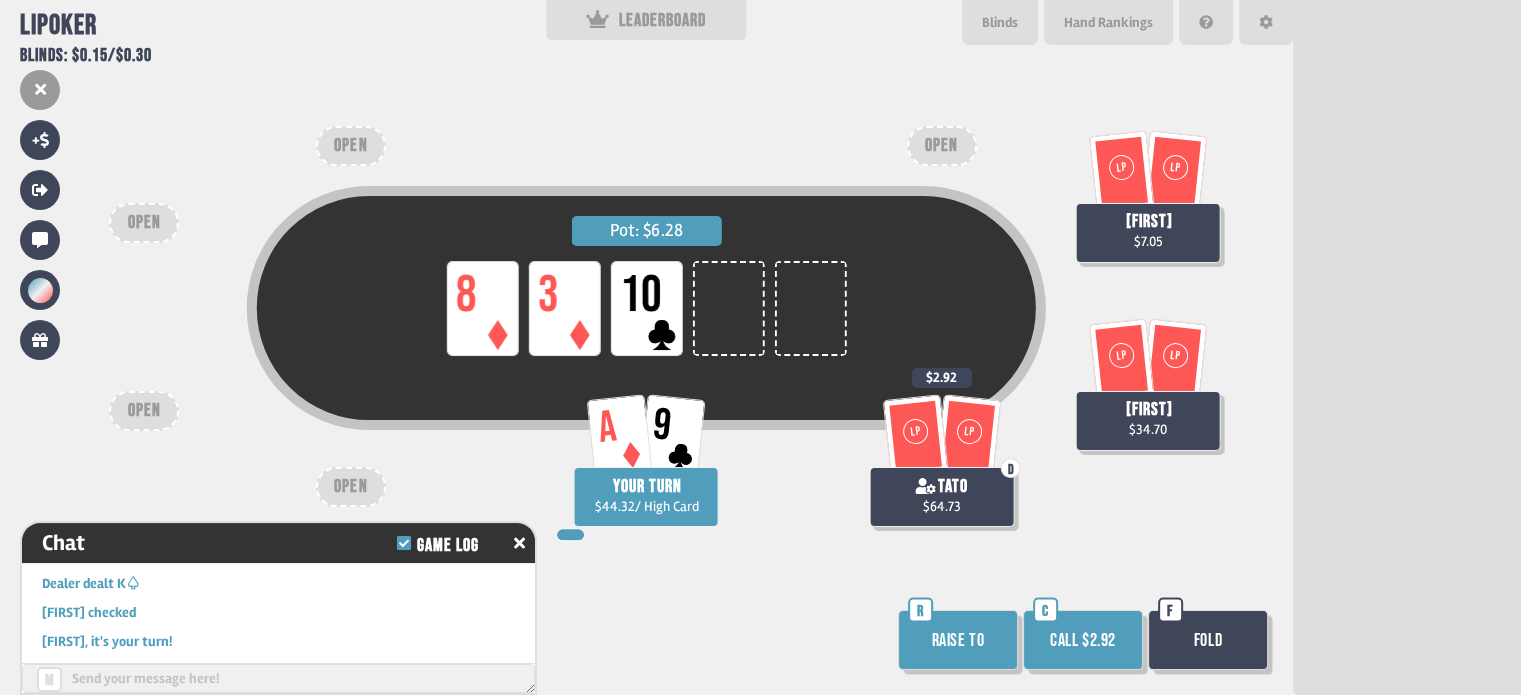 click on "Fold" at bounding box center [1208, 640] 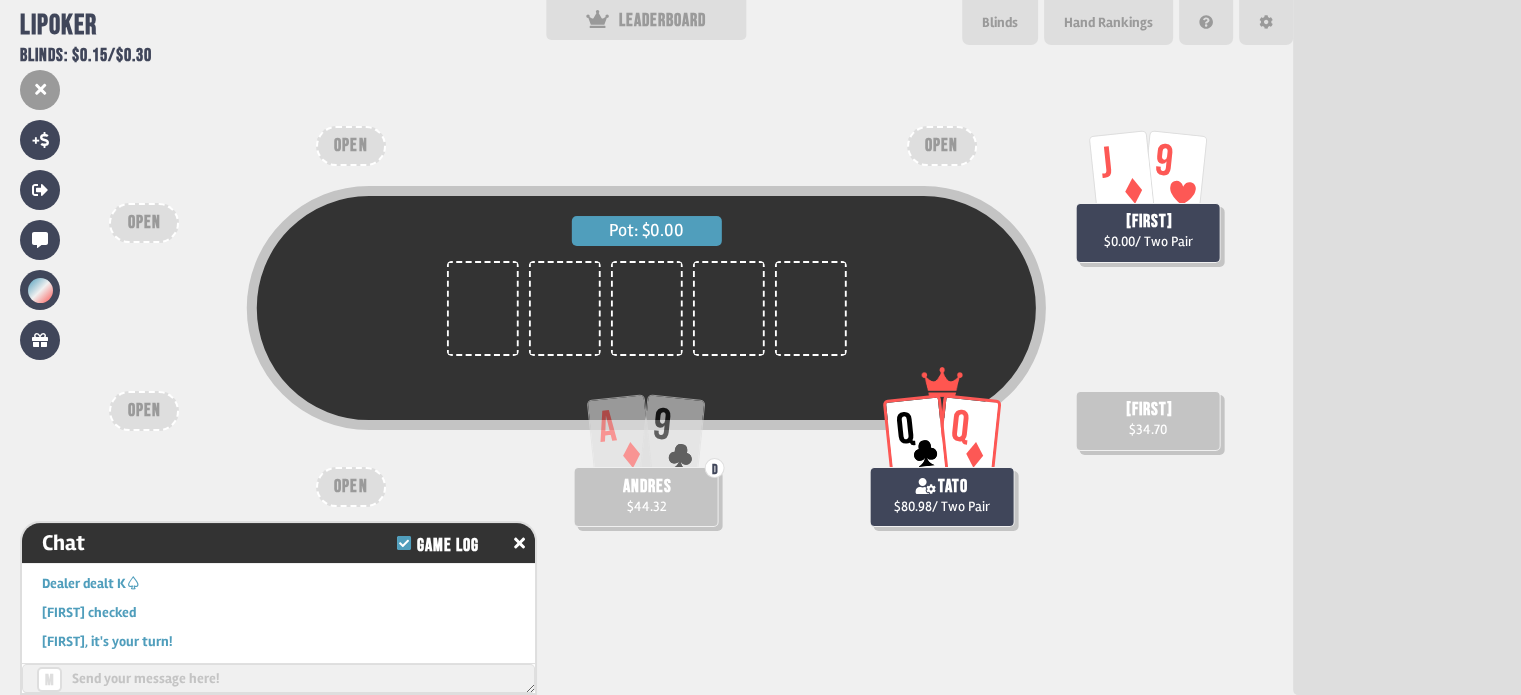 scroll, scrollTop: 98, scrollLeft: 0, axis: vertical 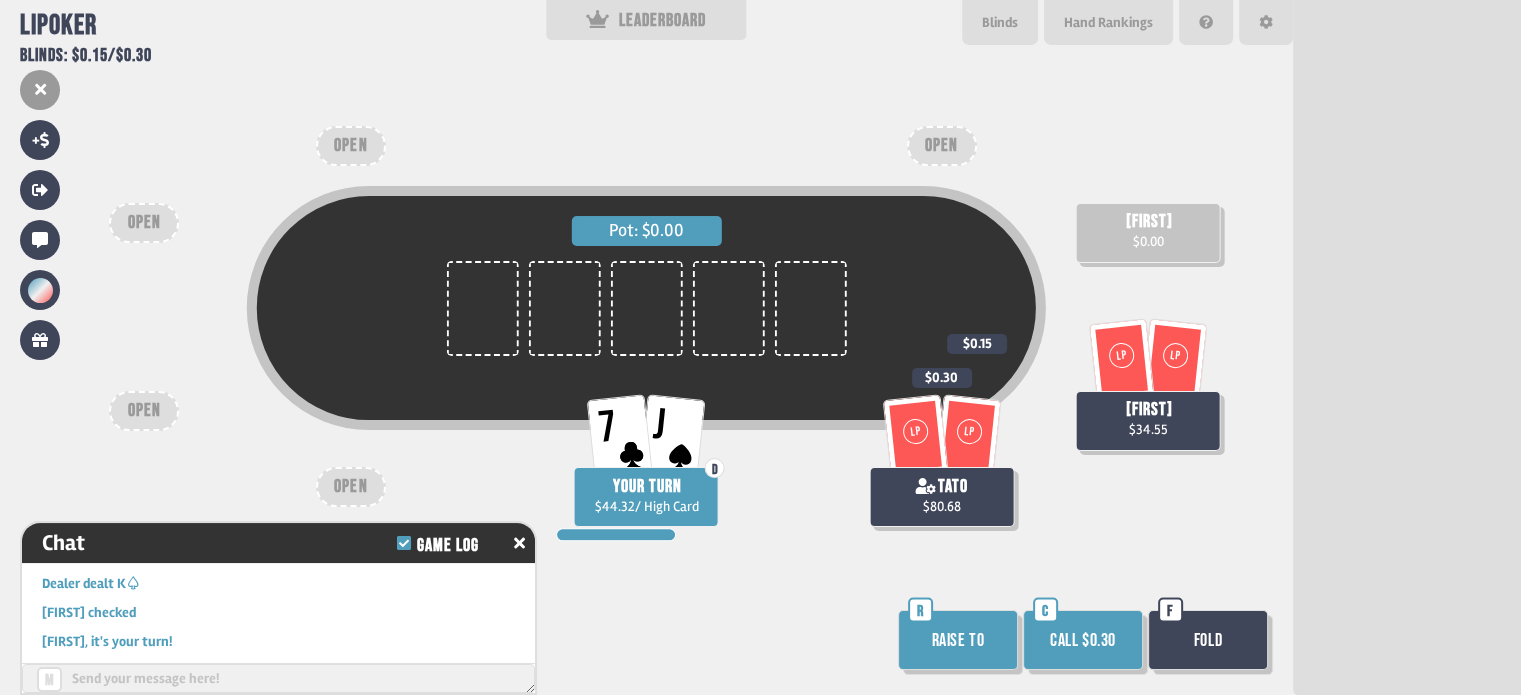 click on "Call $0.30" at bounding box center [1083, 640] 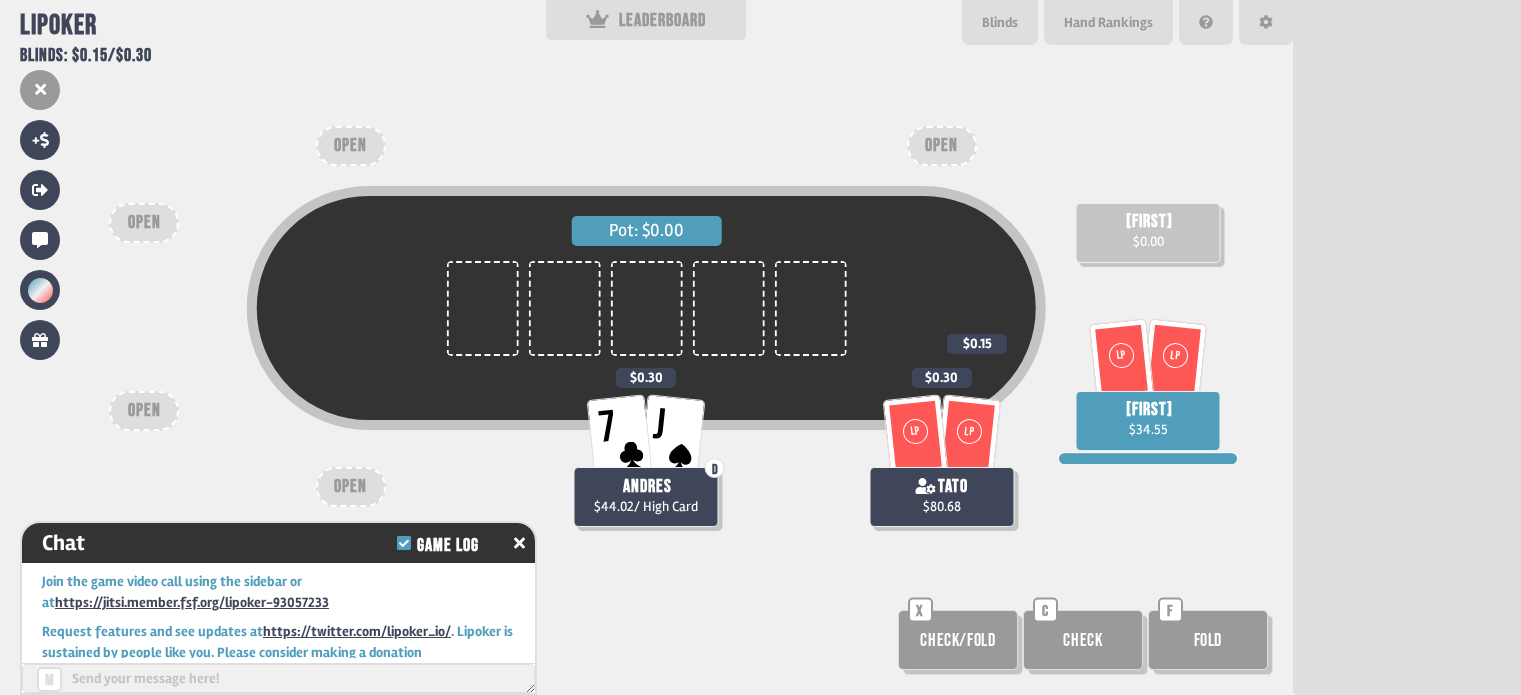 scroll, scrollTop: 0, scrollLeft: 0, axis: both 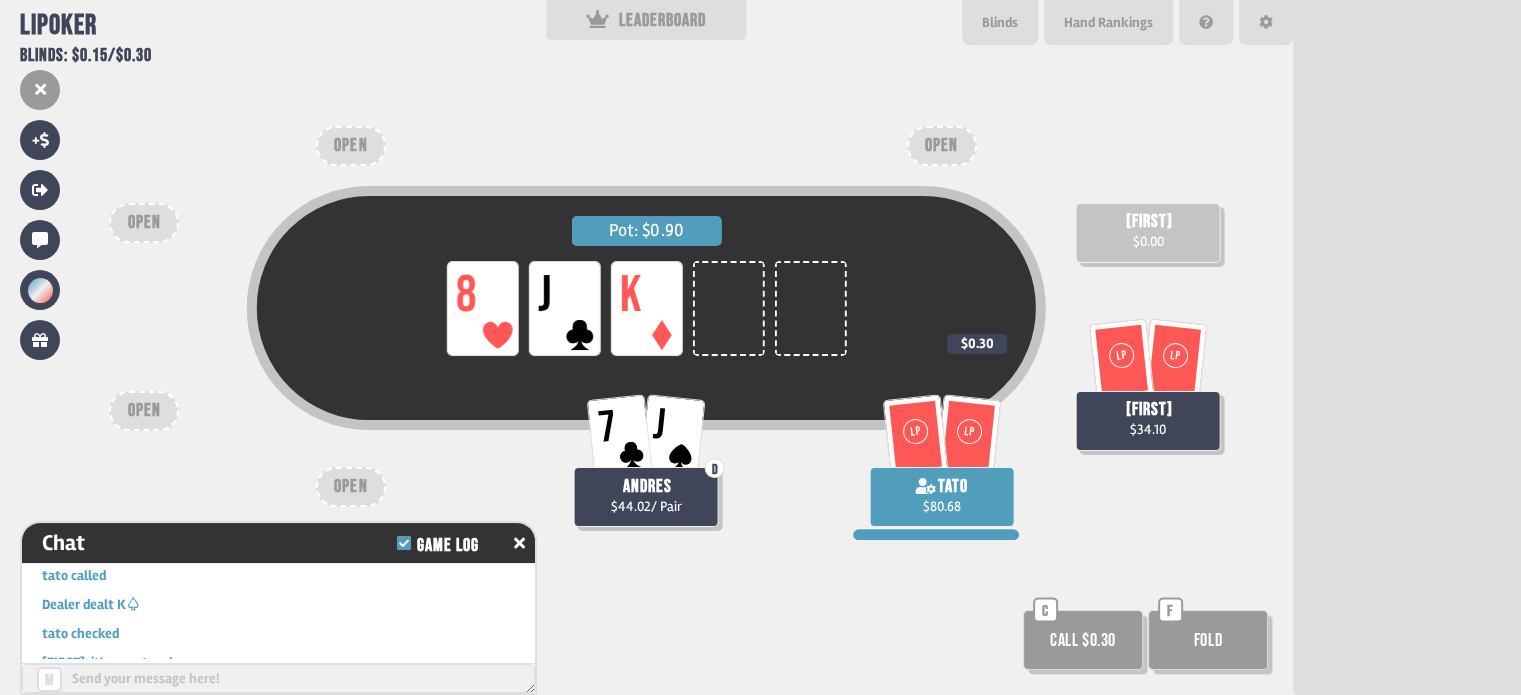 click on "Call $0.30" at bounding box center [1083, 640] 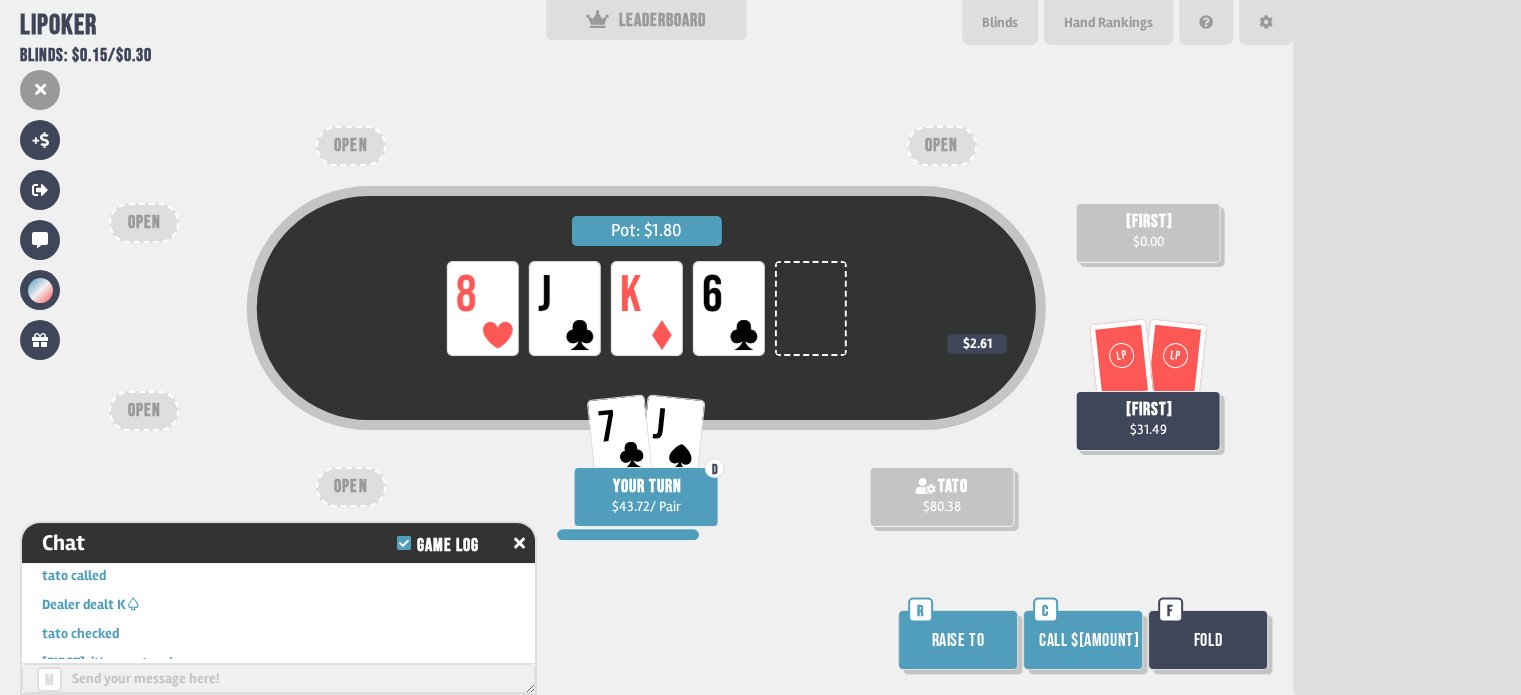 click on "Fold" at bounding box center (1208, 640) 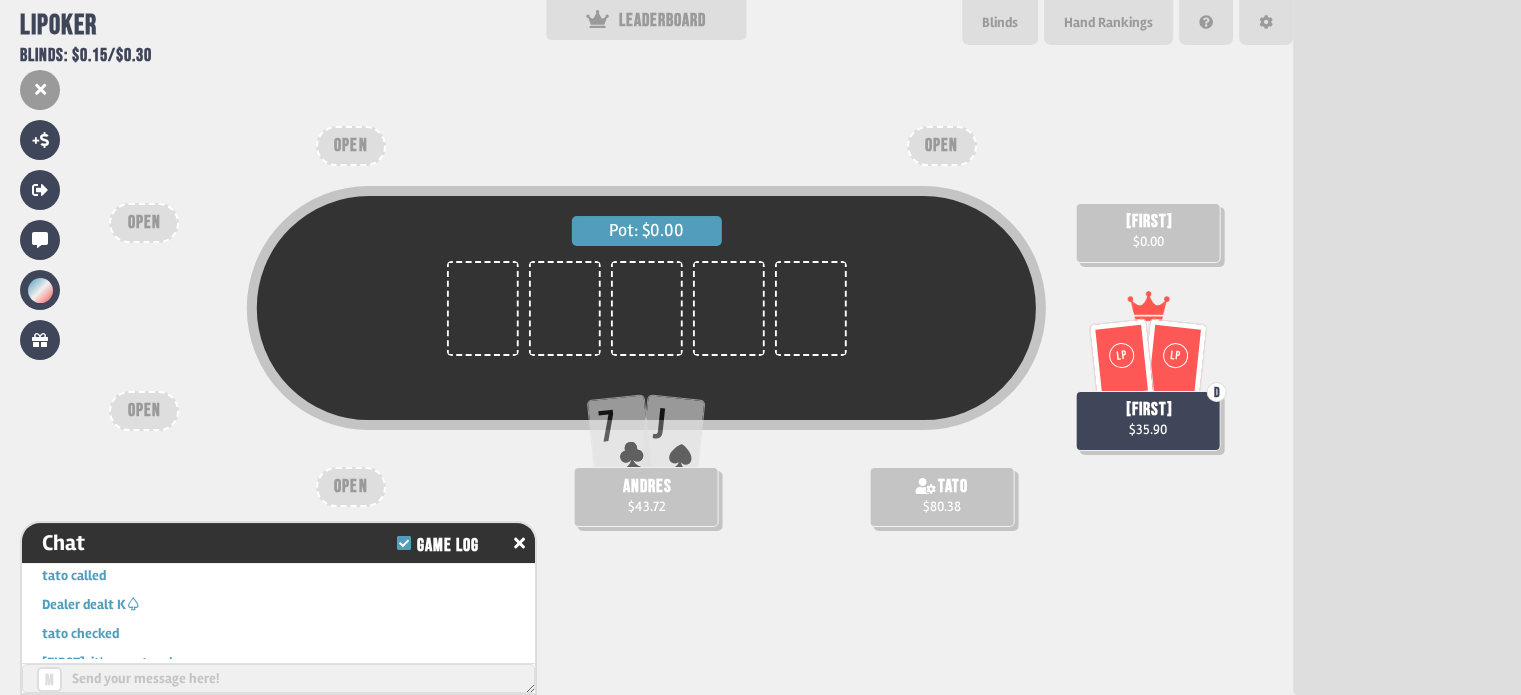 scroll, scrollTop: 98, scrollLeft: 0, axis: vertical 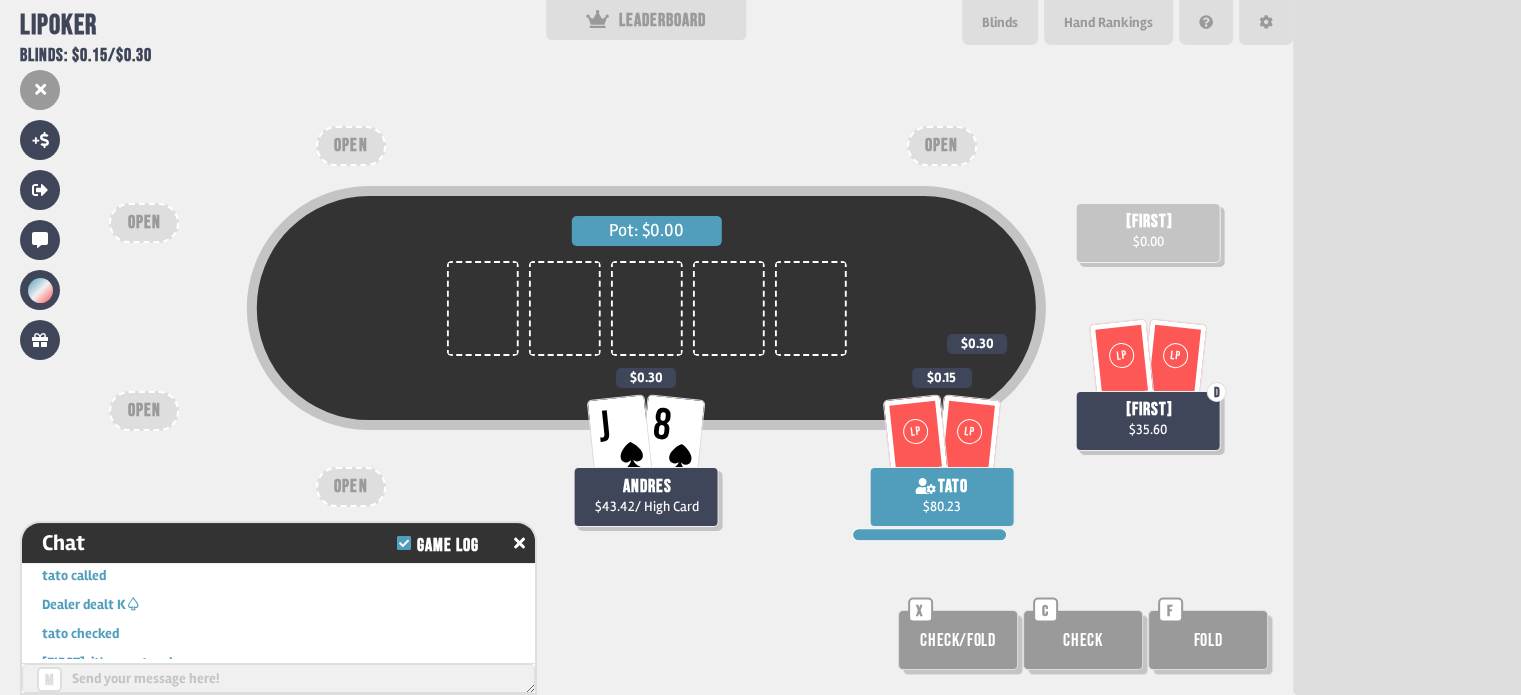 click on "Check/Fold" at bounding box center [958, 640] 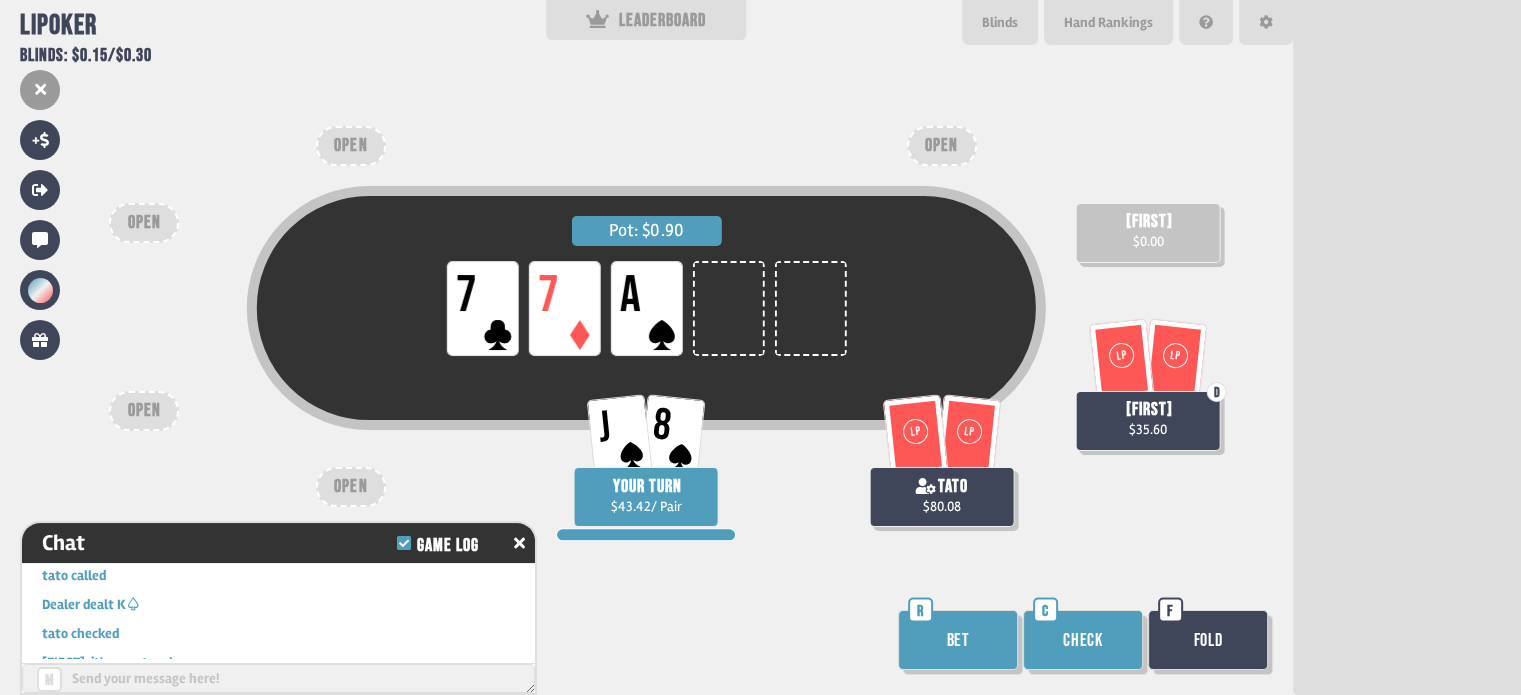 click on "Check" at bounding box center (1083, 640) 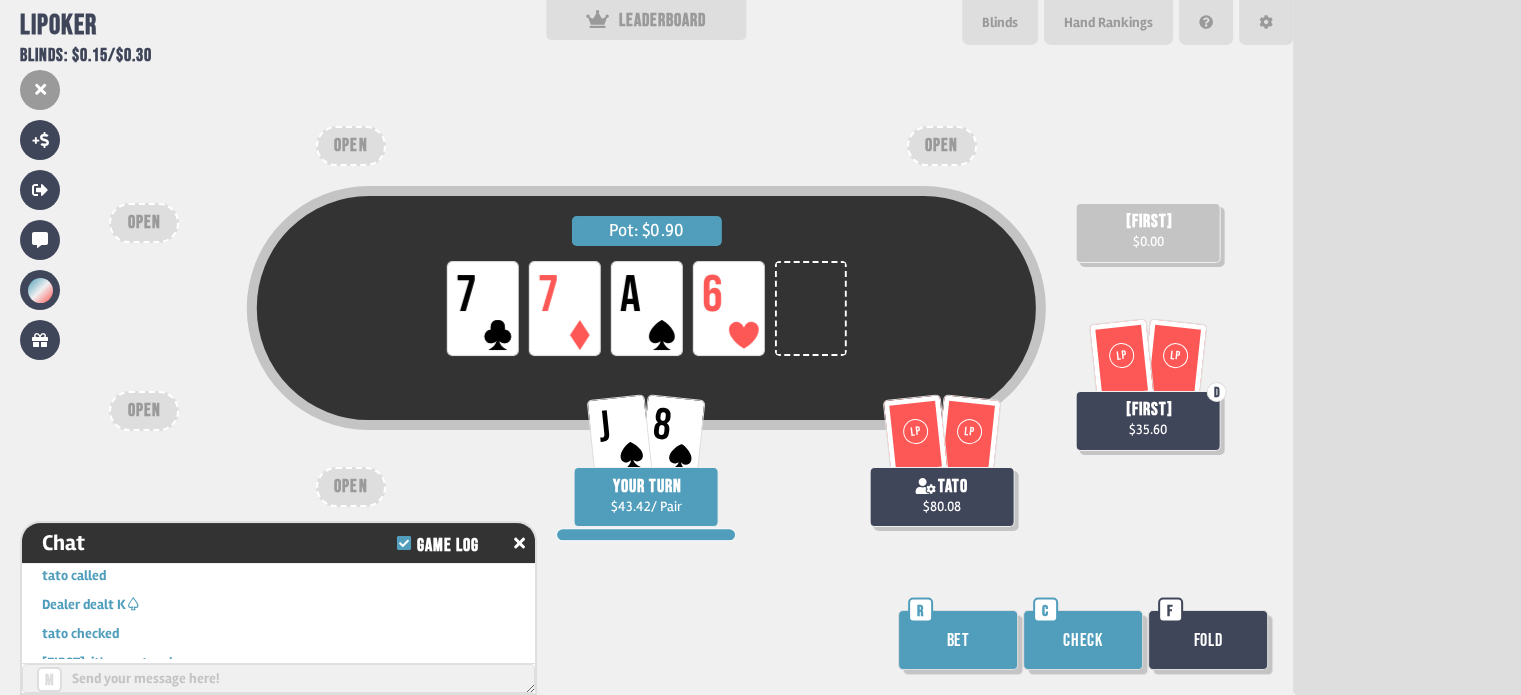 click on "Check" at bounding box center (1083, 640) 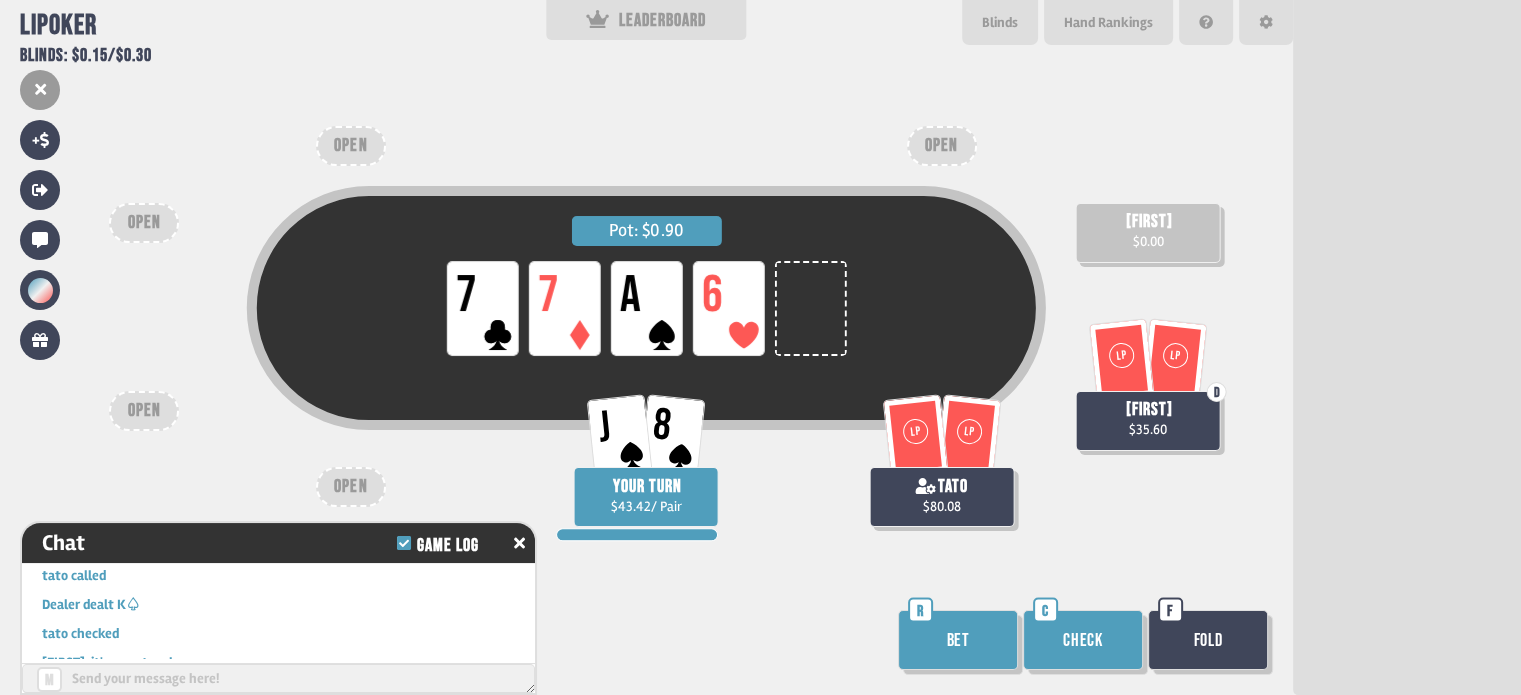 click on "Check" at bounding box center (1083, 640) 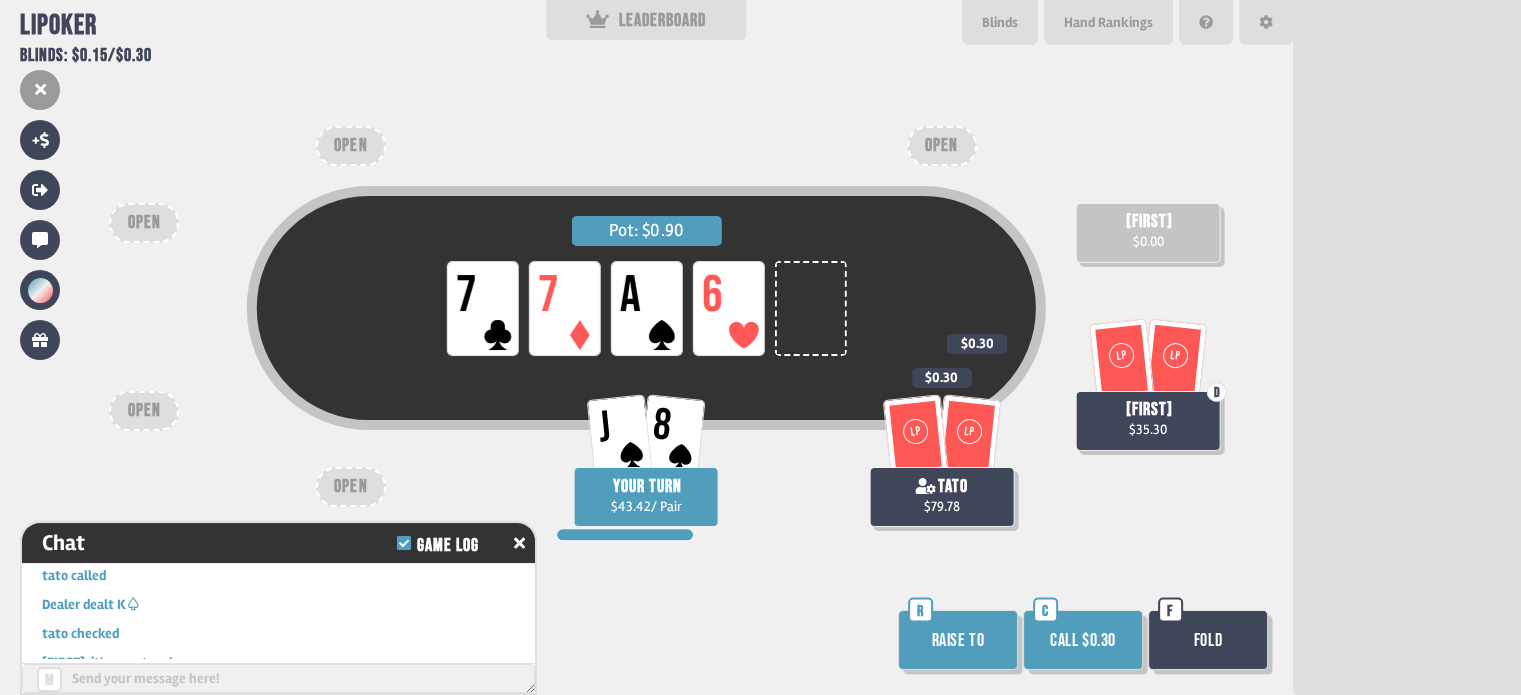 click on "Fold" at bounding box center (1208, 640) 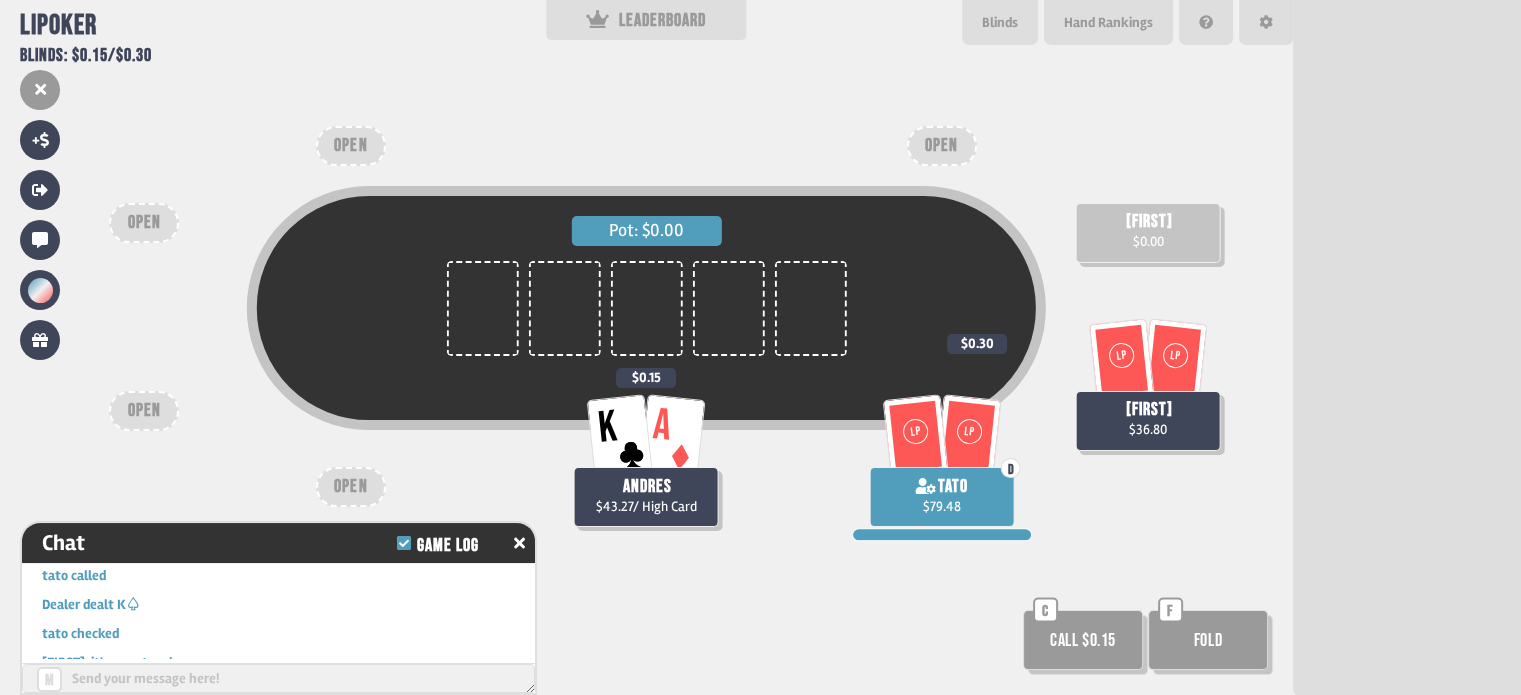 scroll, scrollTop: 98, scrollLeft: 0, axis: vertical 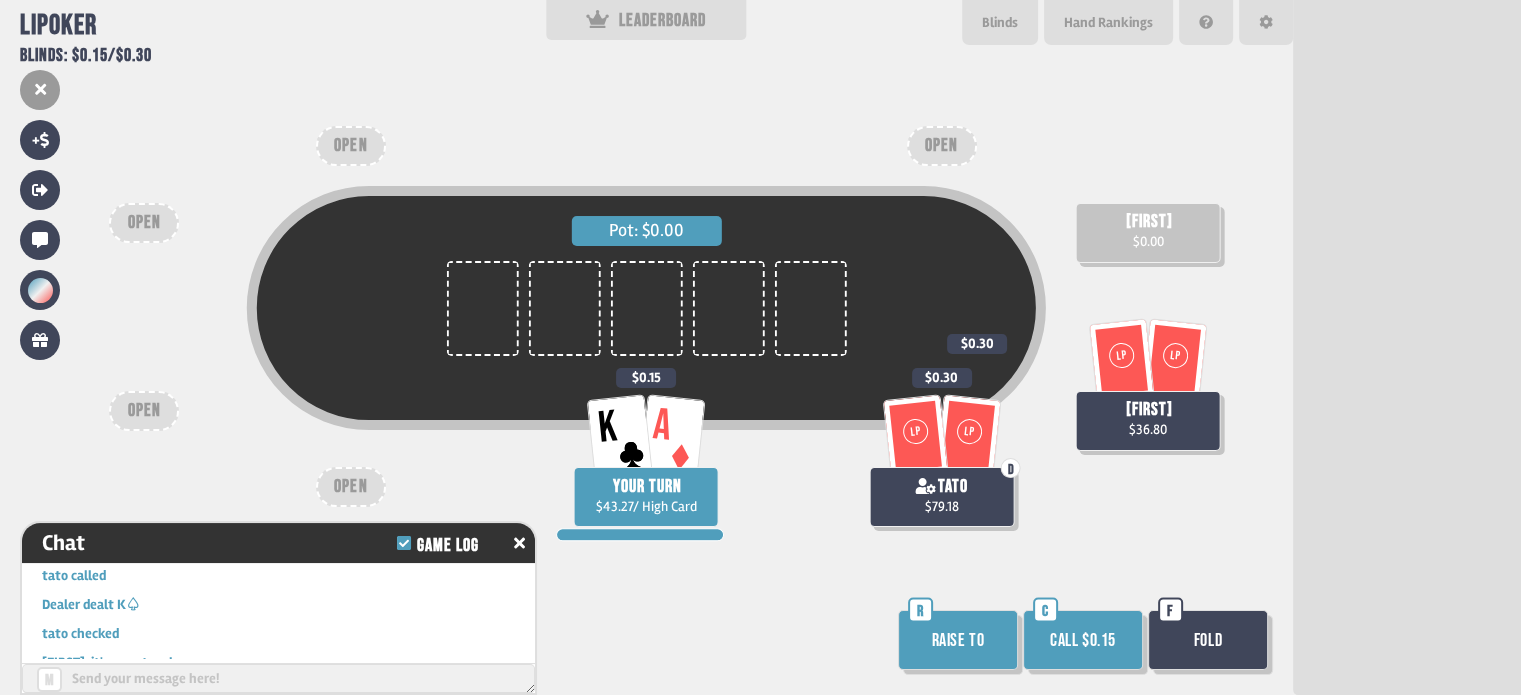 click on "Raise to" at bounding box center [958, 640] 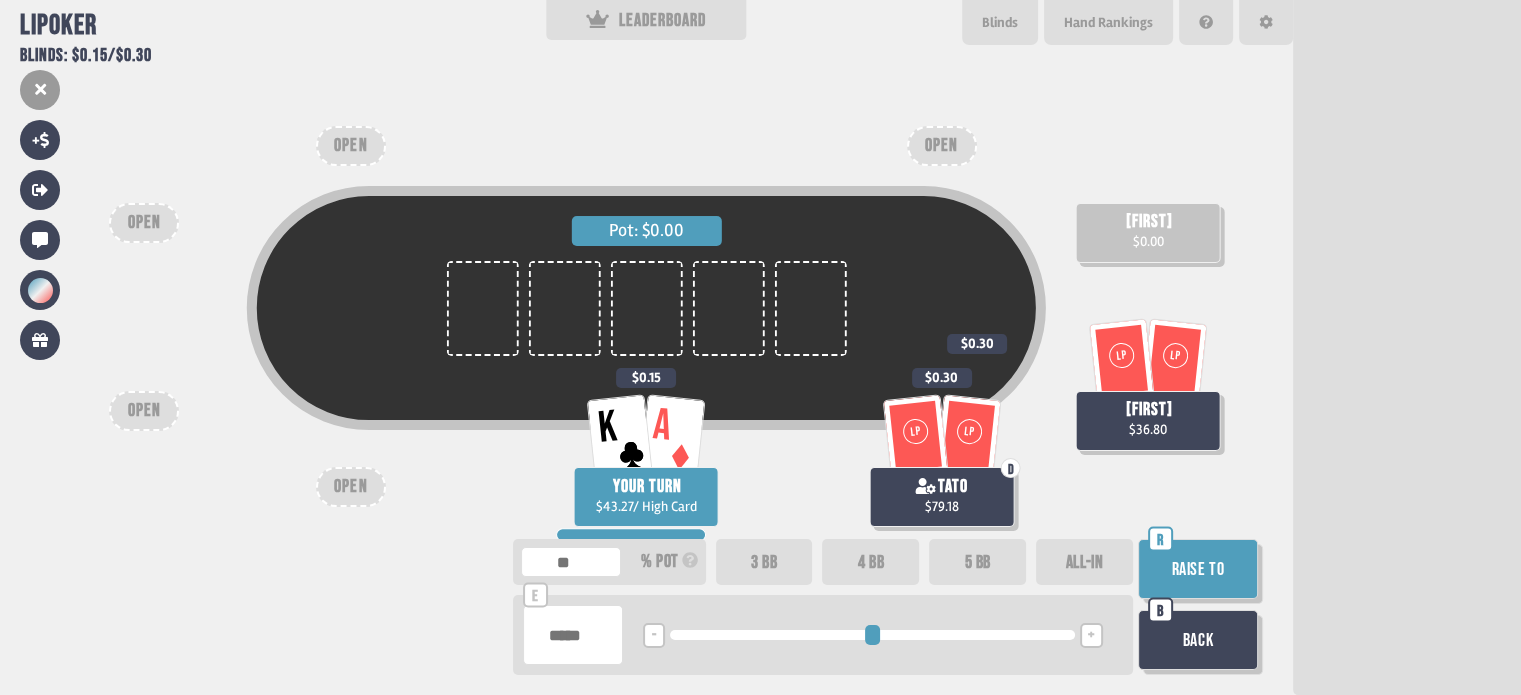 click on "3 BB" at bounding box center [764, 562] 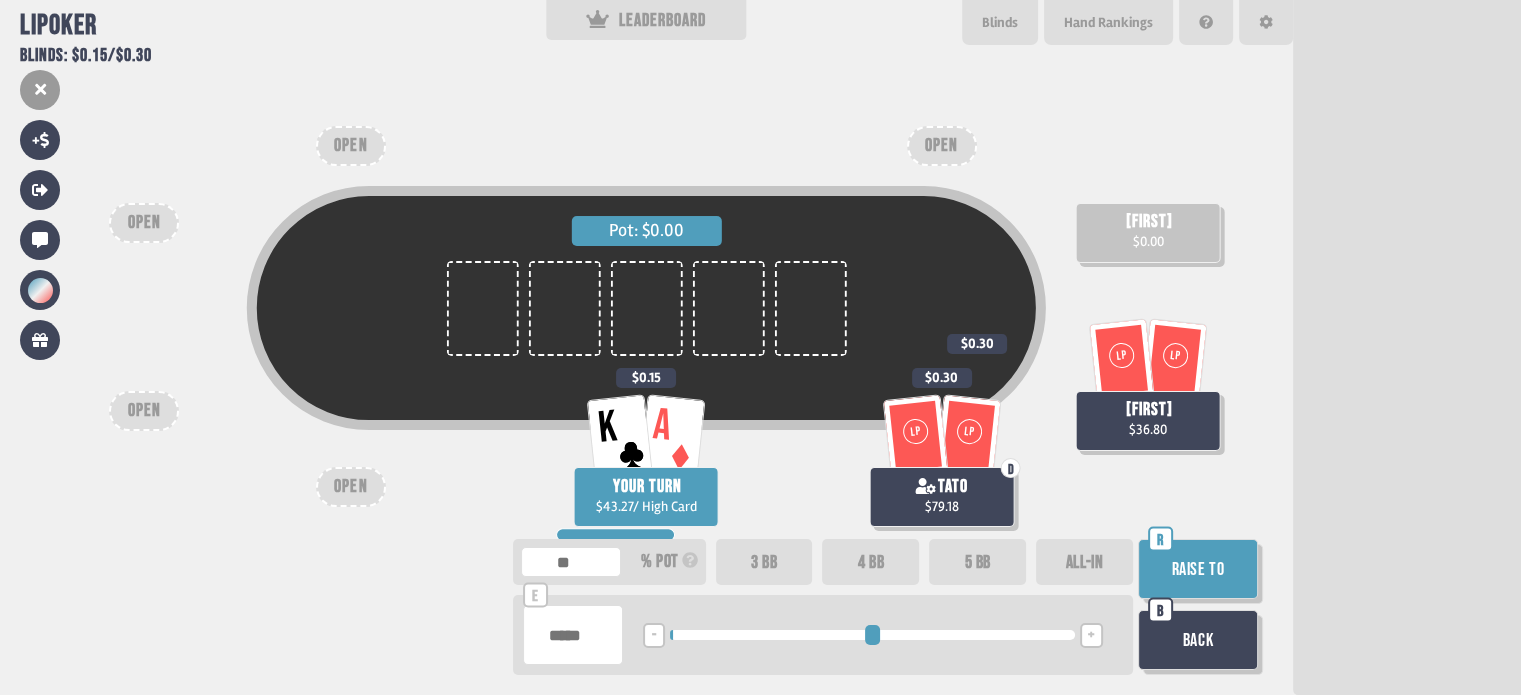 click on "Raise to" at bounding box center [1198, 569] 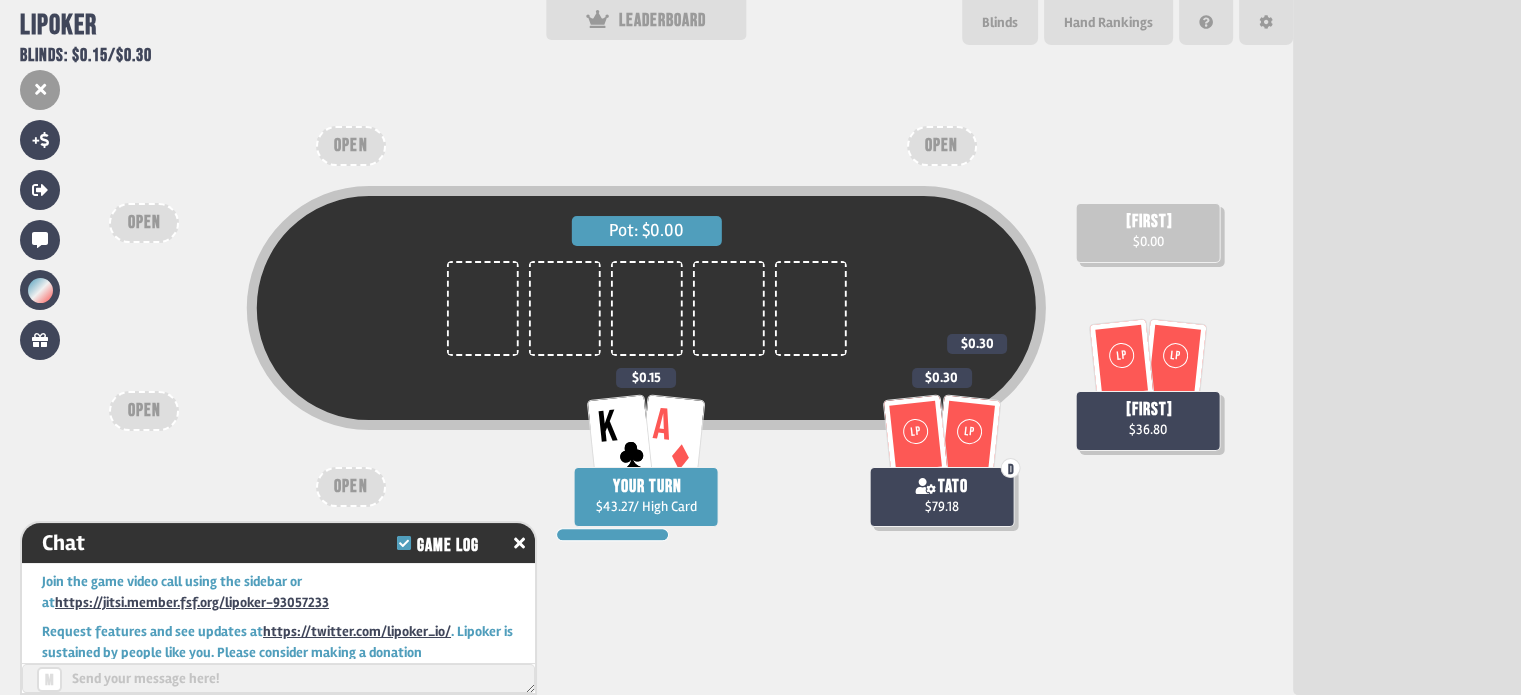 scroll, scrollTop: 26828, scrollLeft: 0, axis: vertical 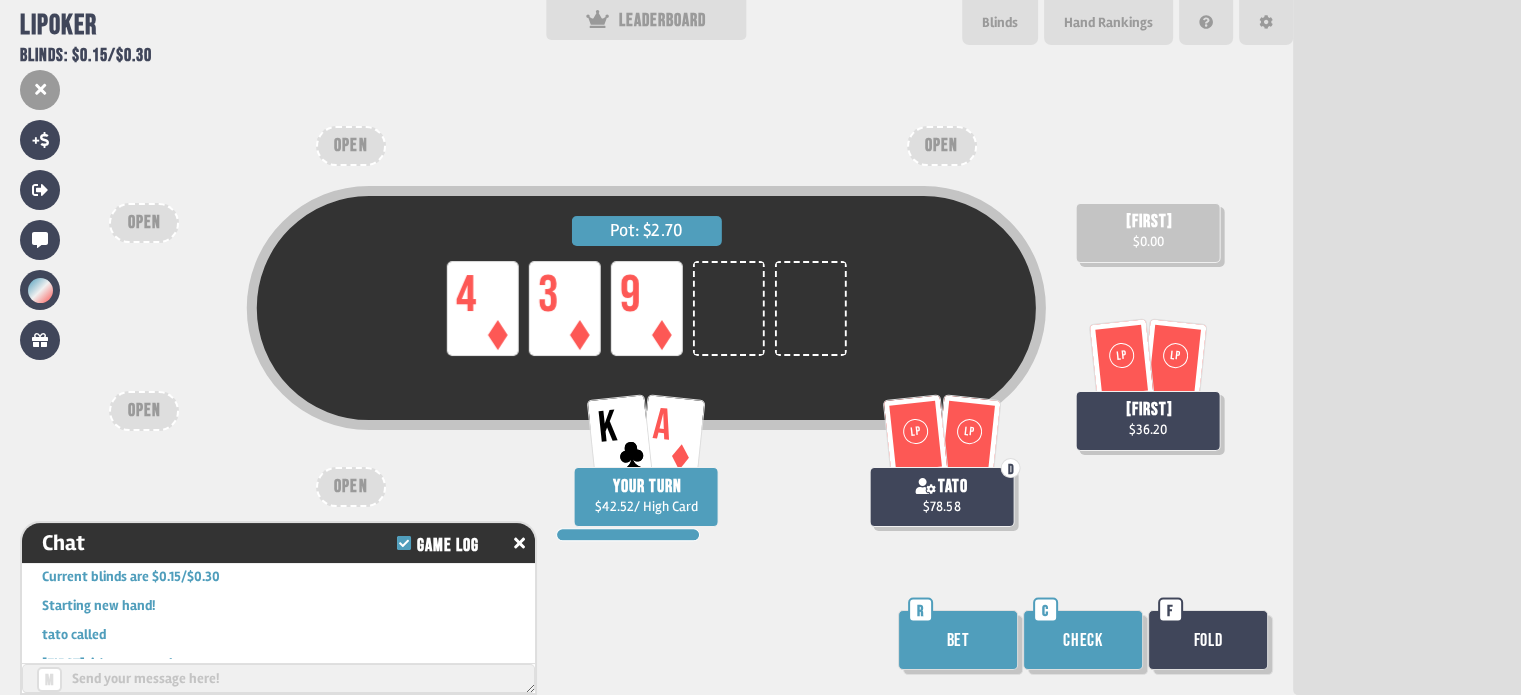 click on "Bet" at bounding box center (958, 640) 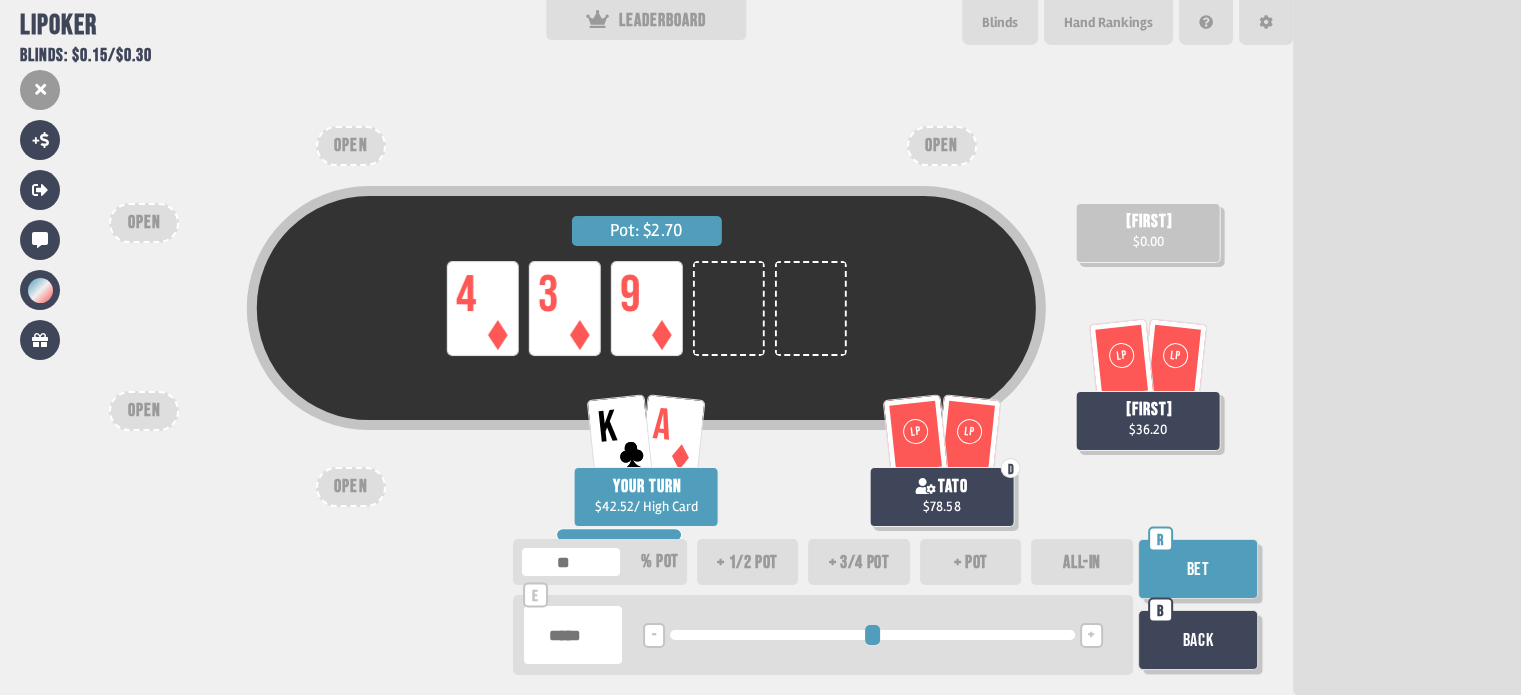 click at bounding box center (573, 635) 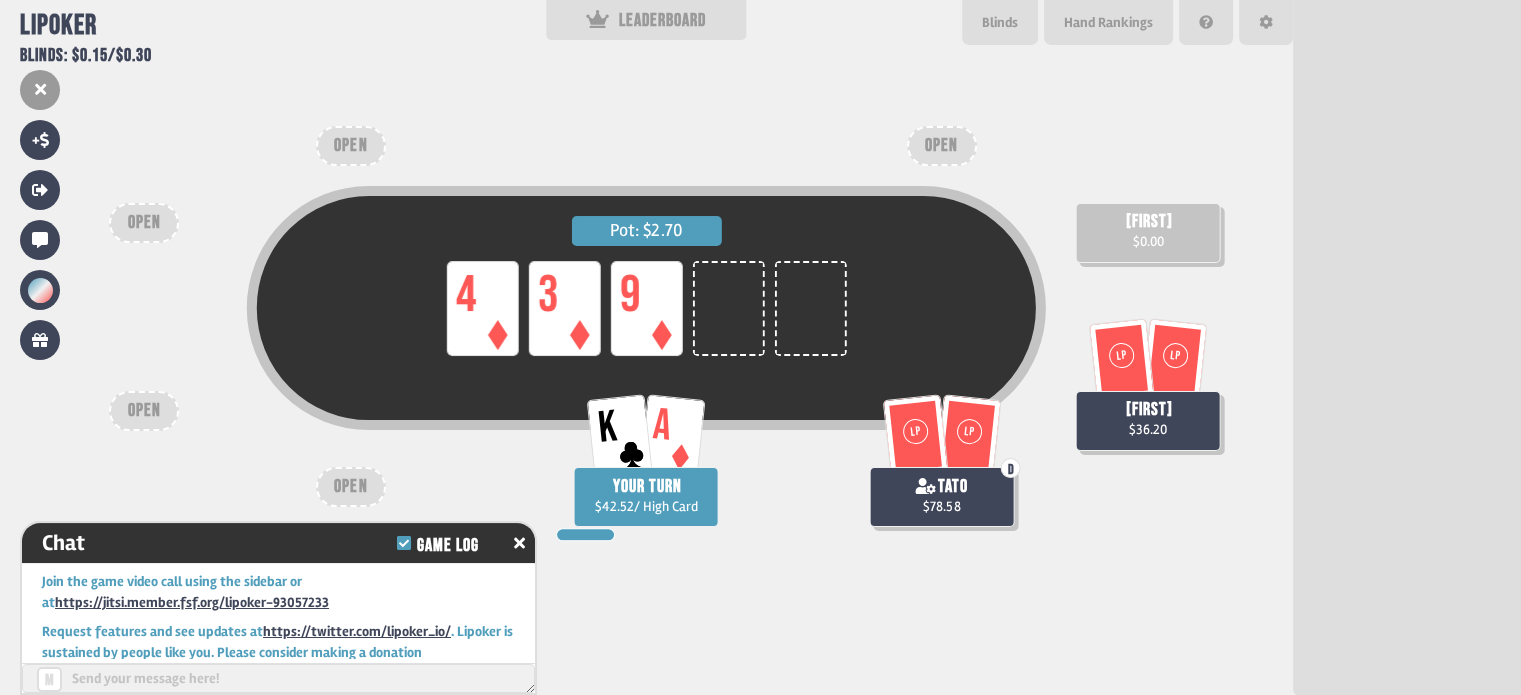 scroll, scrollTop: 26974, scrollLeft: 0, axis: vertical 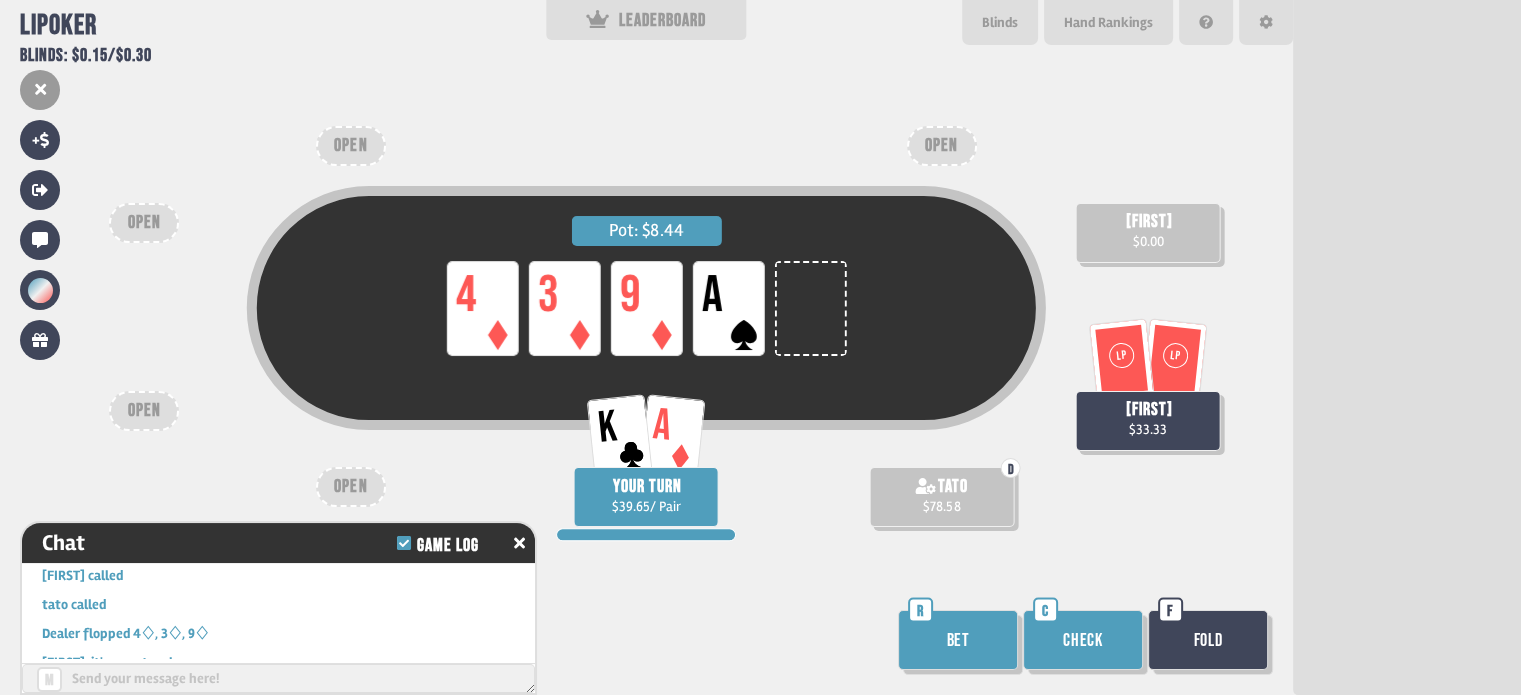 click on "Bet" at bounding box center [958, 640] 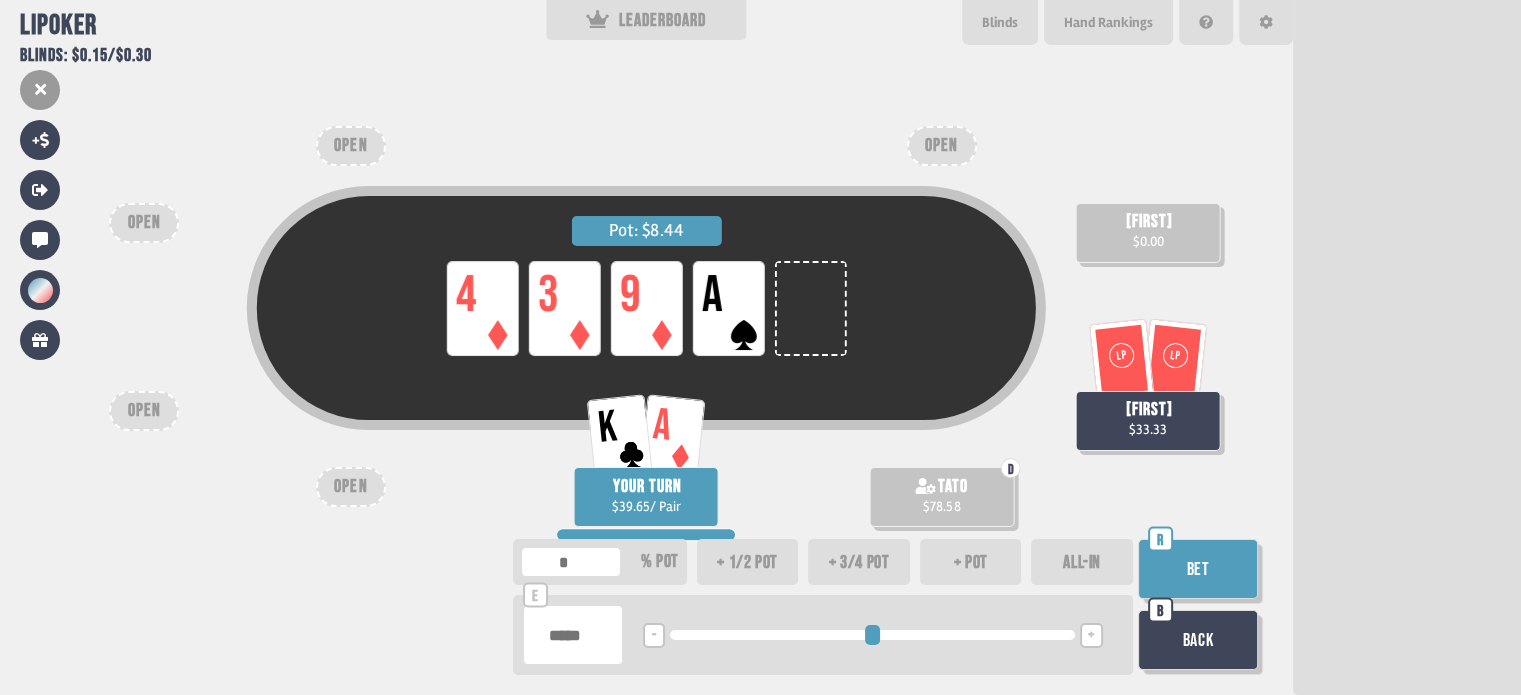 click at bounding box center (573, 635) 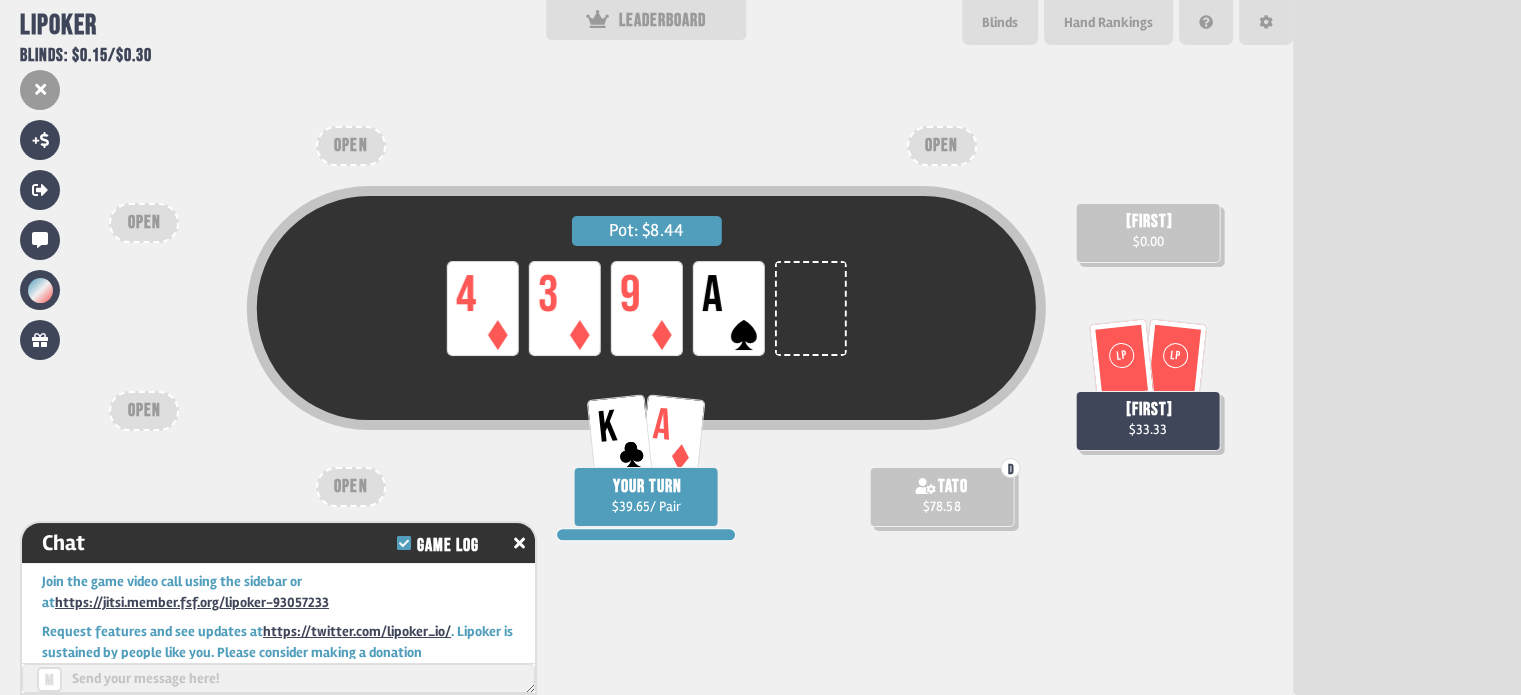 scroll, scrollTop: 27119, scrollLeft: 0, axis: vertical 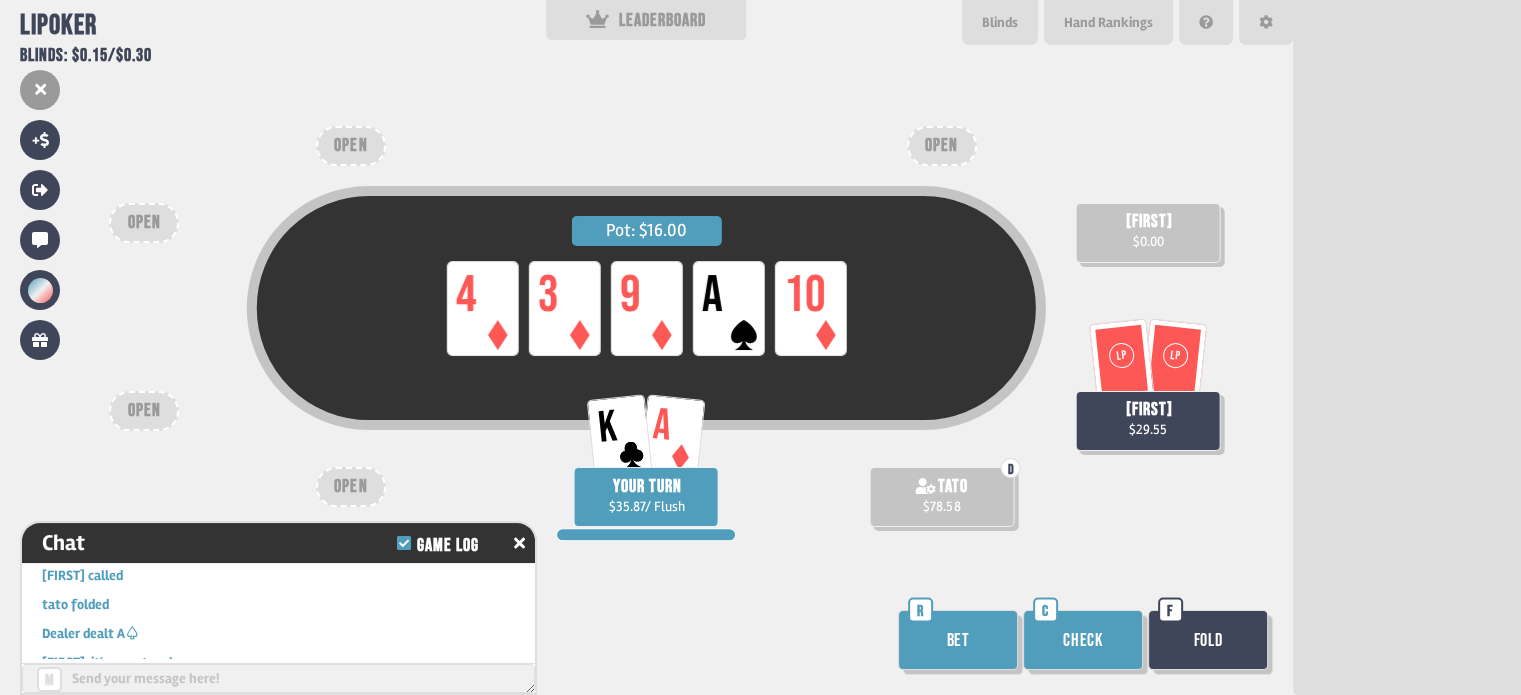 click on "Bet" at bounding box center [958, 640] 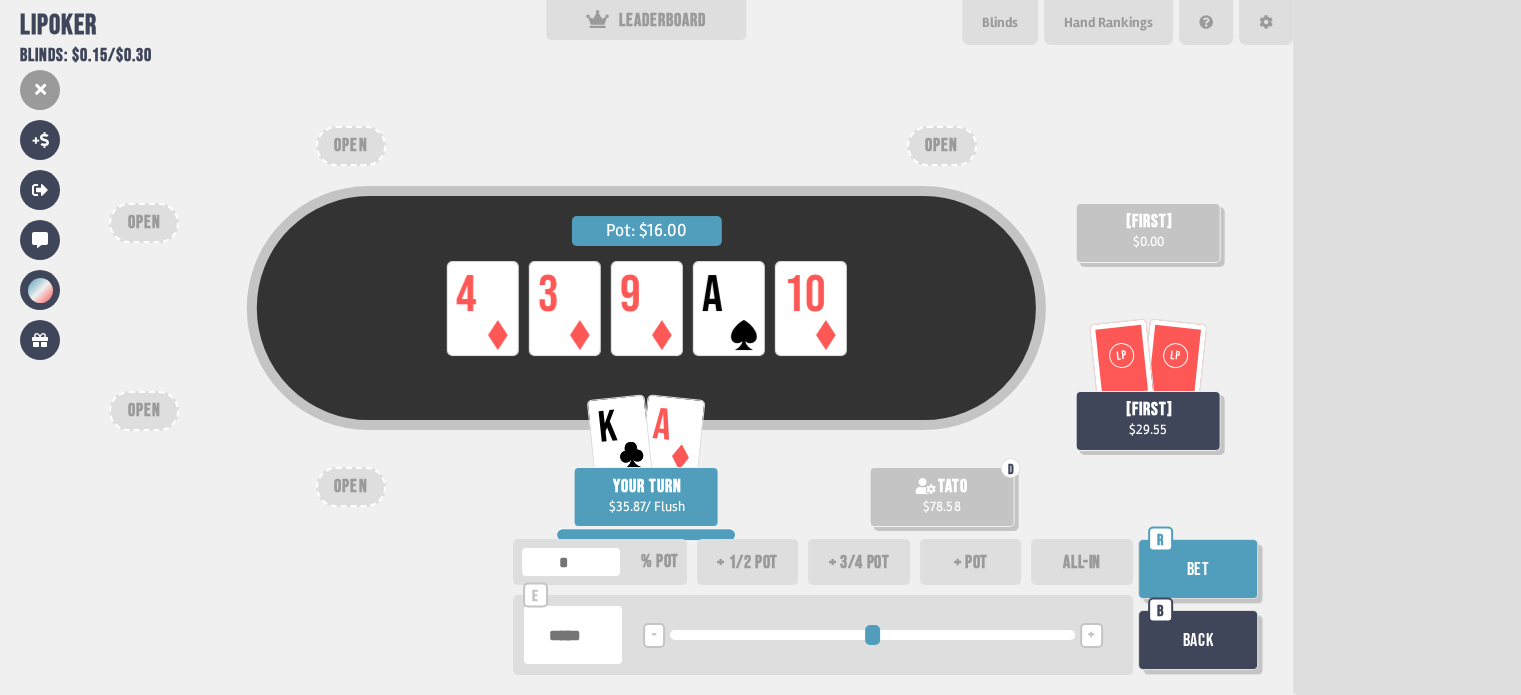 click at bounding box center [573, 635] 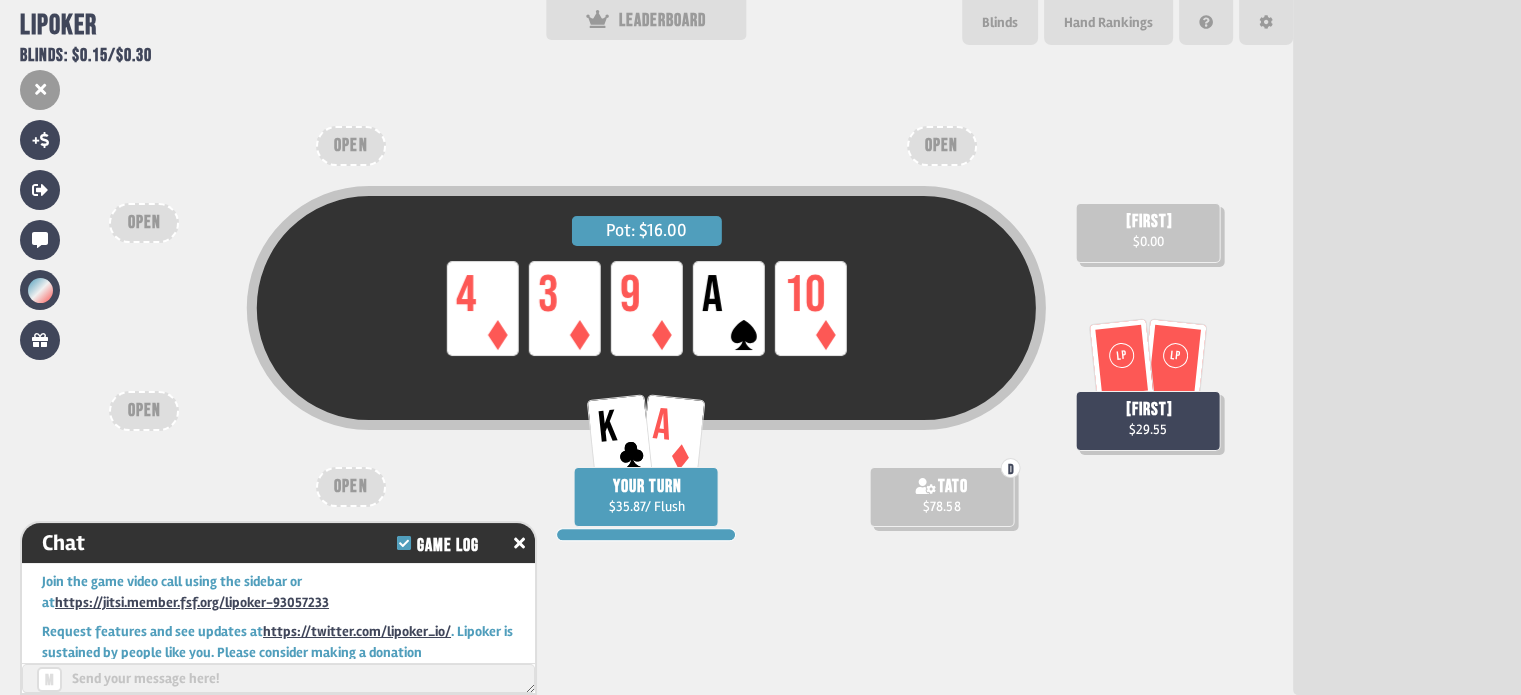 scroll, scrollTop: 27235, scrollLeft: 0, axis: vertical 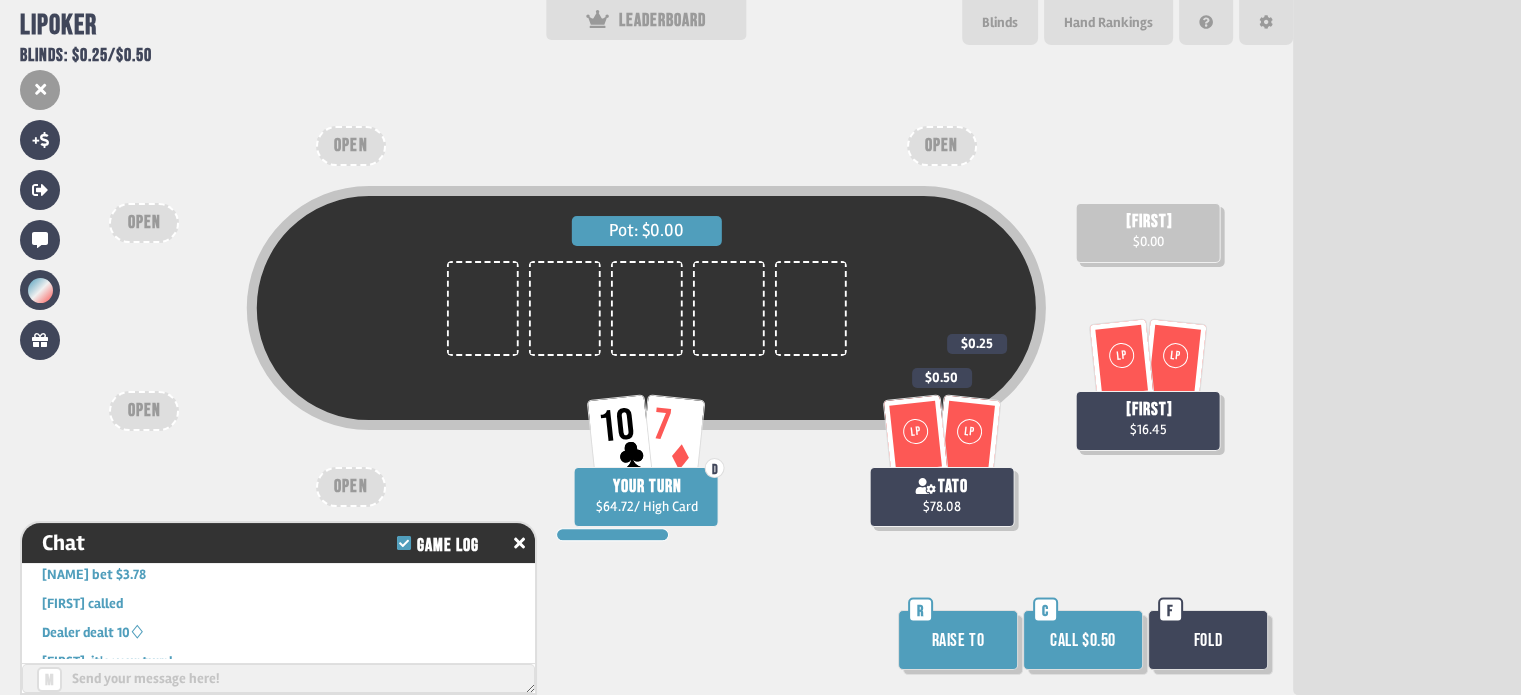 click on "Call $0.50" at bounding box center (1083, 640) 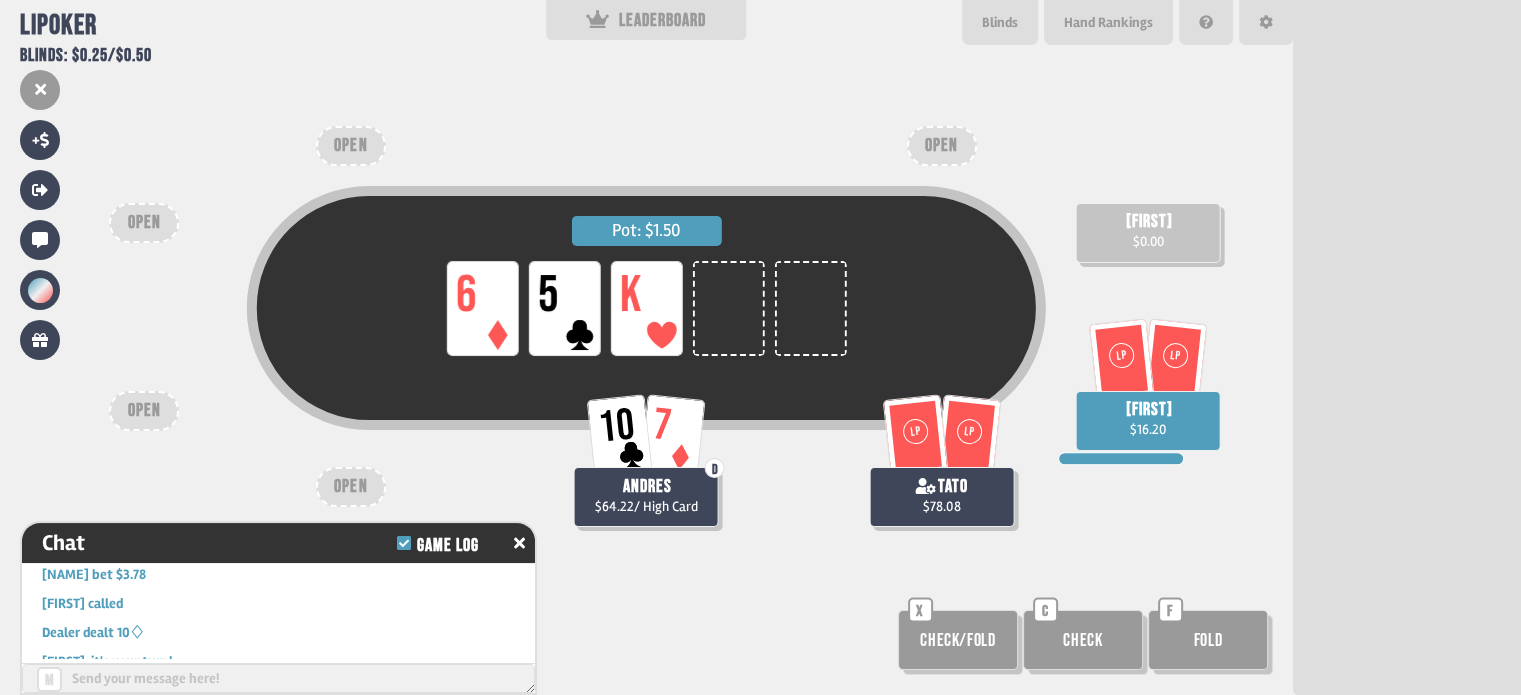 click on "Check" at bounding box center (958, 640) 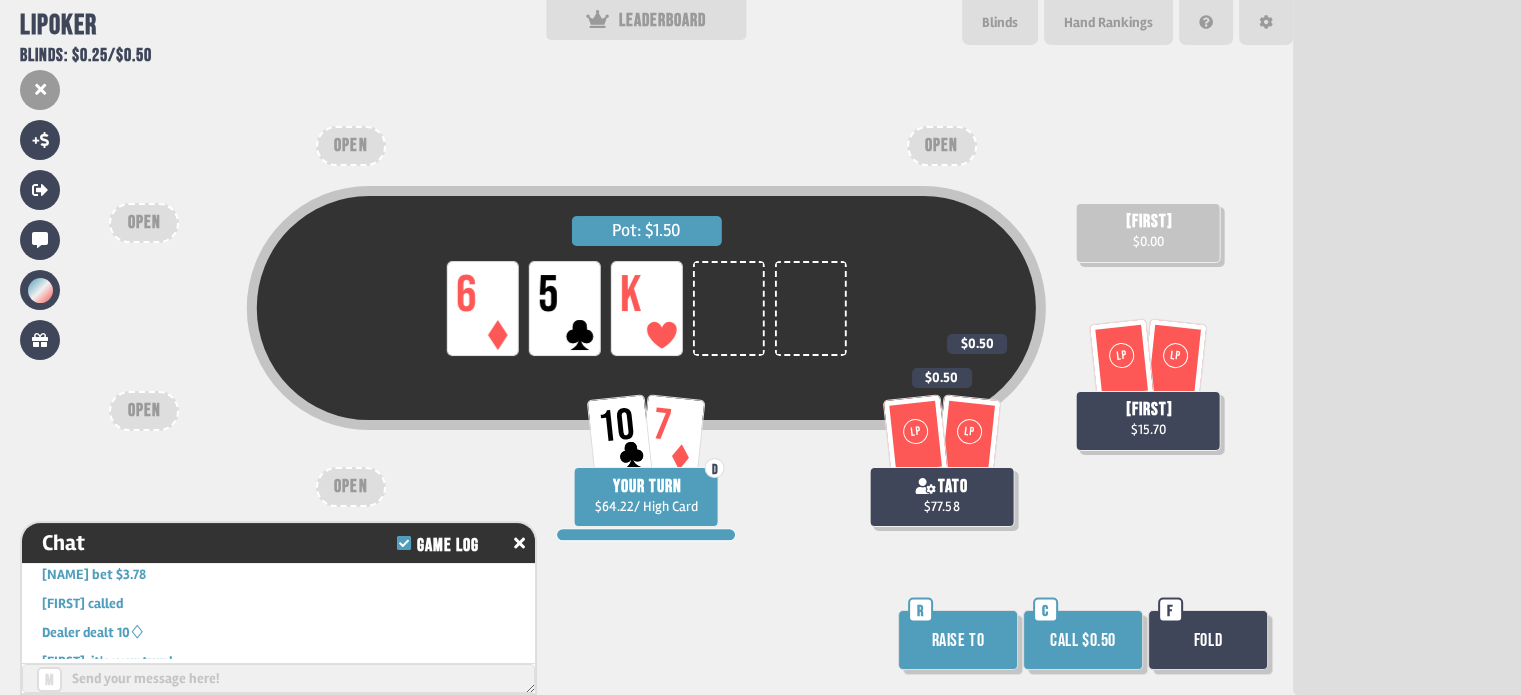 click on "Call $0.50" at bounding box center (1083, 640) 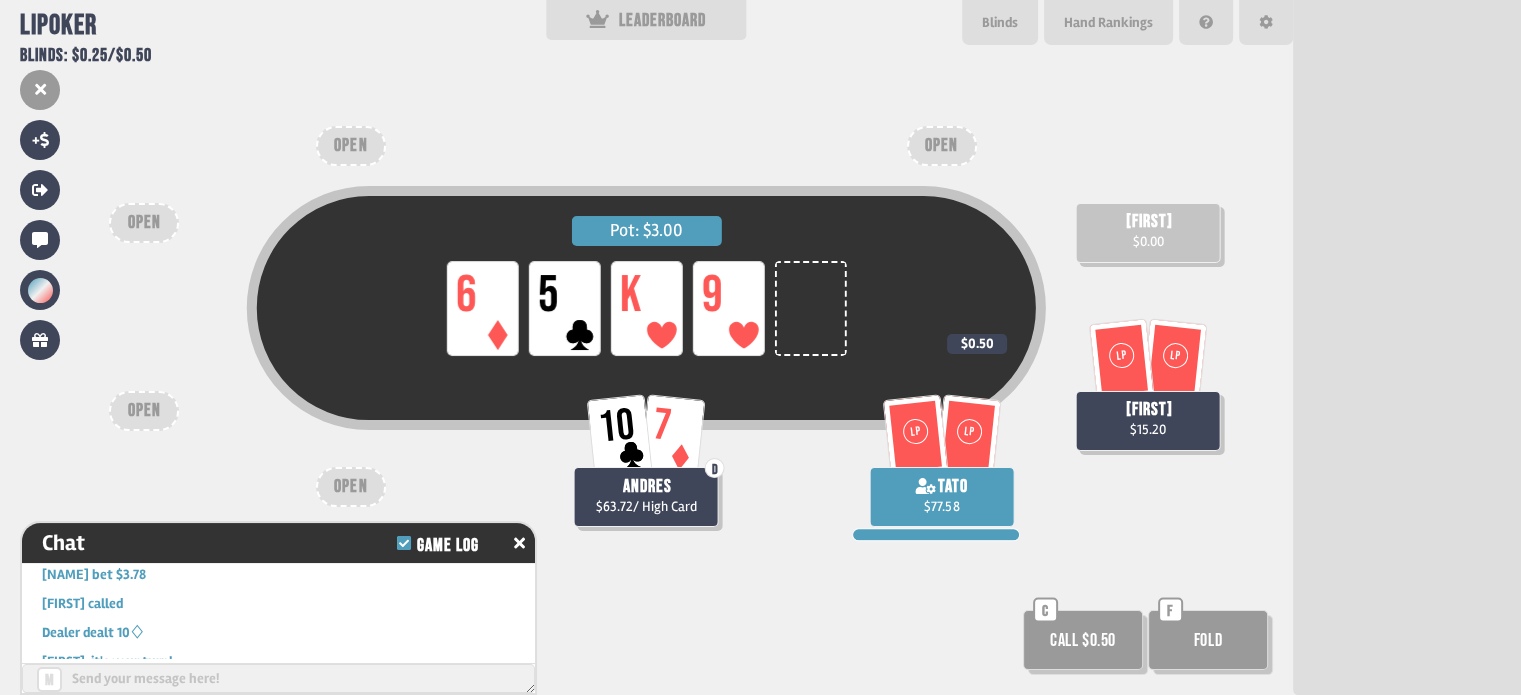 click on "Call $0.50" at bounding box center [1083, 640] 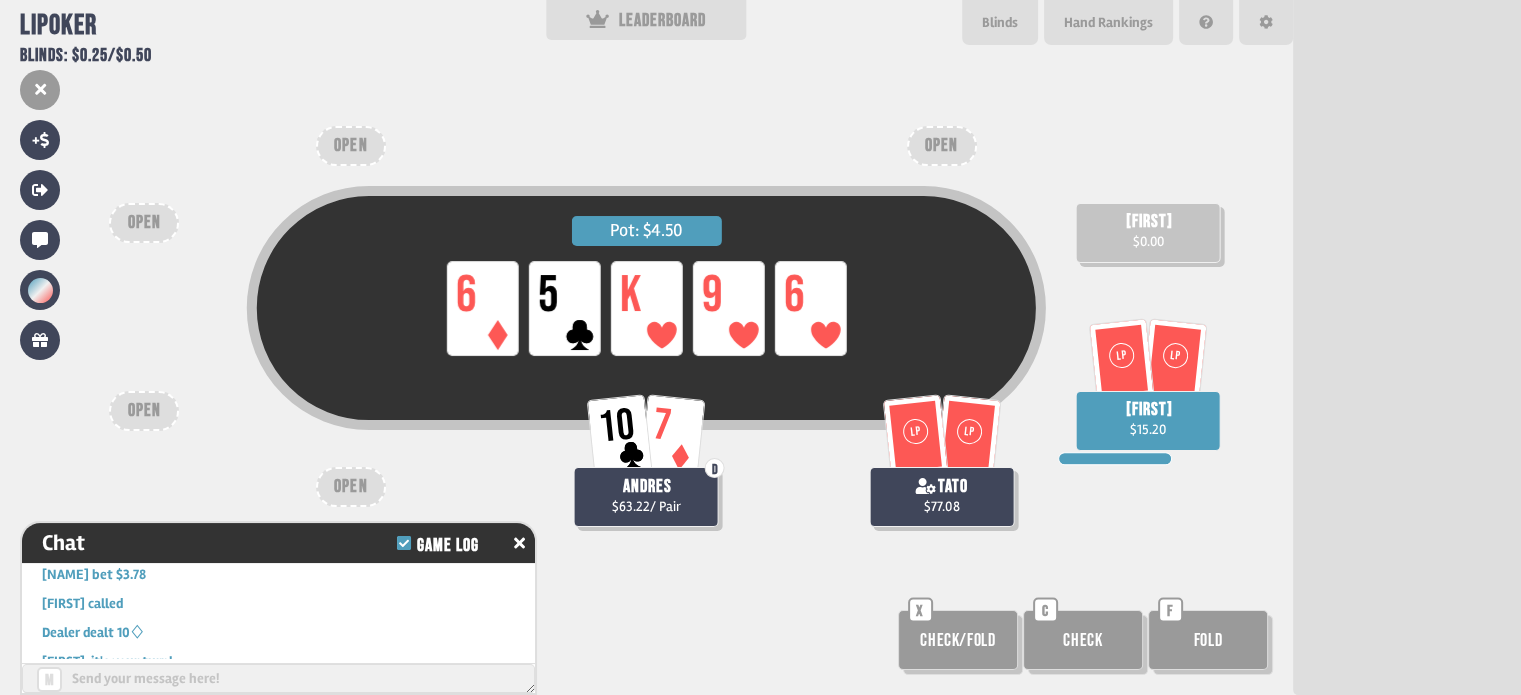 click on "Check/Fold" at bounding box center [958, 640] 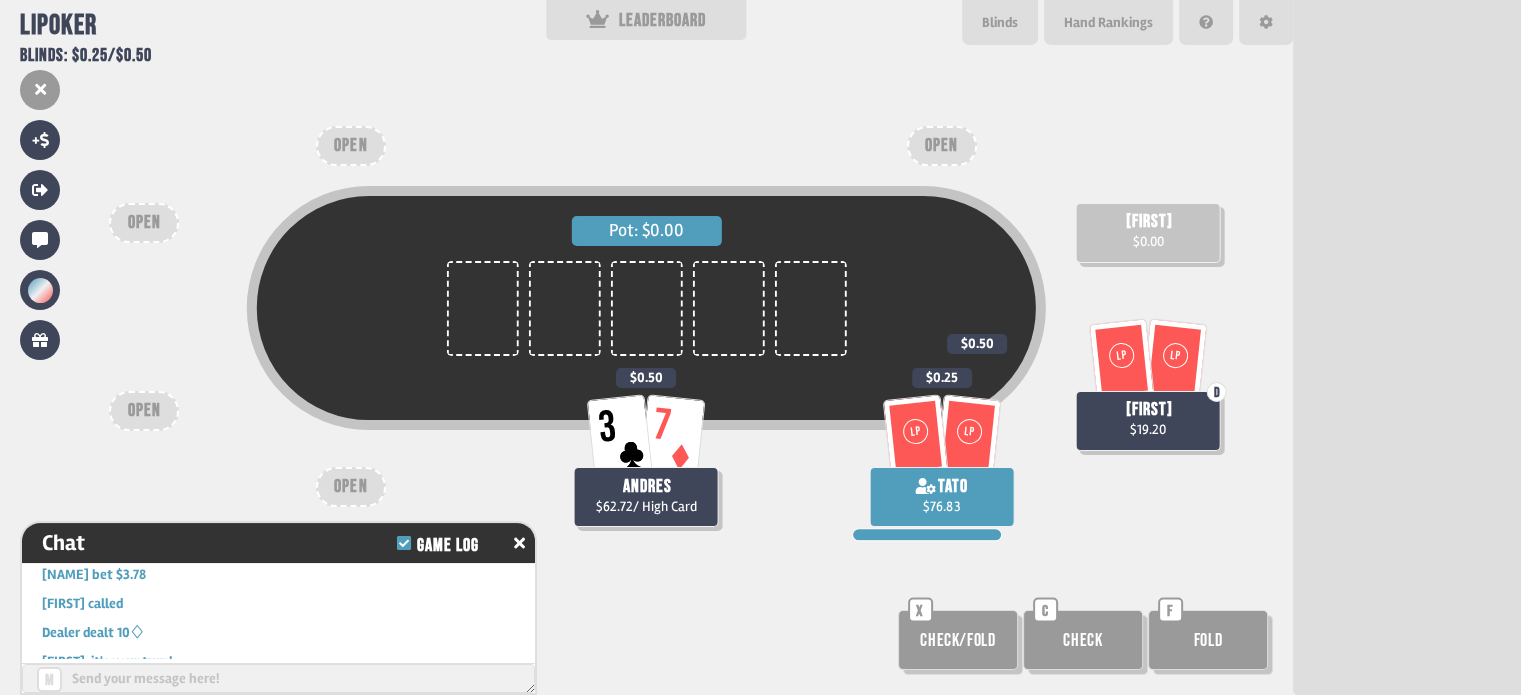click on "Check" at bounding box center [958, 640] 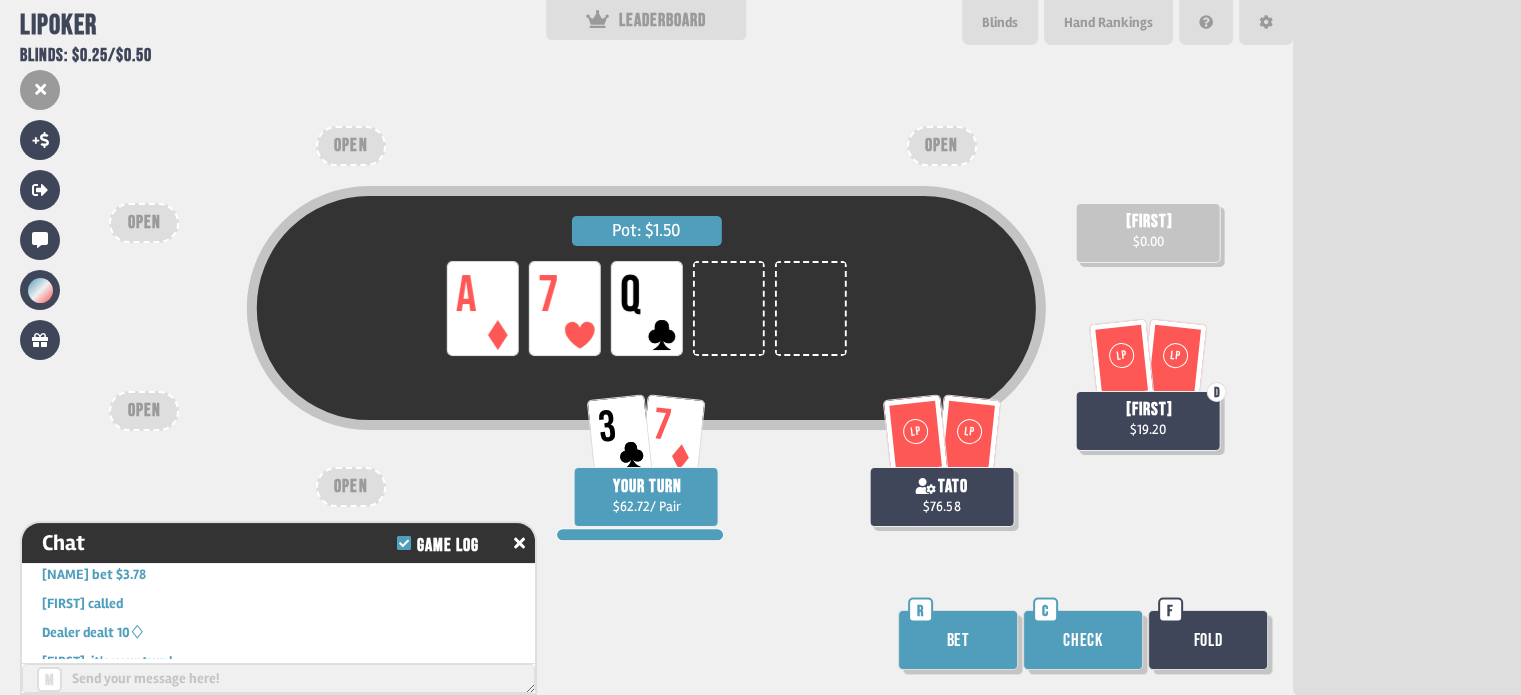 click on "Bet" at bounding box center (958, 640) 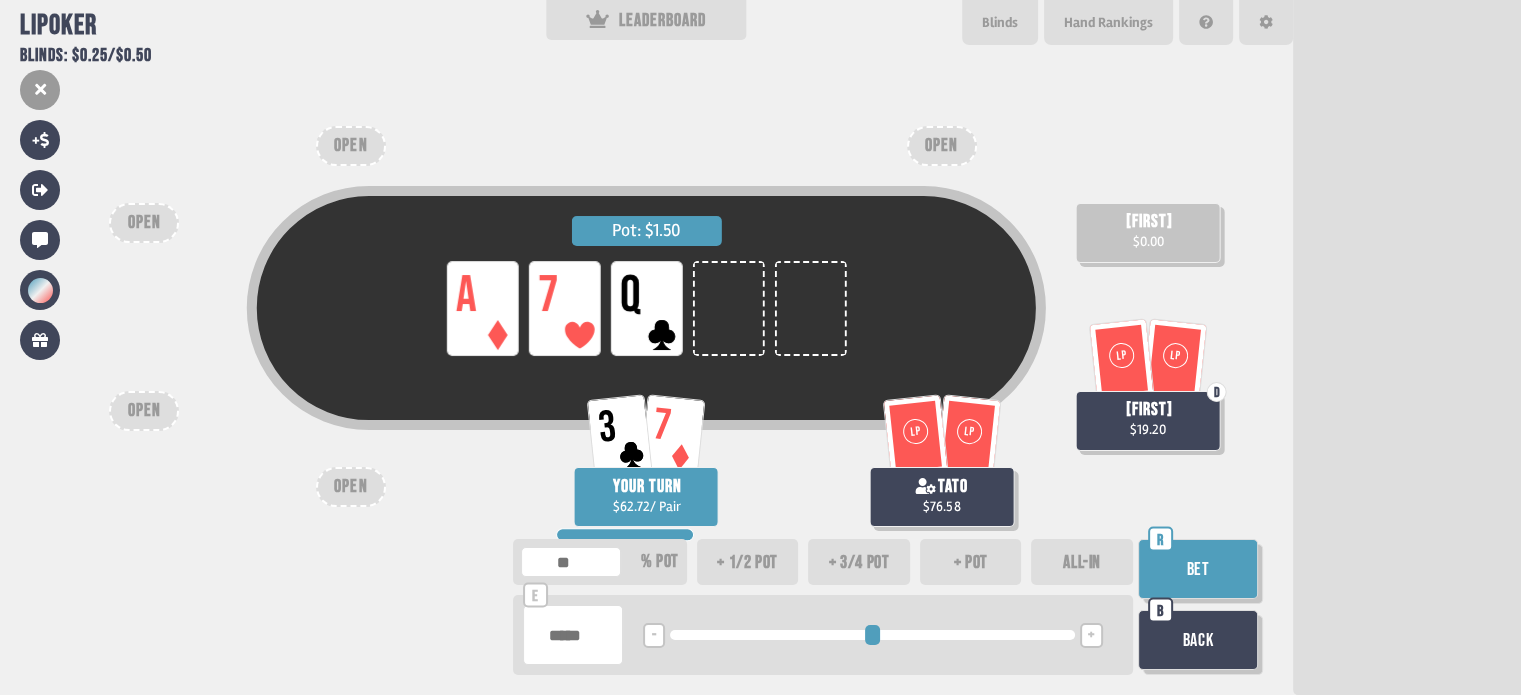click on "Bet" at bounding box center [1198, 569] 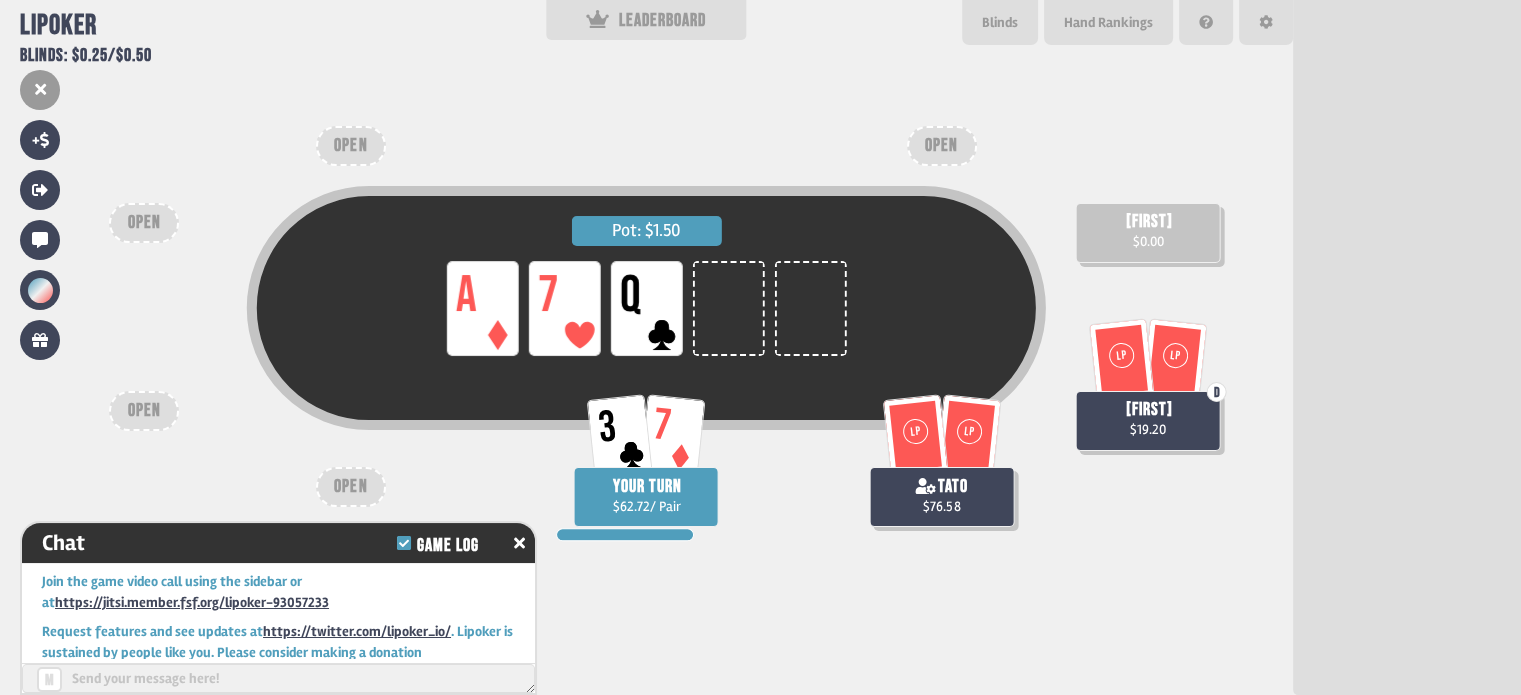 scroll, scrollTop: 28279, scrollLeft: 0, axis: vertical 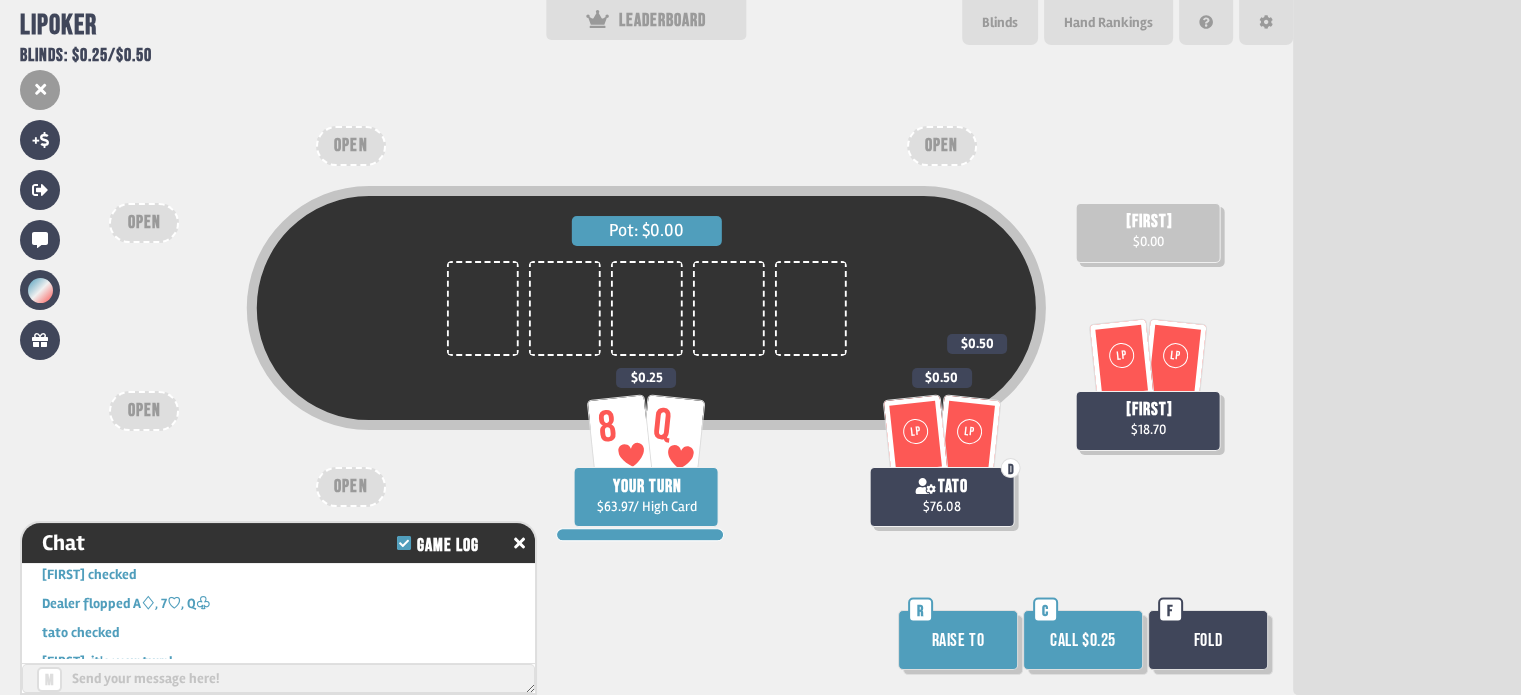 click on "Call $0.25" at bounding box center (1083, 640) 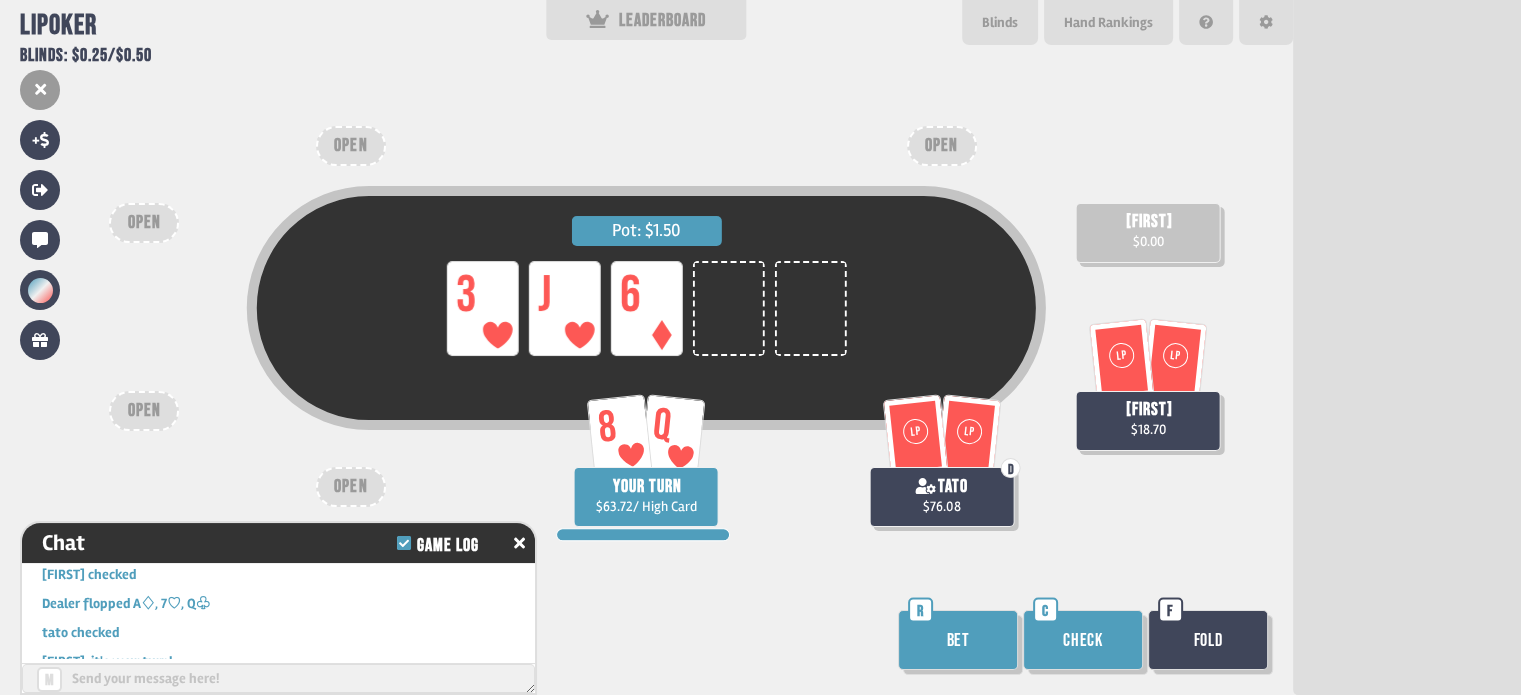 click on "Bet" at bounding box center [958, 640] 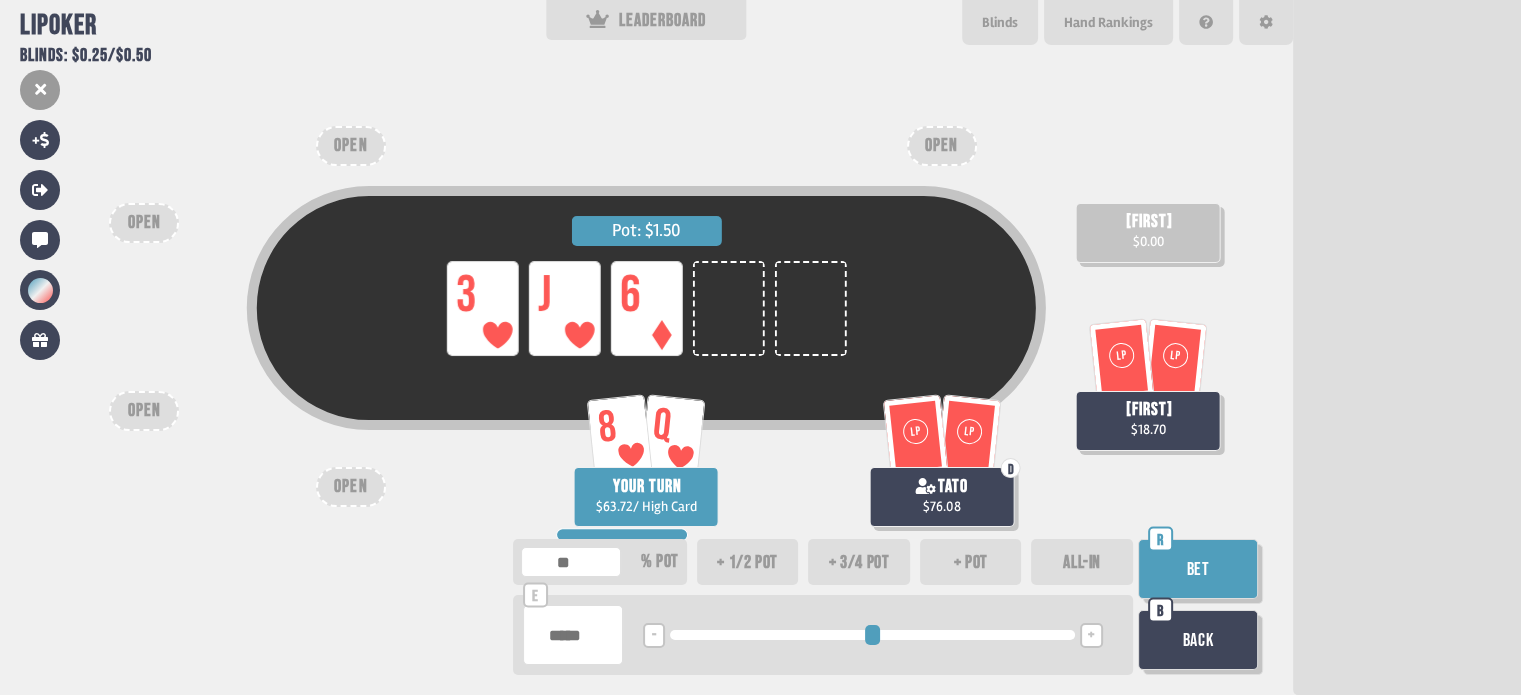 click at bounding box center [573, 635] 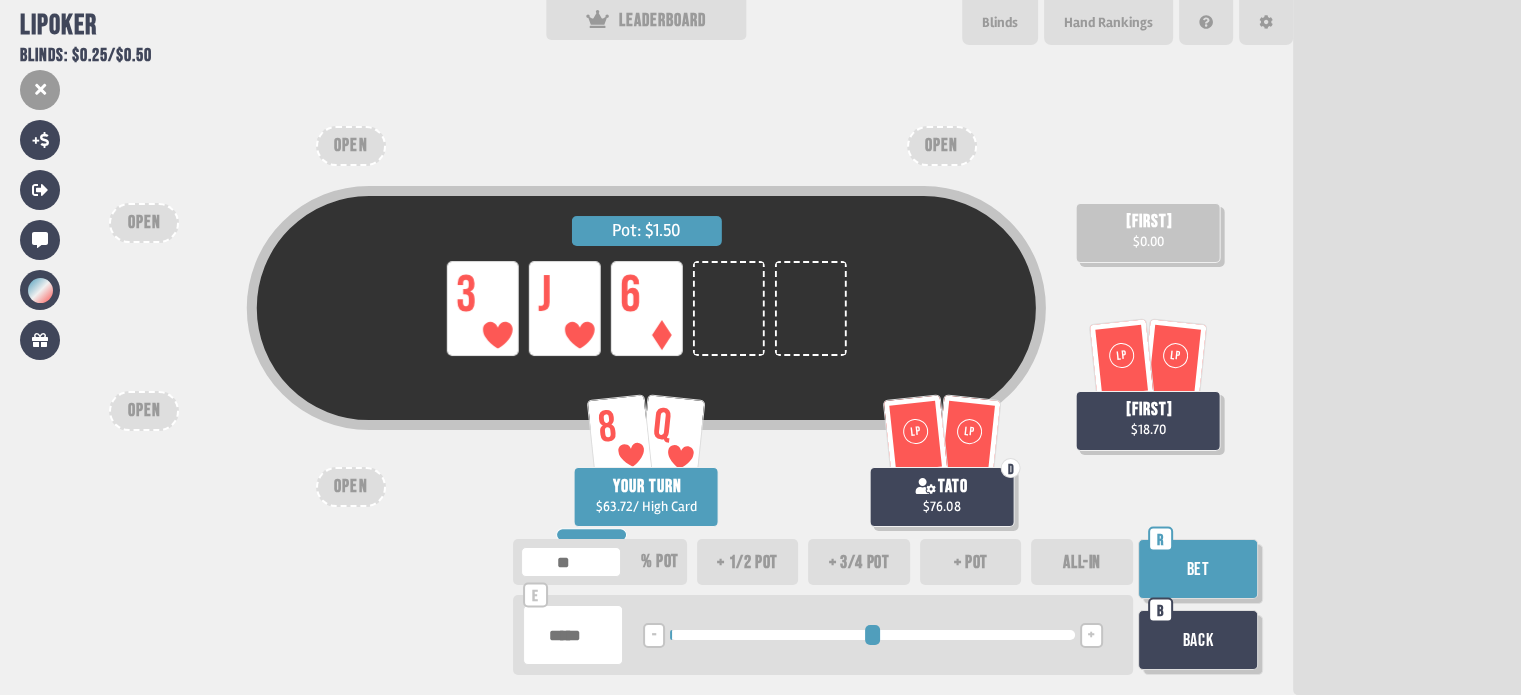 type on "****" 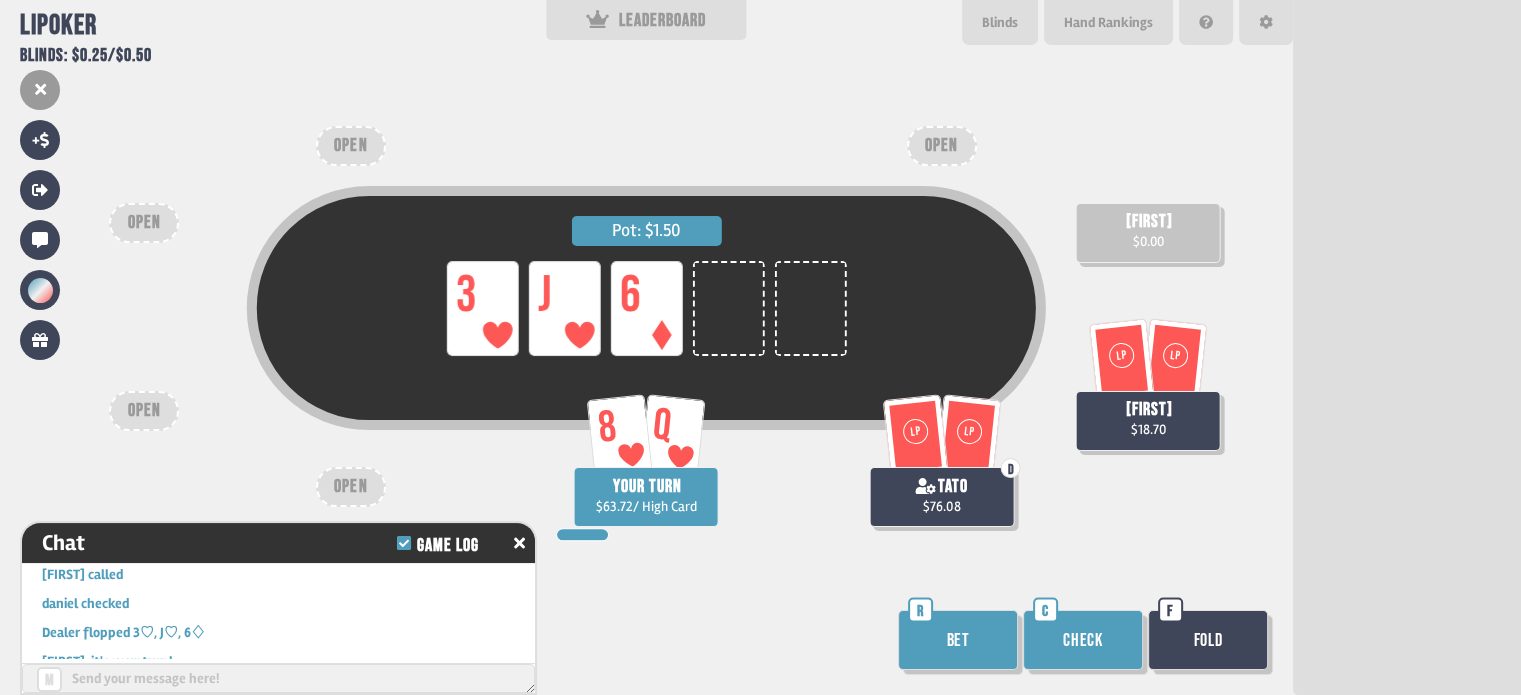scroll, scrollTop: 28684, scrollLeft: 0, axis: vertical 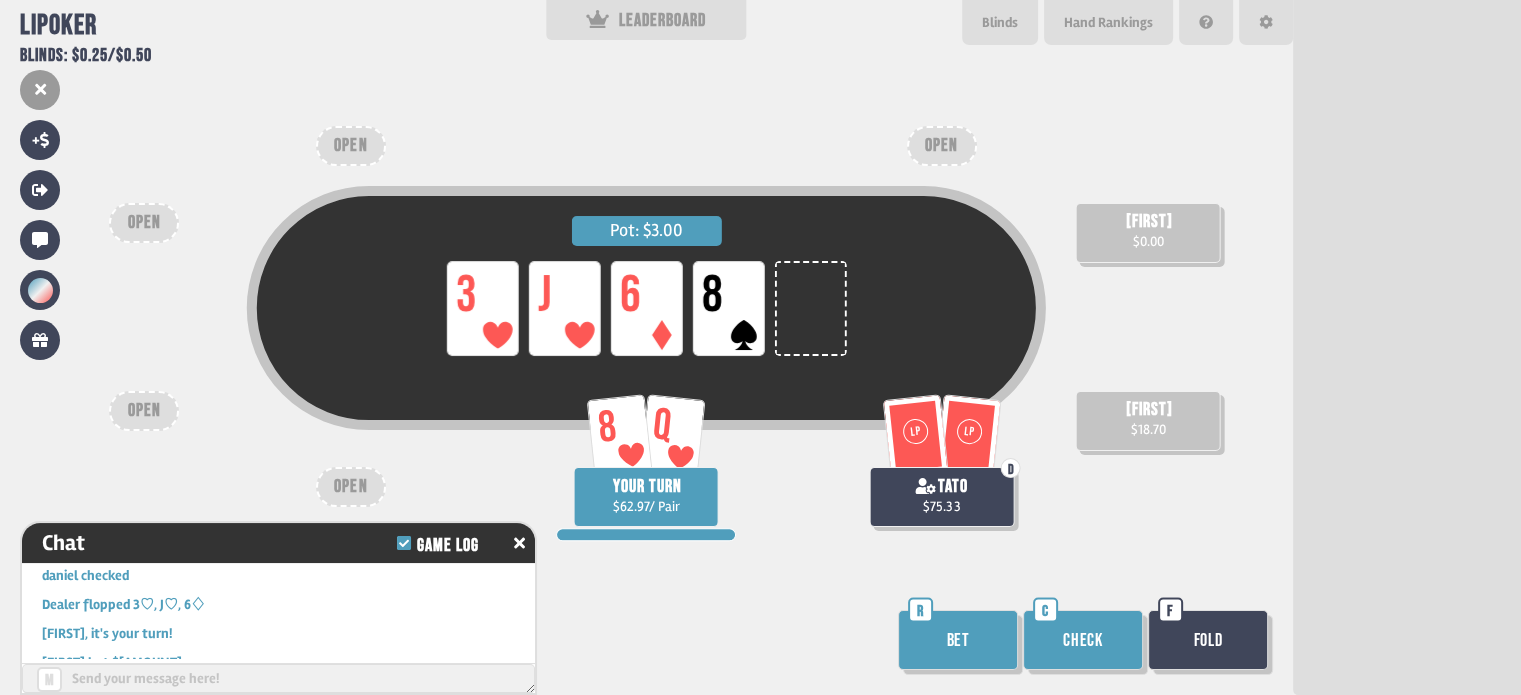 click on "Bet" at bounding box center [958, 640] 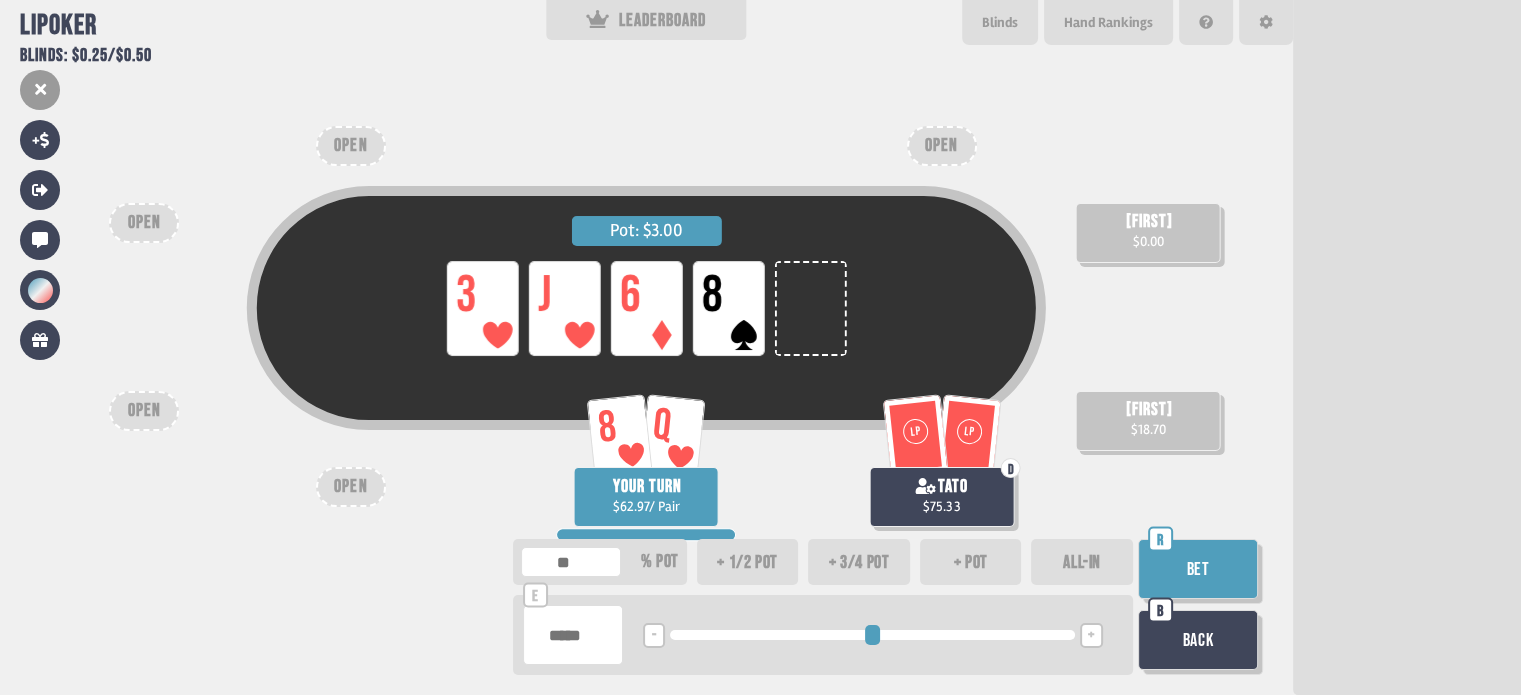 click at bounding box center (573, 635) 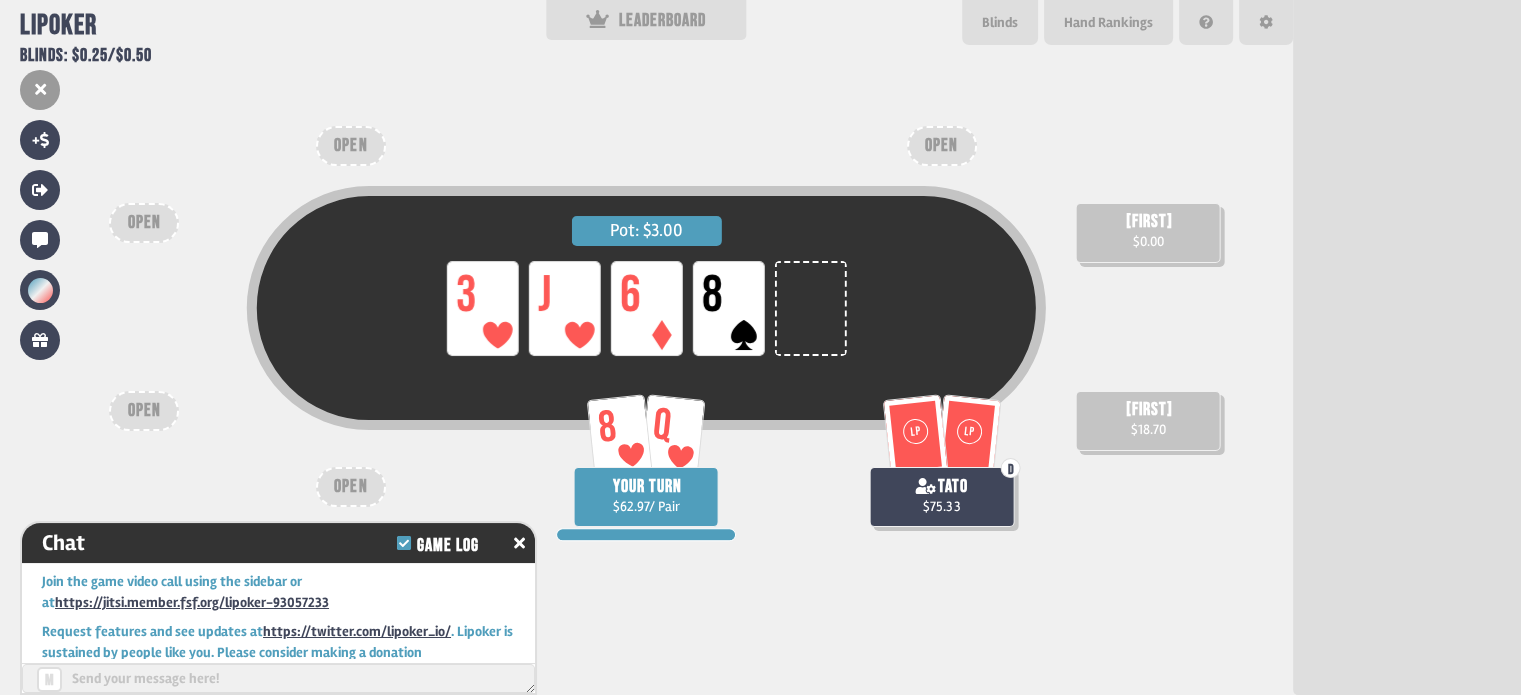 scroll, scrollTop: 28800, scrollLeft: 0, axis: vertical 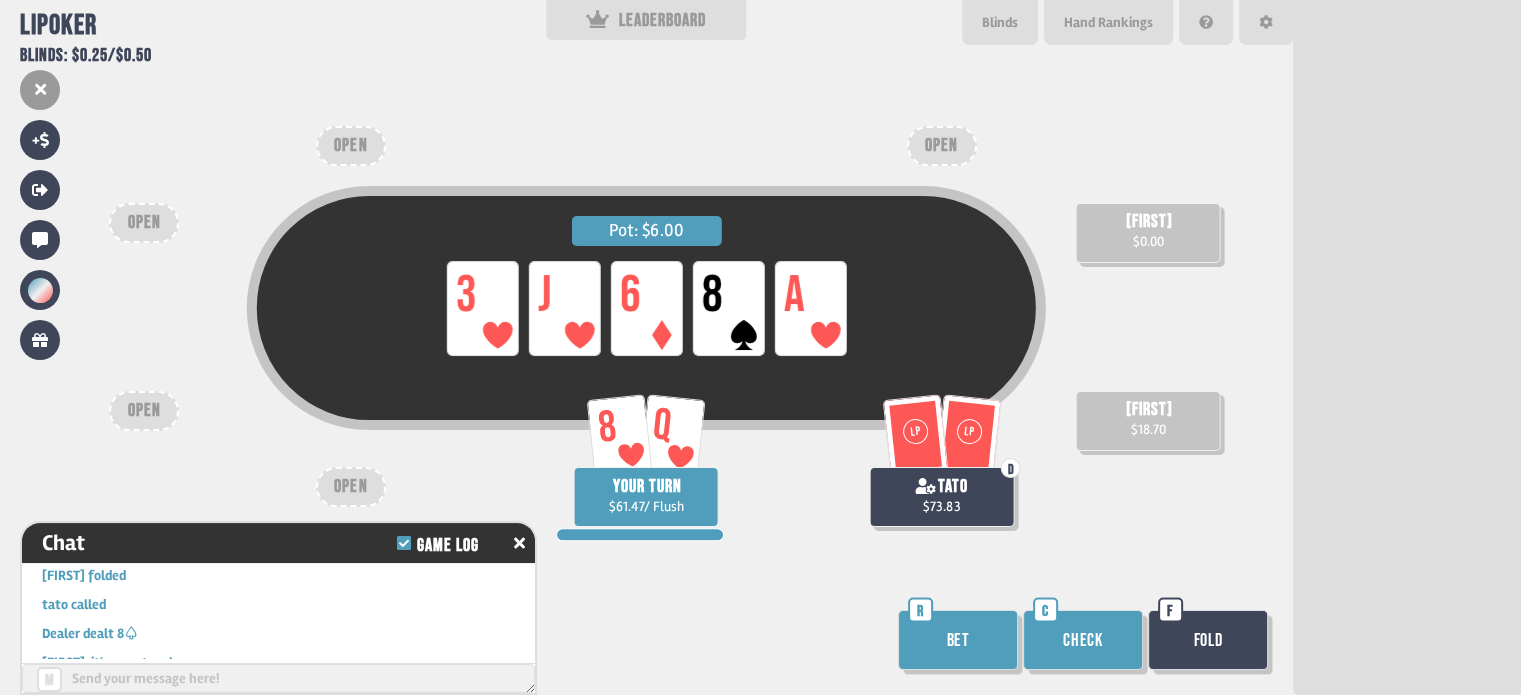 click on "Bet" at bounding box center (958, 640) 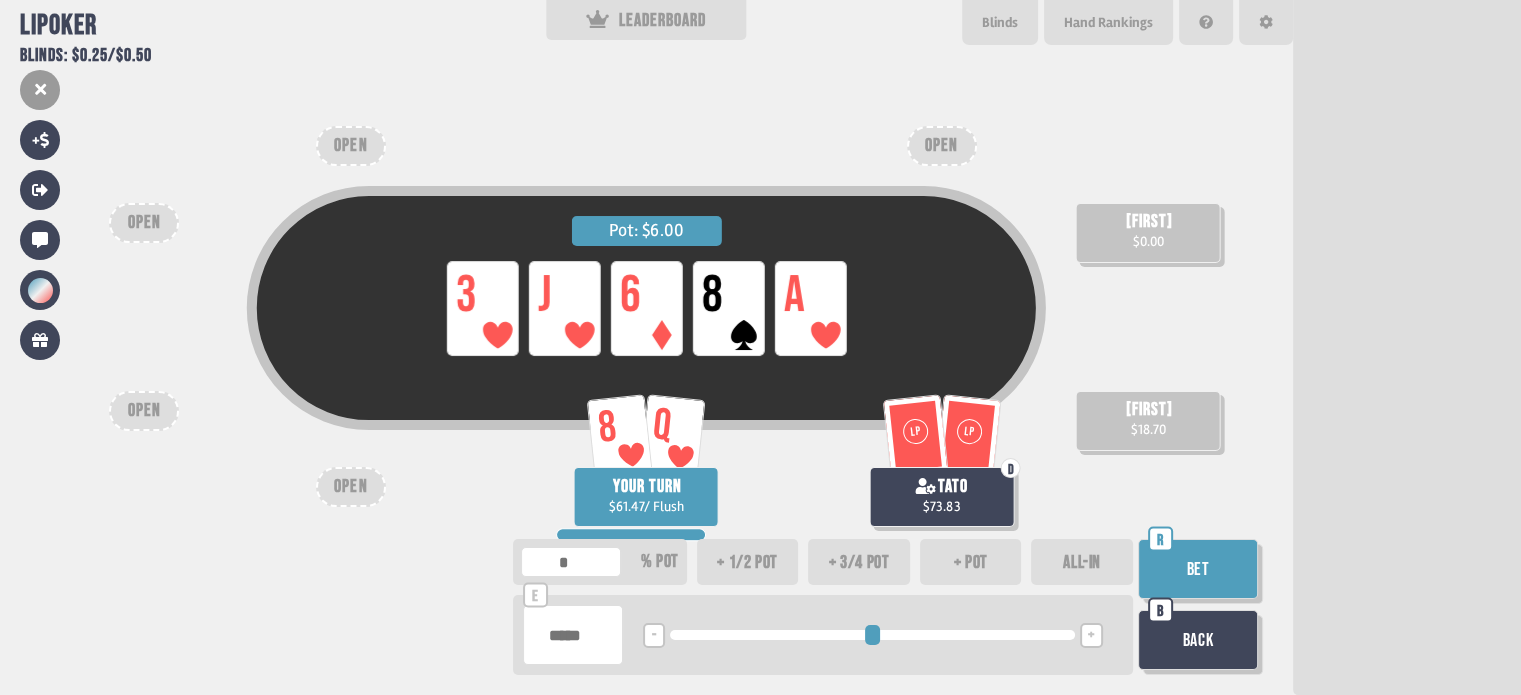 click at bounding box center [573, 635] 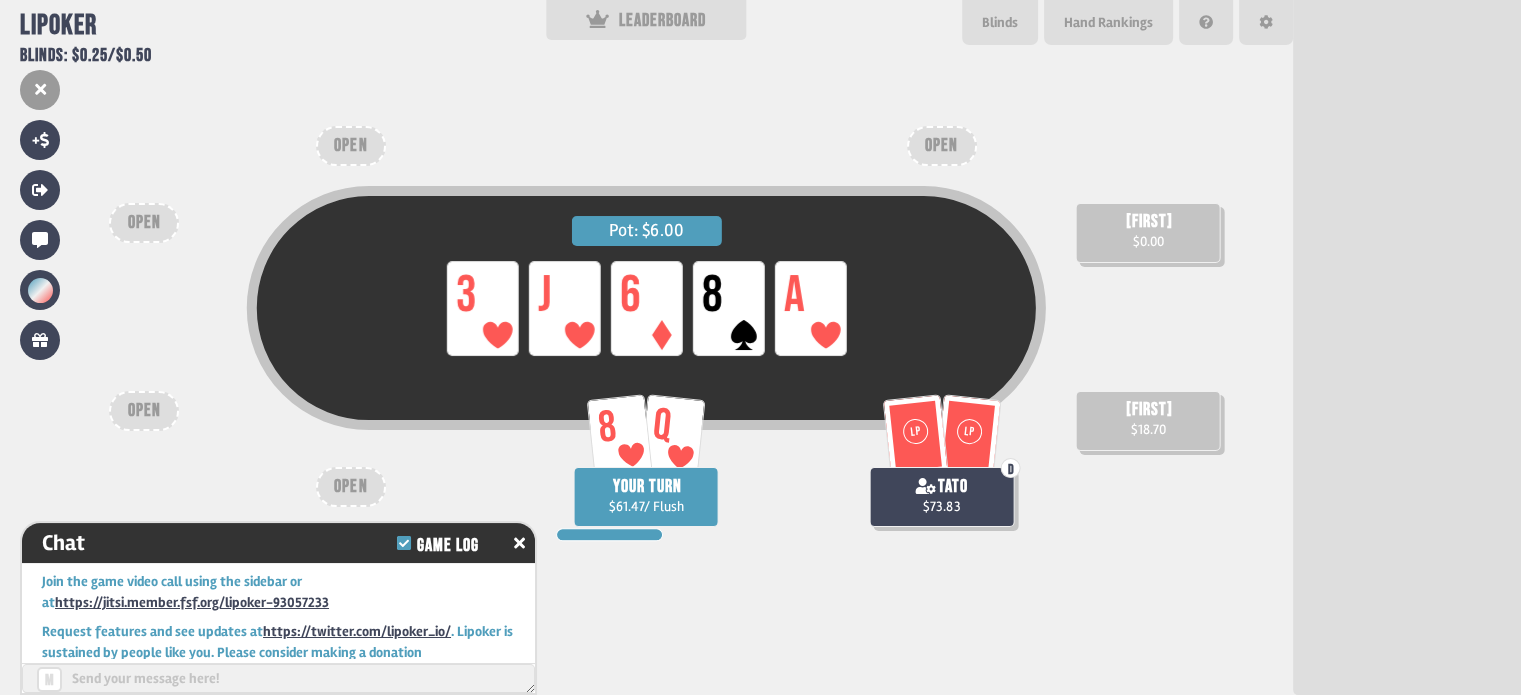 scroll, scrollTop: 28916, scrollLeft: 0, axis: vertical 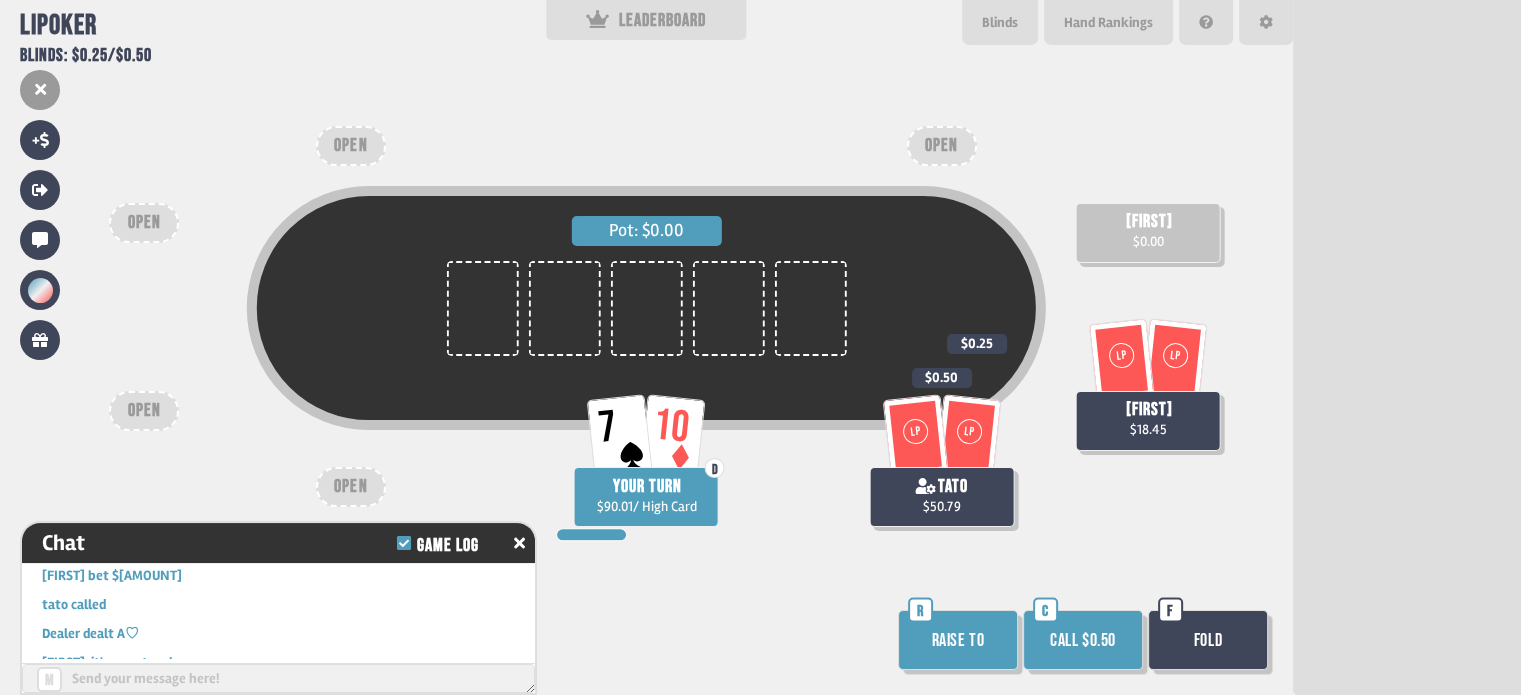 click on "Call $0.50" at bounding box center (1083, 640) 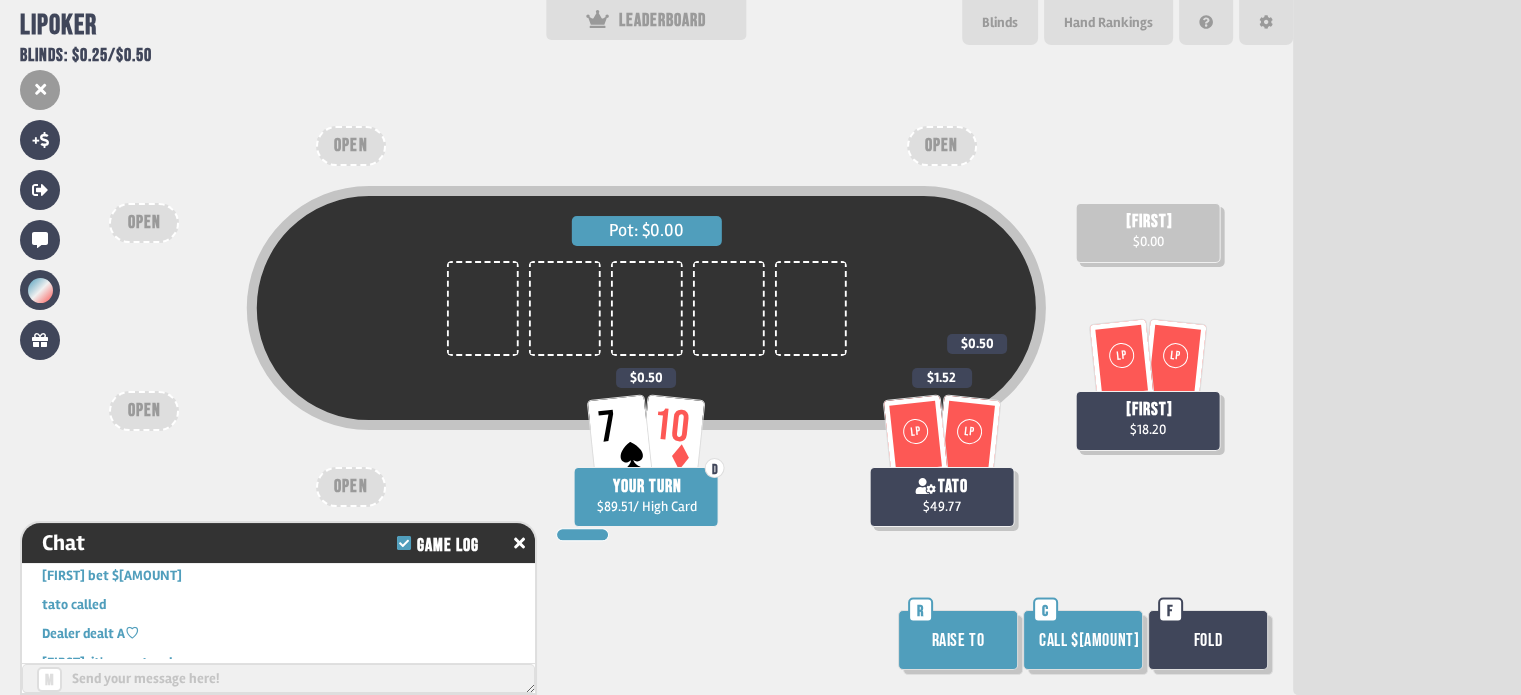 click on "Call $[AMOUNT]" at bounding box center (1083, 640) 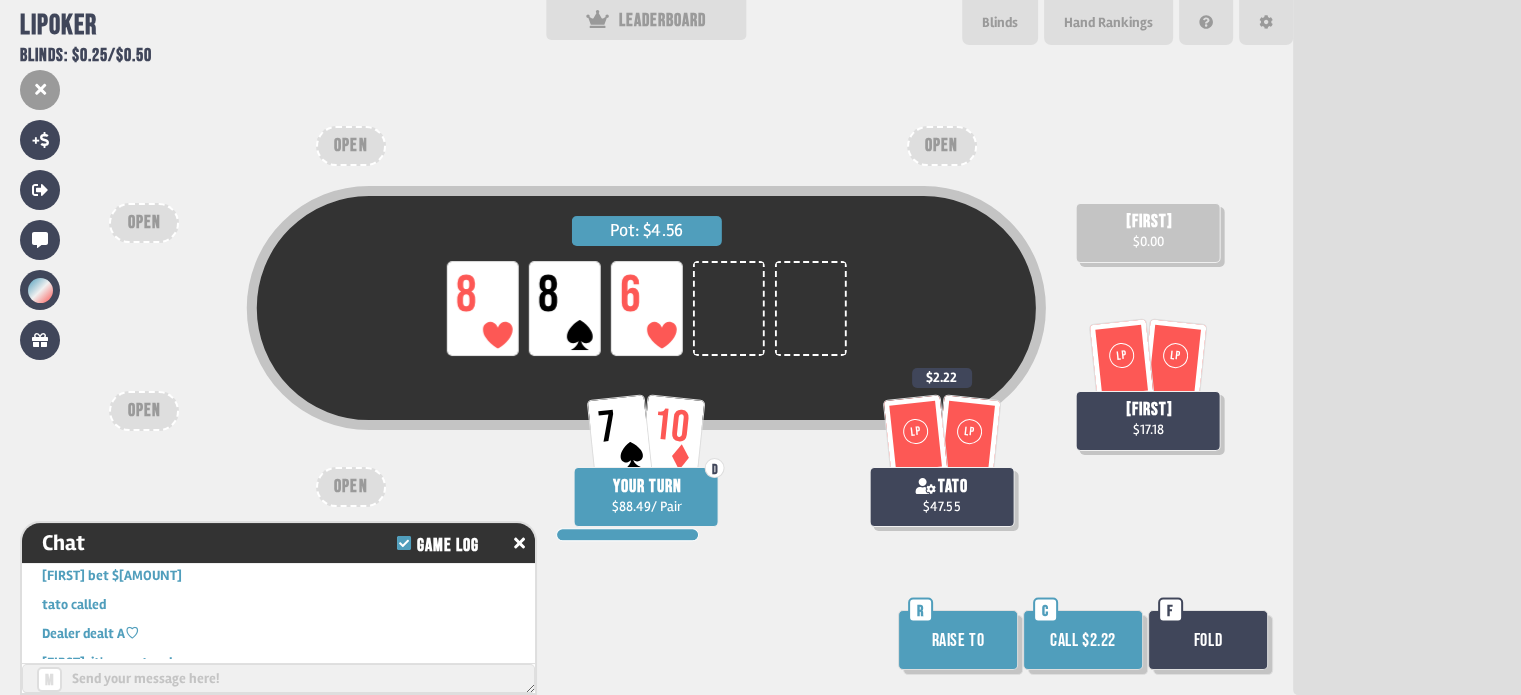 click on "Fold" at bounding box center (1208, 640) 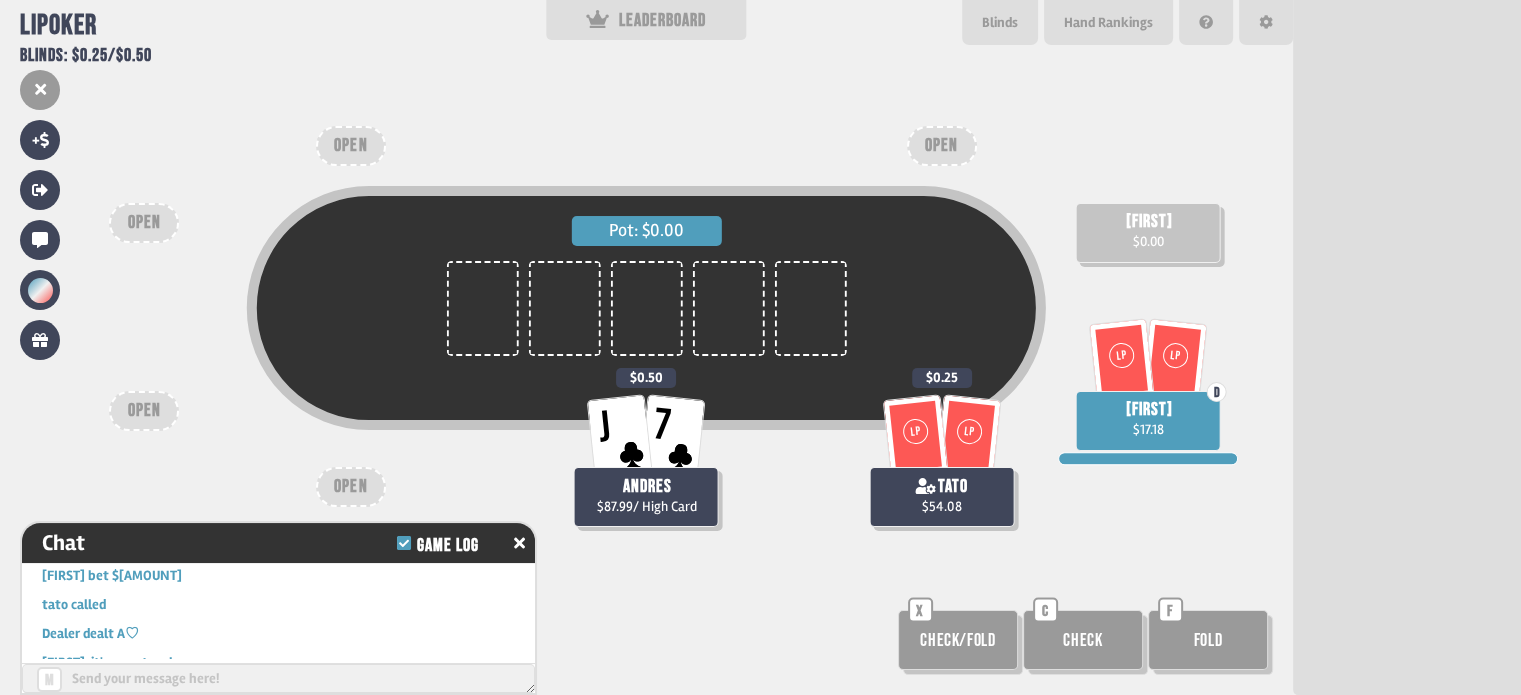 scroll, scrollTop: 98, scrollLeft: 0, axis: vertical 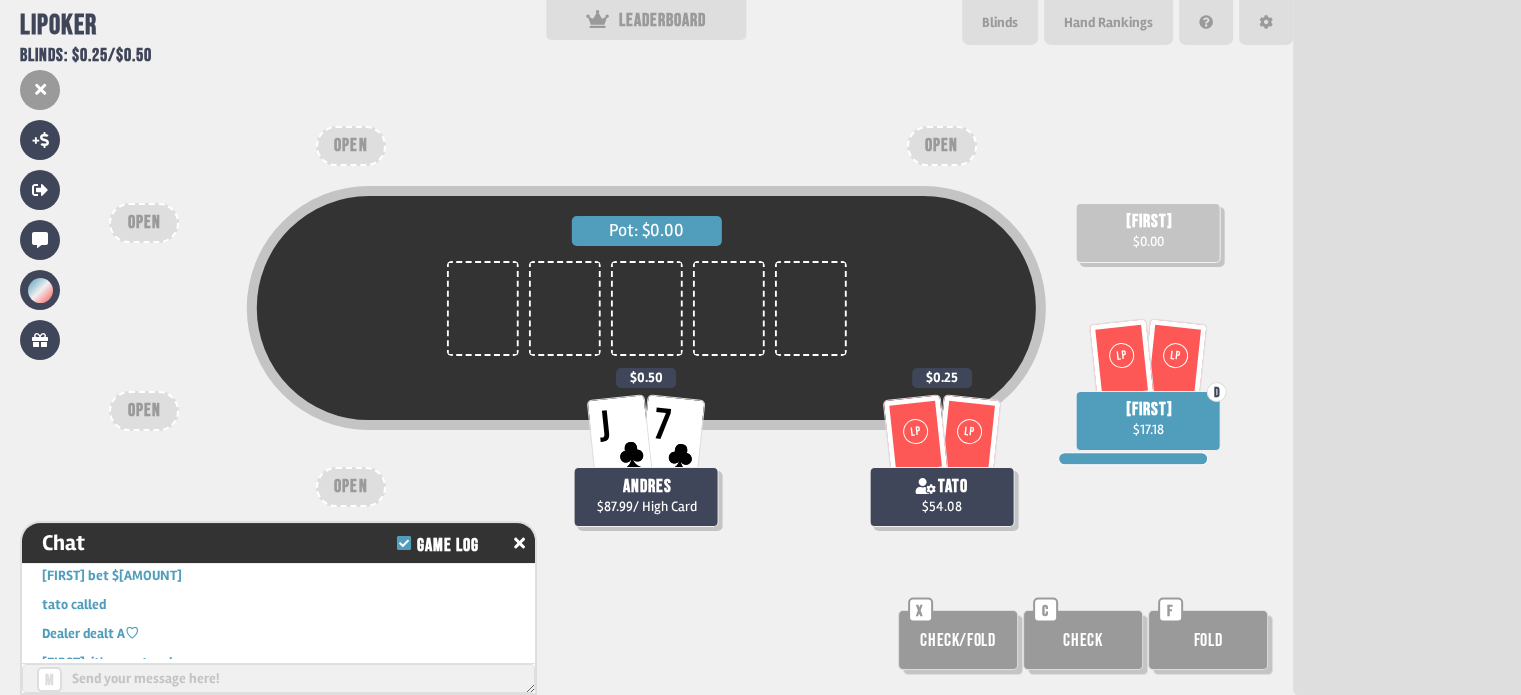 click on "Check" at bounding box center [958, 640] 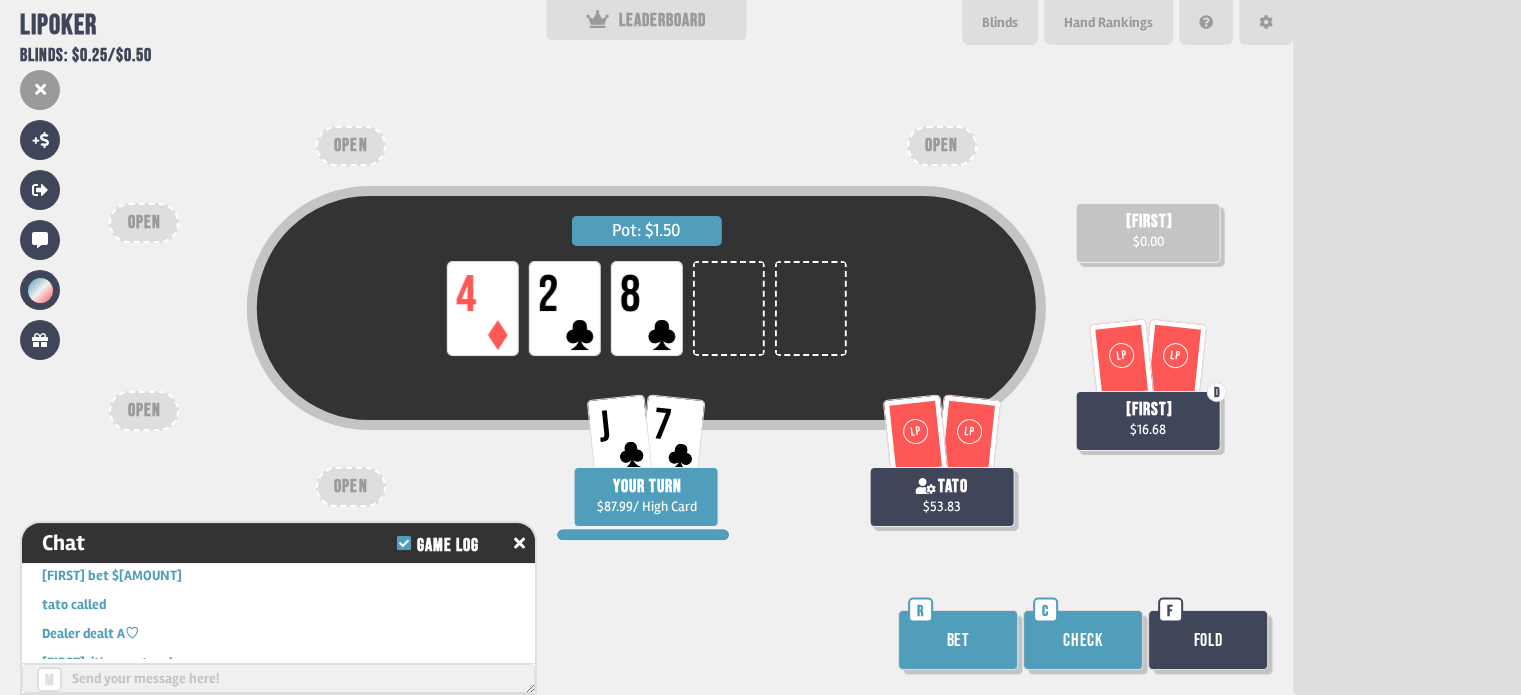 click on "Bet" at bounding box center [958, 640] 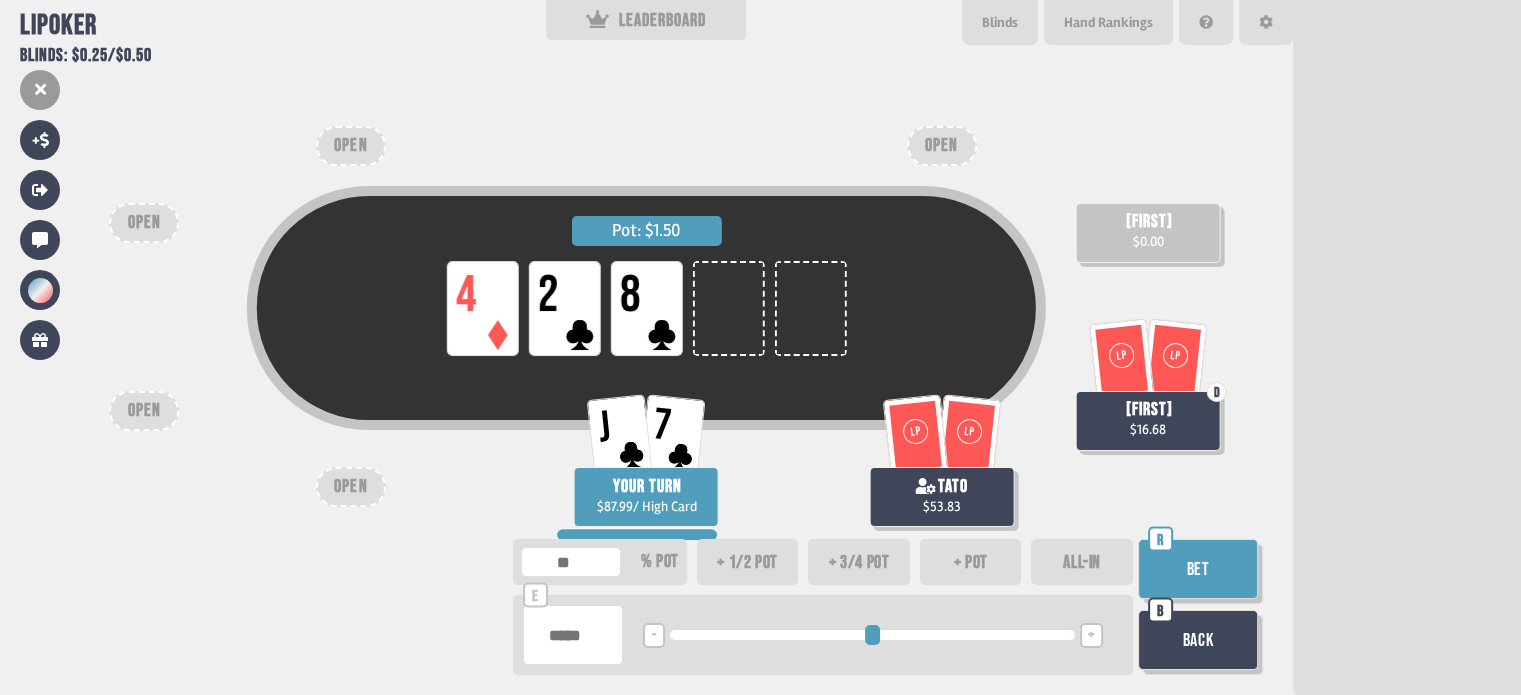 click at bounding box center [573, 635] 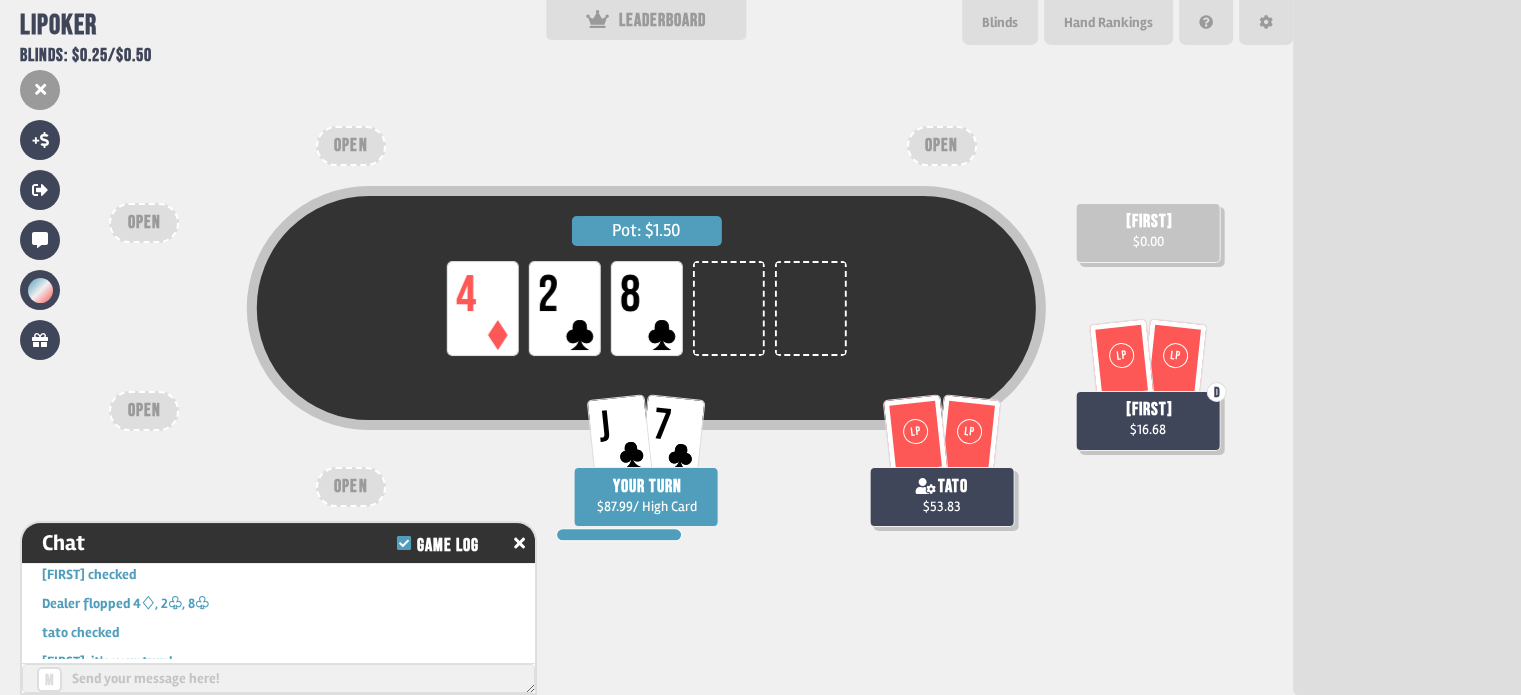 scroll, scrollTop: 29844, scrollLeft: 0, axis: vertical 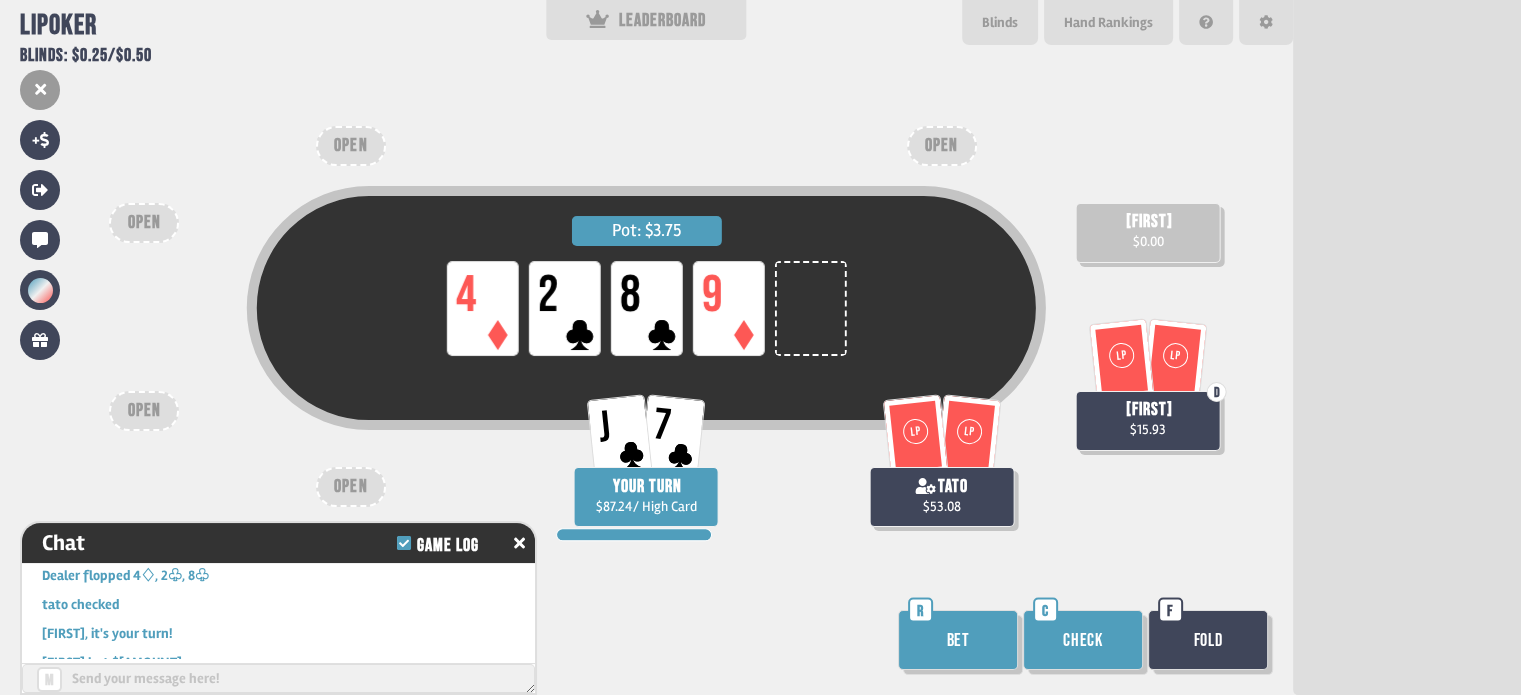 click on "Bet" at bounding box center [958, 640] 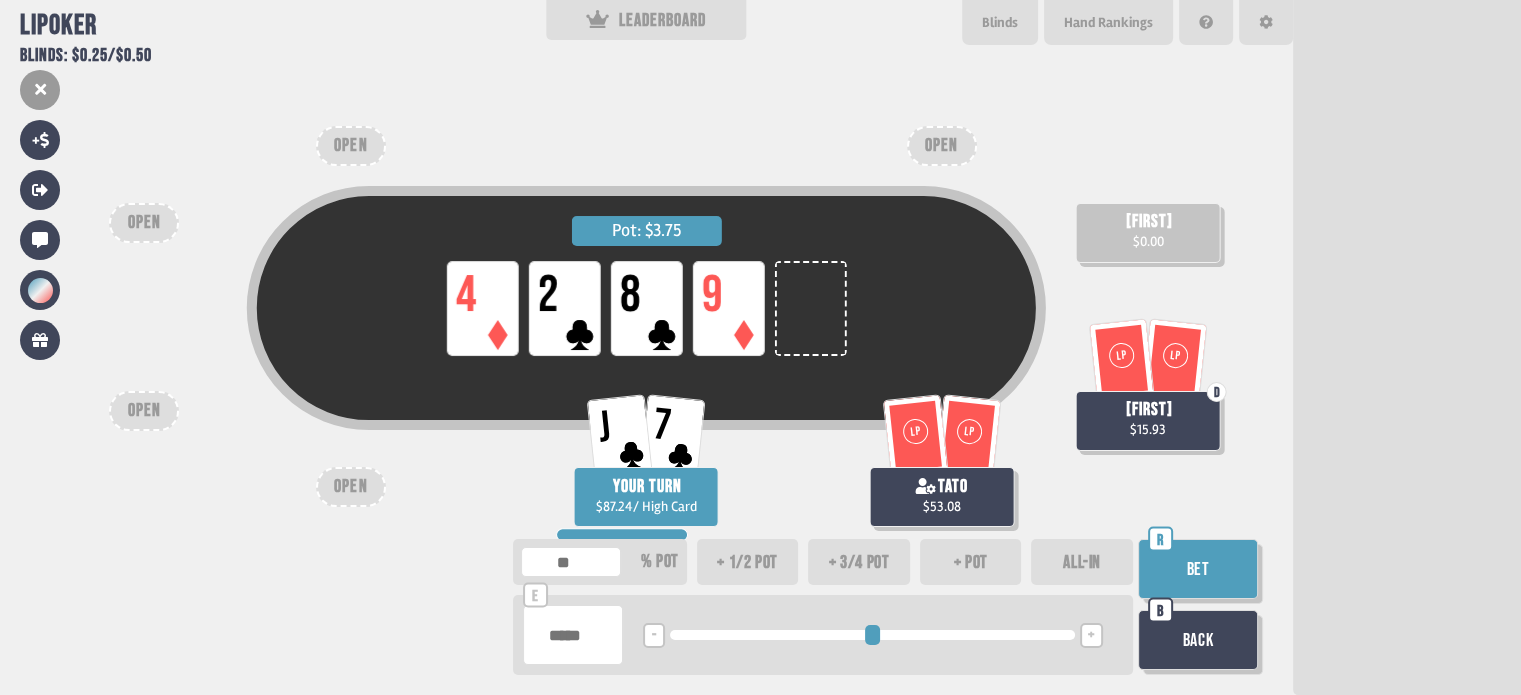 click at bounding box center [573, 635] 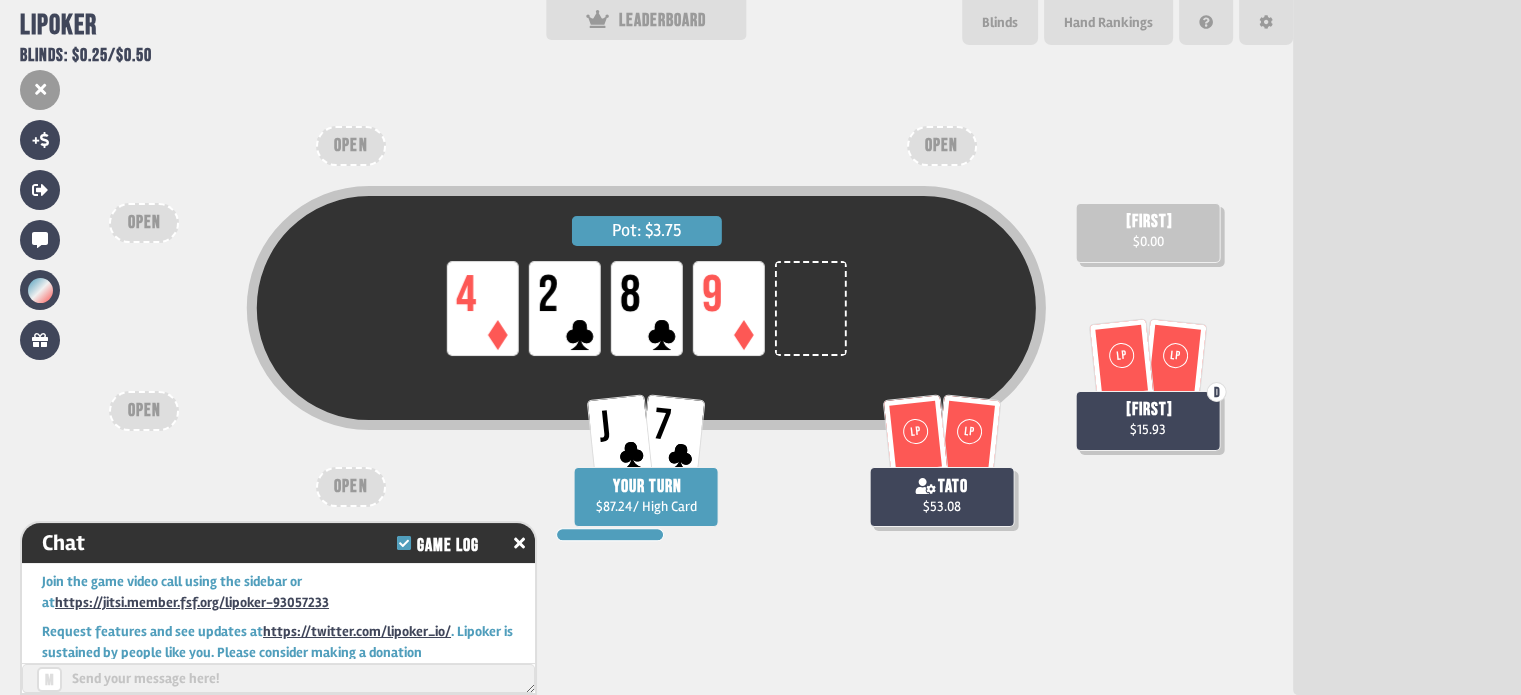 scroll, scrollTop: 29990, scrollLeft: 0, axis: vertical 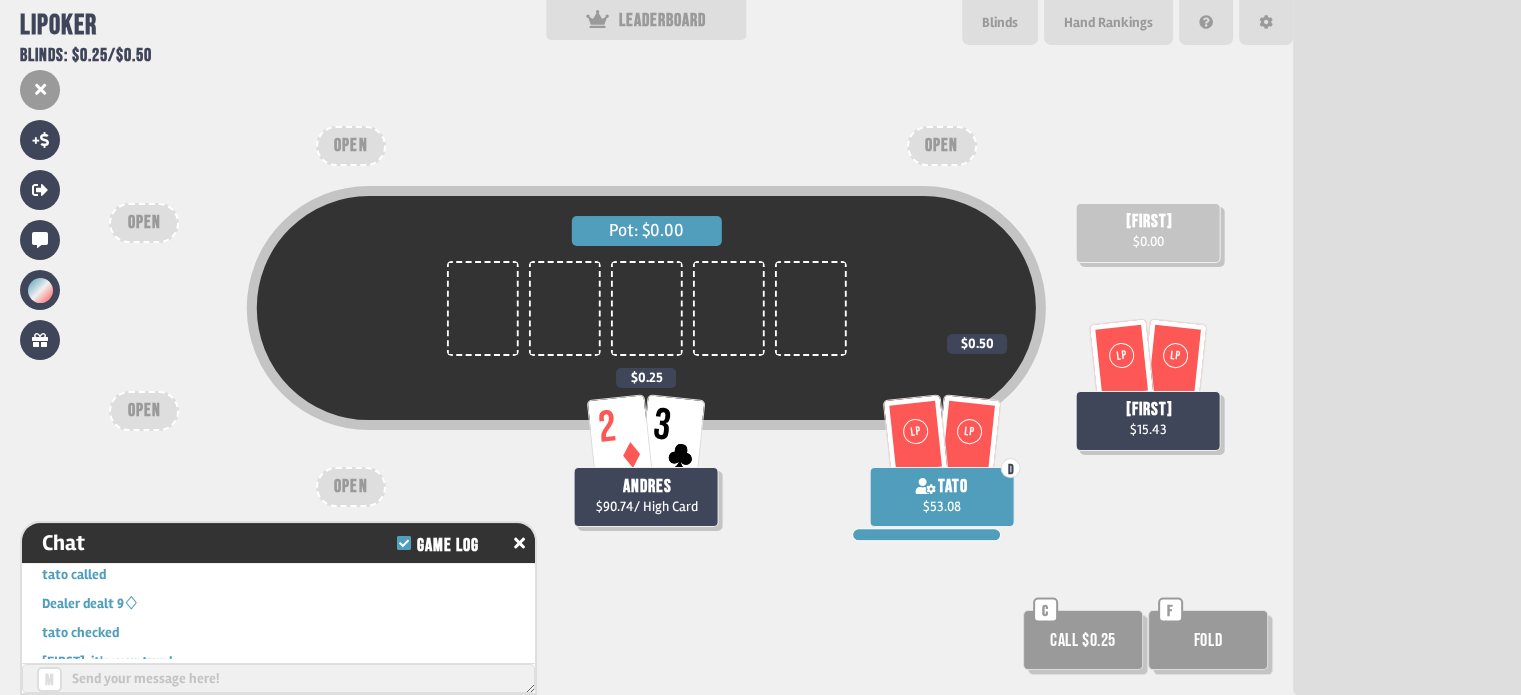 click on "Call $0.25" at bounding box center [1083, 640] 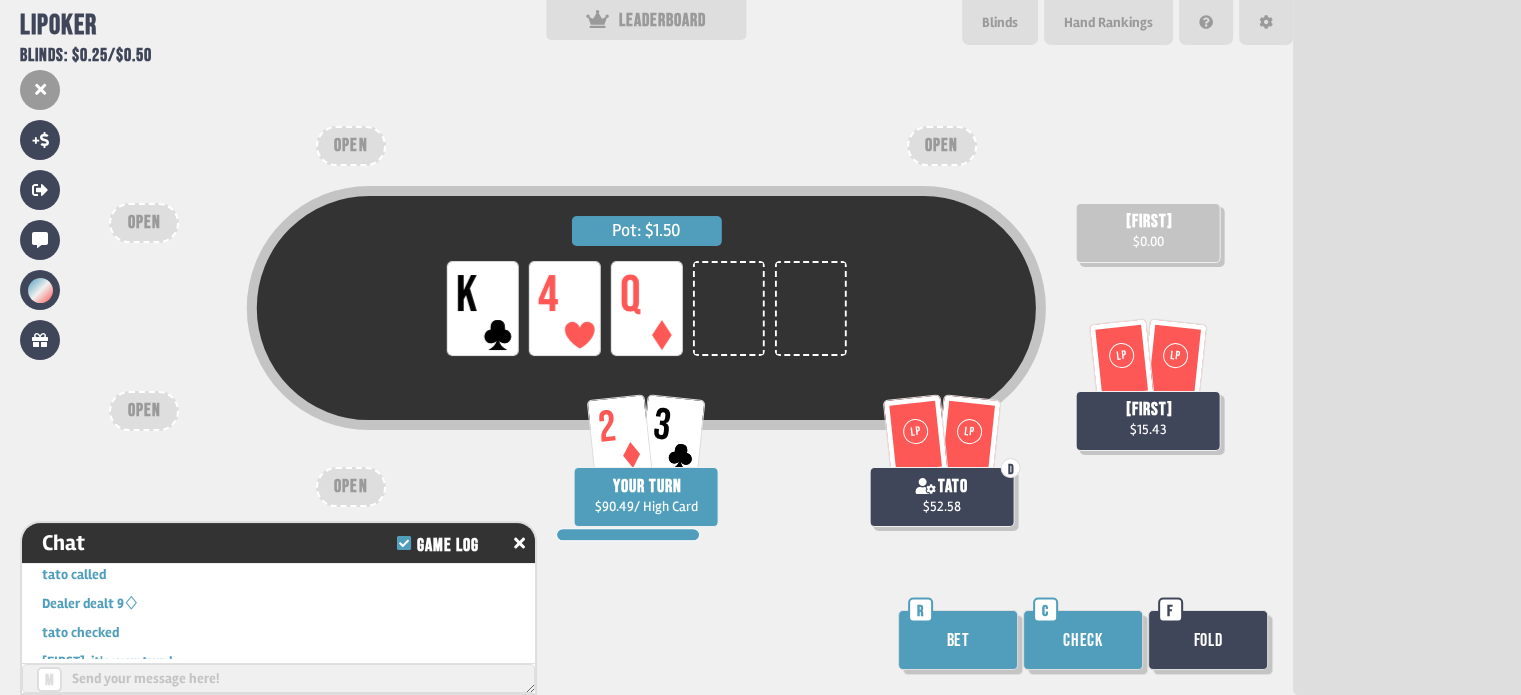 click on "Check" at bounding box center [1083, 640] 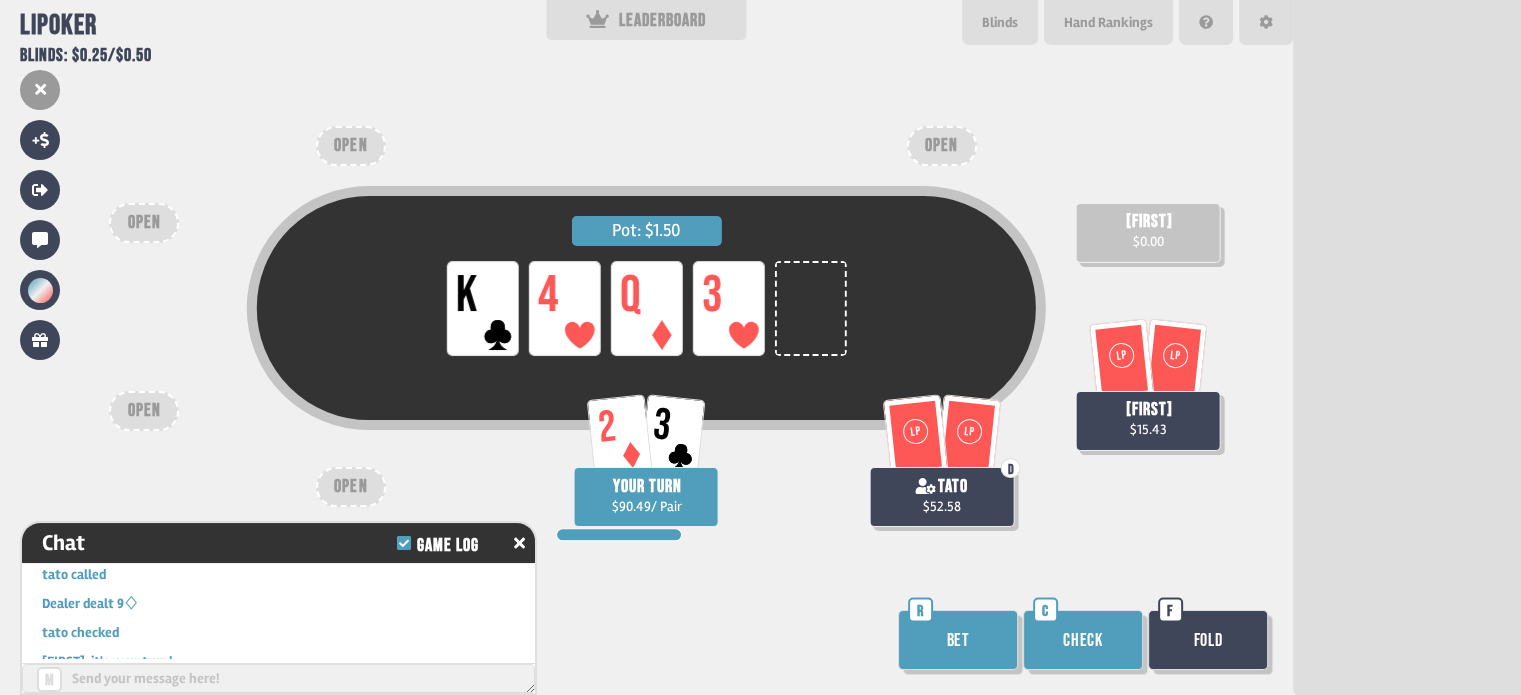 click on "Bet" at bounding box center [958, 640] 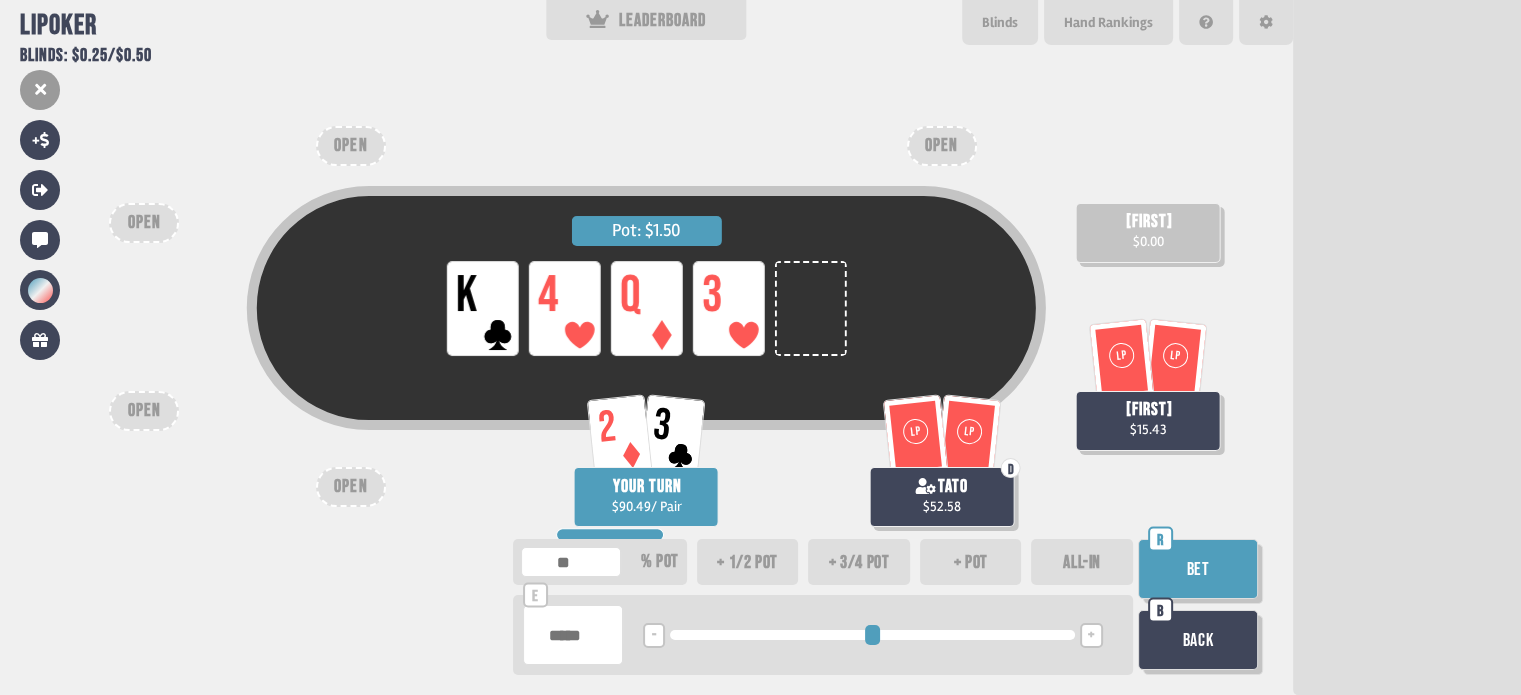 click on "Bet" at bounding box center (1198, 569) 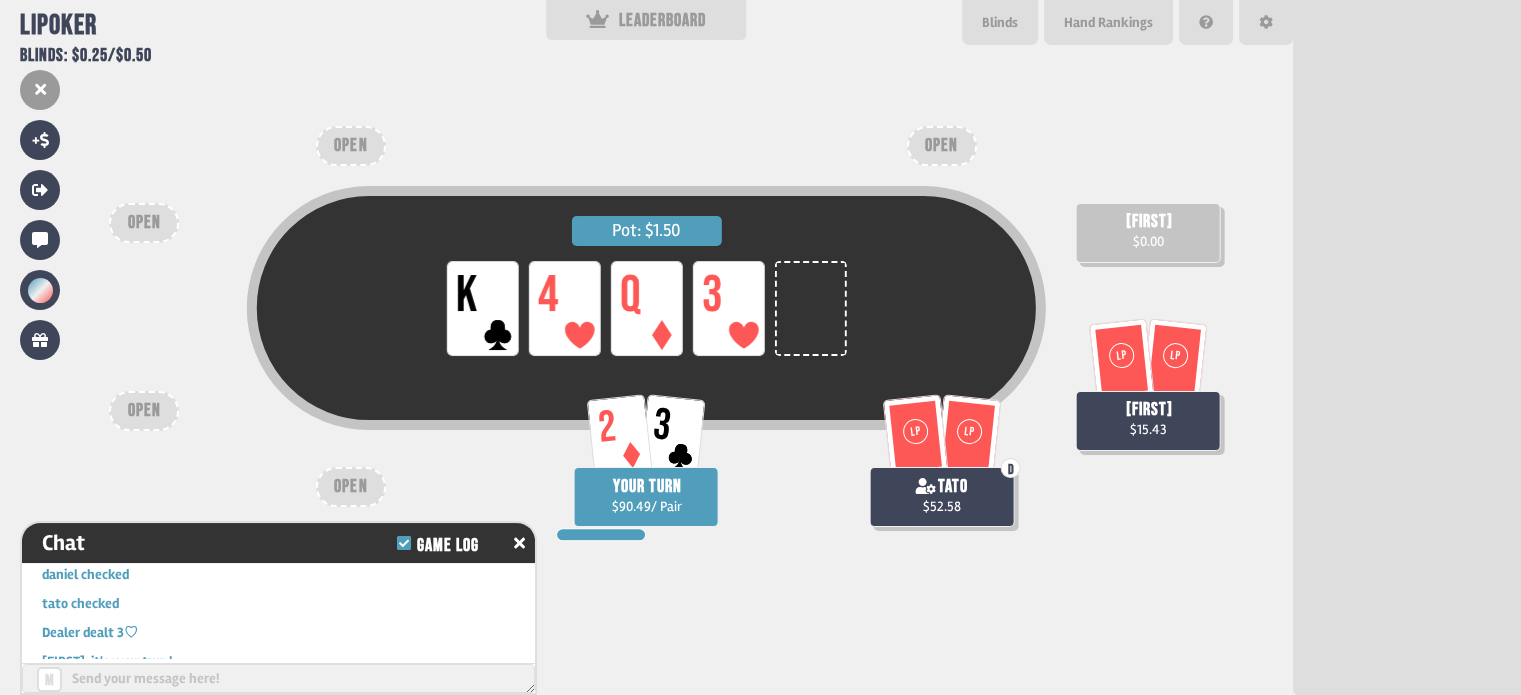 scroll, scrollTop: 30540, scrollLeft: 0, axis: vertical 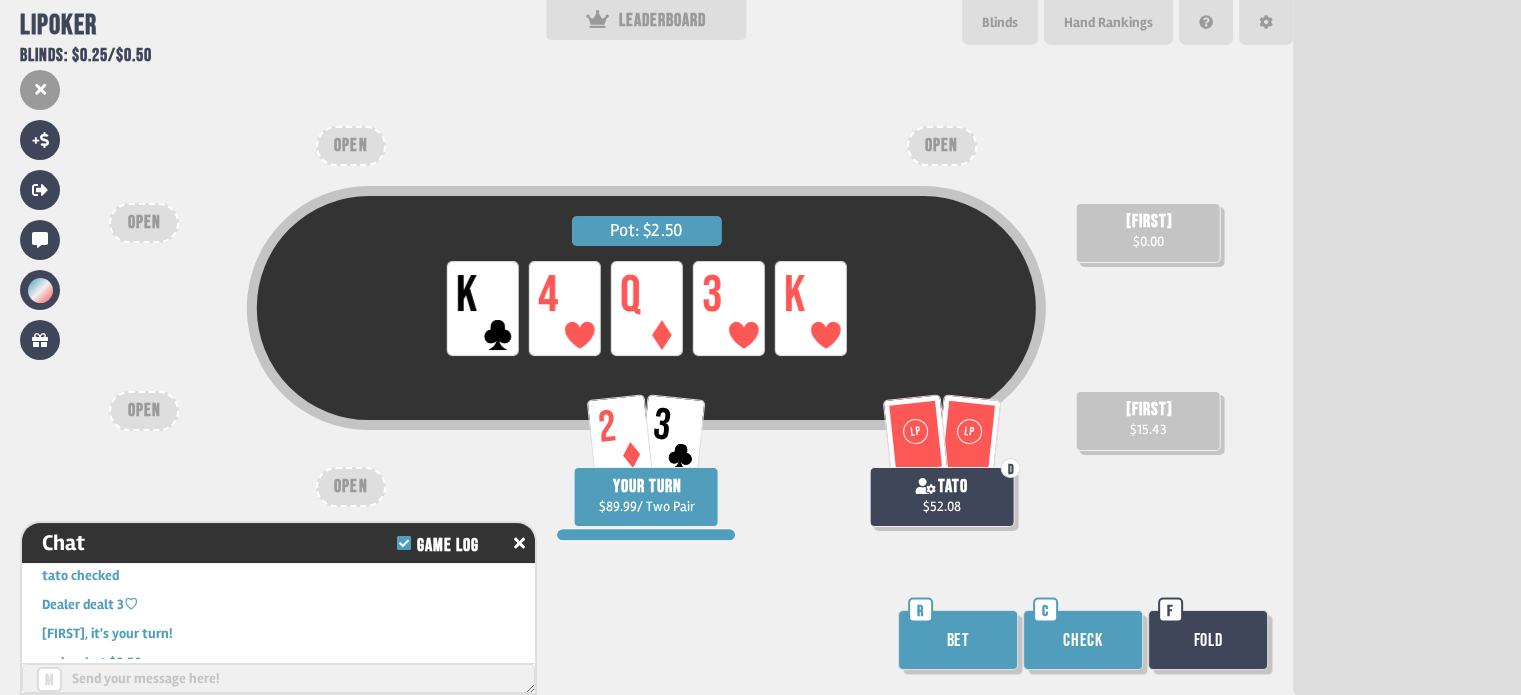 click on "Pot: $[AMOUNT]   LP K LP 4 LP Q LP 3 LP K 2 3 YOUR TURN $[AMOUNT]   / Two Pair LP LP D [FIRST] $[AMOUNT]  [FIRST] $[AMOUNT]  [FIRST] $[AMOUNT]  OPEN OPEN OPEN OPEN OPEN Bet R Check C Fold F" at bounding box center [646, 347] 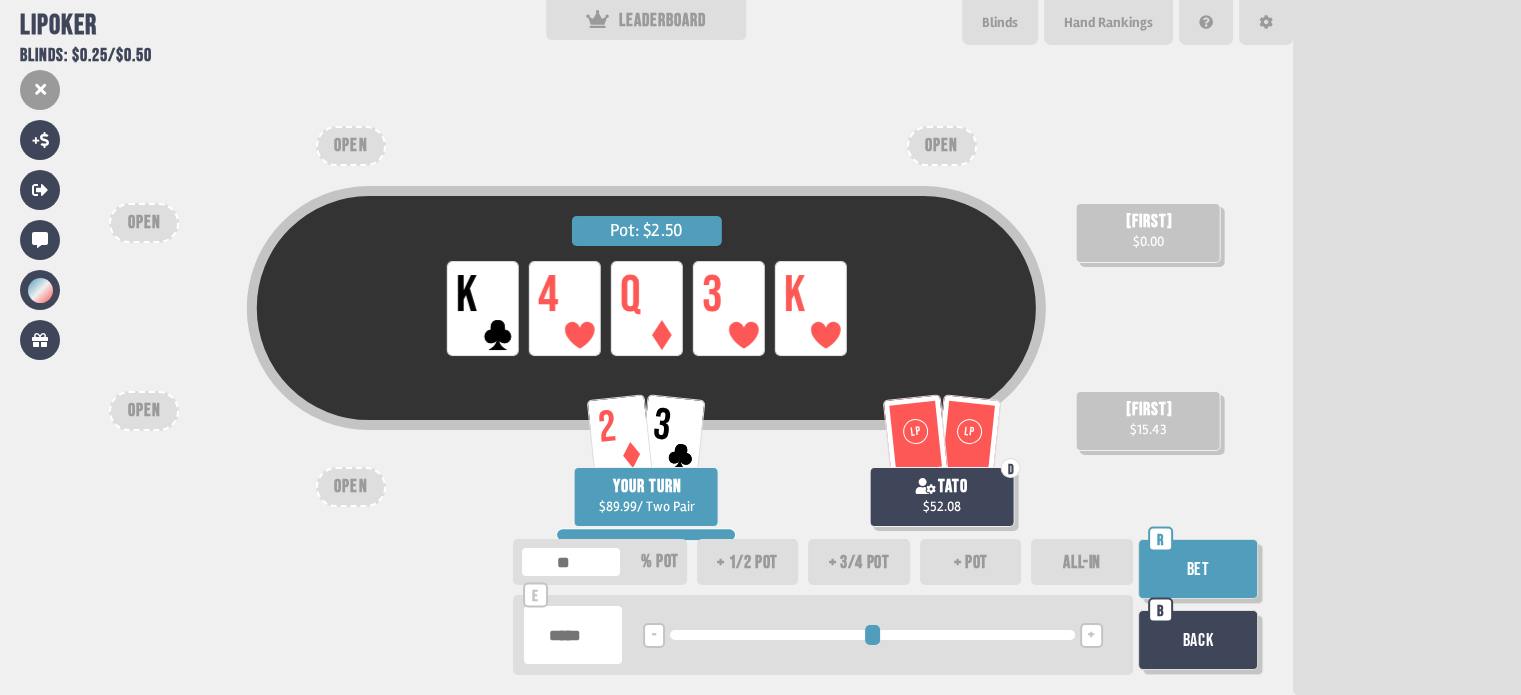 click at bounding box center [573, 635] 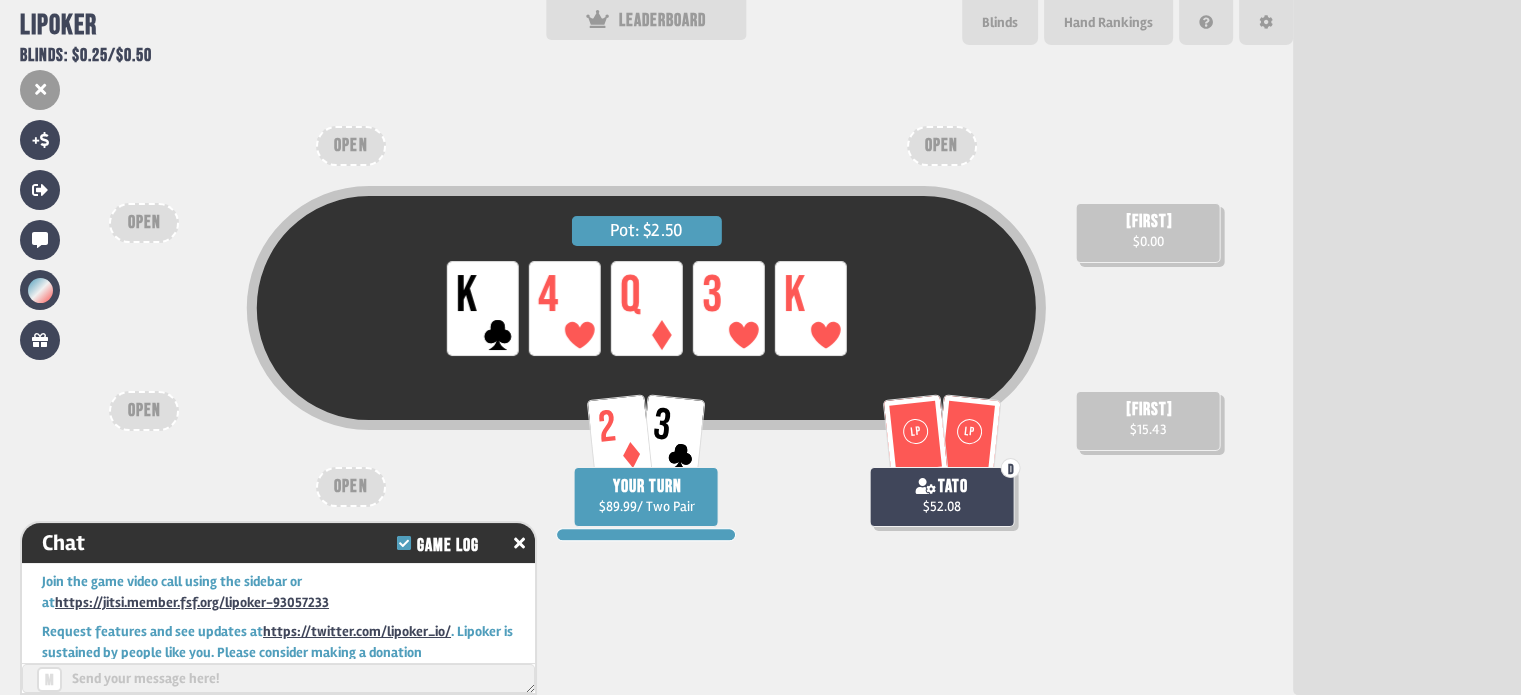 scroll, scrollTop: 30656, scrollLeft: 0, axis: vertical 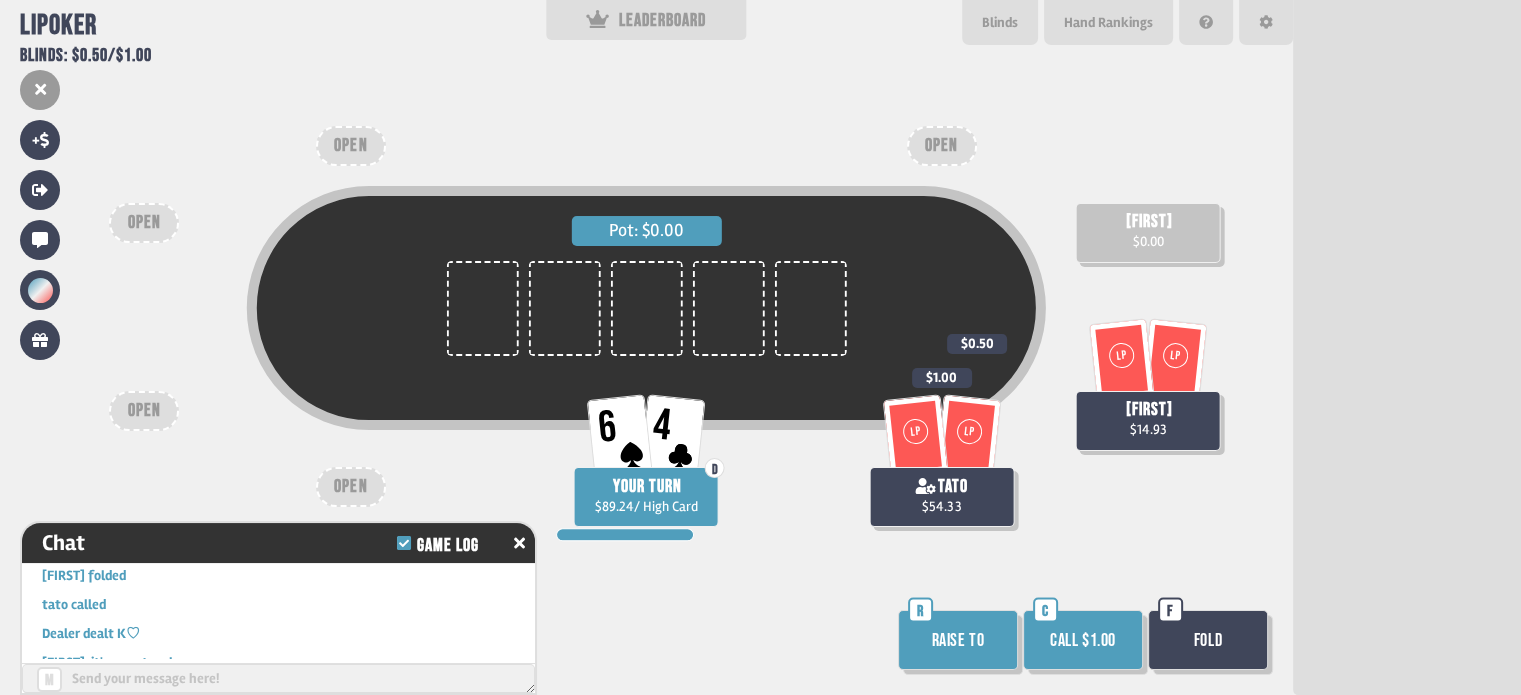 click on "Call $1.00" at bounding box center [1083, 640] 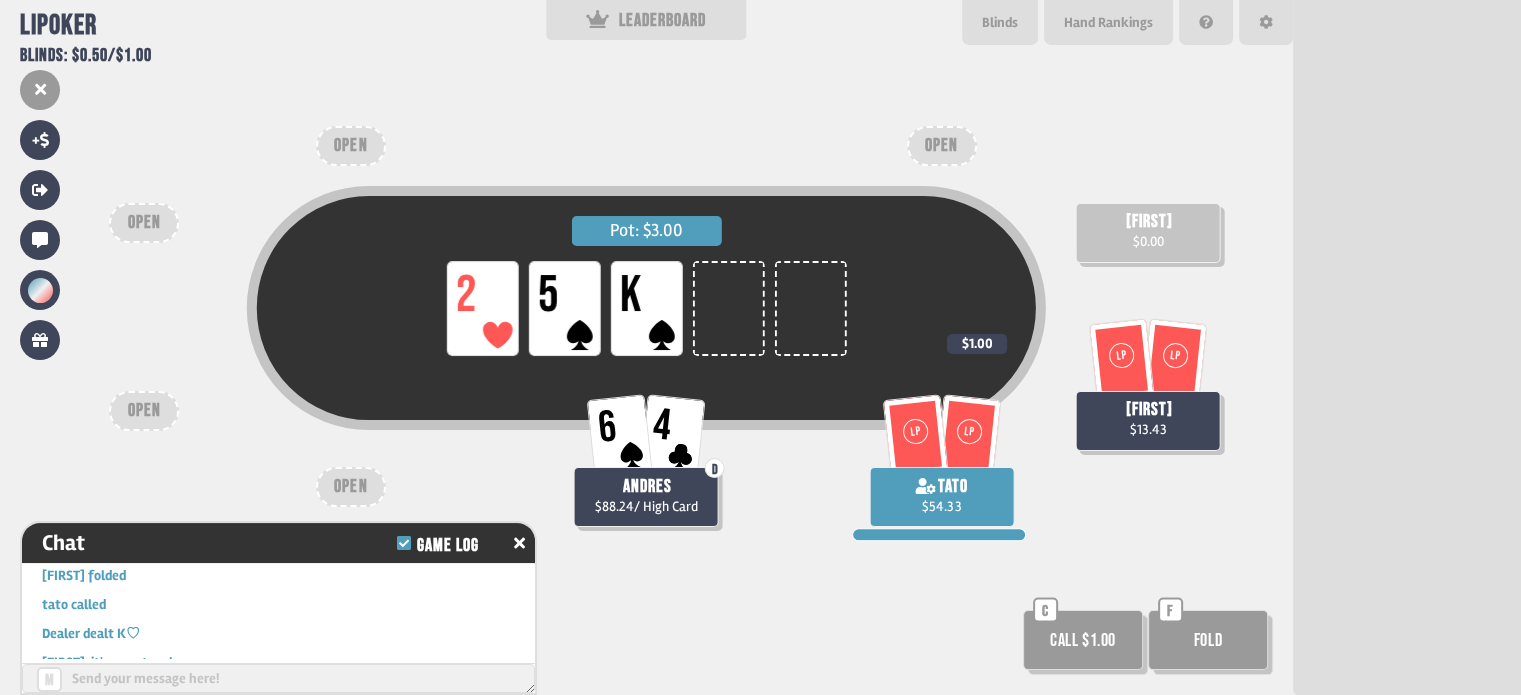 click on "Call $1.00" at bounding box center (1083, 640) 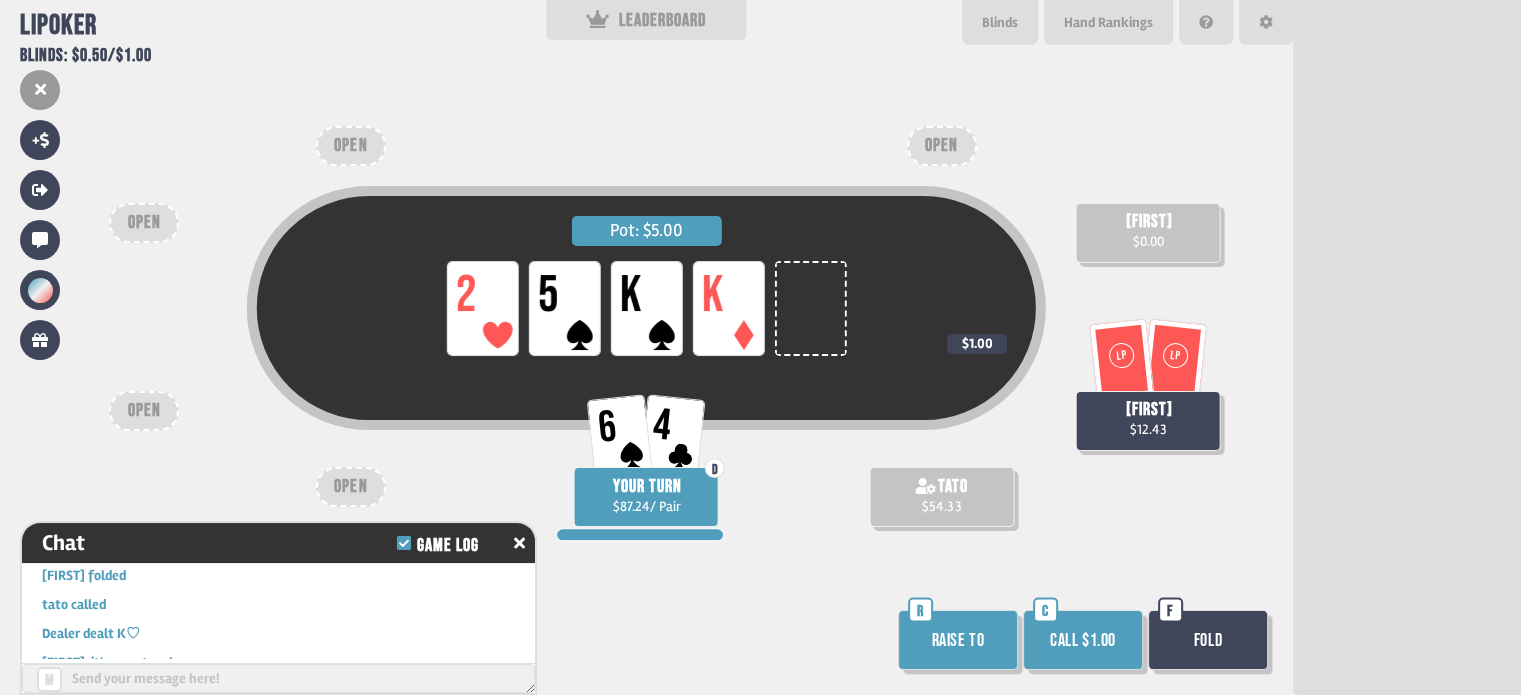 click on "Call $1.00" at bounding box center [1083, 640] 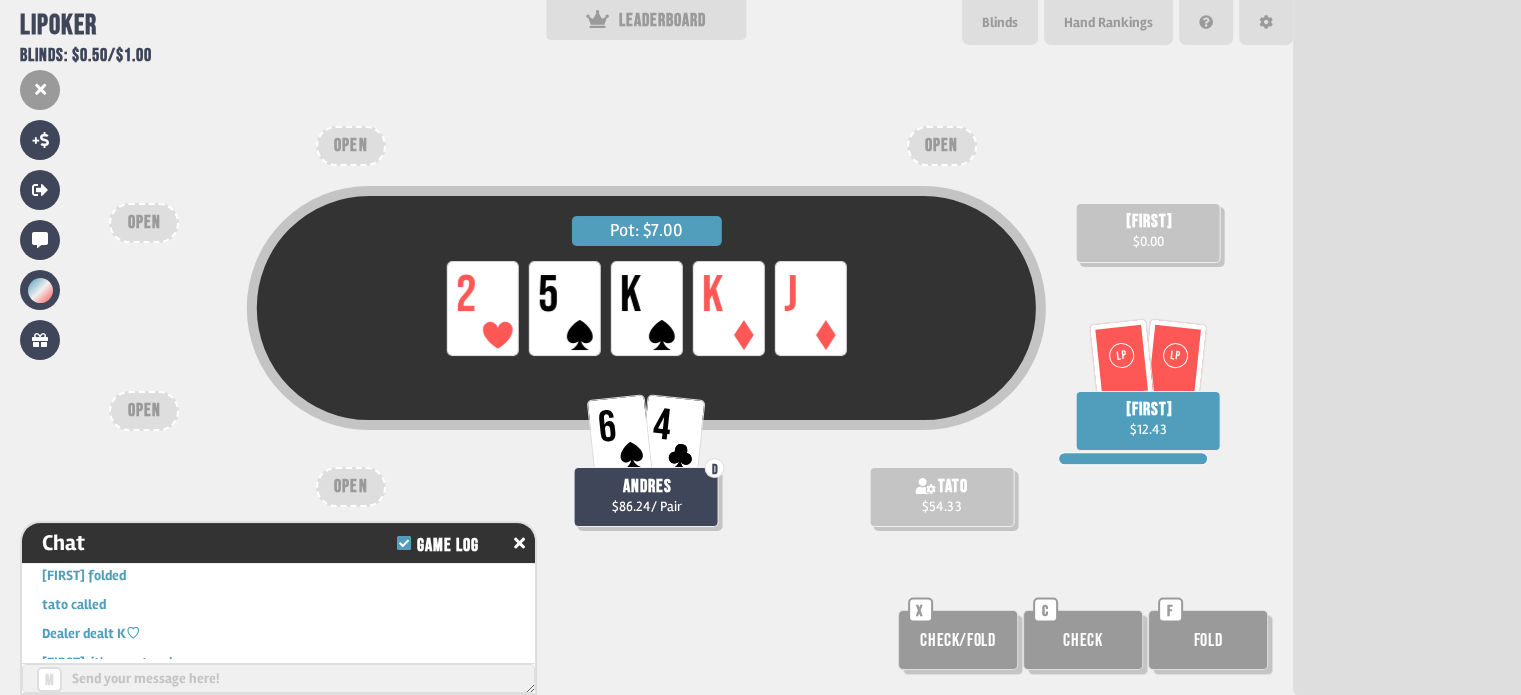 click on "Check/Fold" at bounding box center (958, 640) 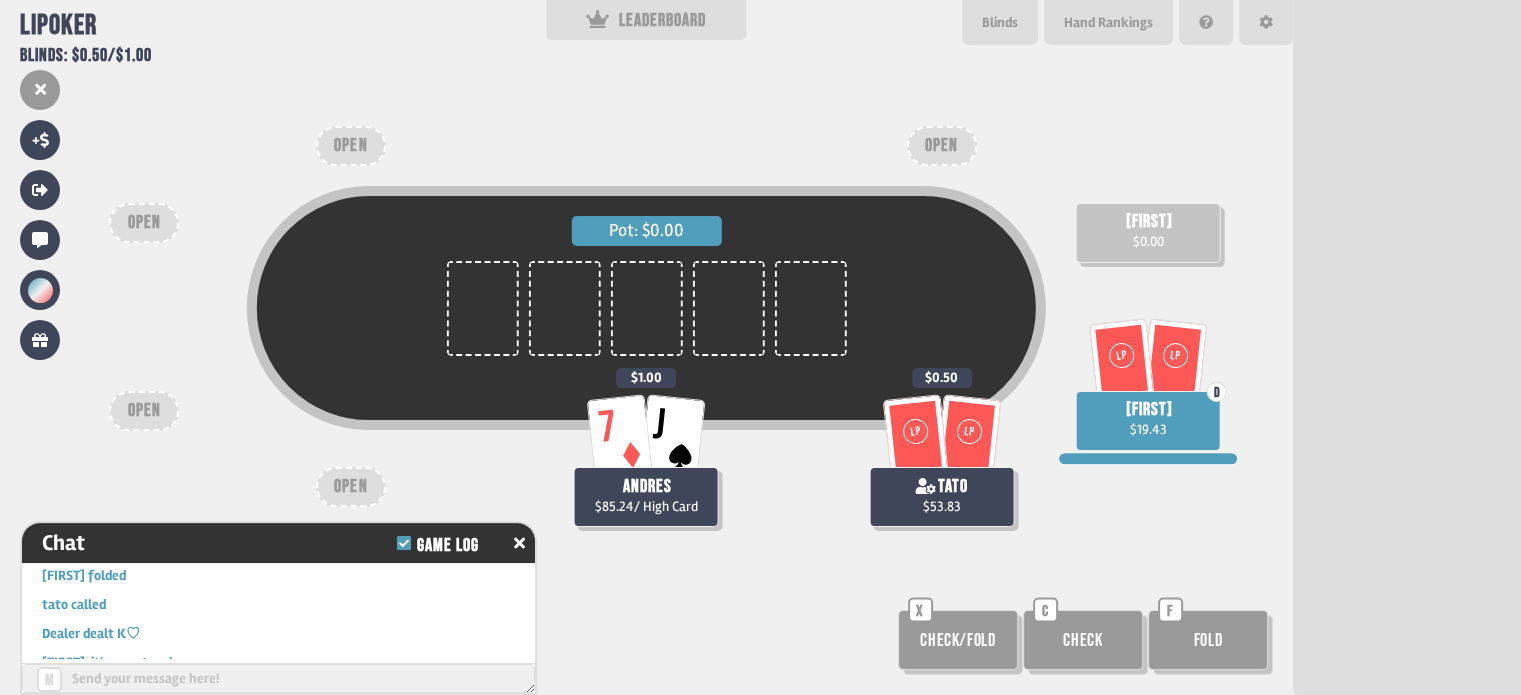 scroll, scrollTop: 98, scrollLeft: 0, axis: vertical 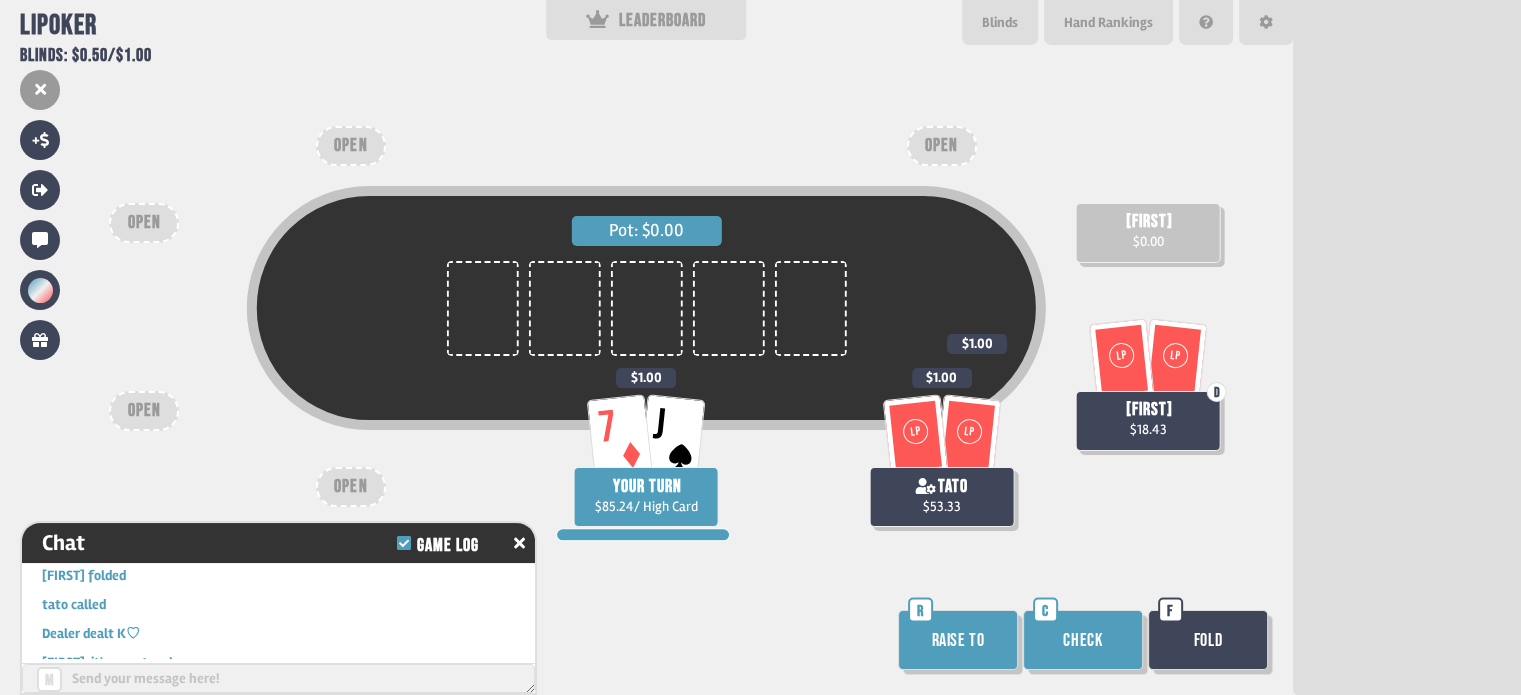 click on "Check" at bounding box center (1083, 640) 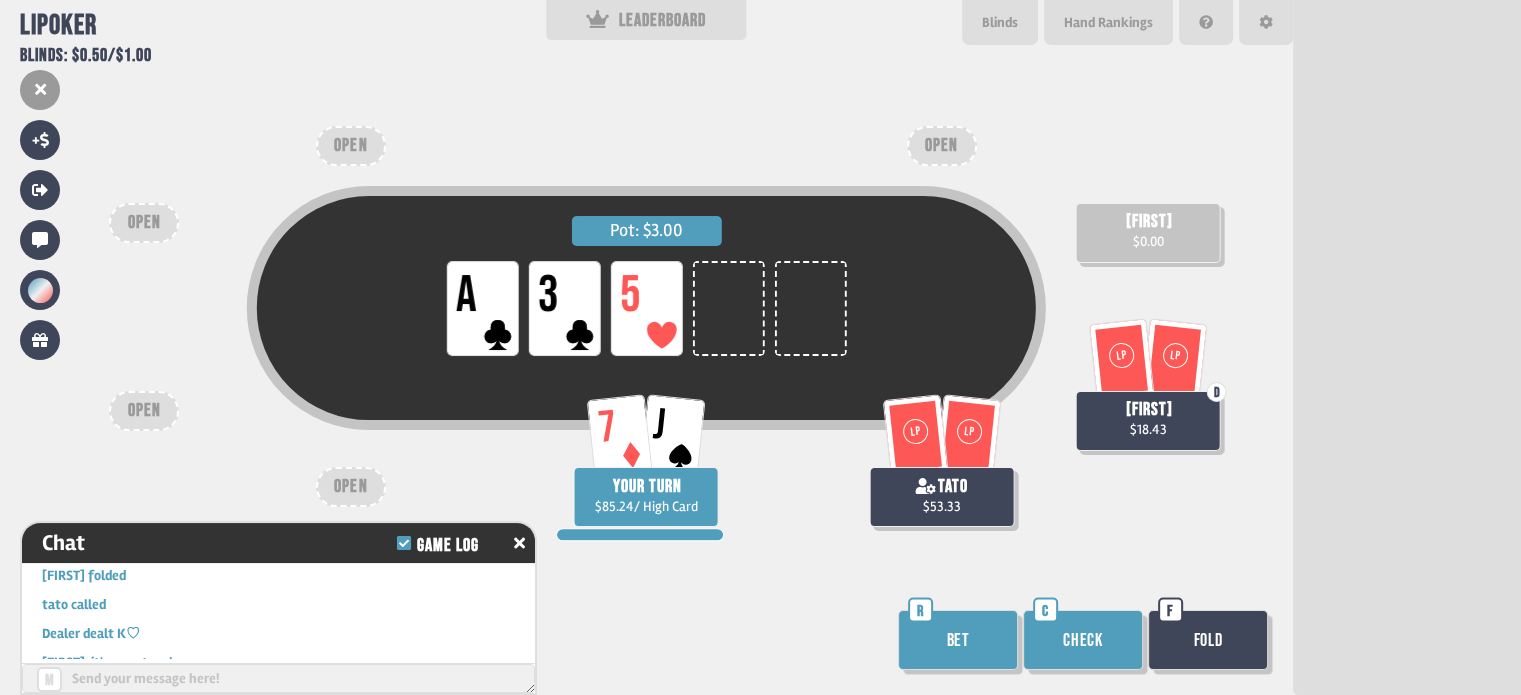 click on "Check" at bounding box center [1083, 640] 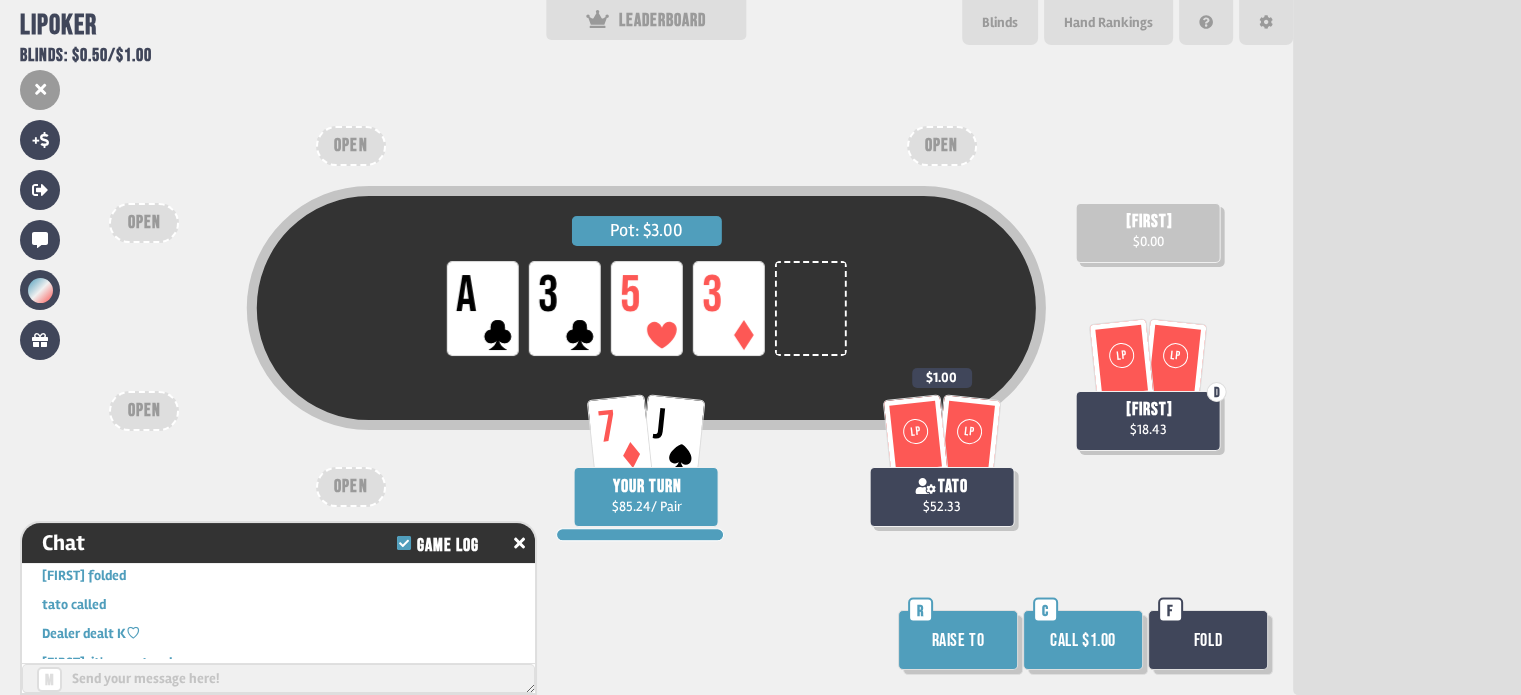 click on "Fold" at bounding box center [1208, 640] 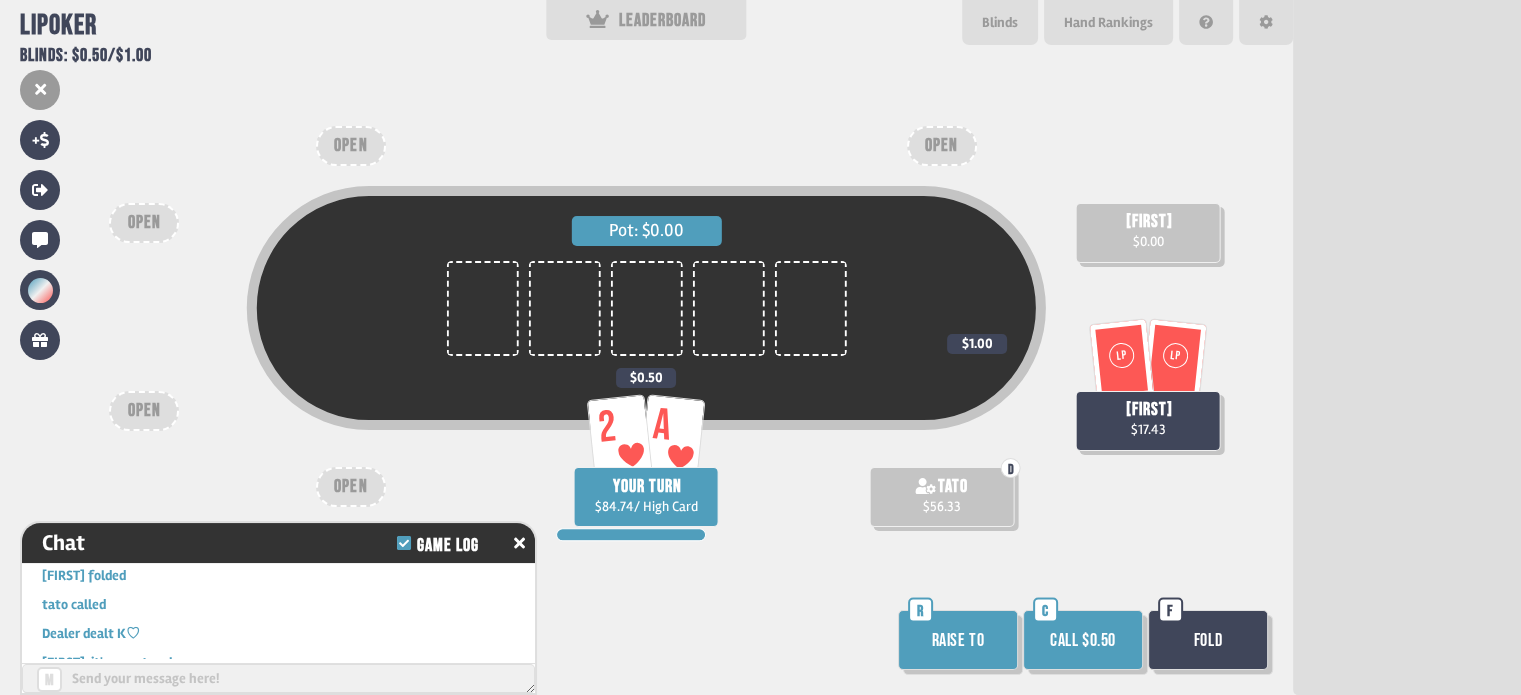 scroll, scrollTop: 98, scrollLeft: 0, axis: vertical 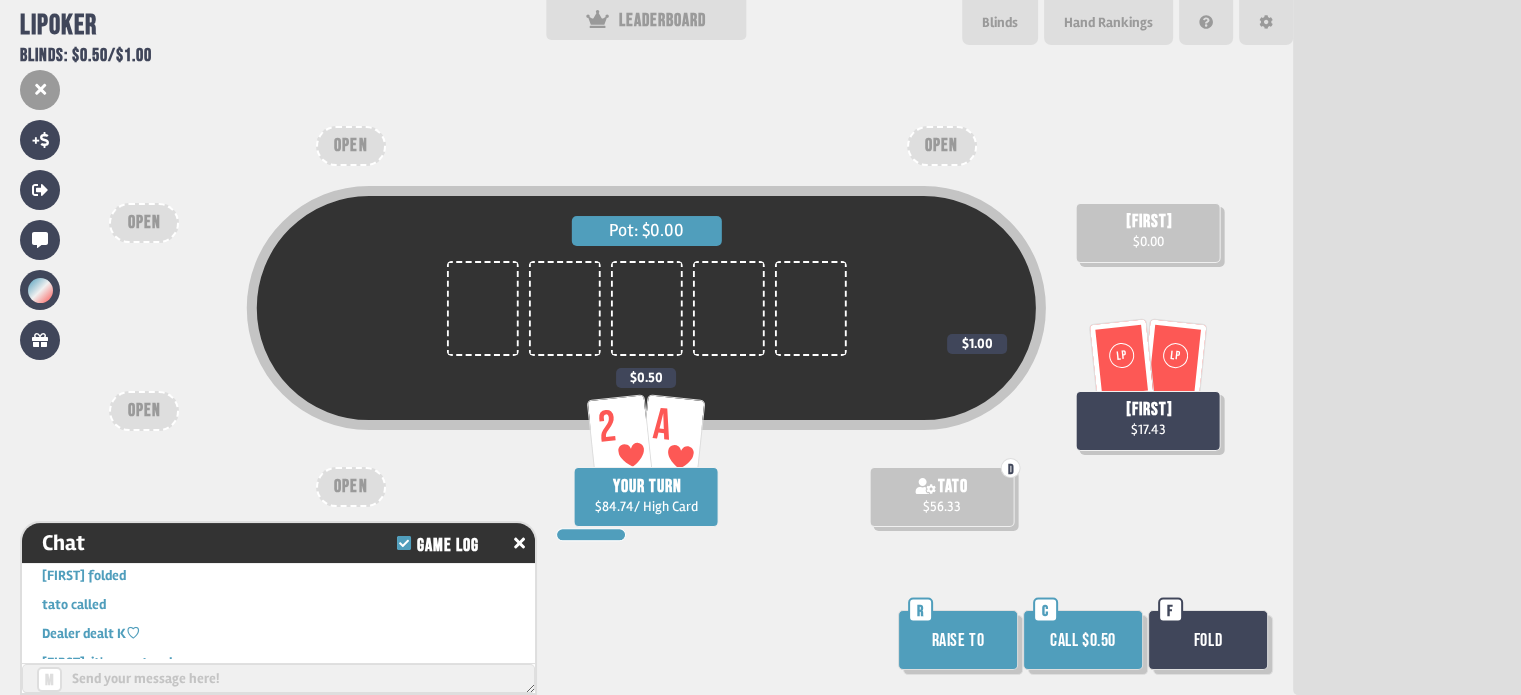 click on "Raise to" at bounding box center (958, 640) 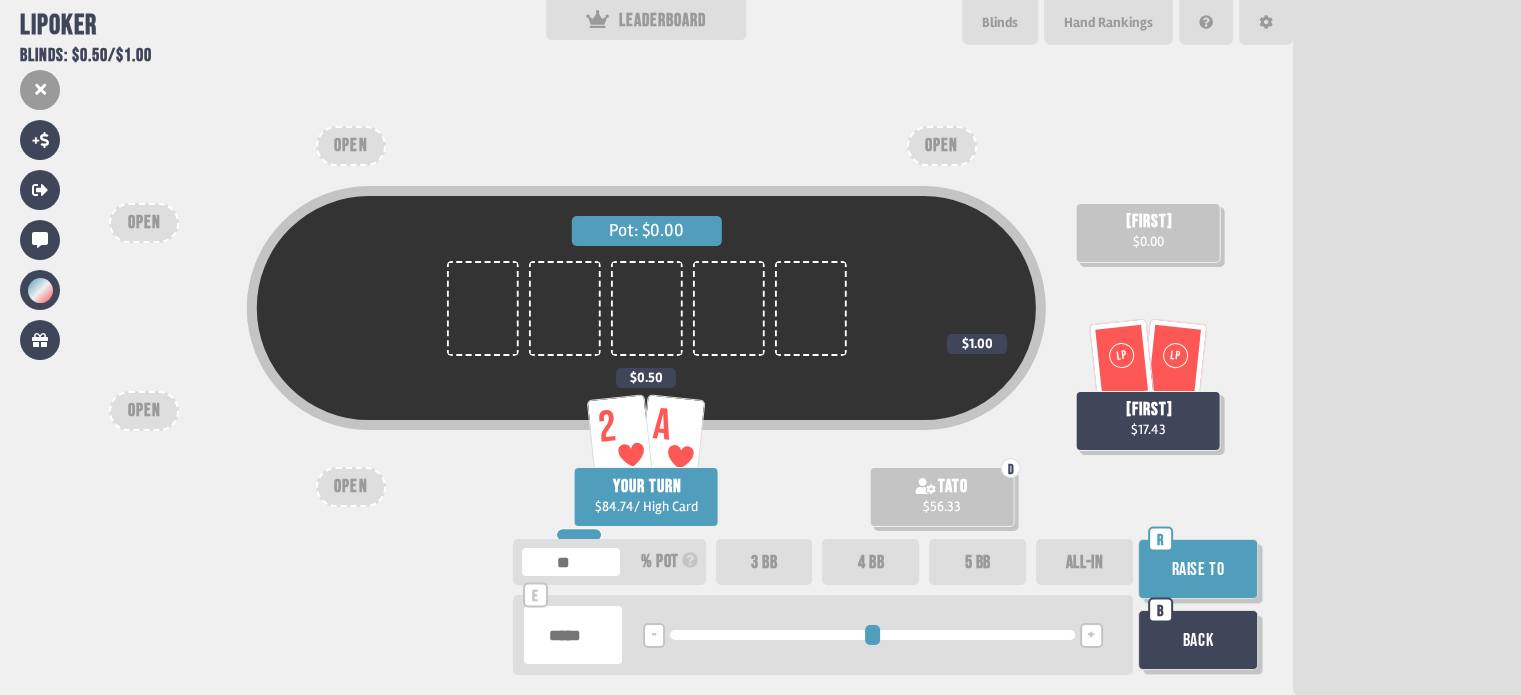 click on "Raise to" at bounding box center [1198, 569] 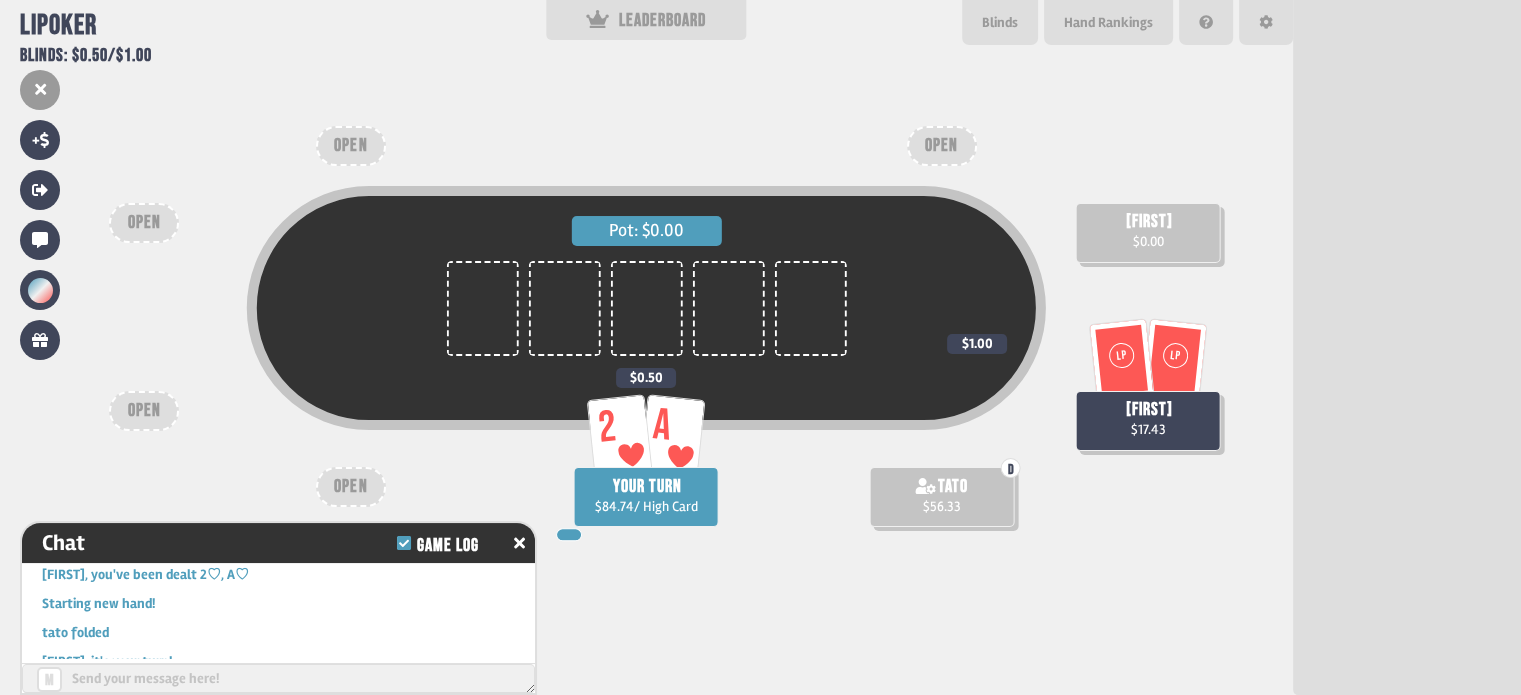 scroll, scrollTop: 32048, scrollLeft: 0, axis: vertical 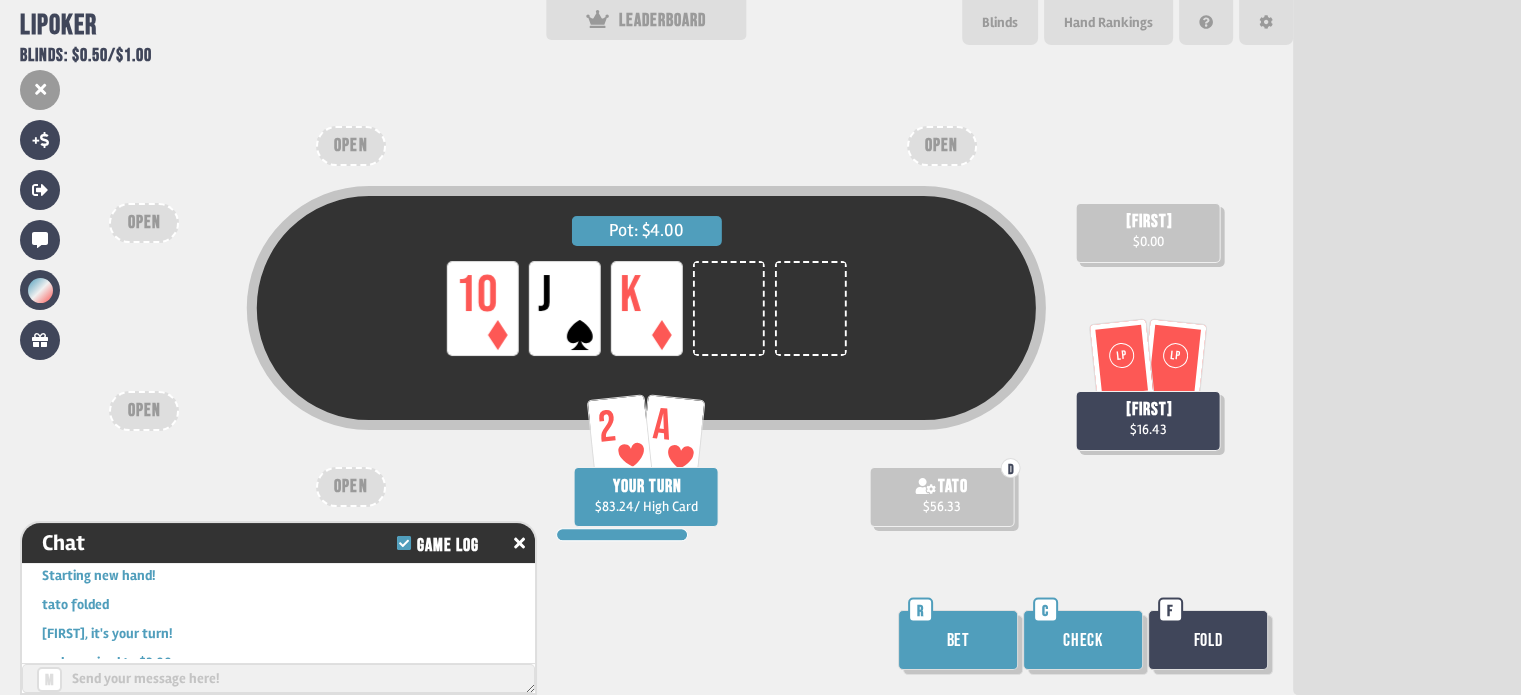 click on "Check" at bounding box center (1083, 640) 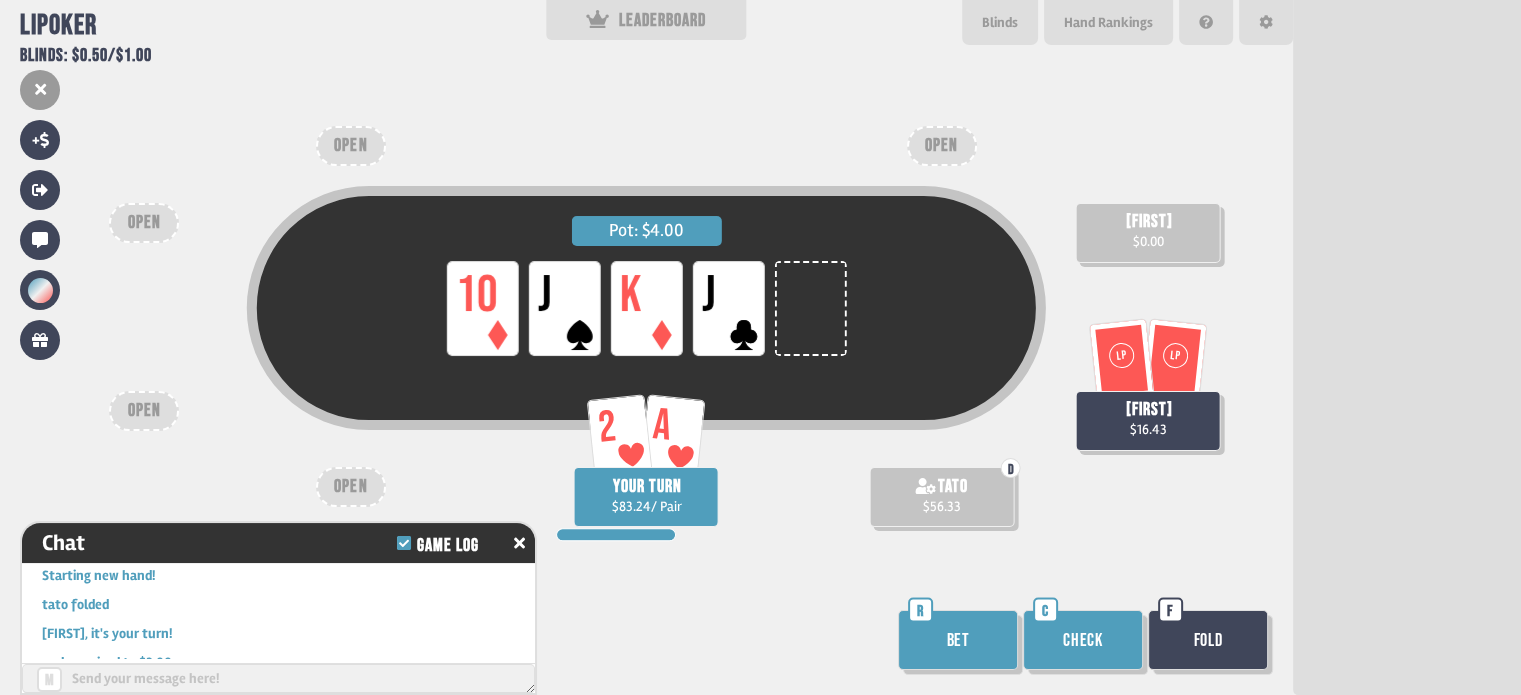 click on "Bet" at bounding box center (958, 640) 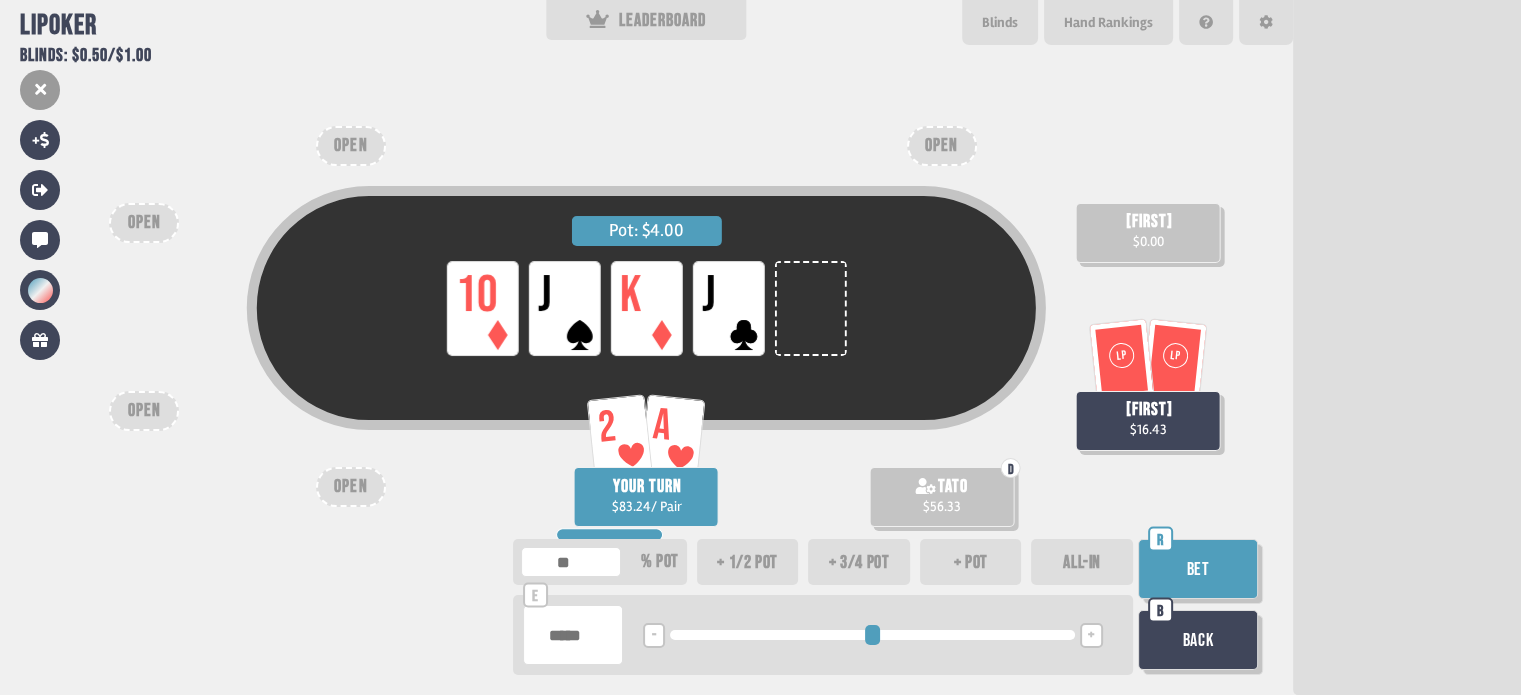 click on "Bet" at bounding box center [1198, 569] 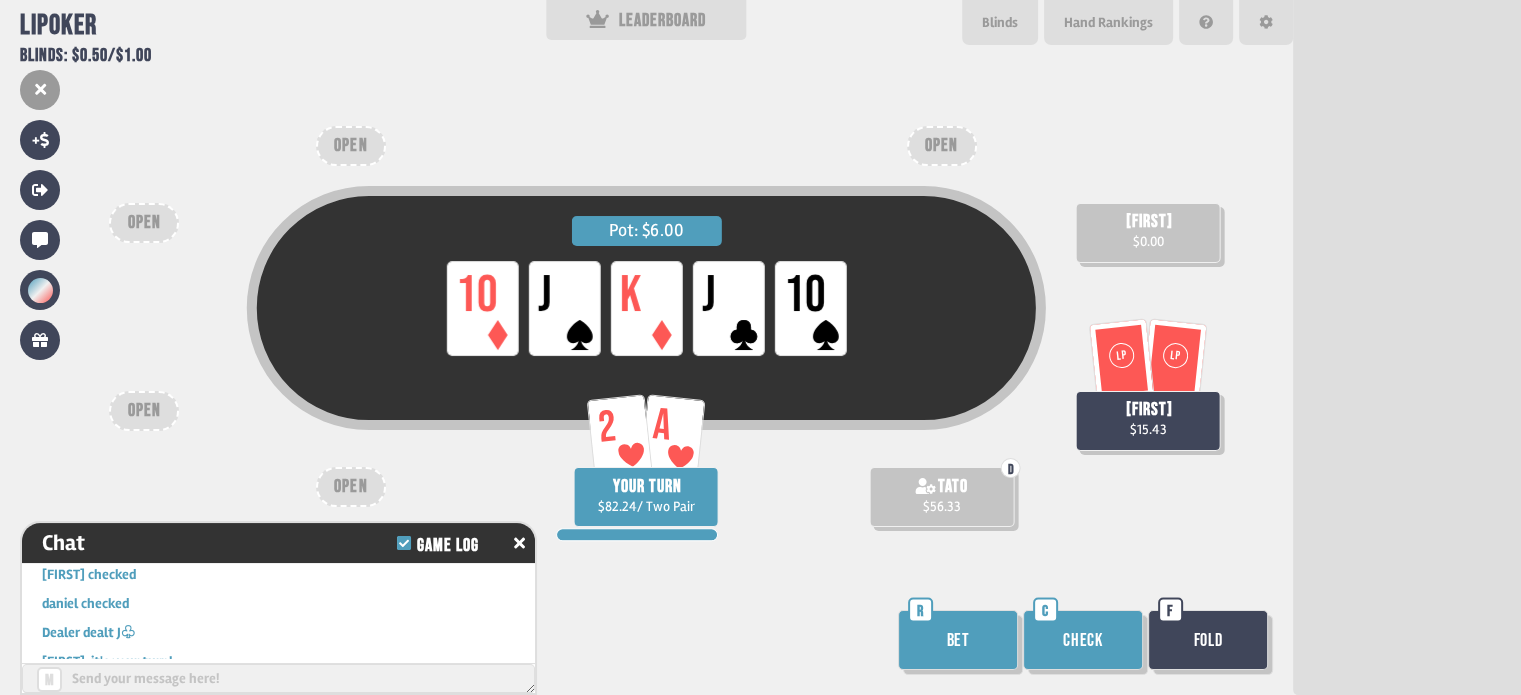 scroll, scrollTop: 32339, scrollLeft: 0, axis: vertical 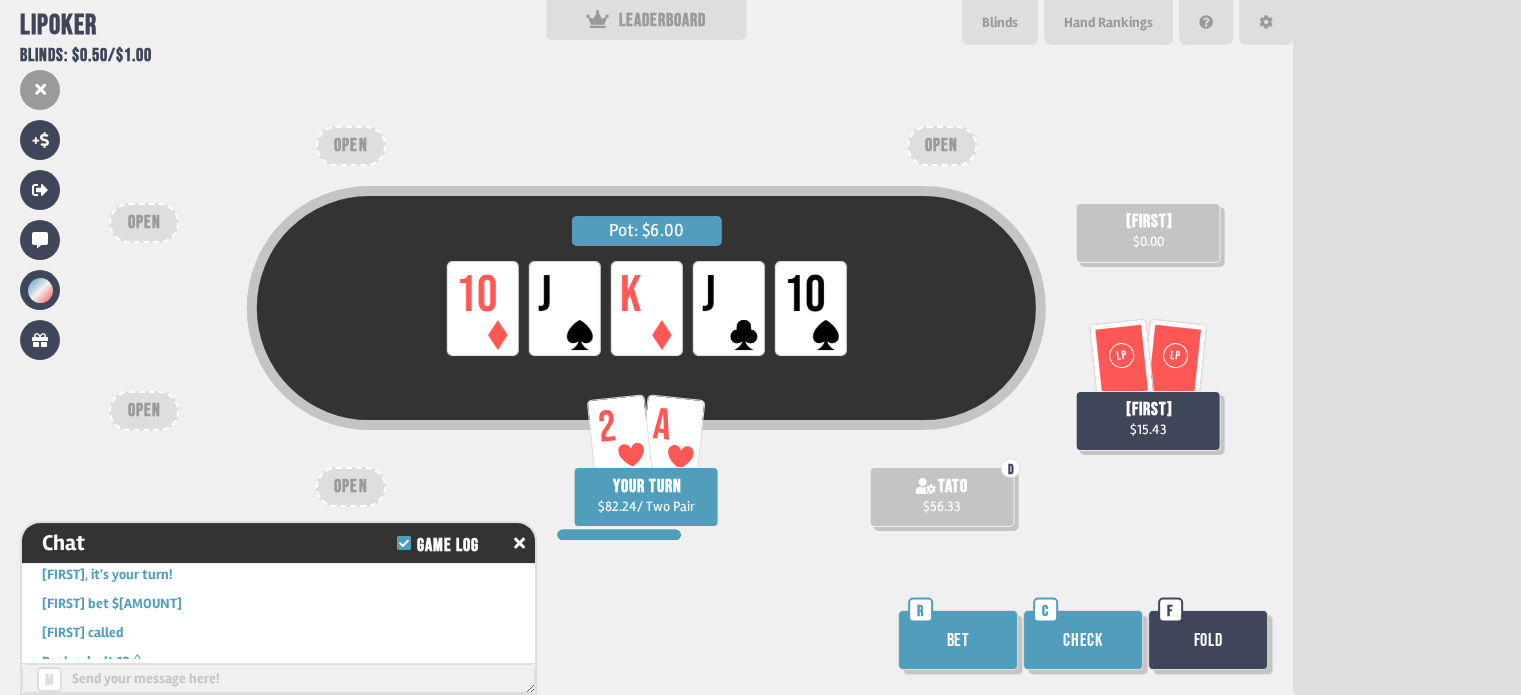 click on "Bet" at bounding box center (958, 640) 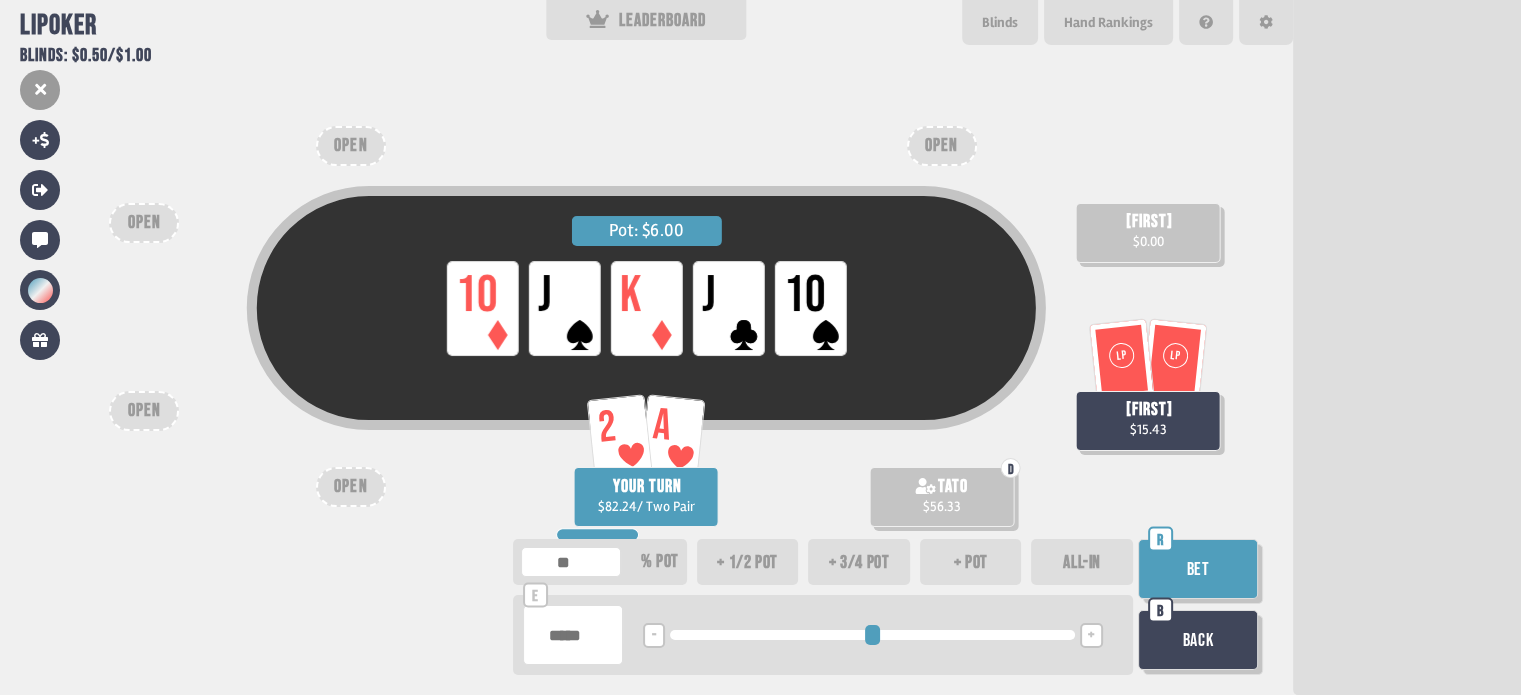 click on "+ 1/2 pot" at bounding box center [748, 562] 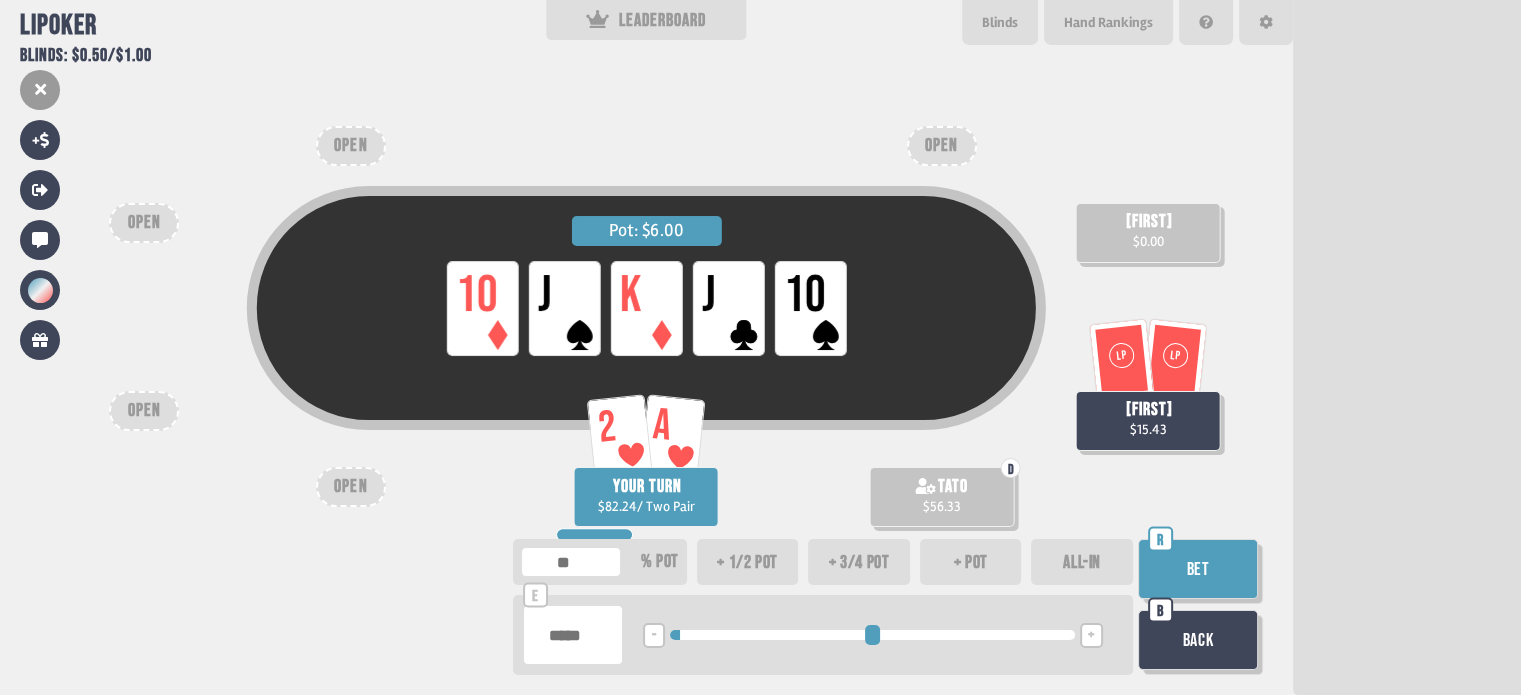 click on "Bet" at bounding box center [1198, 569] 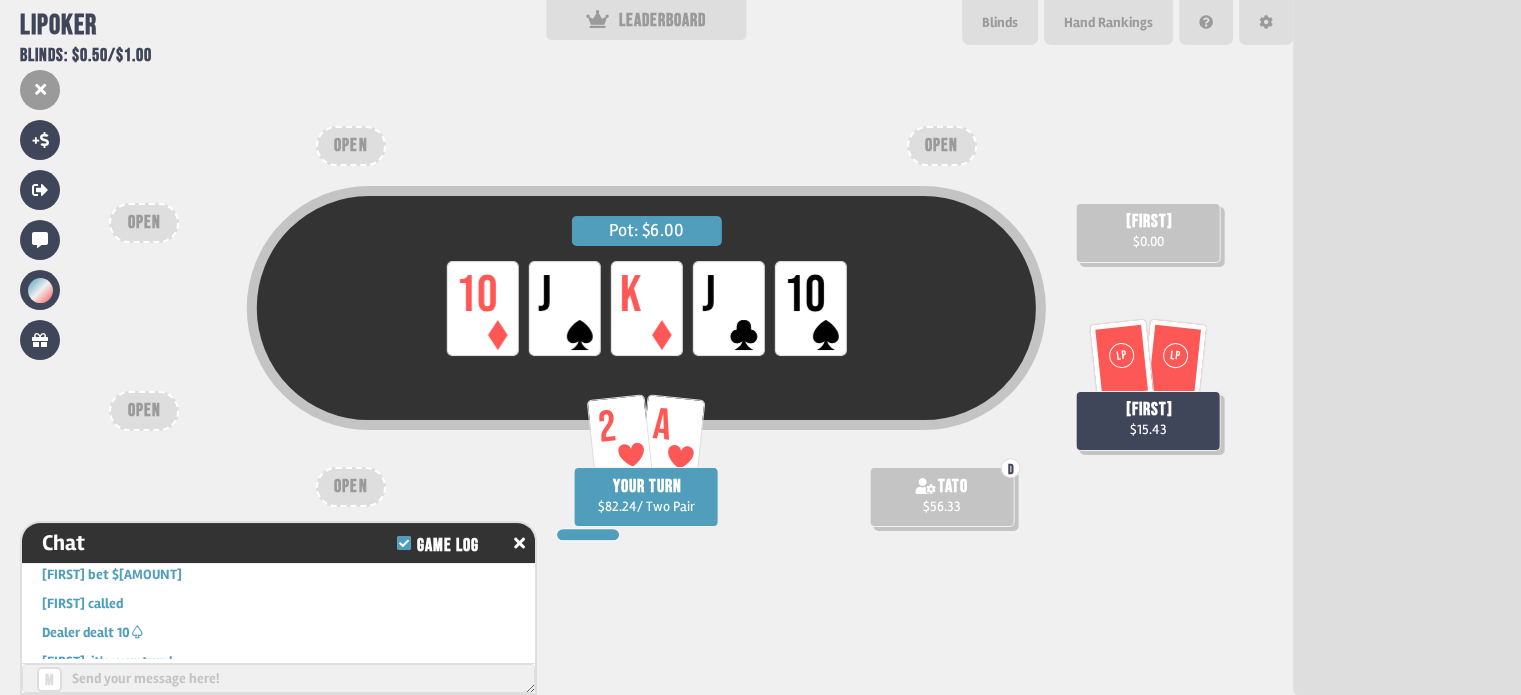 scroll, scrollTop: 32396, scrollLeft: 0, axis: vertical 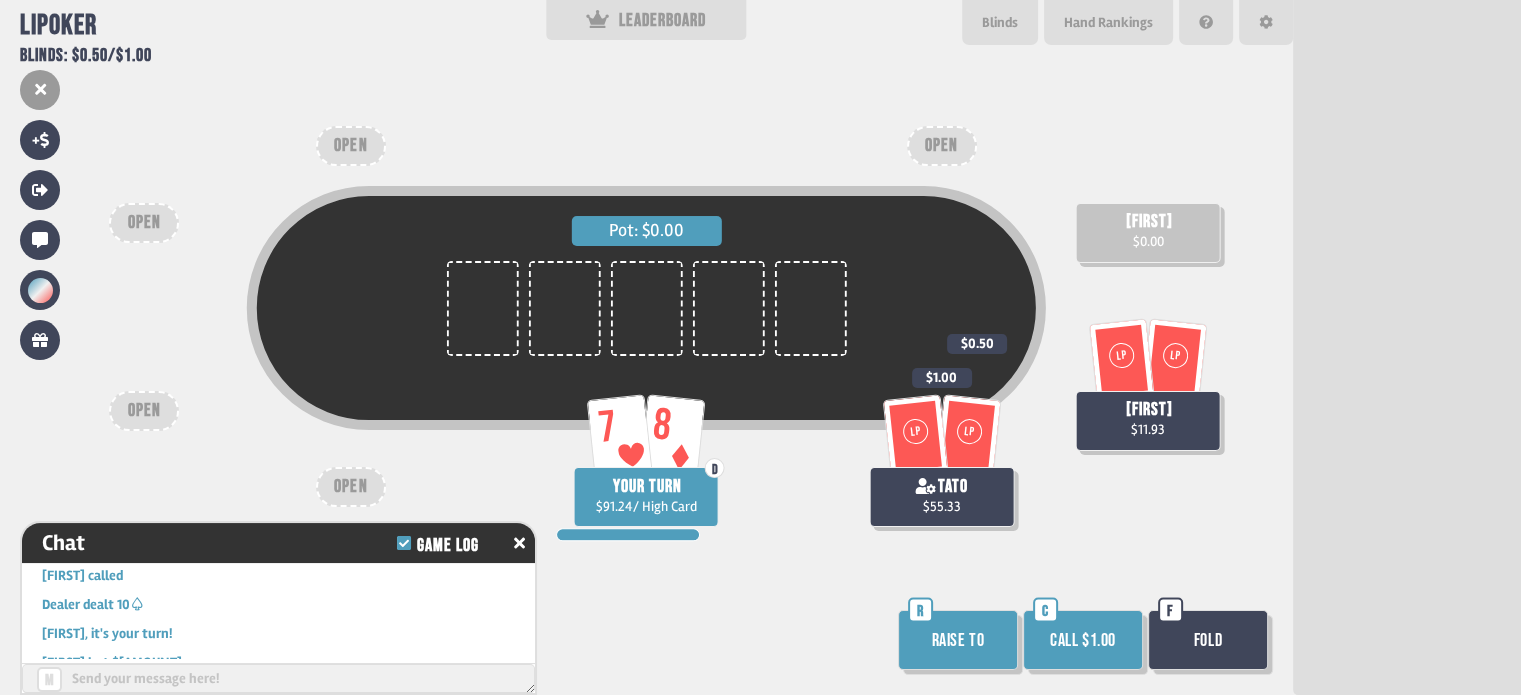 click on "Call $1.00" at bounding box center [1083, 640] 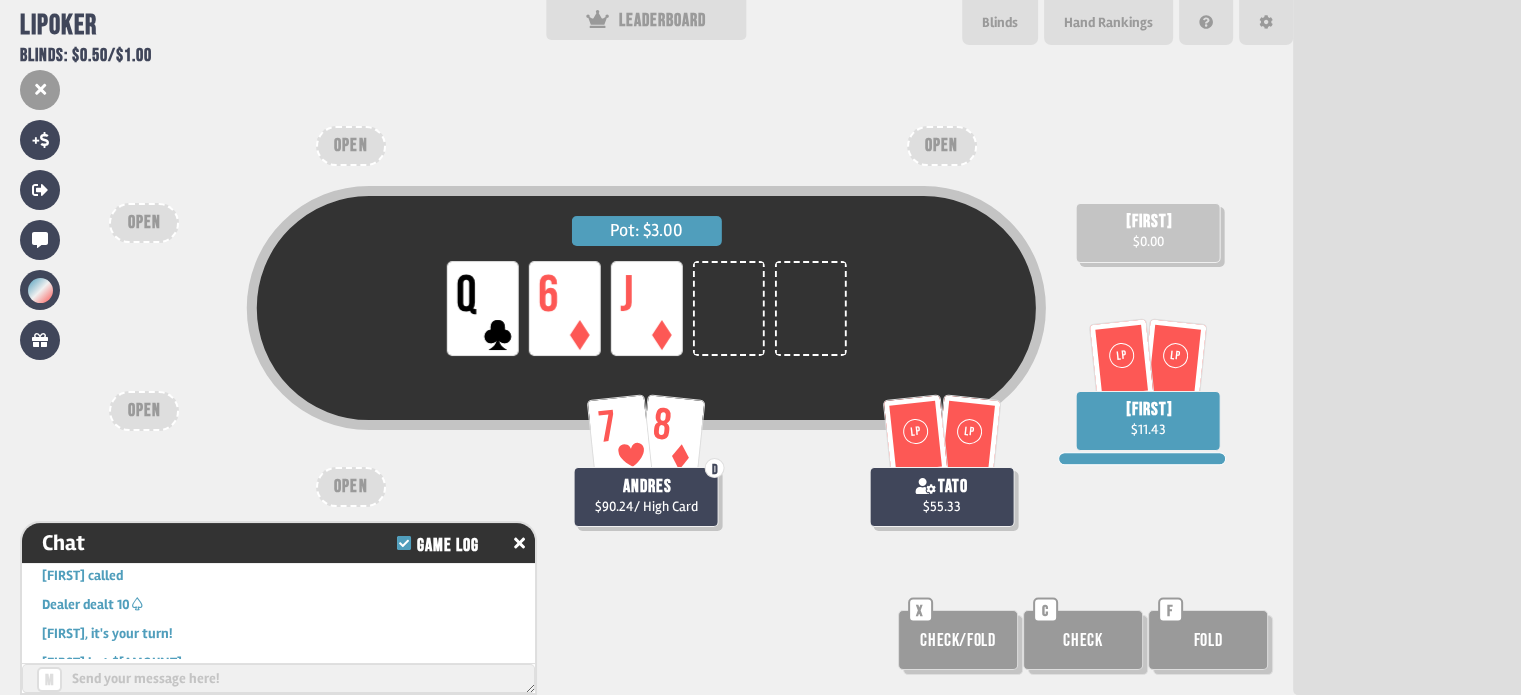 click on "Check" at bounding box center (958, 640) 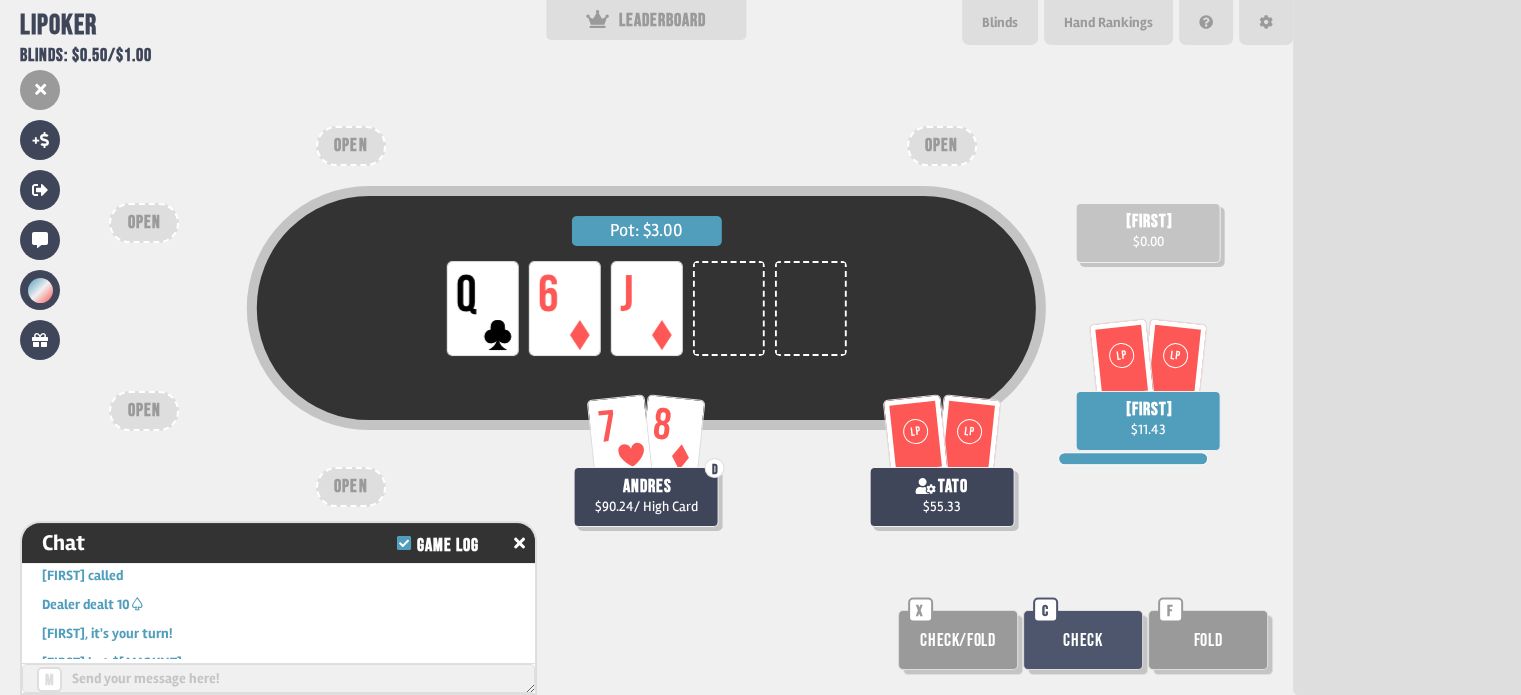 click at bounding box center (278, 678) 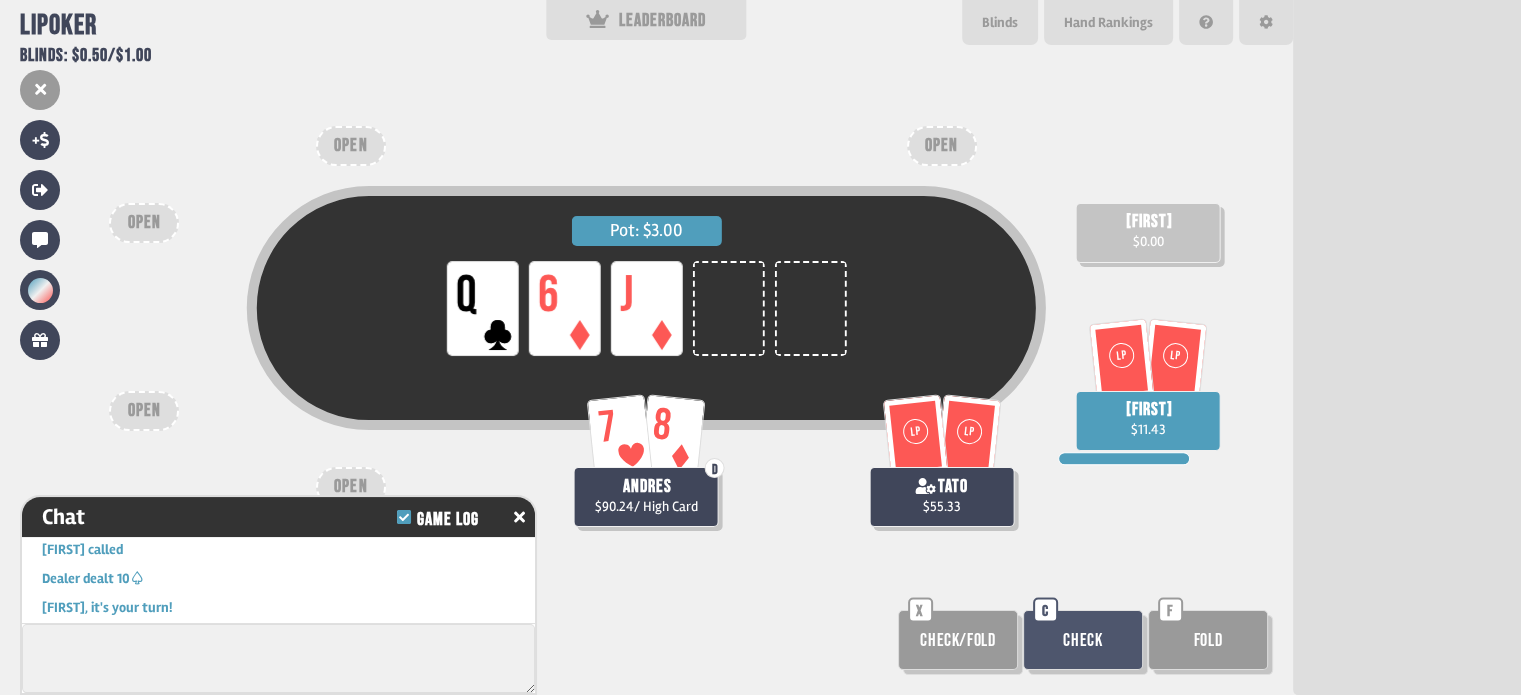paste on "**********" 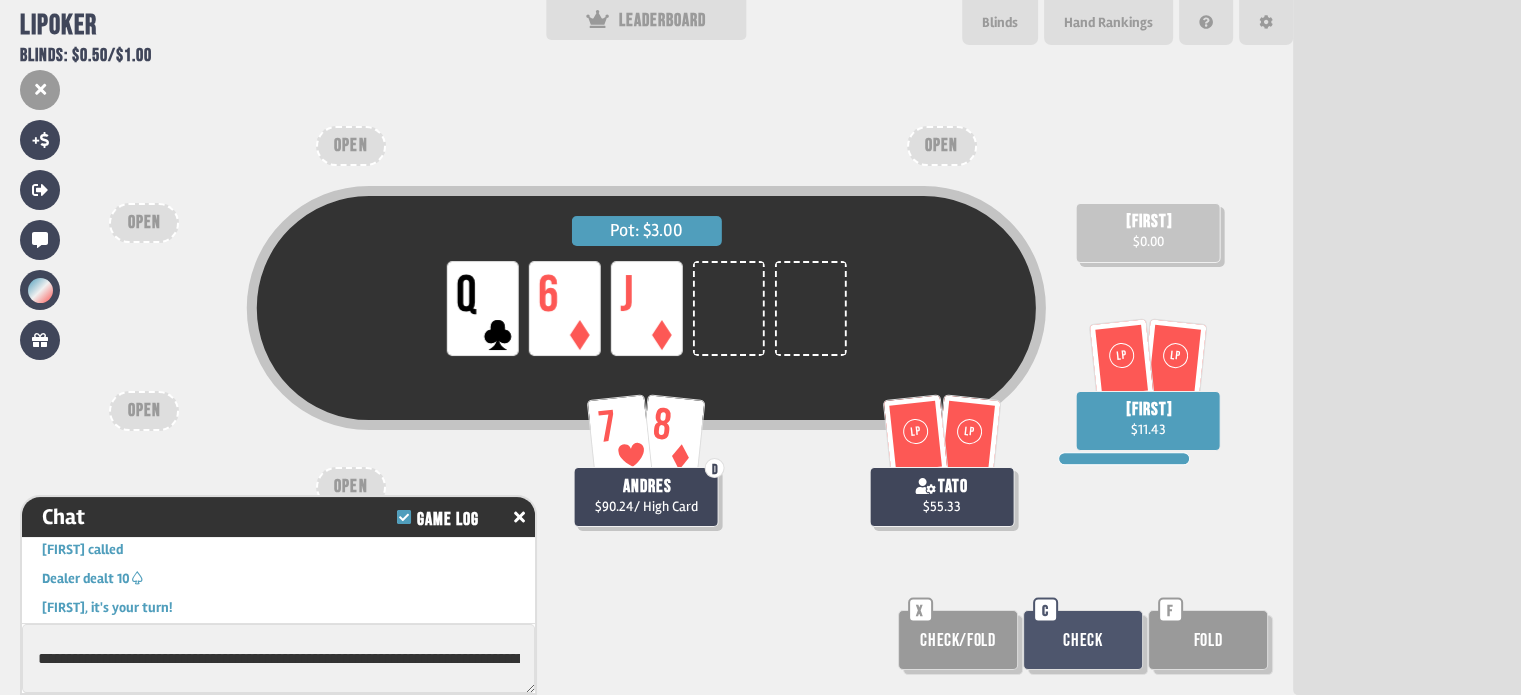 scroll, scrollTop: 0, scrollLeft: 148, axis: horizontal 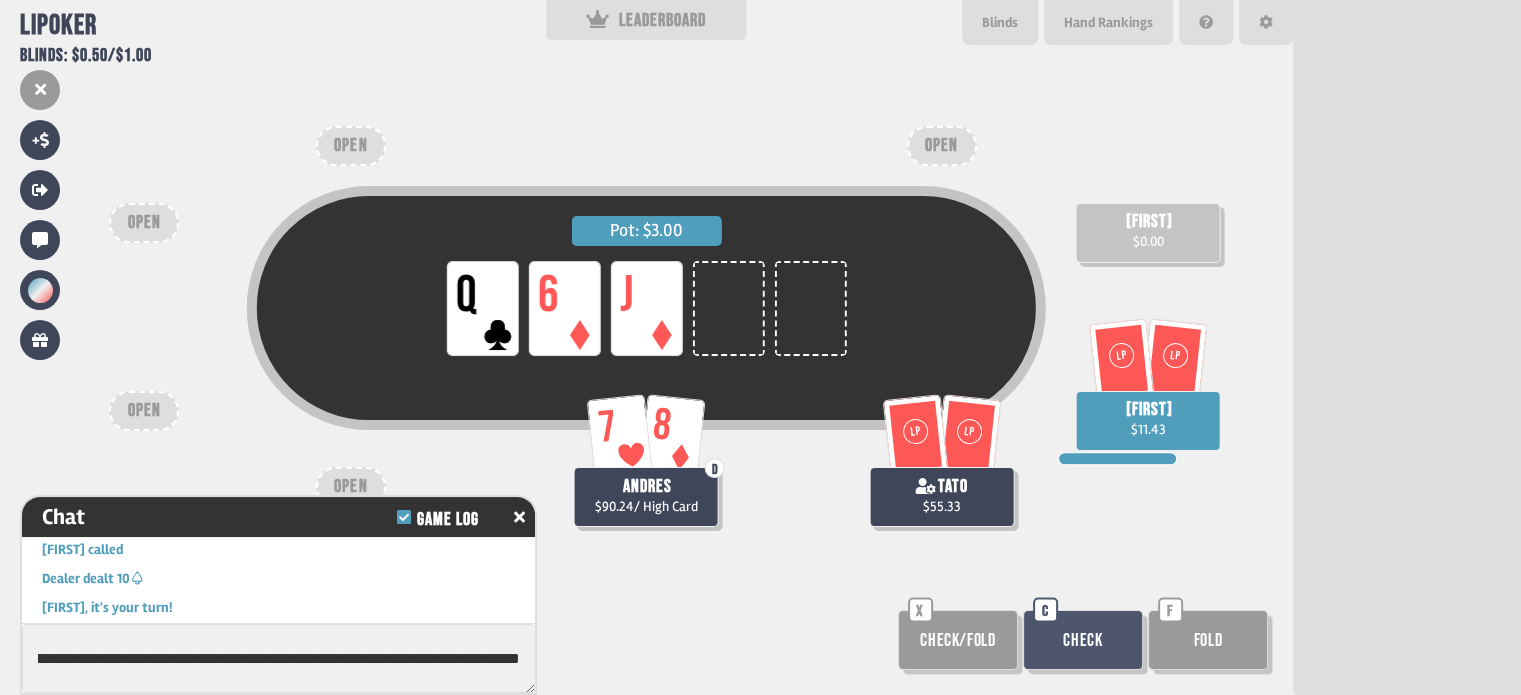 type on "**********" 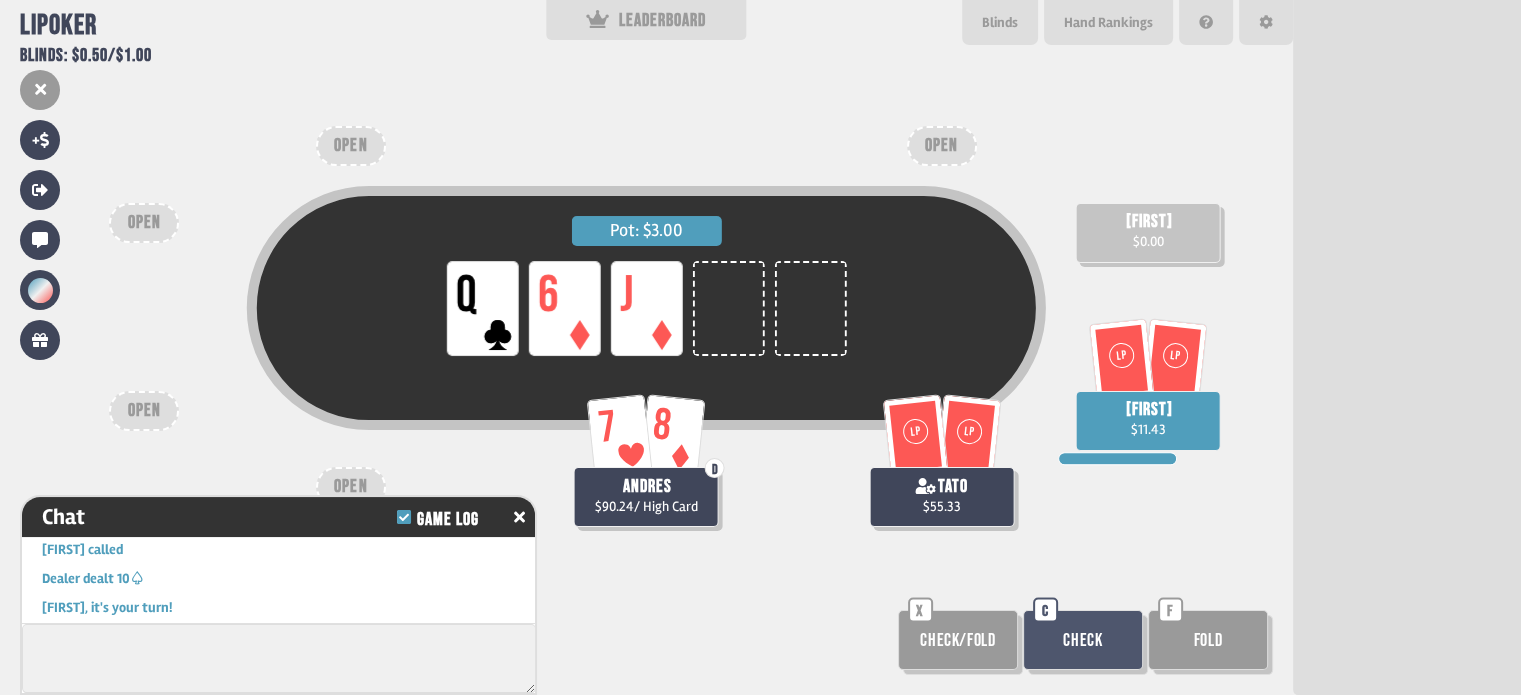 scroll, scrollTop: 0, scrollLeft: 0, axis: both 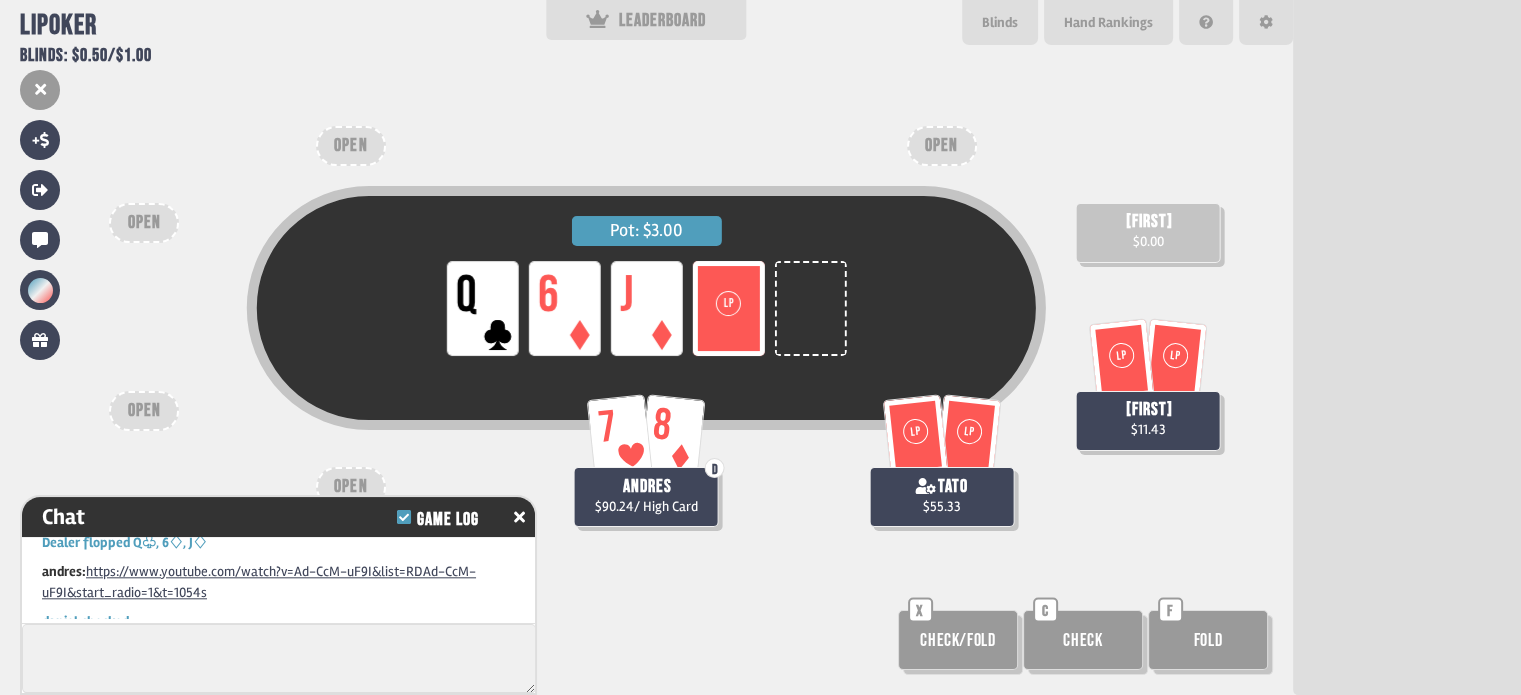 click on "Check" at bounding box center (958, 640) 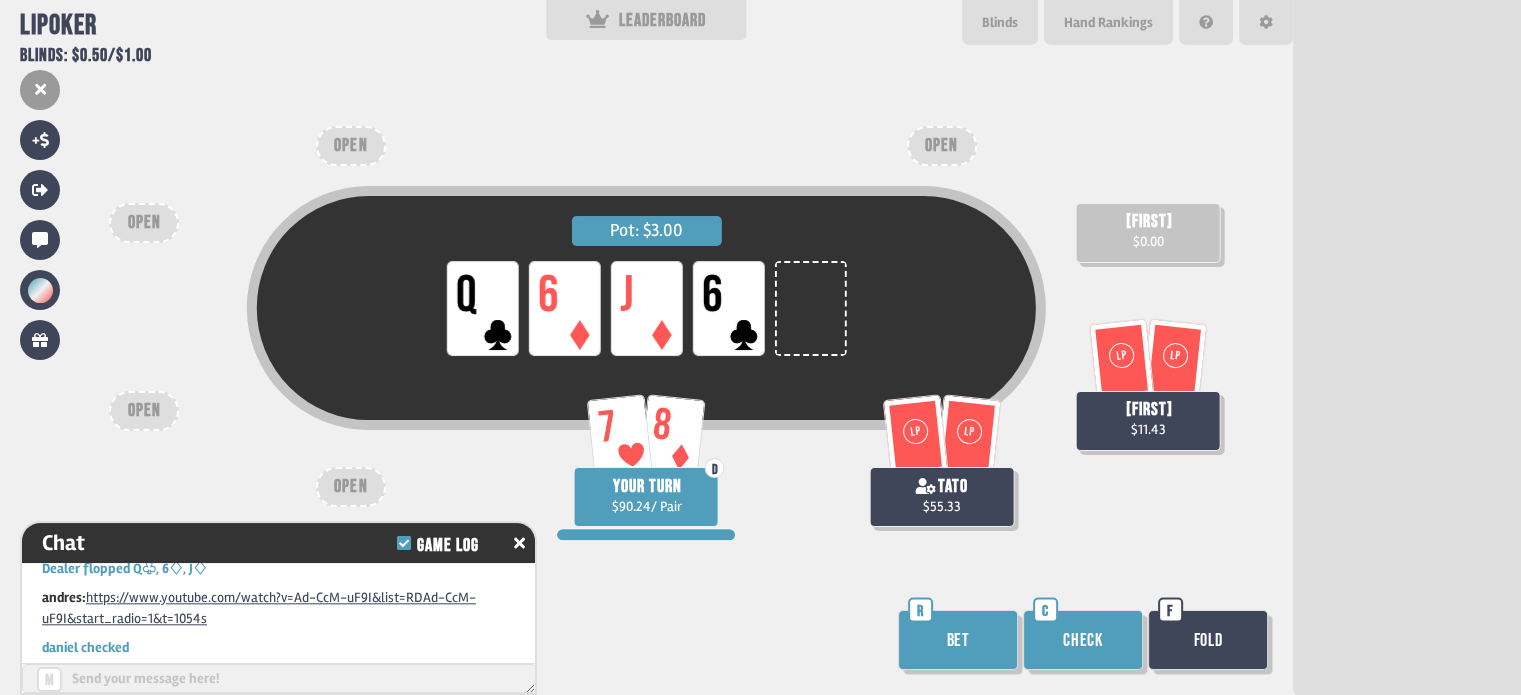 click on "Check" at bounding box center [1083, 640] 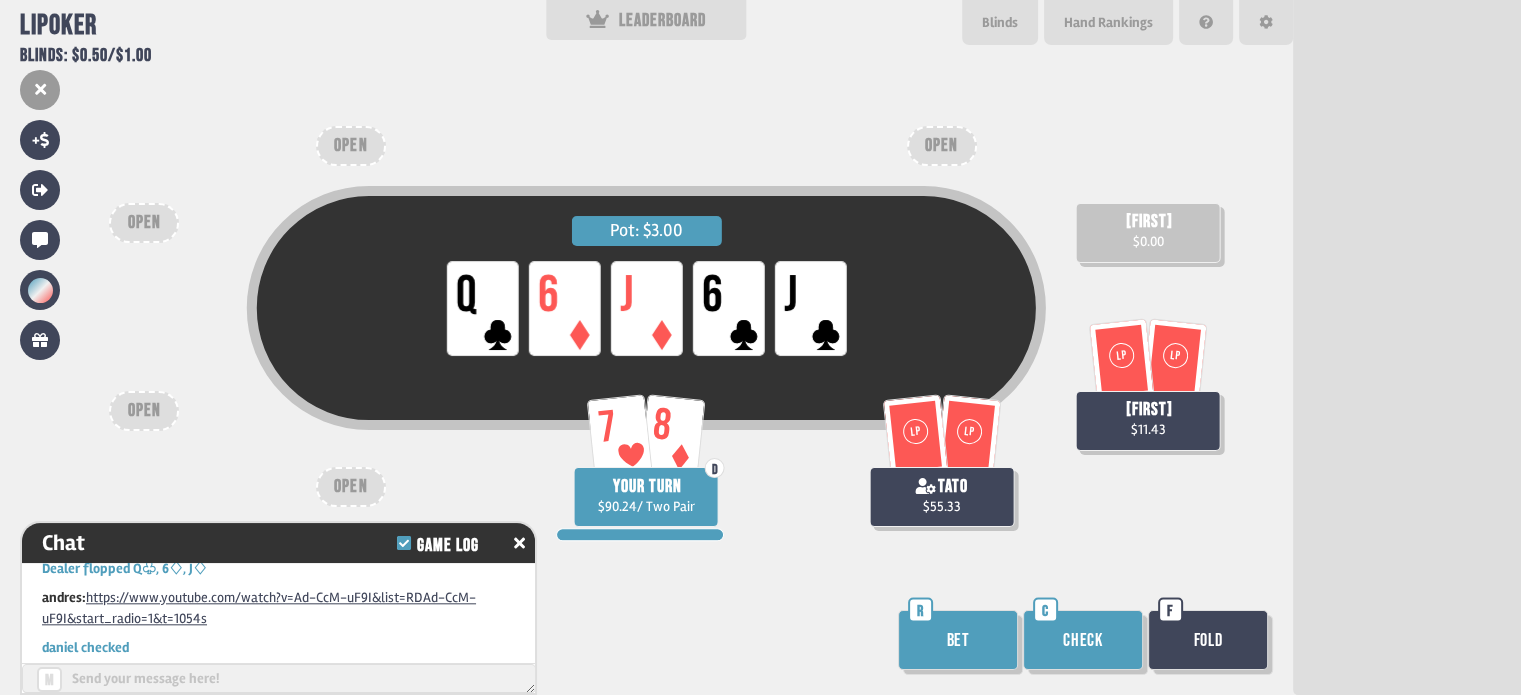 click on "Check" at bounding box center (1083, 640) 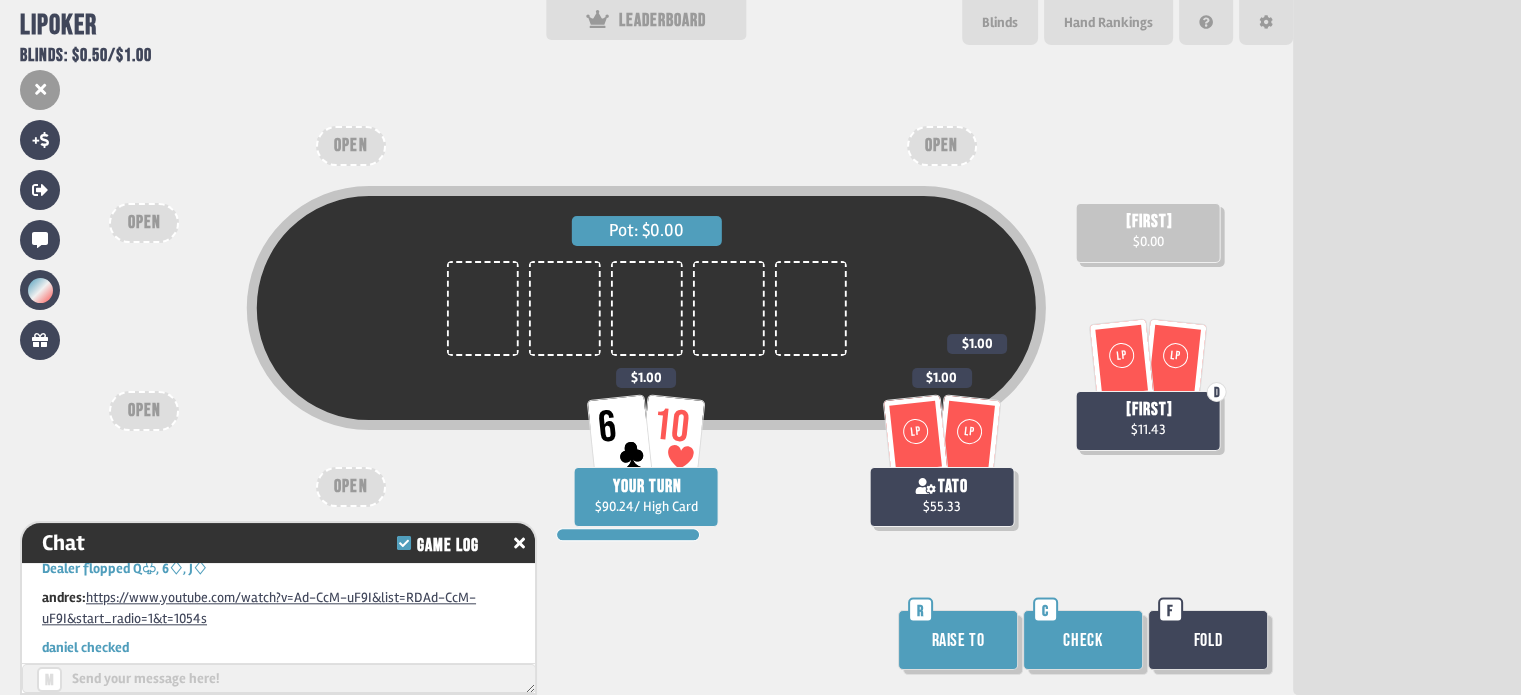 click on "Raise to" at bounding box center (958, 640) 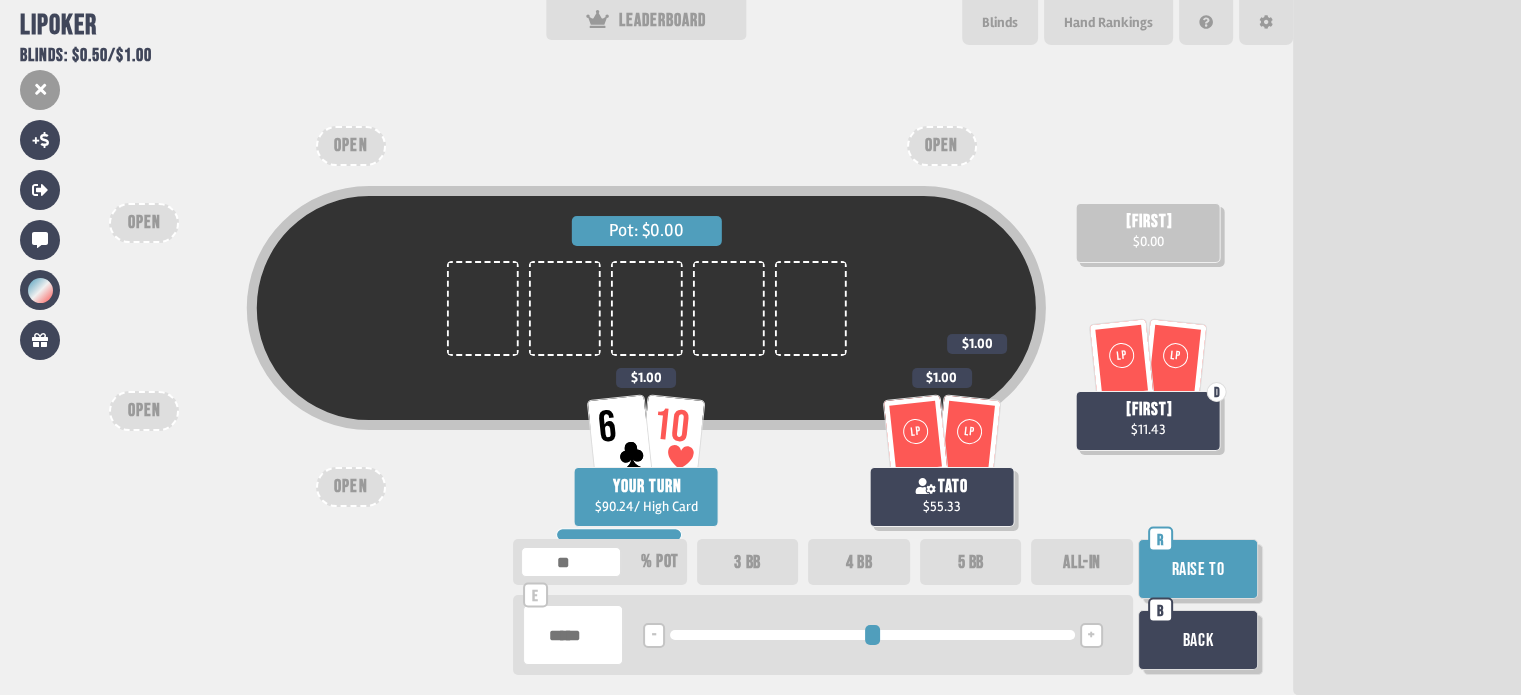 click on "Back" at bounding box center [1198, 640] 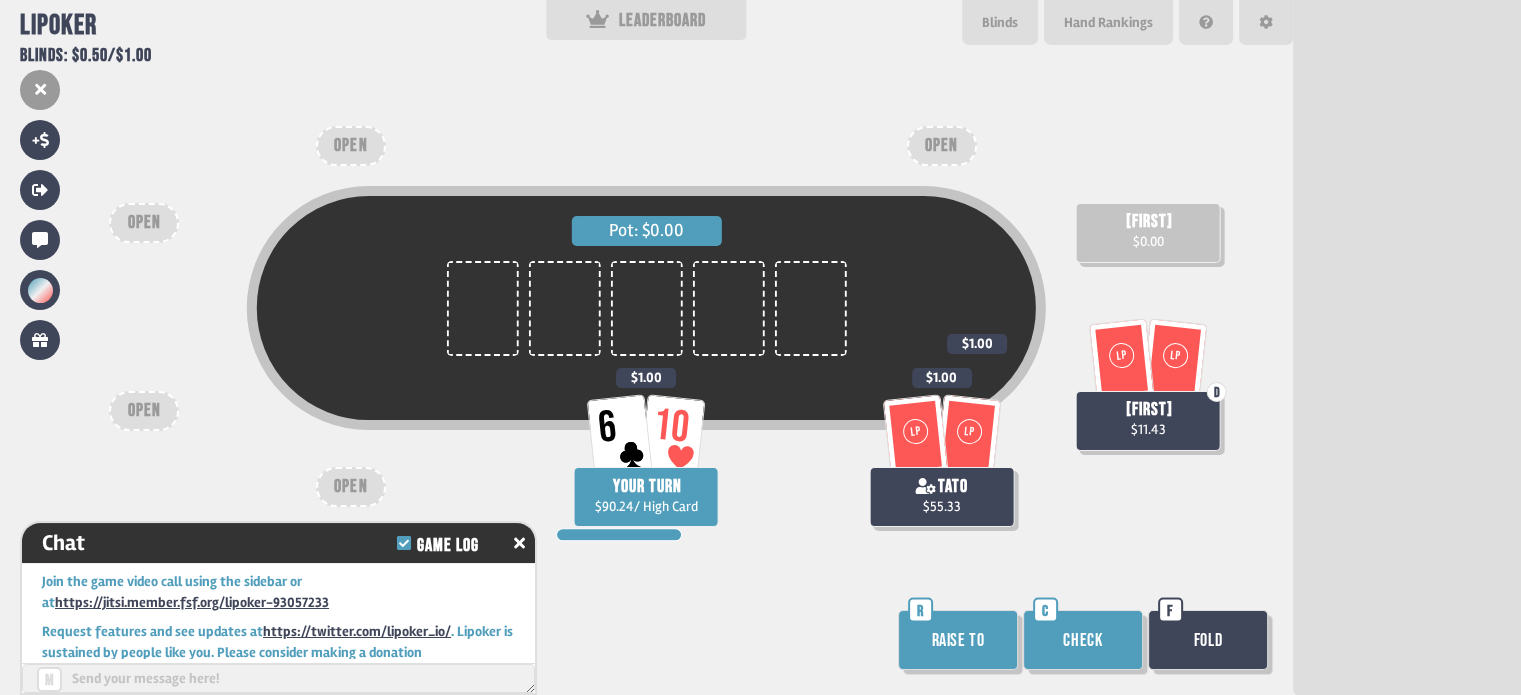 scroll, scrollTop: 33367, scrollLeft: 0, axis: vertical 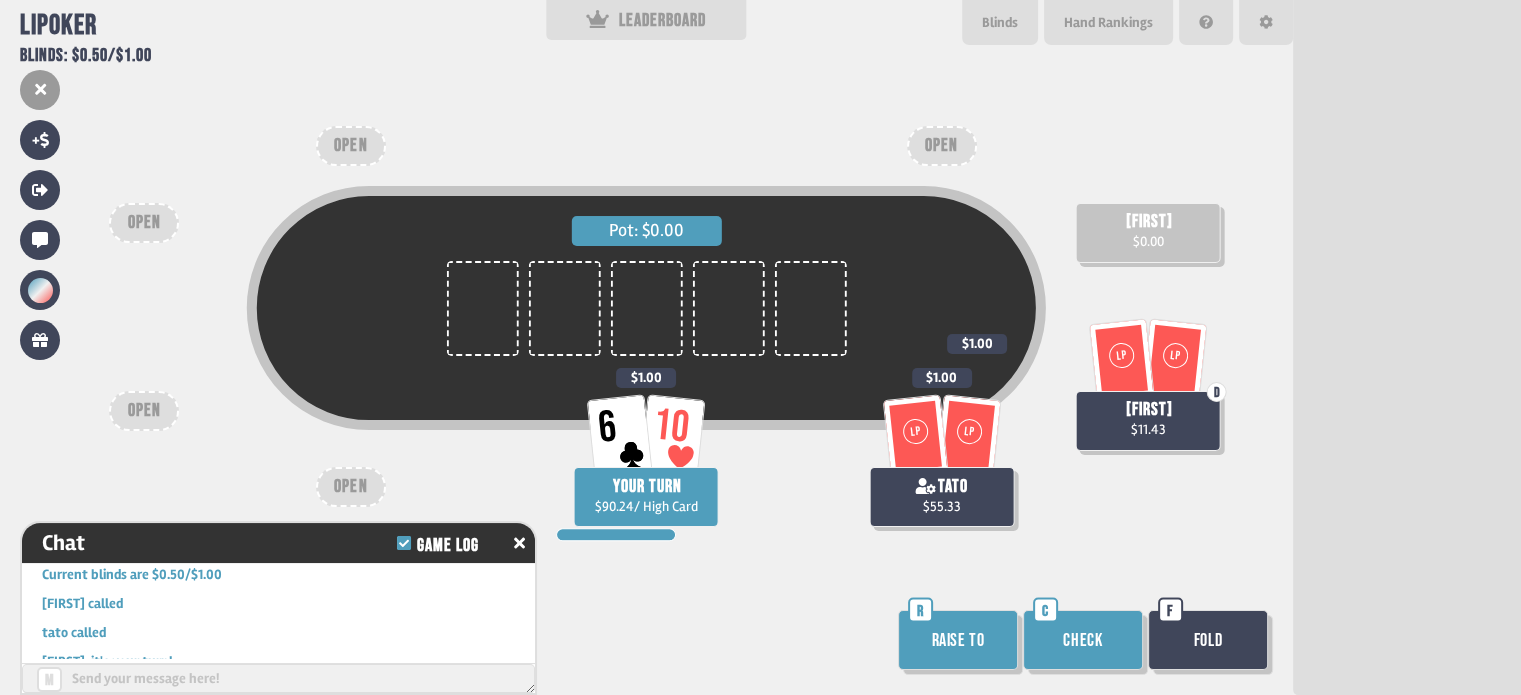 click on "Check" at bounding box center (1083, 640) 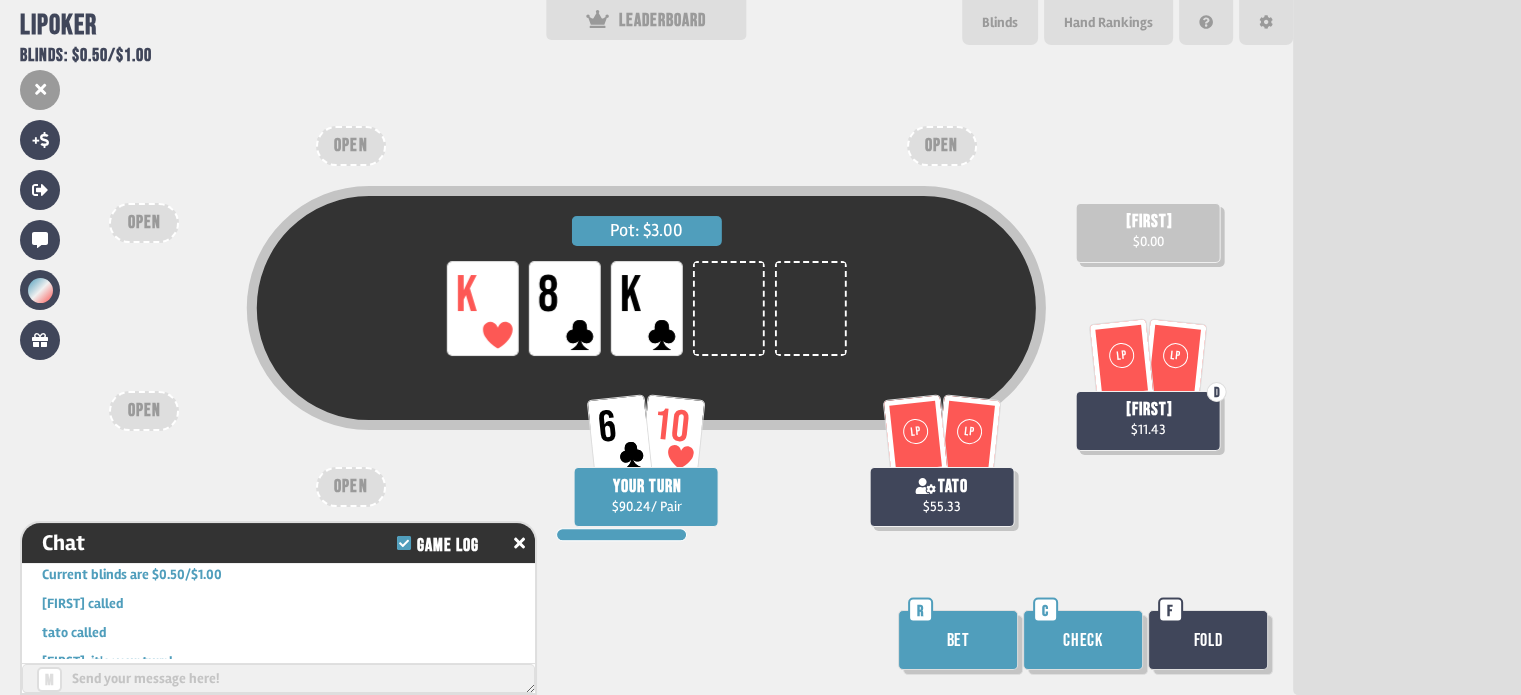 click on "Check" at bounding box center [1083, 640] 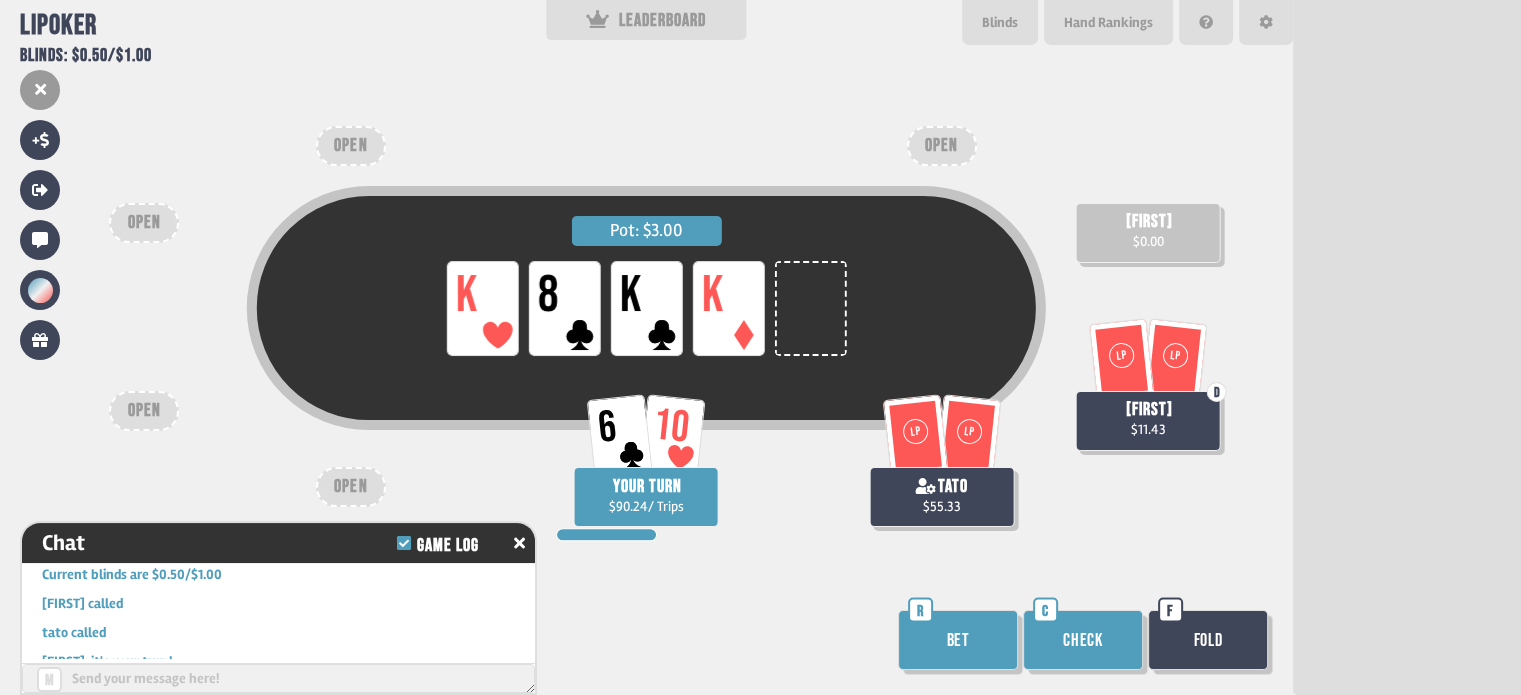 click on "Check" at bounding box center [1083, 640] 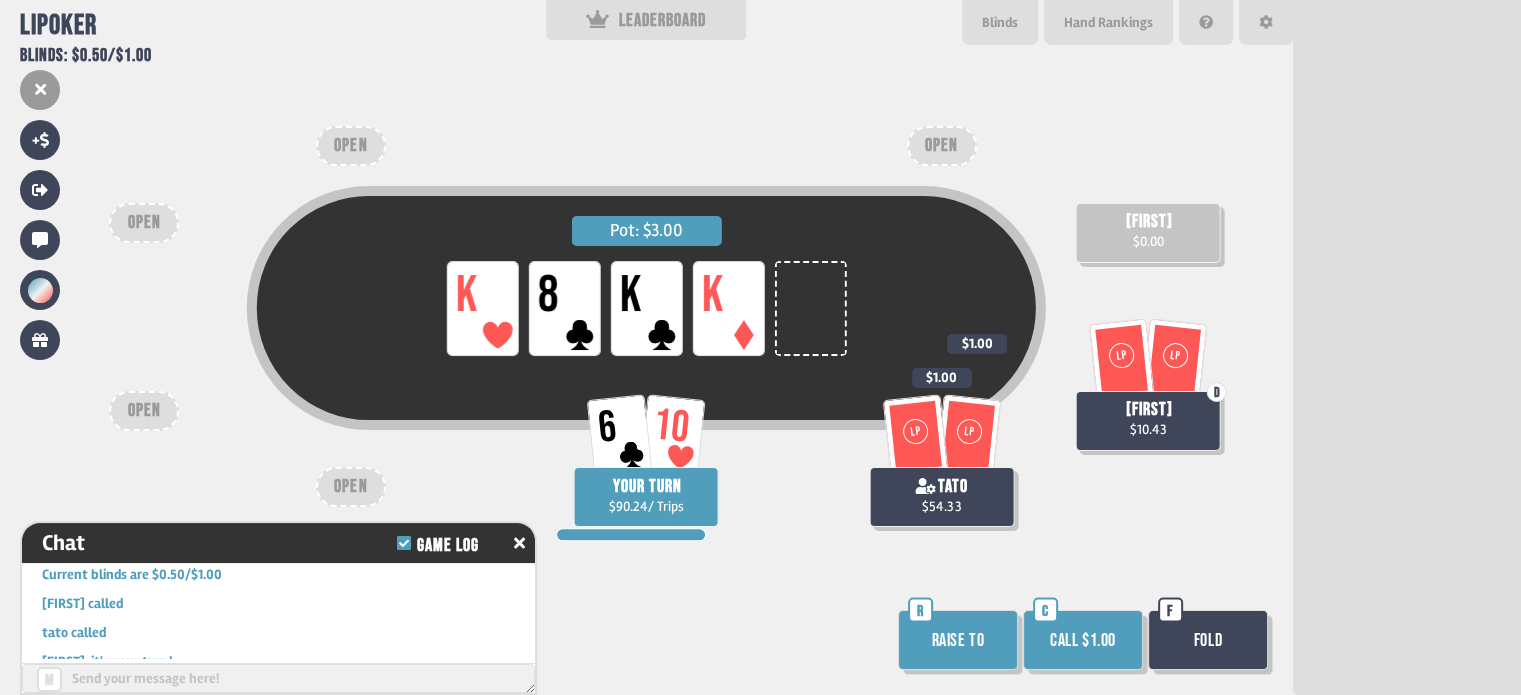 click on "Call $1.00" at bounding box center (1083, 640) 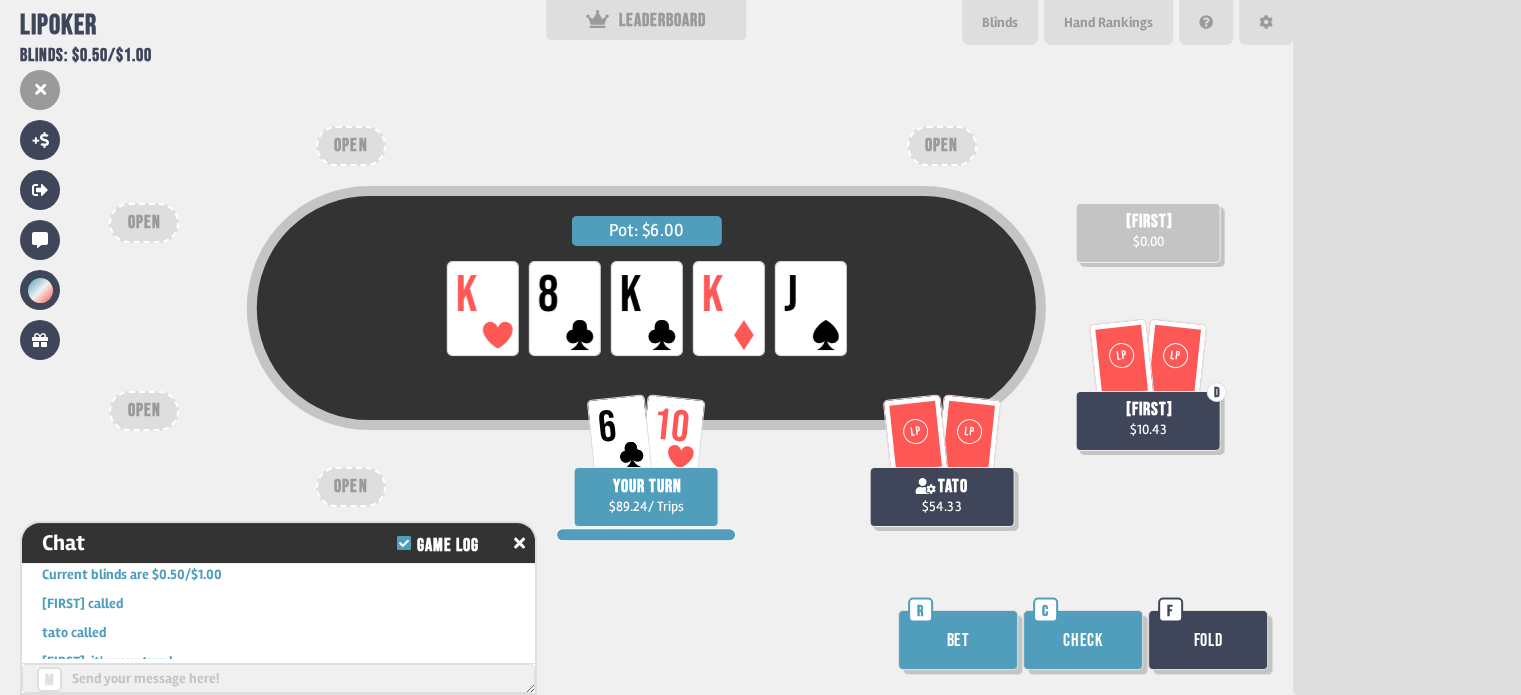 click on "Check" at bounding box center (1083, 640) 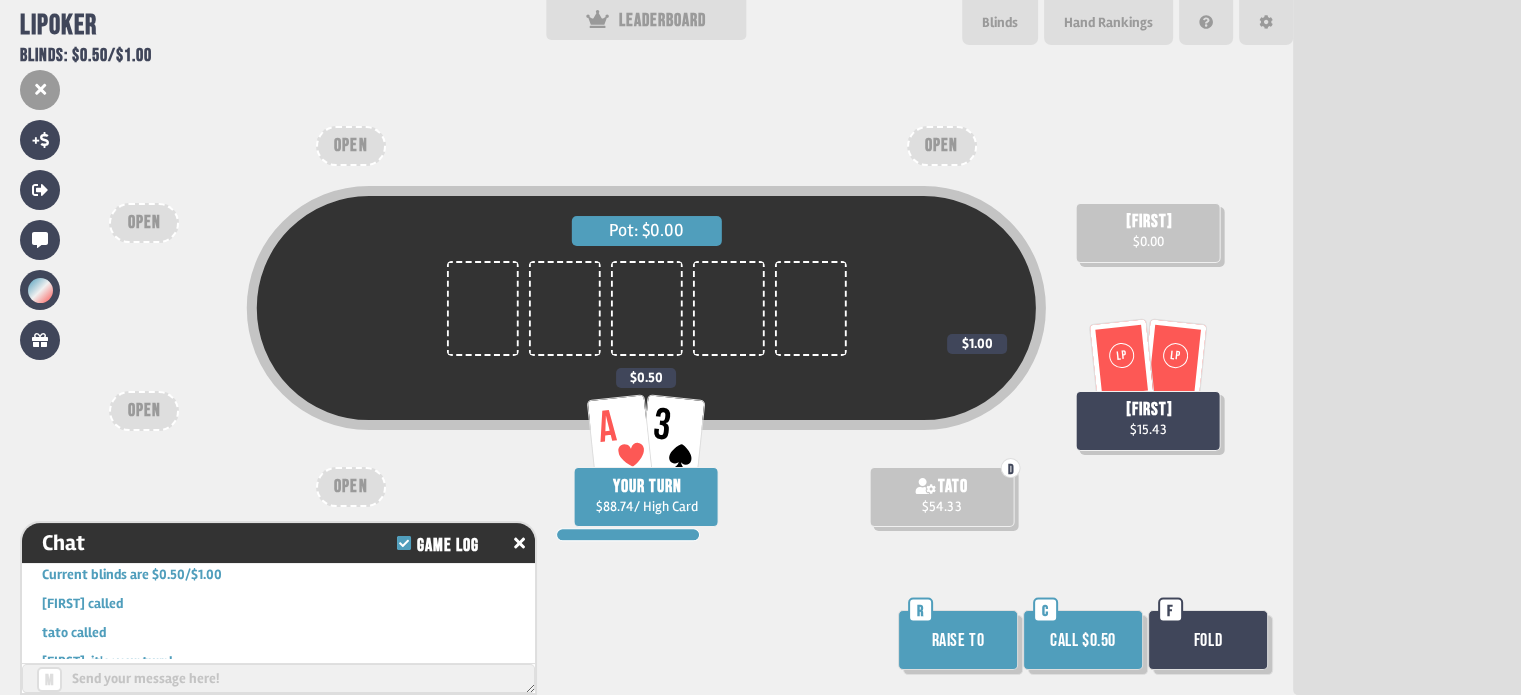 click on "Raise to" at bounding box center (958, 640) 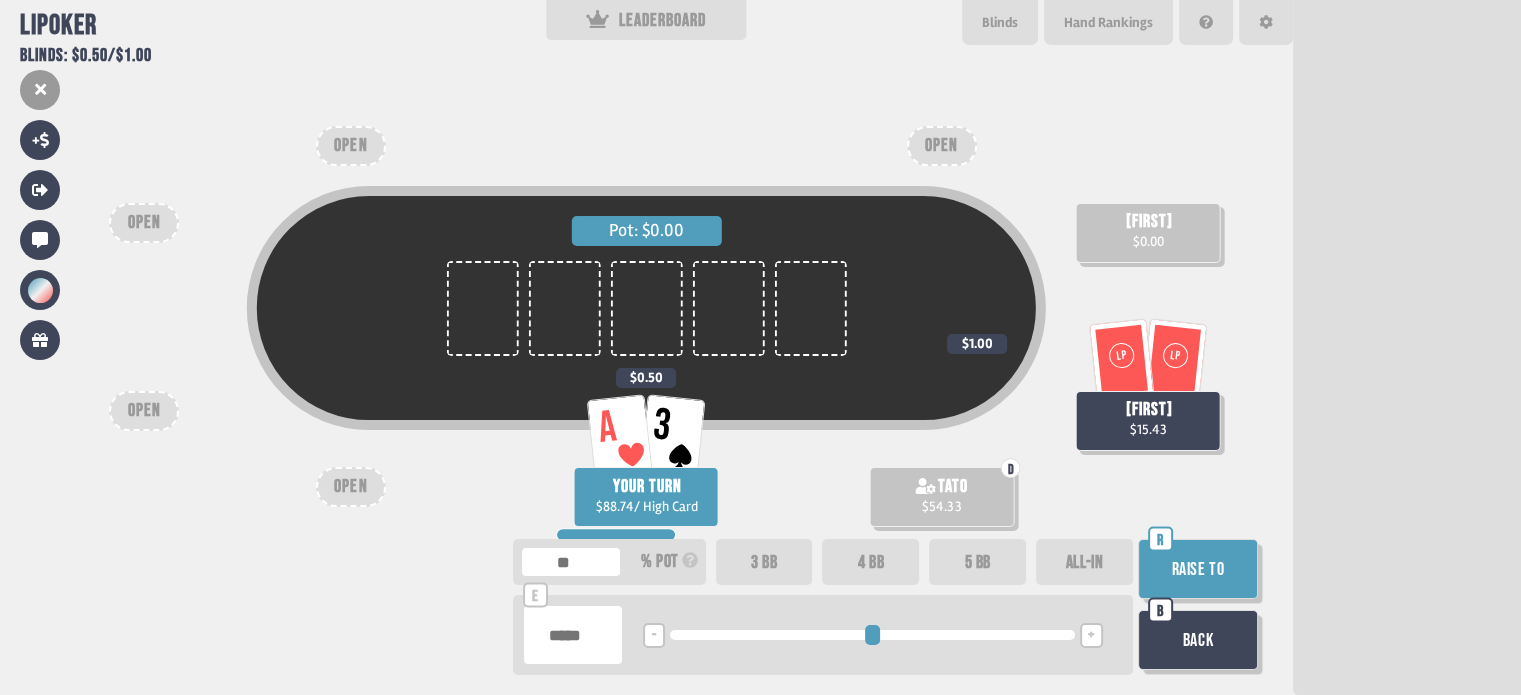 click on "Raise to" at bounding box center (1198, 569) 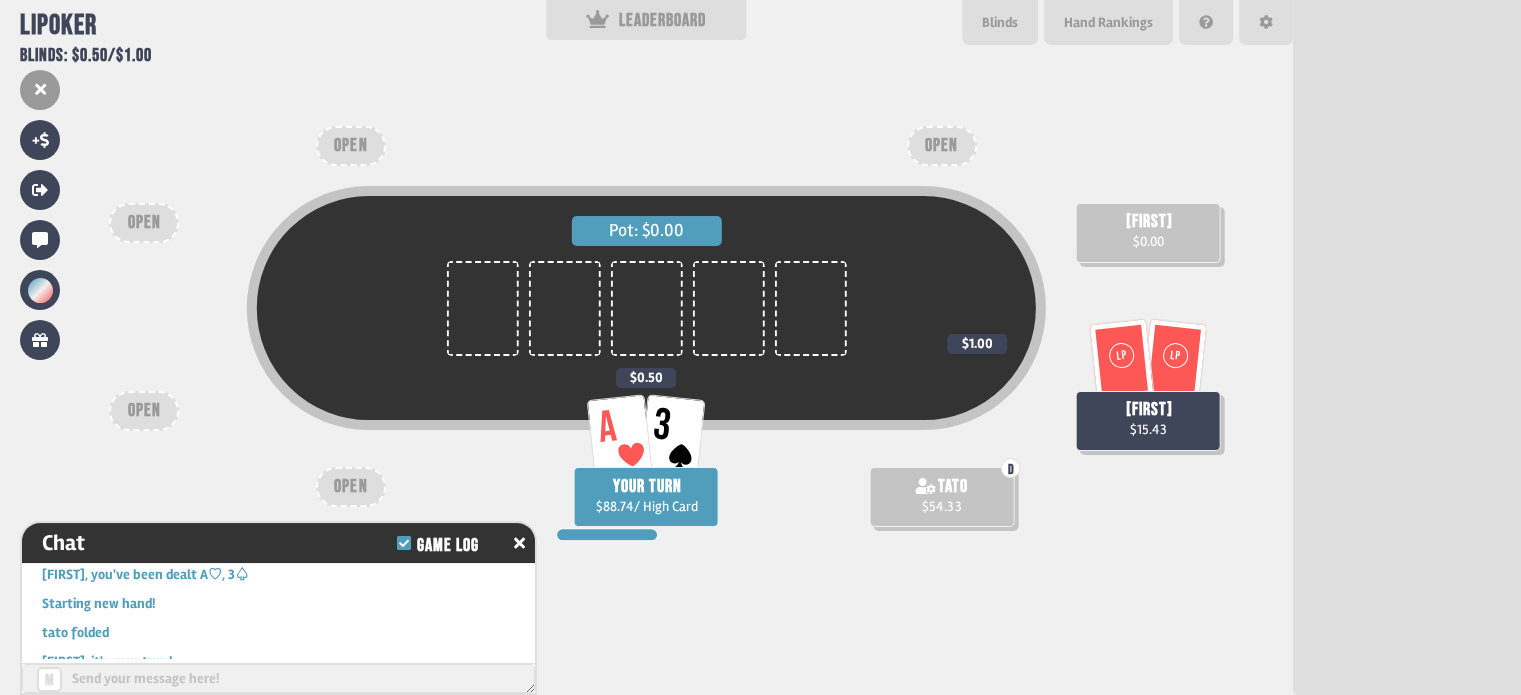 scroll, scrollTop: 34120, scrollLeft: 0, axis: vertical 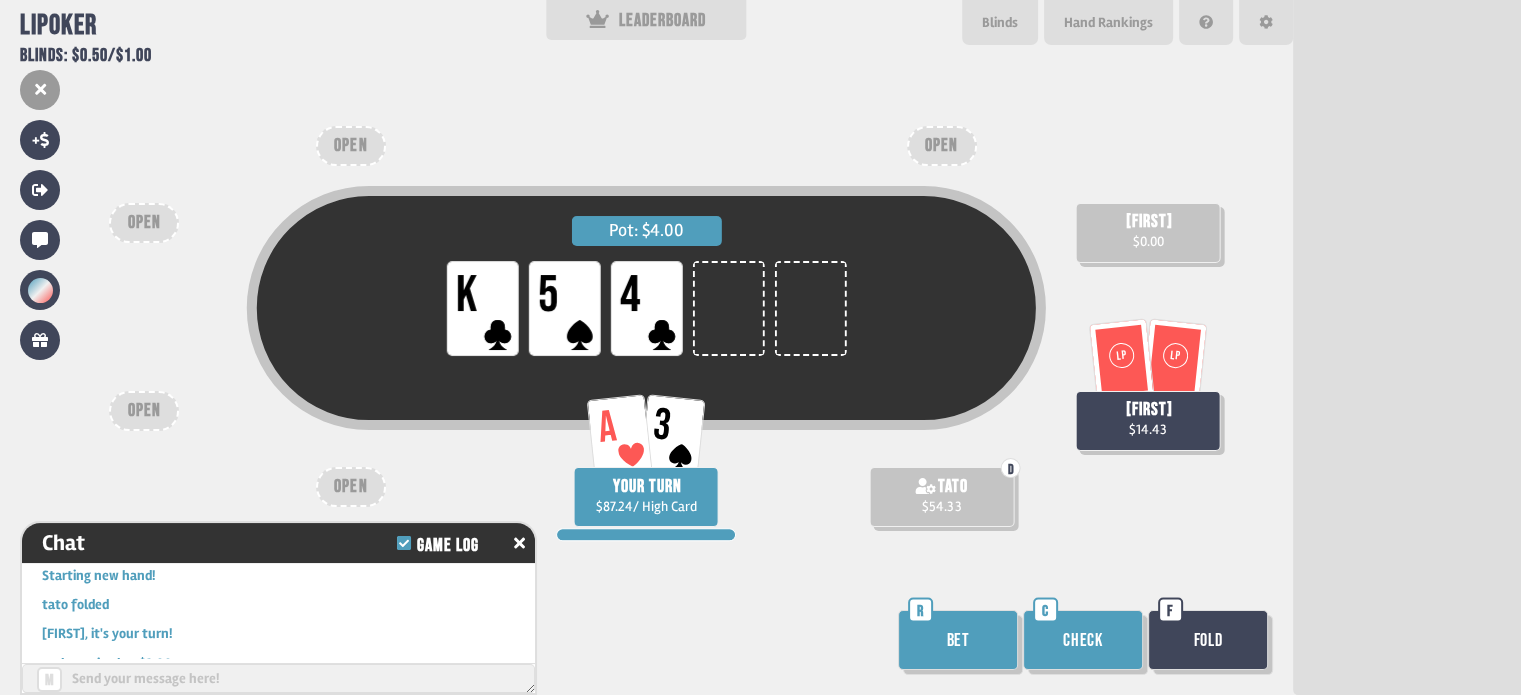 click on "Bet" at bounding box center [958, 640] 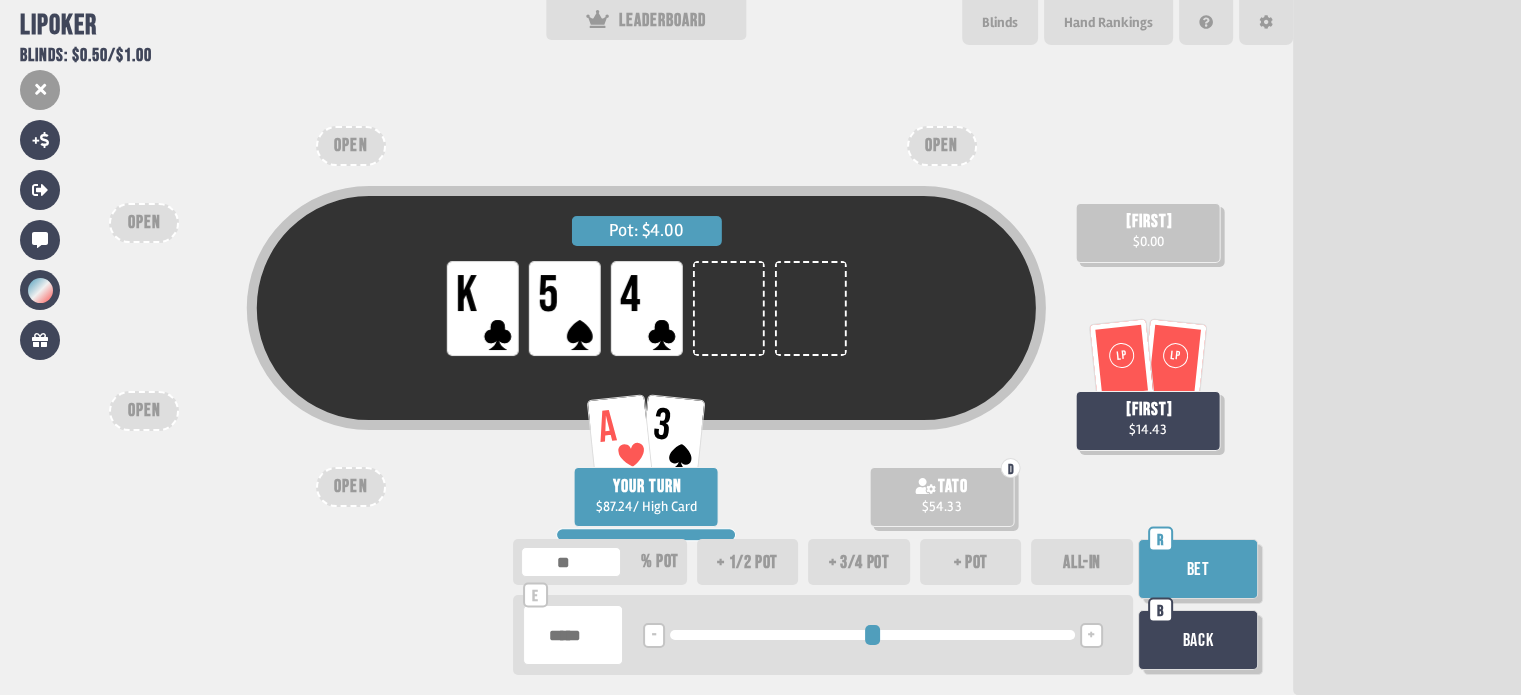 click on "Bet" at bounding box center (1198, 569) 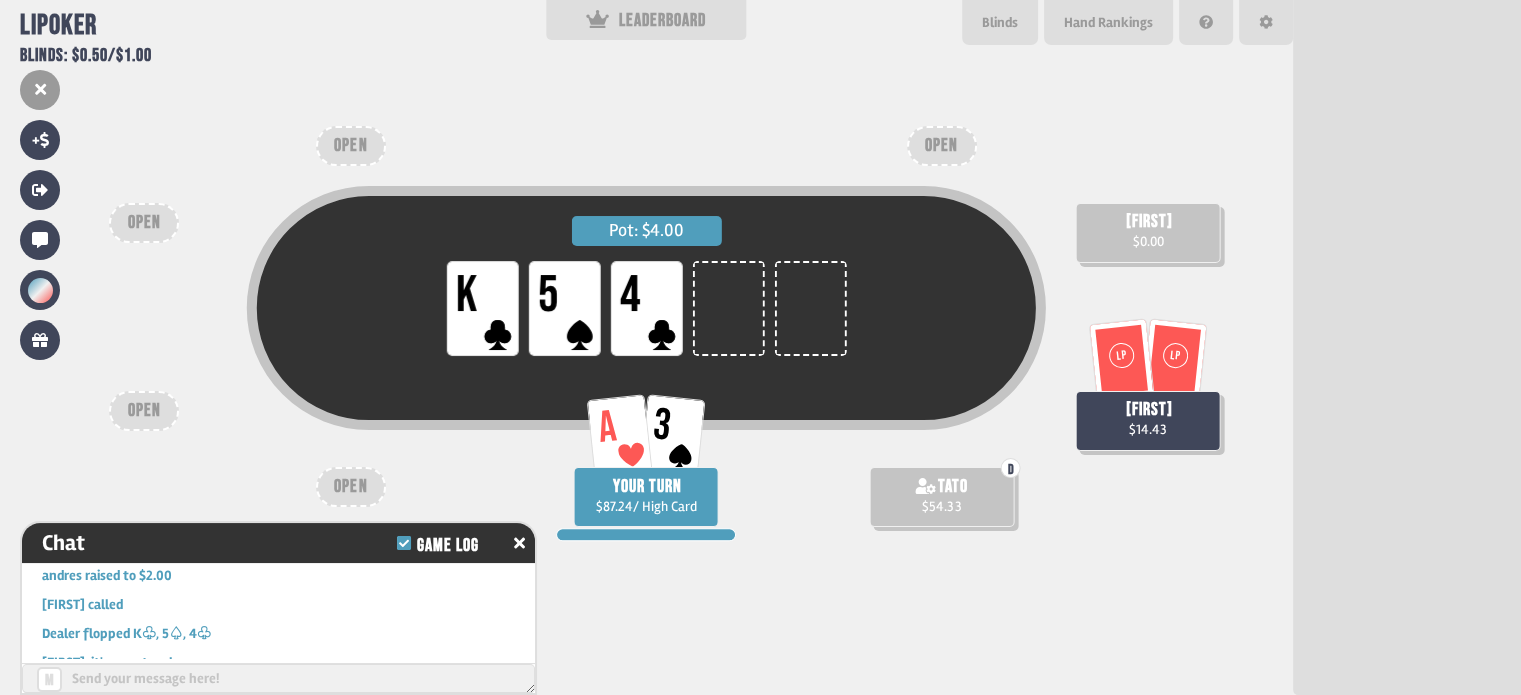 scroll, scrollTop: 34236, scrollLeft: 0, axis: vertical 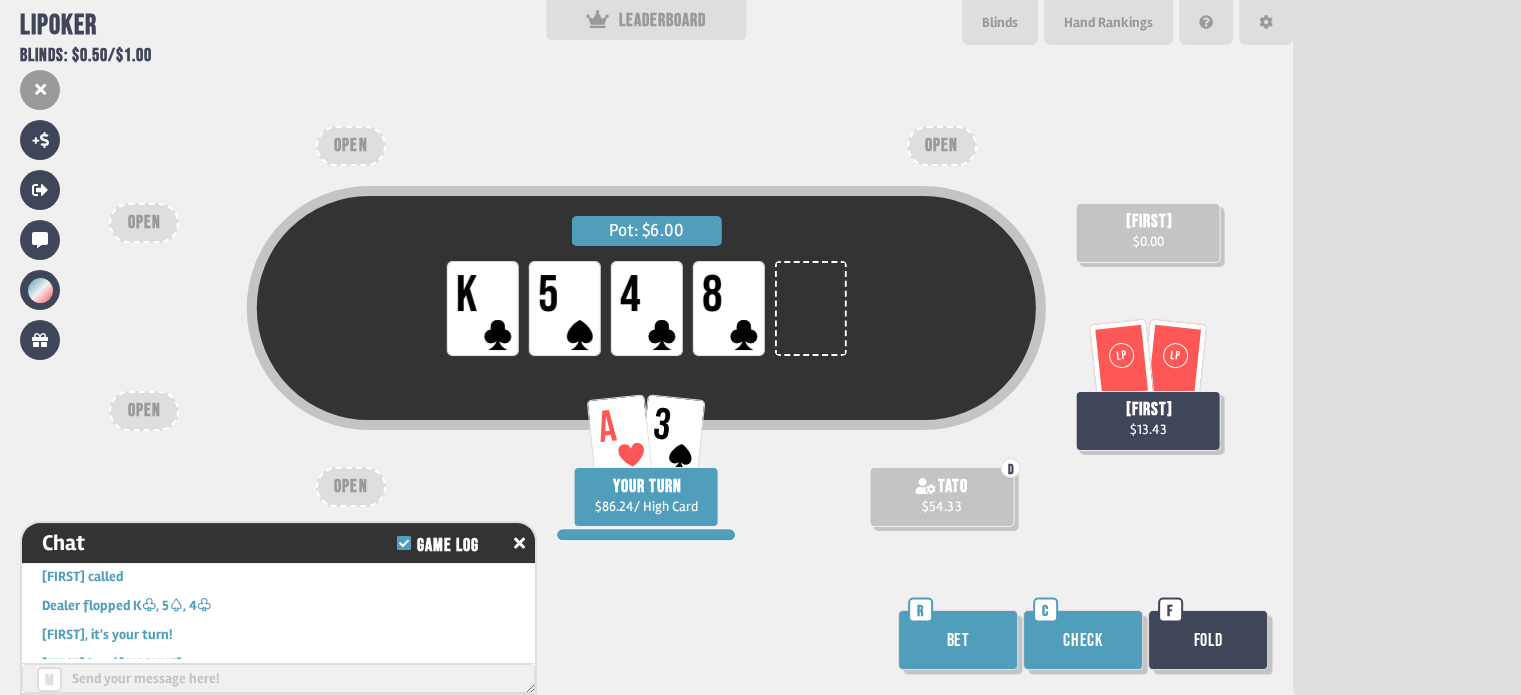 click on "Bet" at bounding box center (958, 640) 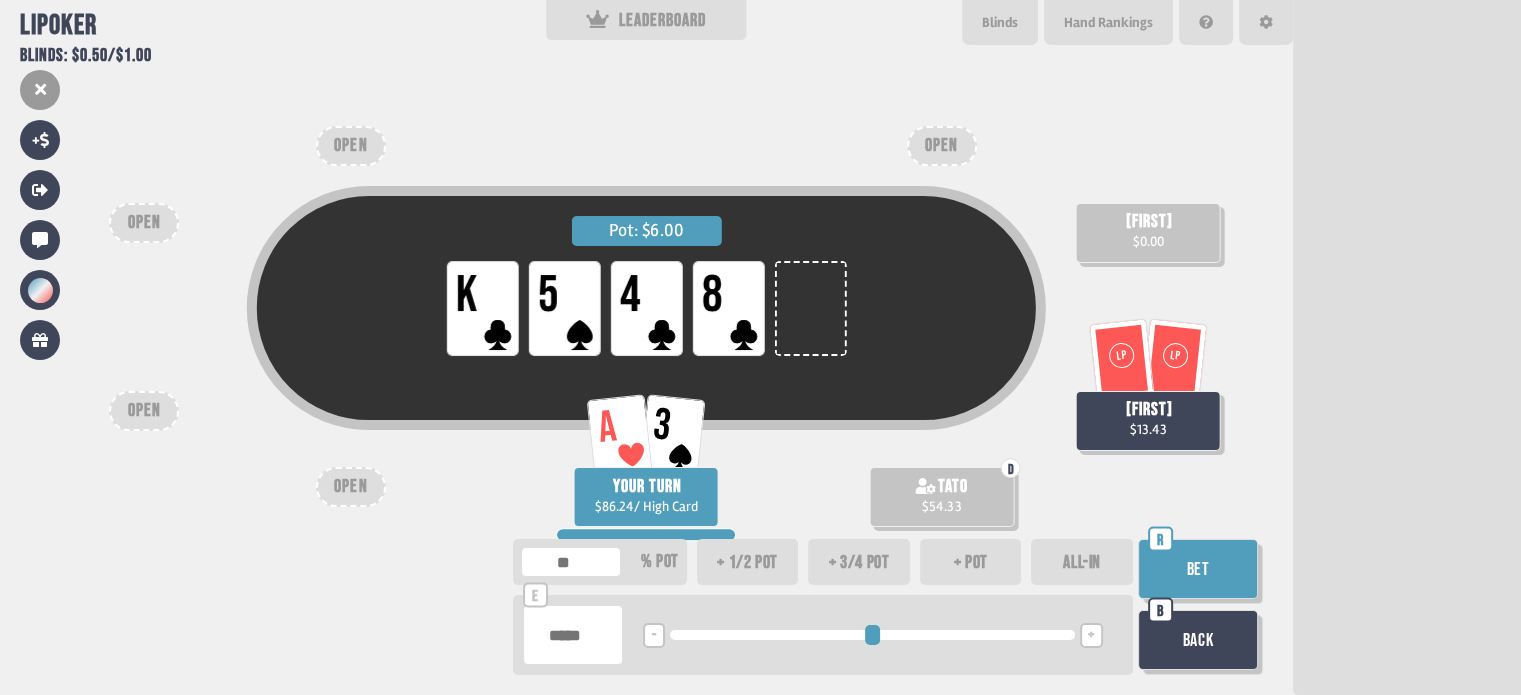 click on "Bet" at bounding box center (1198, 569) 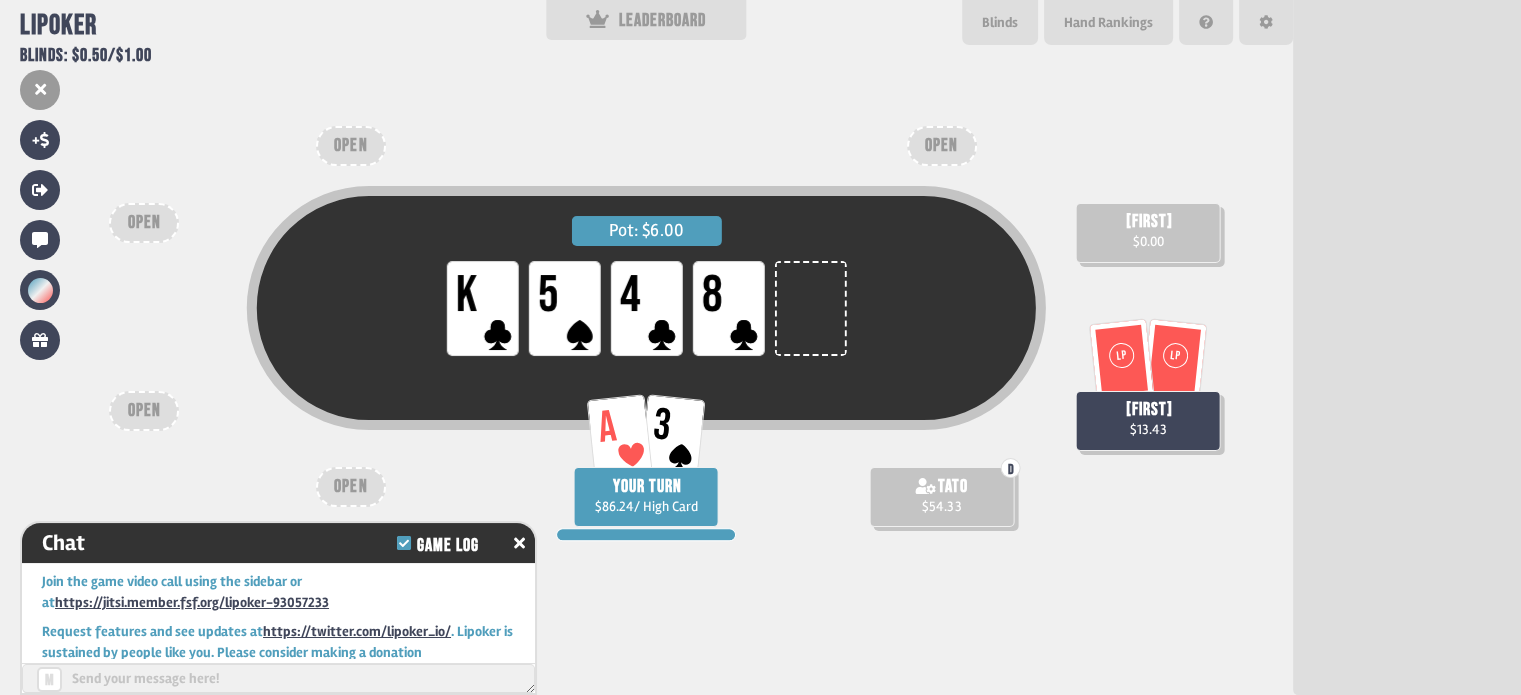 scroll, scrollTop: 34295, scrollLeft: 0, axis: vertical 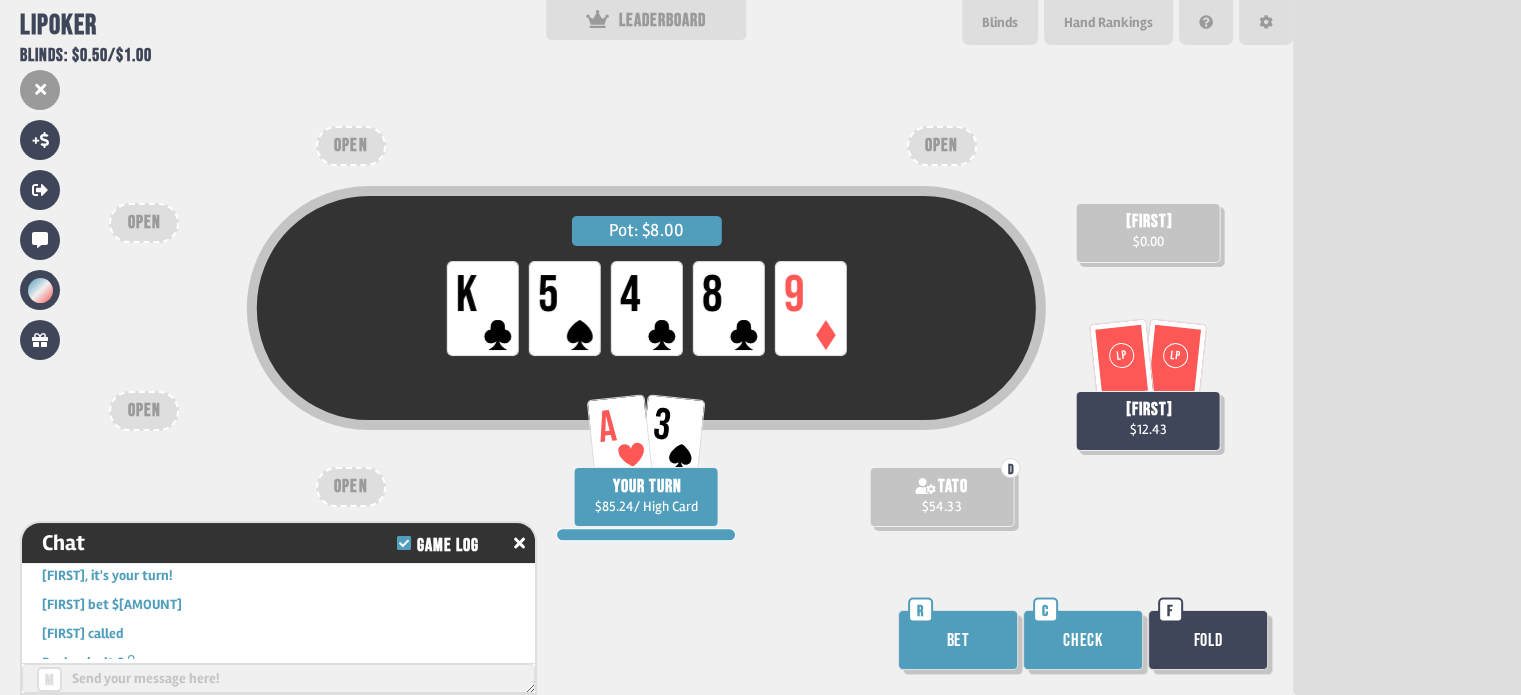 click on "Bet" at bounding box center [958, 640] 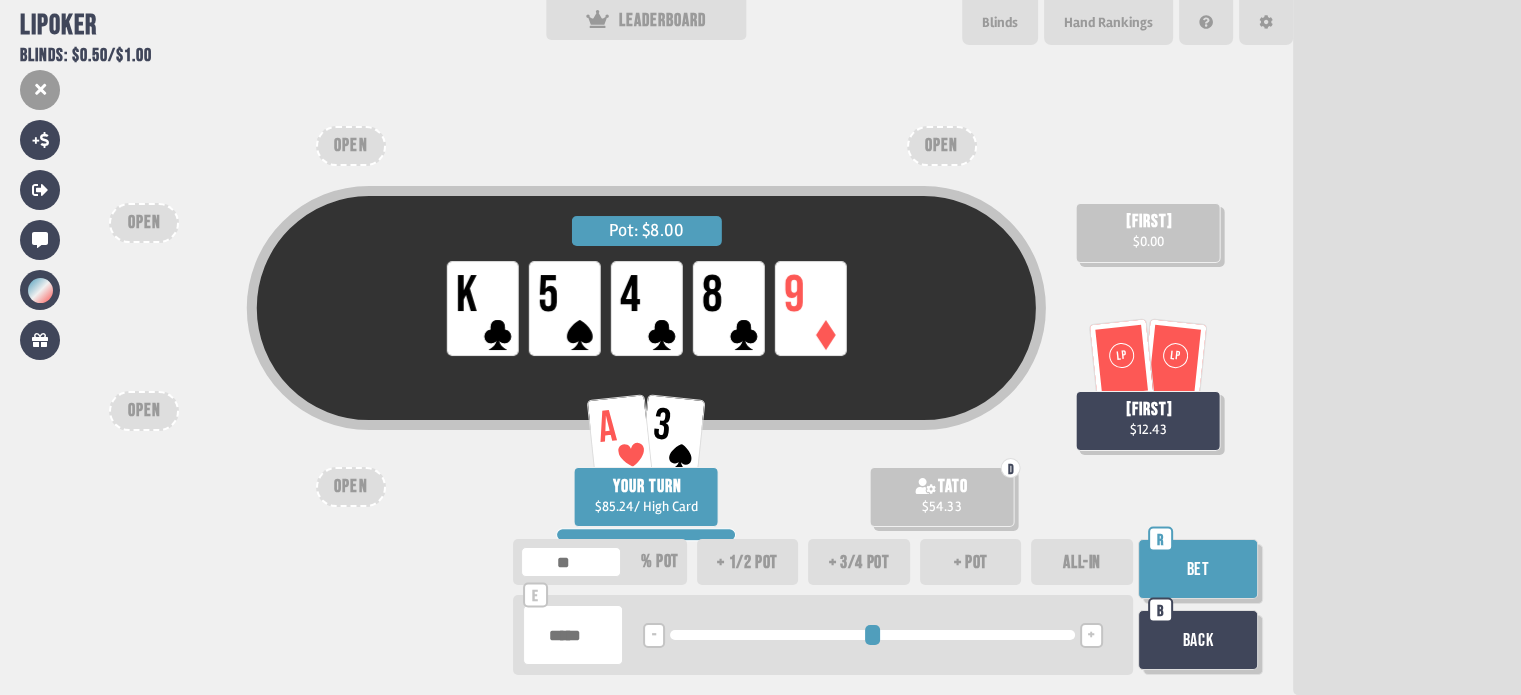 click on "Bet" at bounding box center (1198, 569) 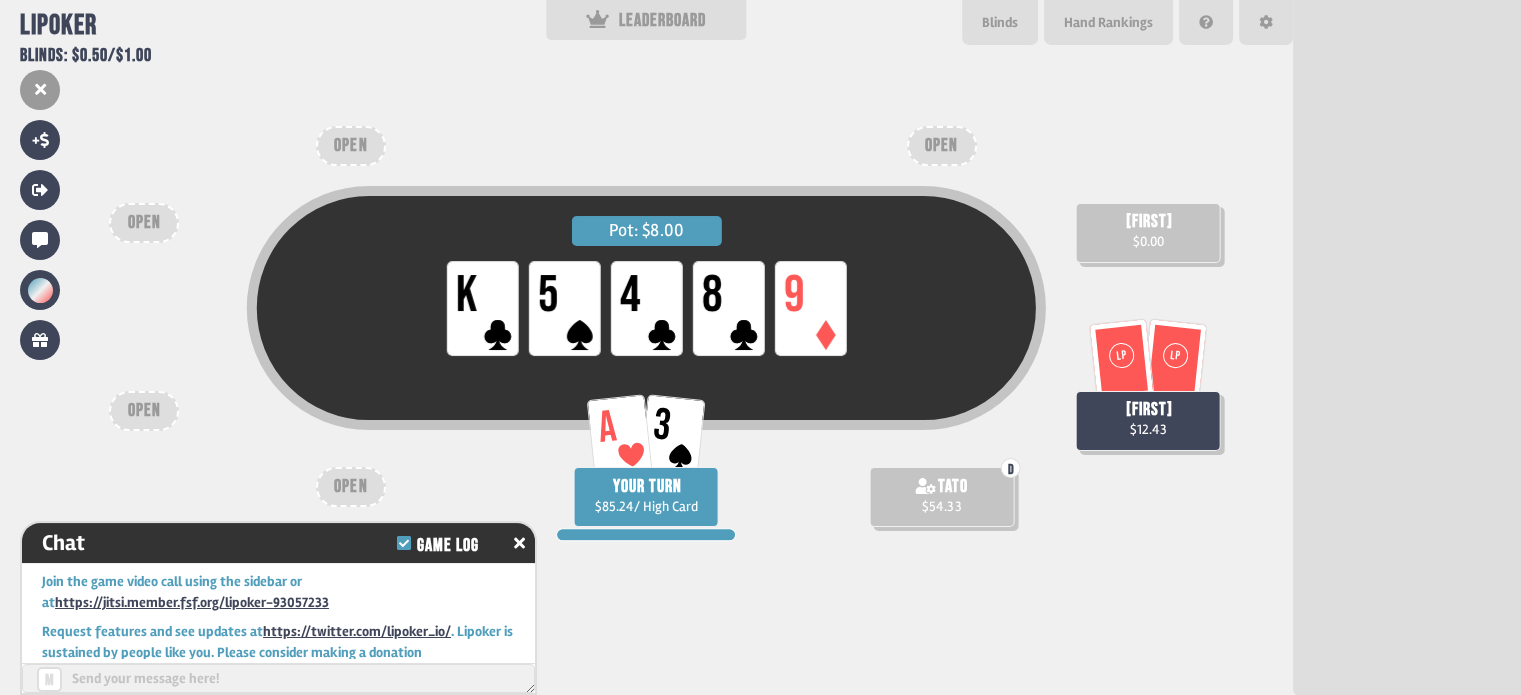 scroll, scrollTop: 34411, scrollLeft: 0, axis: vertical 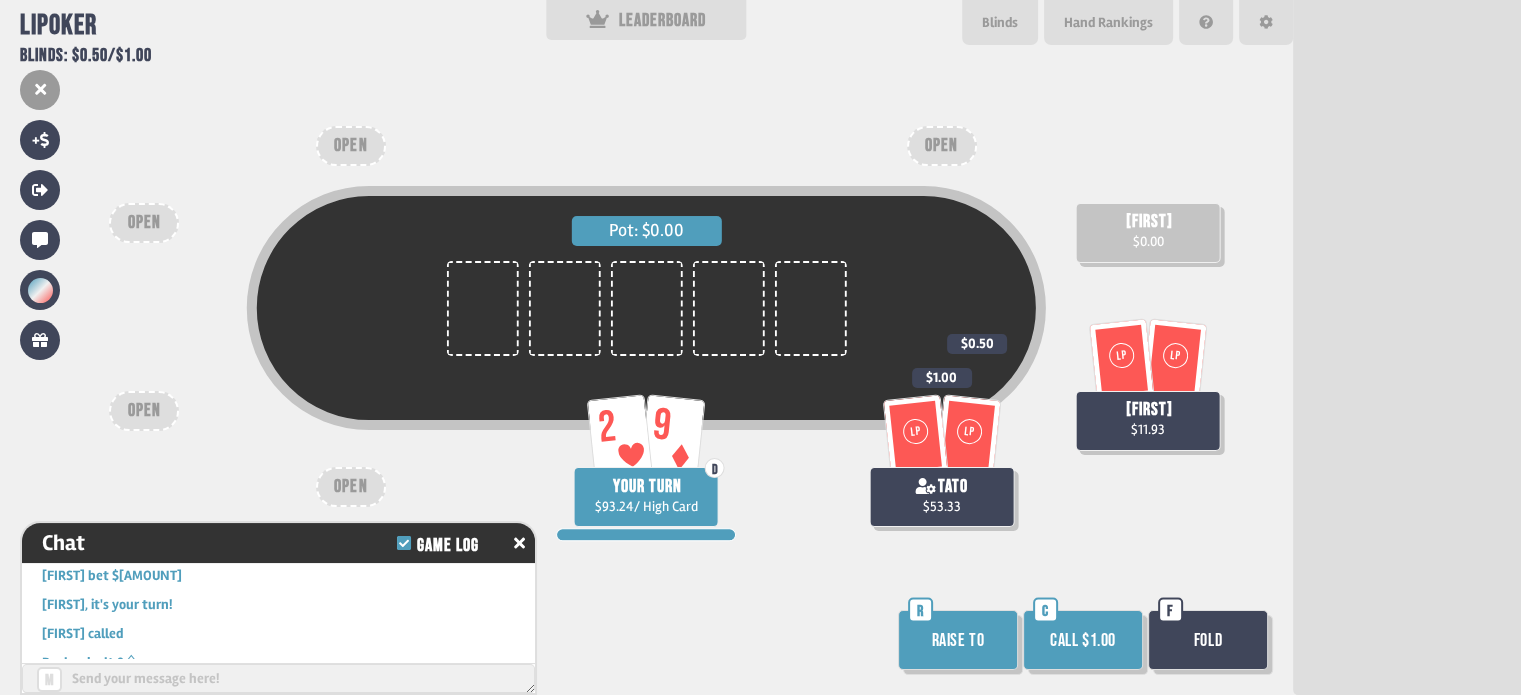click on "Call $1.00" at bounding box center (1083, 640) 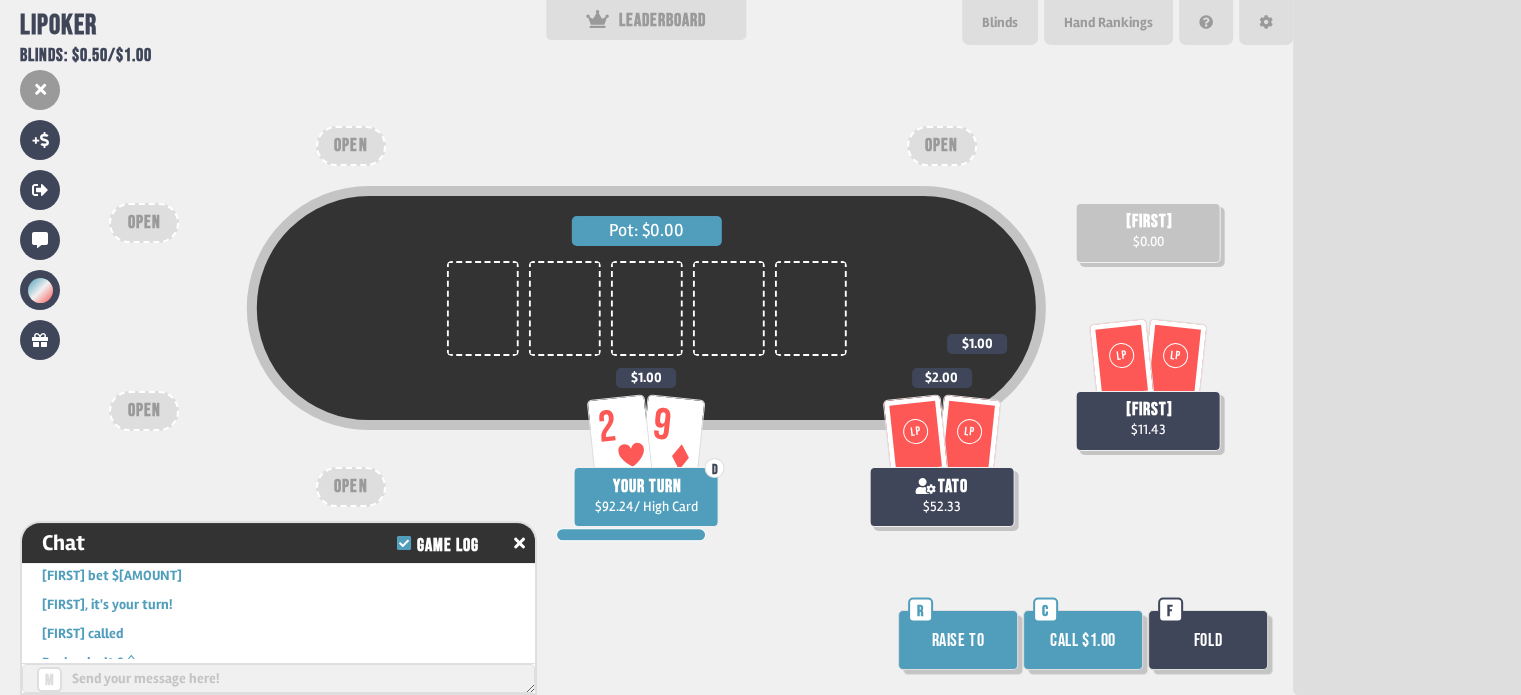 click on "Call $1.00" at bounding box center [1083, 640] 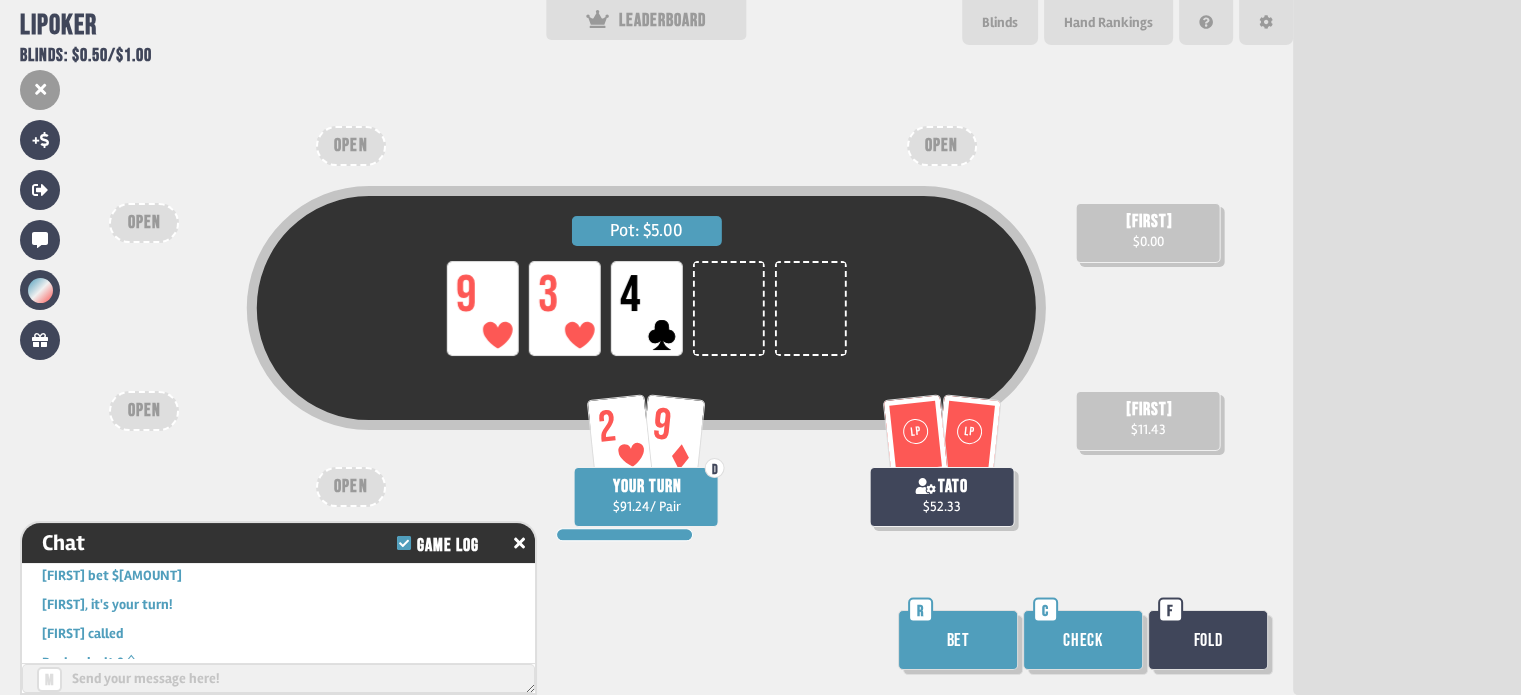 click on "Check" at bounding box center [1083, 640] 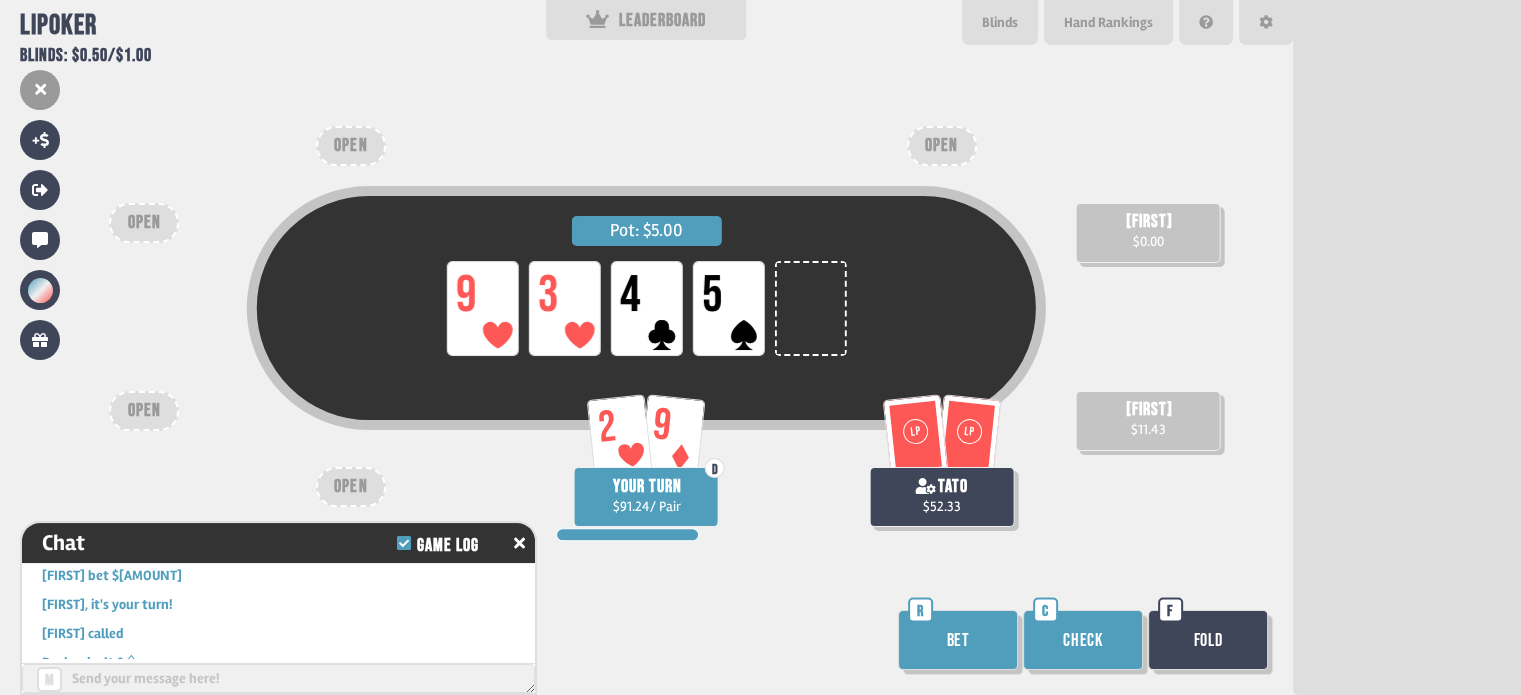 click on "Bet" at bounding box center [958, 640] 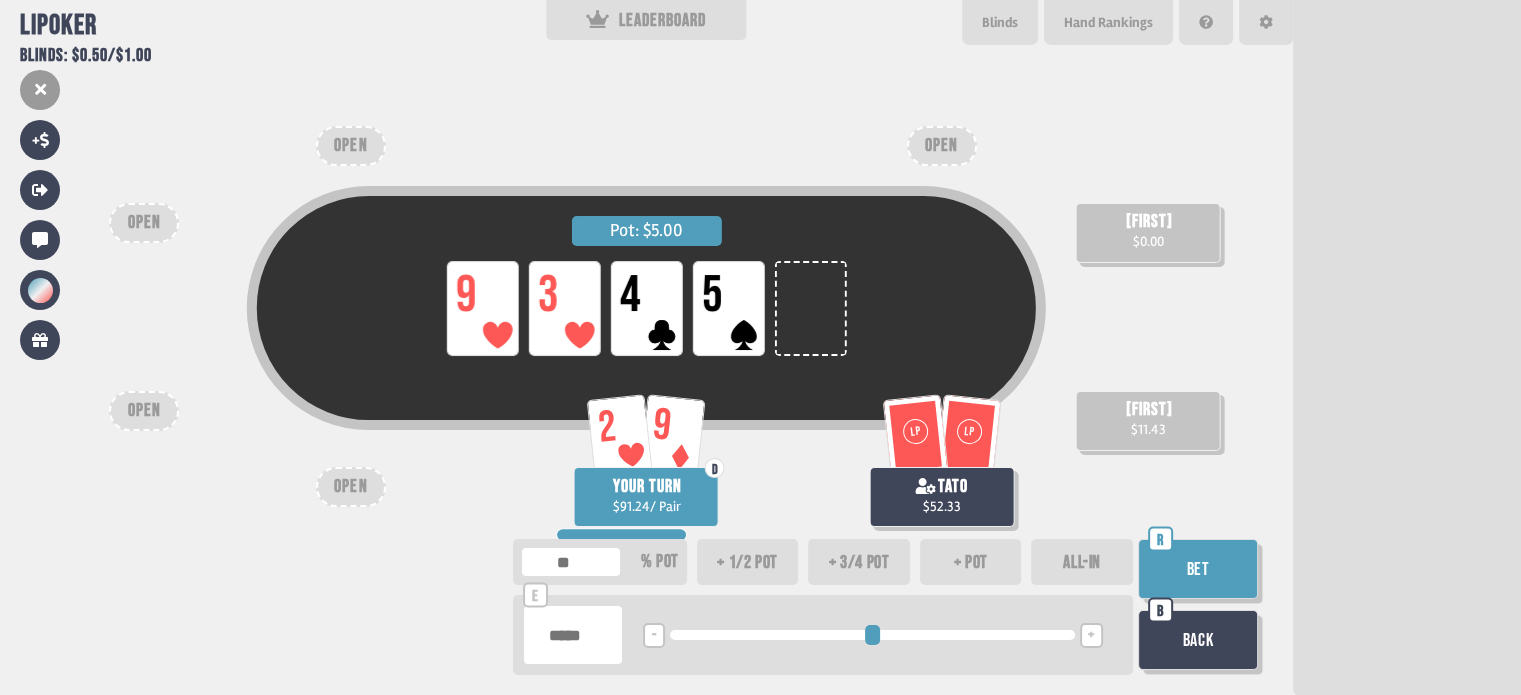 click on "Bet" at bounding box center (1198, 569) 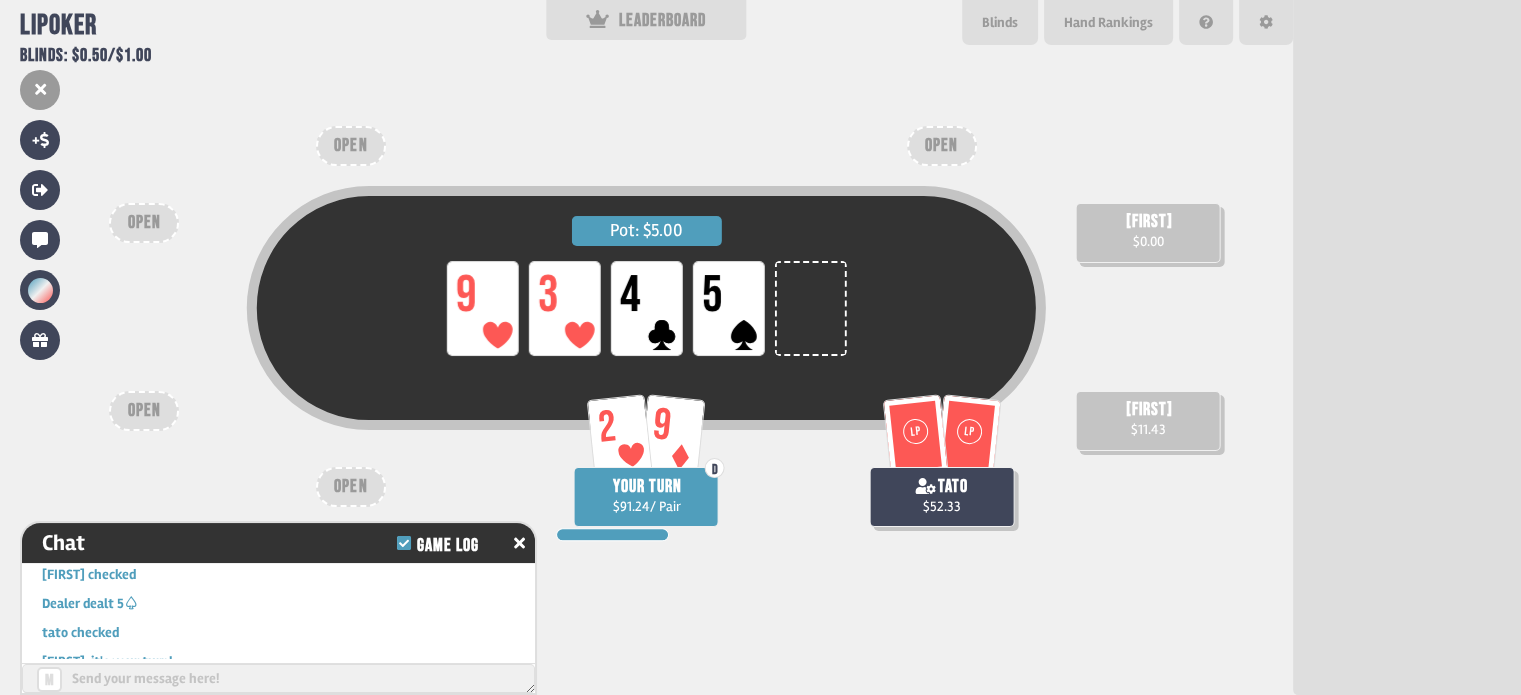scroll, scrollTop: 35048, scrollLeft: 0, axis: vertical 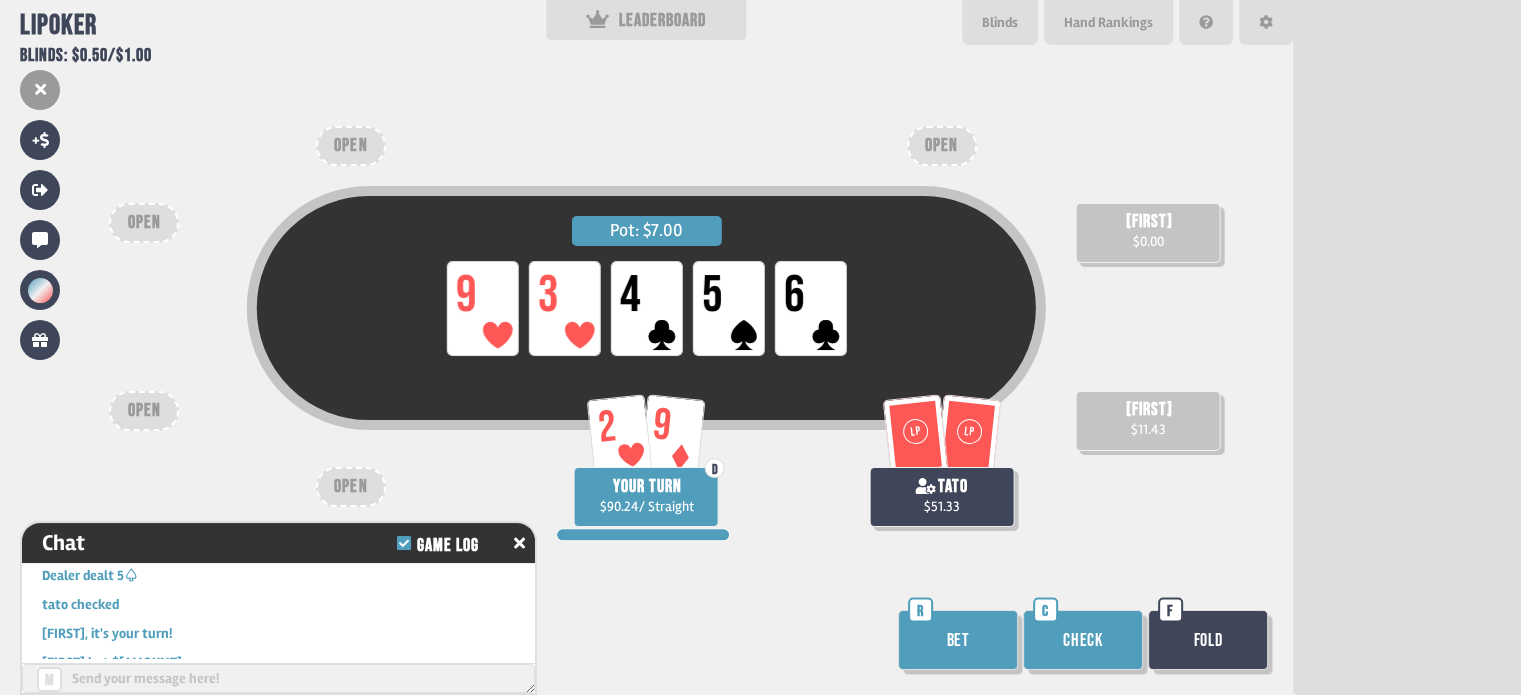 click on "Bet" at bounding box center (958, 640) 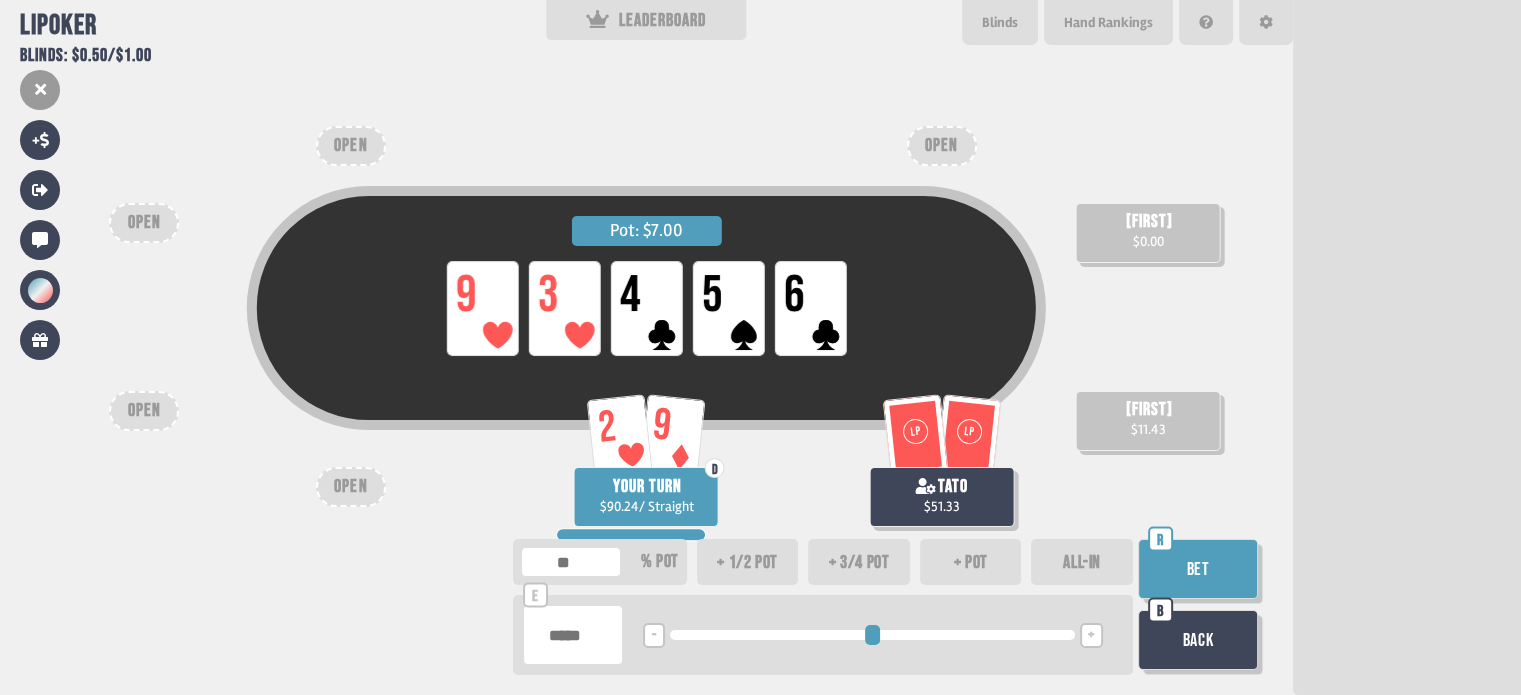 click at bounding box center [573, 635] 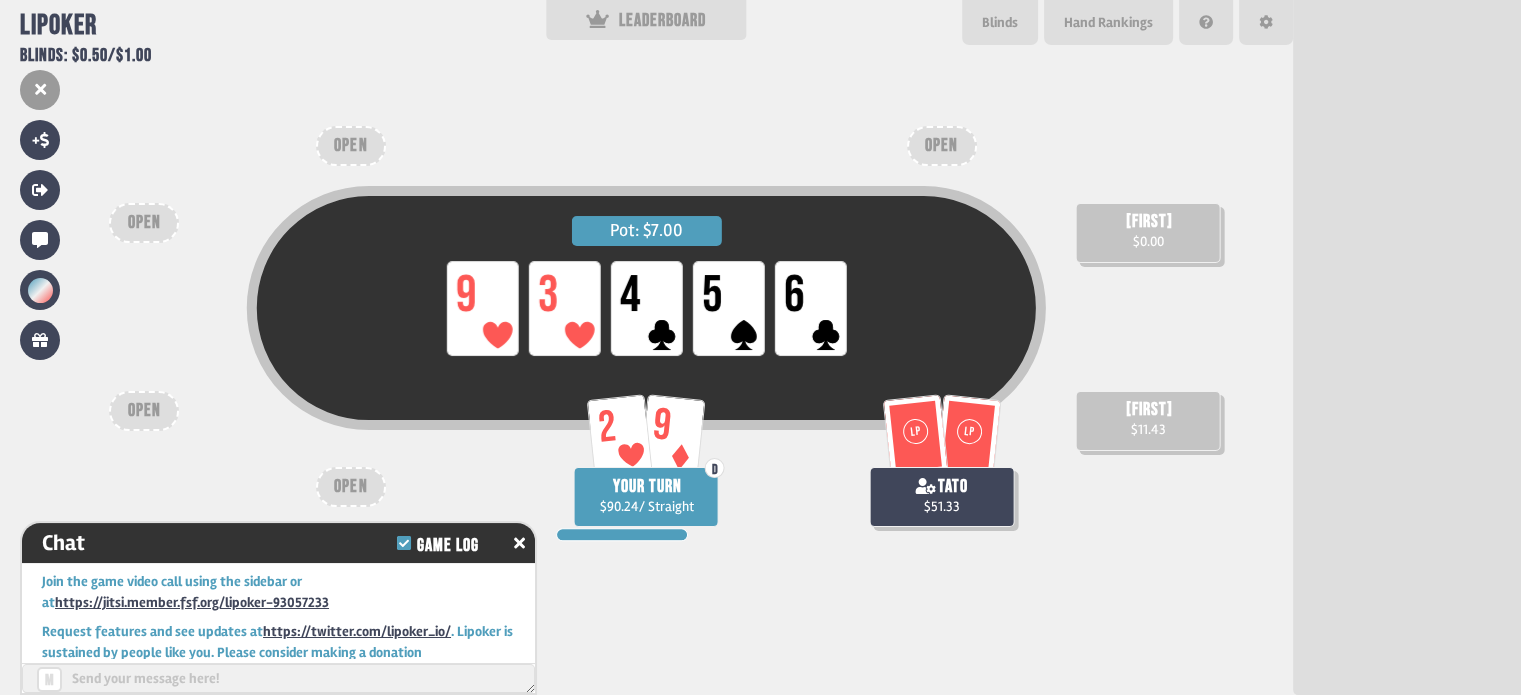 scroll, scrollTop: 35164, scrollLeft: 0, axis: vertical 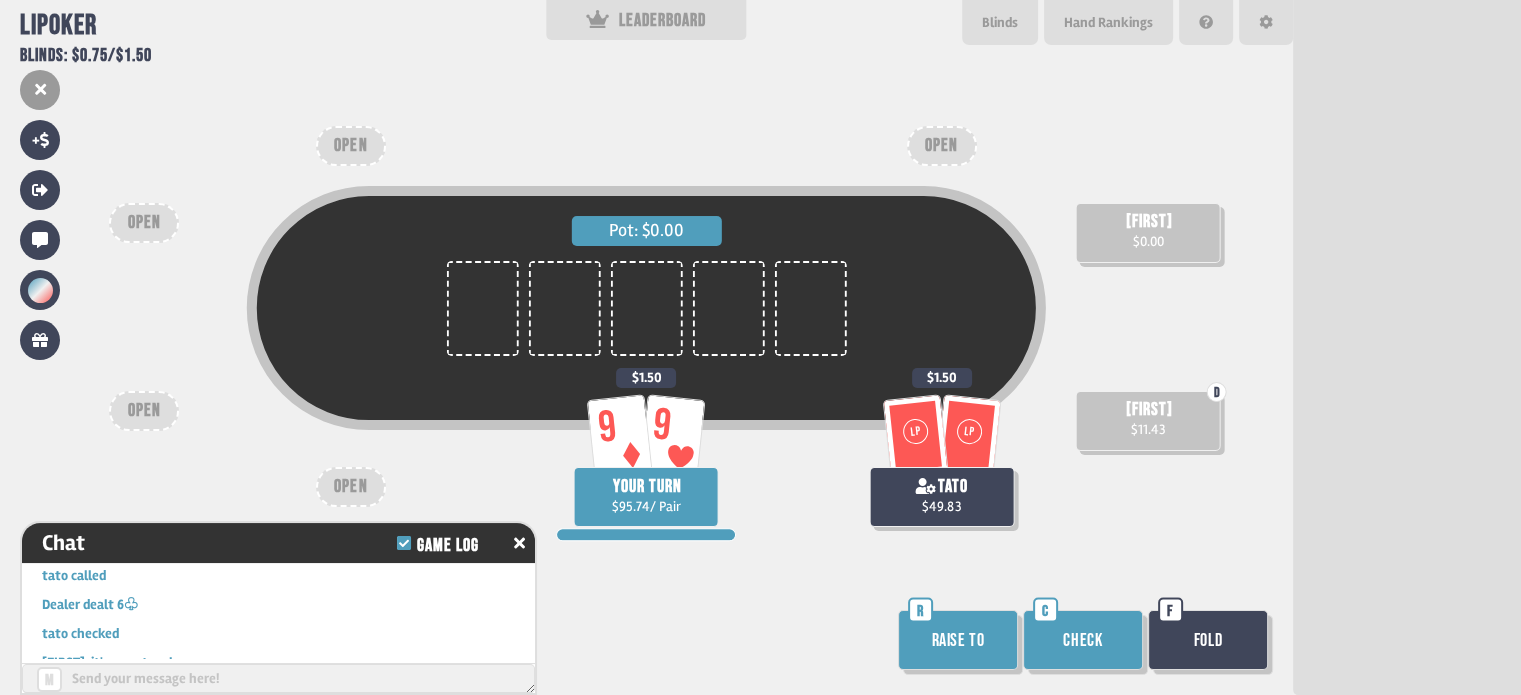 click on "Raise to" at bounding box center [958, 640] 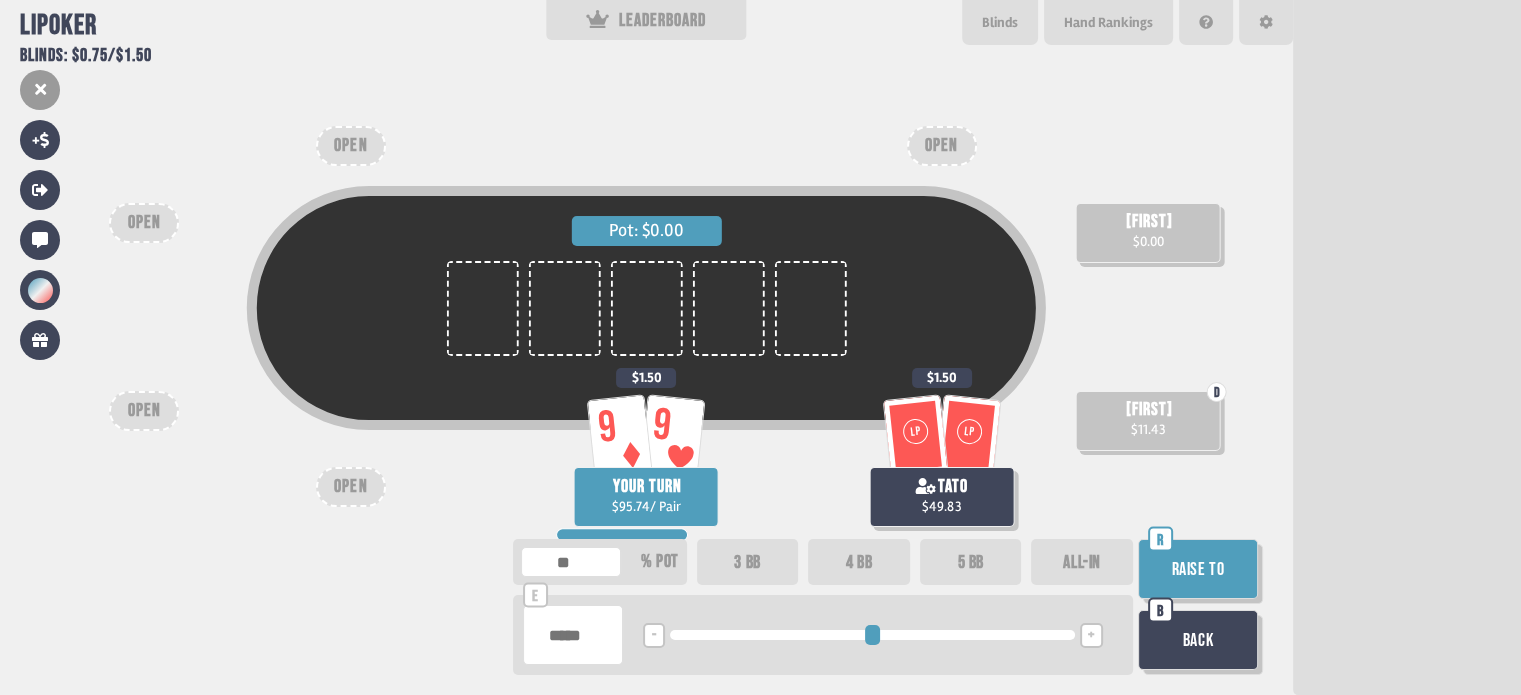 click on "Raise to" at bounding box center (1198, 569) 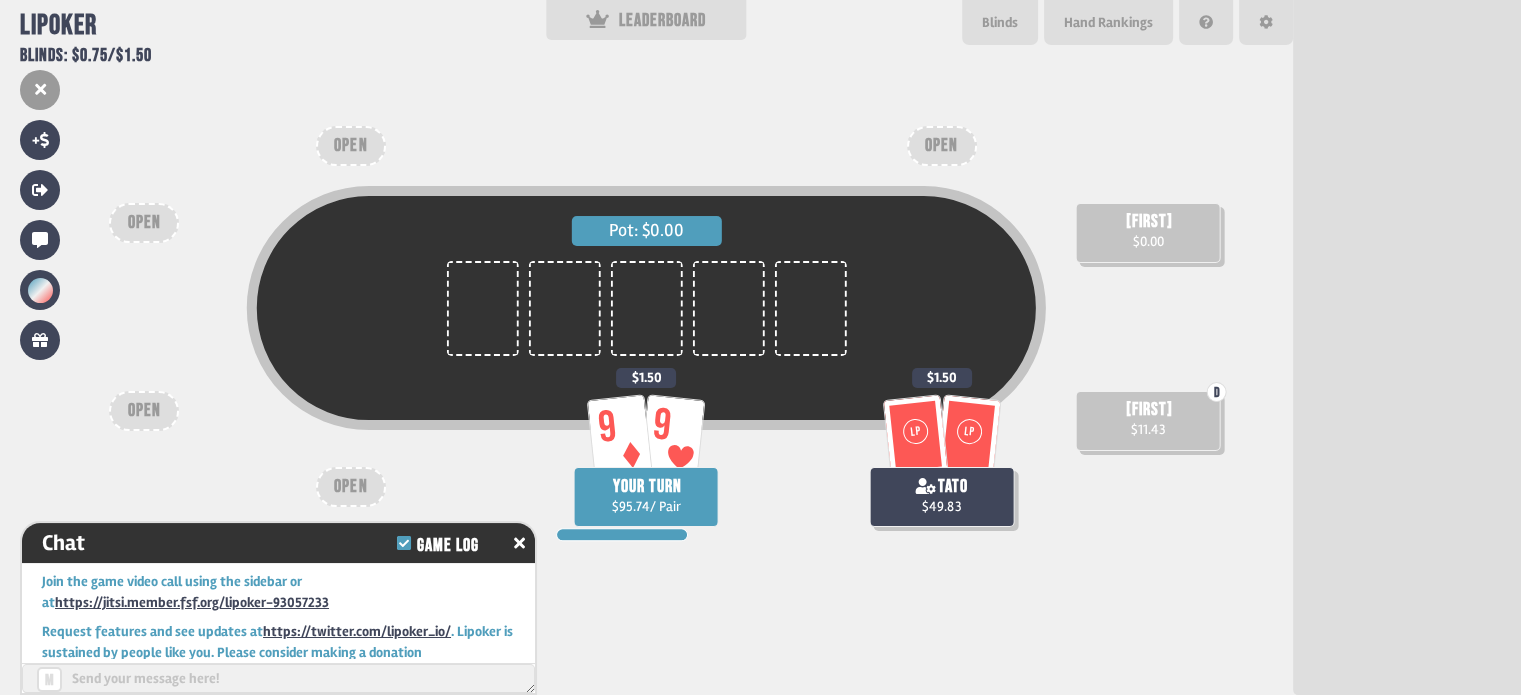 scroll, scrollTop: 35426, scrollLeft: 0, axis: vertical 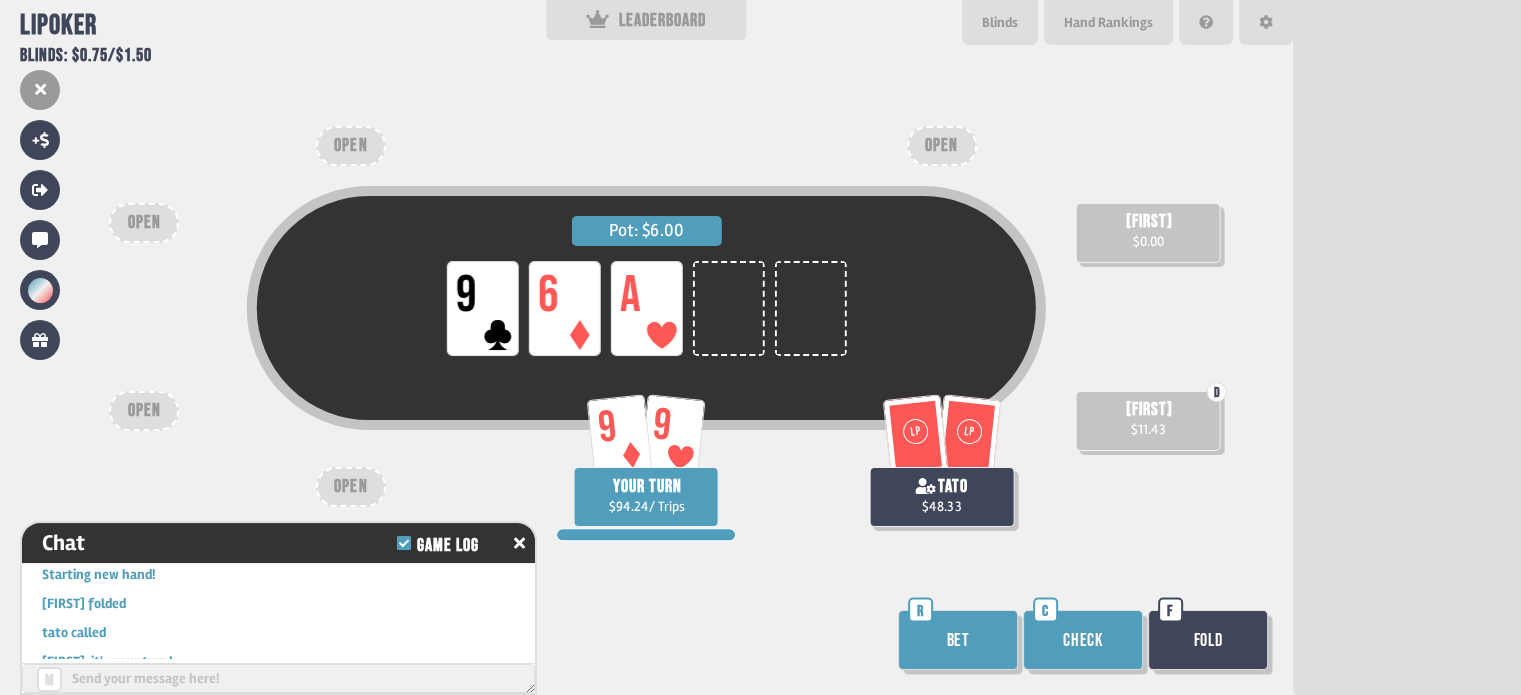 click on "Bet" at bounding box center [958, 640] 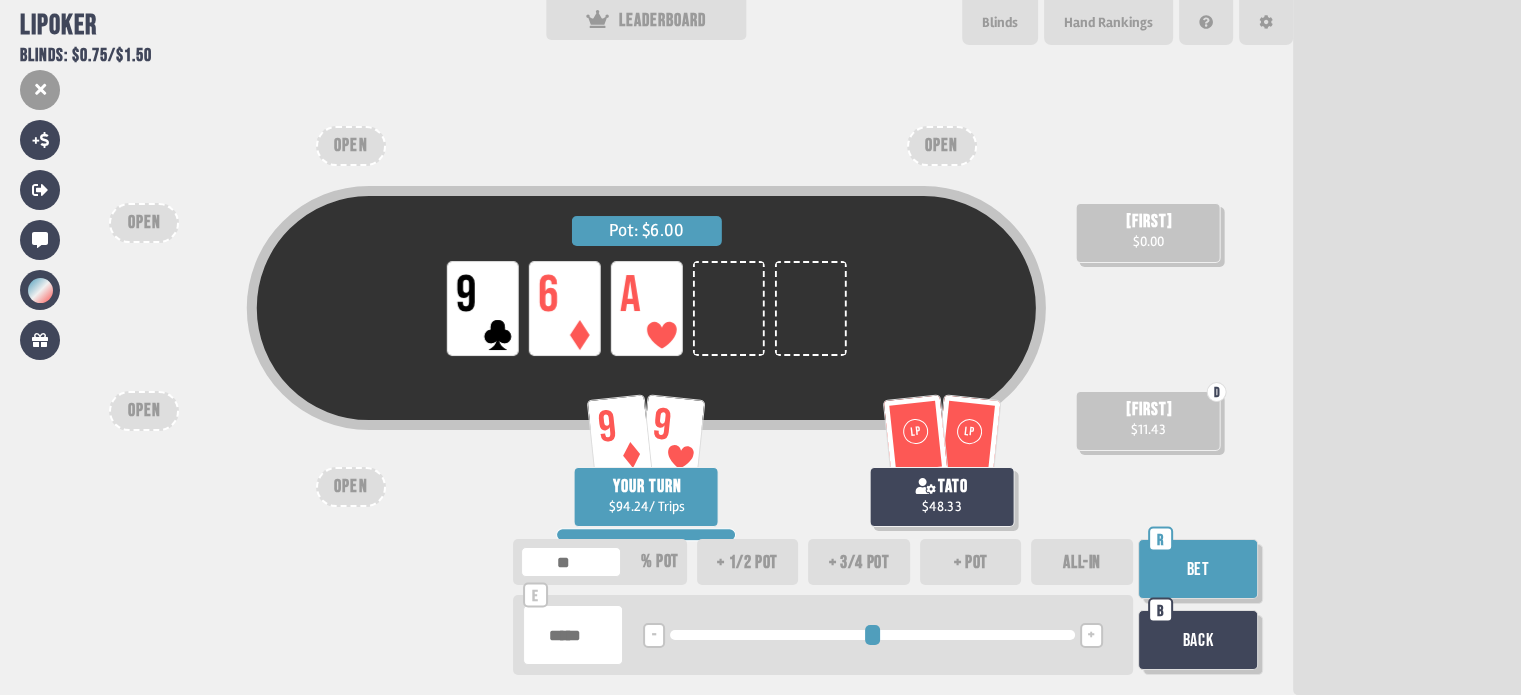 type on "*****" 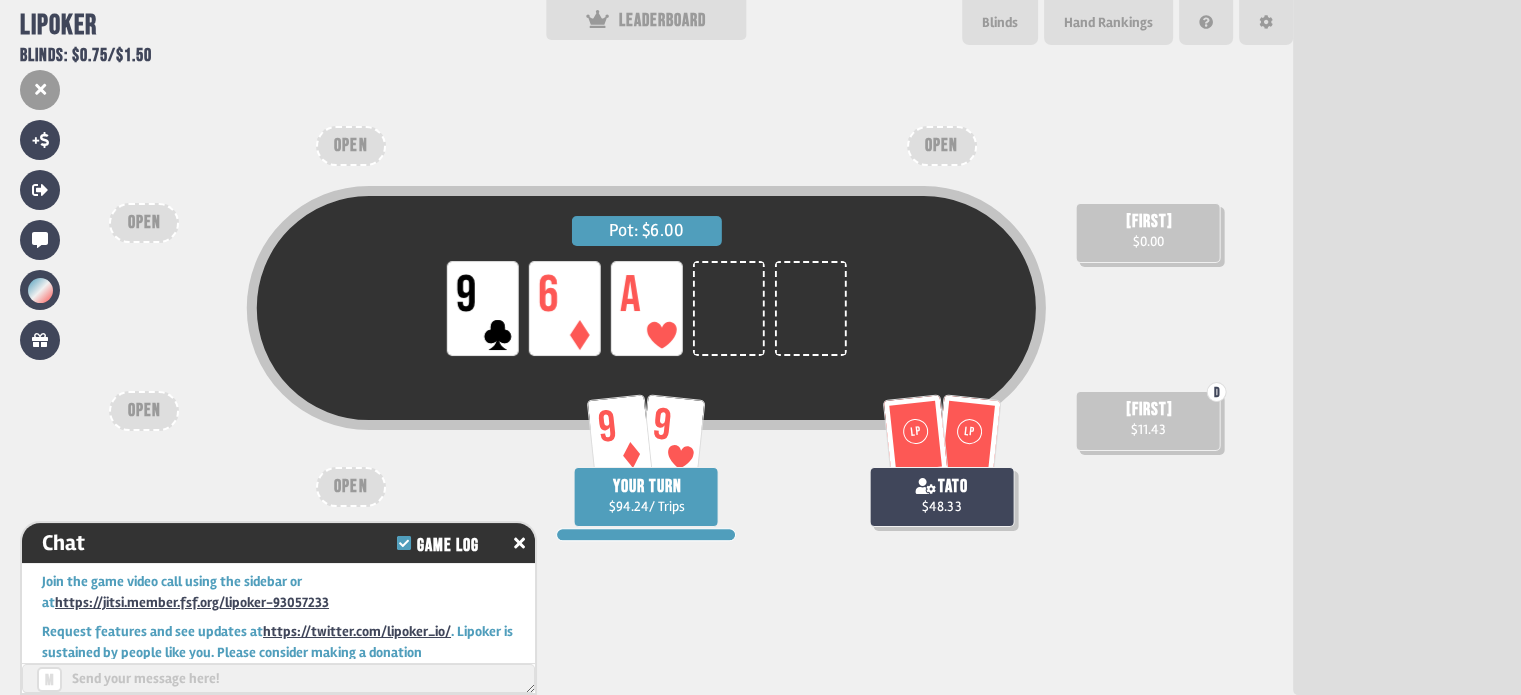 scroll, scrollTop: 35571, scrollLeft: 0, axis: vertical 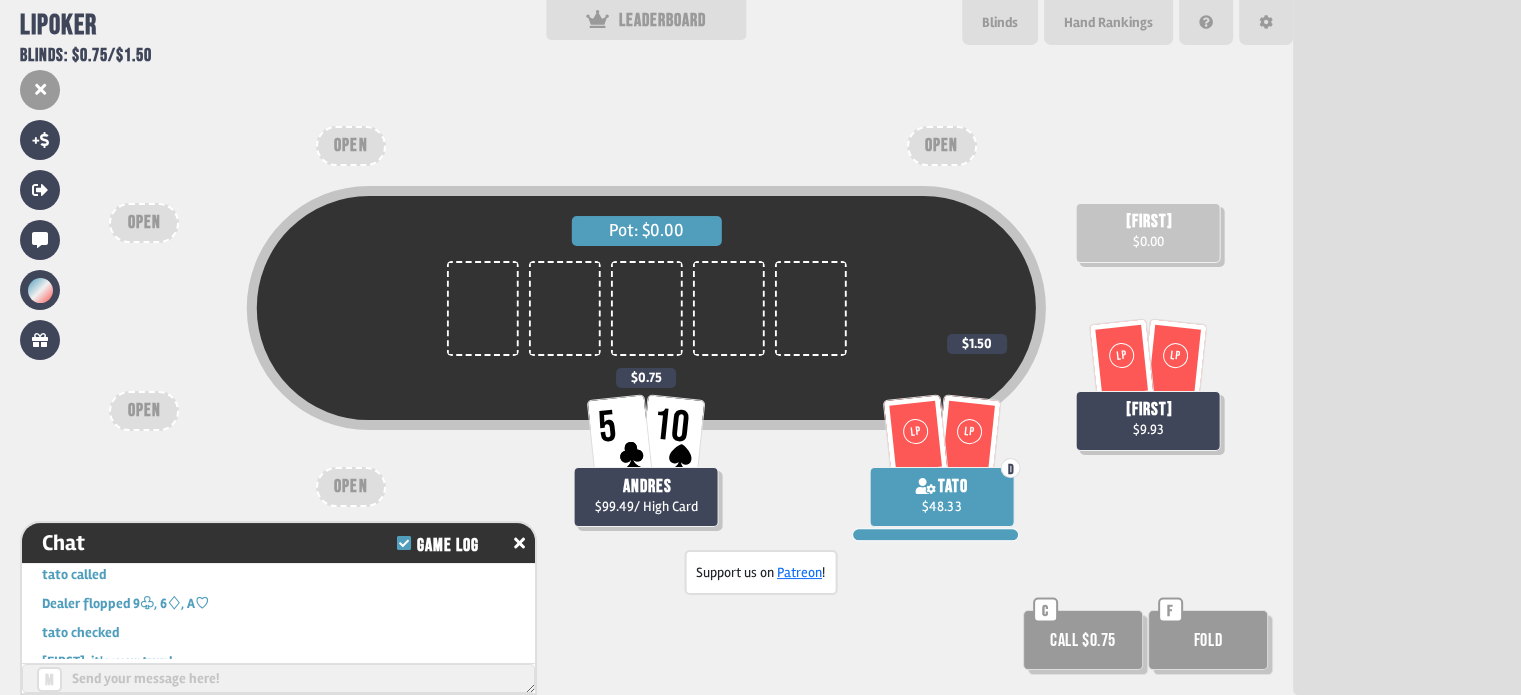 click on "Call $0.75" at bounding box center (1083, 640) 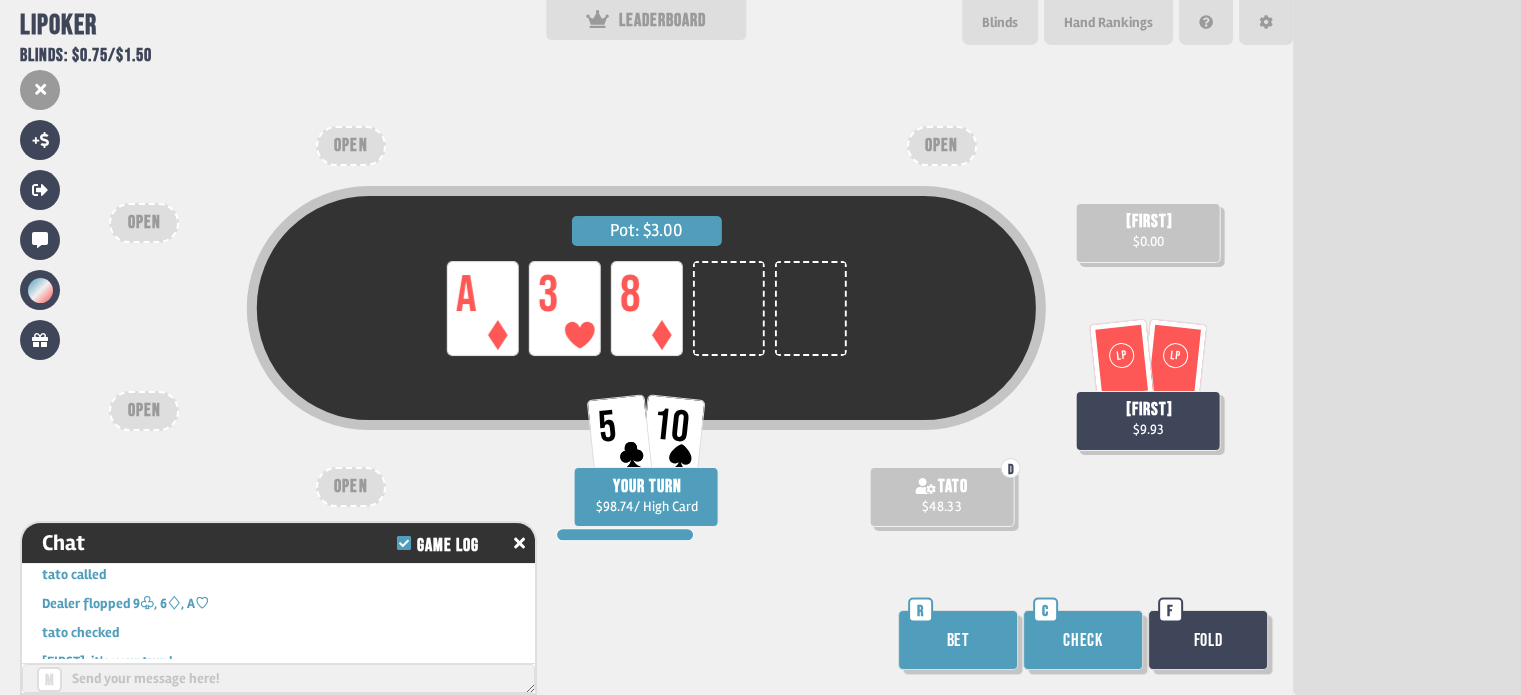 click on "Check" at bounding box center (1083, 640) 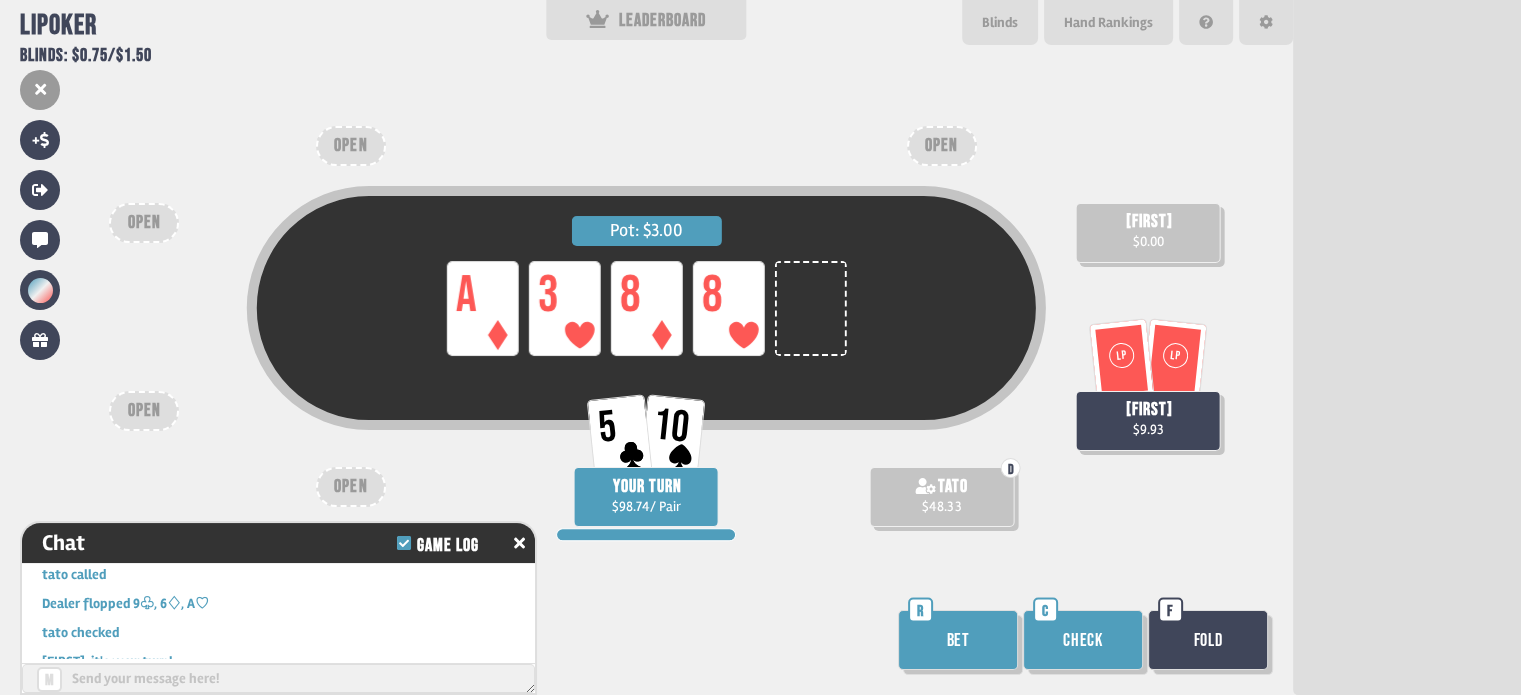 click on "Check" at bounding box center (1083, 640) 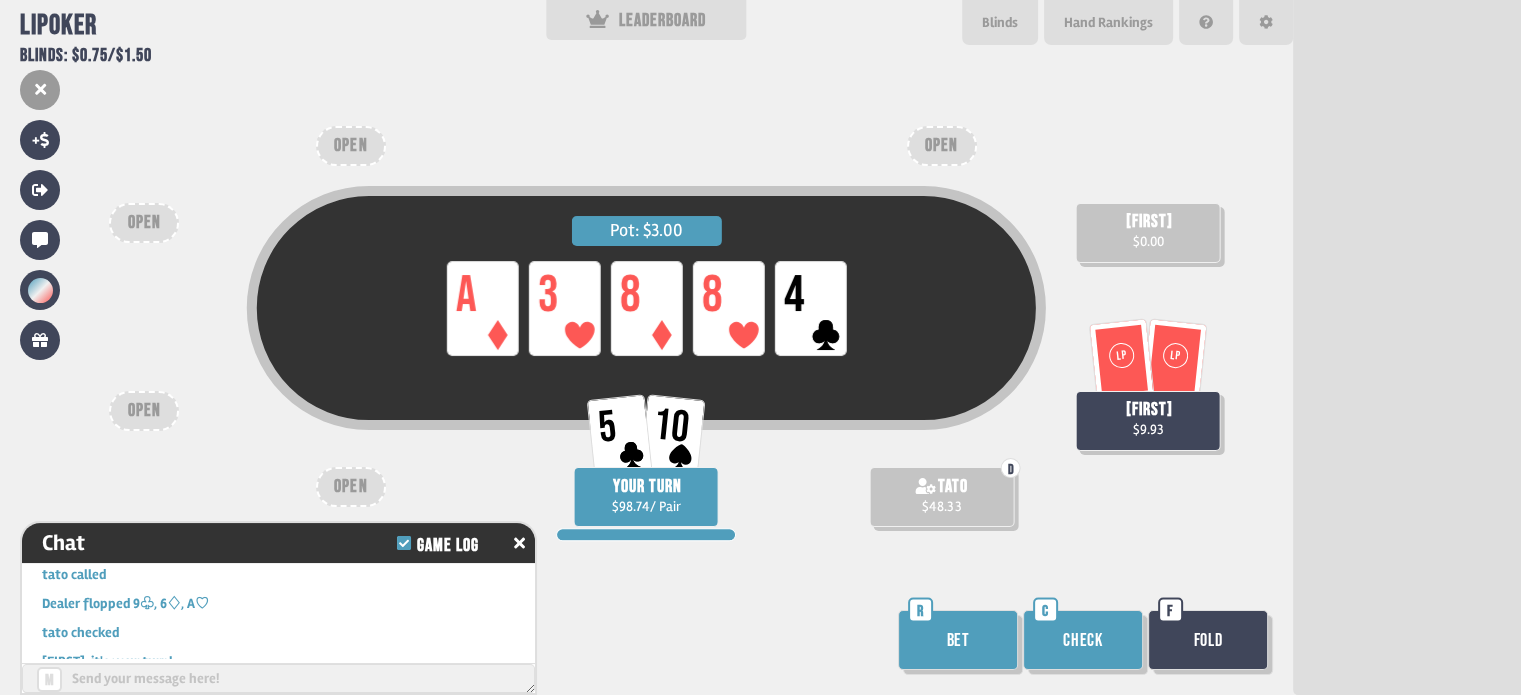 click on "Check" at bounding box center (1083, 640) 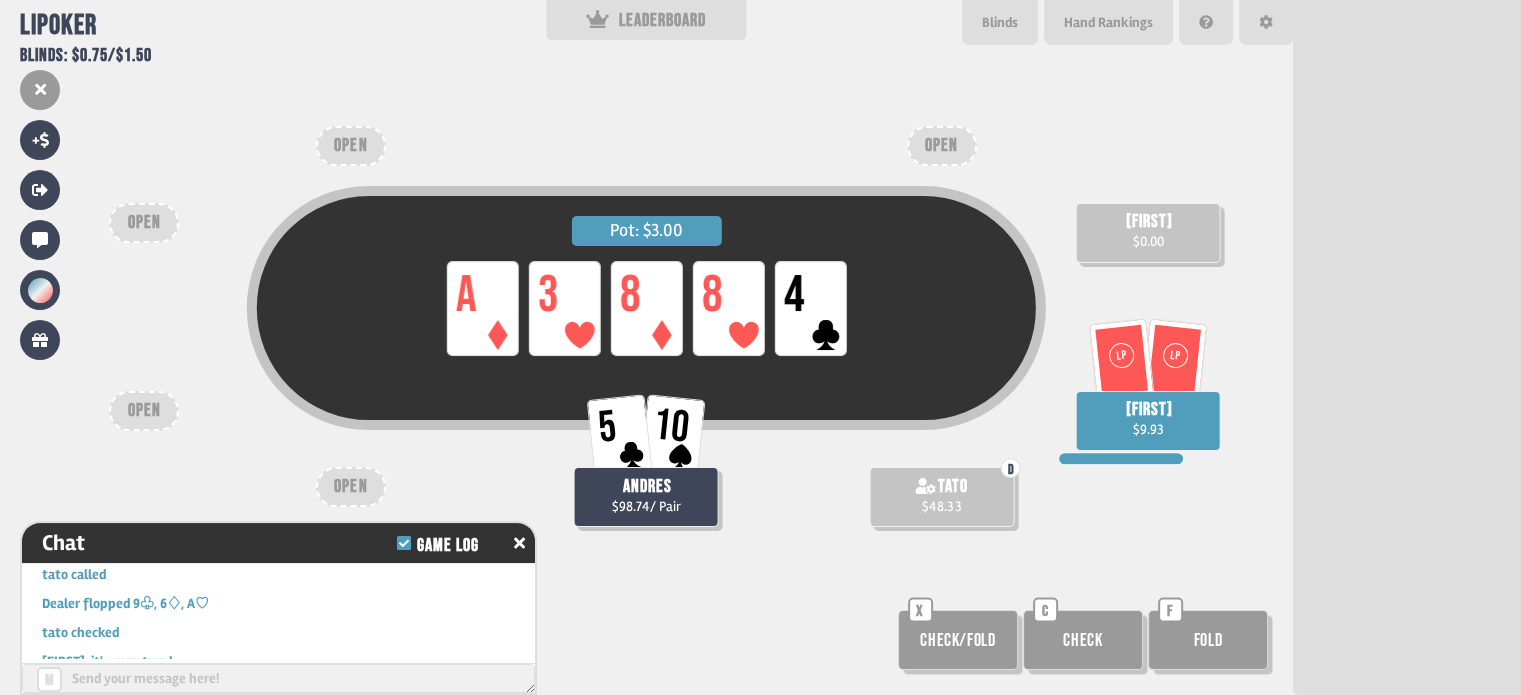 click on "Check/Fold" at bounding box center (958, 640) 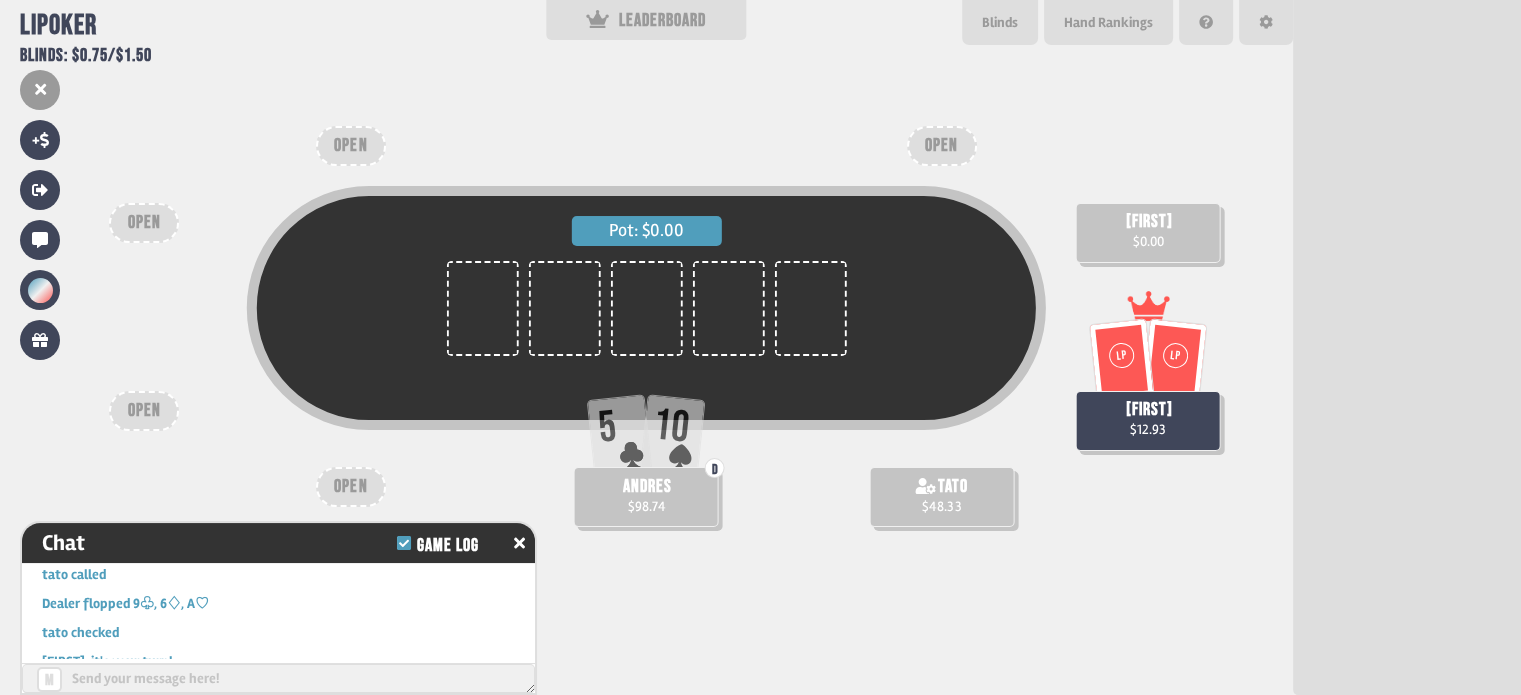 scroll, scrollTop: 98, scrollLeft: 0, axis: vertical 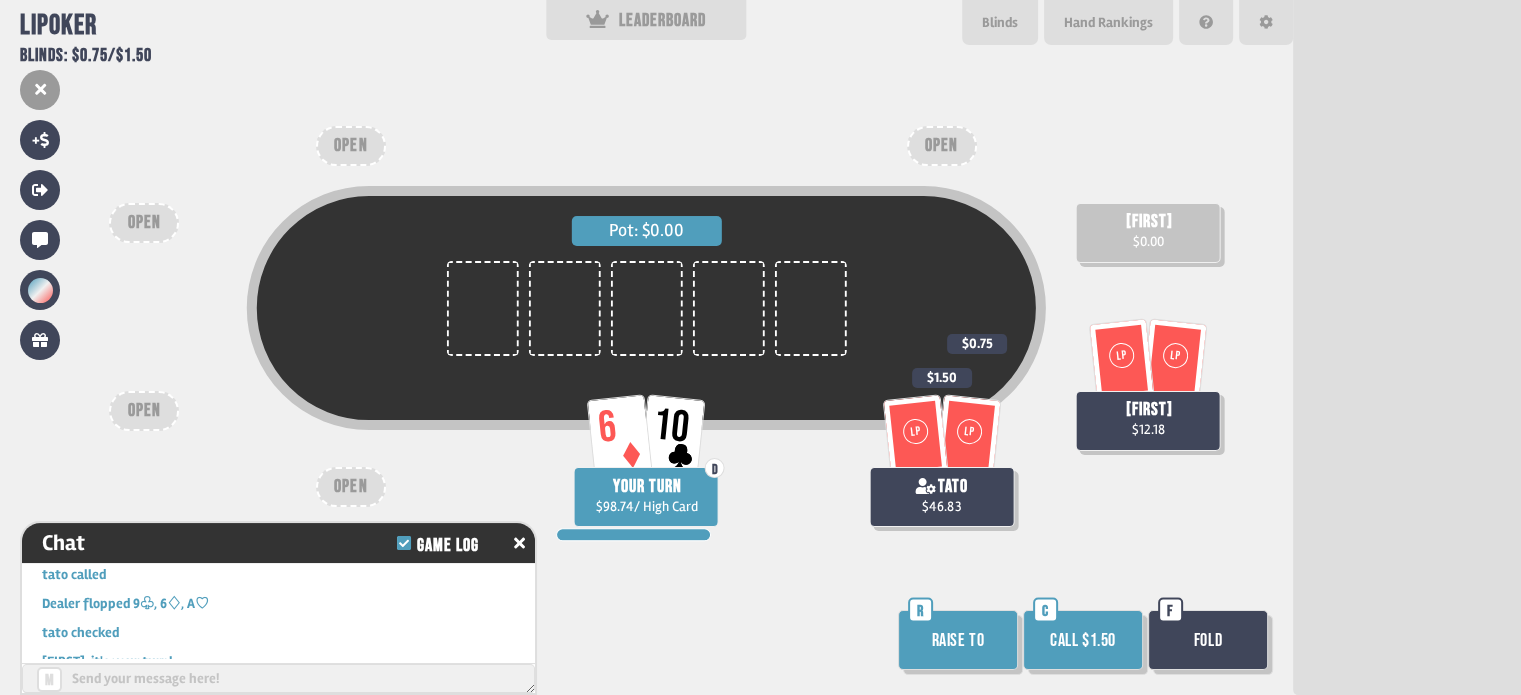 click on "Call $1.50" at bounding box center (1083, 640) 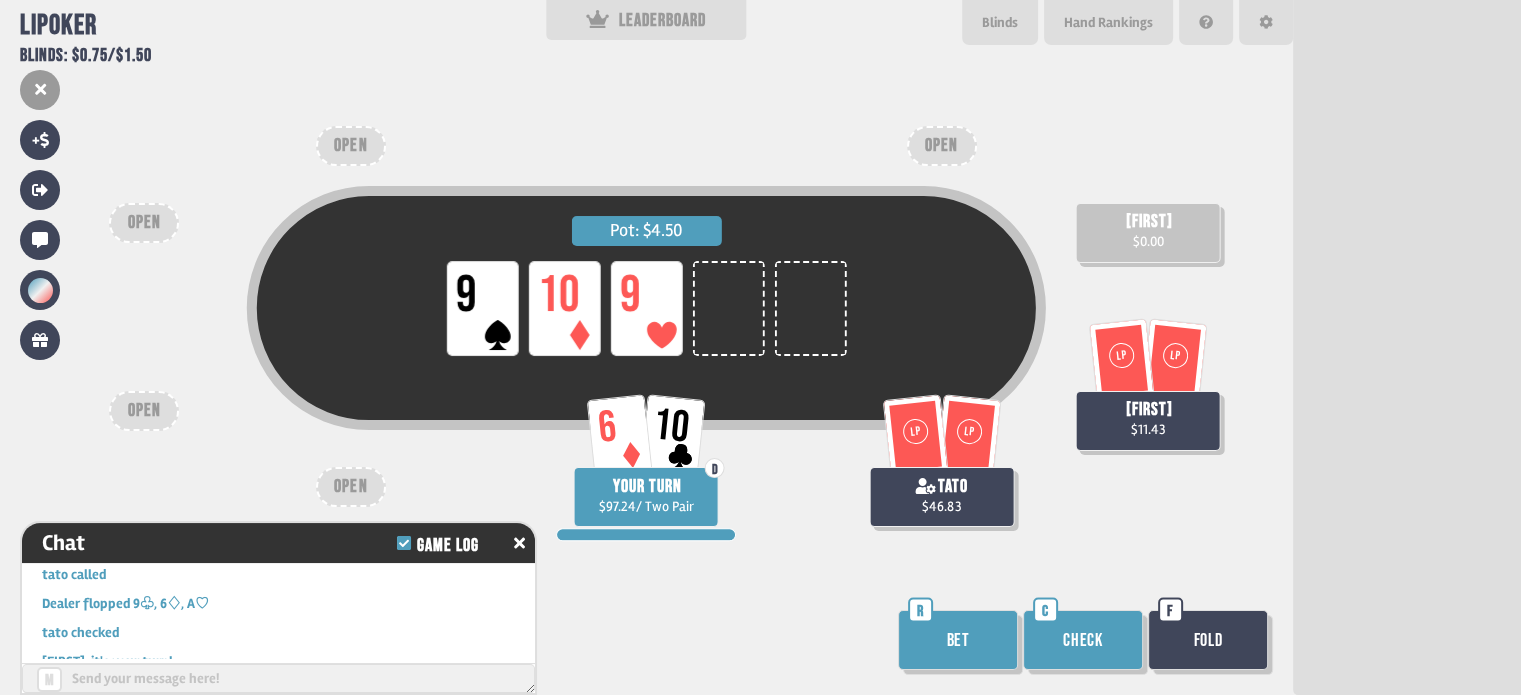 click on "Bet" at bounding box center [958, 640] 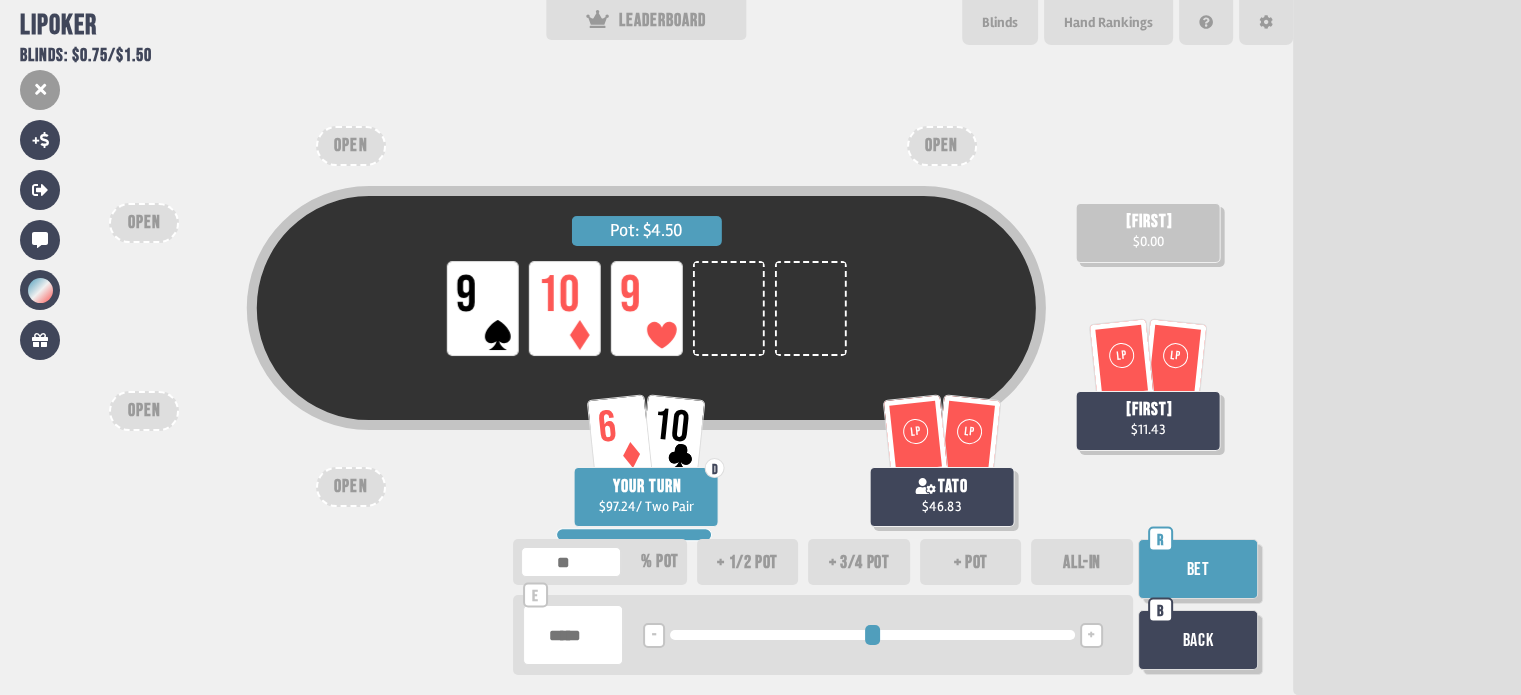 click at bounding box center [573, 635] 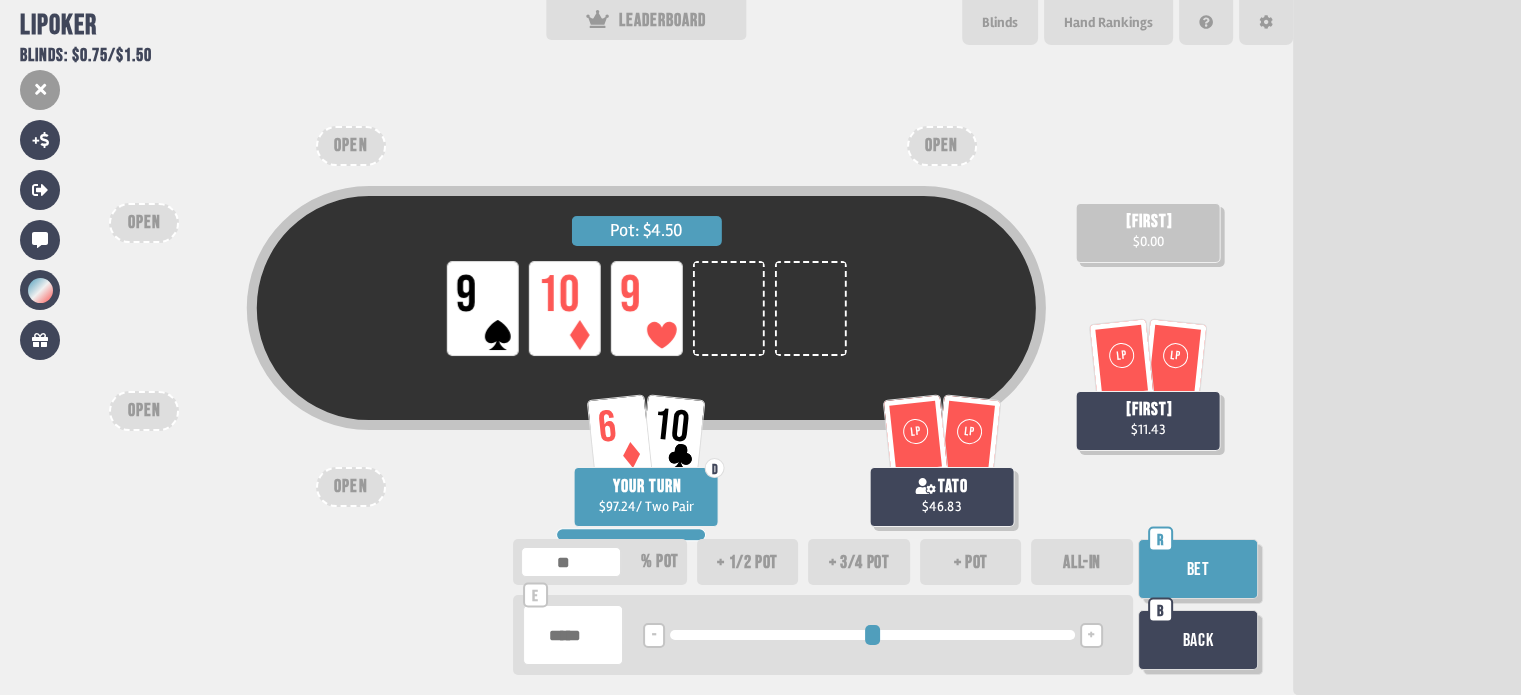 click at bounding box center (573, 635) 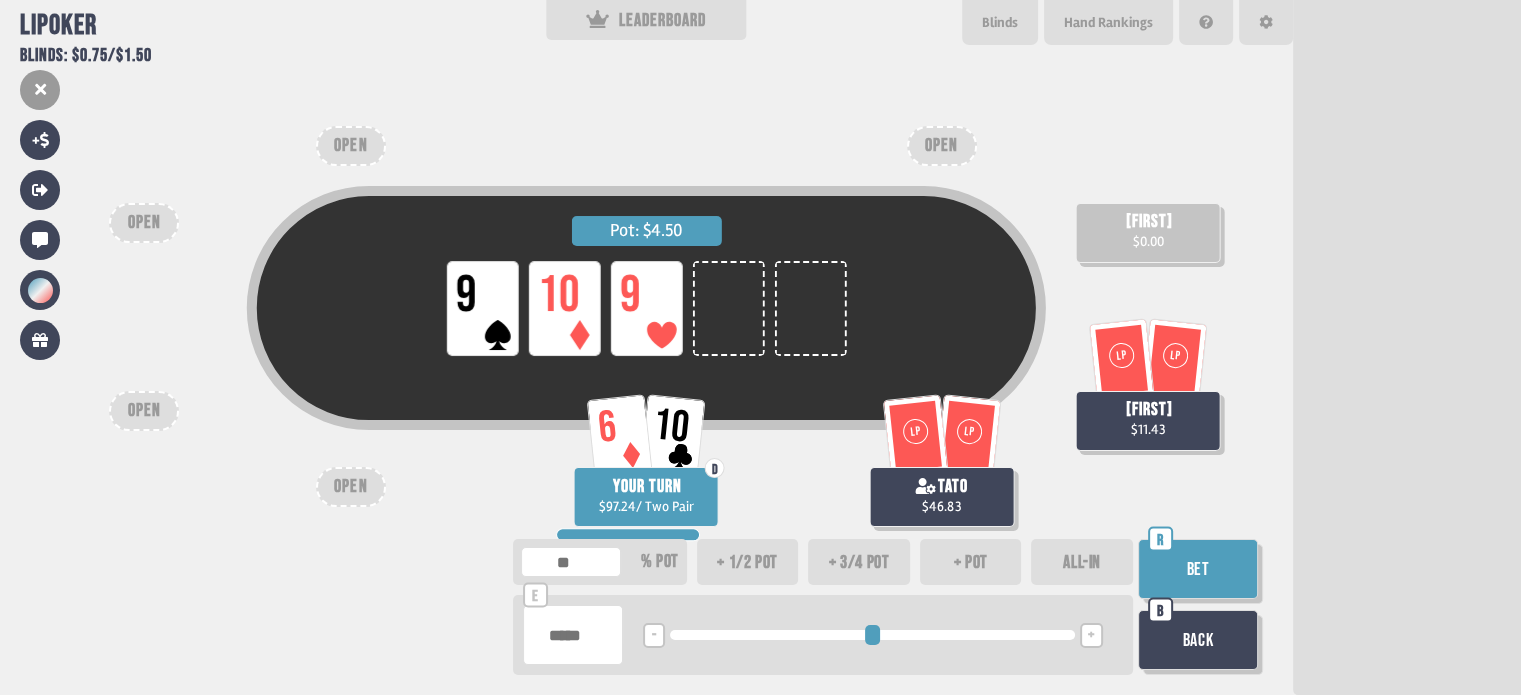 click at bounding box center [573, 635] 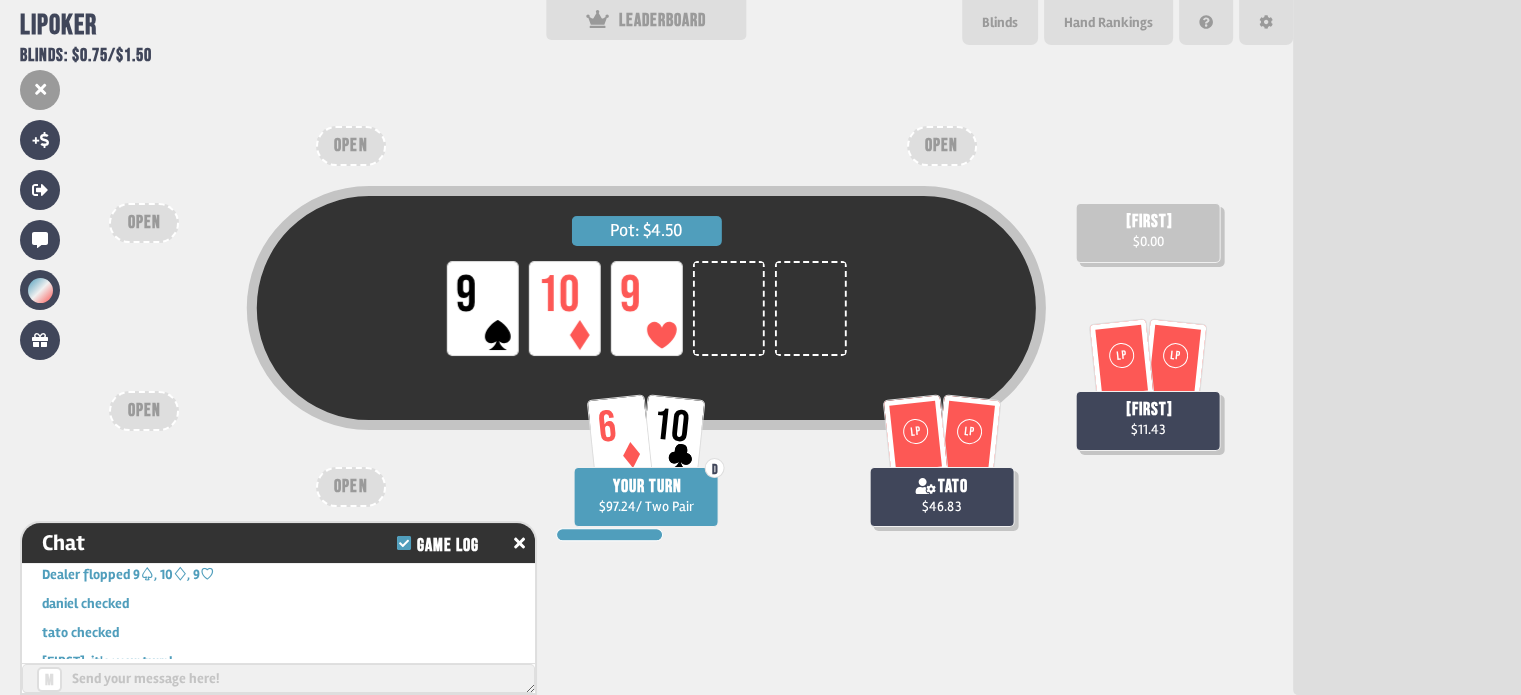 scroll, scrollTop: 36672, scrollLeft: 0, axis: vertical 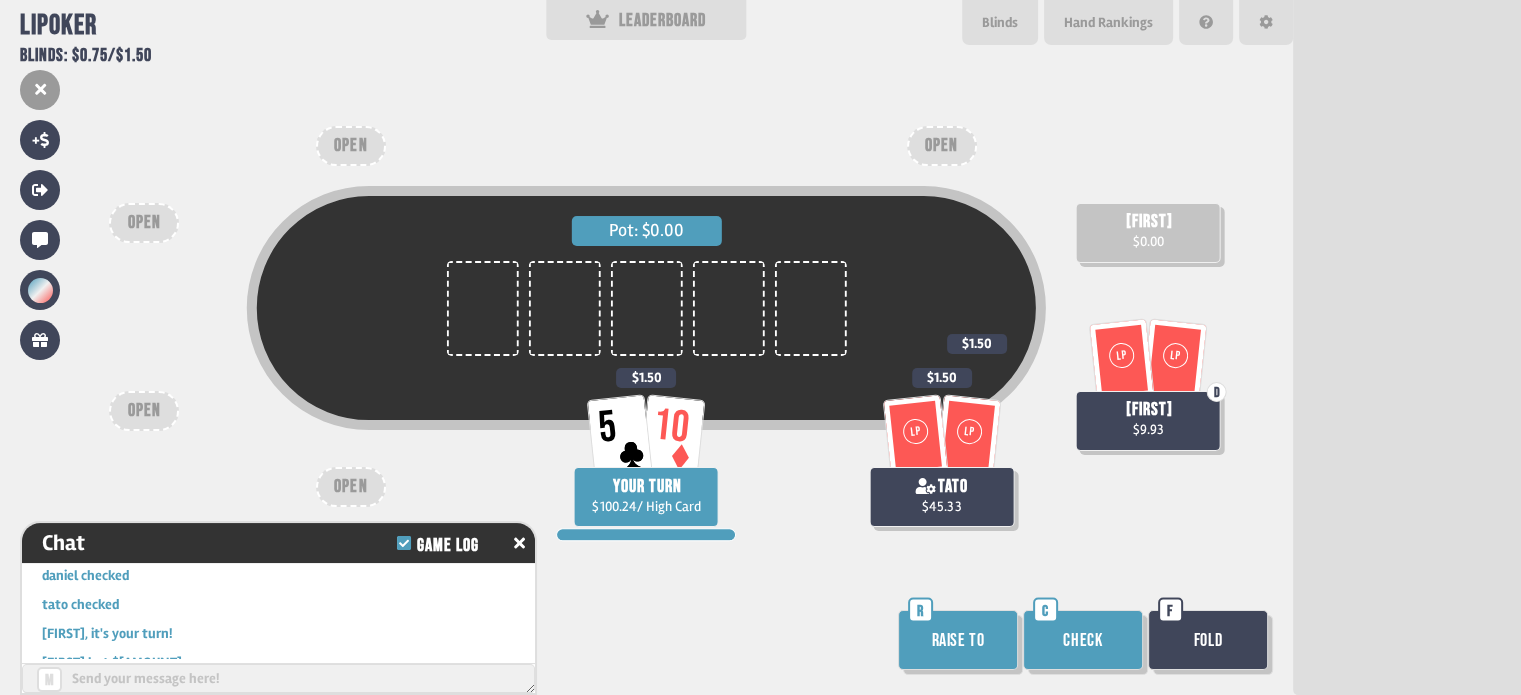 click on "Check" at bounding box center [1083, 640] 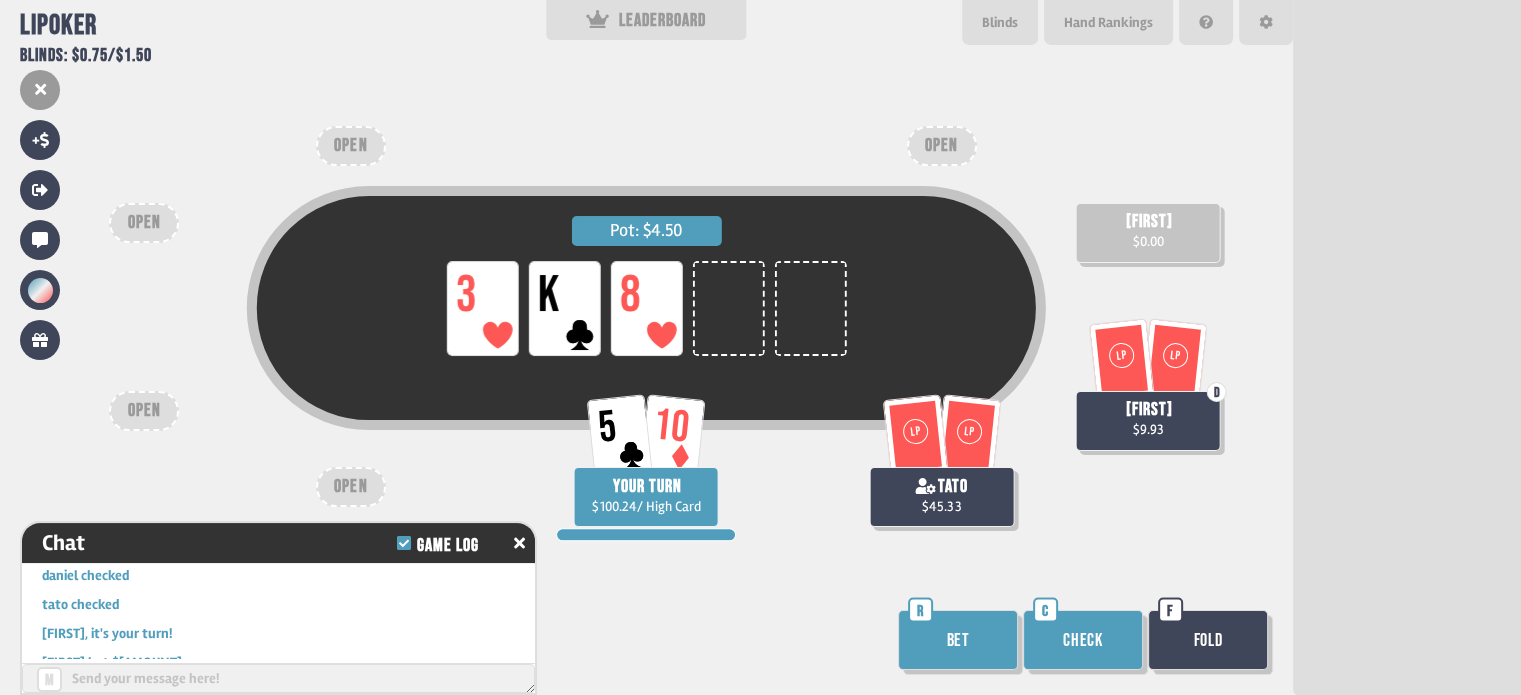 click on "Check" at bounding box center (1083, 640) 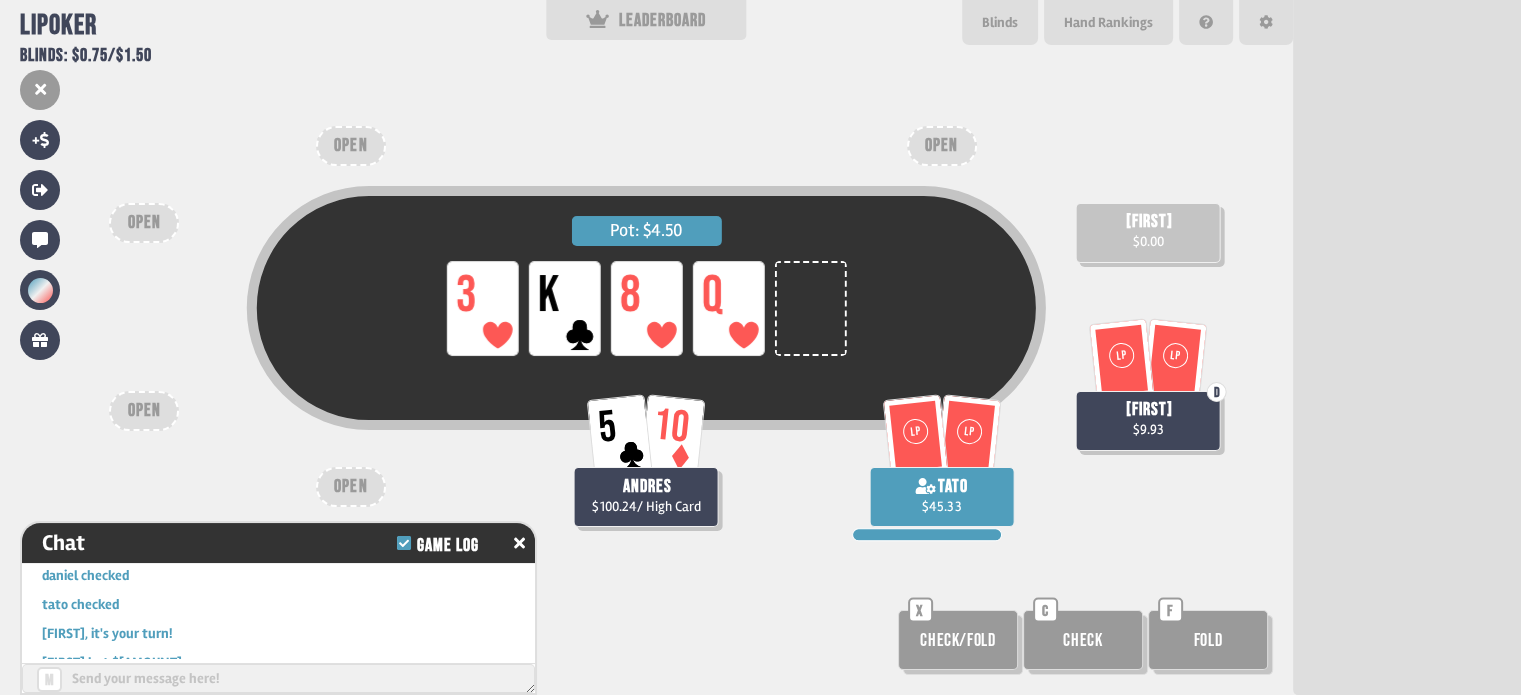 click on "Check/Fold" at bounding box center [958, 640] 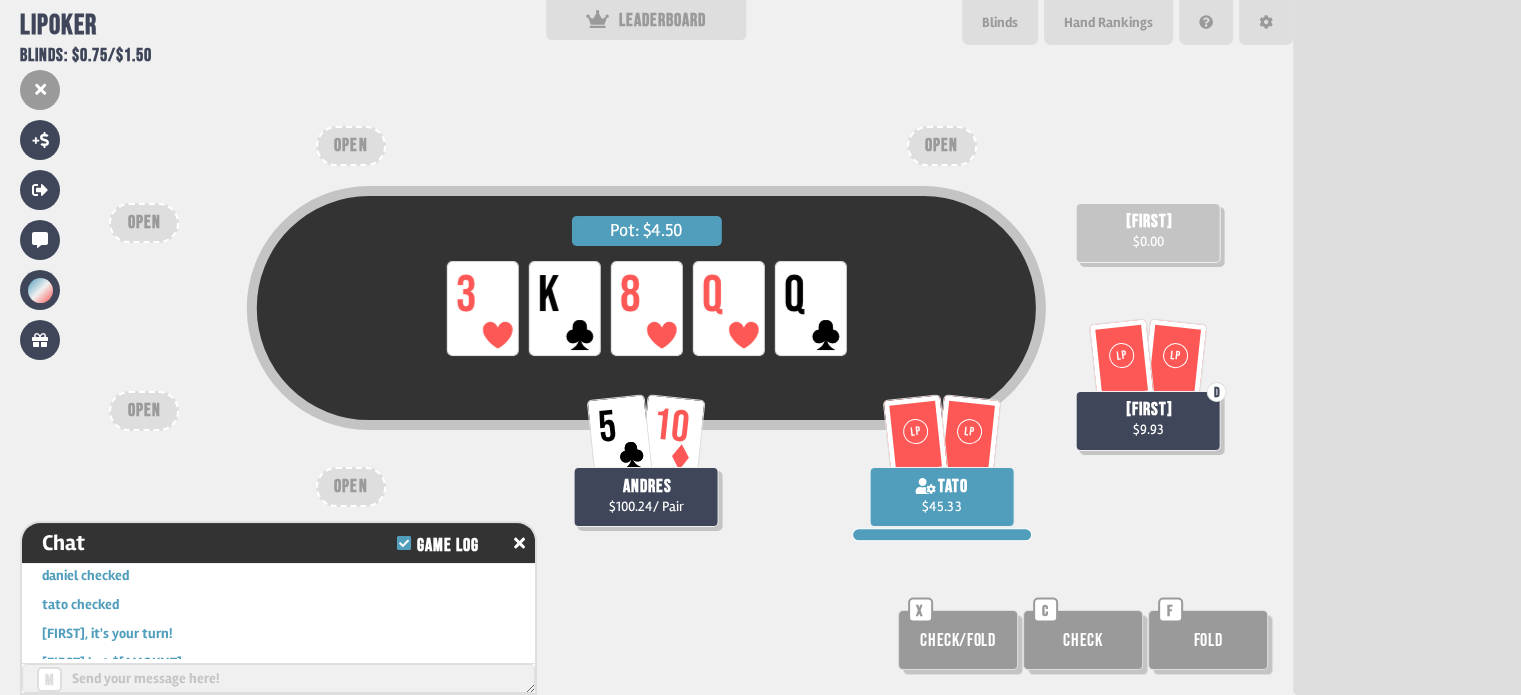 click on "Check/Fold" at bounding box center (958, 640) 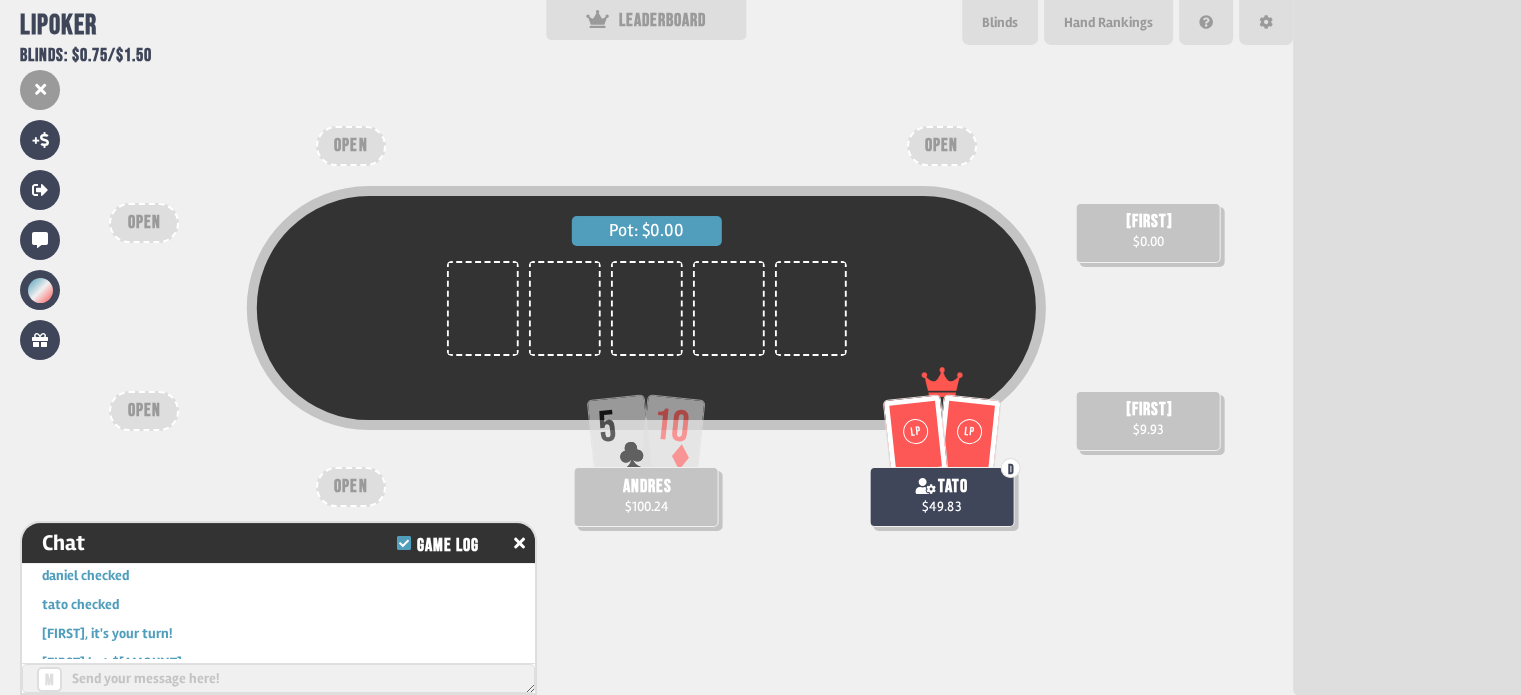 scroll, scrollTop: 98, scrollLeft: 0, axis: vertical 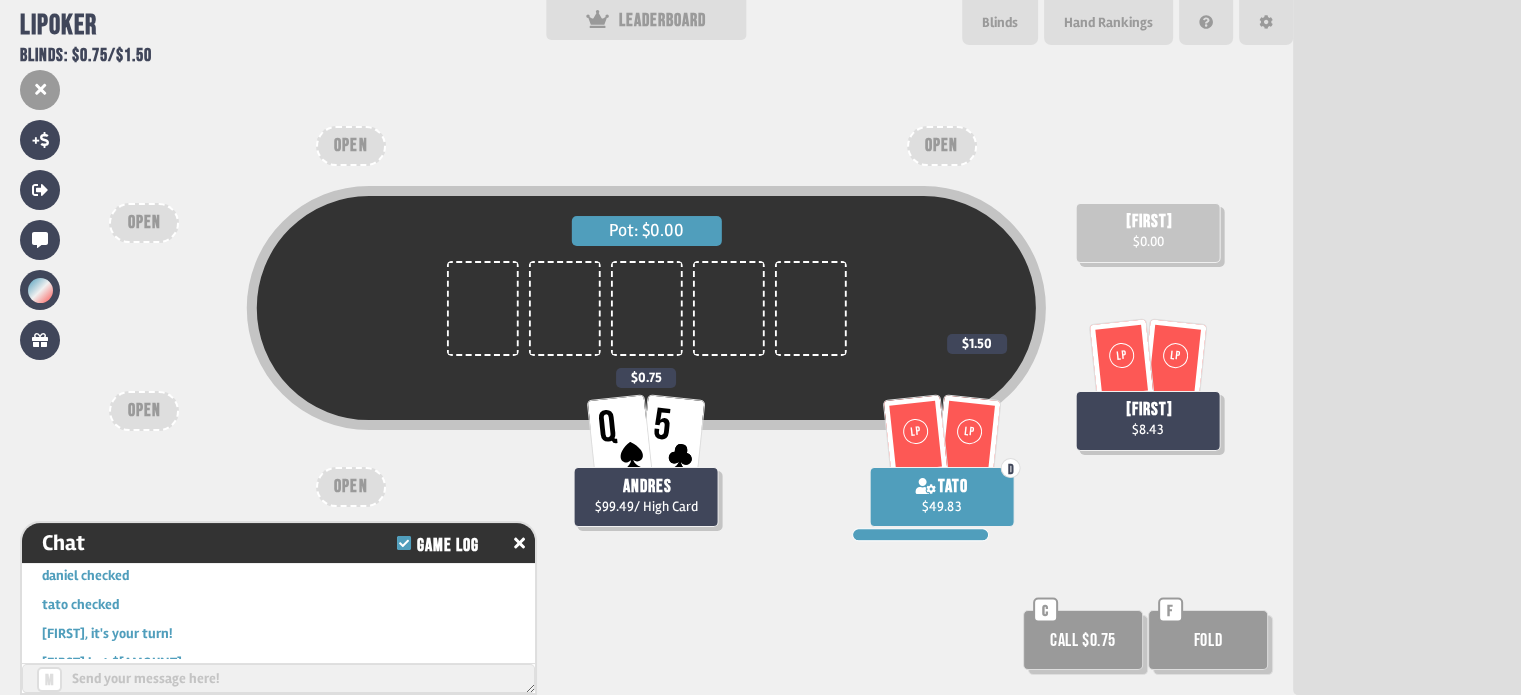 click on "Call $0.75" at bounding box center (1083, 640) 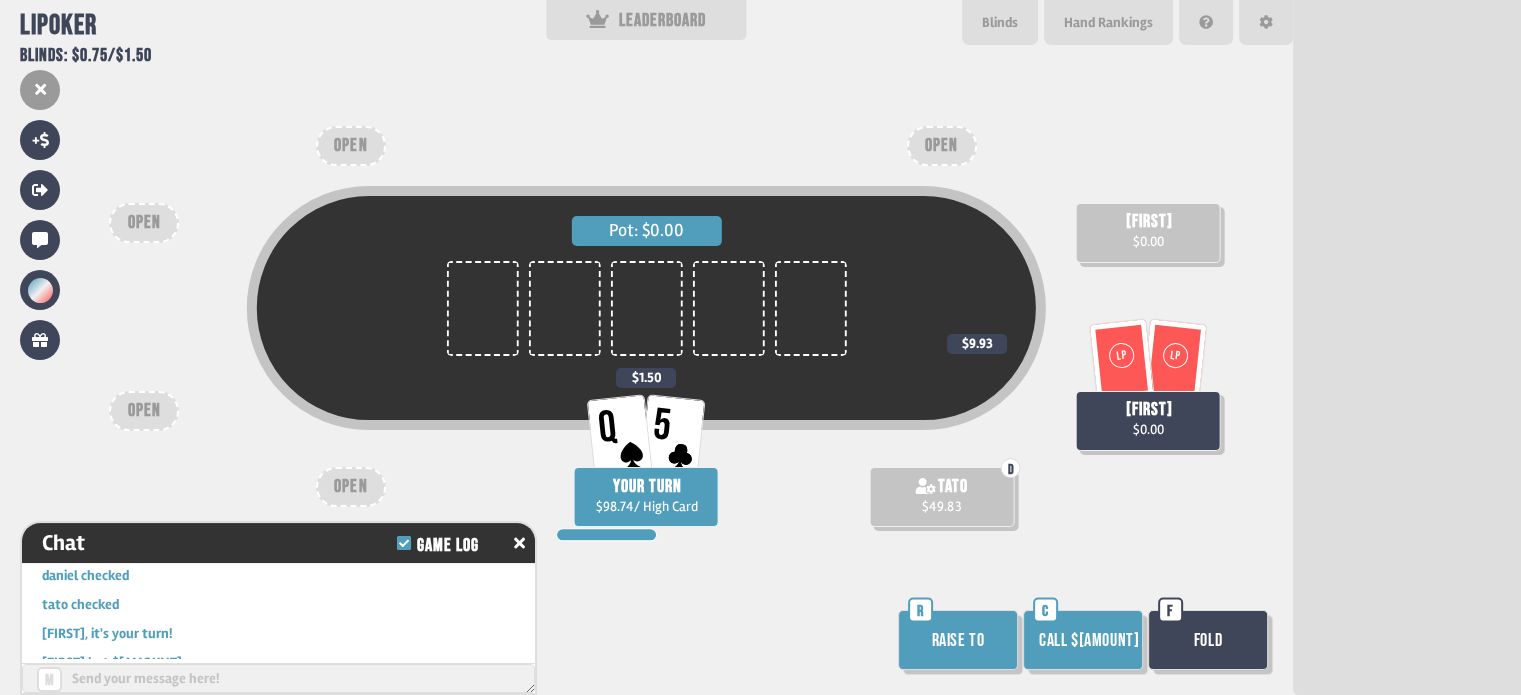 click on "Fold" at bounding box center (1208, 640) 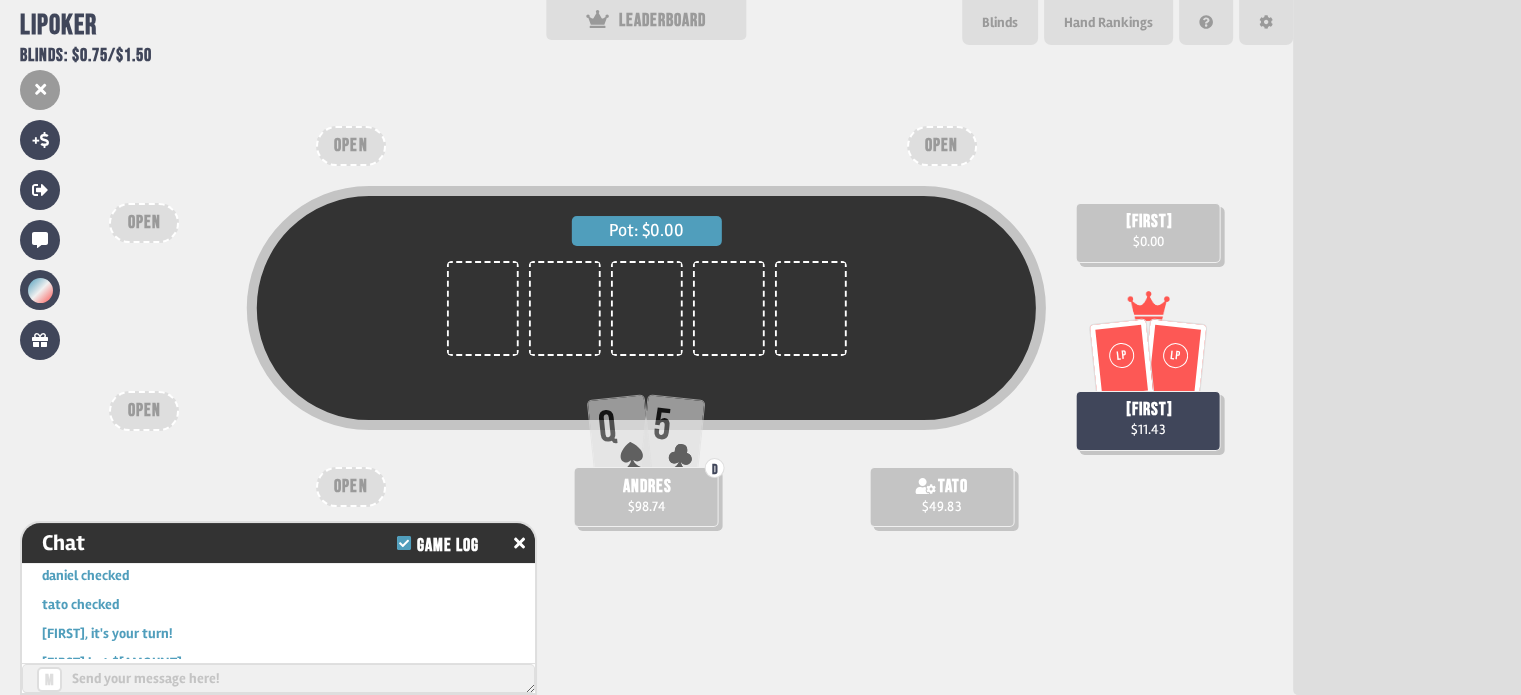 scroll, scrollTop: 98, scrollLeft: 0, axis: vertical 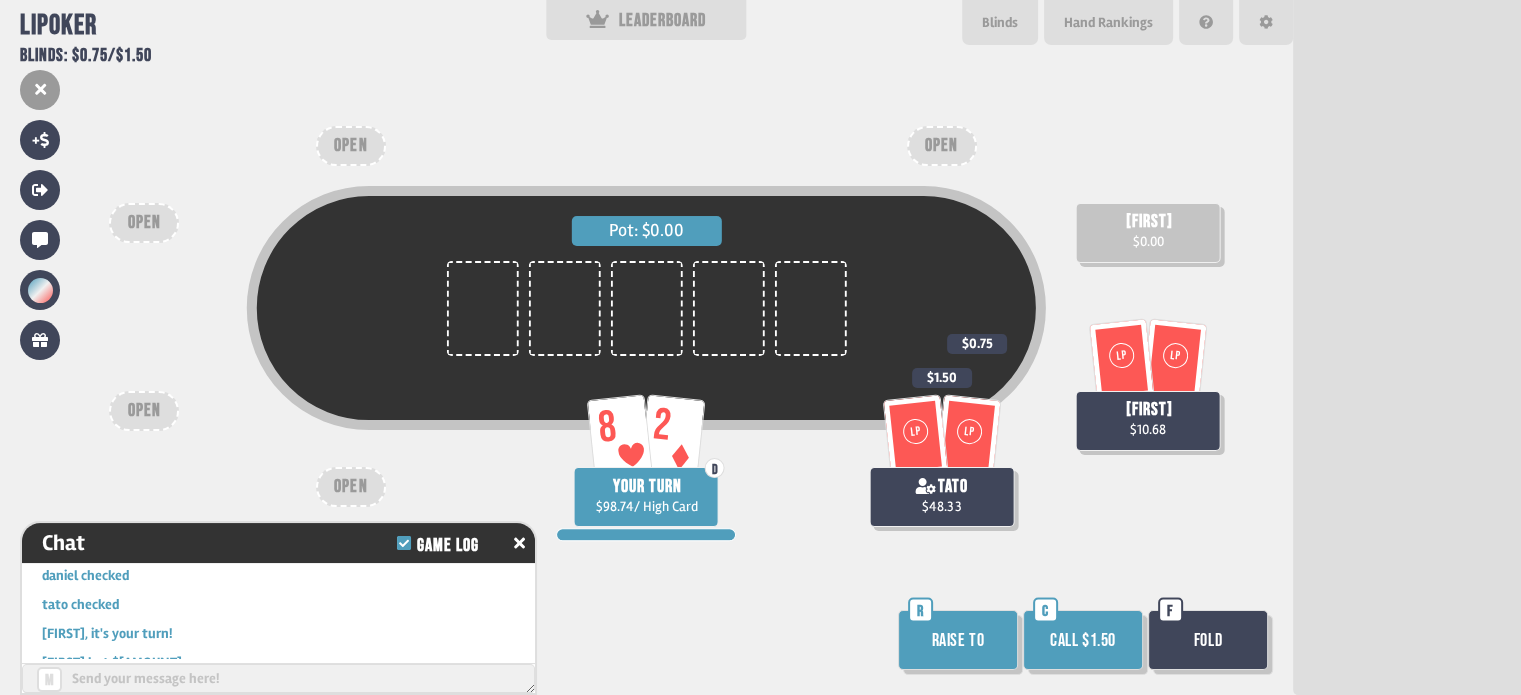 click on "Call $1.50" at bounding box center [1083, 640] 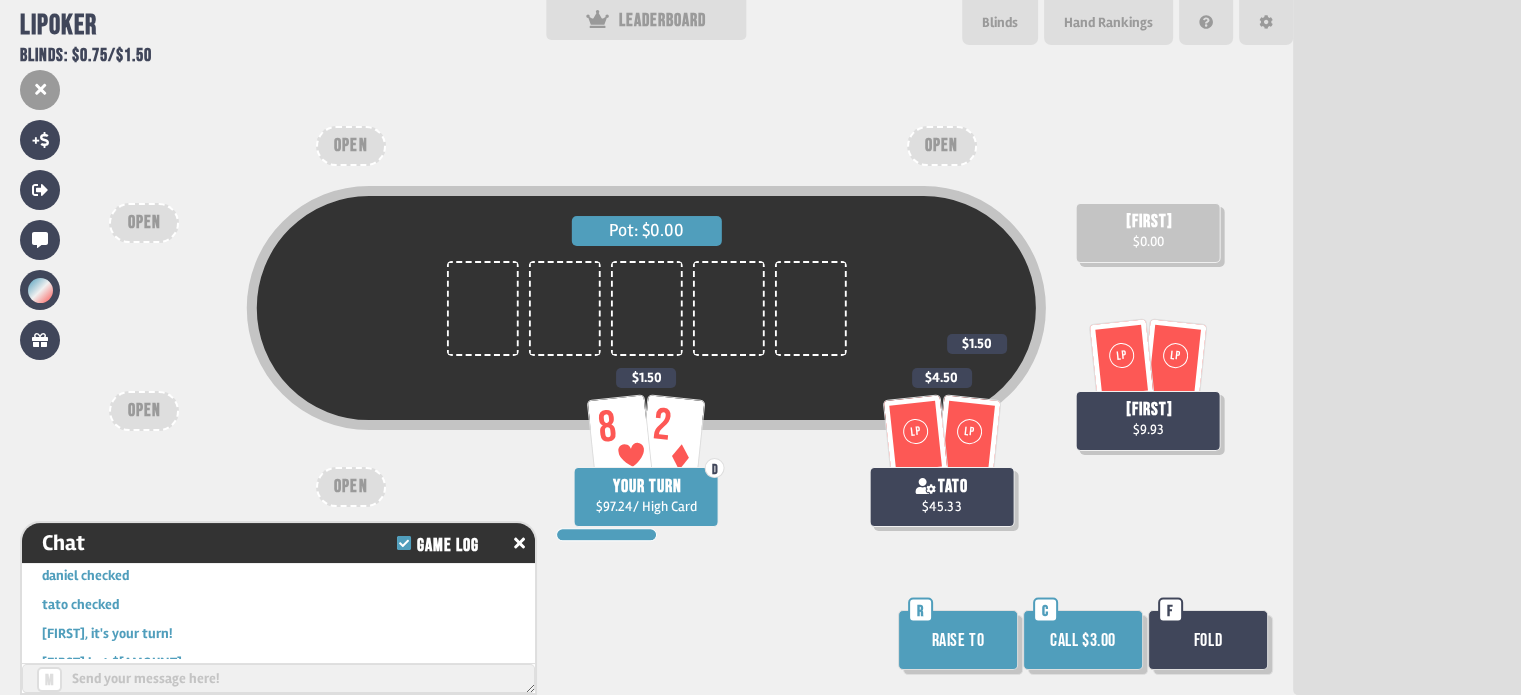 click on "Fold" at bounding box center (1208, 640) 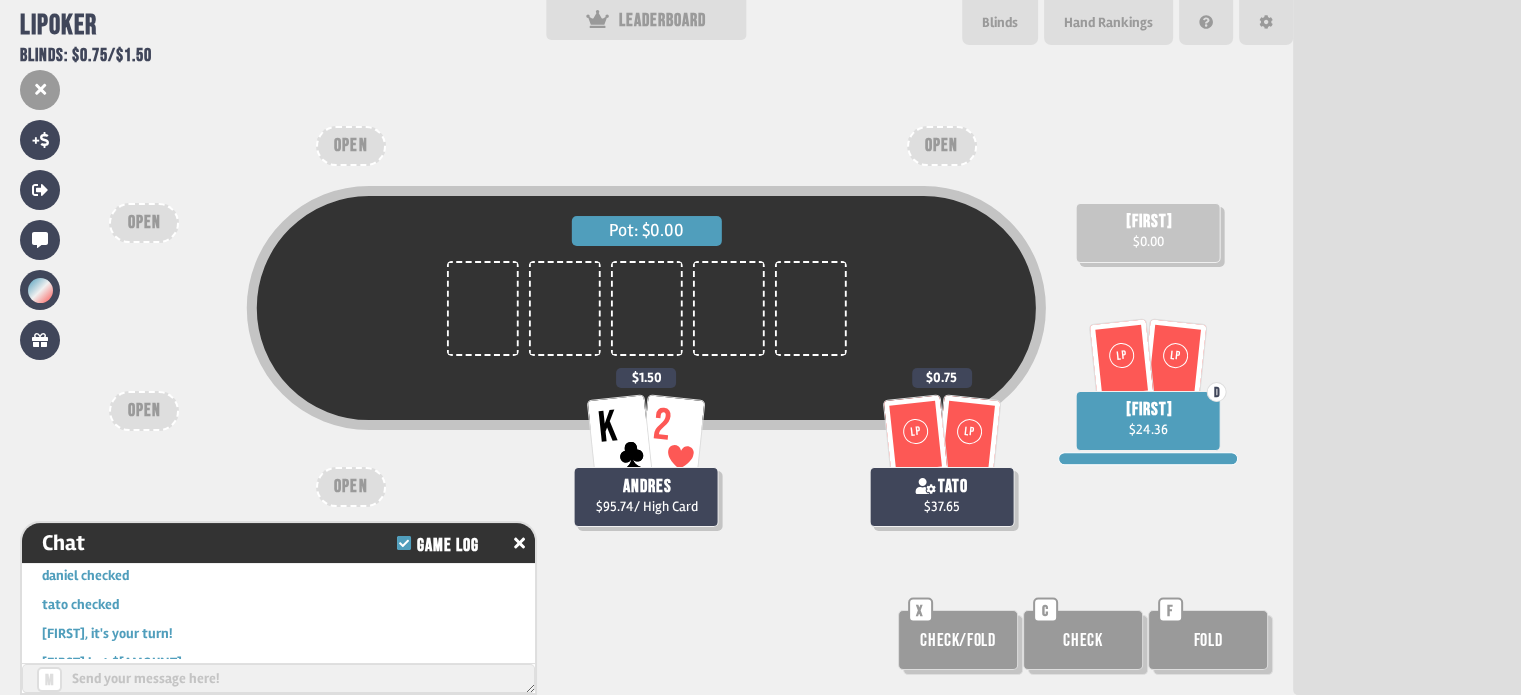 scroll, scrollTop: 98, scrollLeft: 0, axis: vertical 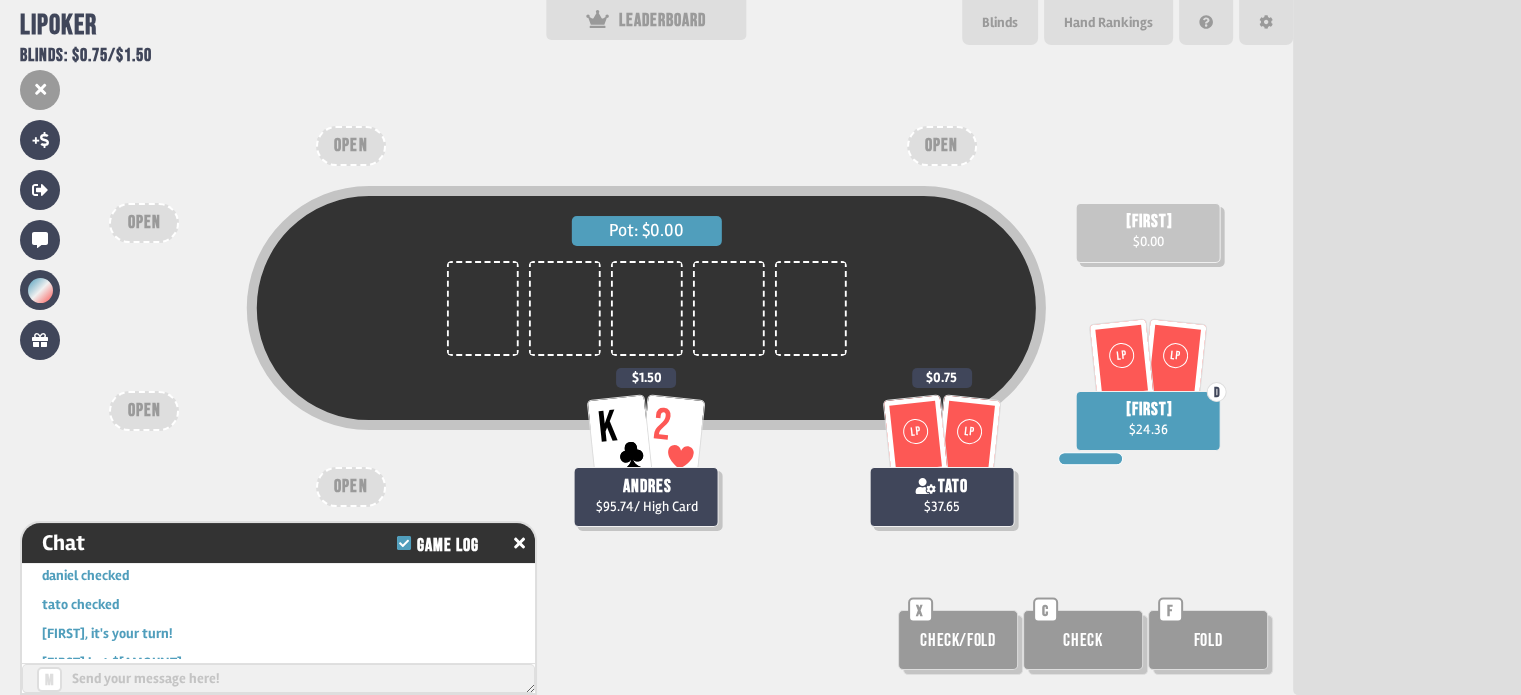 click on "Check" at bounding box center (958, 640) 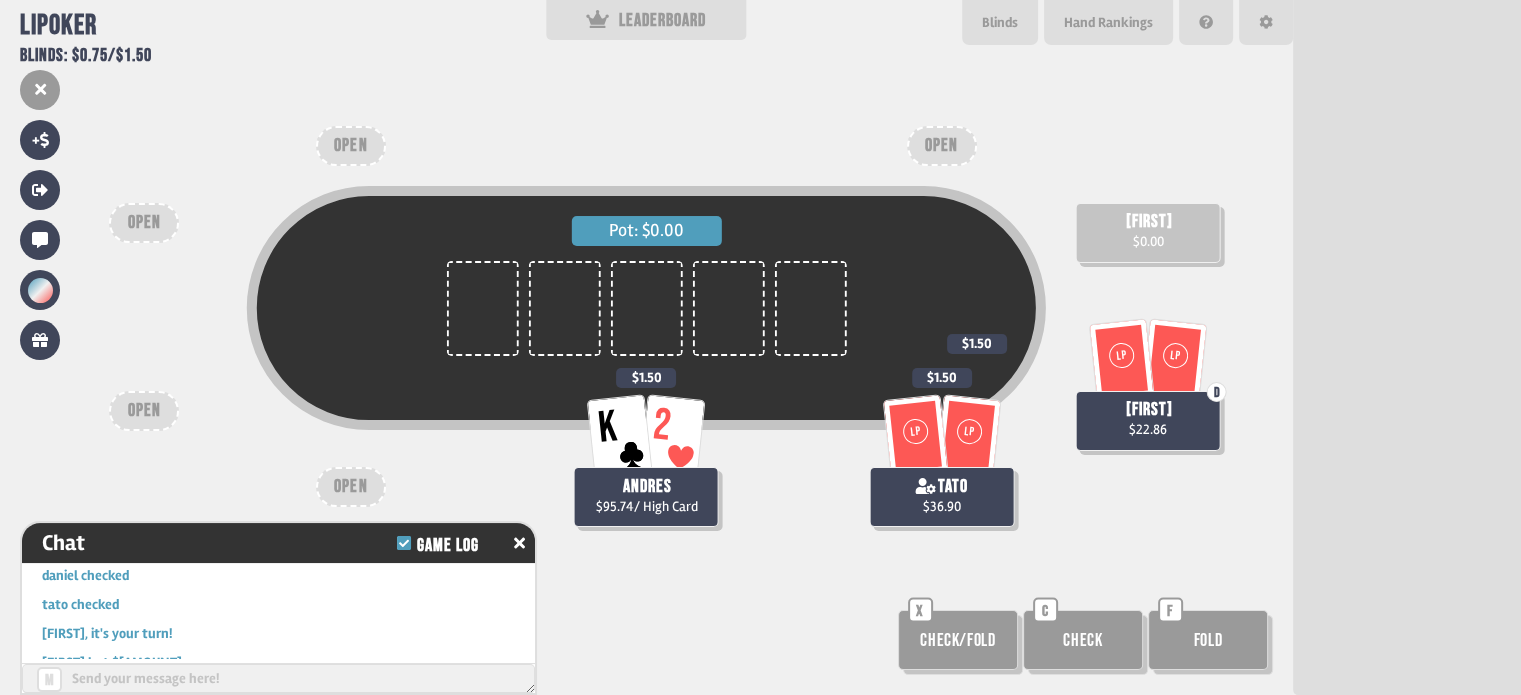 click on "Check" at bounding box center (958, 640) 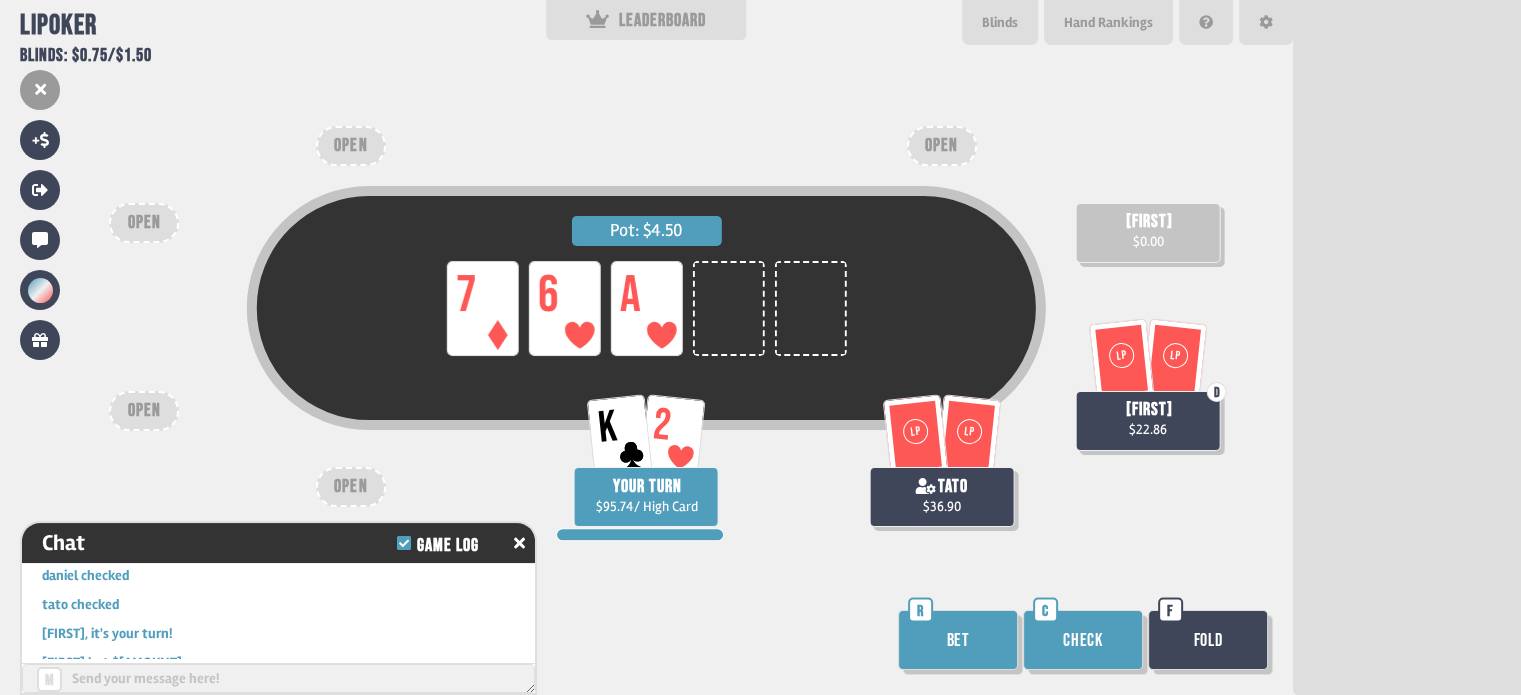 click on "Check" at bounding box center [1083, 640] 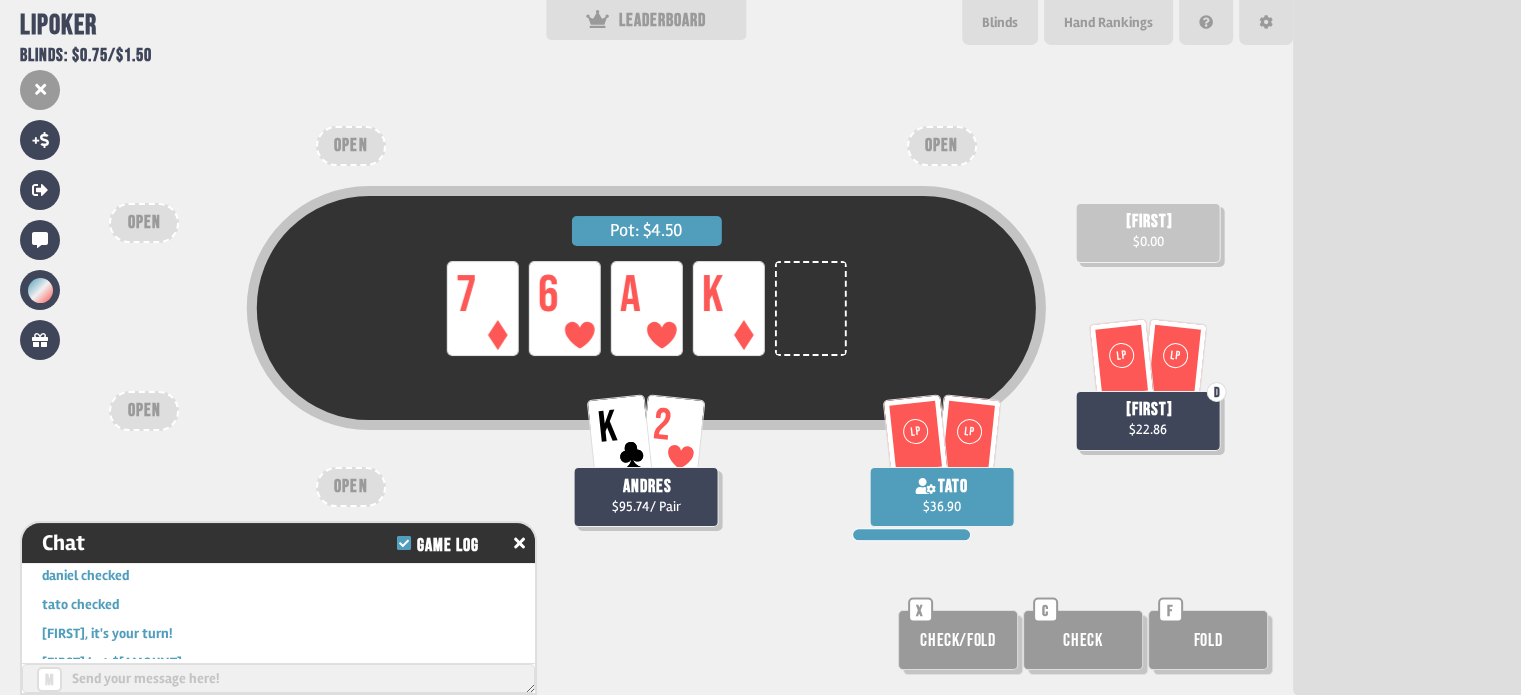 click on "Check" at bounding box center [958, 640] 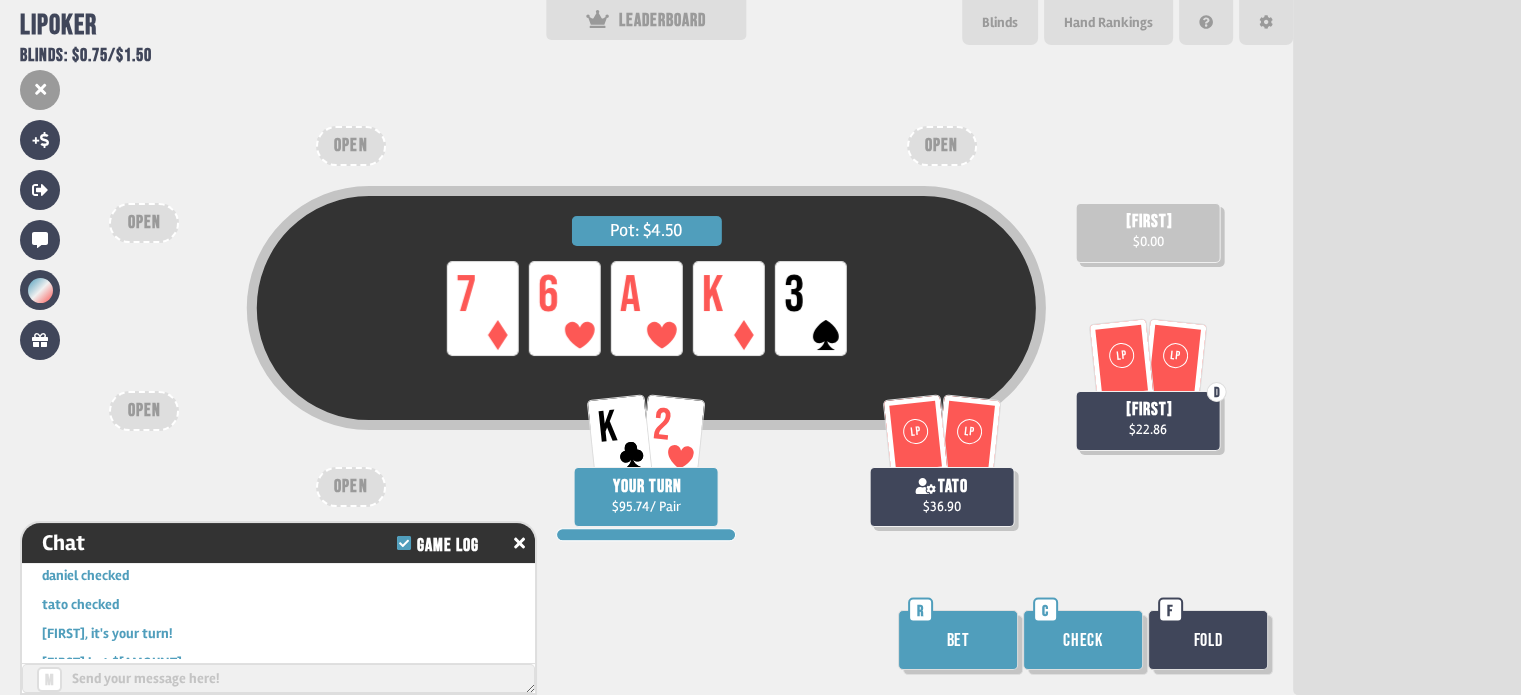click on "Bet" at bounding box center (958, 640) 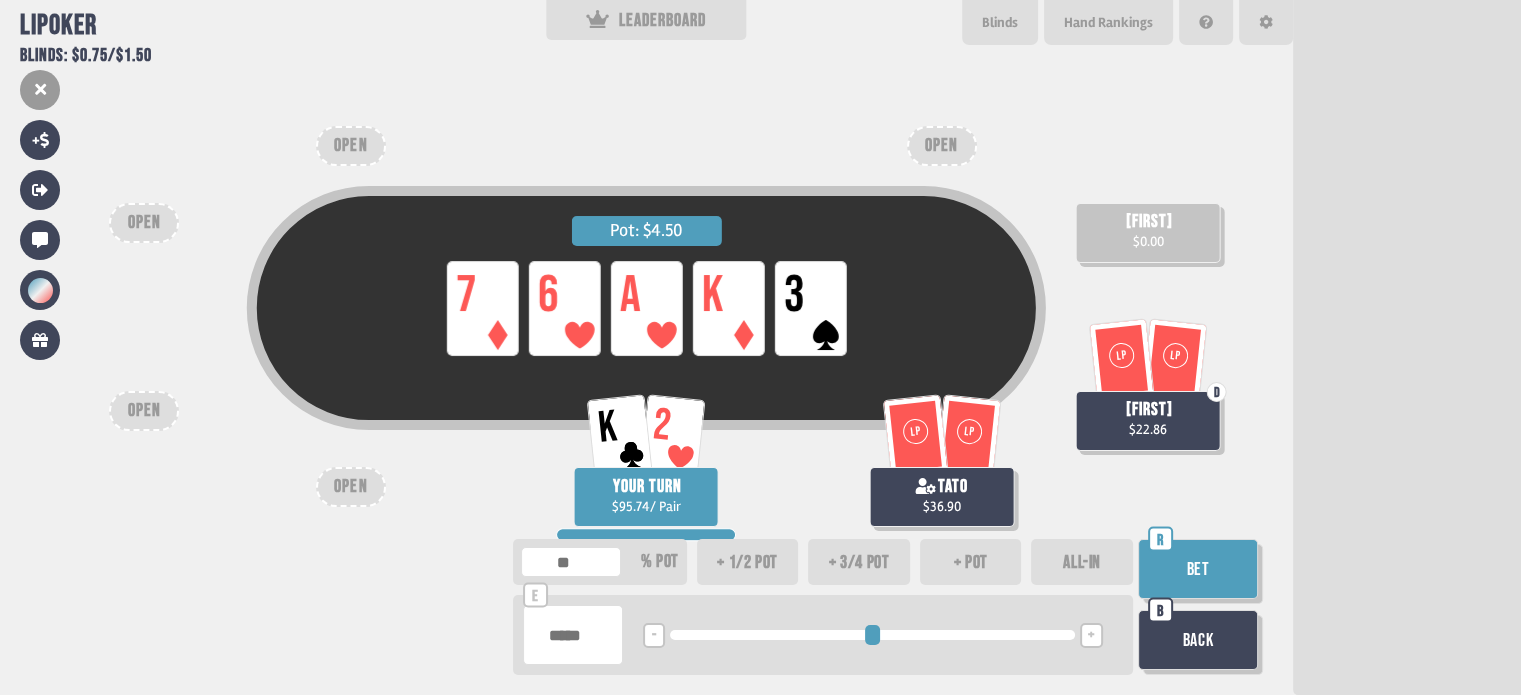 click on "Bet" at bounding box center [1198, 569] 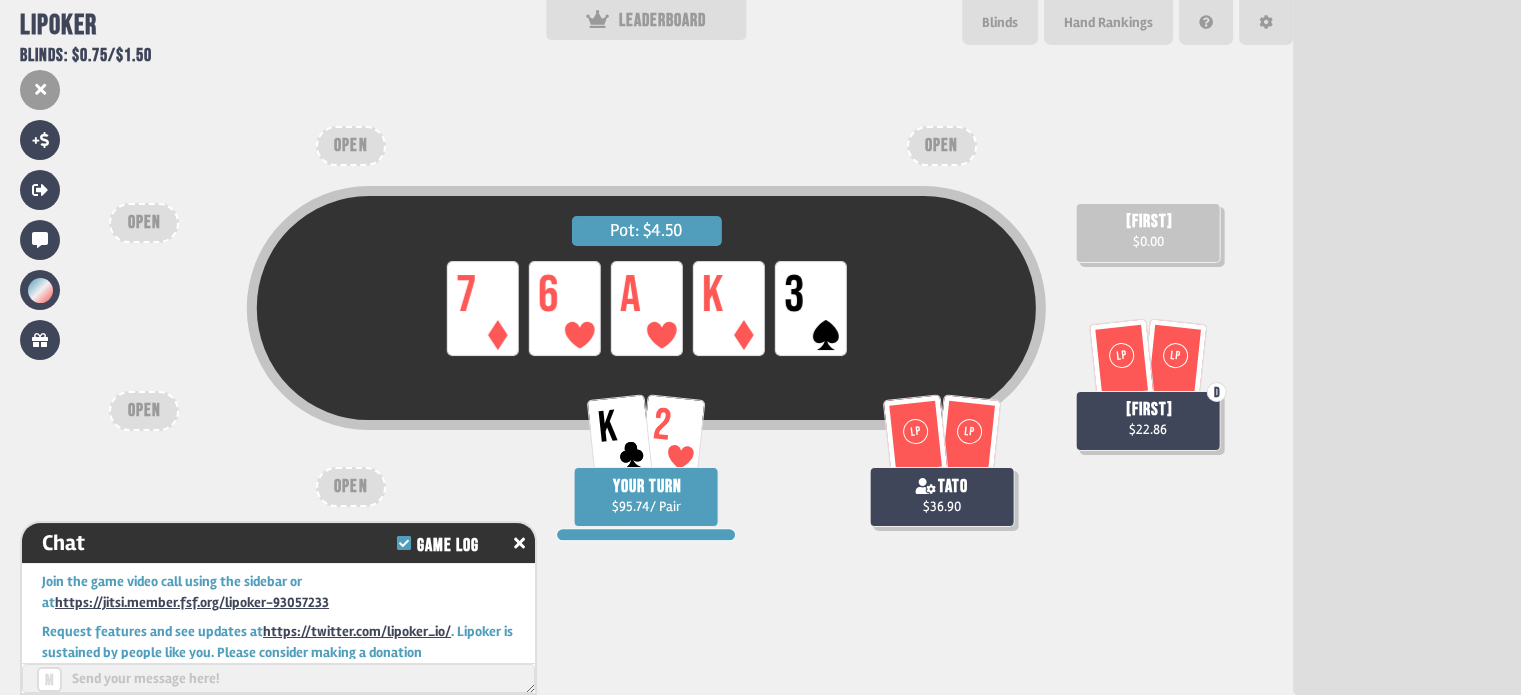scroll, scrollTop: 38790, scrollLeft: 0, axis: vertical 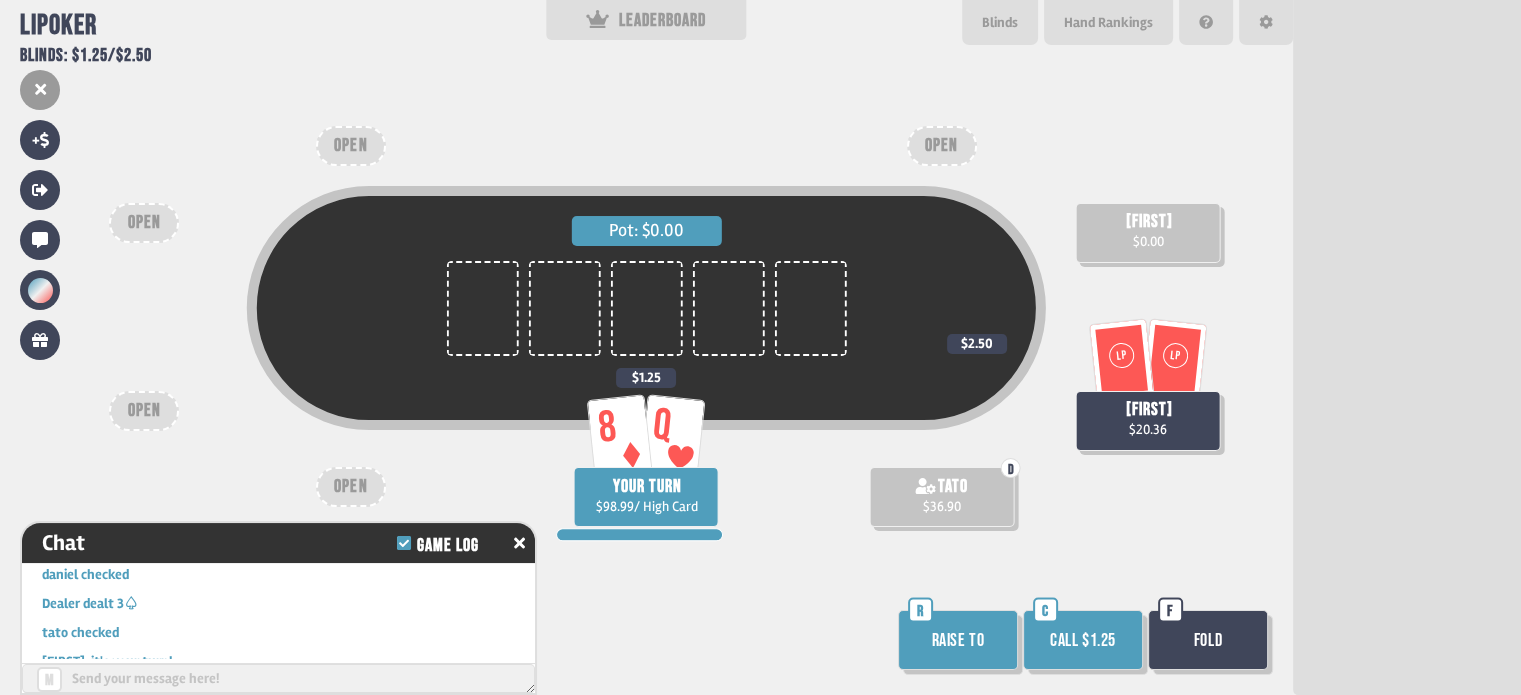 click on "Call $1.25" at bounding box center [1083, 640] 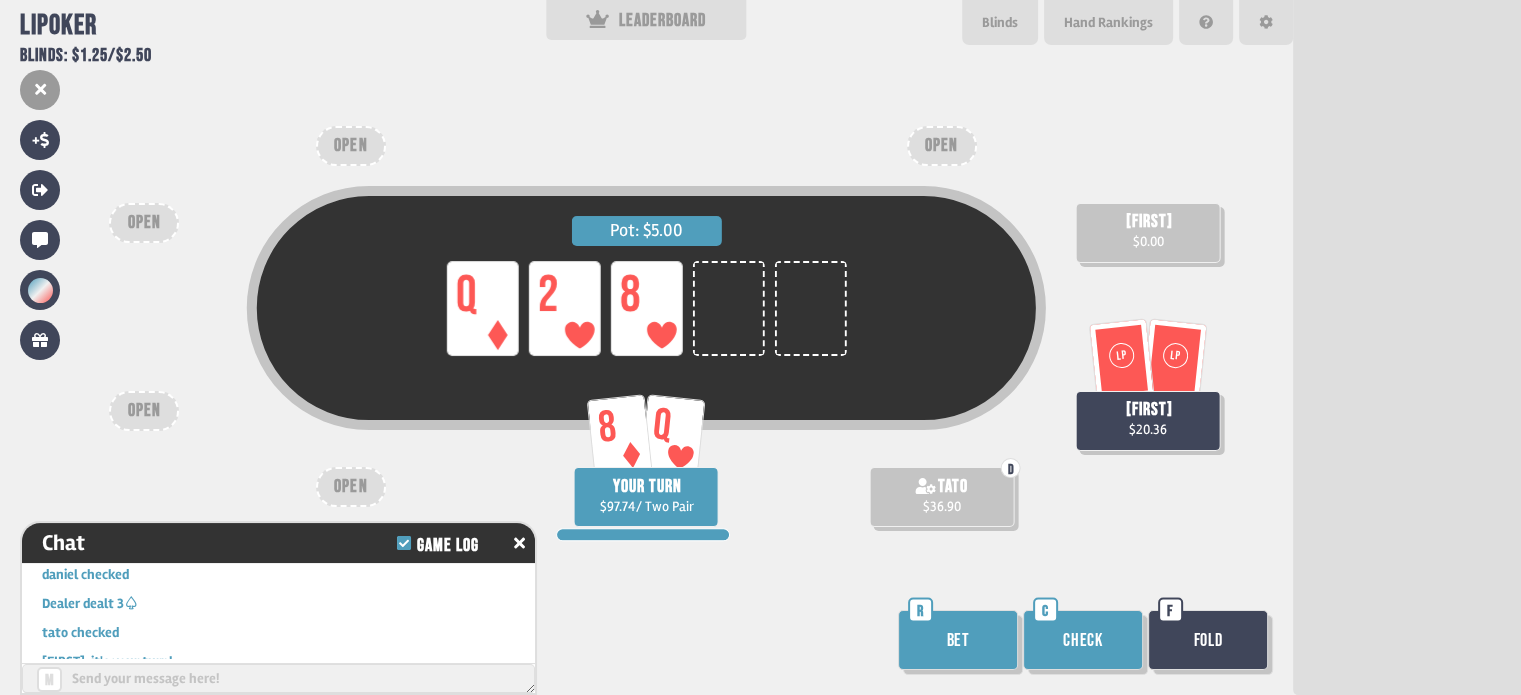 click on "Bet" at bounding box center [958, 640] 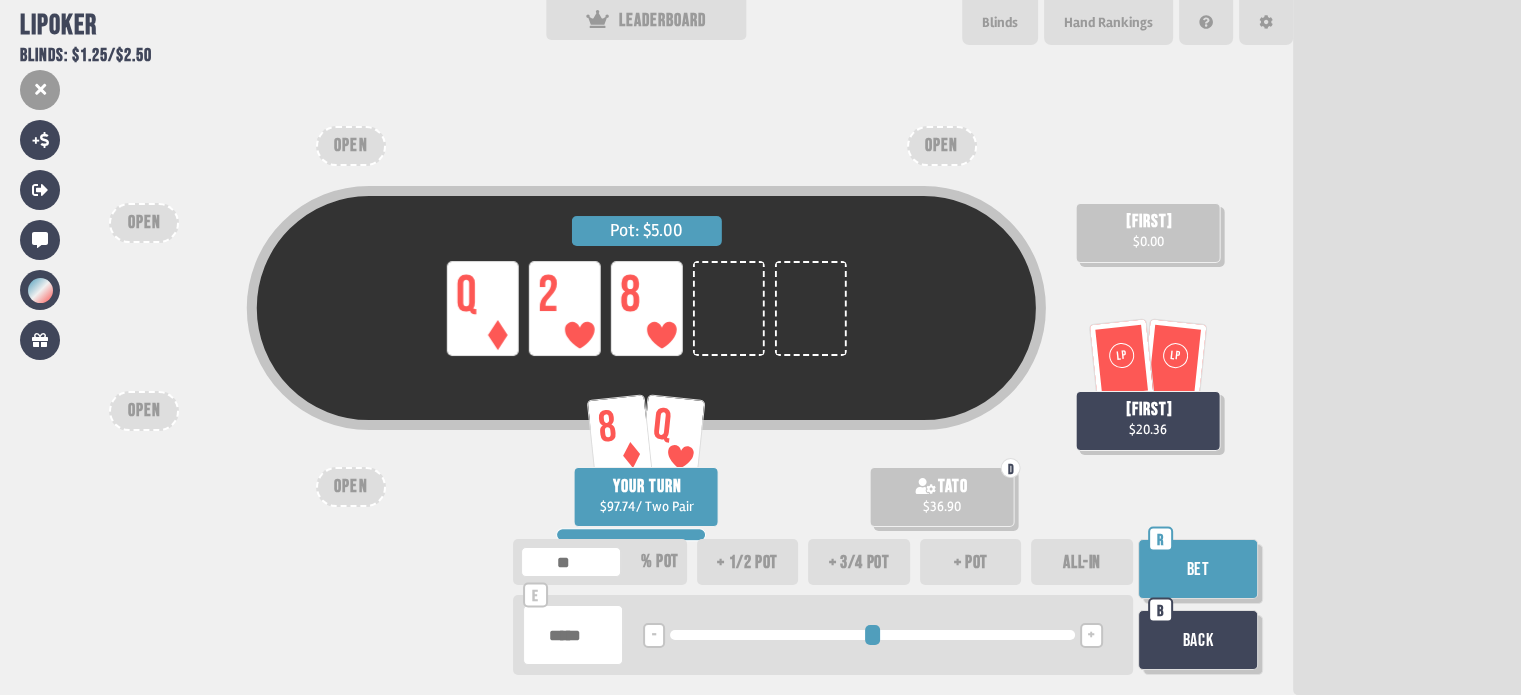 click on "Bet" at bounding box center [1198, 569] 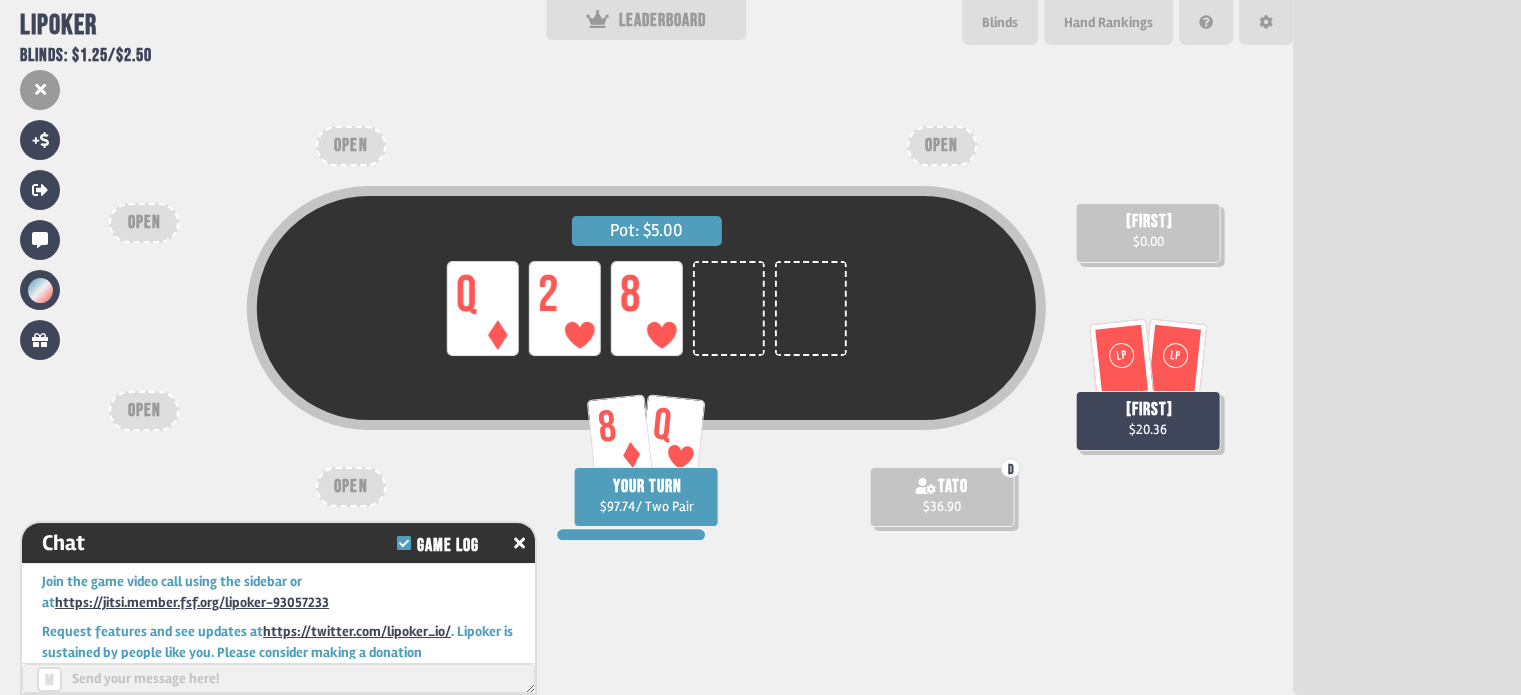 scroll, scrollTop: 39138, scrollLeft: 0, axis: vertical 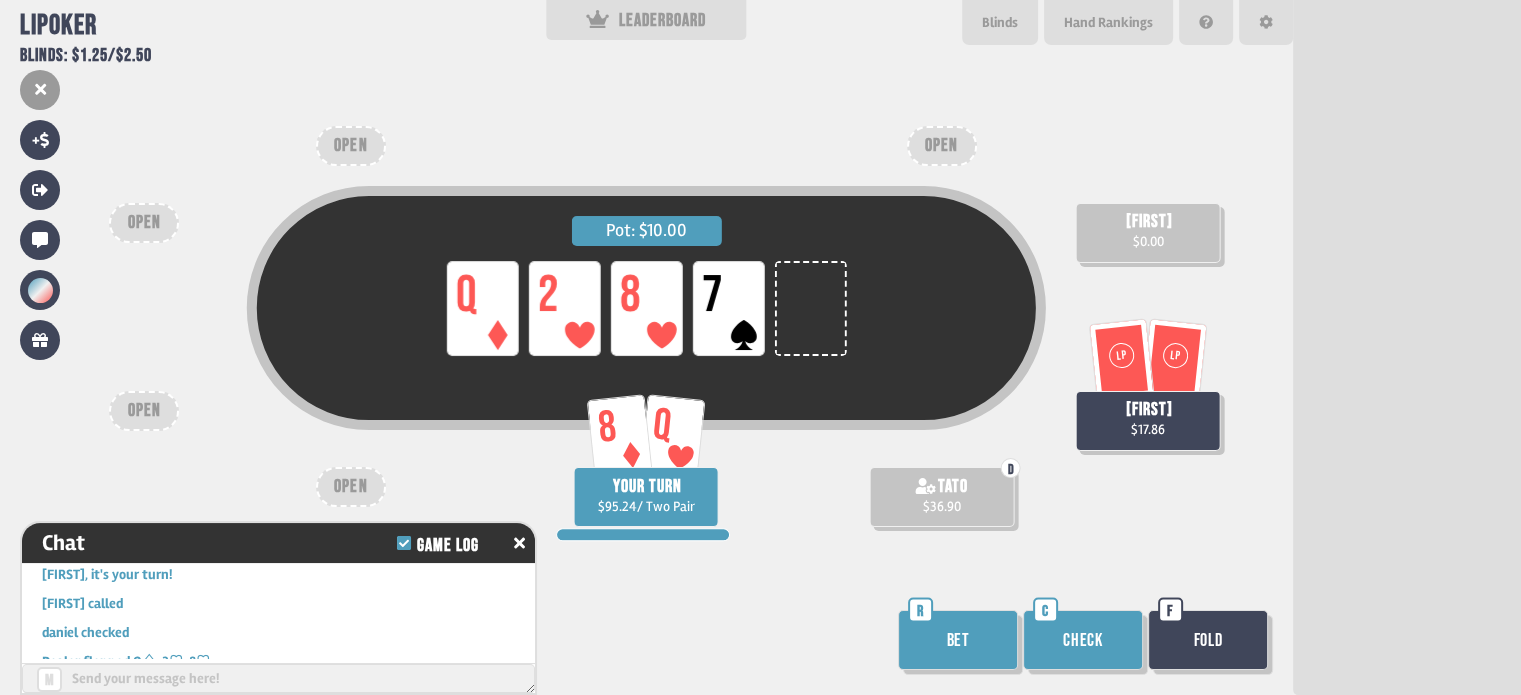 click on "Bet" at bounding box center (958, 640) 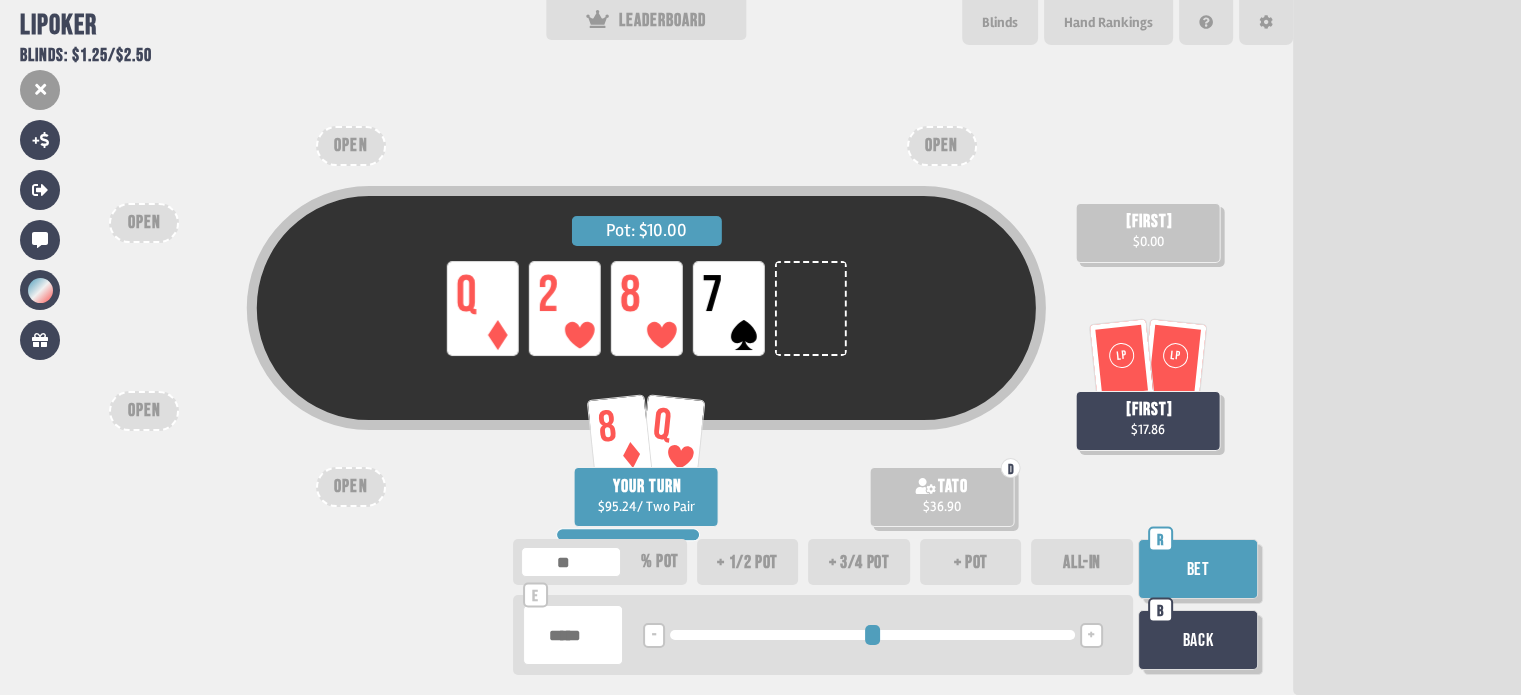 click on "+ 1/2 pot" at bounding box center (748, 562) 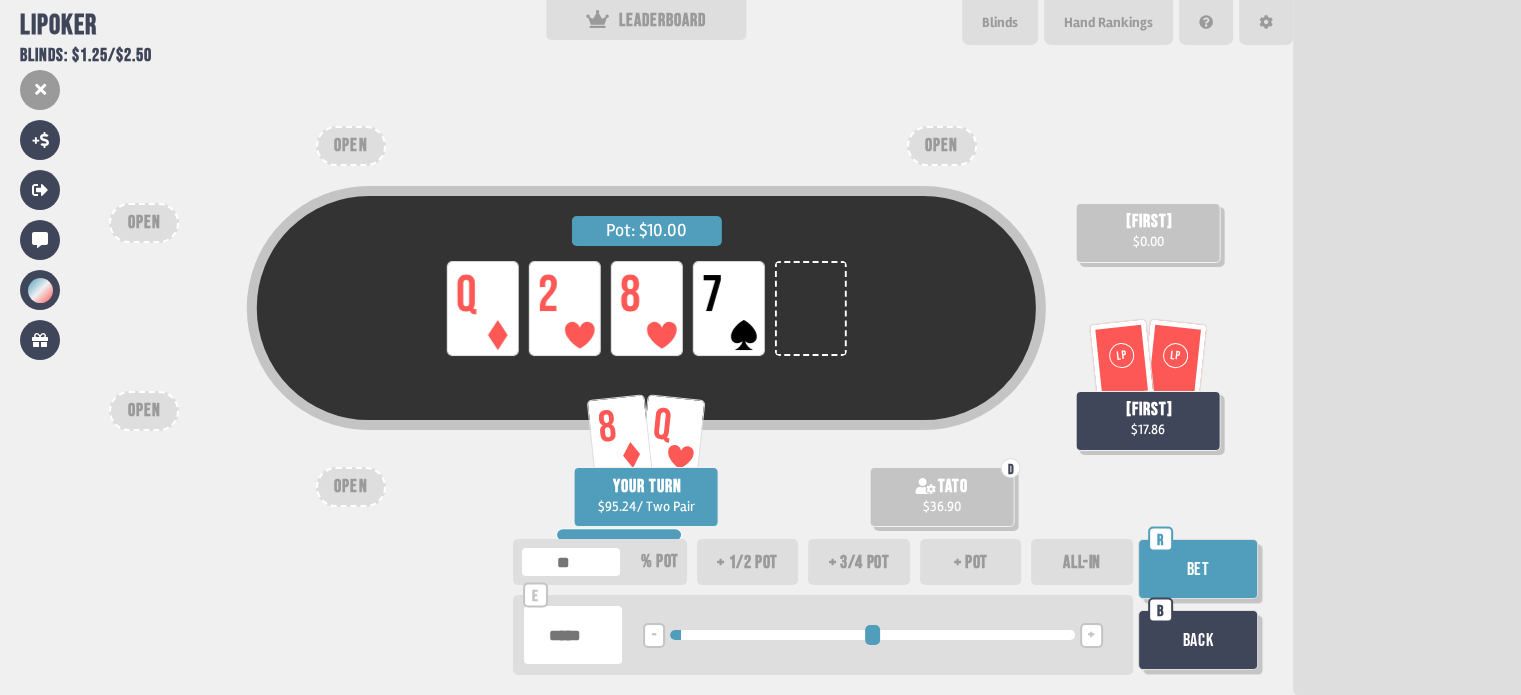 click on "Bet" at bounding box center [1198, 569] 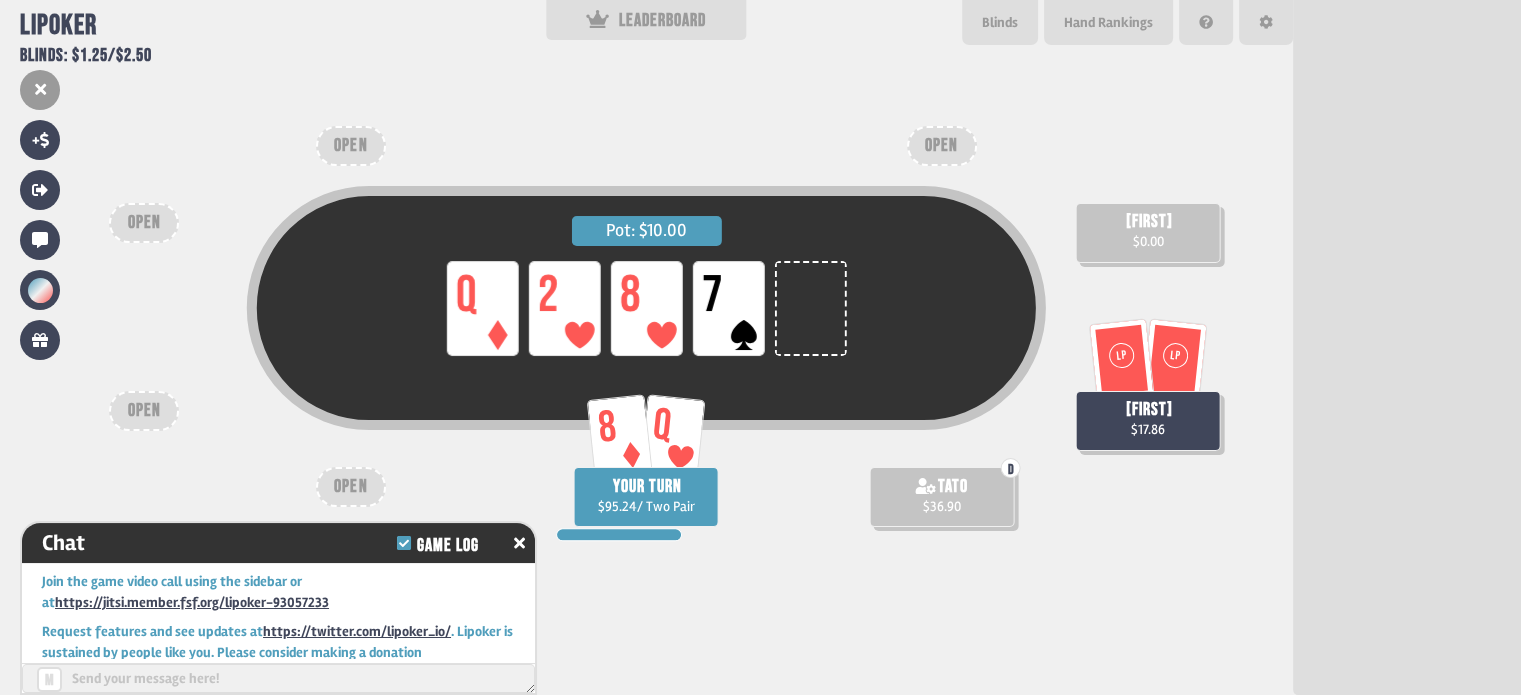scroll, scrollTop: 39283, scrollLeft: 0, axis: vertical 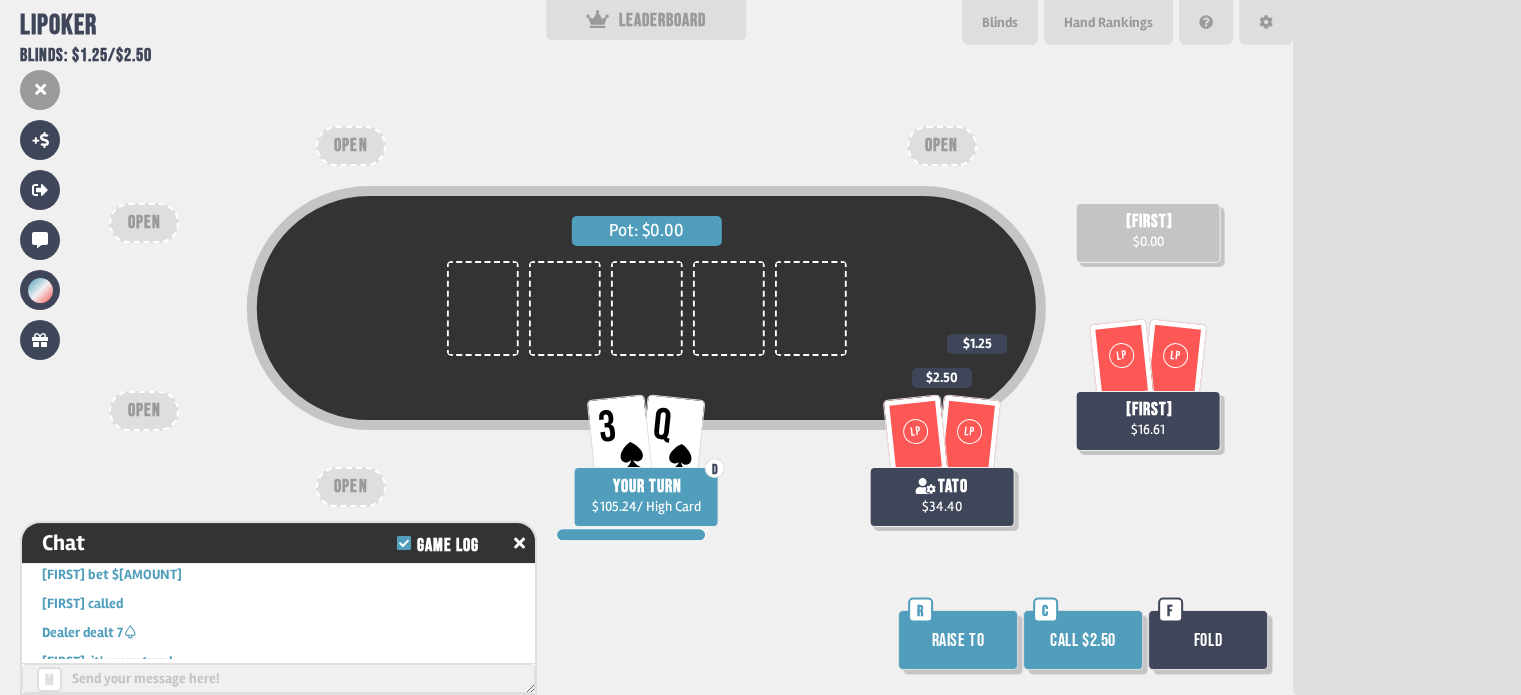click on "Call $2.50" at bounding box center (1083, 640) 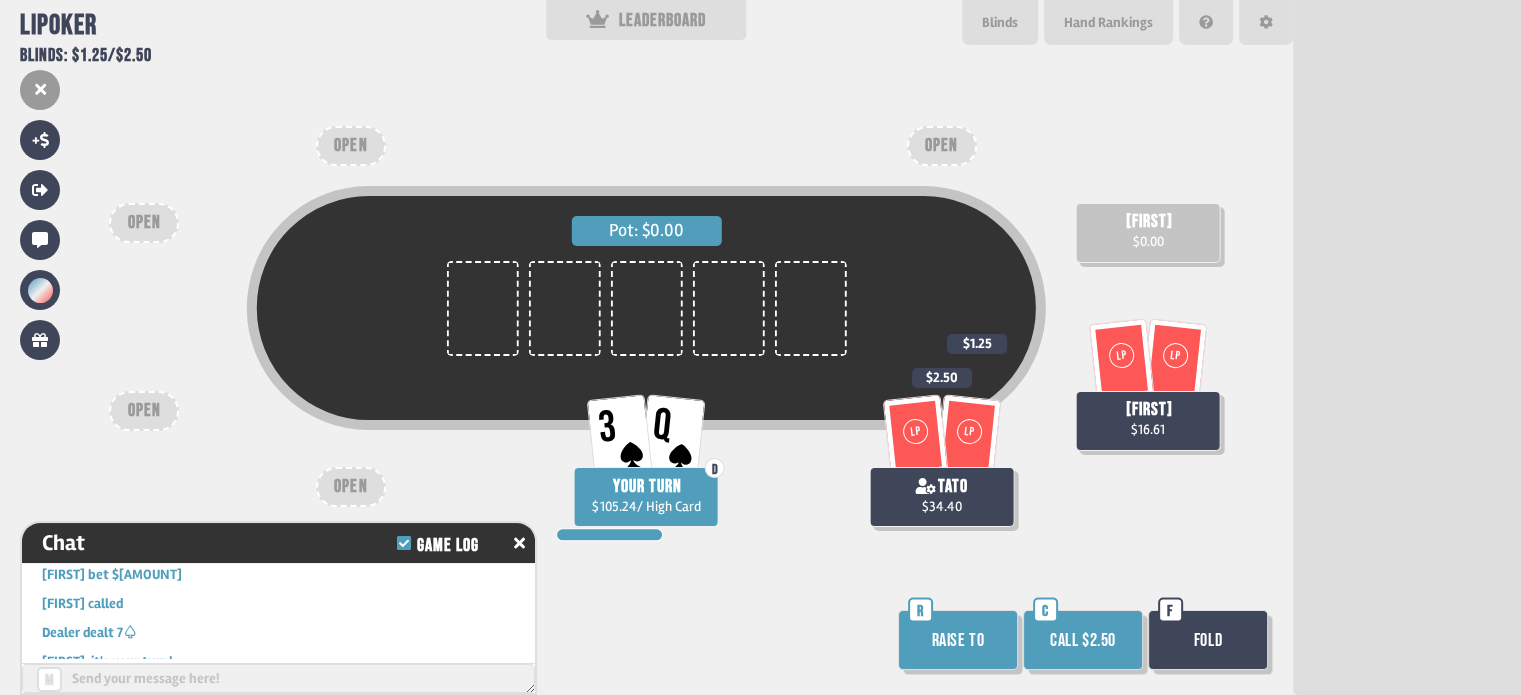 click on "Call $2.50" at bounding box center [1083, 640] 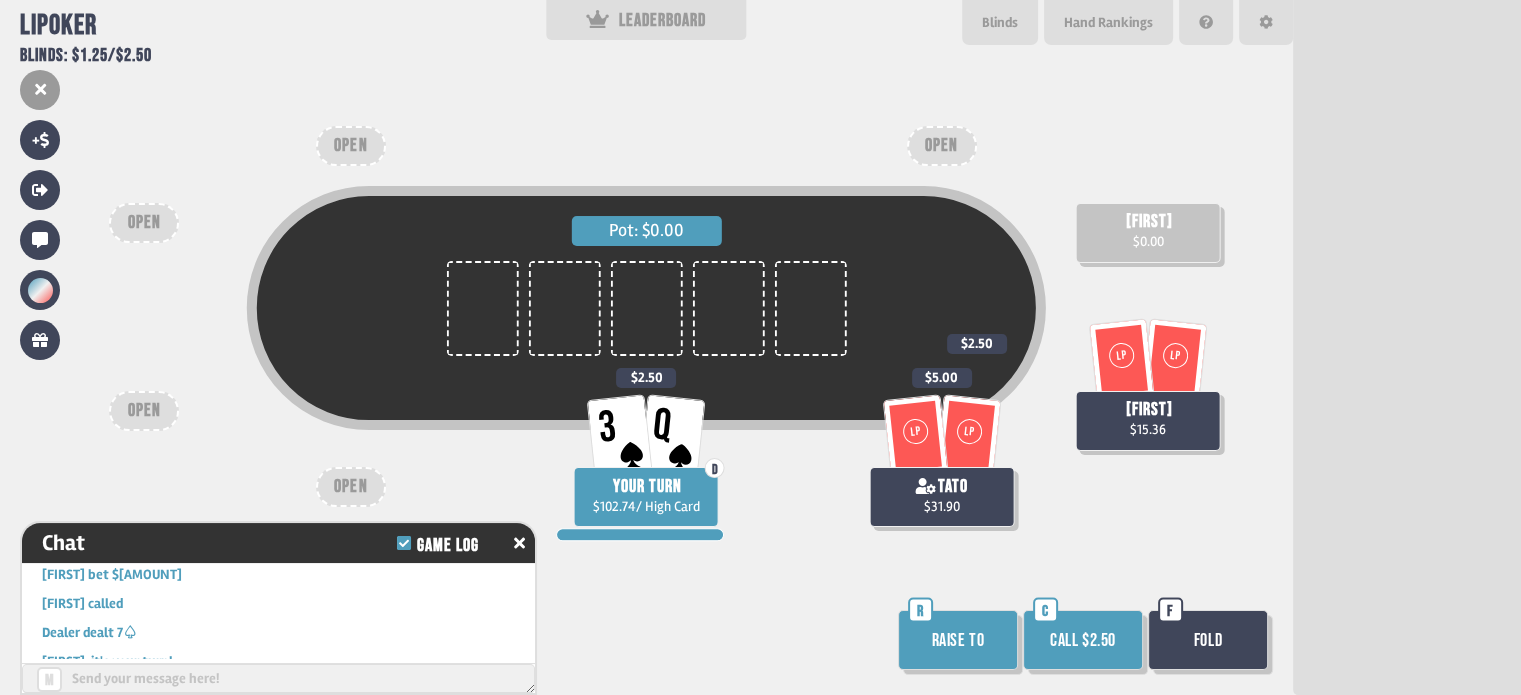 click on "Call $2.50" at bounding box center (1083, 640) 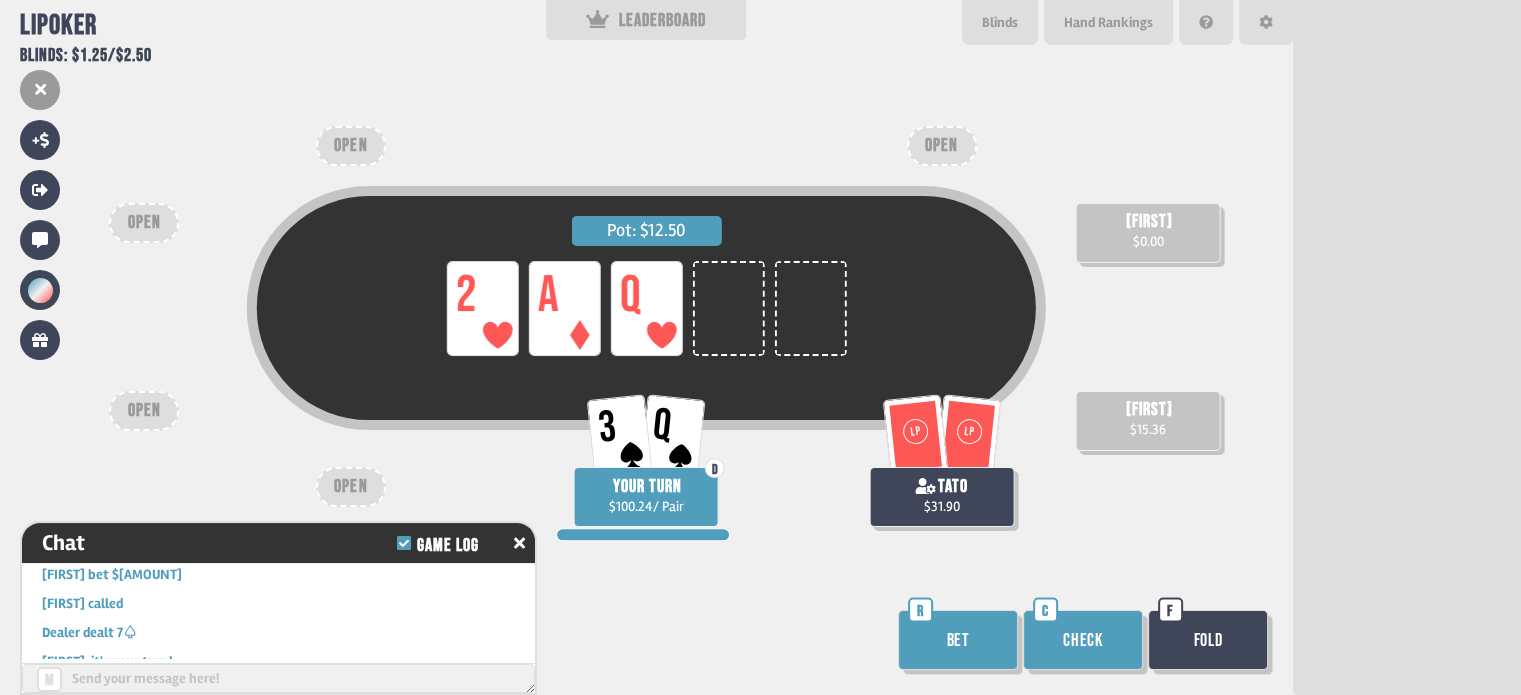 click on "Bet" at bounding box center [958, 640] 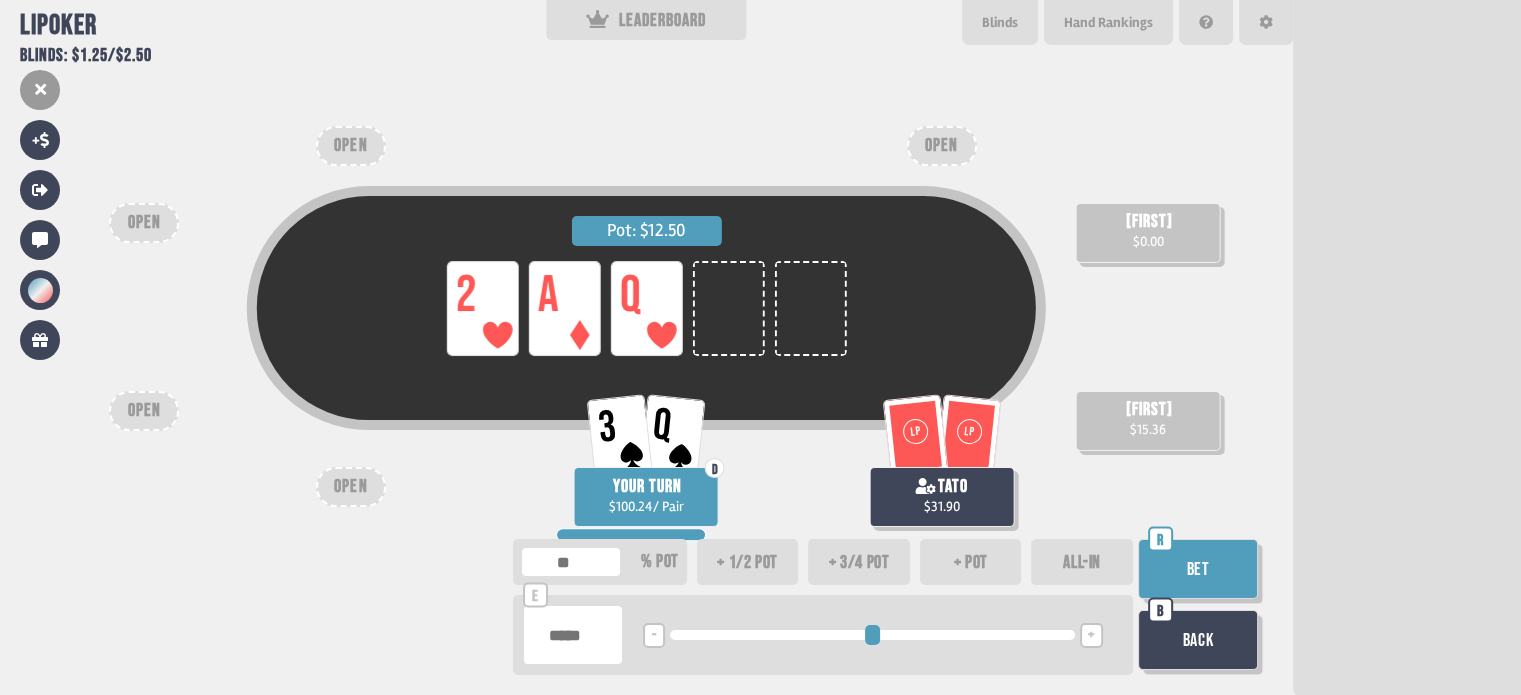 click on "****" at bounding box center (573, 635) 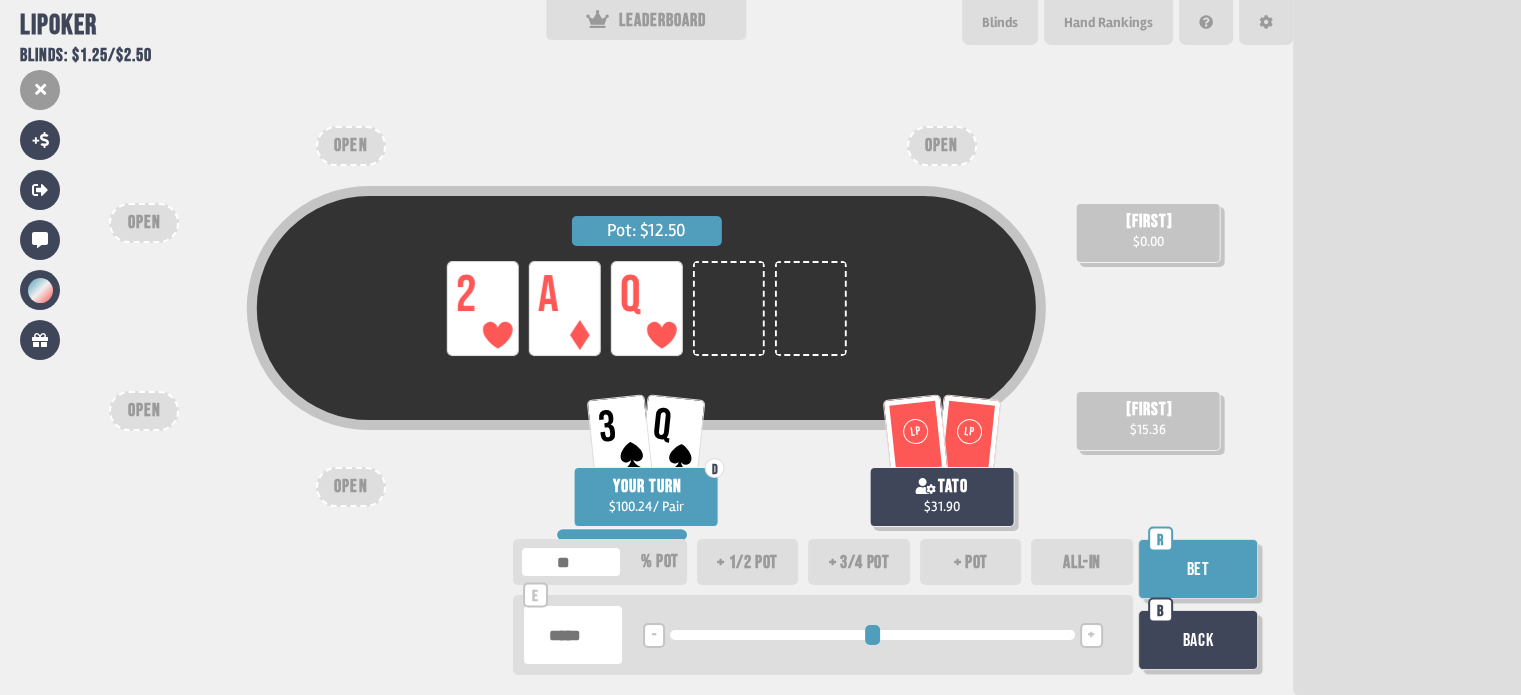 click on "***" at bounding box center [573, 635] 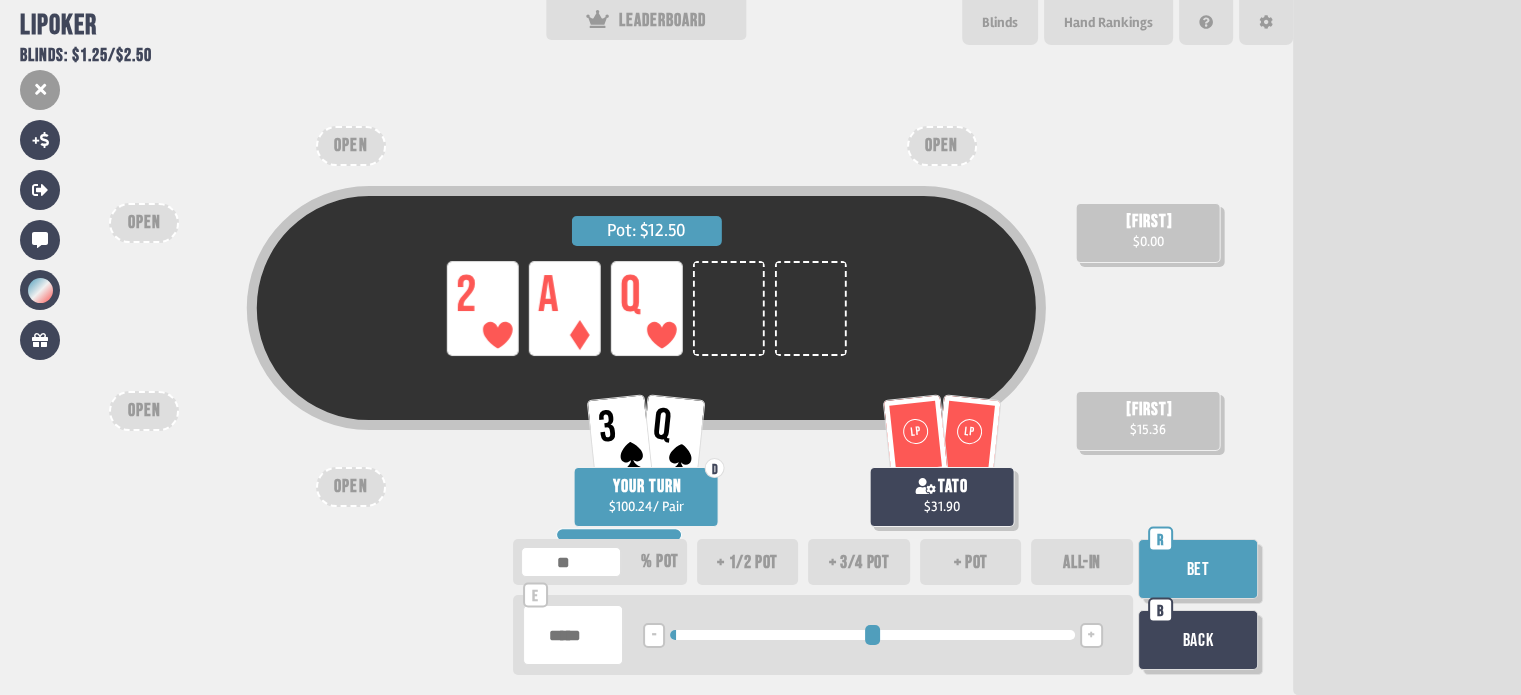 type on "*" 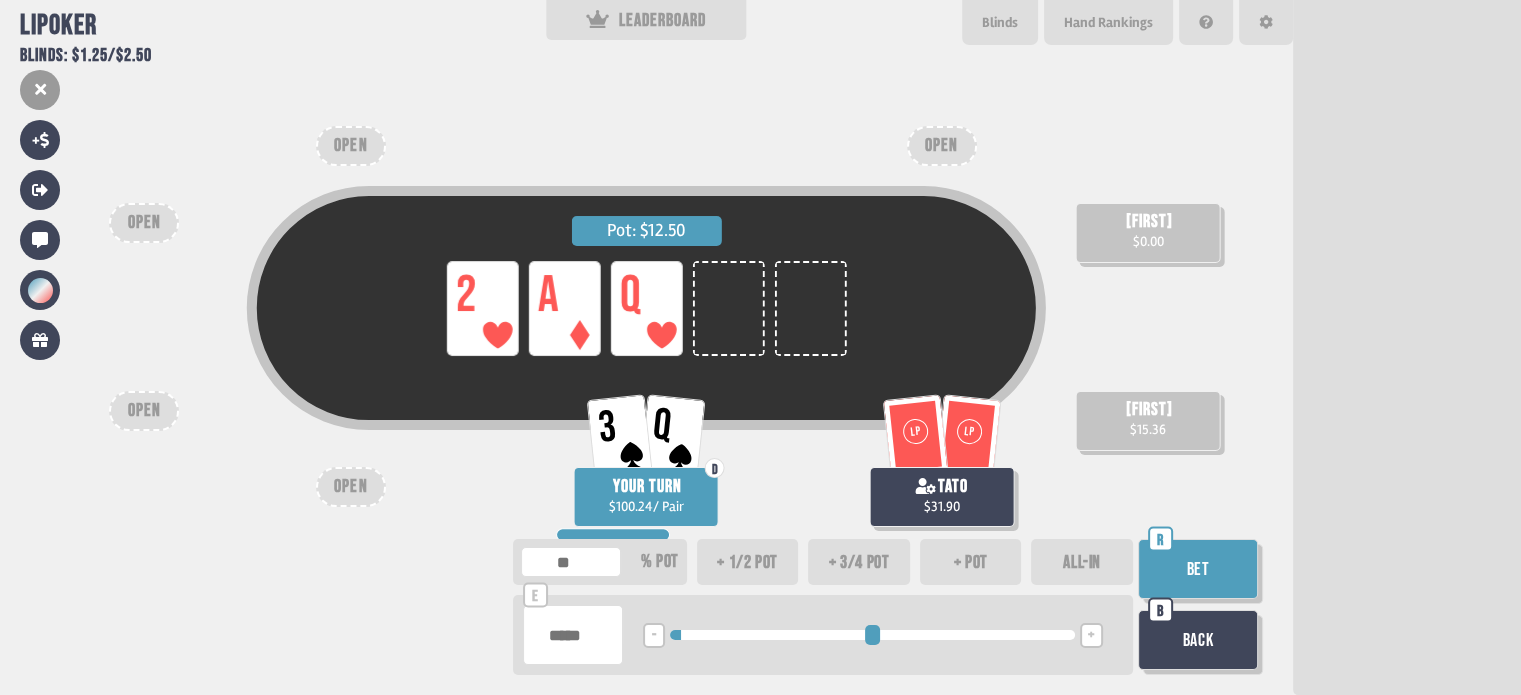 click on "Bet" at bounding box center [1198, 569] 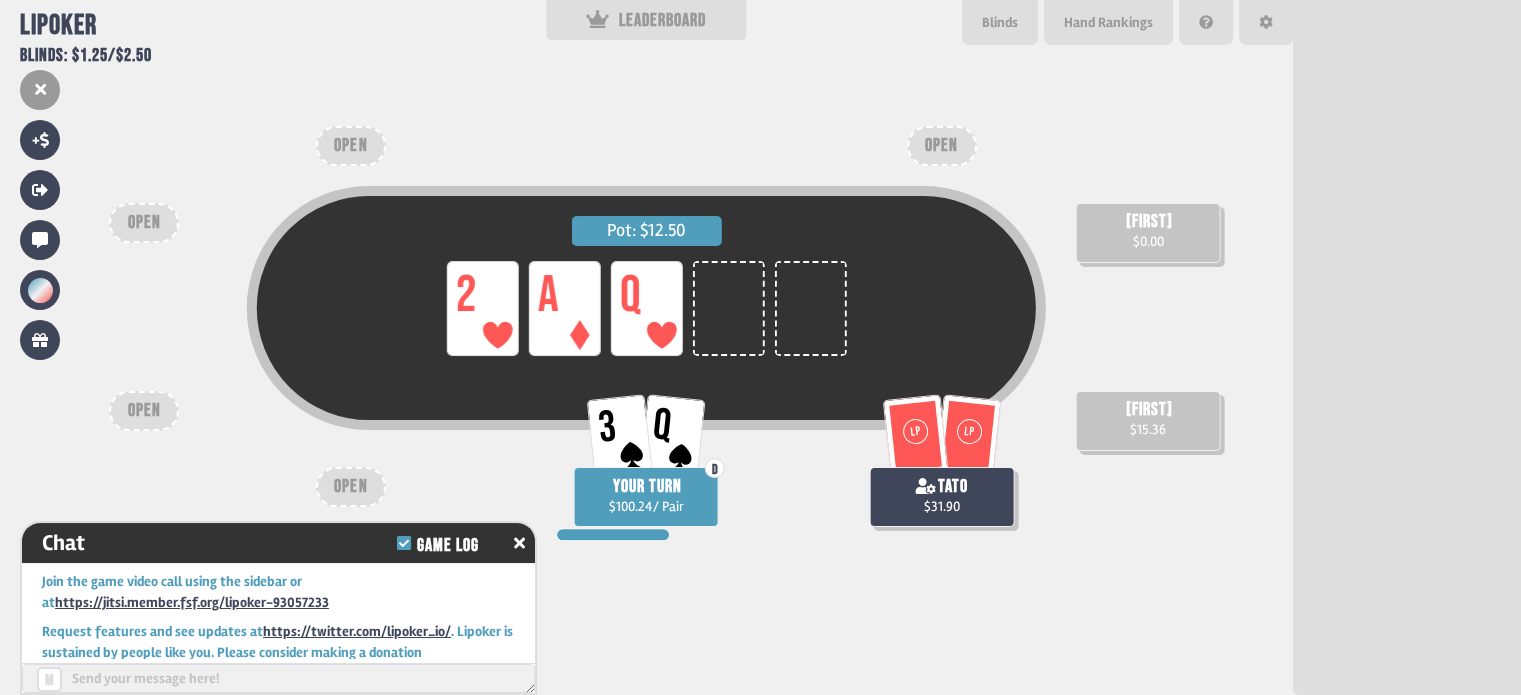 scroll, scrollTop: 39747, scrollLeft: 0, axis: vertical 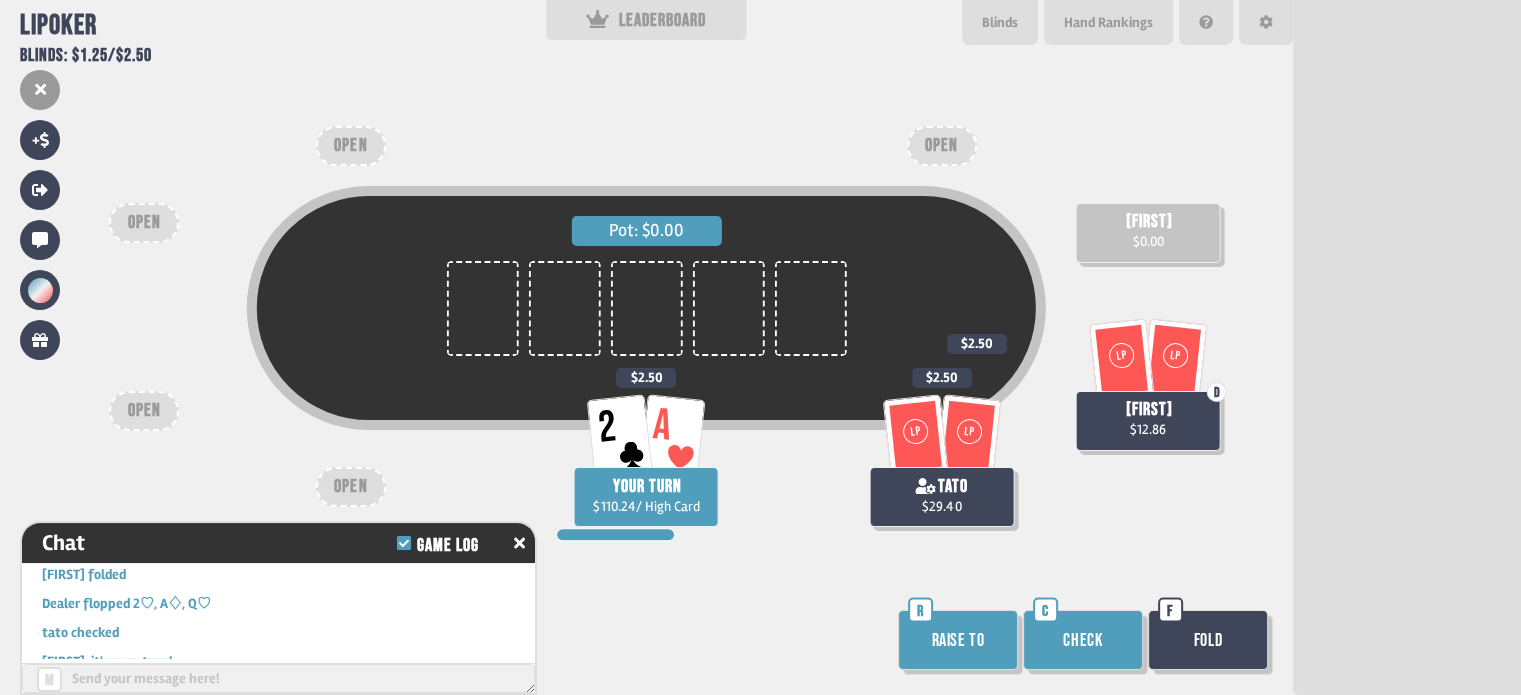 click on "Raise to" at bounding box center [958, 640] 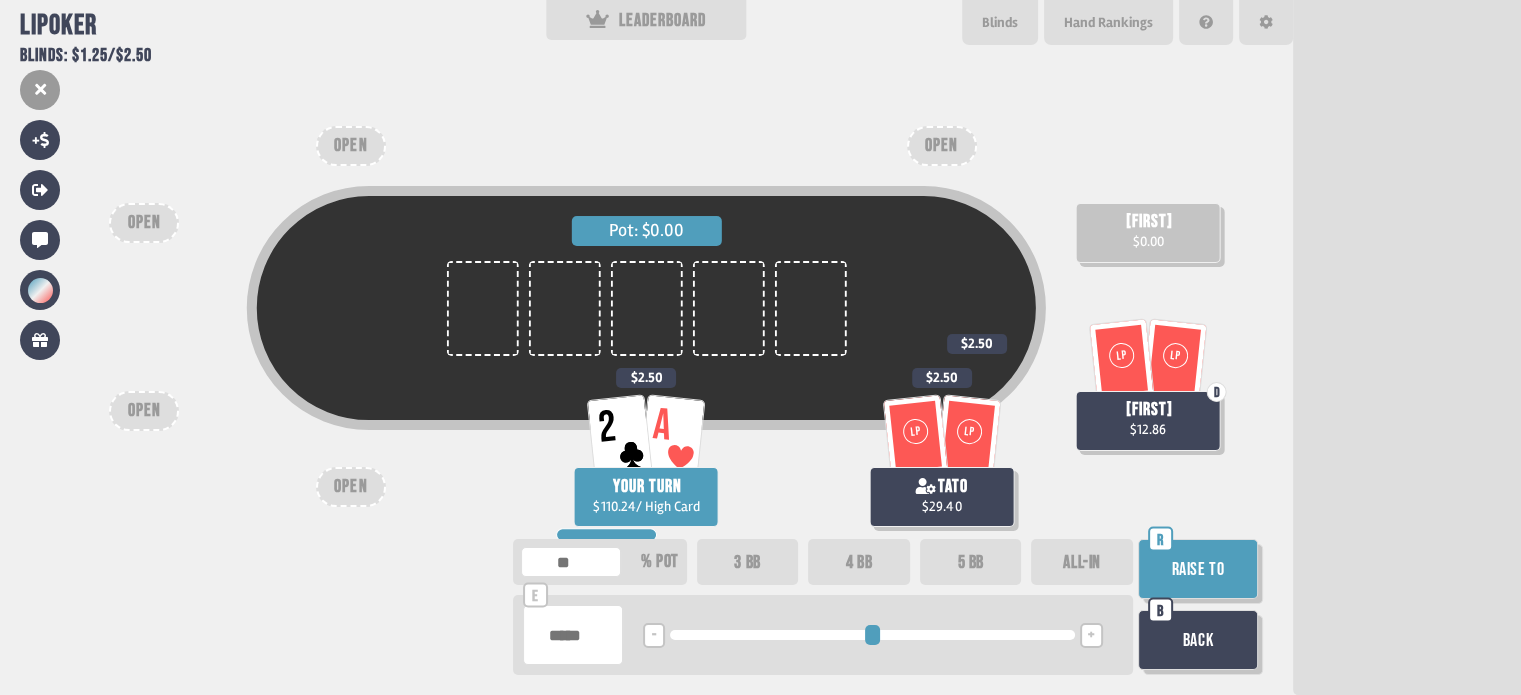 click on "Raise to" at bounding box center (1198, 569) 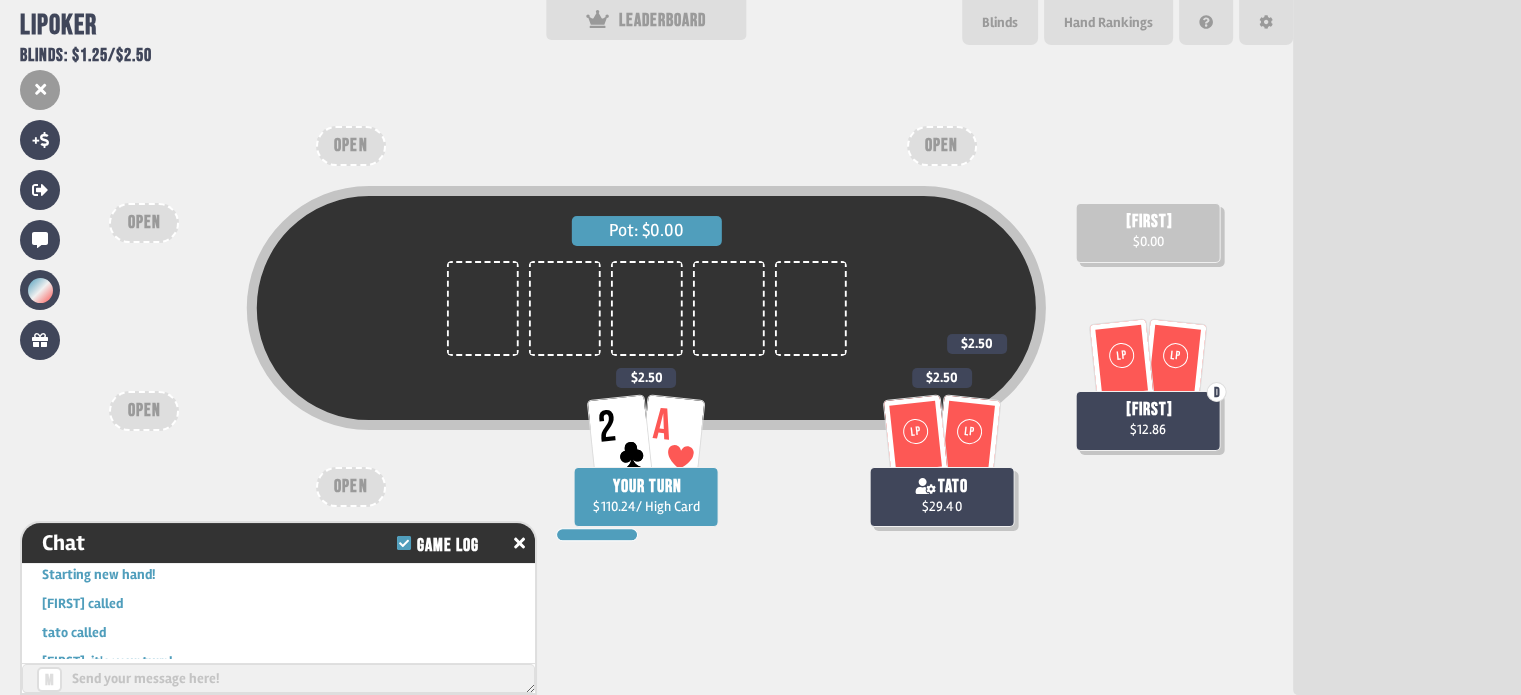 scroll, scrollTop: 40036, scrollLeft: 0, axis: vertical 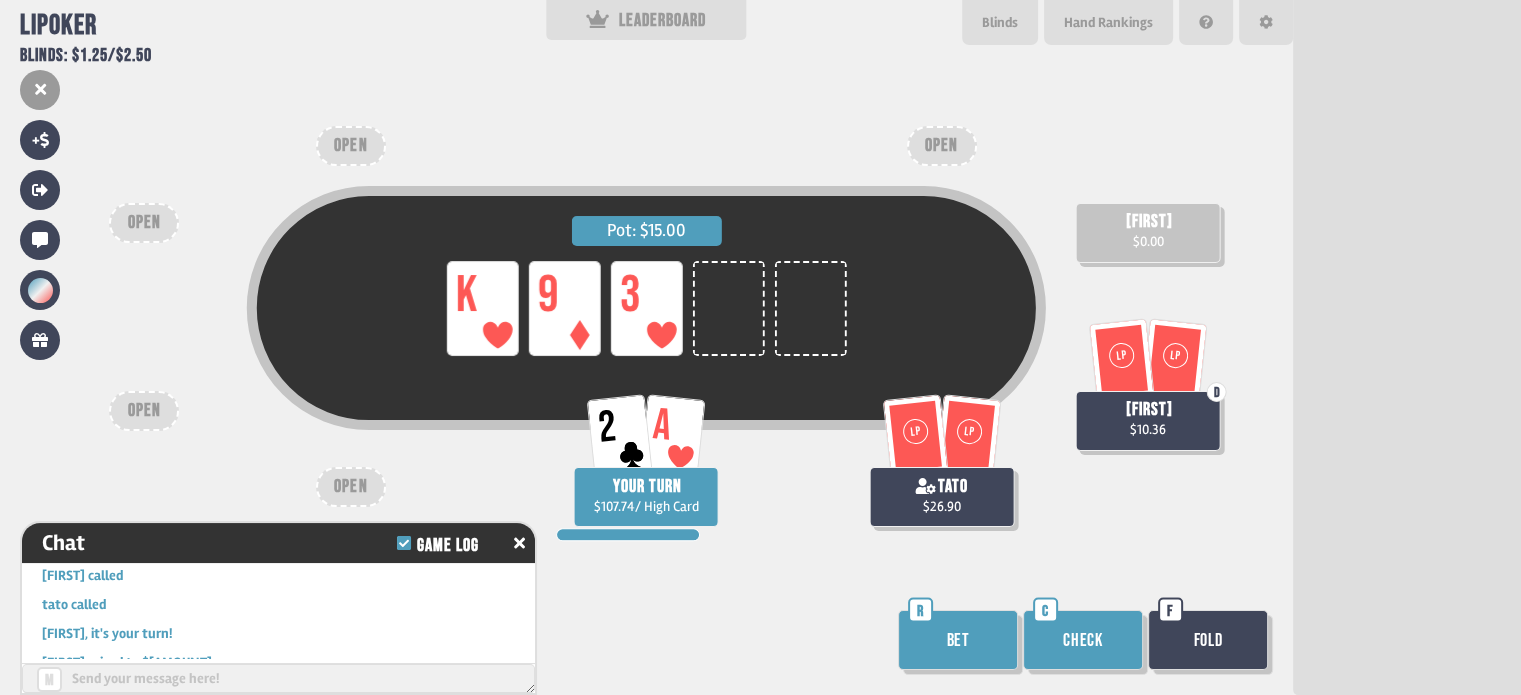 click on "Bet" at bounding box center [958, 640] 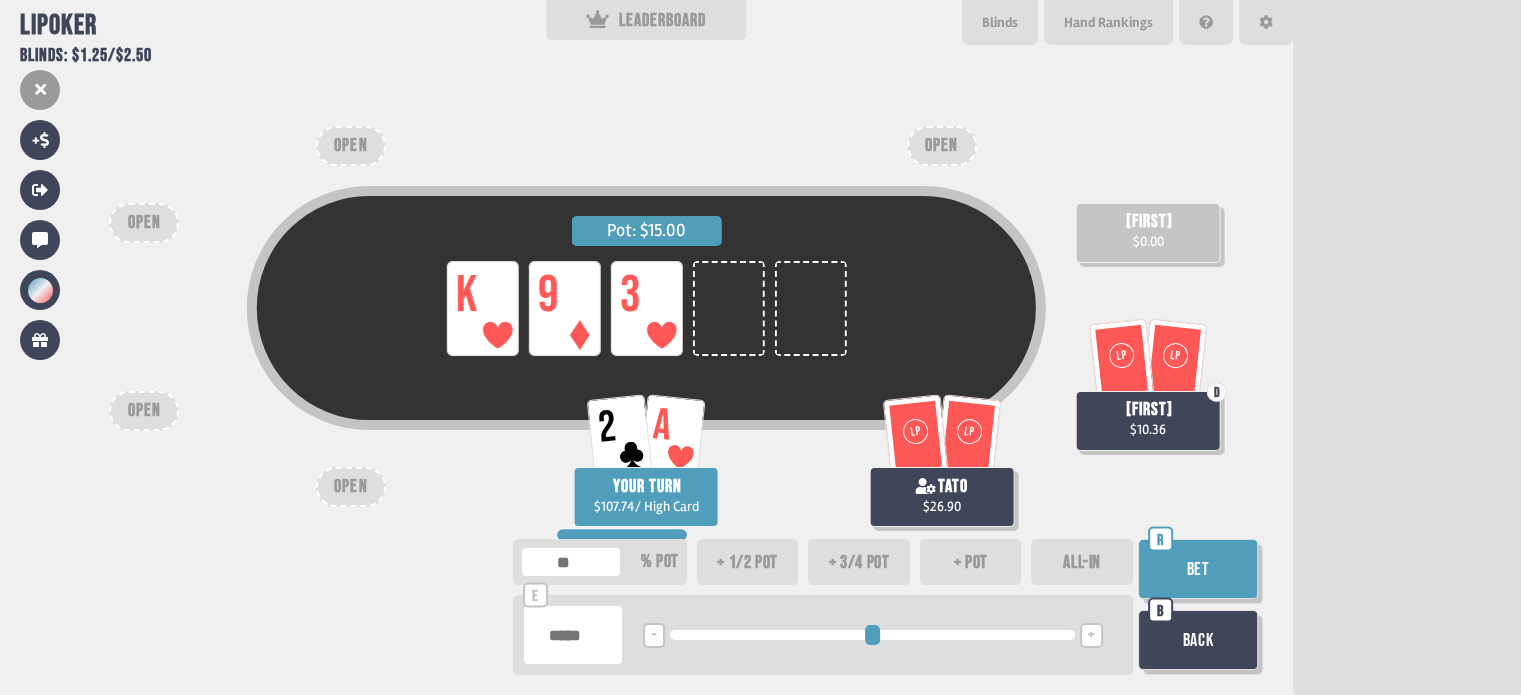 click on "Bet" at bounding box center (1198, 569) 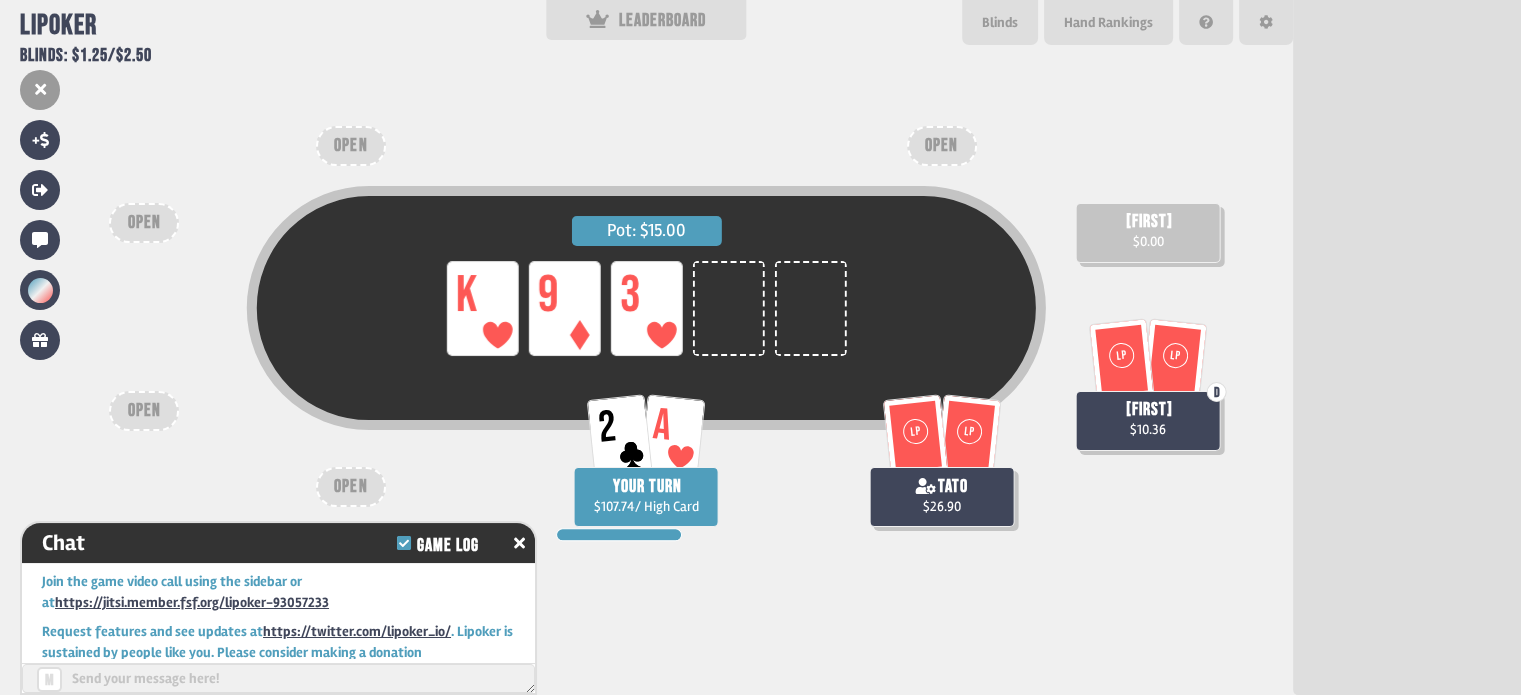 scroll, scrollTop: 40182, scrollLeft: 0, axis: vertical 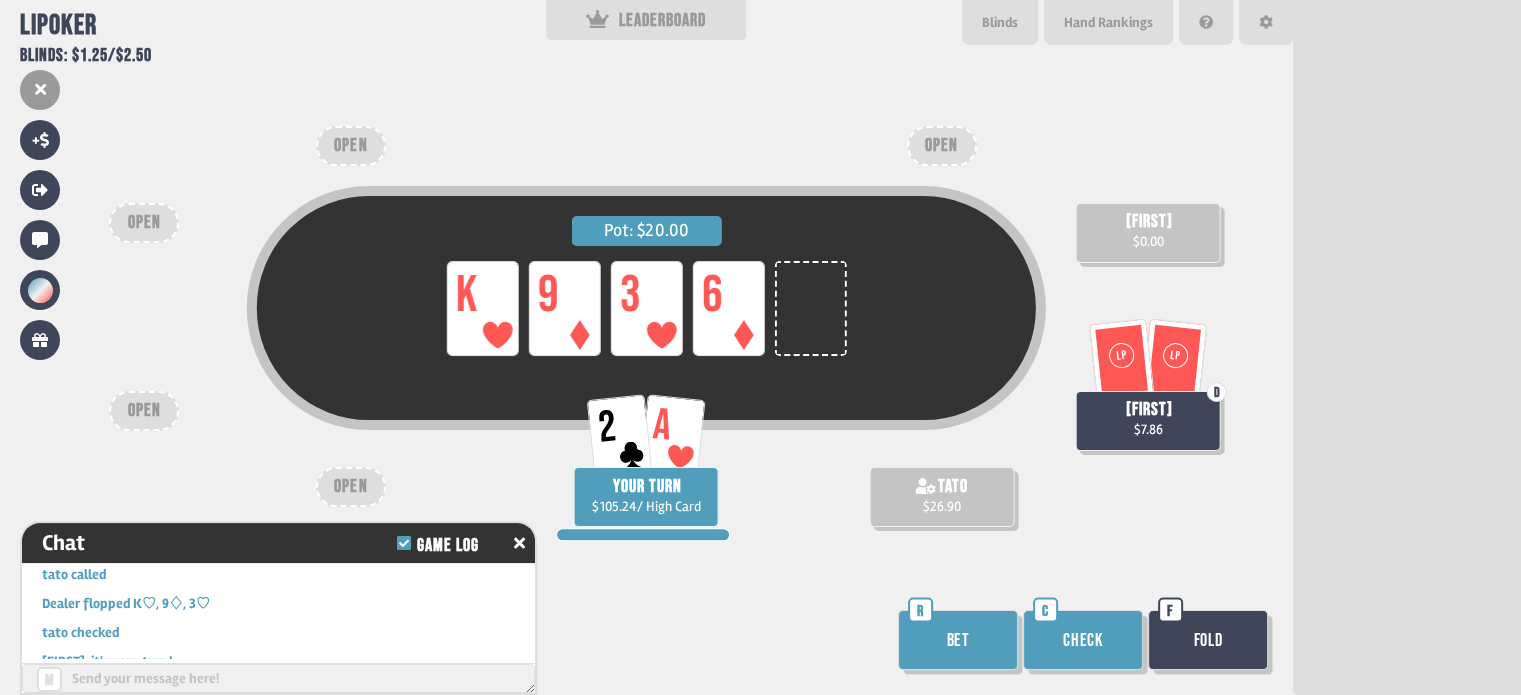 click on "Bet" at bounding box center [958, 640] 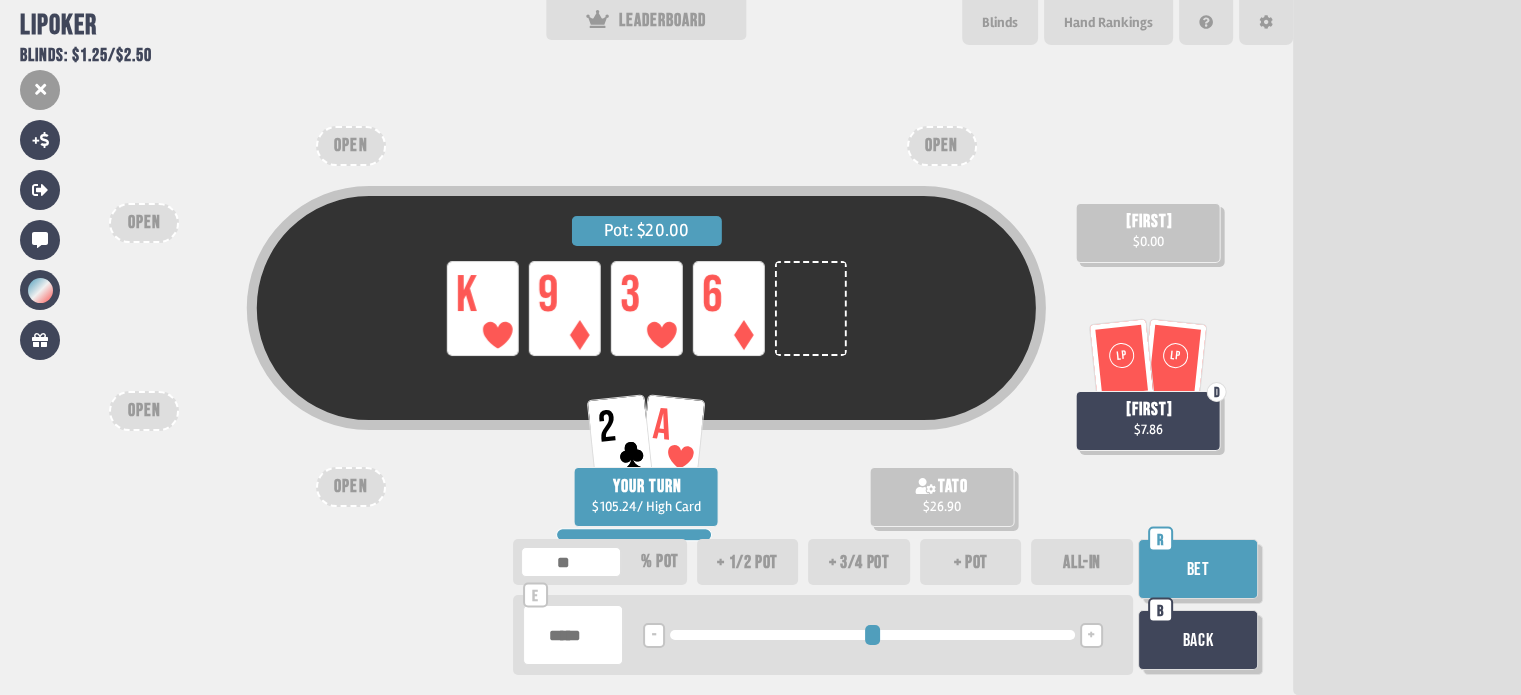 click on "Bet" at bounding box center (1198, 569) 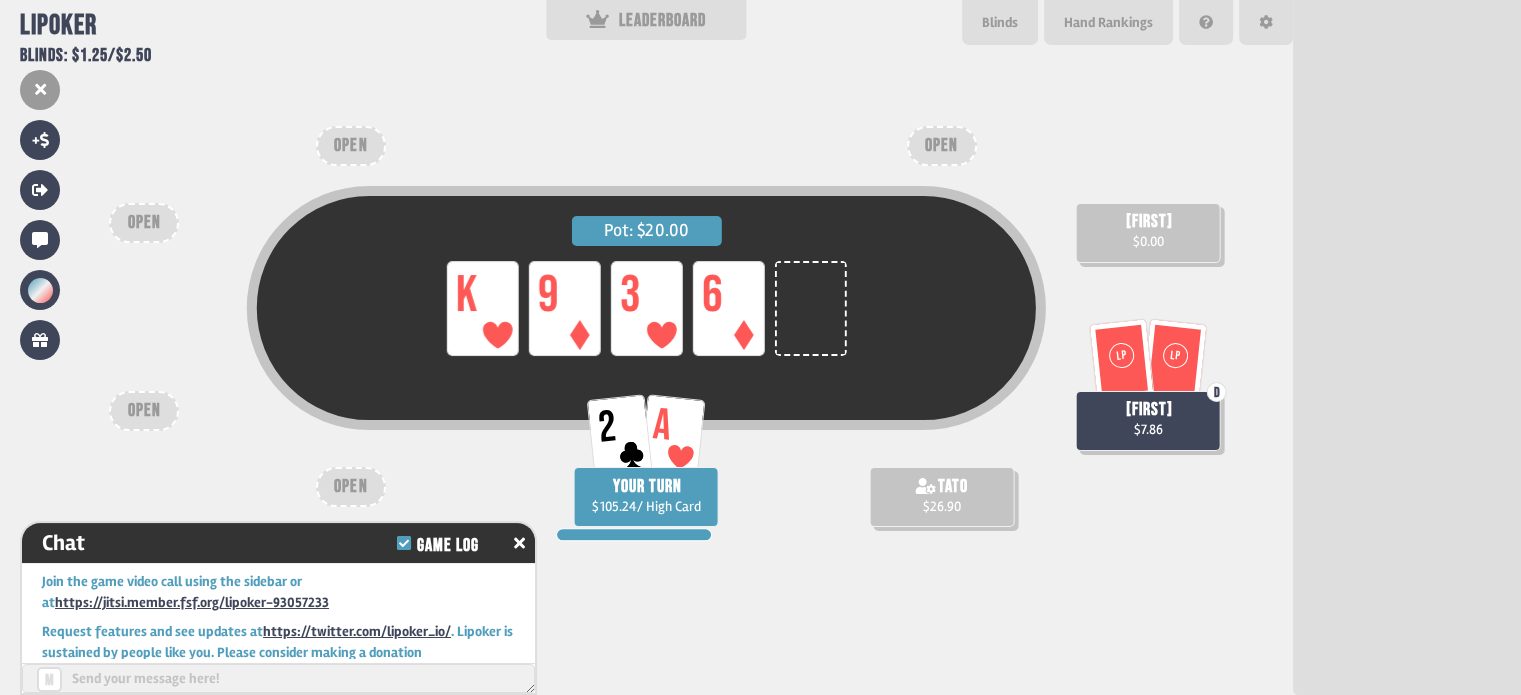 scroll, scrollTop: 40298, scrollLeft: 0, axis: vertical 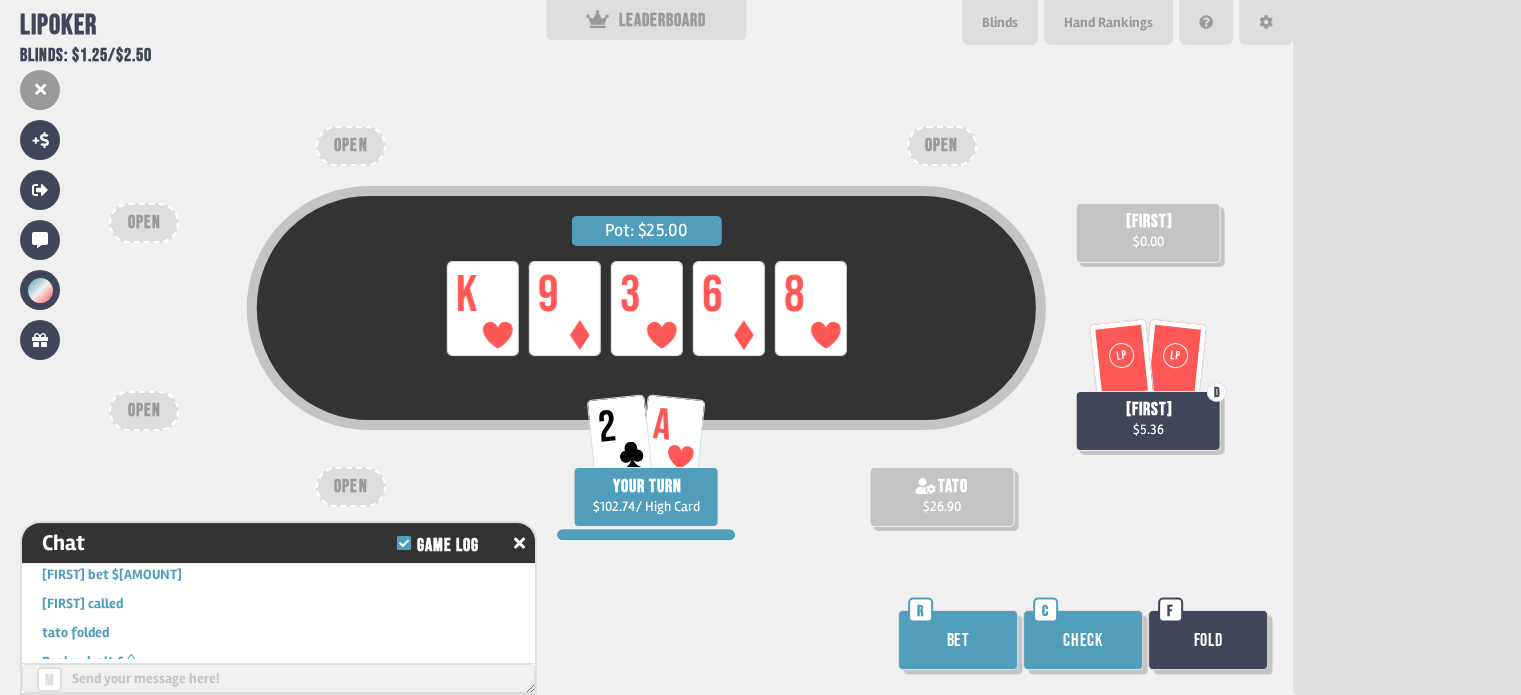 click on "Bet" at bounding box center (958, 640) 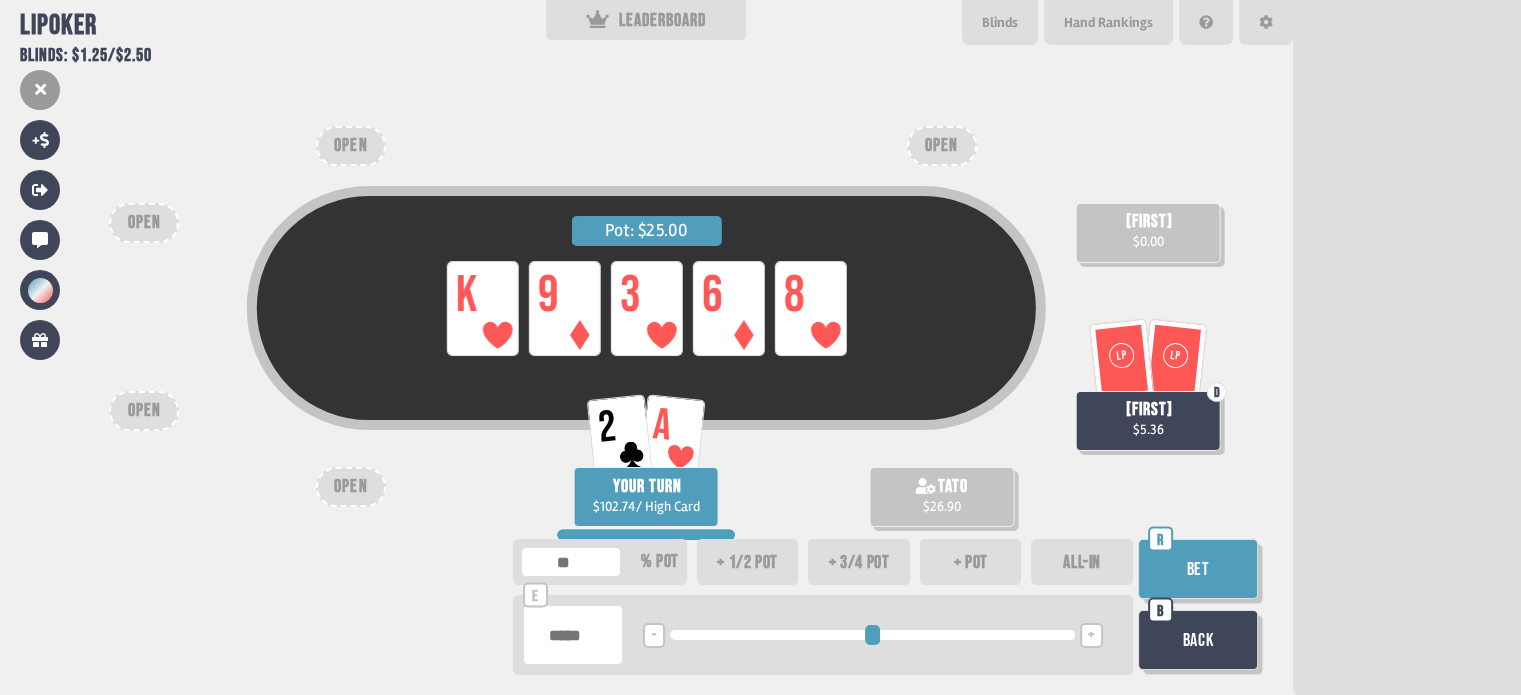 click on "****" at bounding box center (573, 635) 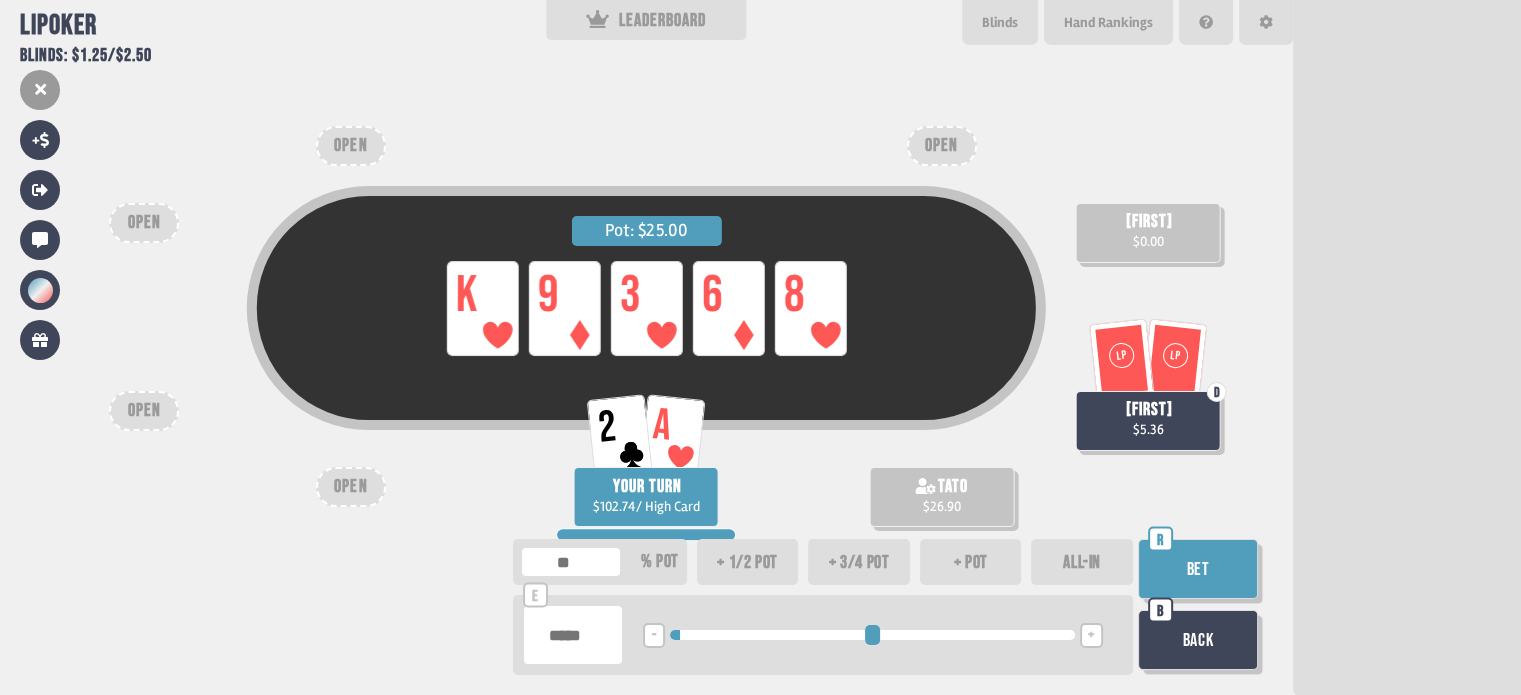 click on "*" at bounding box center [573, 635] 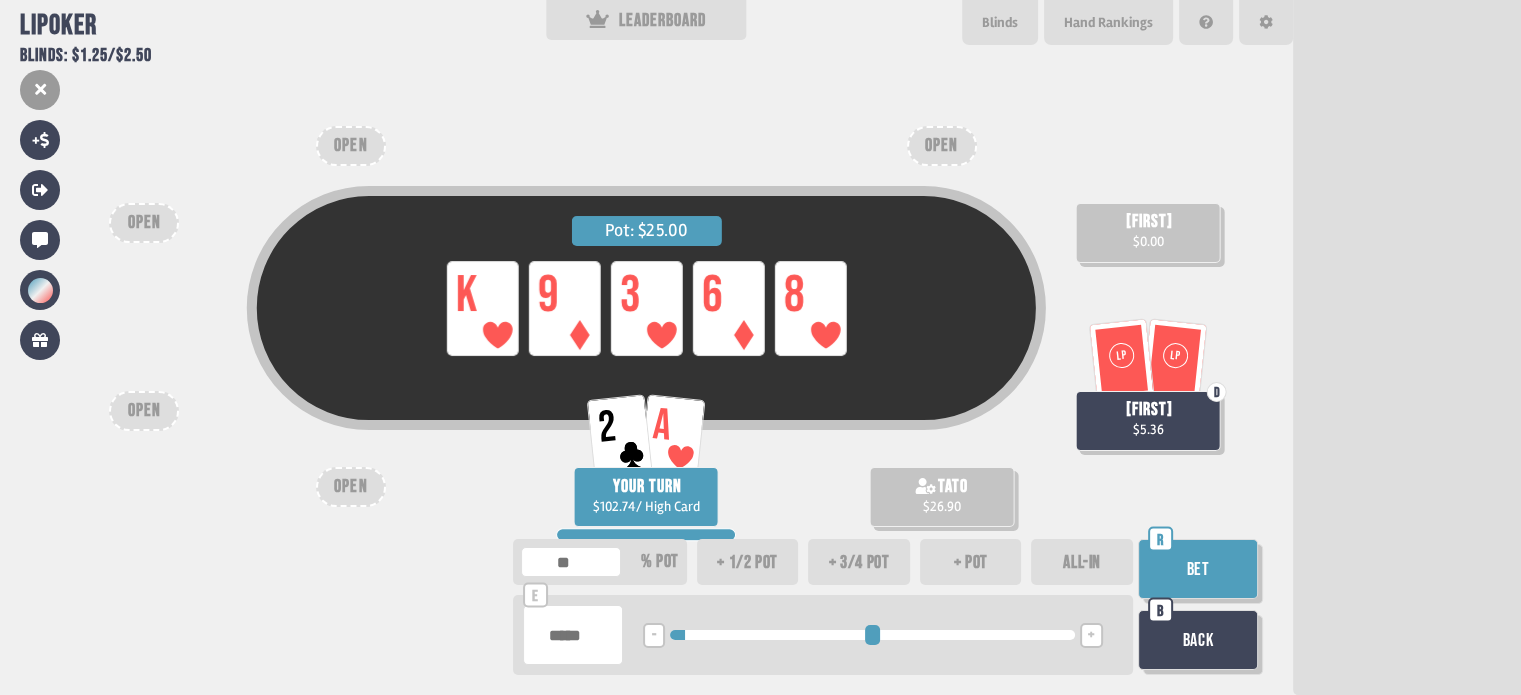 click on "Bet" at bounding box center [1198, 569] 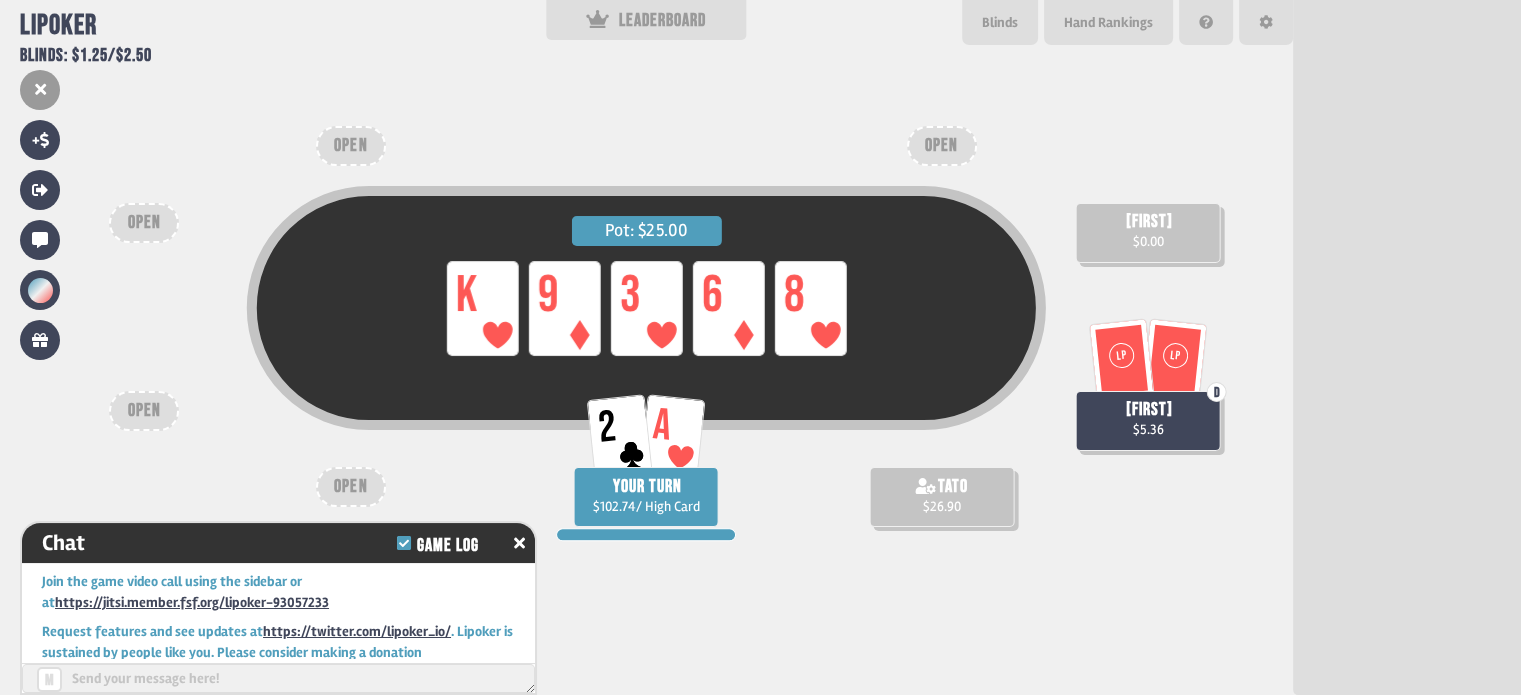scroll, scrollTop: 40443, scrollLeft: 0, axis: vertical 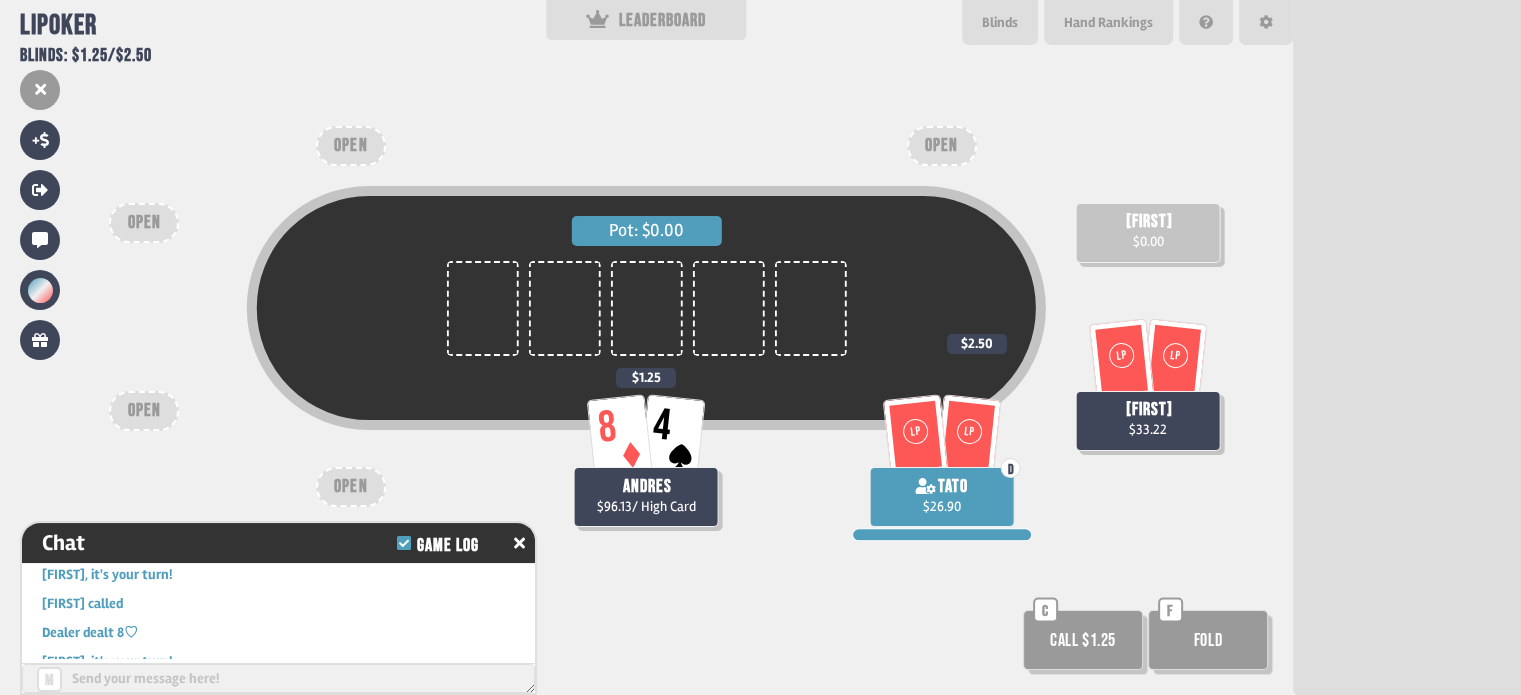 click on "Call $1.25" at bounding box center (1083, 640) 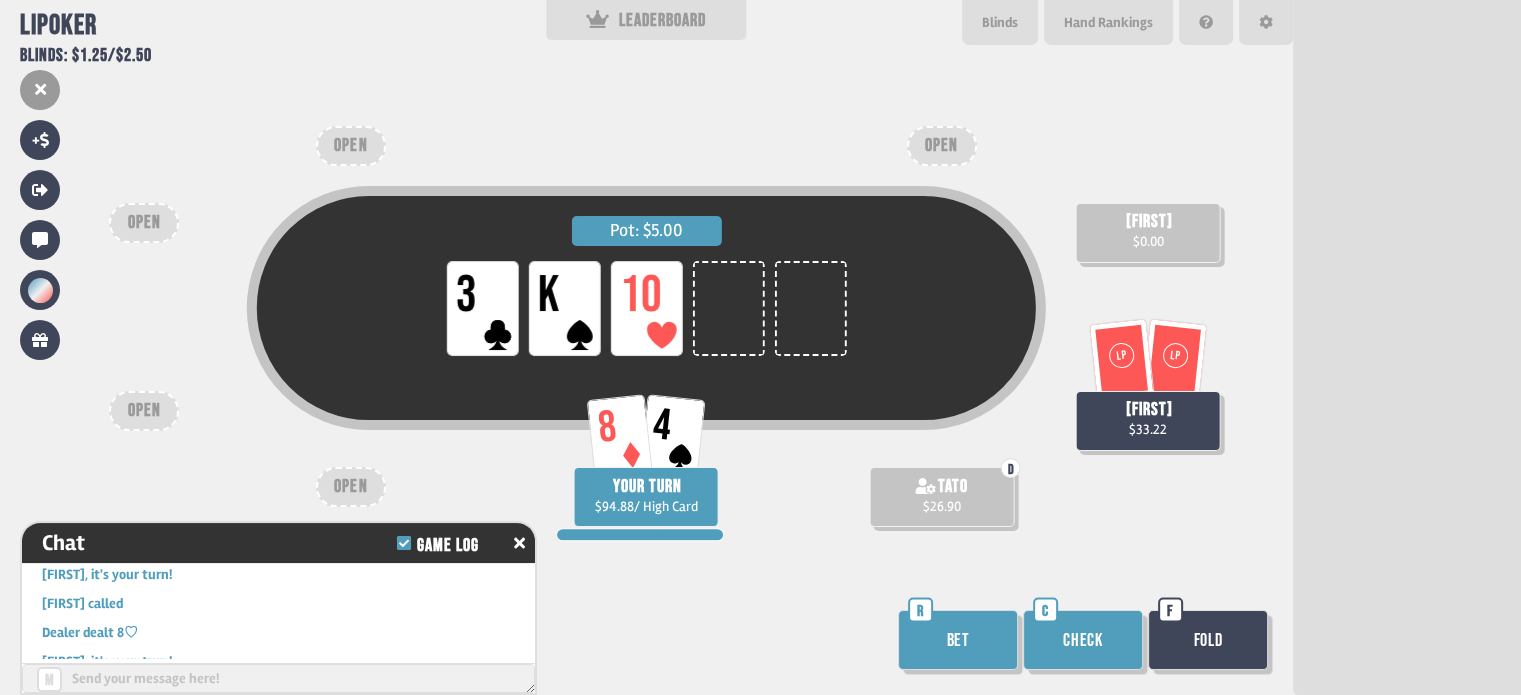 click on "Check" at bounding box center [1083, 640] 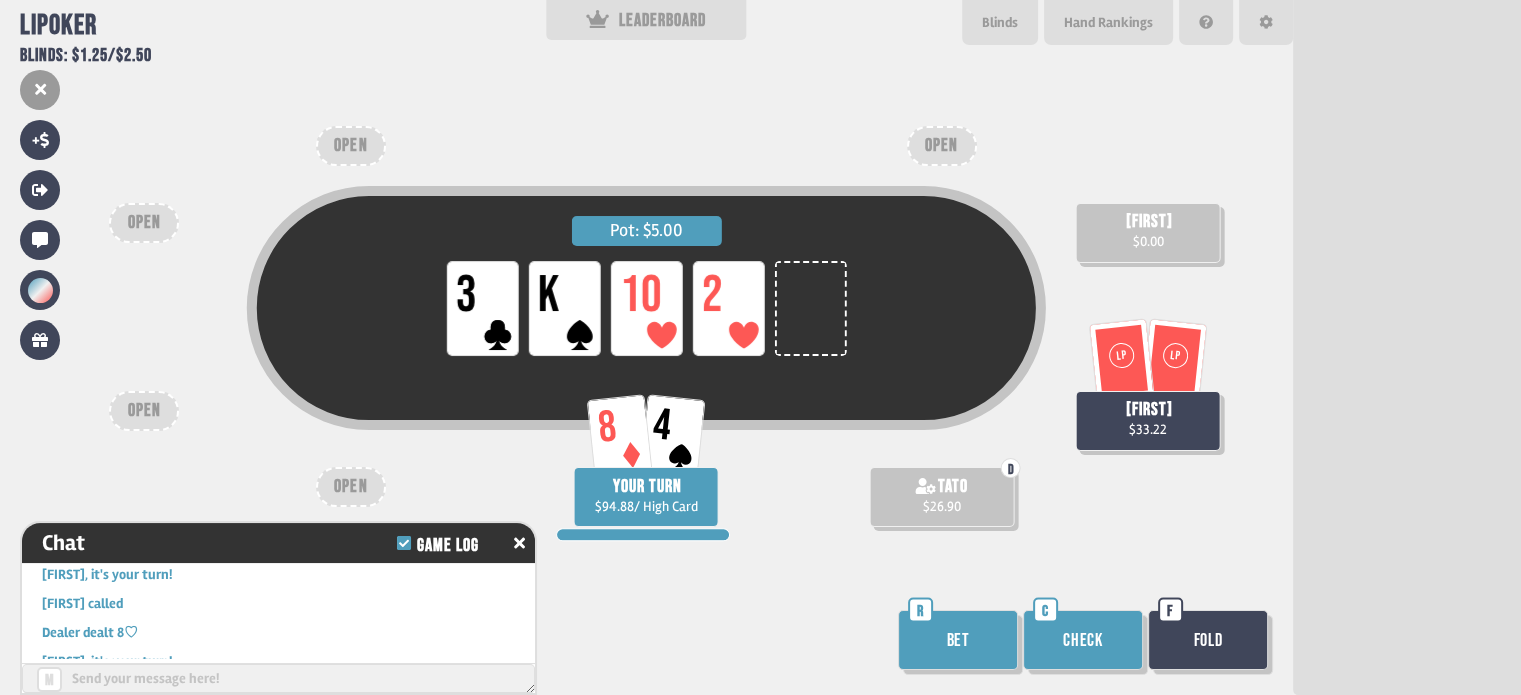 click on "Check" at bounding box center (1083, 640) 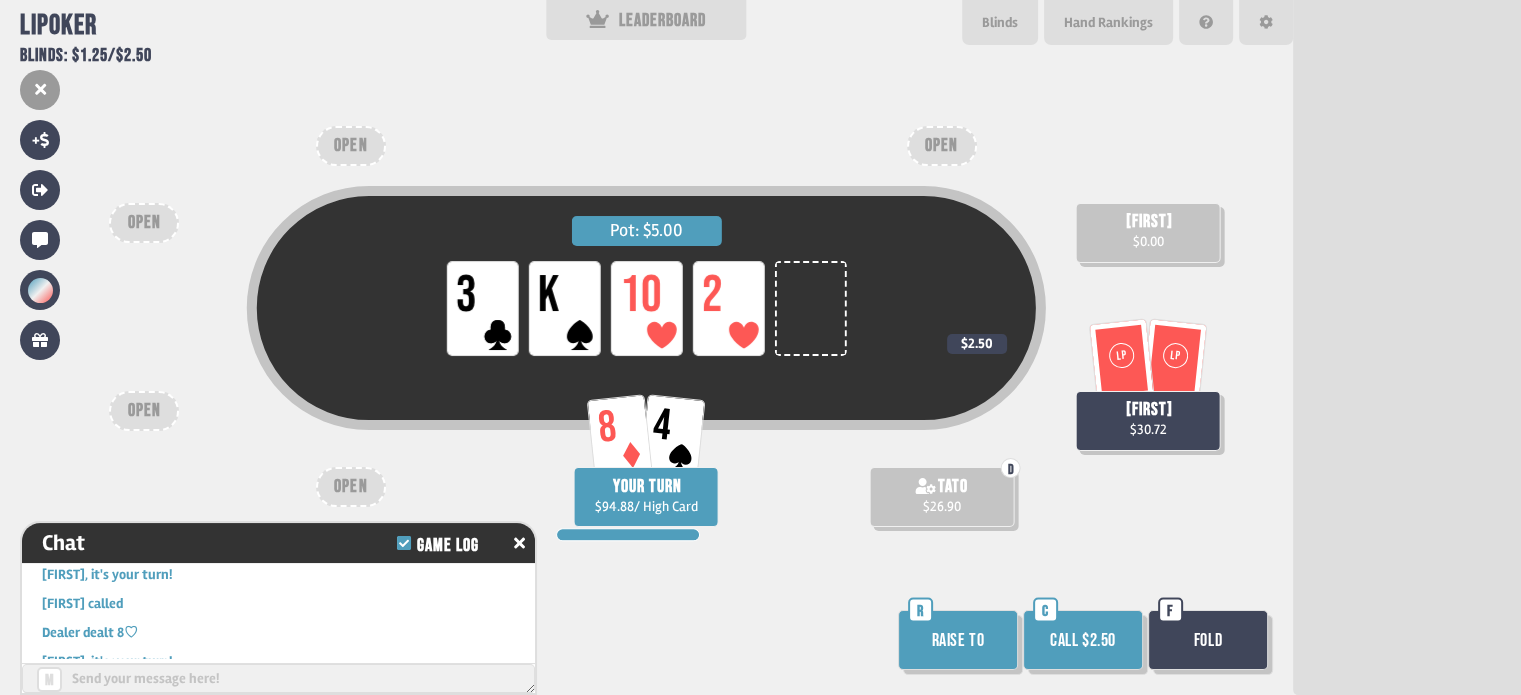 click on "Fold" at bounding box center (1208, 640) 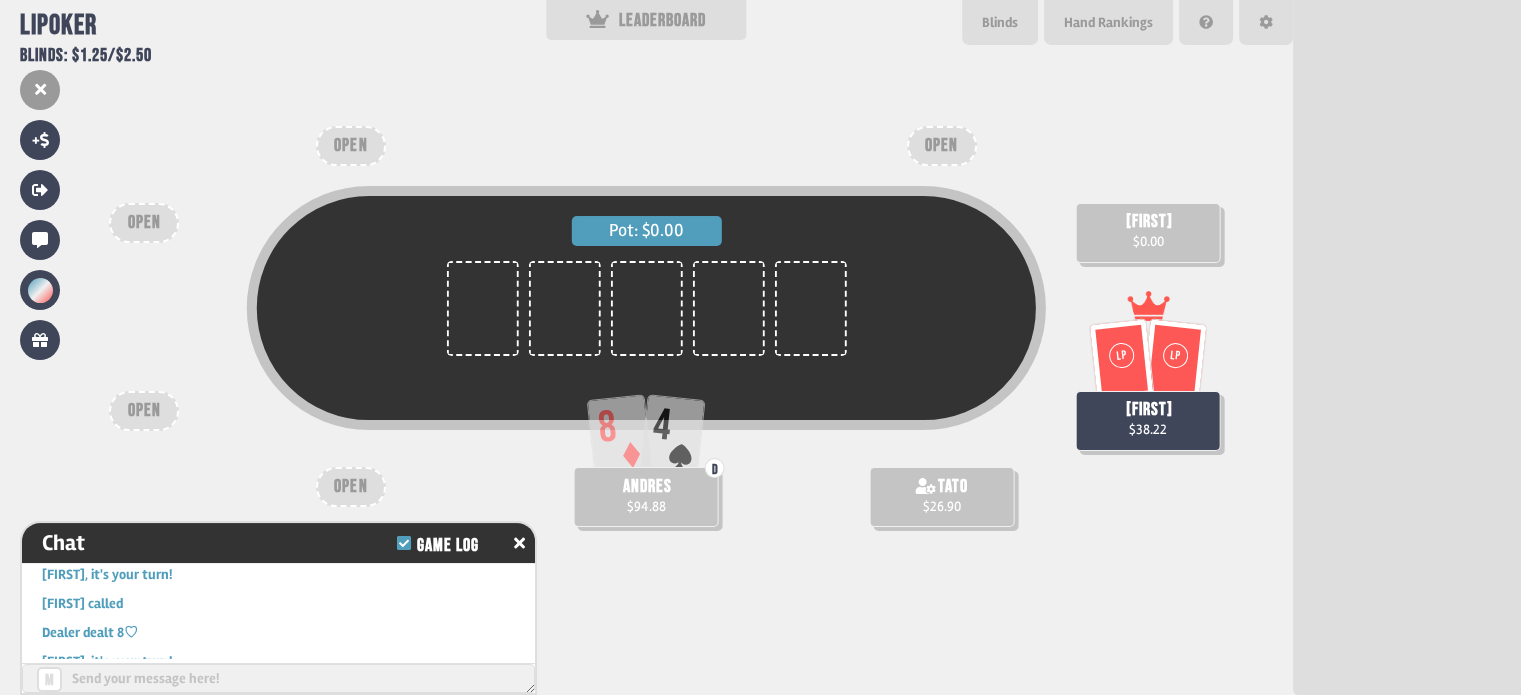 scroll, scrollTop: 98, scrollLeft: 0, axis: vertical 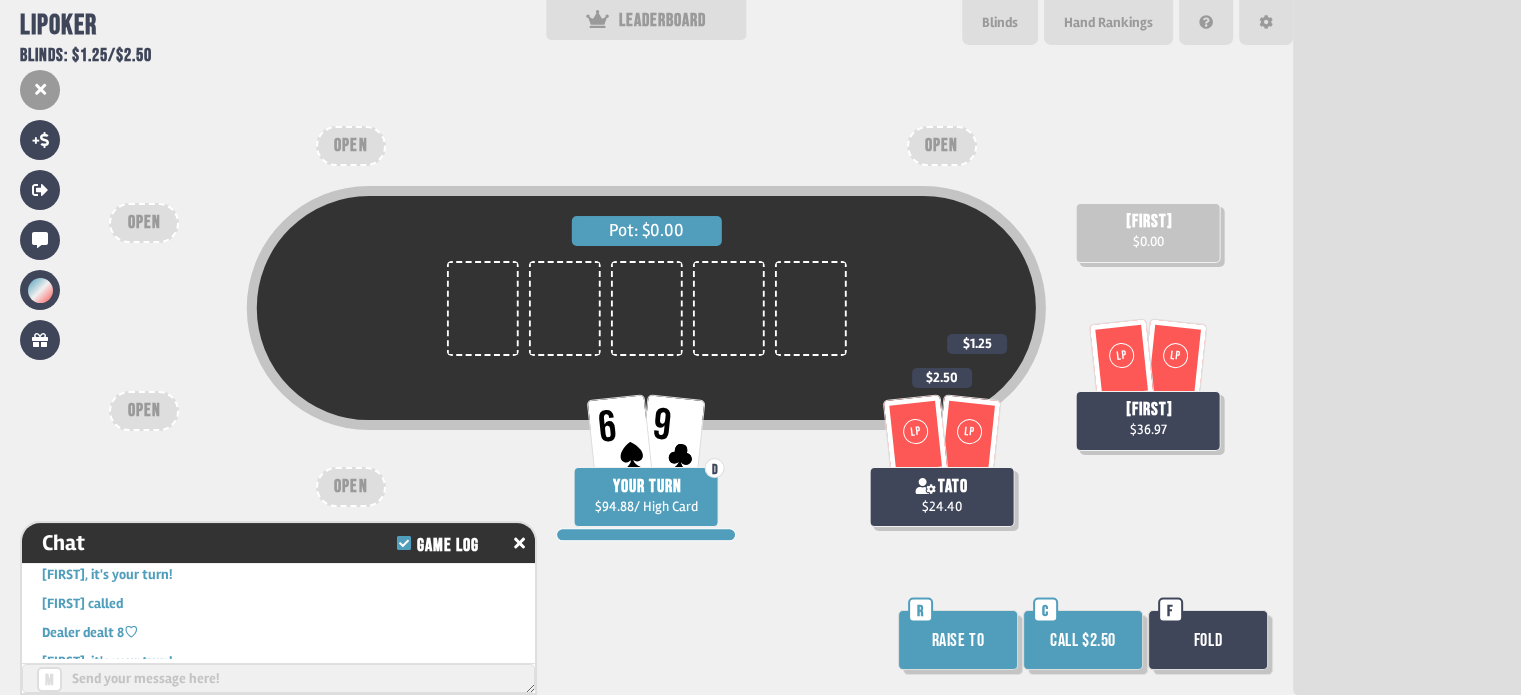 click on "Call $2.50" at bounding box center (1083, 640) 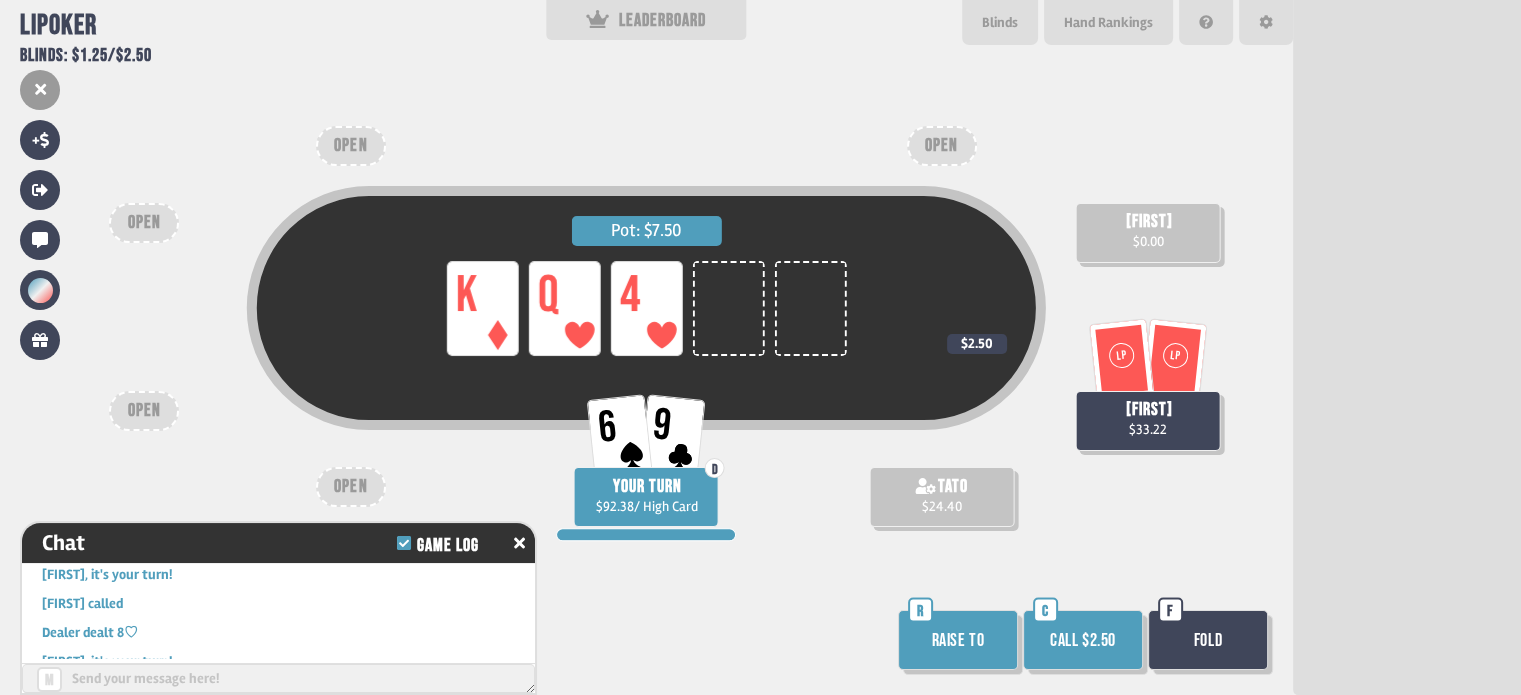 click on "Fold" at bounding box center [1208, 640] 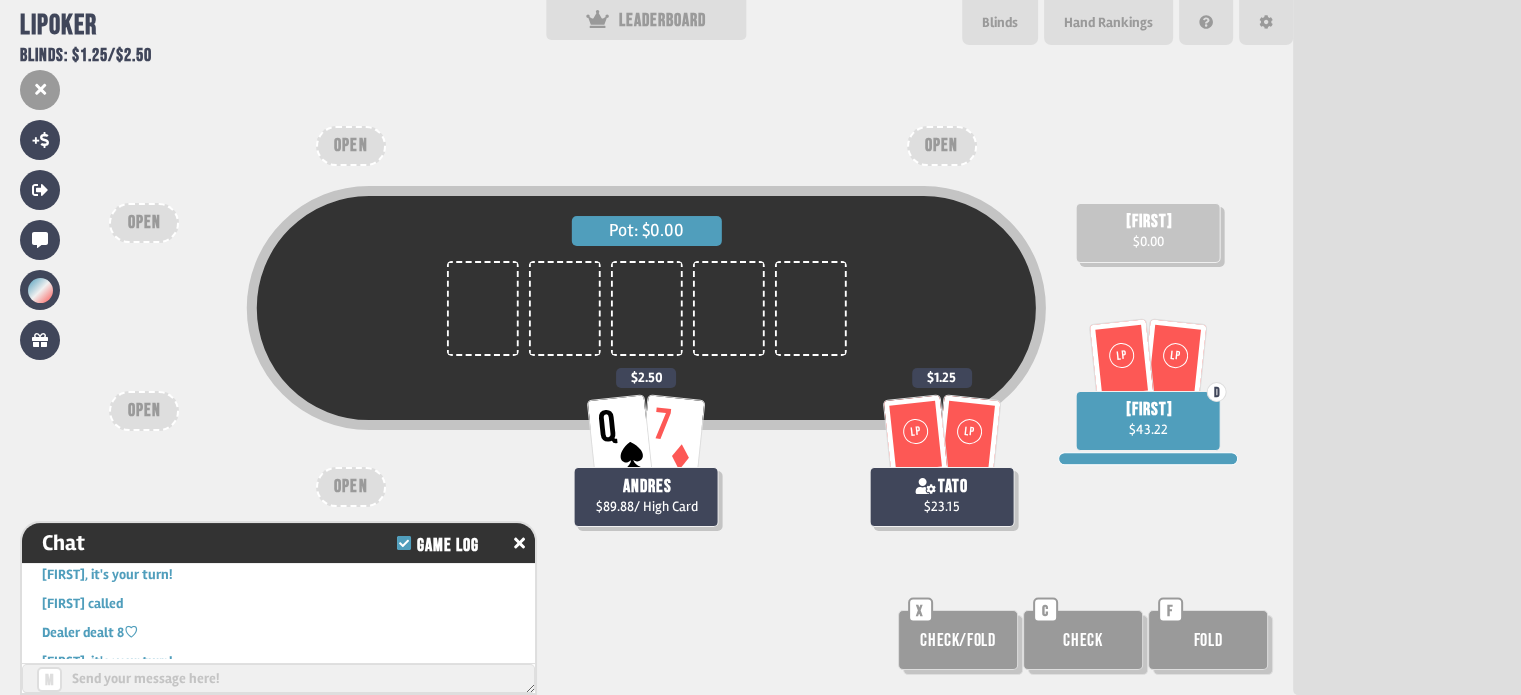 scroll, scrollTop: 98, scrollLeft: 0, axis: vertical 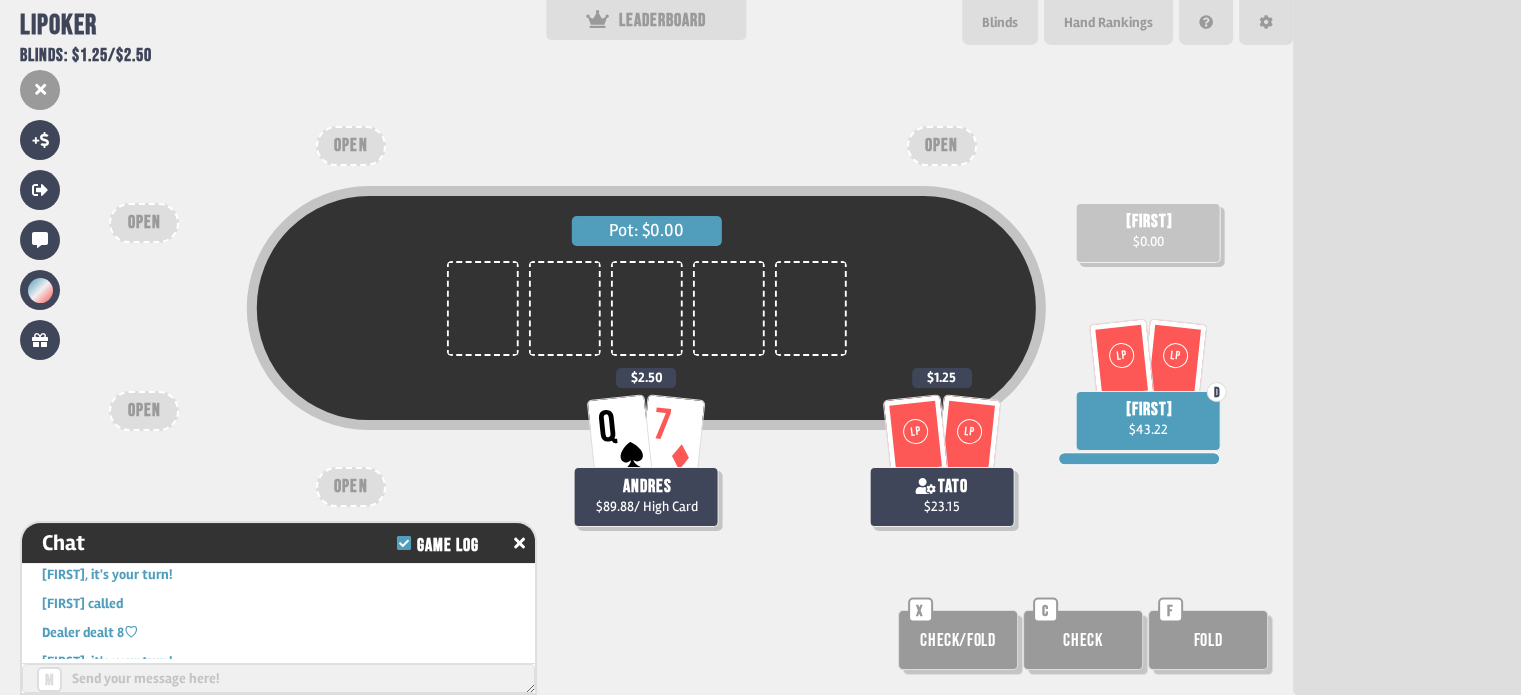 click on "Check" at bounding box center [958, 640] 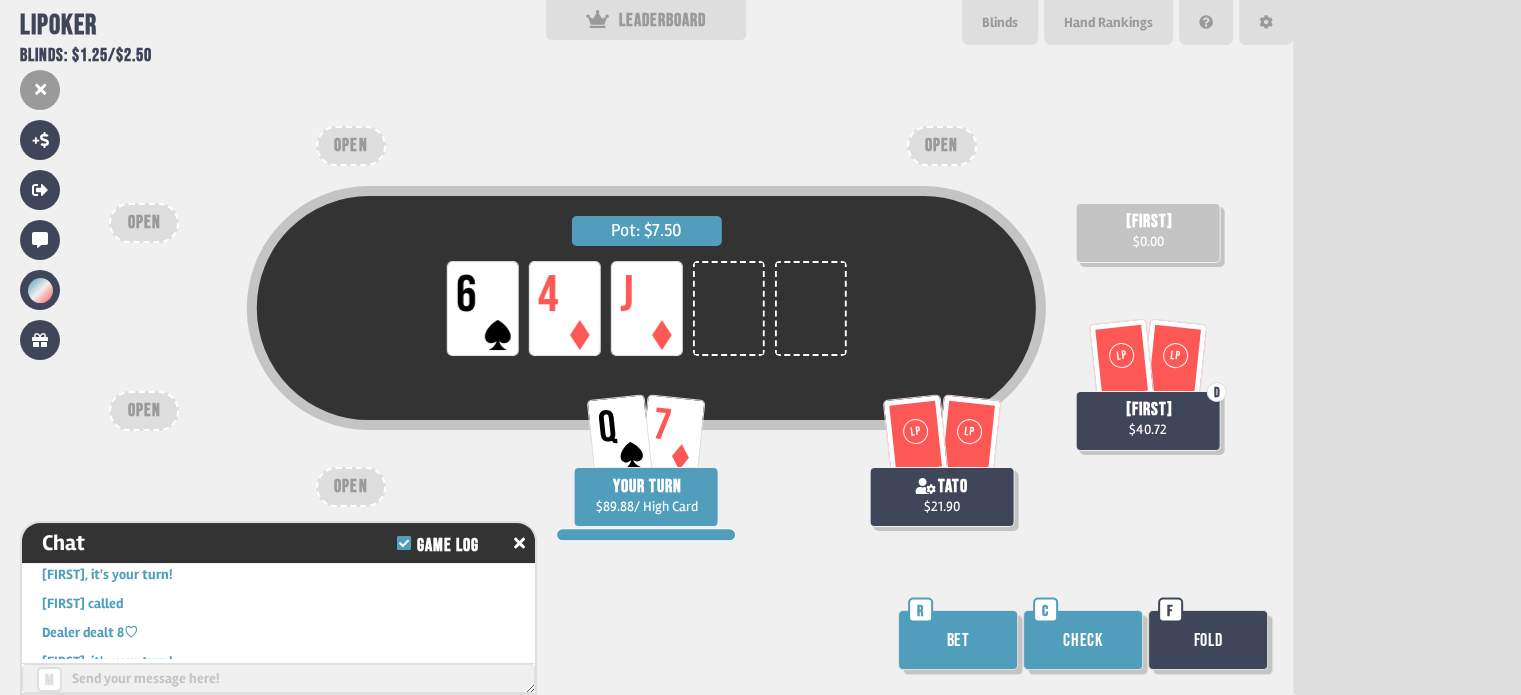 click on "Check" at bounding box center [1083, 640] 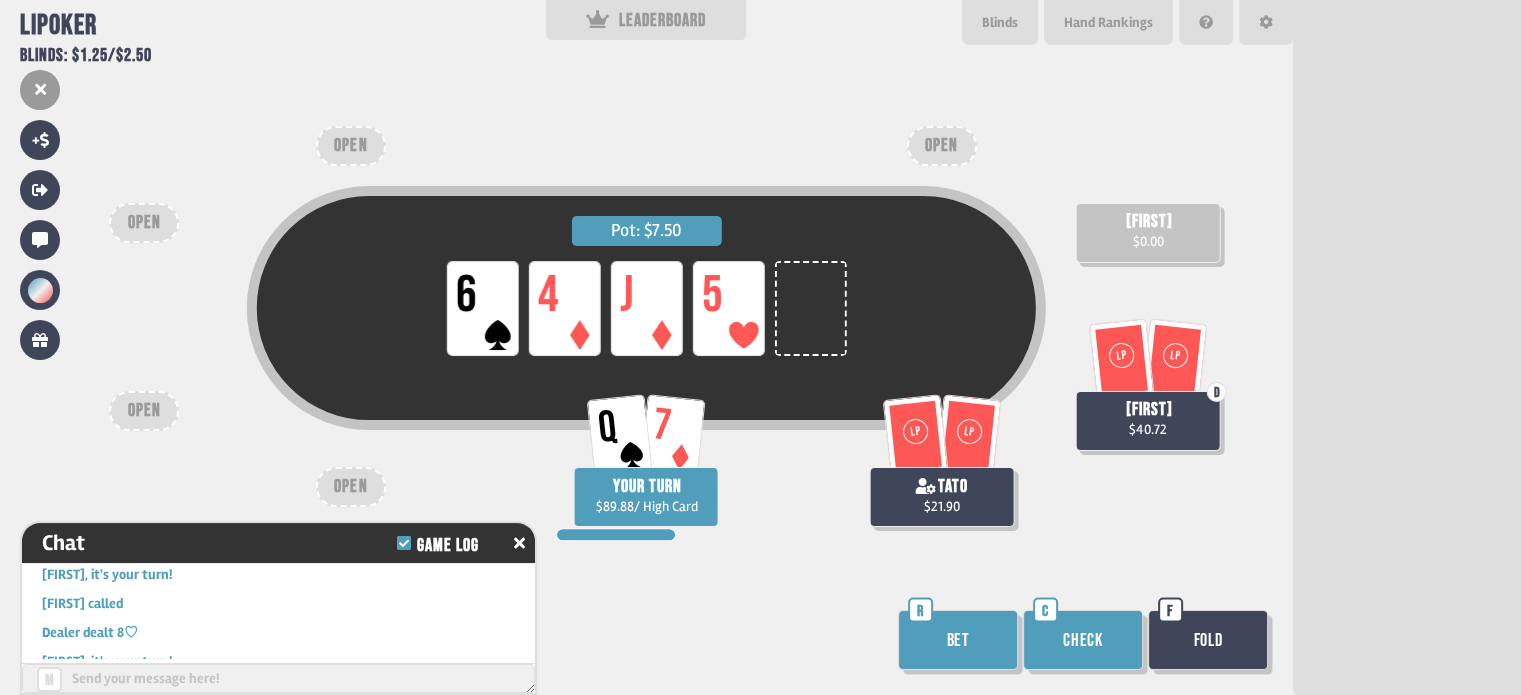 click on "Bet" at bounding box center [958, 640] 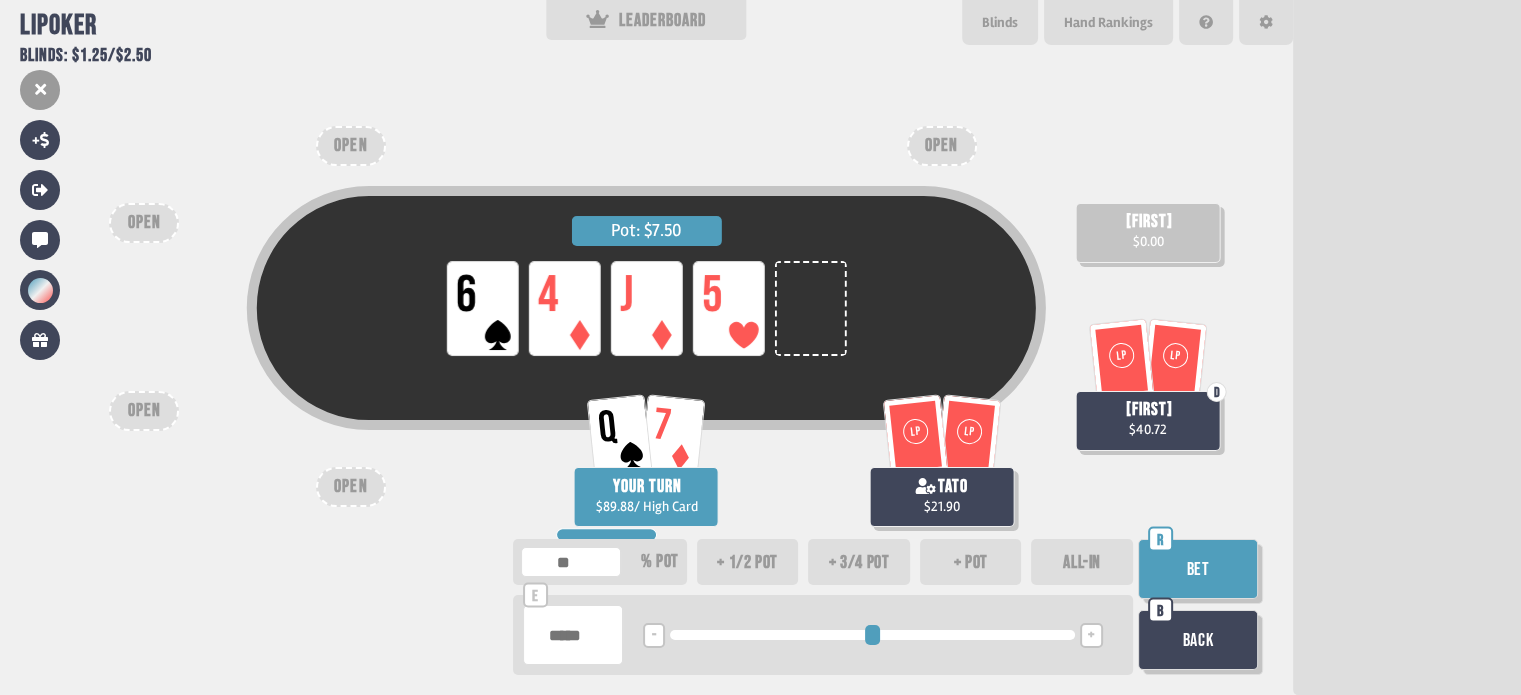 click on "Bet" at bounding box center (1198, 569) 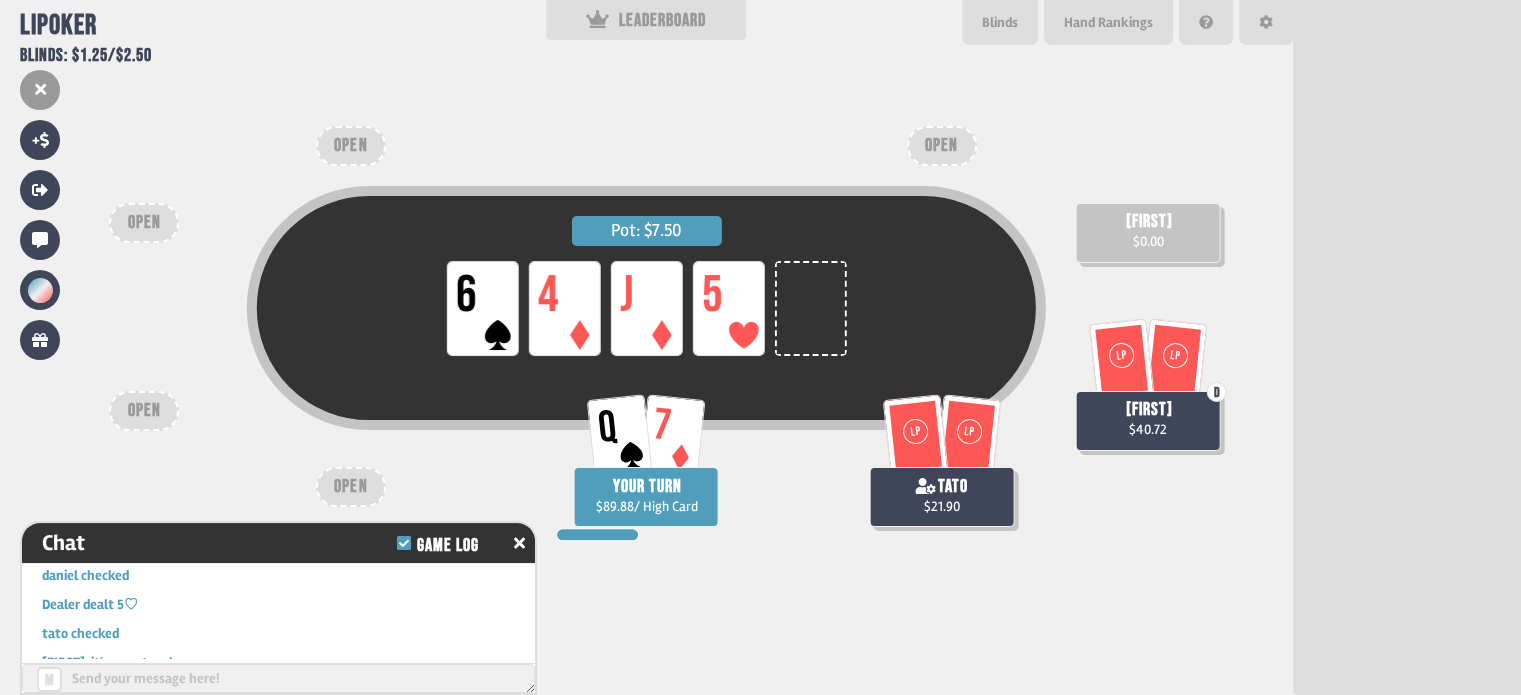 scroll, scrollTop: 41892, scrollLeft: 0, axis: vertical 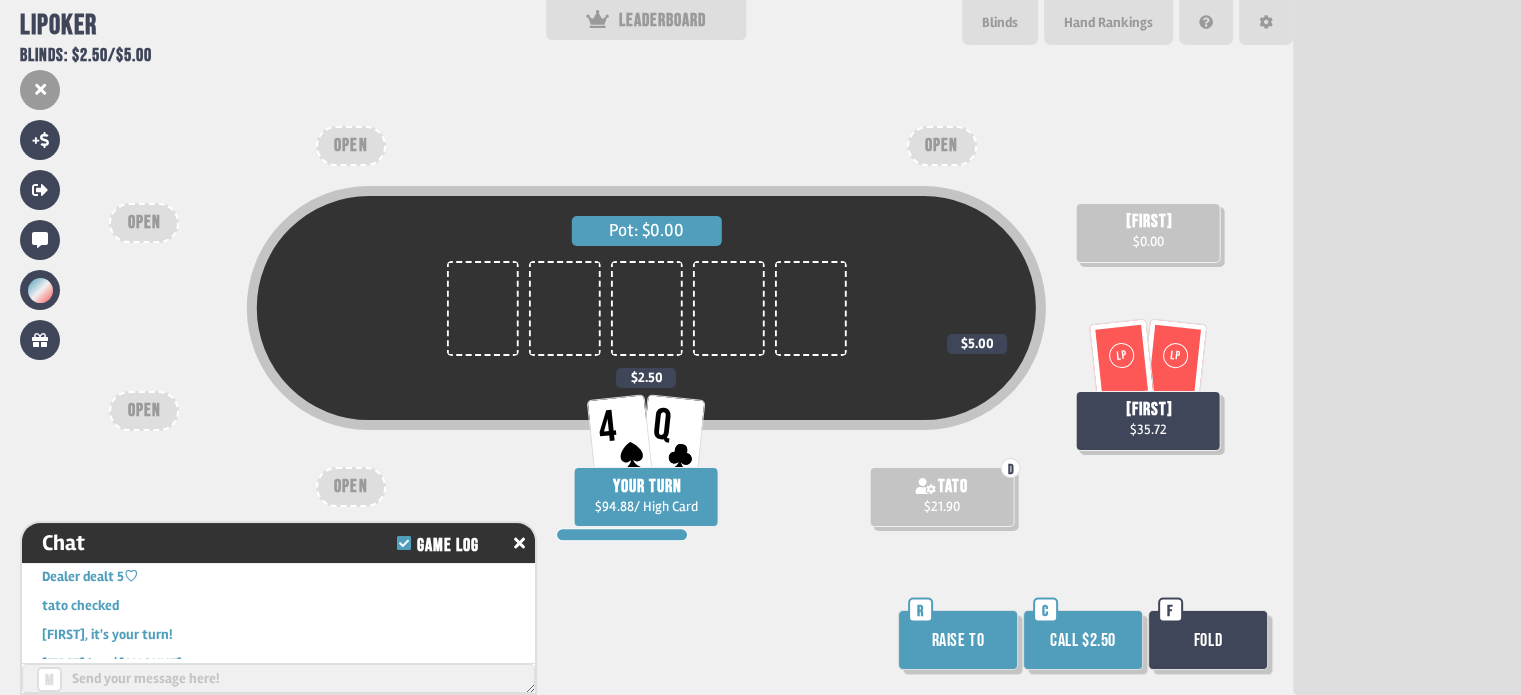 click on "Call $2.50" at bounding box center [1083, 640] 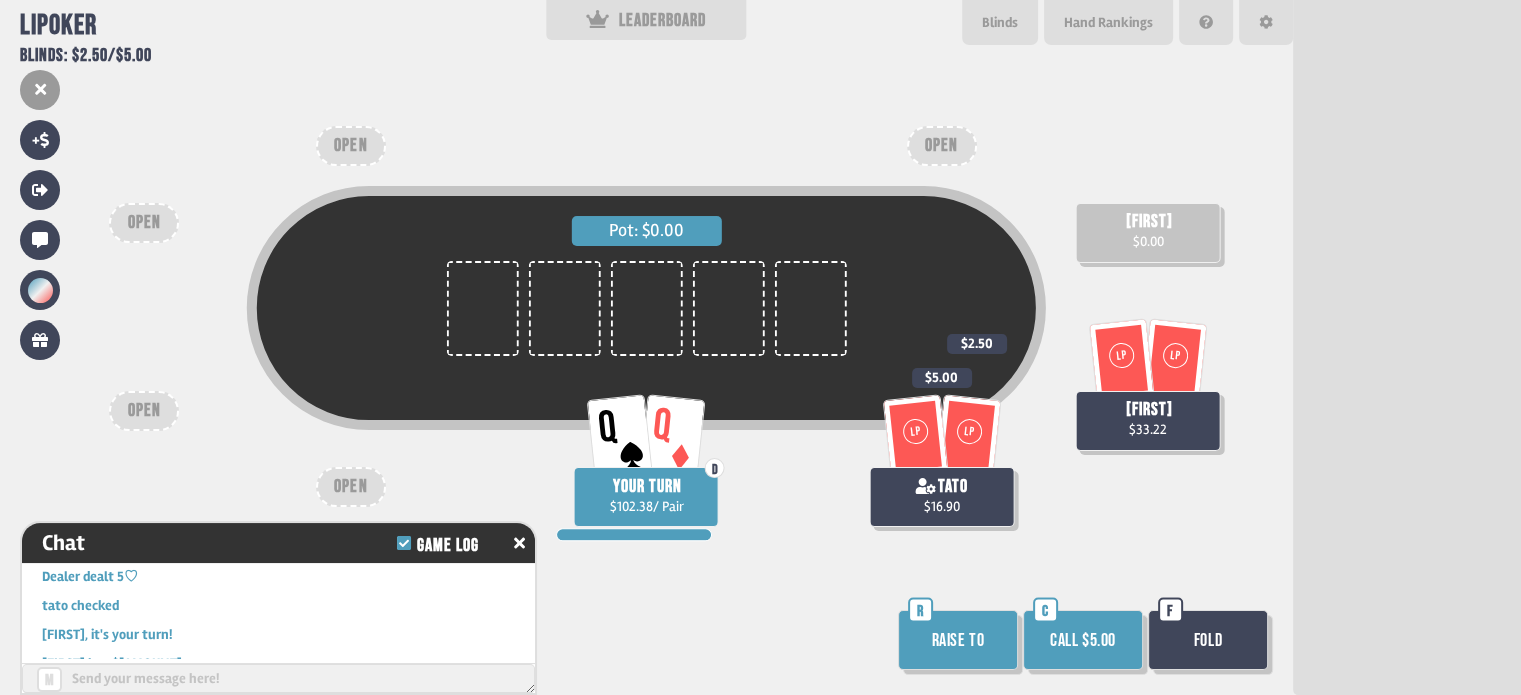 click on "Raise to" at bounding box center [958, 640] 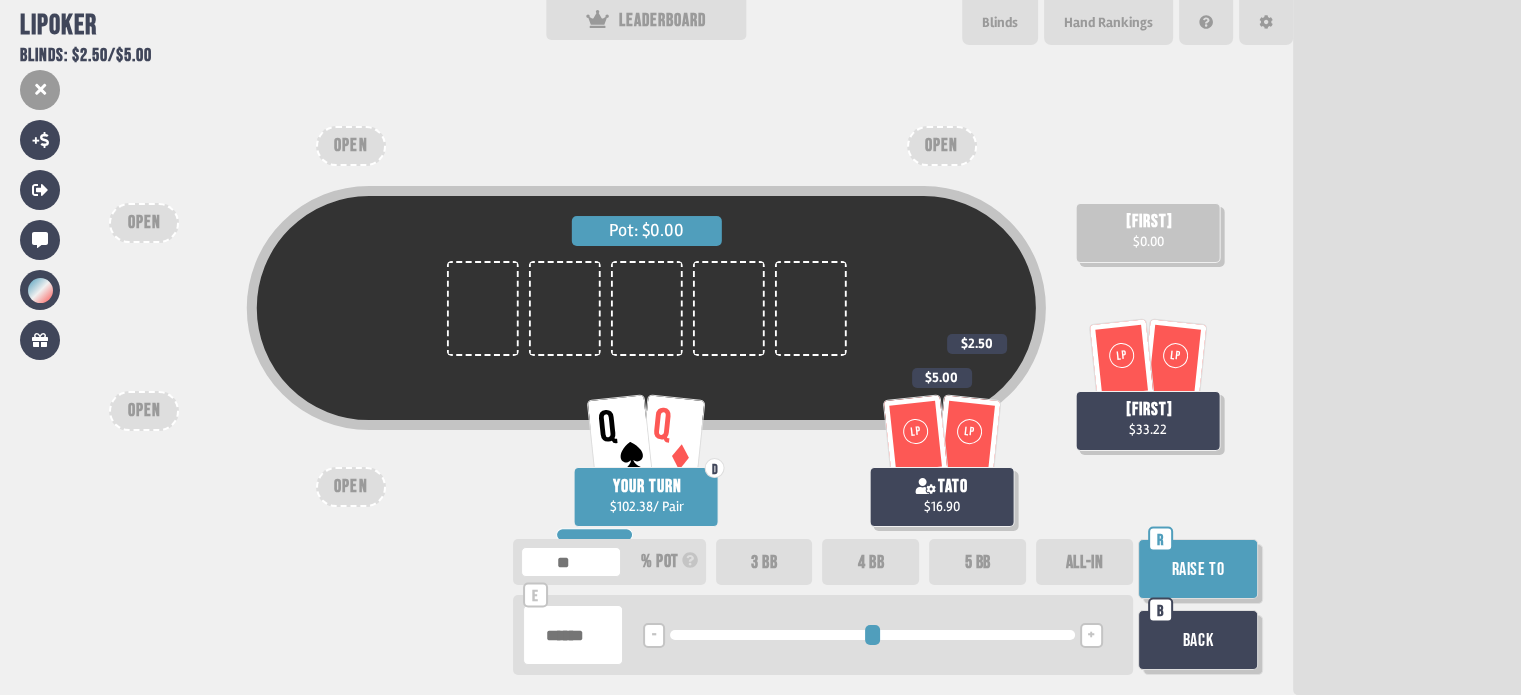 click on "Raise to" at bounding box center (1198, 569) 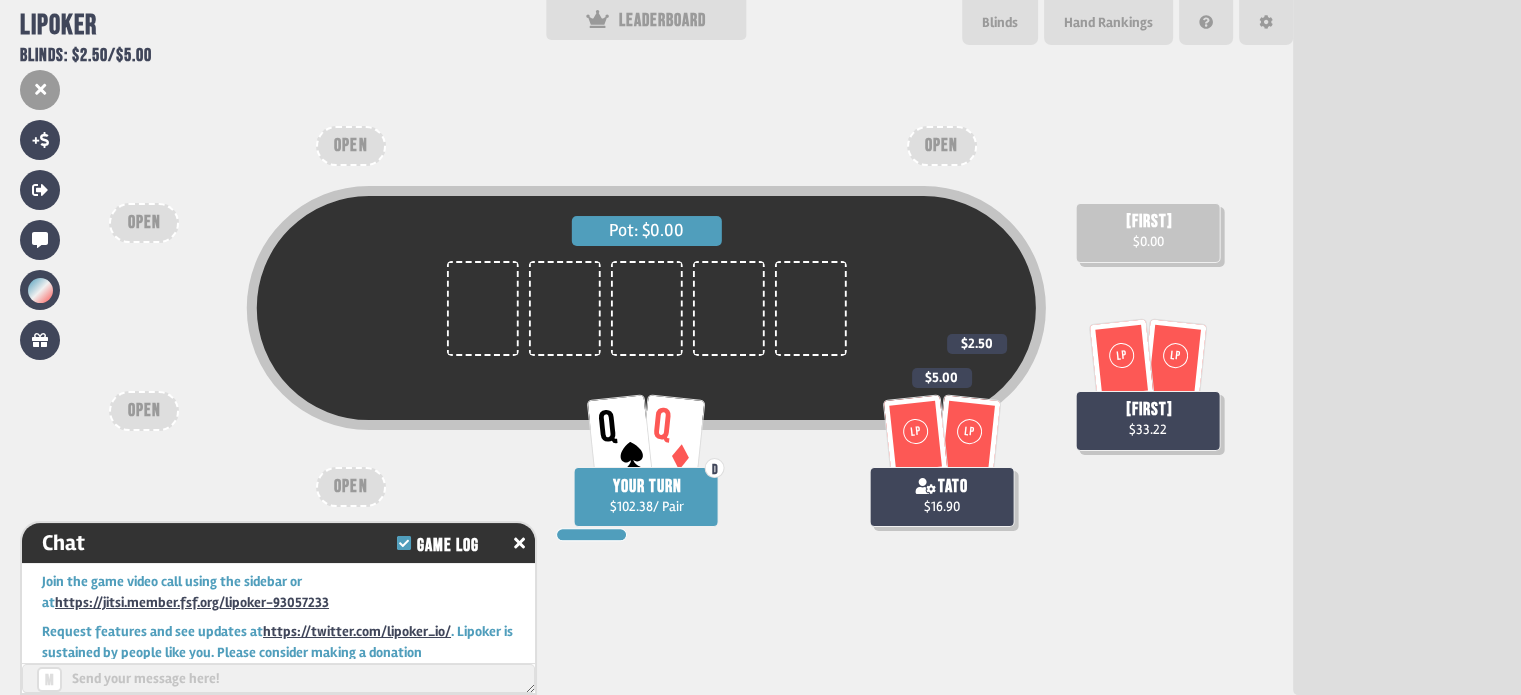 scroll, scrollTop: 42356, scrollLeft: 0, axis: vertical 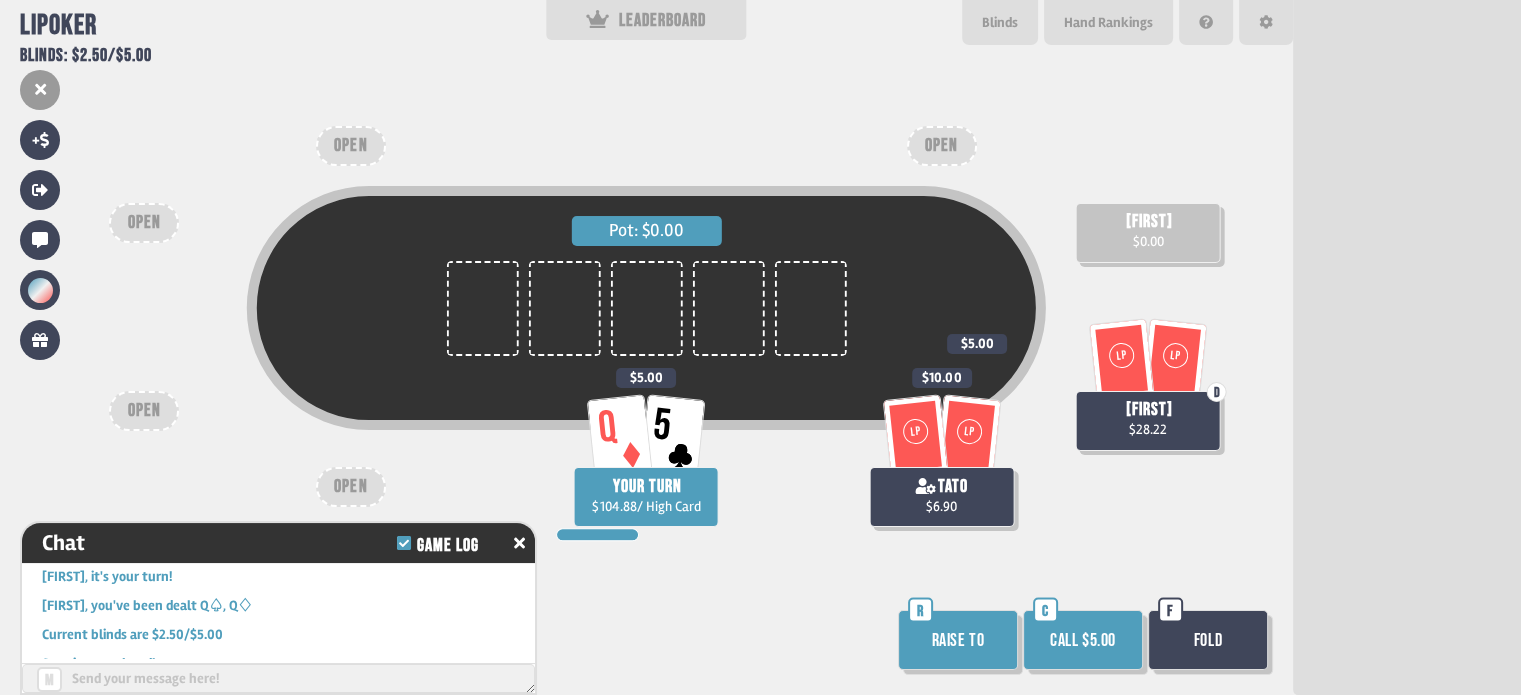 click on "Call $5.00" at bounding box center [1083, 640] 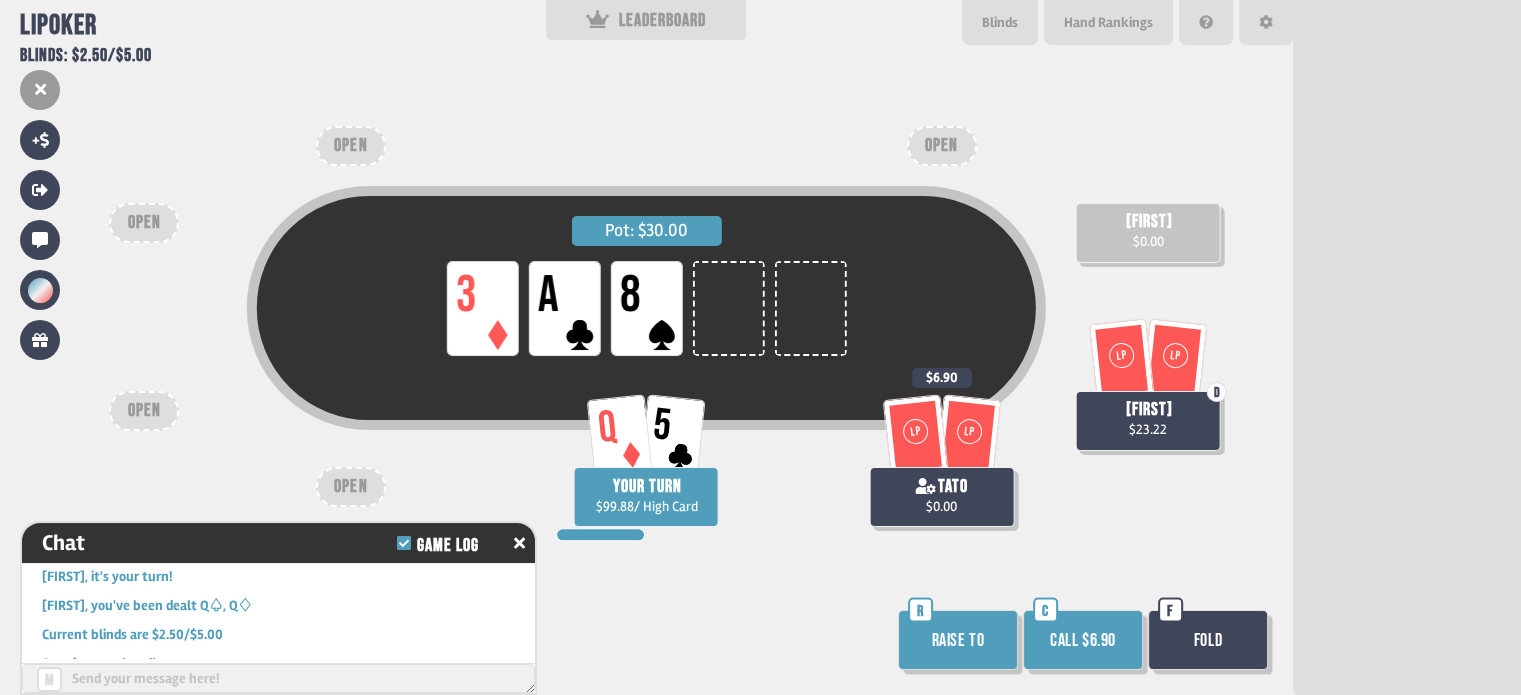 click on "Call $6.90" at bounding box center [1083, 640] 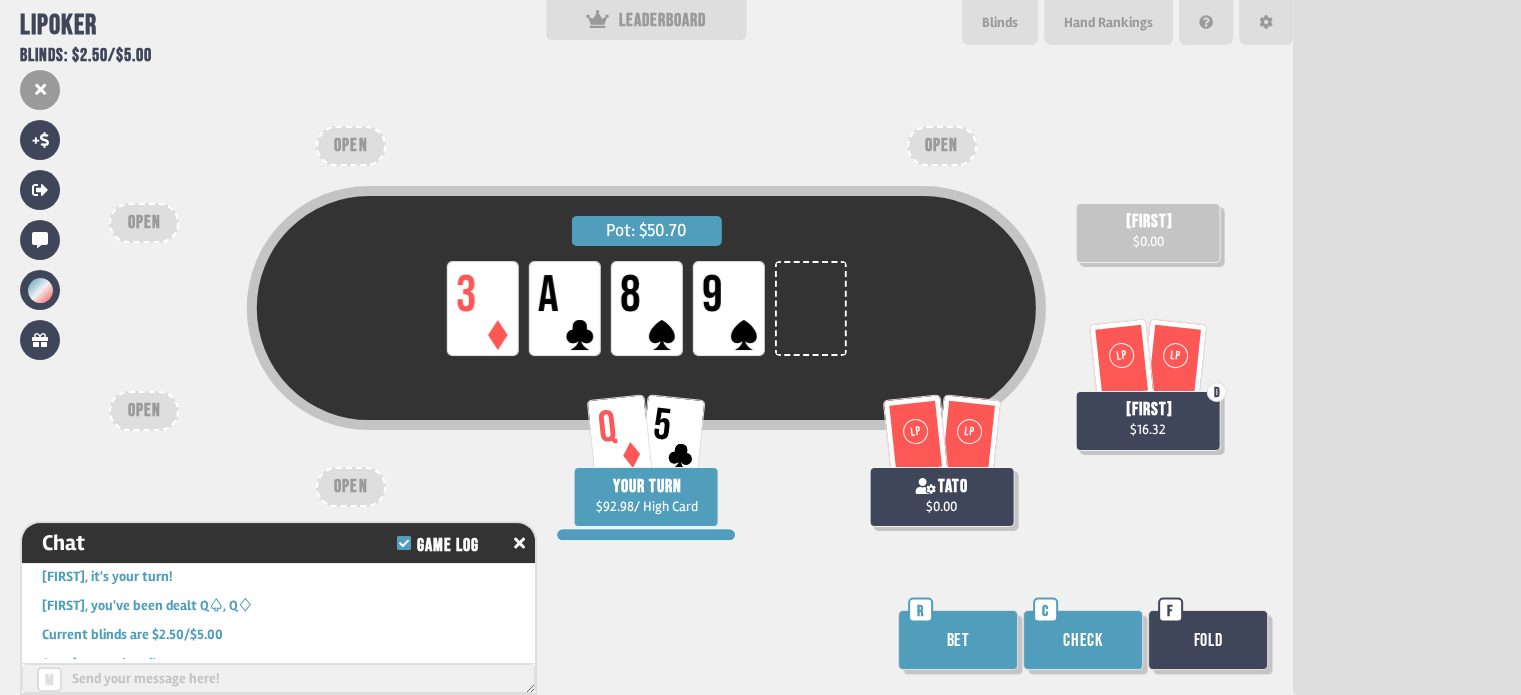 click on "Check" at bounding box center (1083, 640) 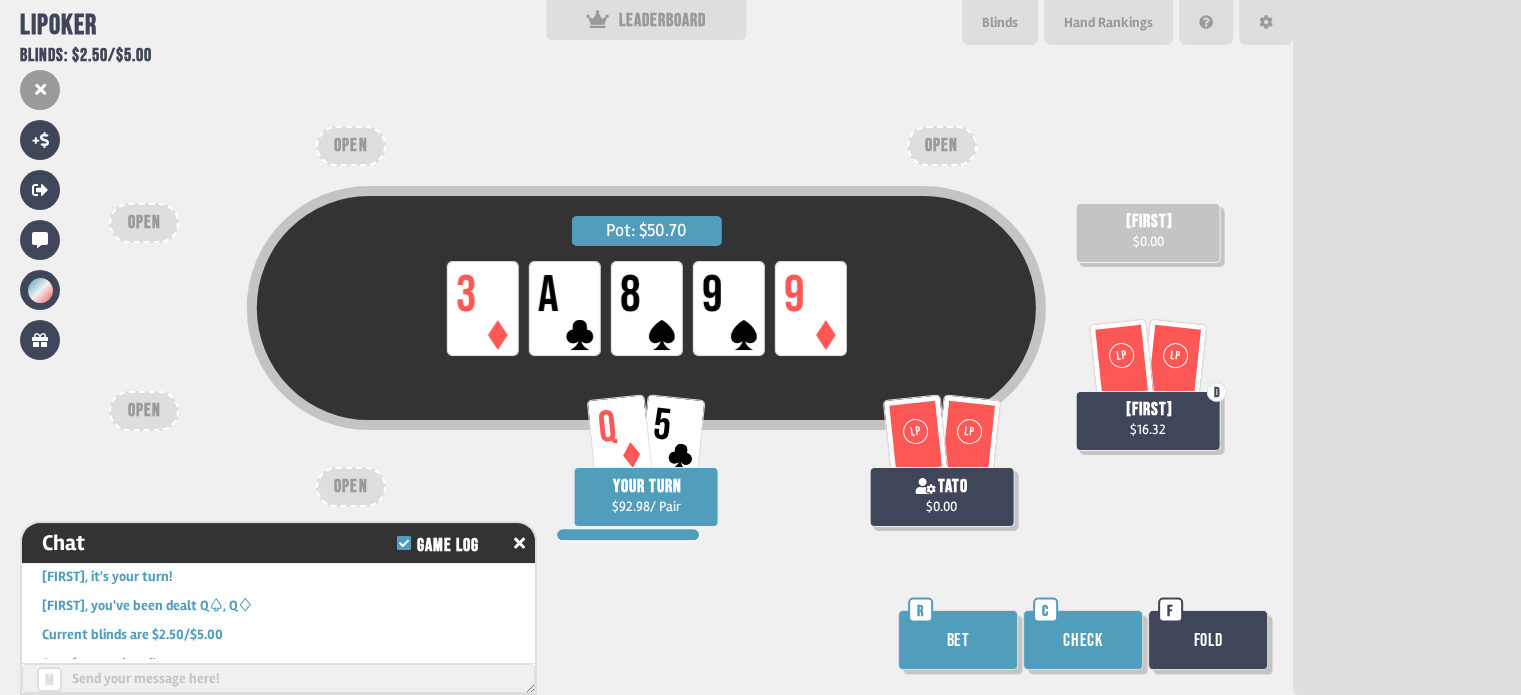 click on "Check" at bounding box center (1083, 640) 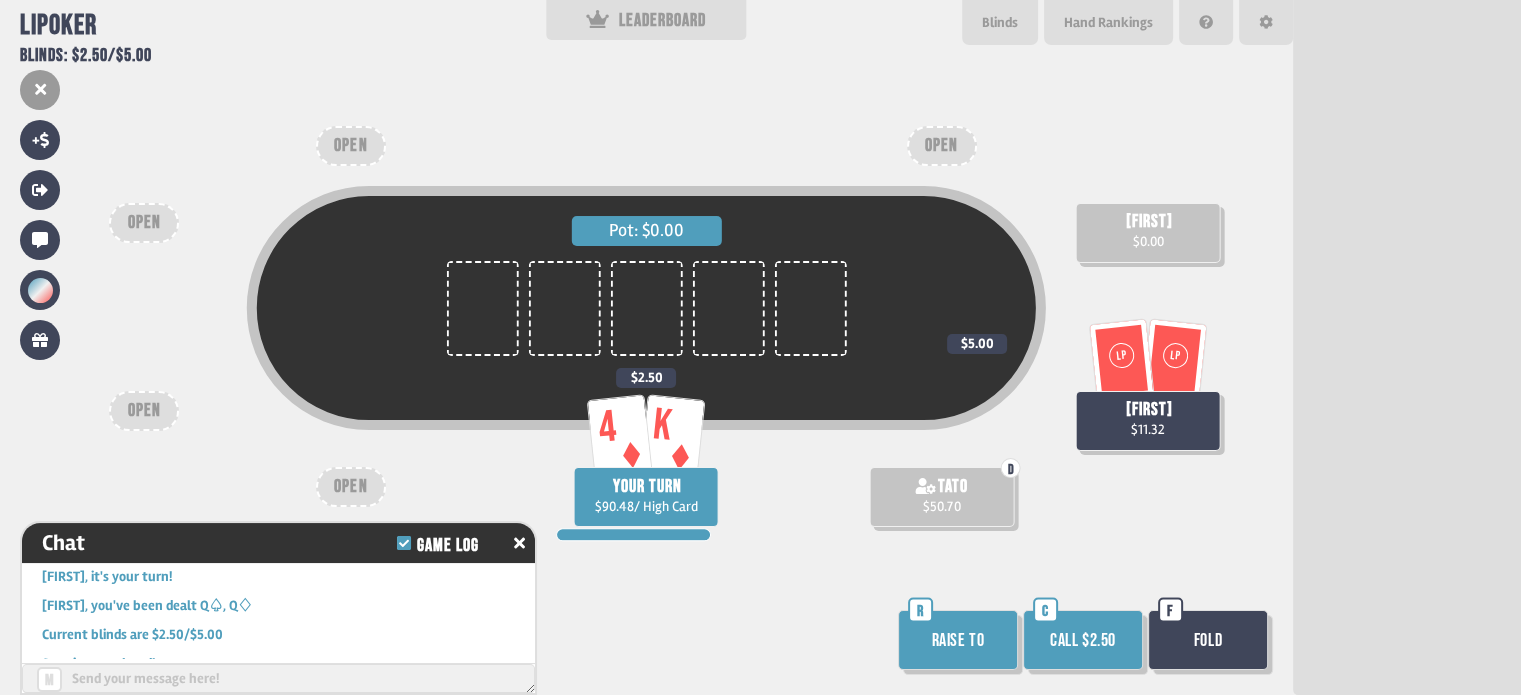 click on "Call $2.50" at bounding box center [1083, 640] 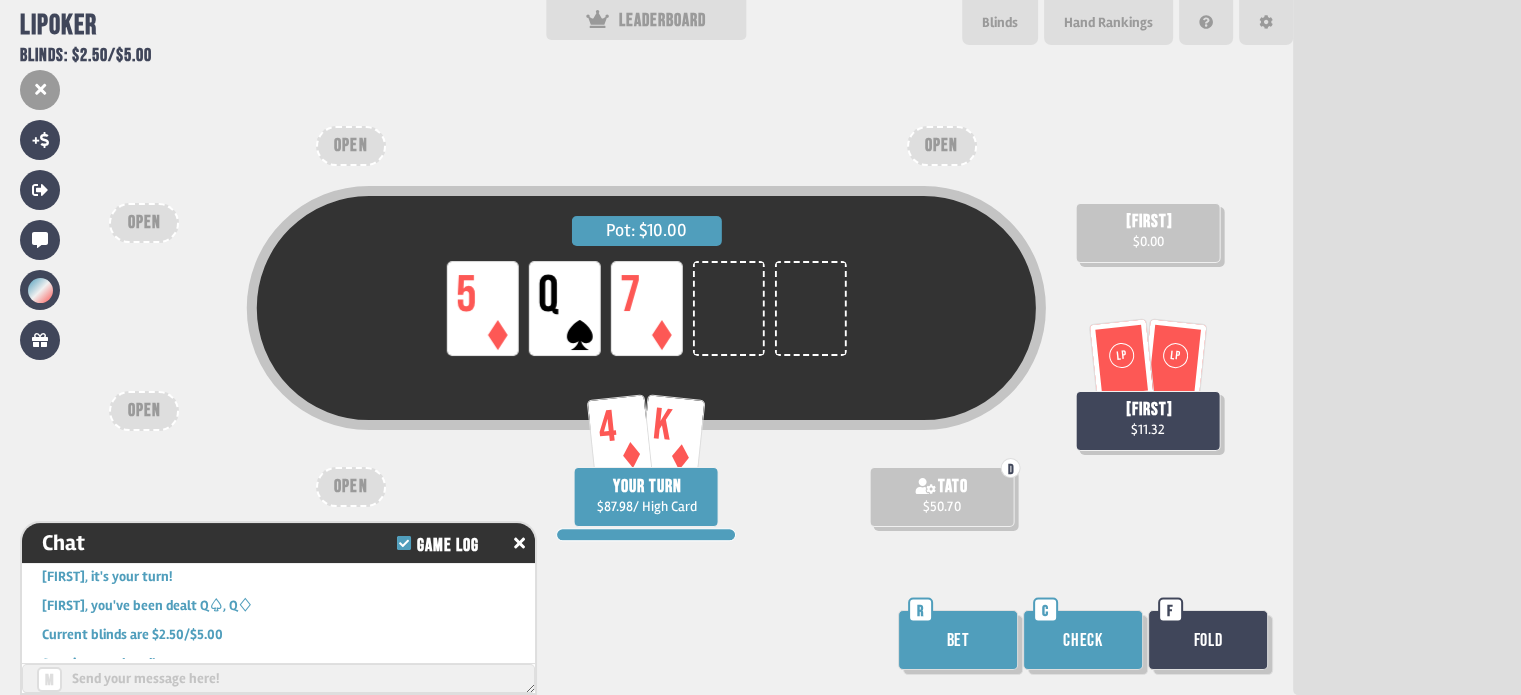 click on "Bet" at bounding box center [958, 640] 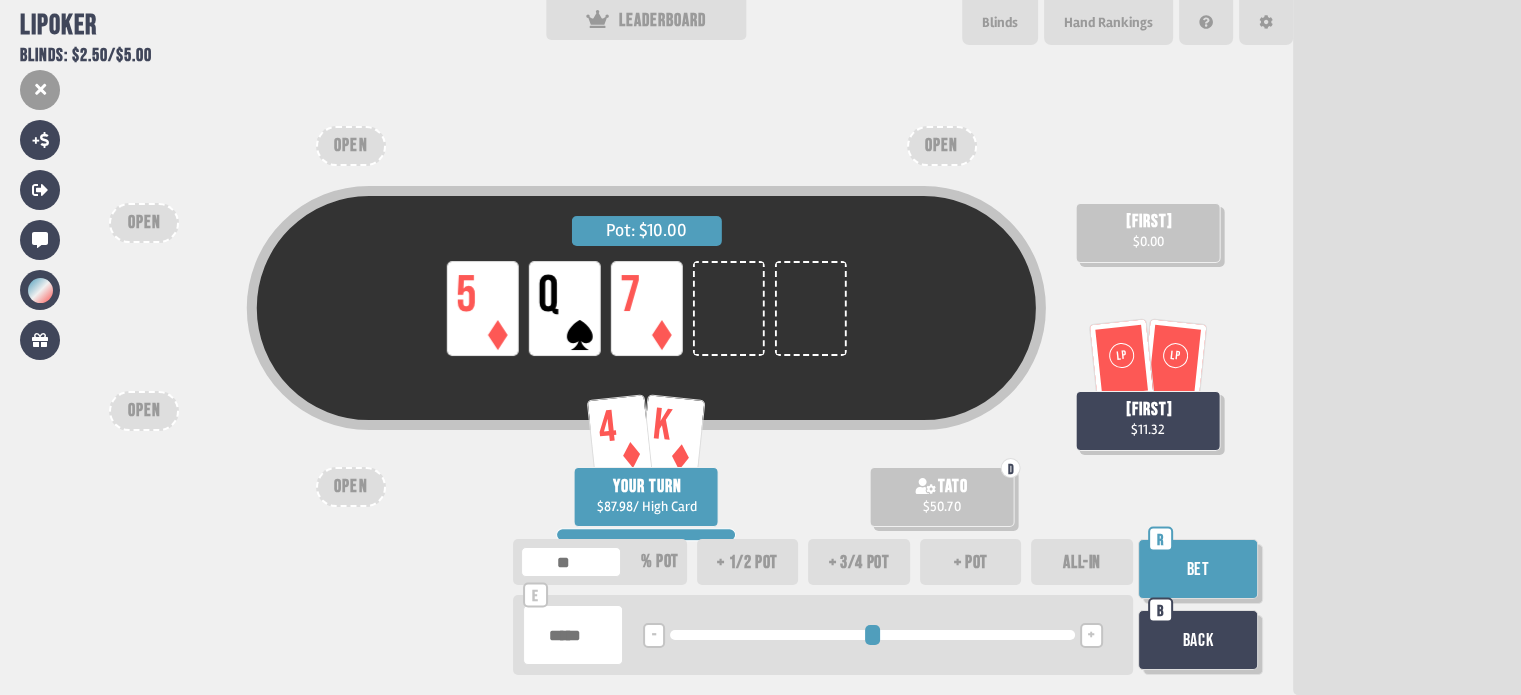 click on "Bet" at bounding box center [1198, 569] 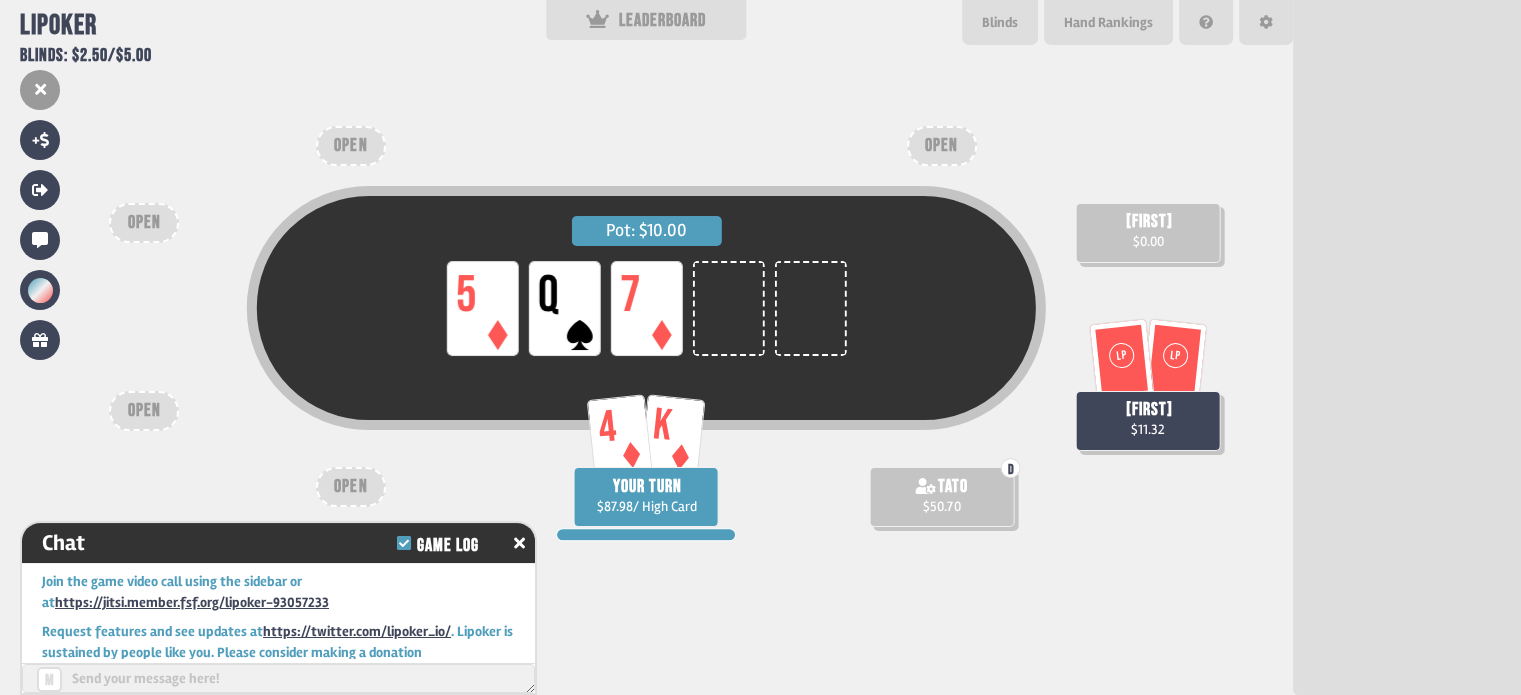 scroll, scrollTop: 43343, scrollLeft: 0, axis: vertical 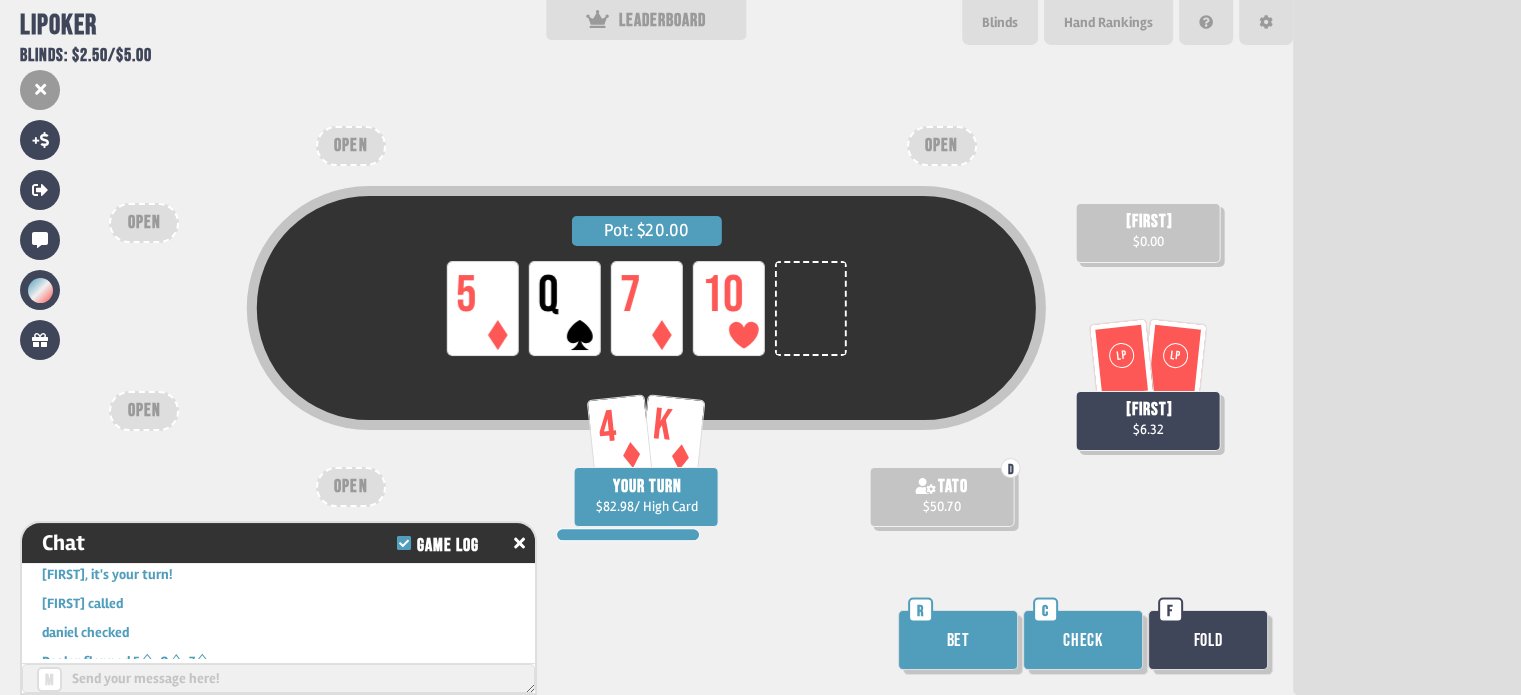 click on "Bet" at bounding box center [958, 640] 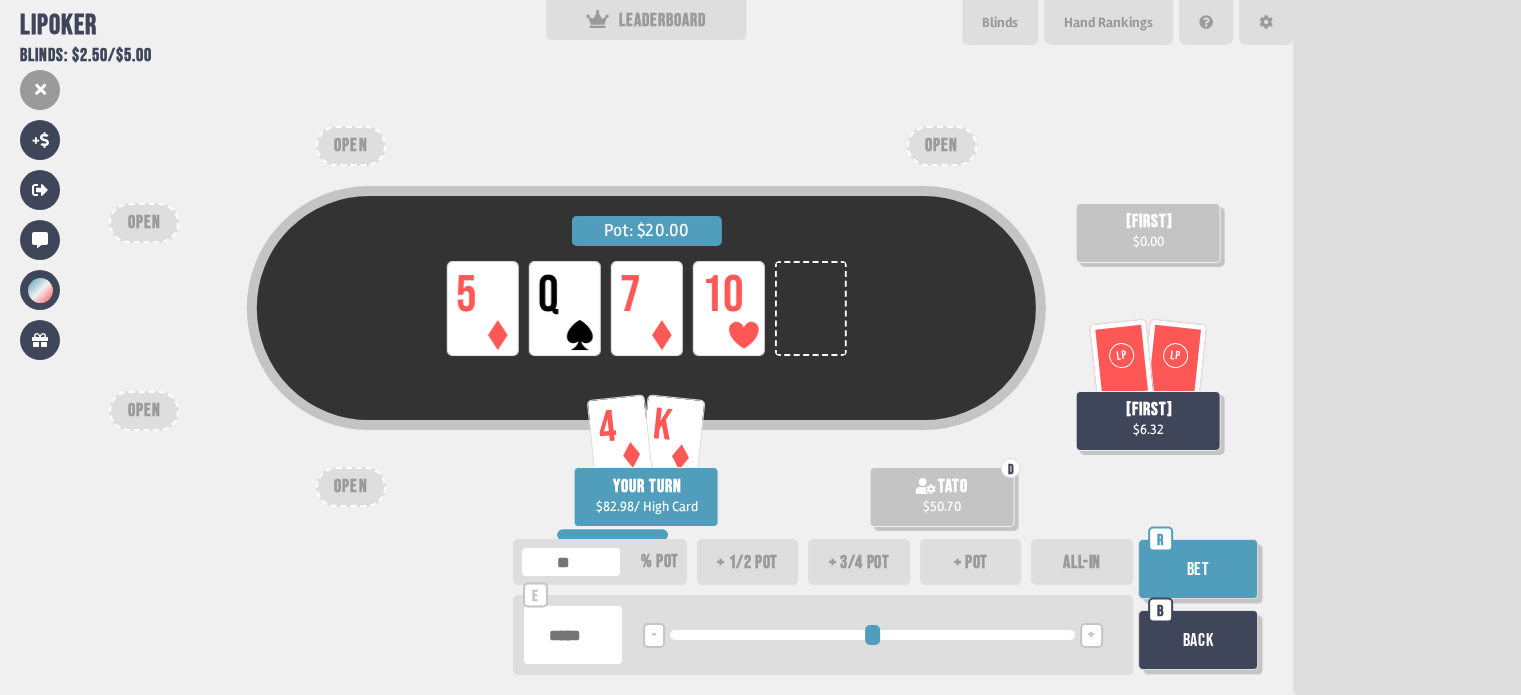 click on "***" at bounding box center [573, 635] 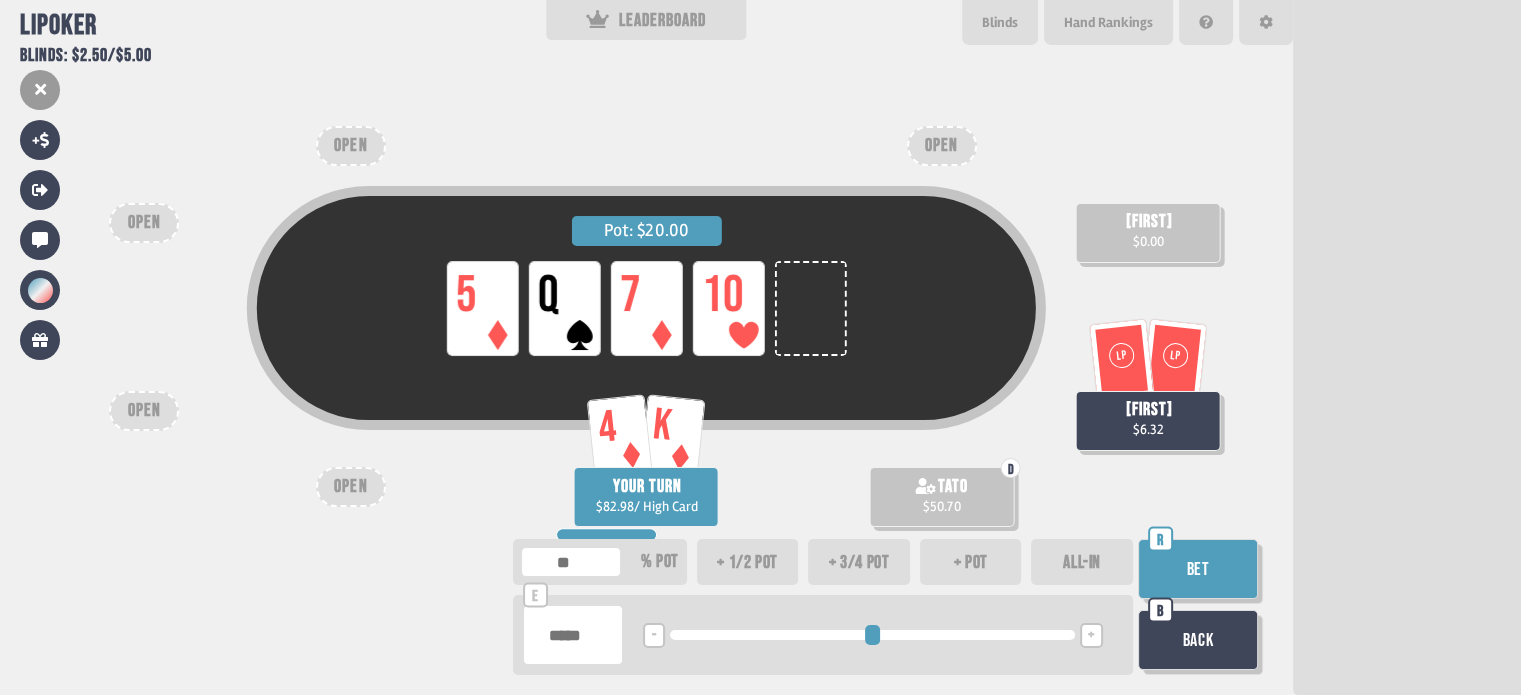 click on "*" at bounding box center (573, 635) 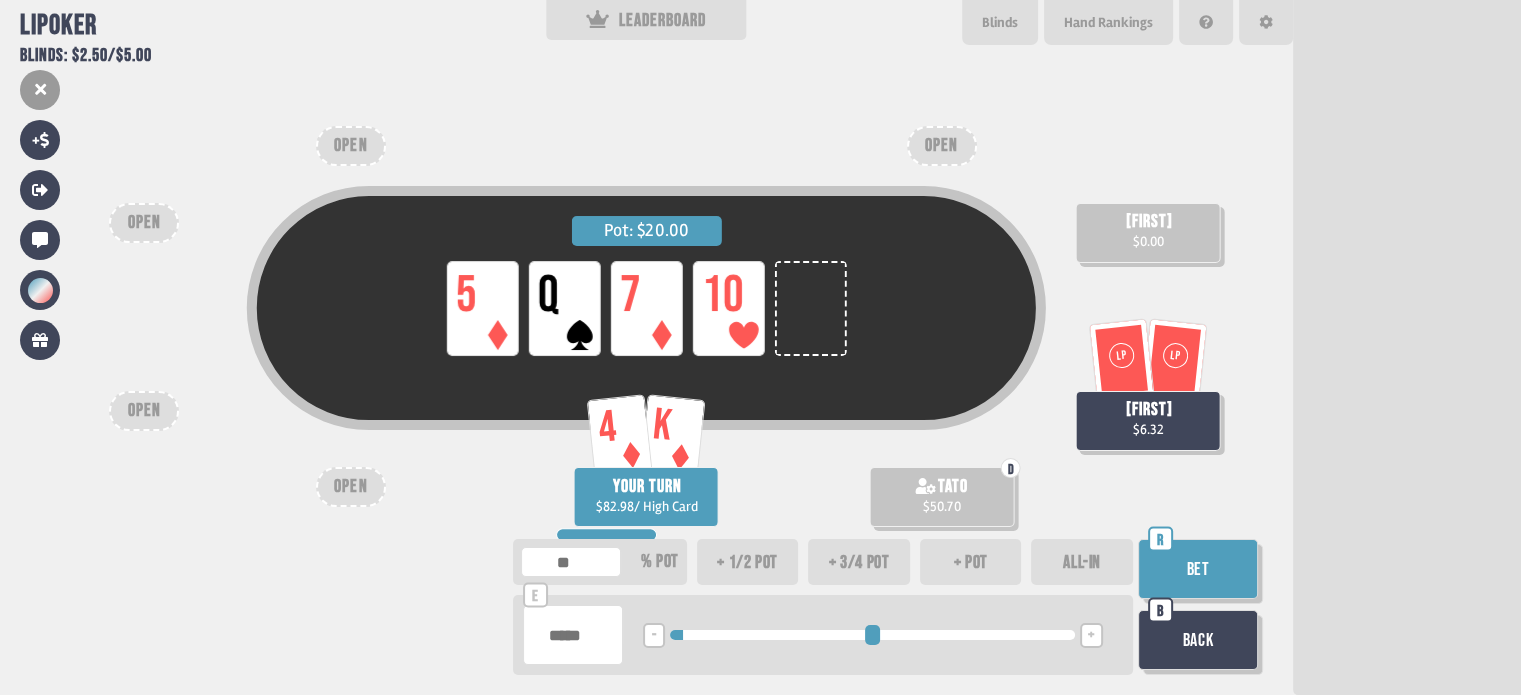 type on "***" 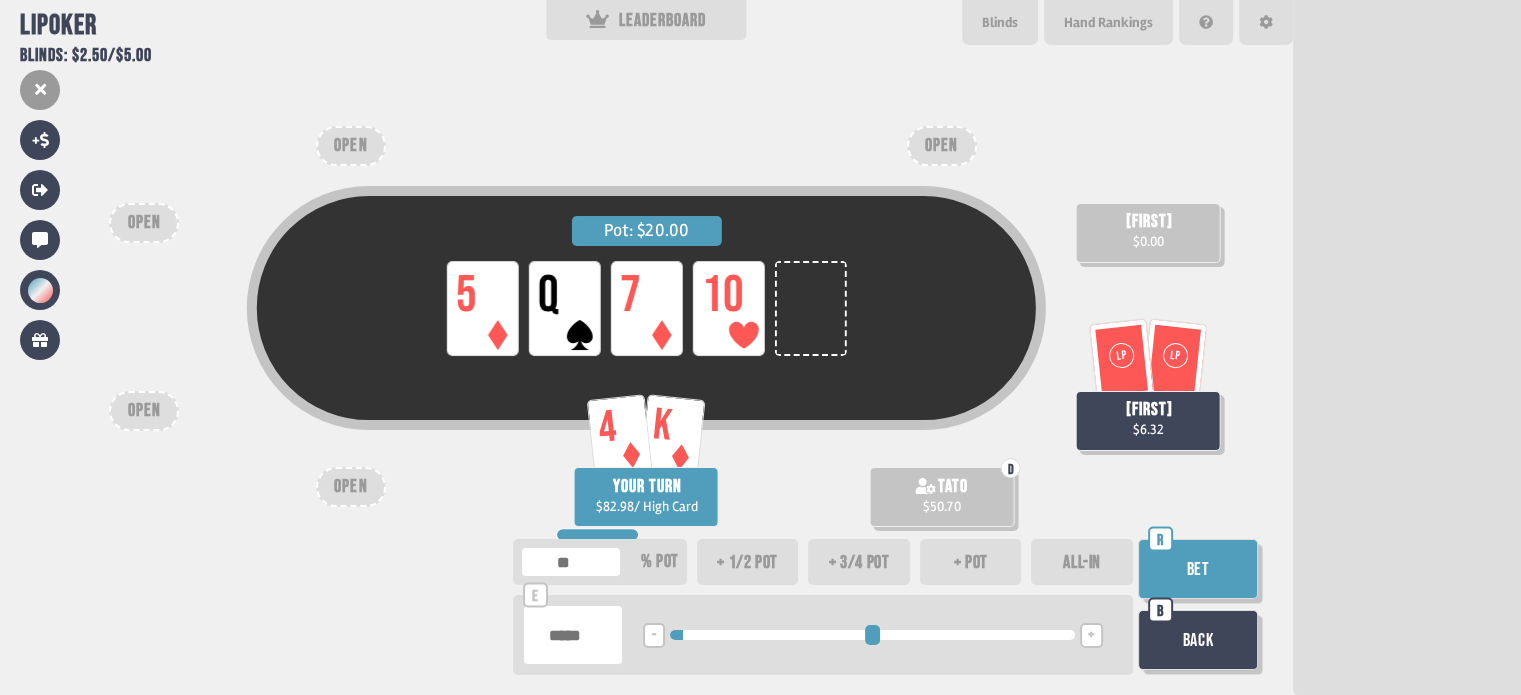 click on "Bet" at bounding box center [1198, 569] 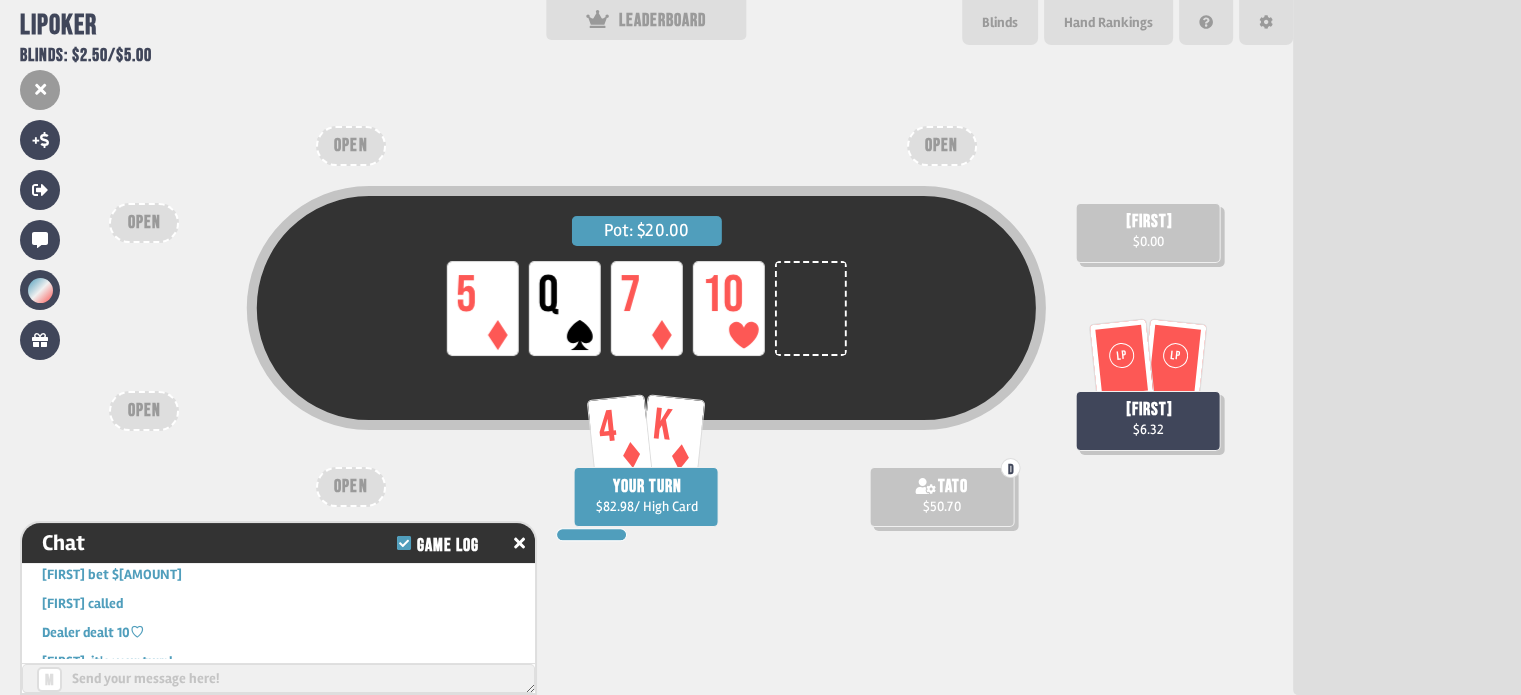 scroll, scrollTop: 43516, scrollLeft: 0, axis: vertical 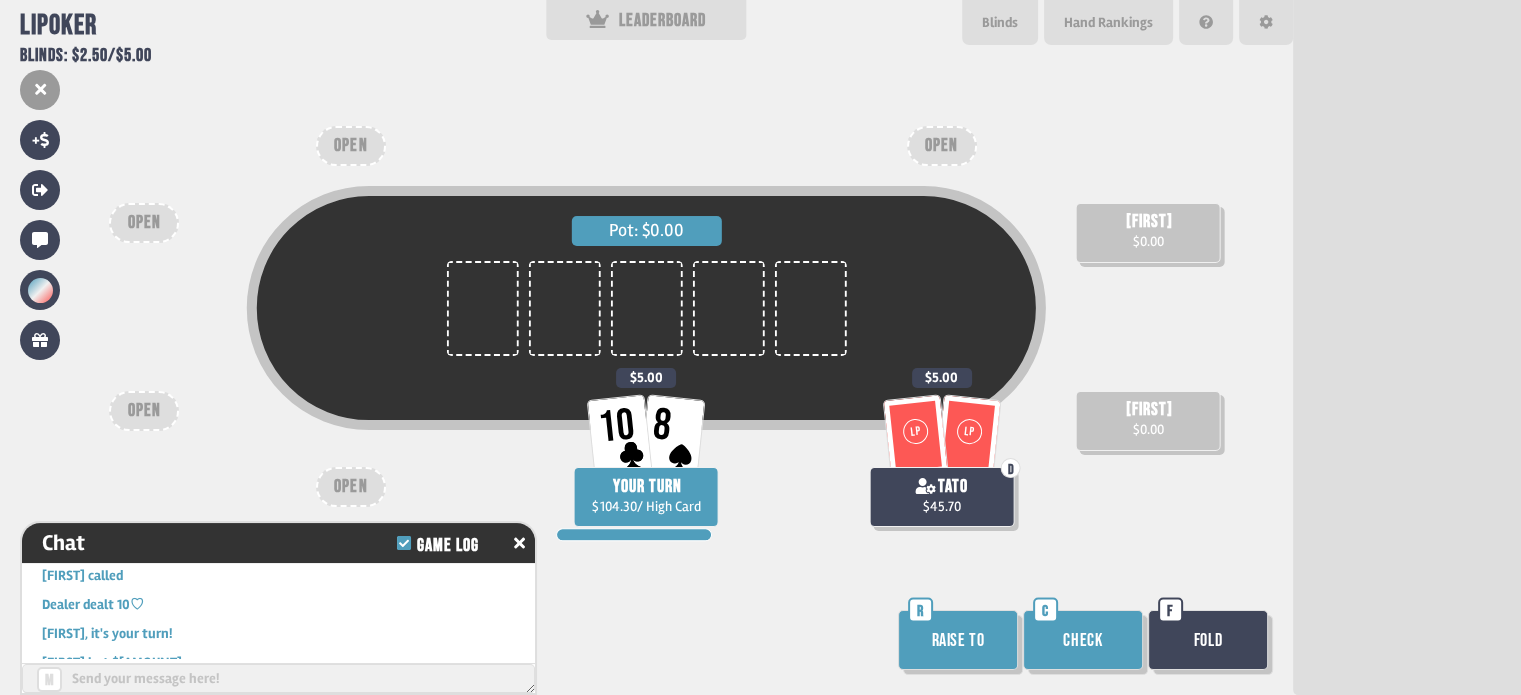 click on "Check" at bounding box center (1083, 640) 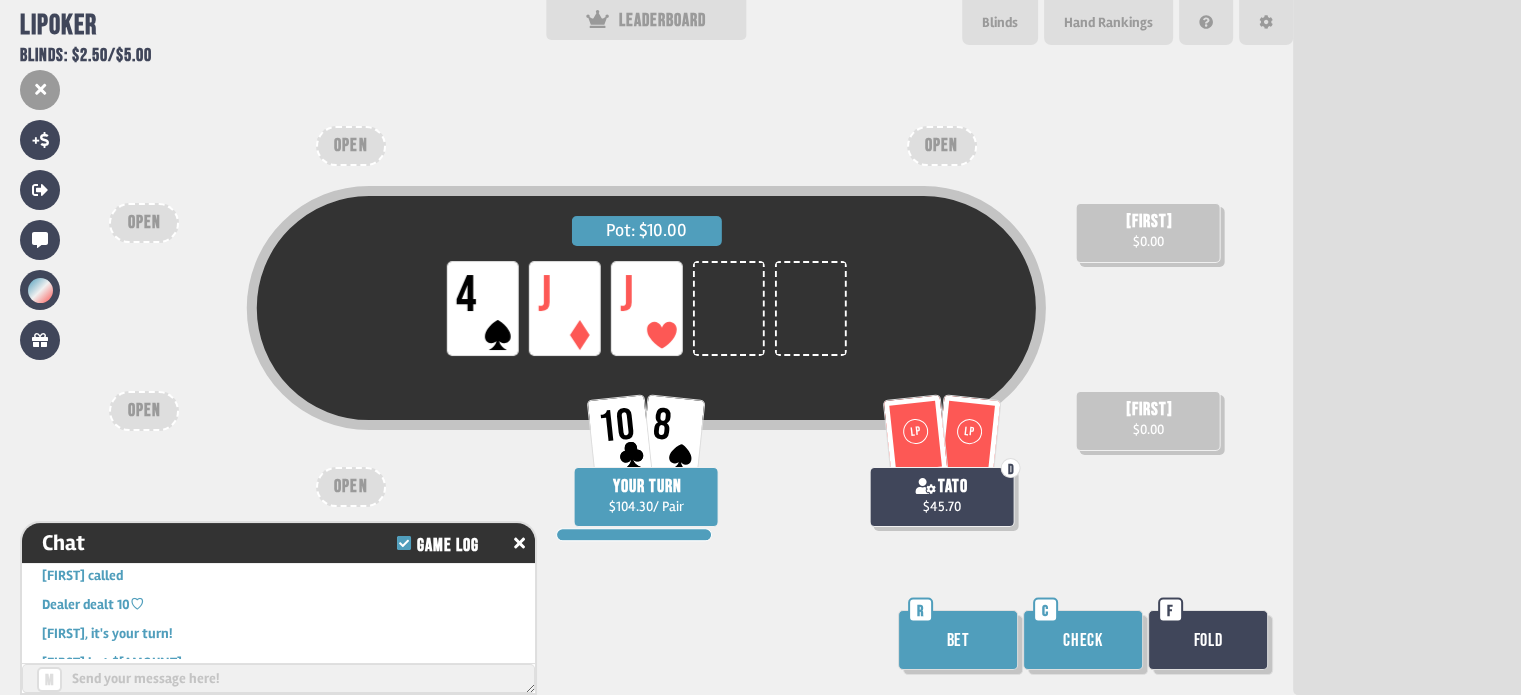 click on "Check" at bounding box center (1083, 640) 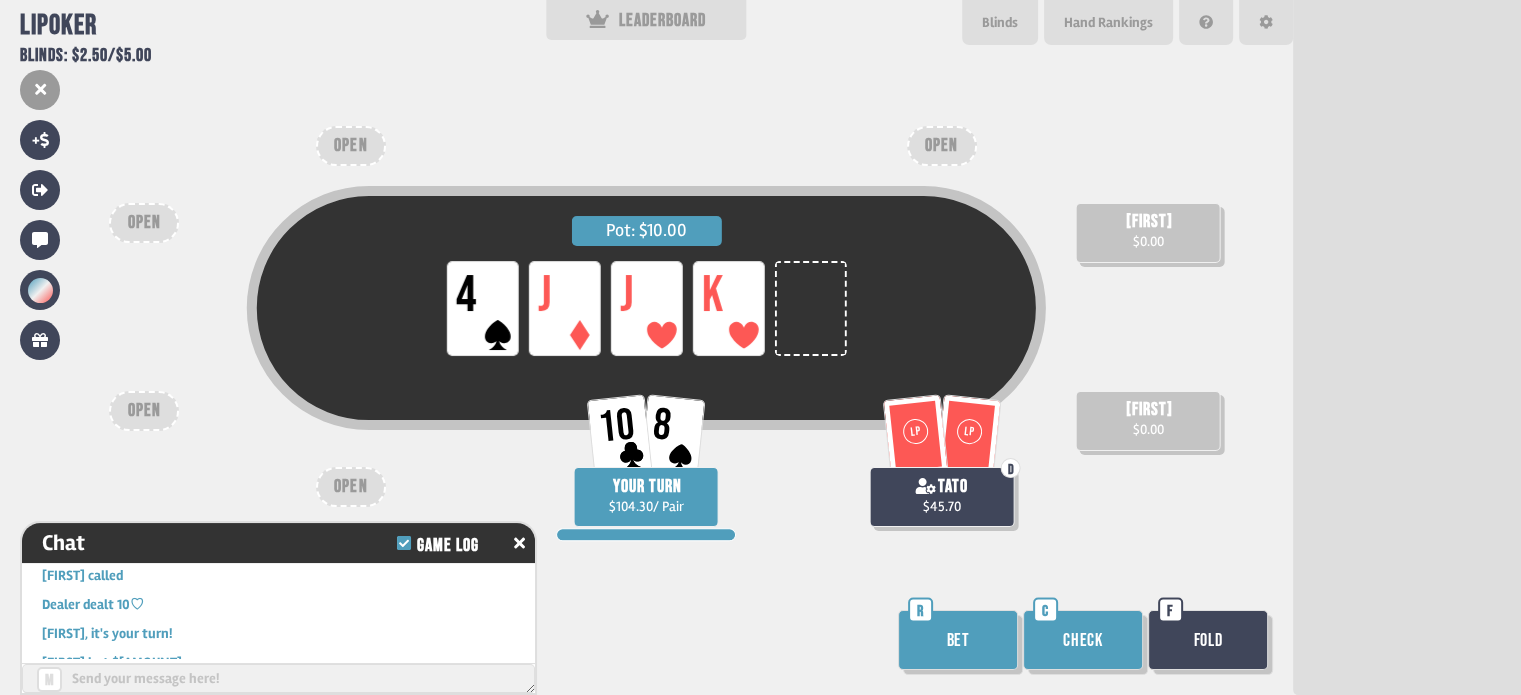 click on "Check" at bounding box center (1083, 640) 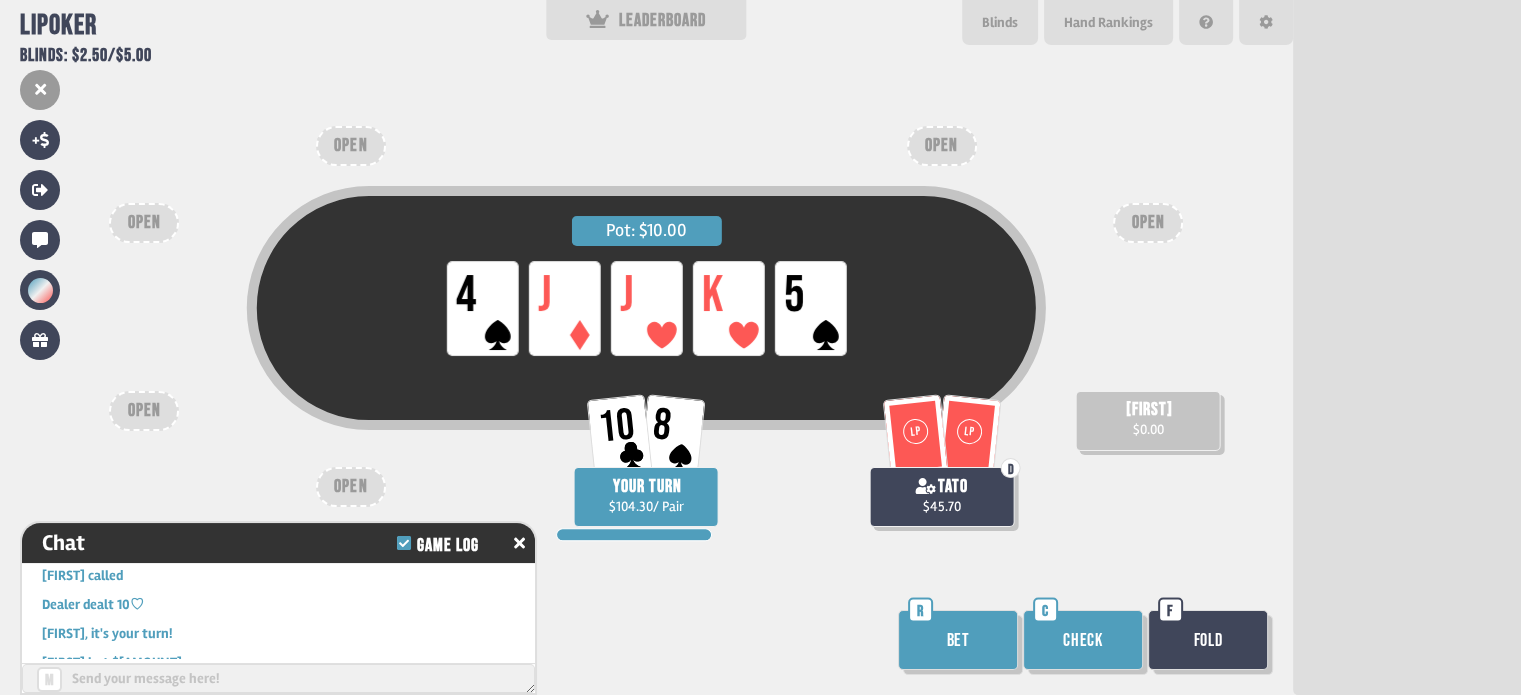 click on "Check" at bounding box center [1083, 640] 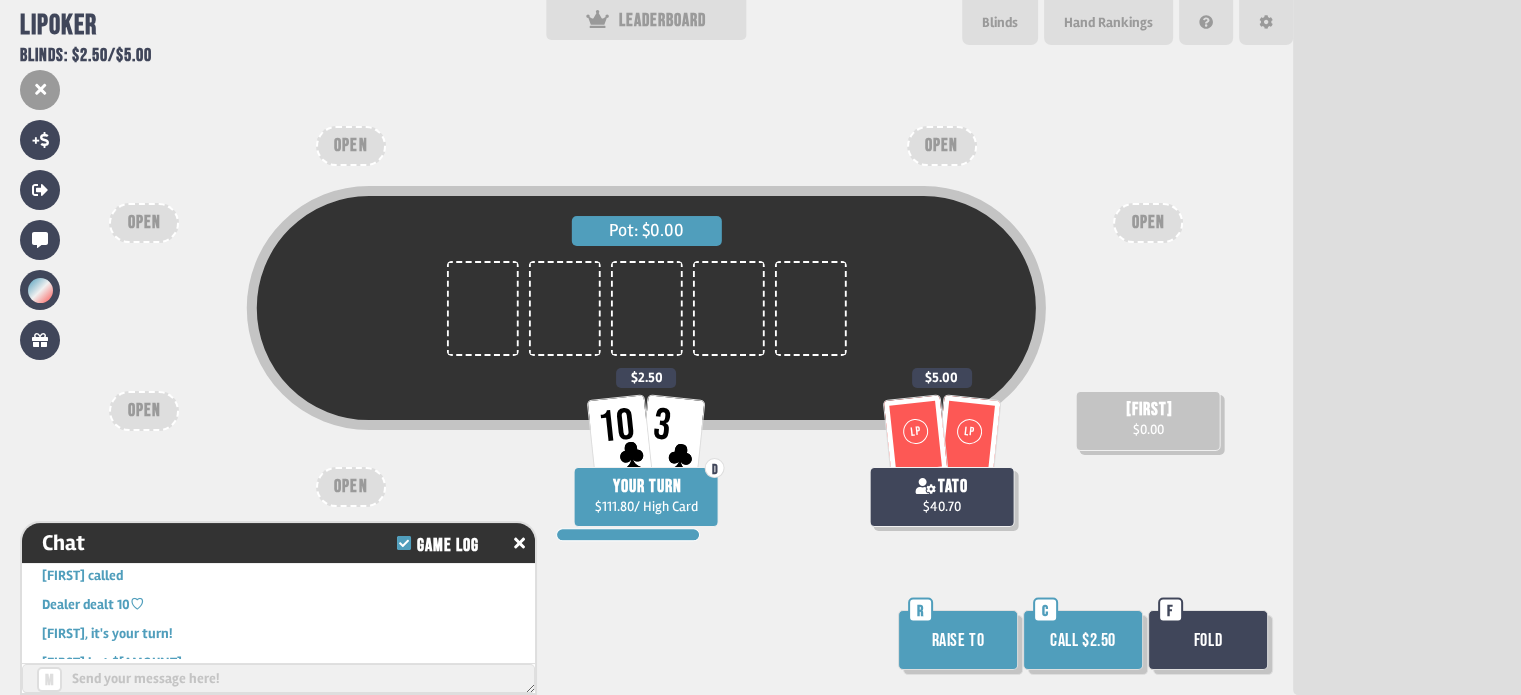 click on "Call $2.50" at bounding box center (1083, 640) 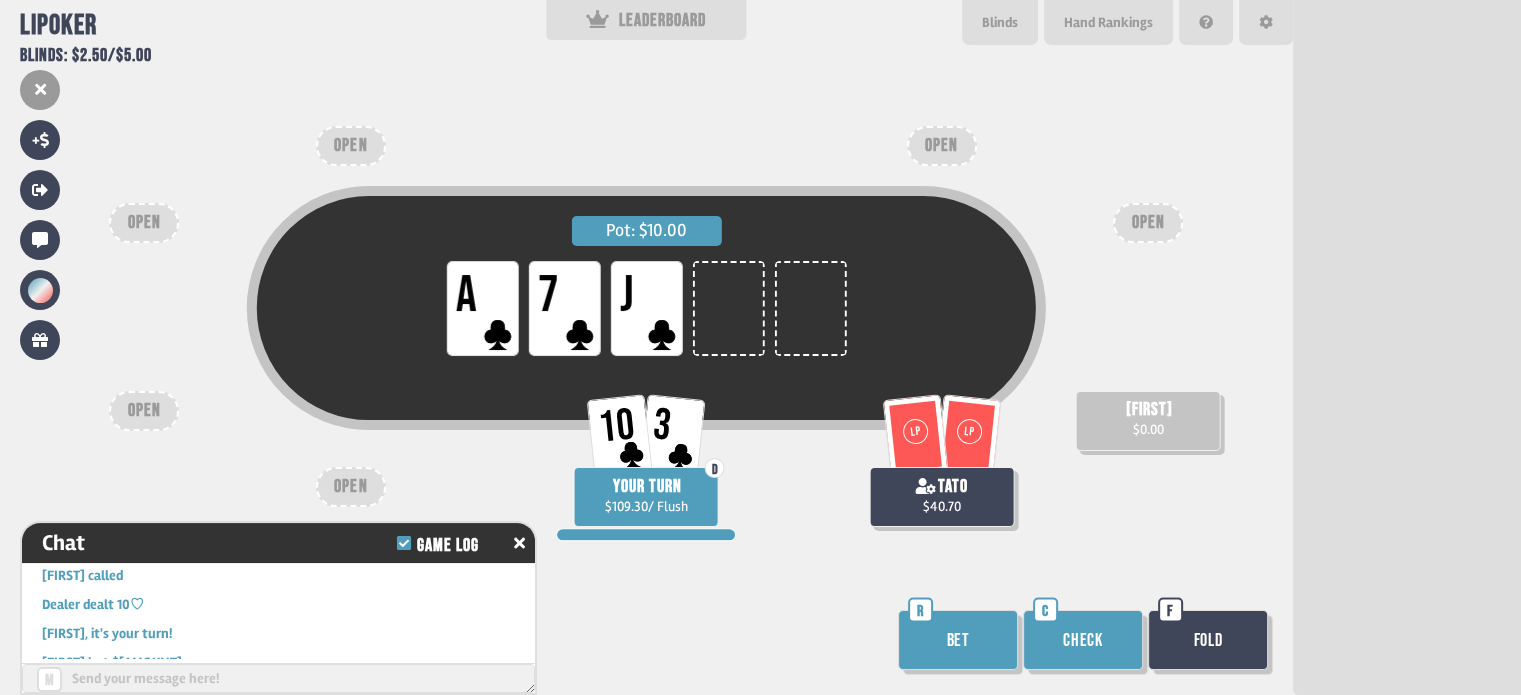 click on "Bet" at bounding box center (958, 640) 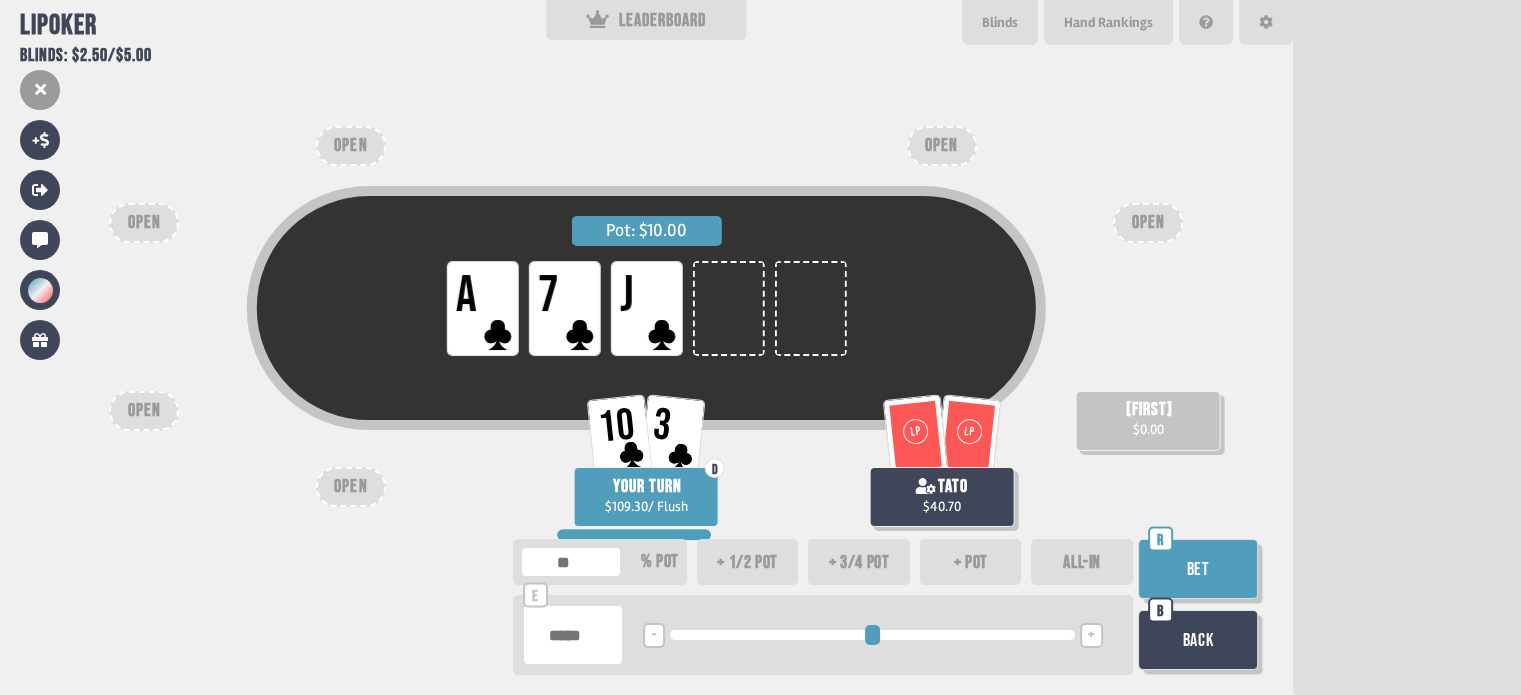 click on "+ 1/2 pot" at bounding box center [748, 562] 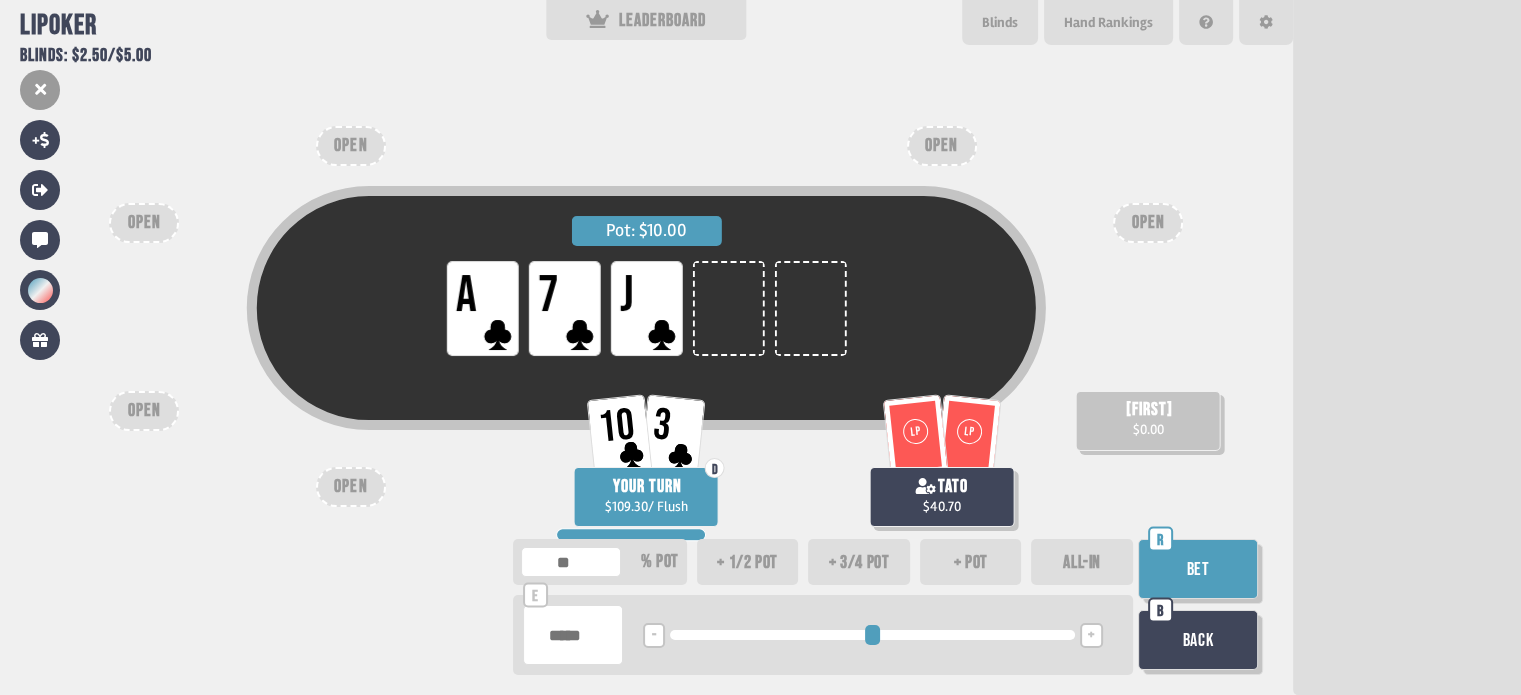 click on "+ 3/4 pot" at bounding box center (859, 562) 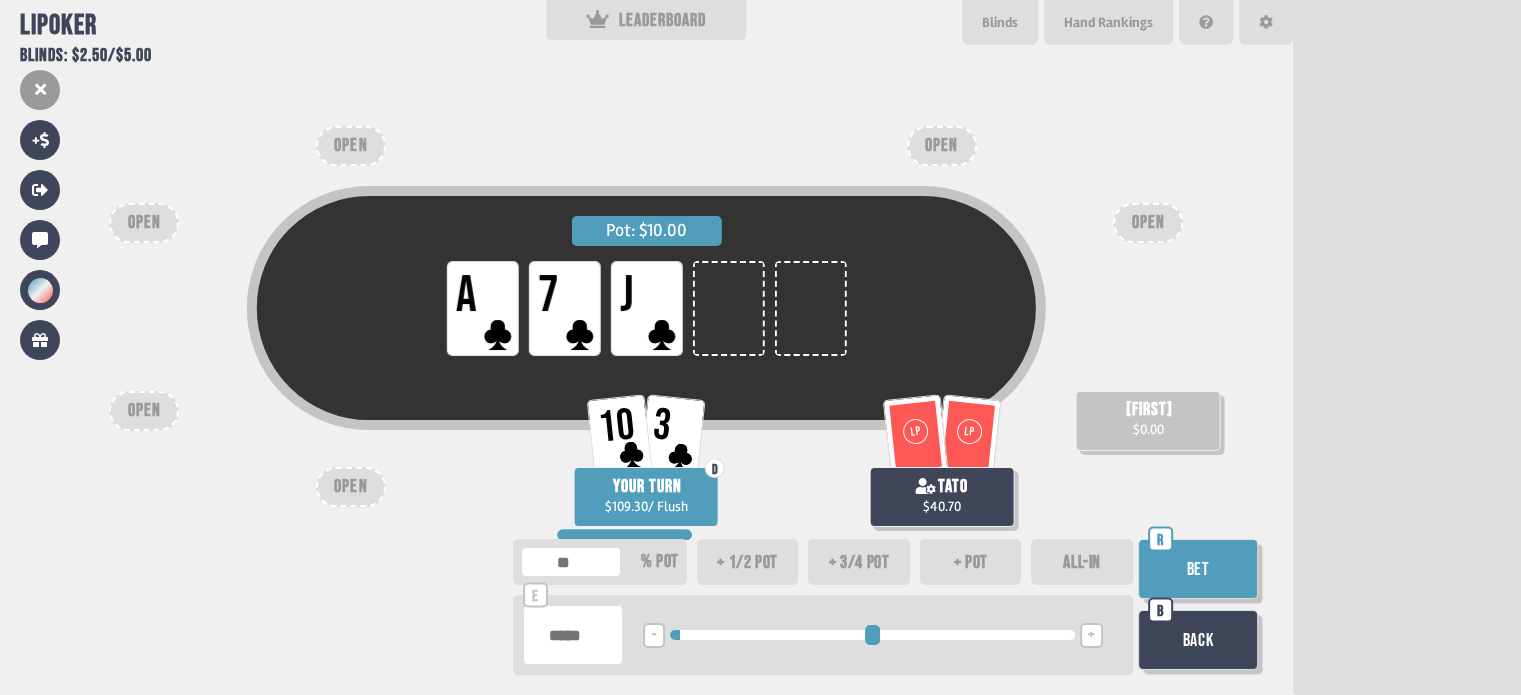 click on "+ pot" at bounding box center (971, 562) 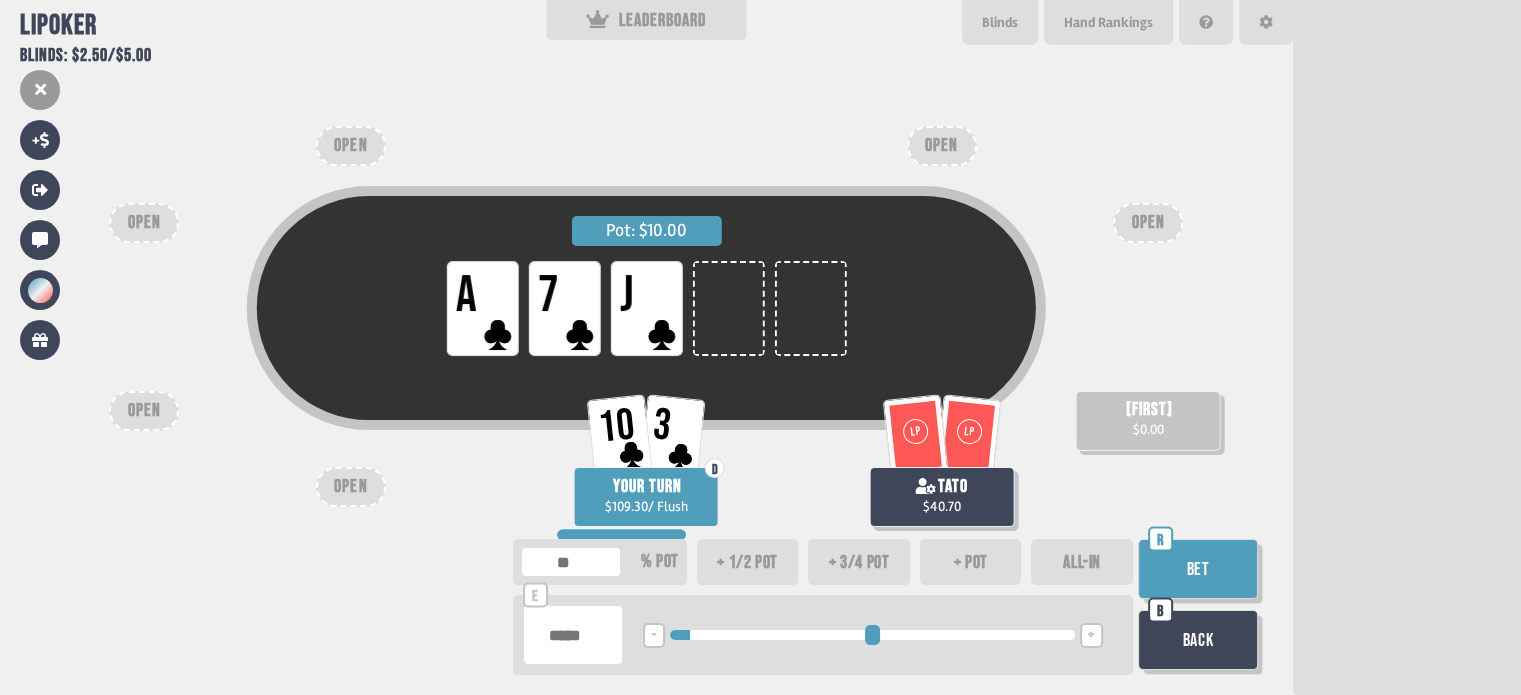 click on "Bet" at bounding box center (1198, 569) 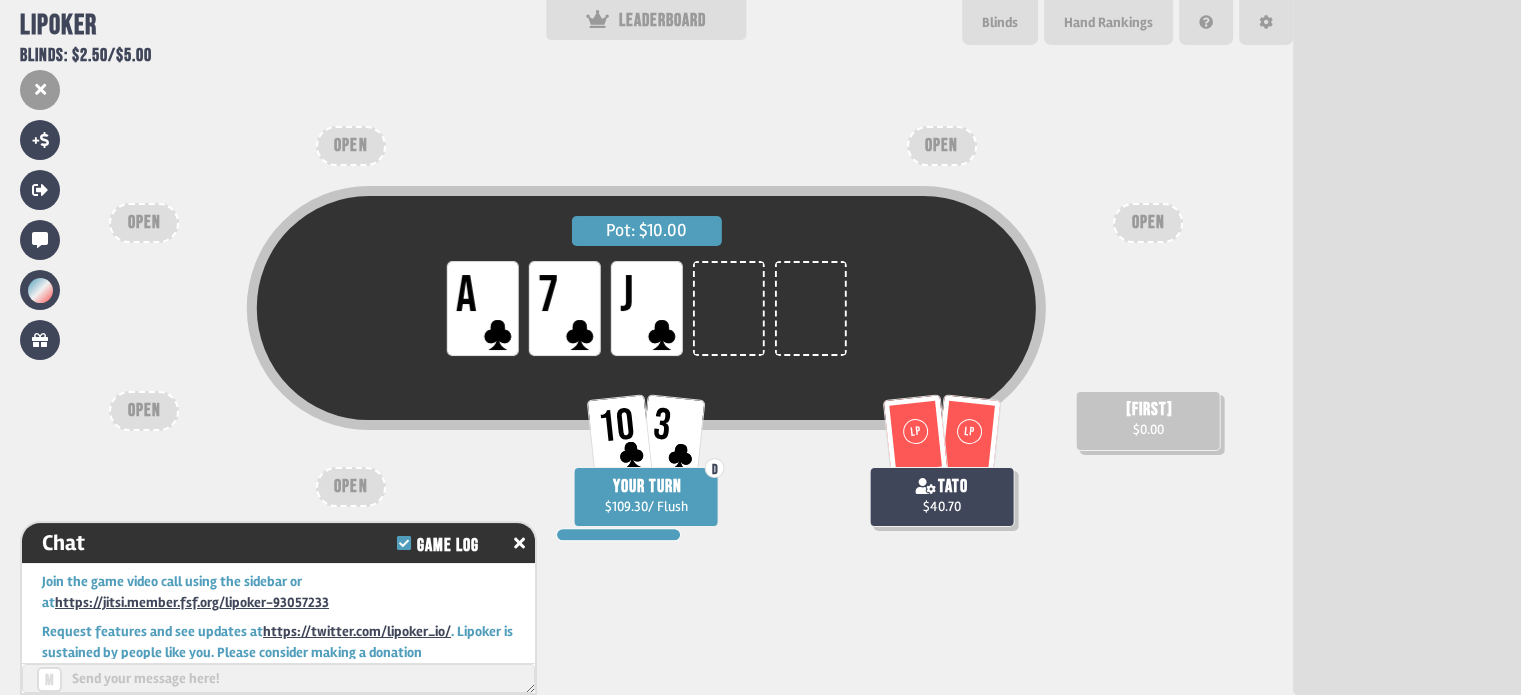 scroll, scrollTop: 44503, scrollLeft: 0, axis: vertical 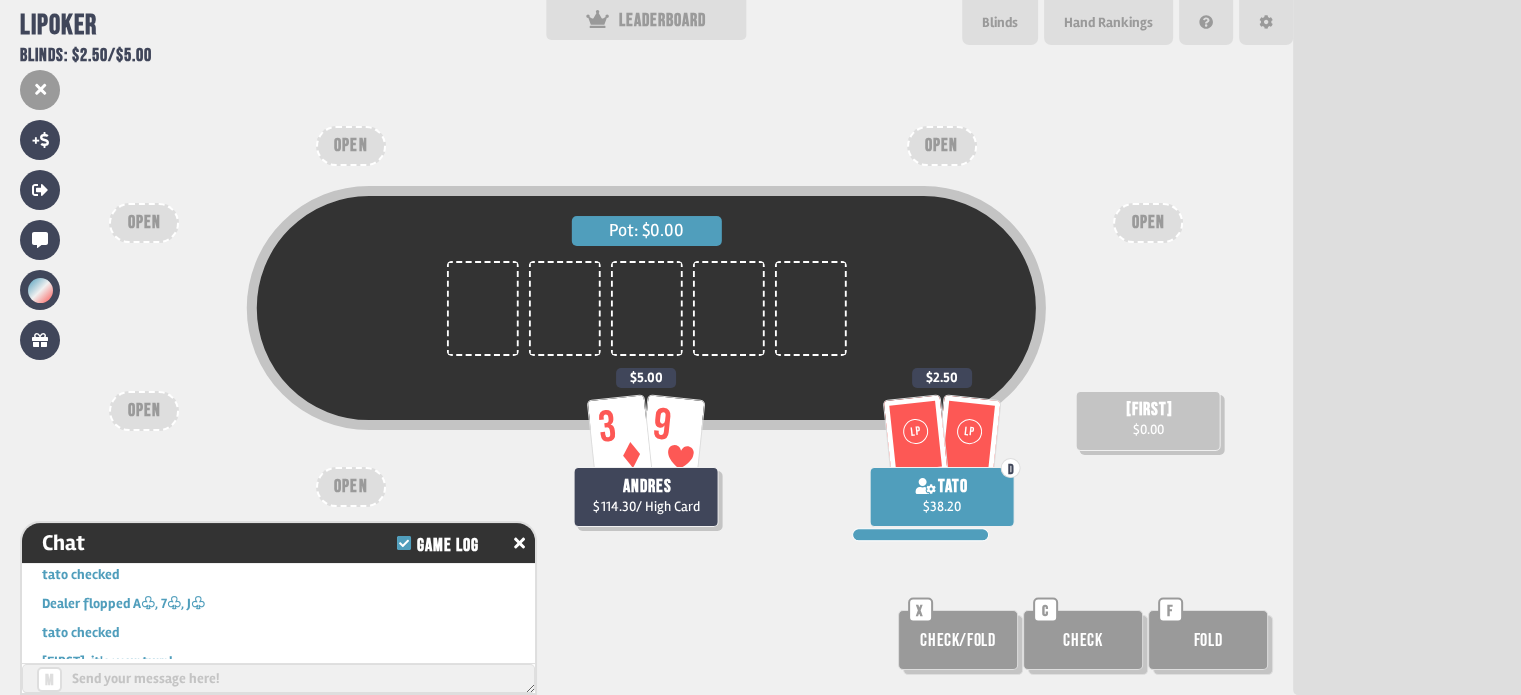click on "Check" at bounding box center [958, 640] 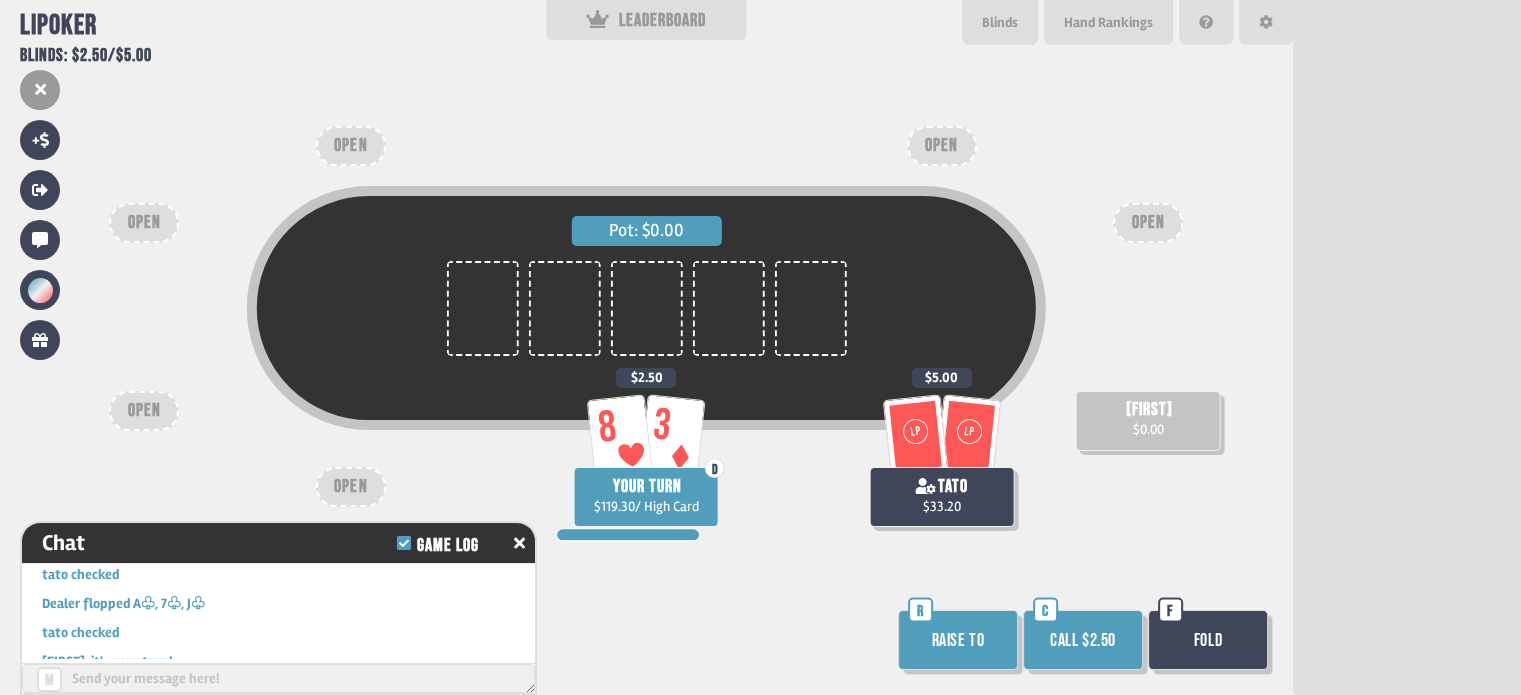 click on "Call $2.50" at bounding box center (1083, 640) 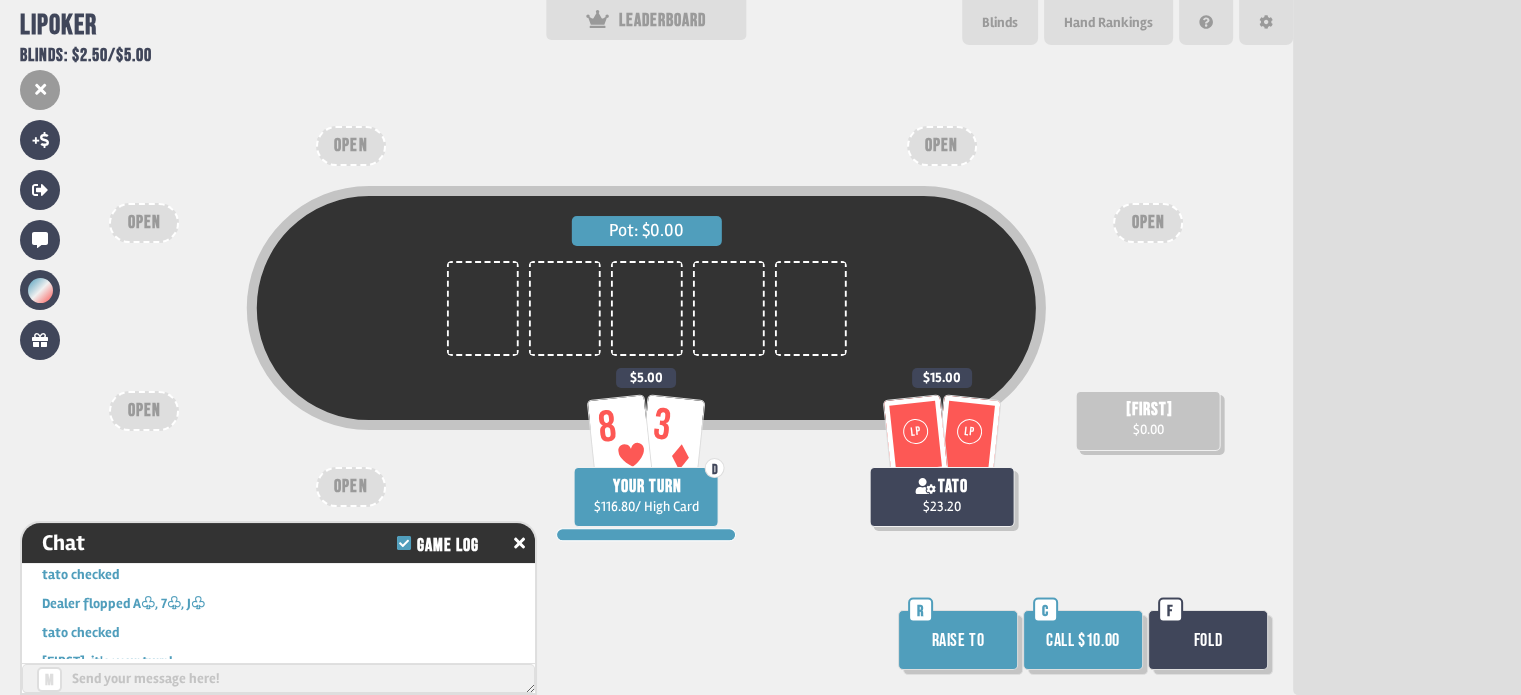 click on "Fold" at bounding box center [1208, 640] 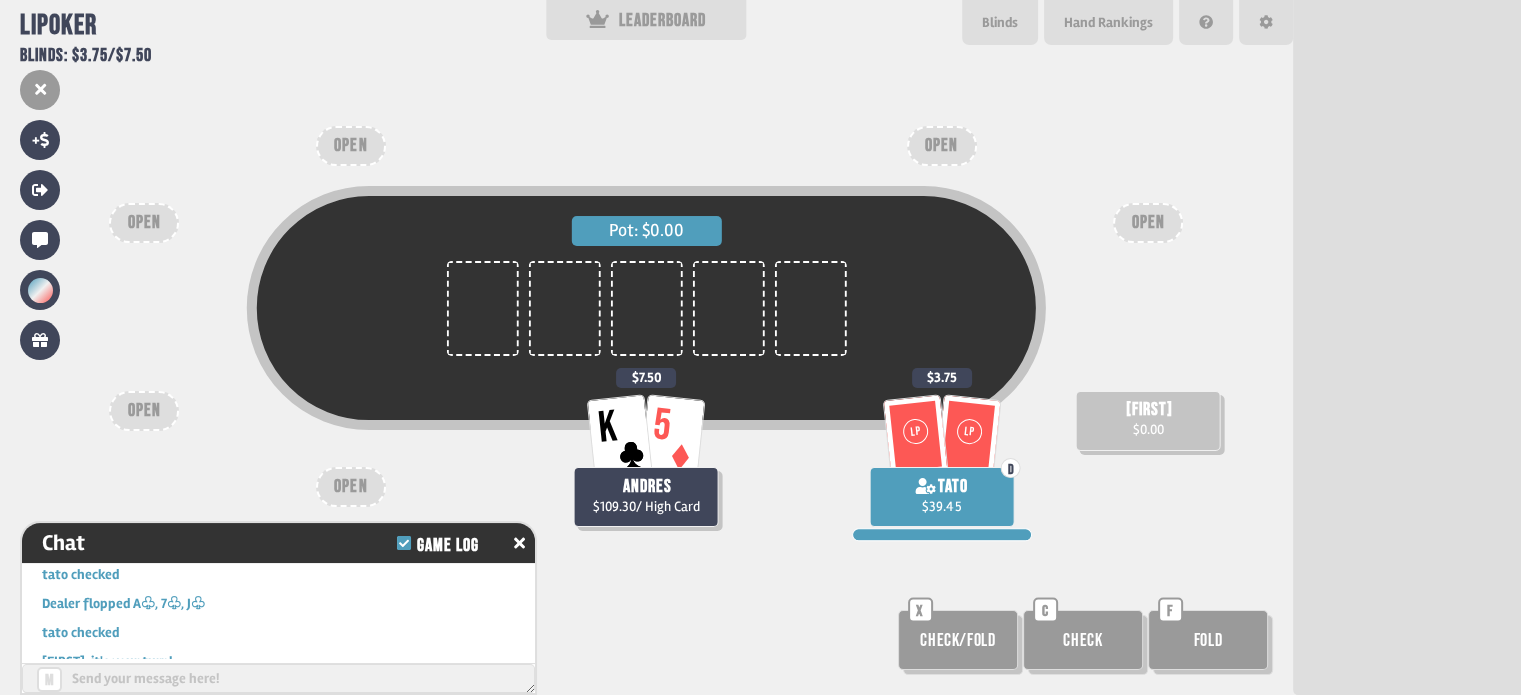 scroll, scrollTop: 98, scrollLeft: 0, axis: vertical 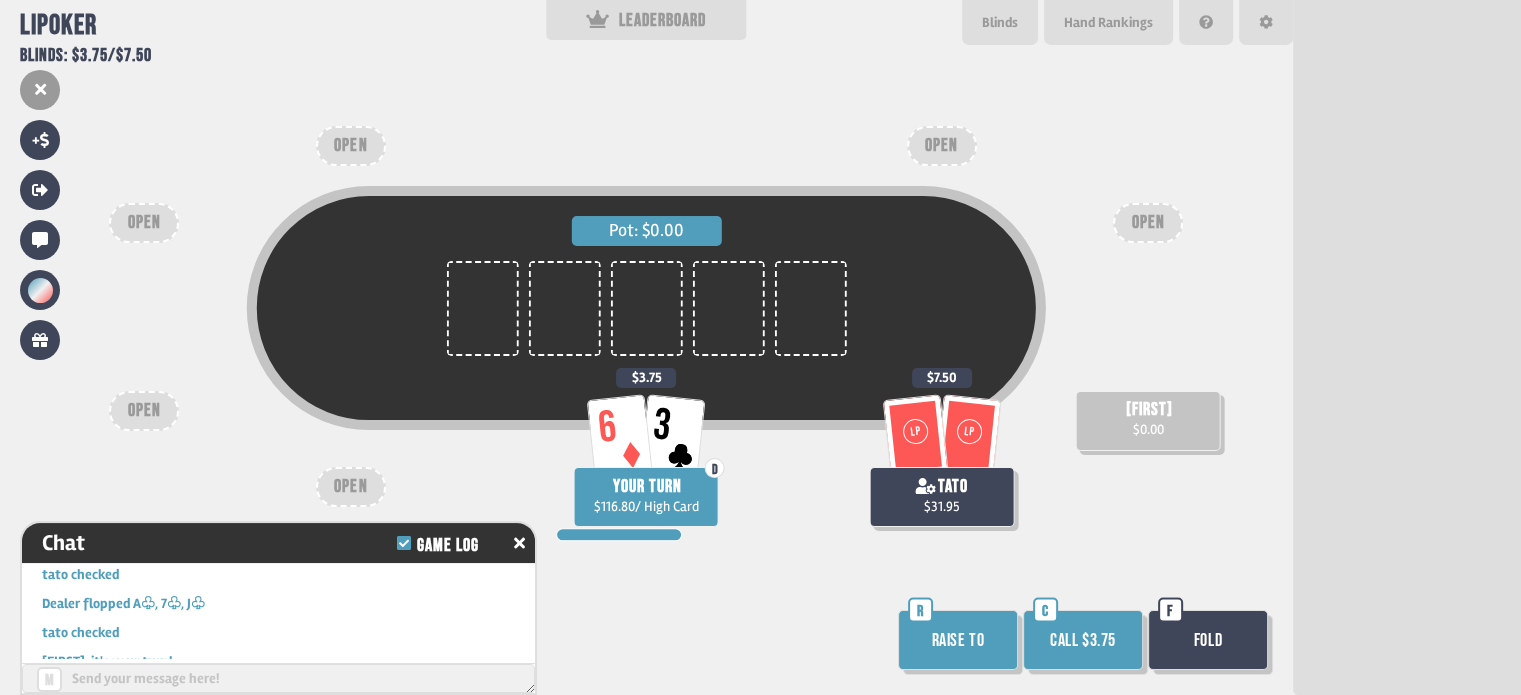 click on "Call $3.75" at bounding box center [1083, 640] 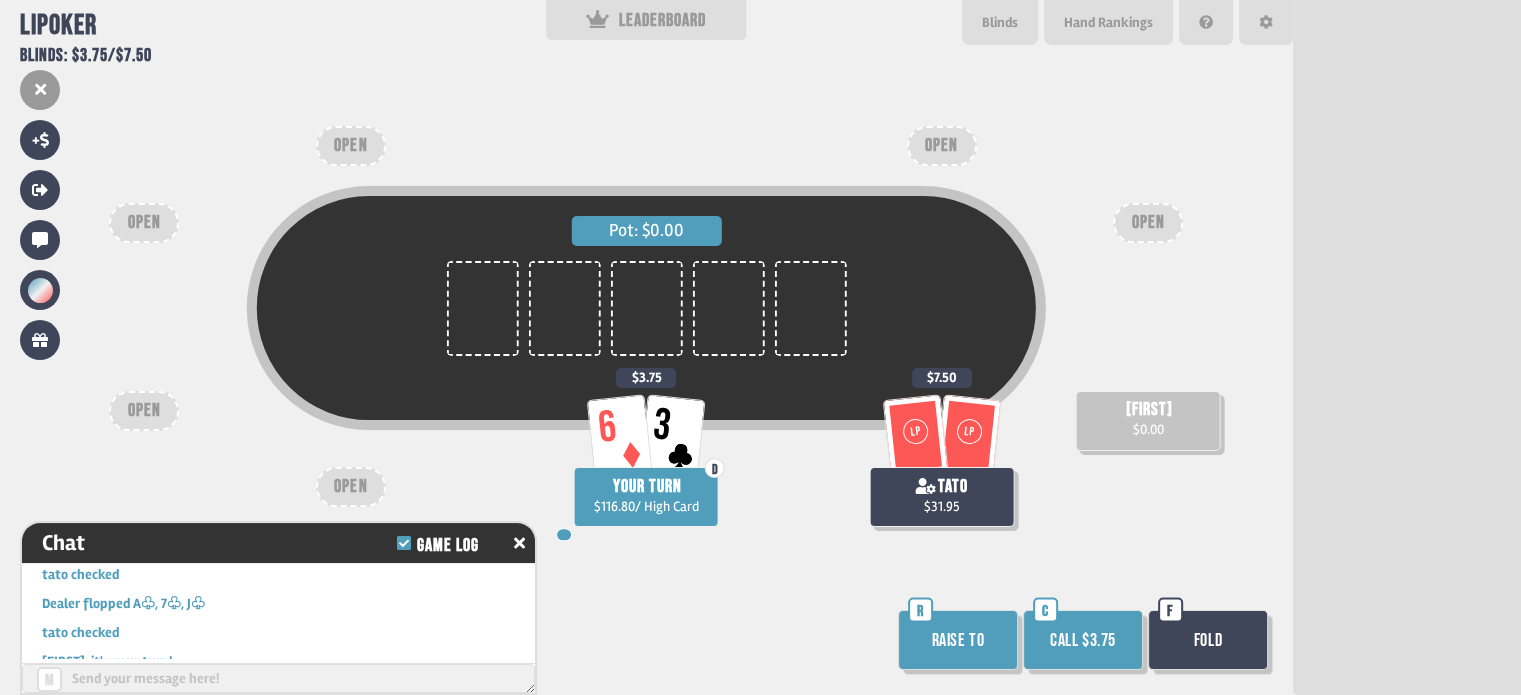 click on "Call $3.75" at bounding box center (1083, 640) 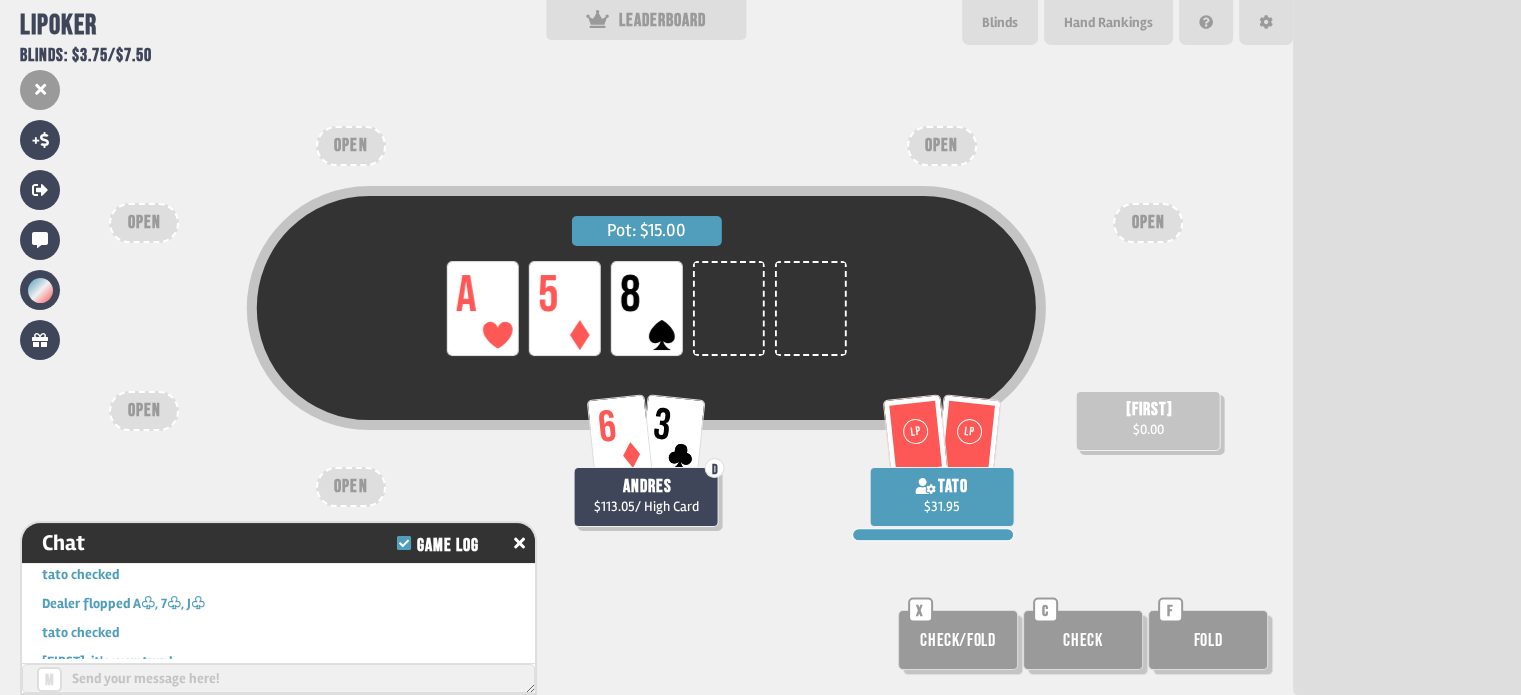 click on "Check" at bounding box center (958, 640) 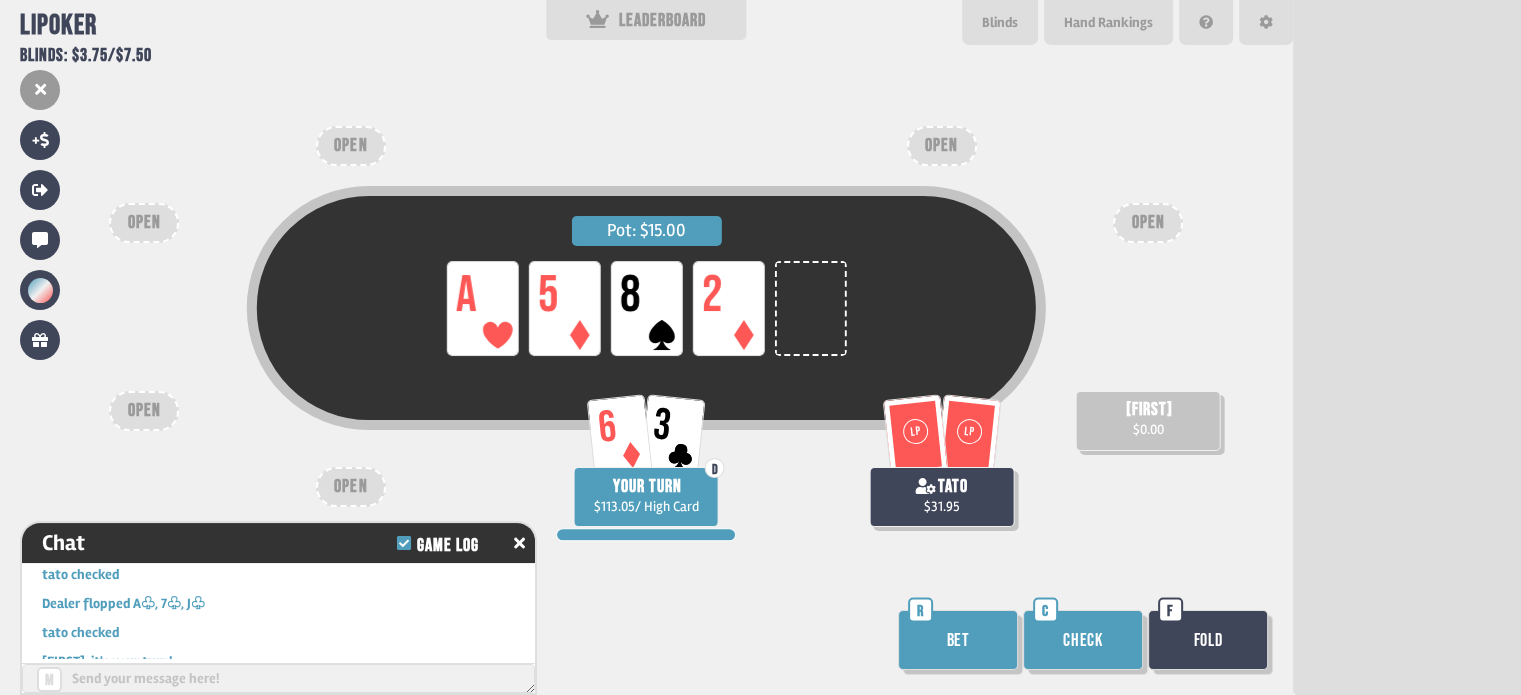 click on "Check" at bounding box center (1083, 640) 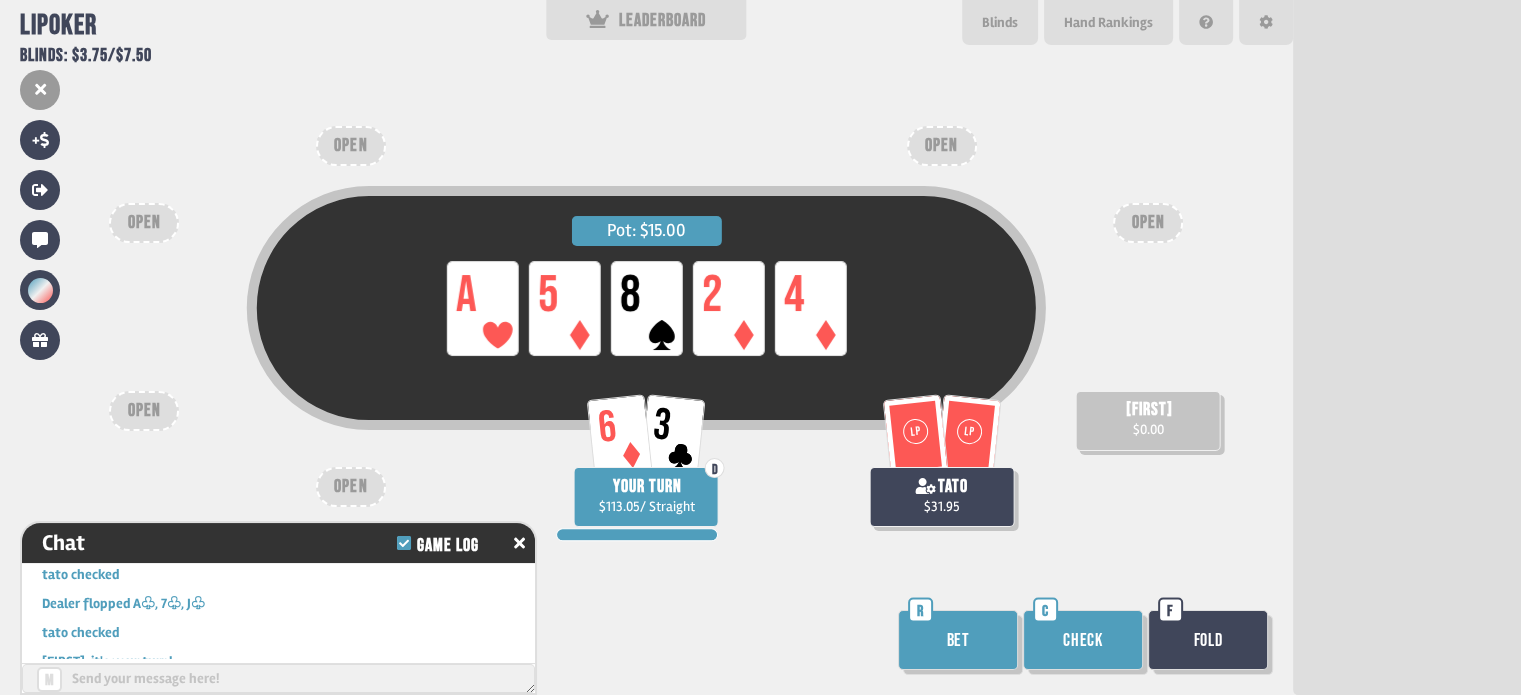 click on "Bet" at bounding box center (958, 640) 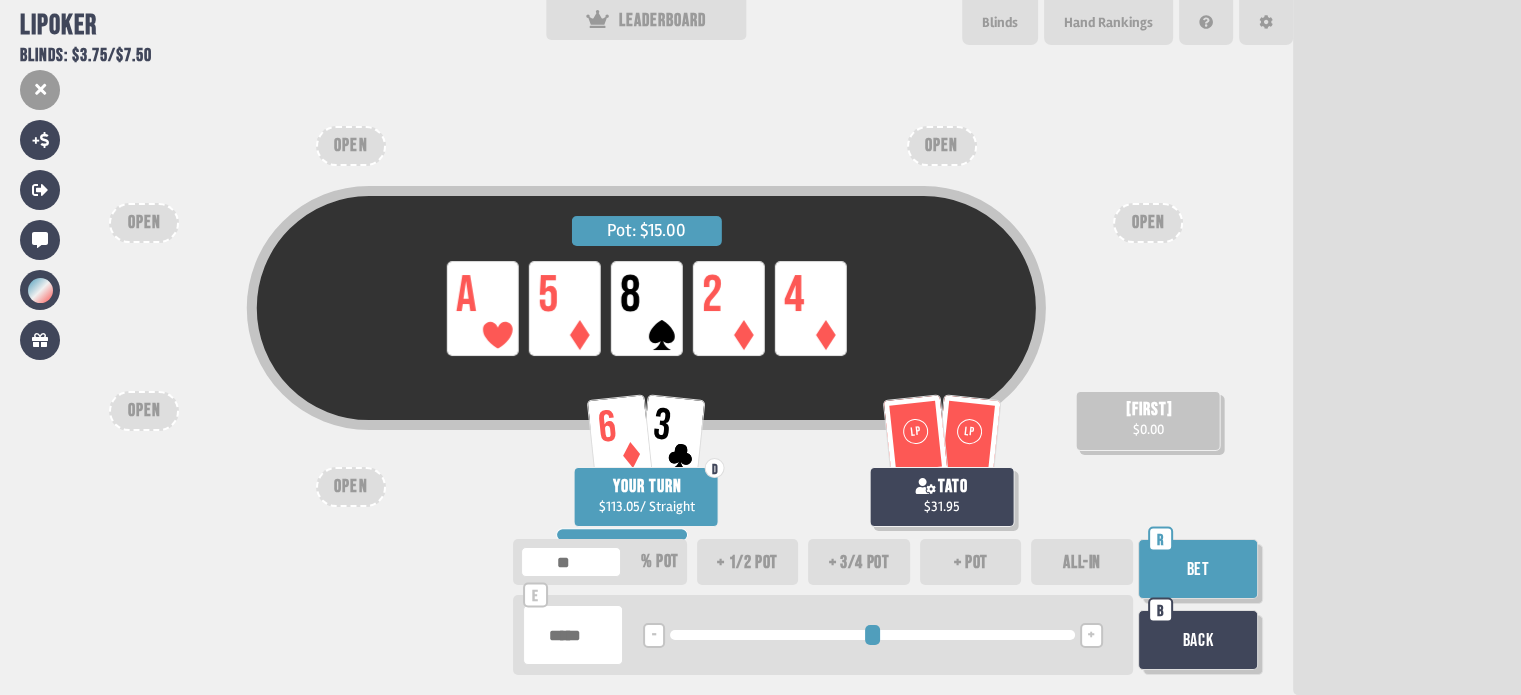 click on "****" at bounding box center [573, 635] 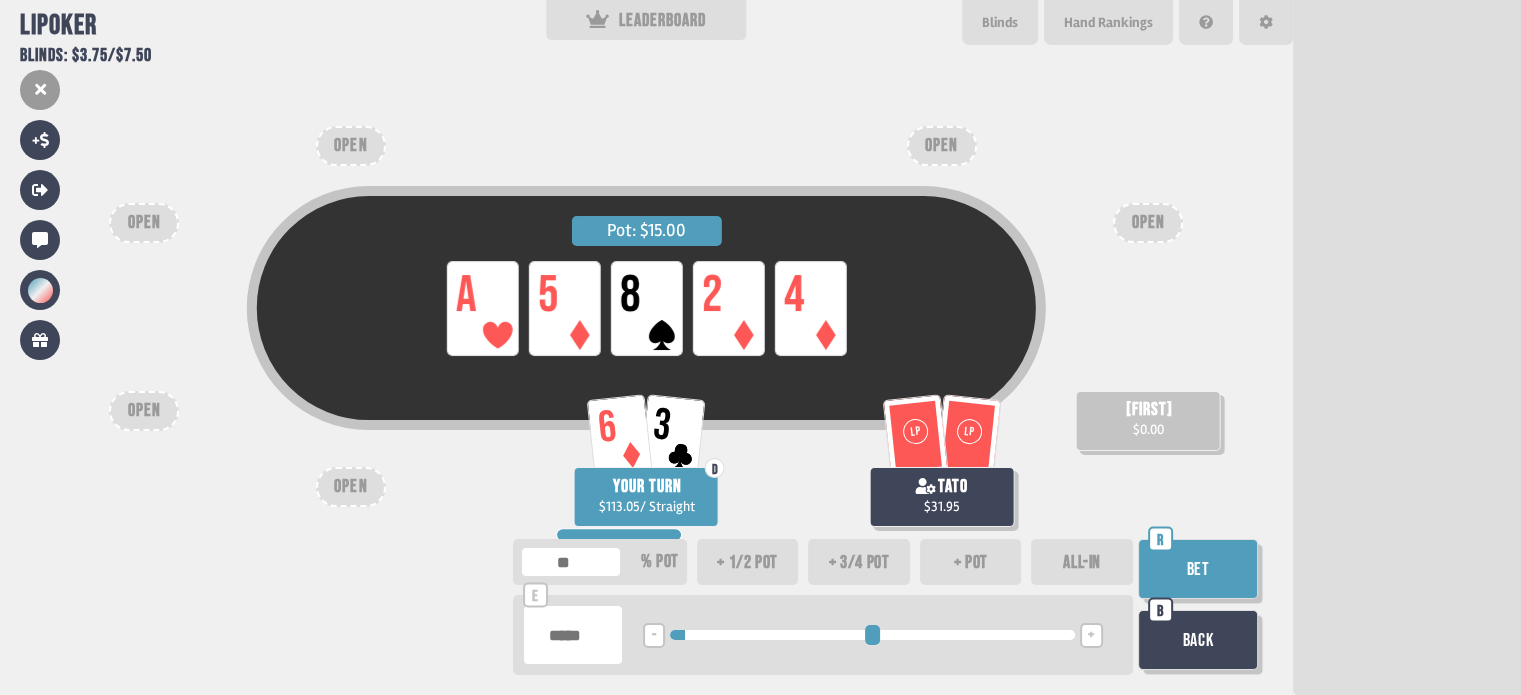 click on "*****" at bounding box center (573, 635) 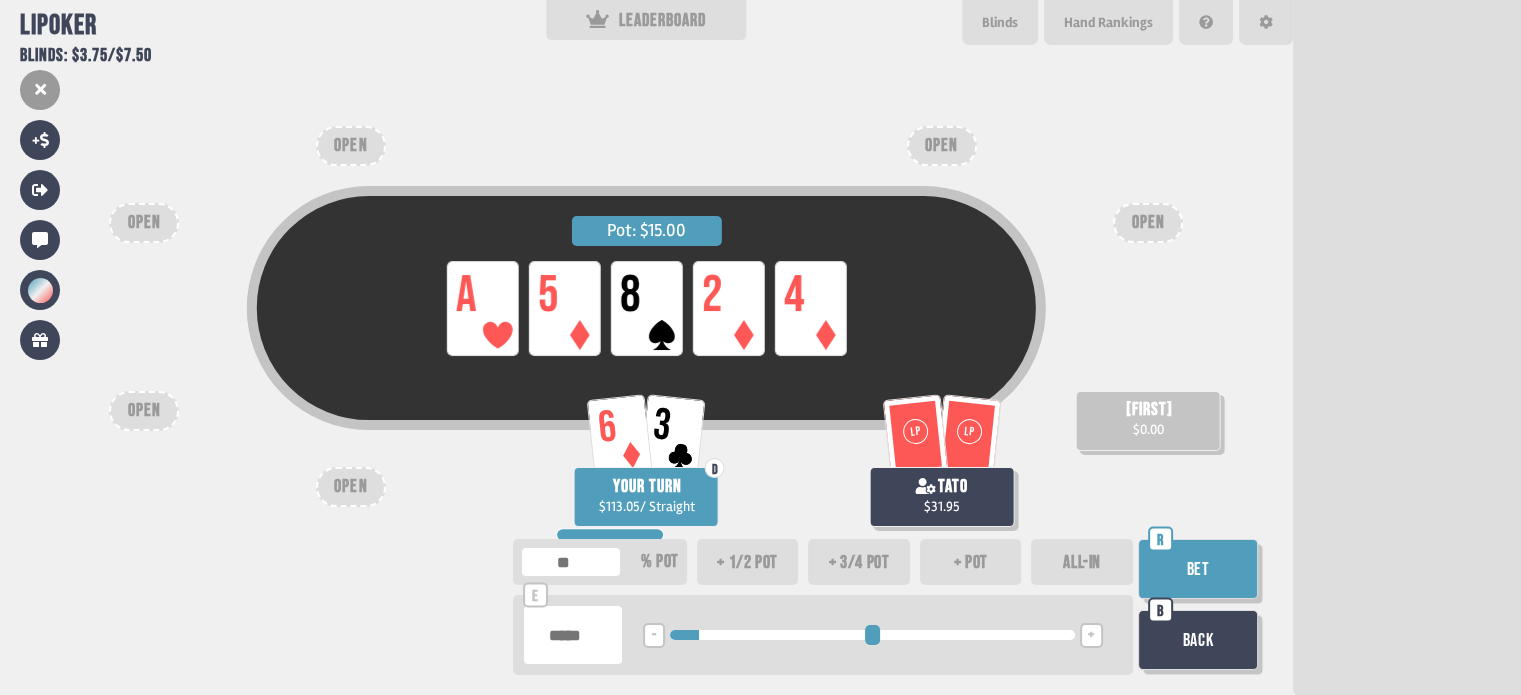 type on "*****" 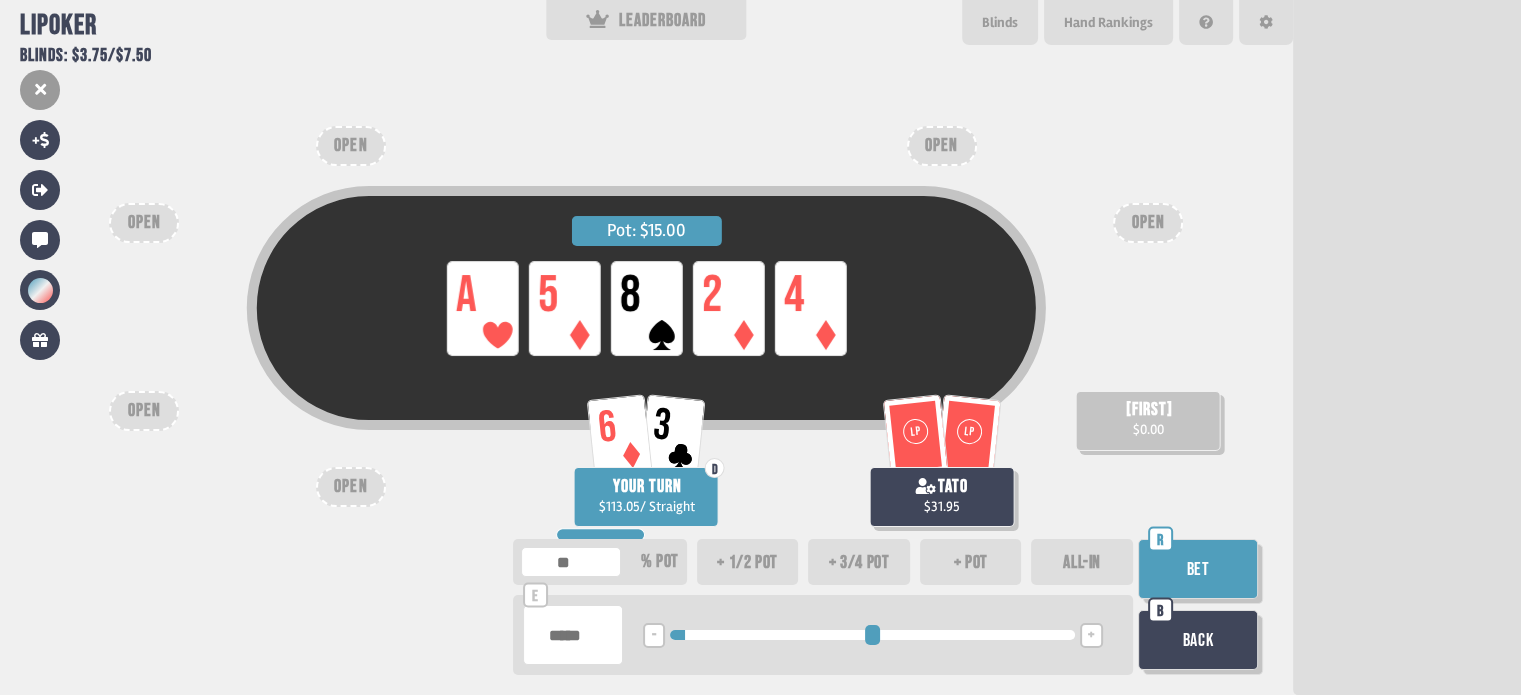 click on "Bet" at bounding box center (1198, 569) 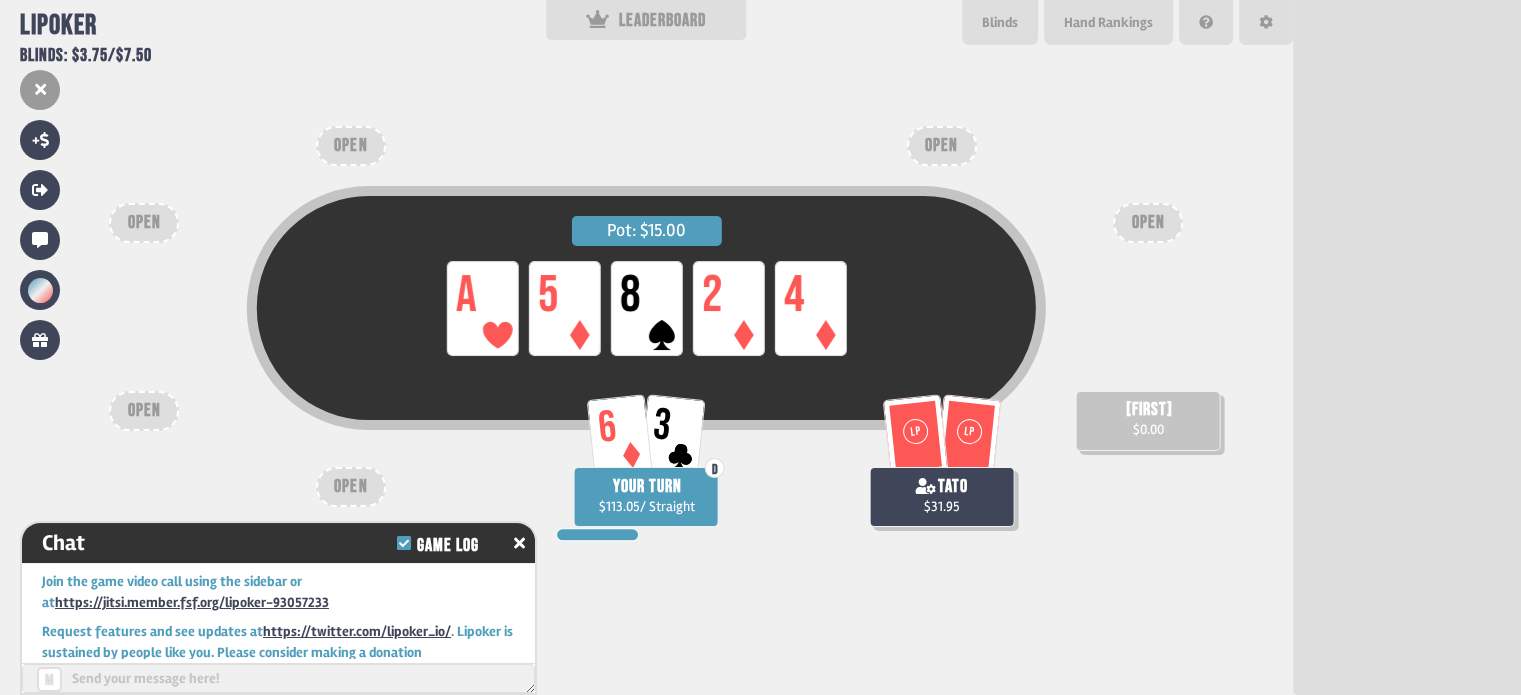 scroll, scrollTop: 45634, scrollLeft: 0, axis: vertical 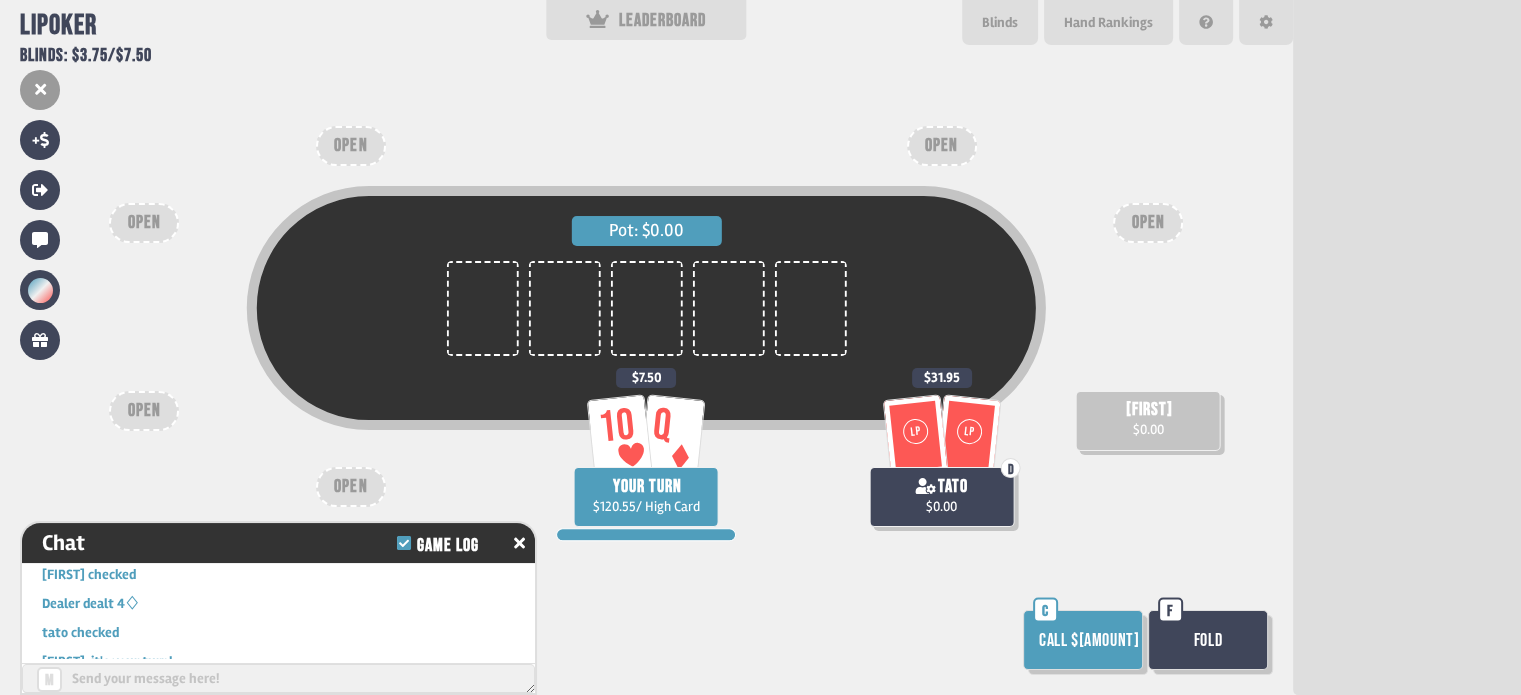 click on "Fold" at bounding box center (1208, 640) 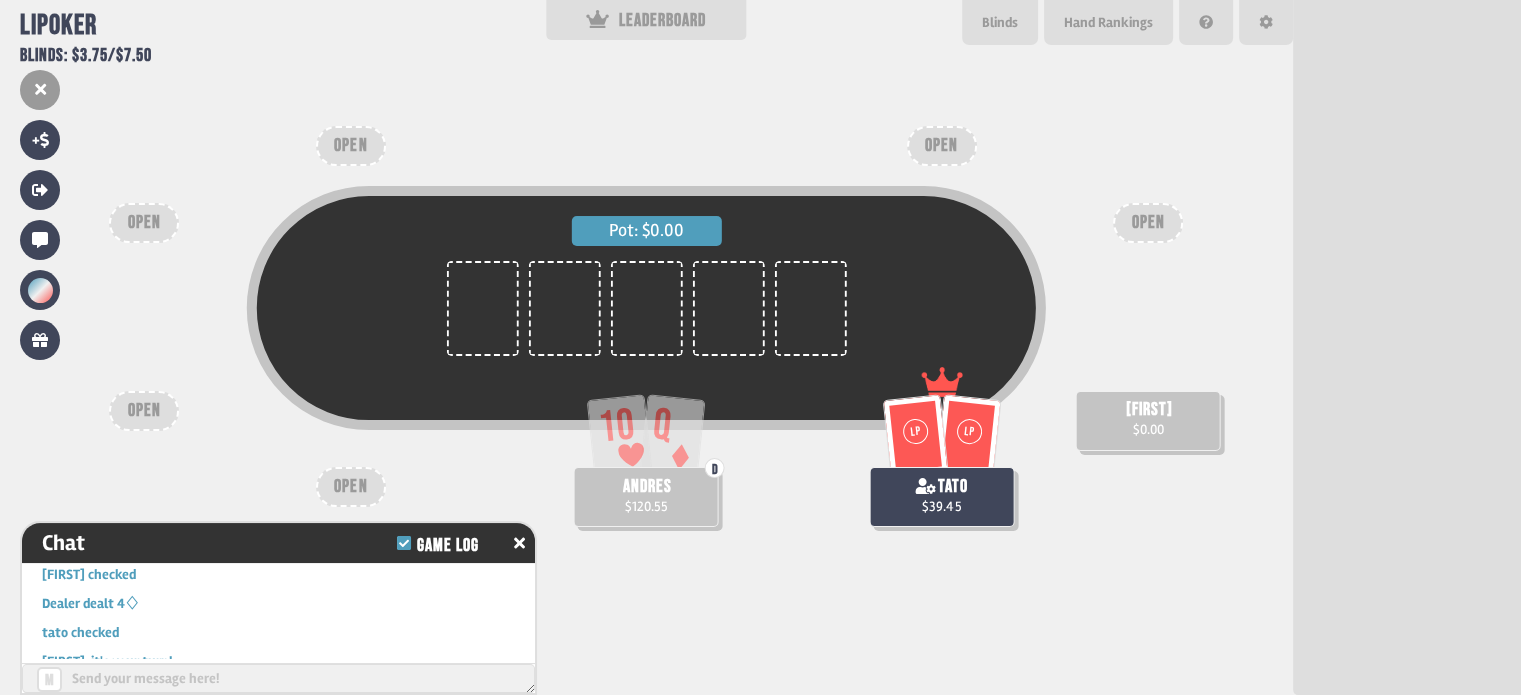 scroll, scrollTop: 98, scrollLeft: 0, axis: vertical 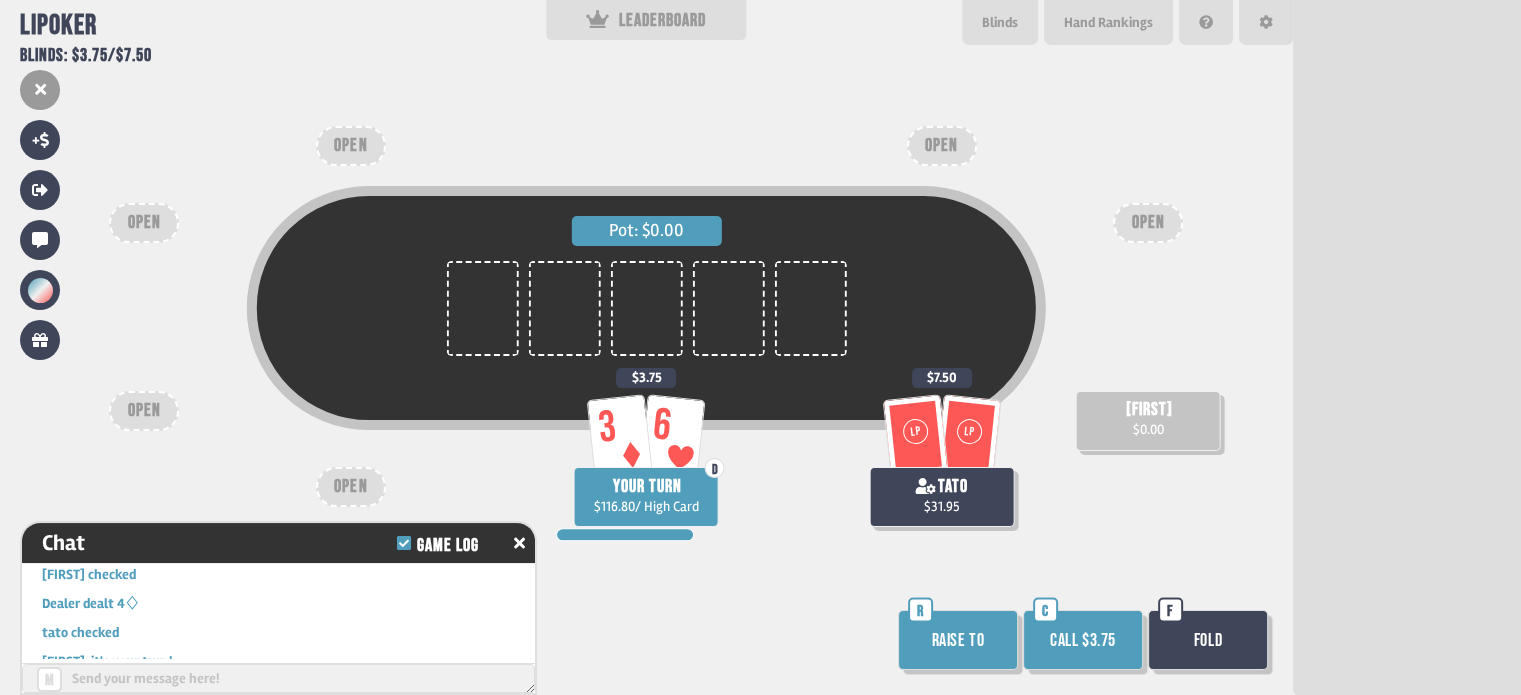 click on "Call $3.75" at bounding box center [1083, 640] 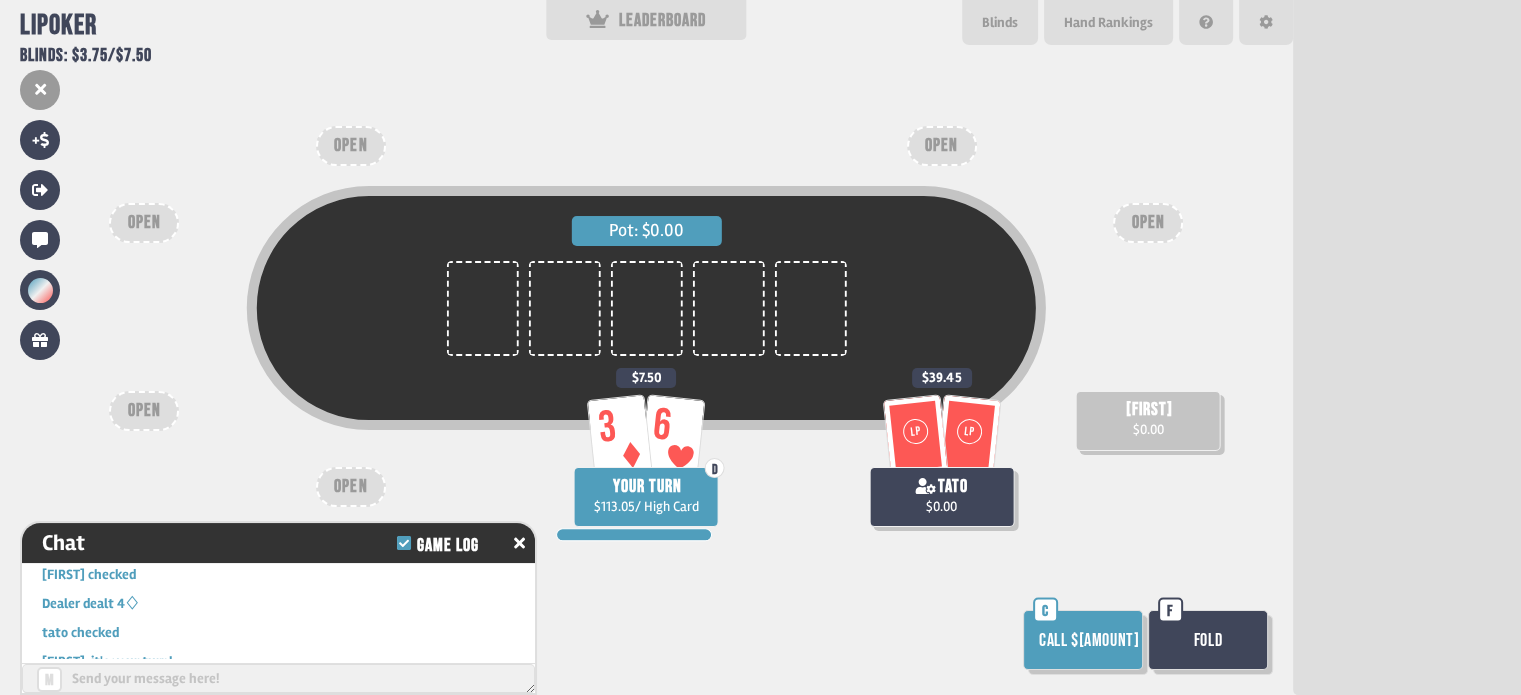 click on "Fold" at bounding box center (1208, 640) 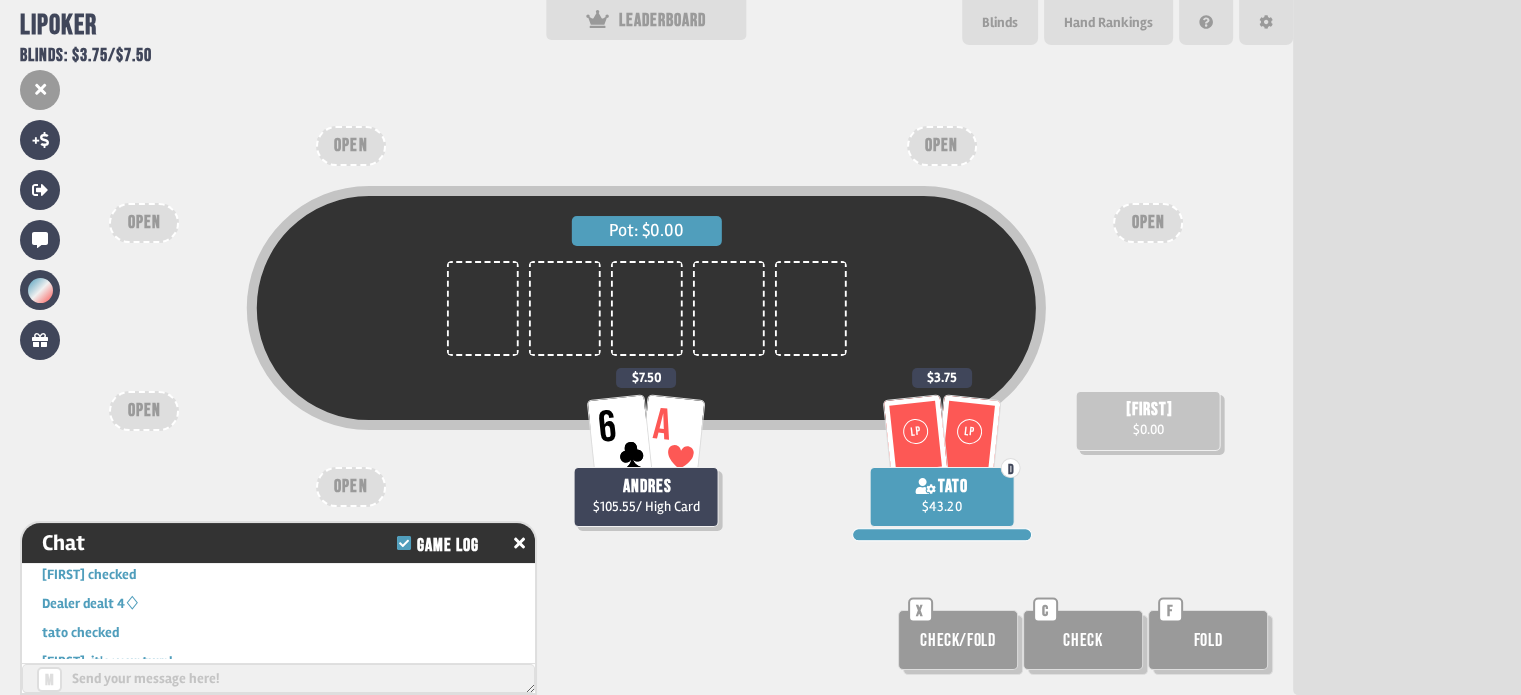 scroll, scrollTop: 98, scrollLeft: 0, axis: vertical 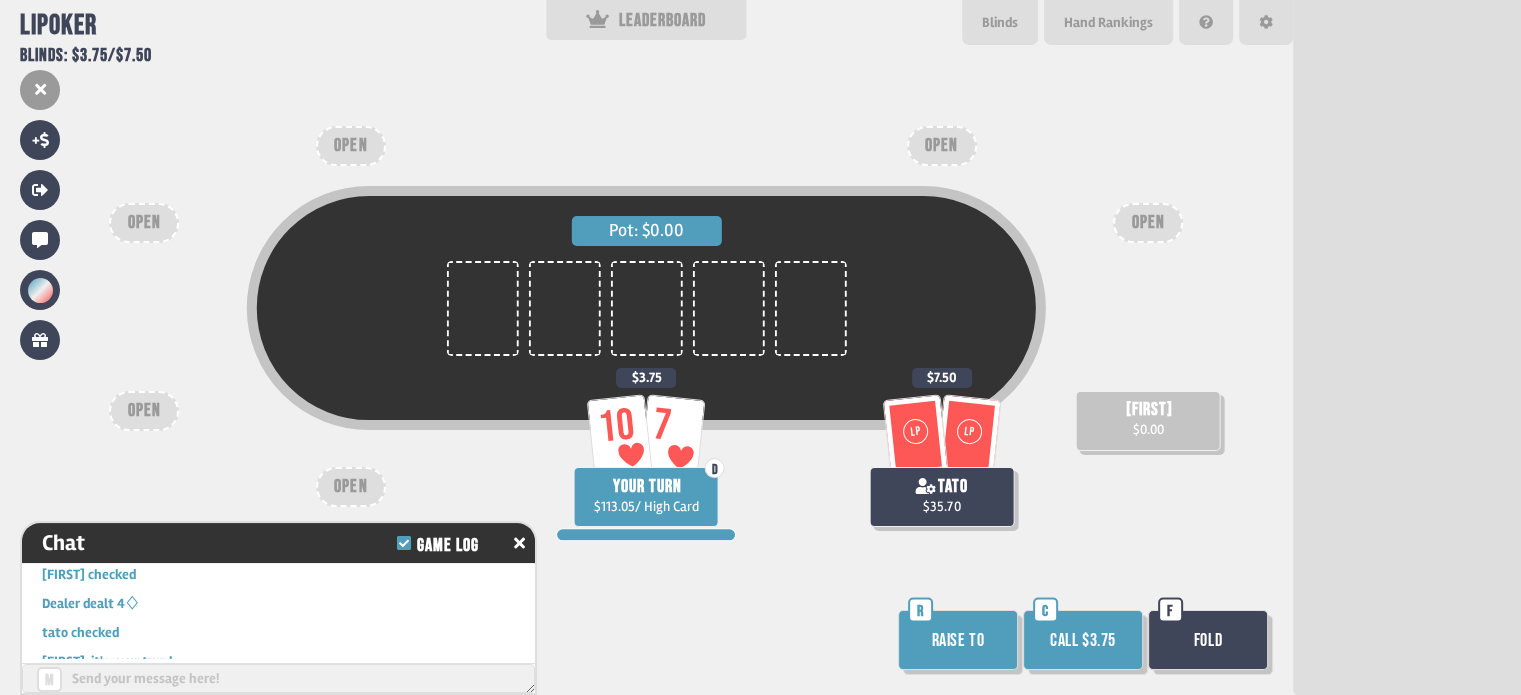 click on "Call $3.75" at bounding box center (1083, 640) 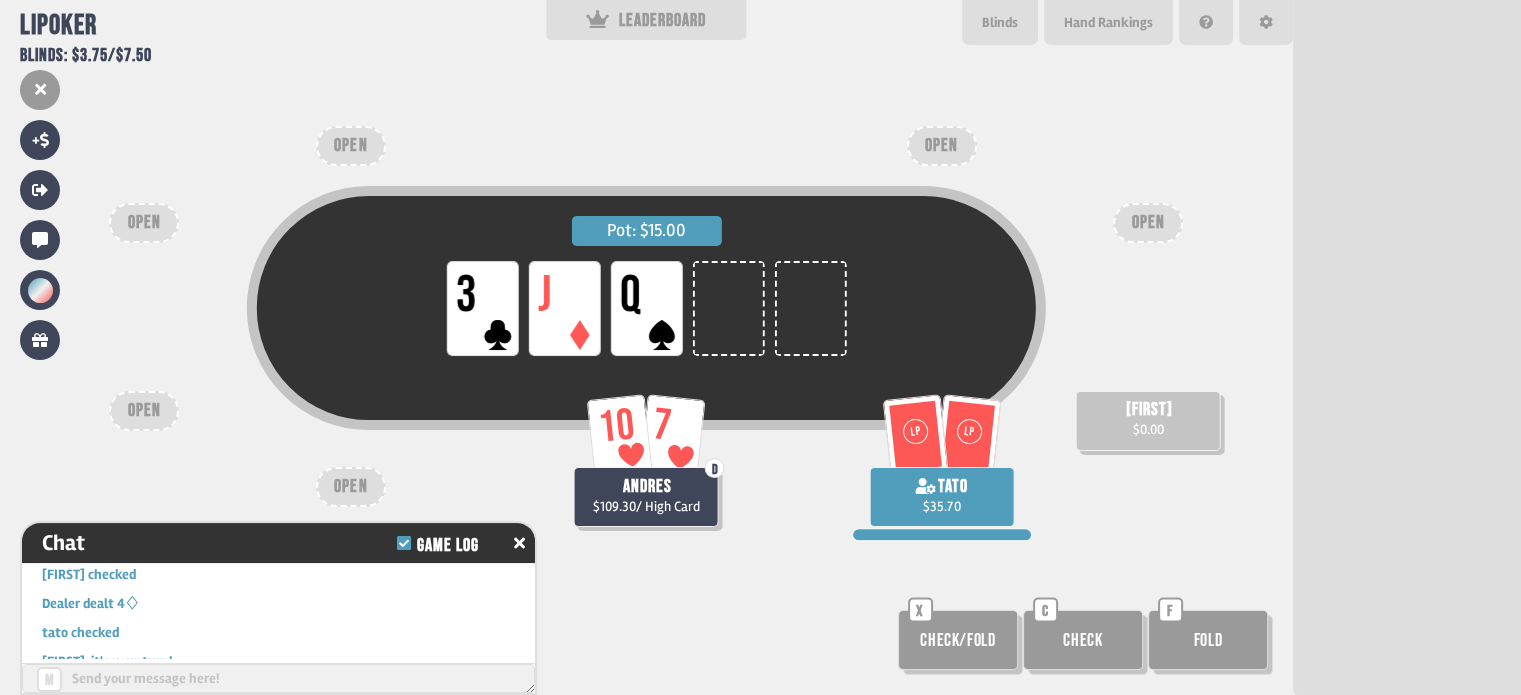 click on "Check" at bounding box center [958, 640] 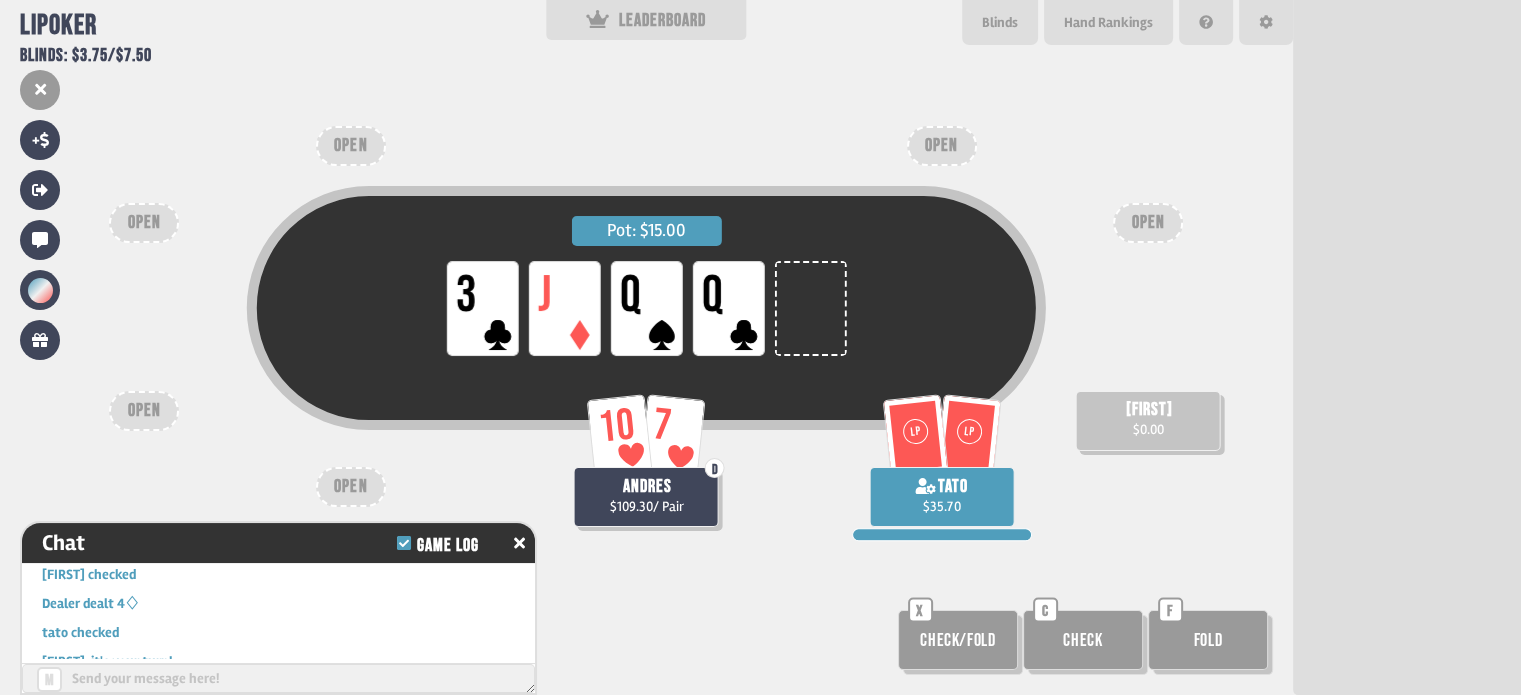click on "Check" at bounding box center (958, 640) 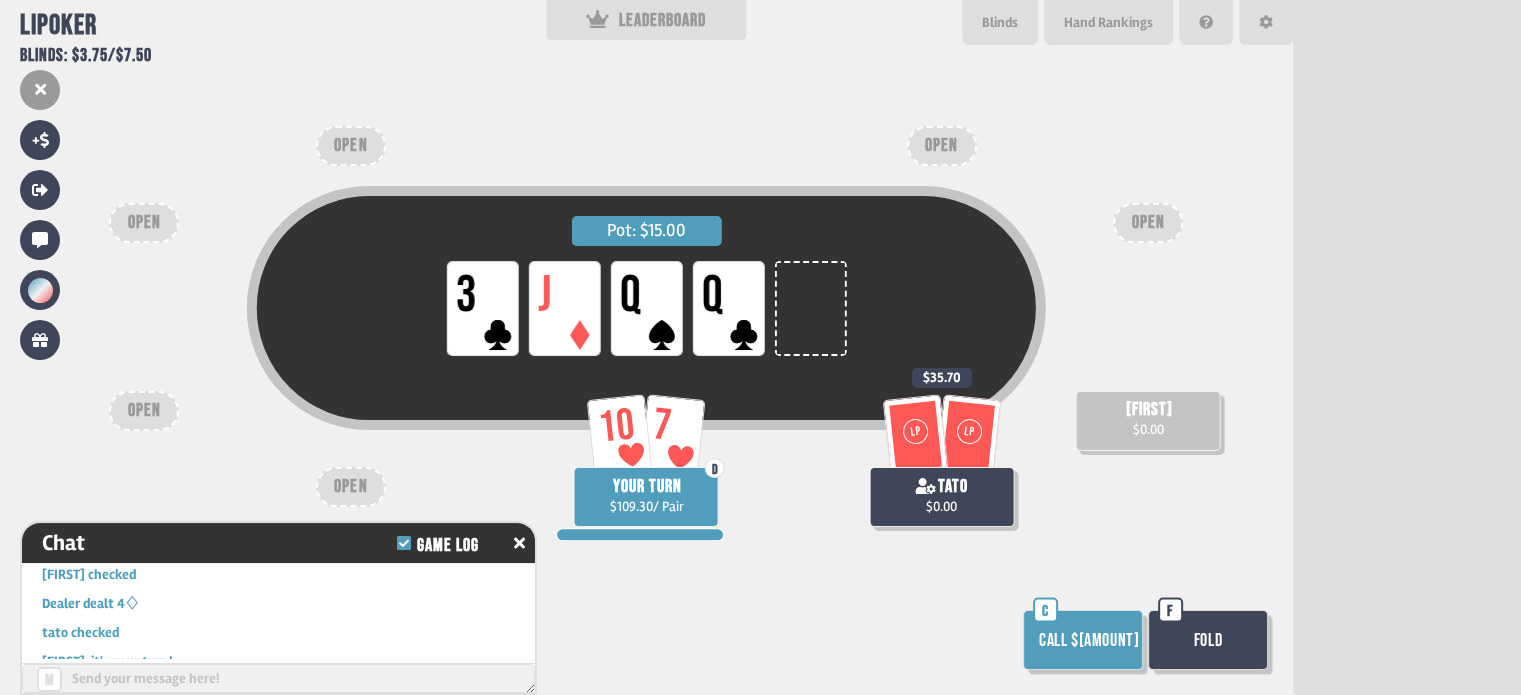 click on "Fold" at bounding box center [1208, 640] 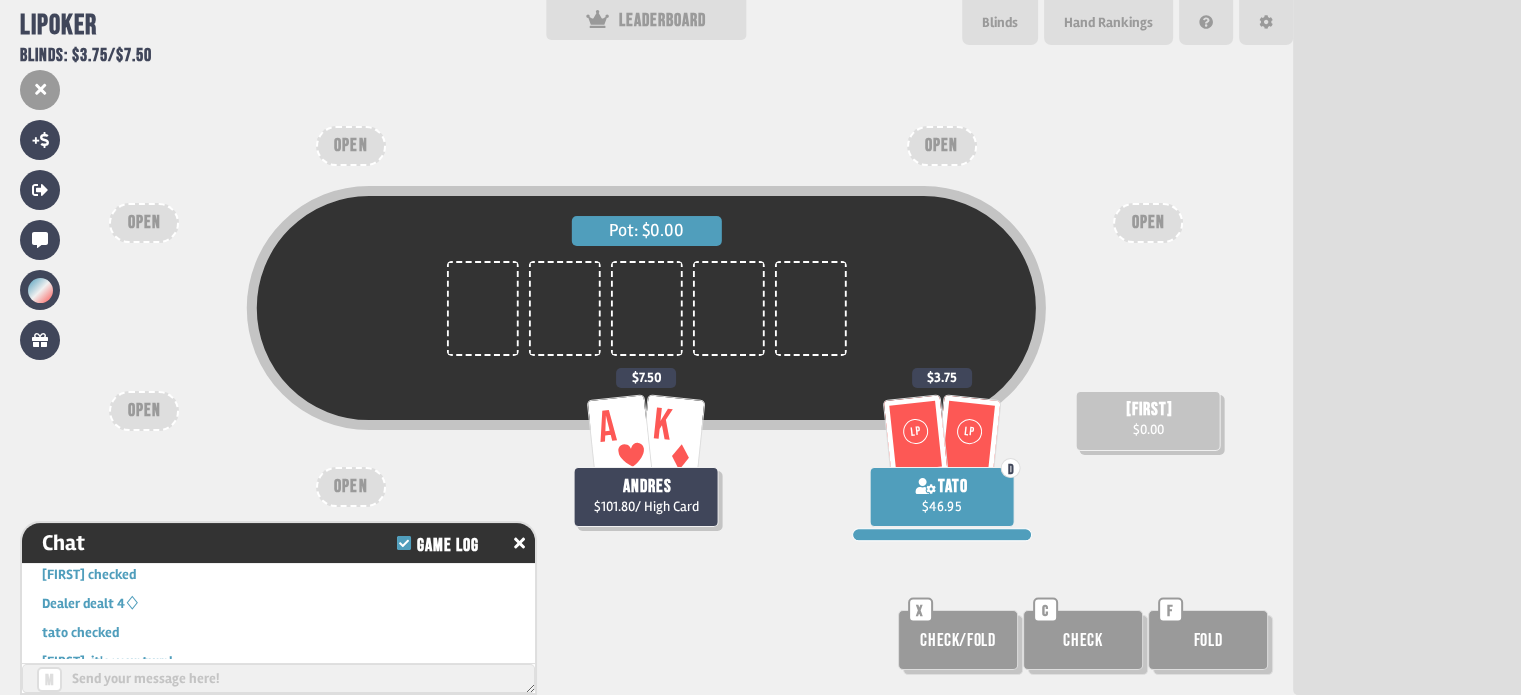 scroll, scrollTop: 98, scrollLeft: 0, axis: vertical 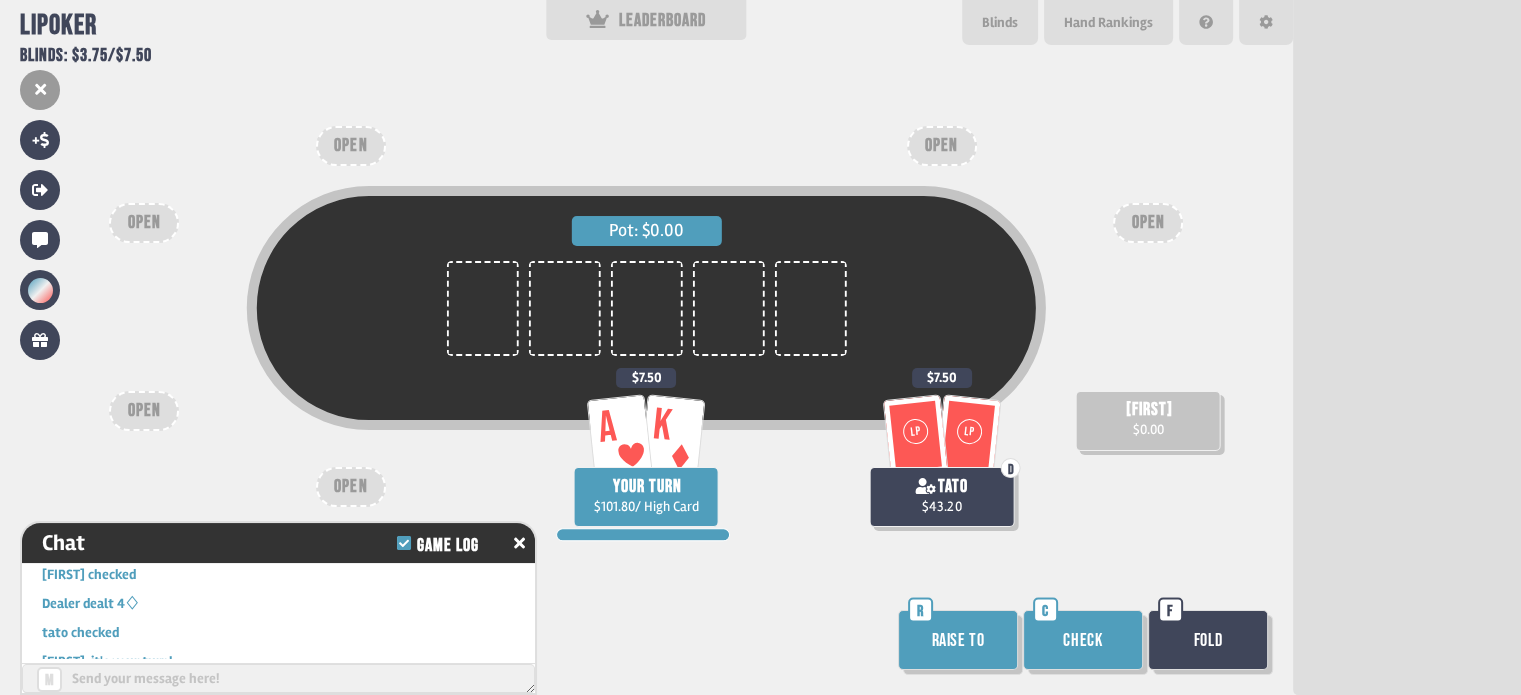 click on "Raise to" at bounding box center (958, 640) 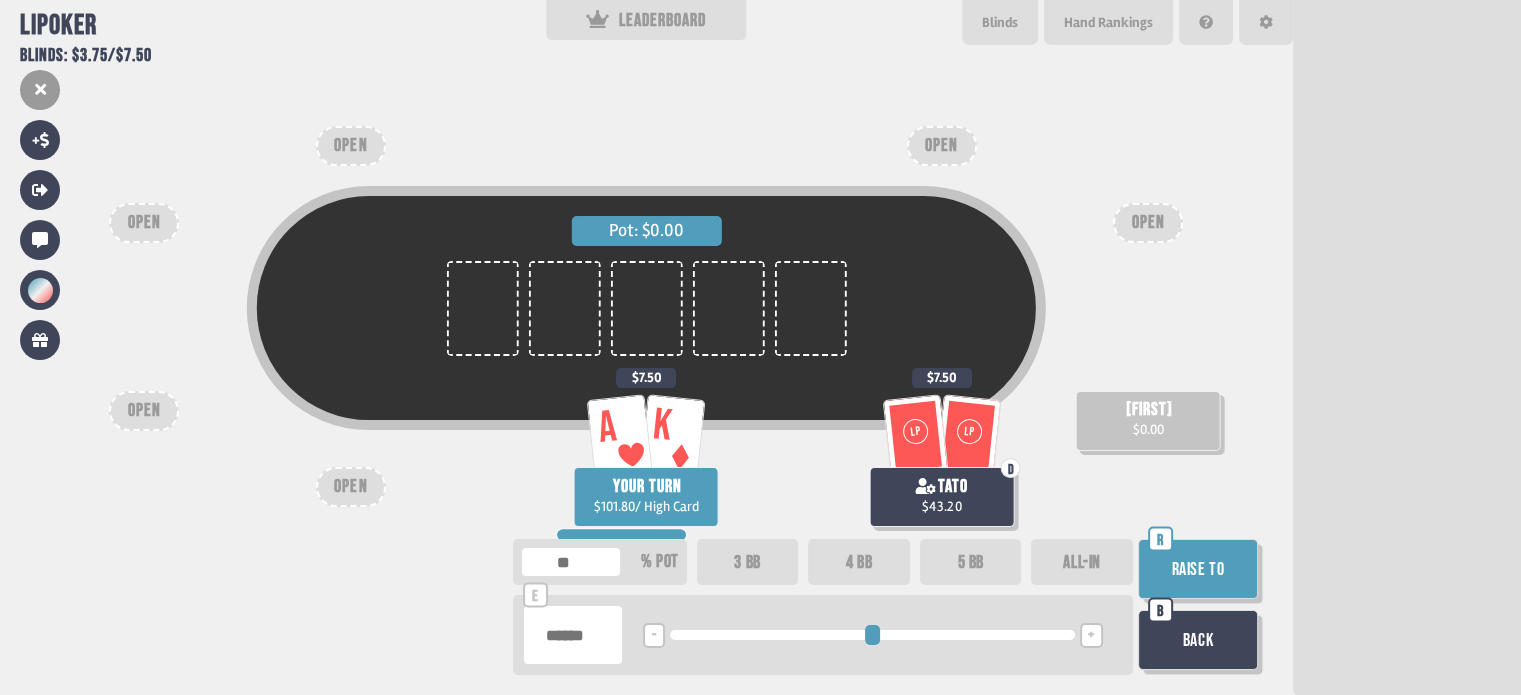 click on "****" at bounding box center (573, 635) 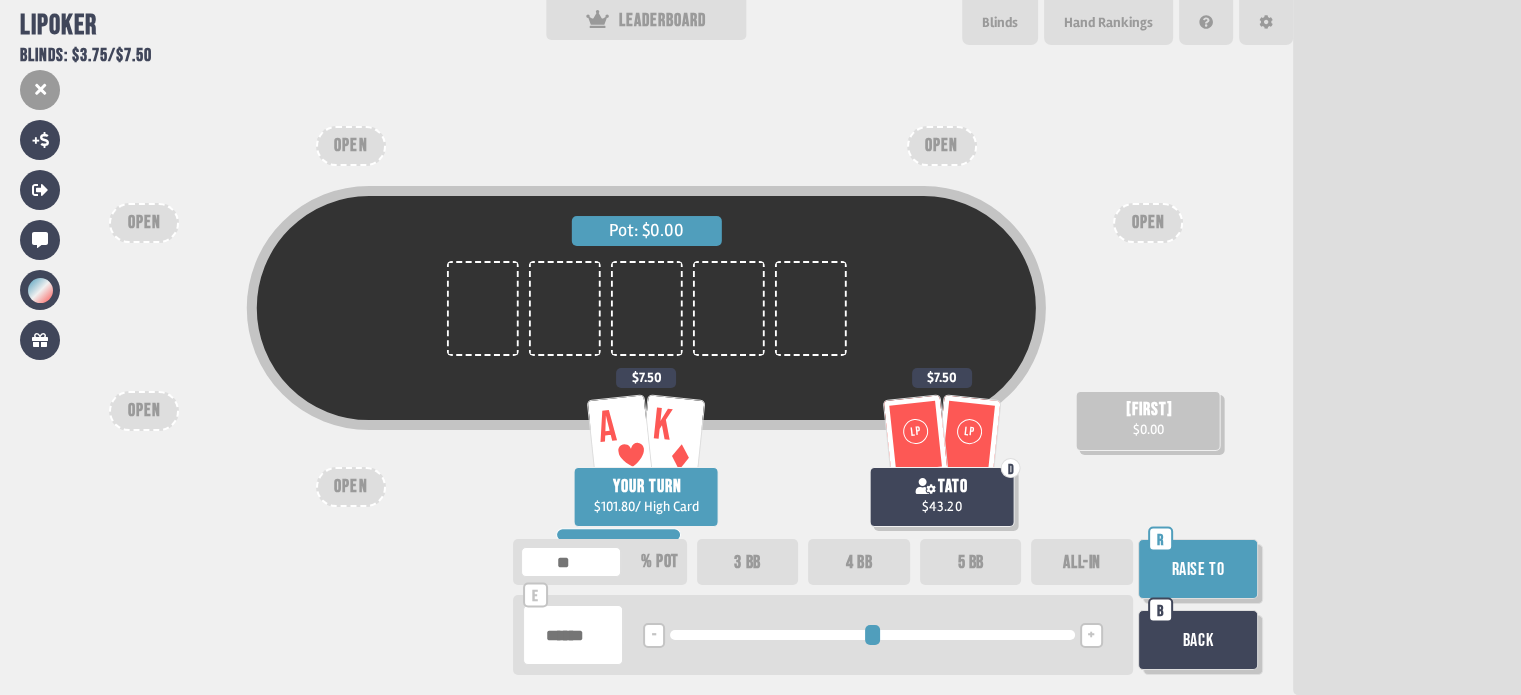 click on "***" at bounding box center (573, 635) 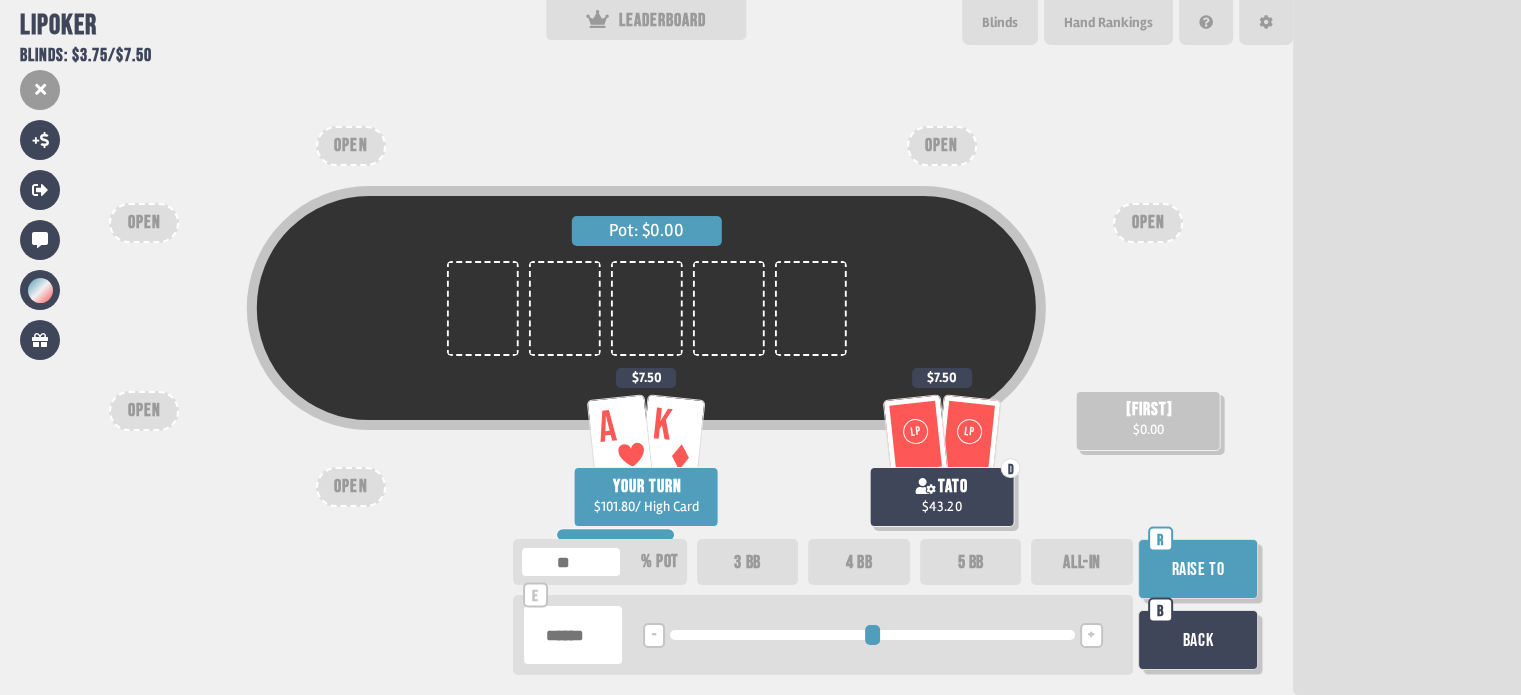 click on "*****" at bounding box center [573, 635] 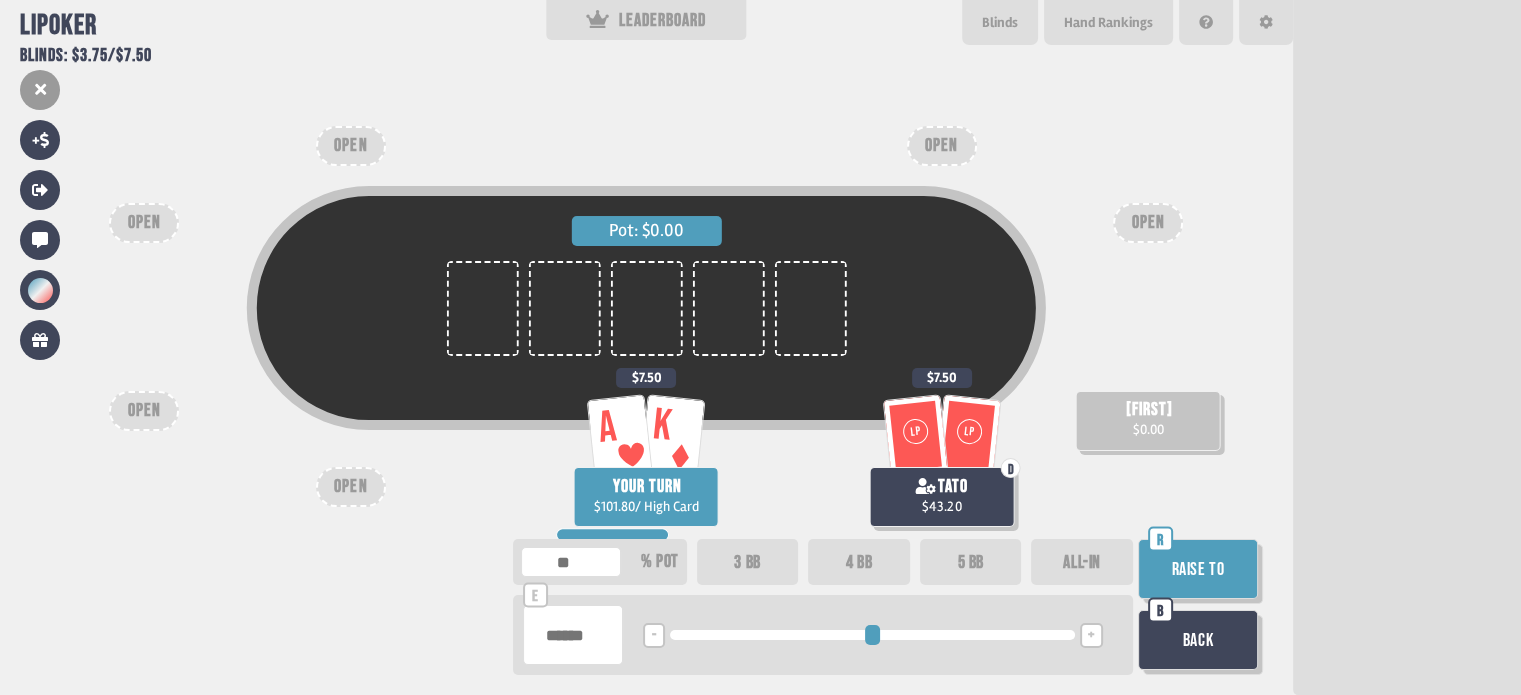 type on "*****" 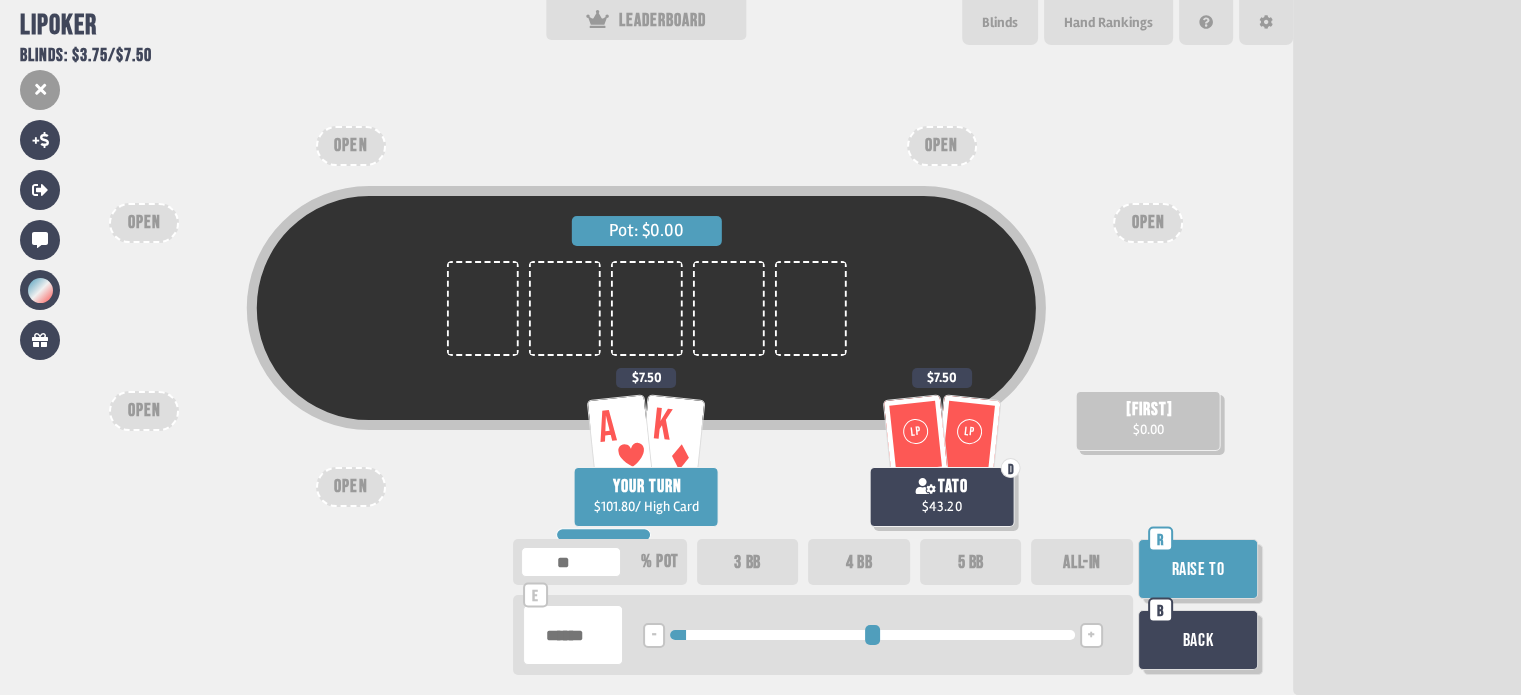click on "Raise to" at bounding box center (1198, 569) 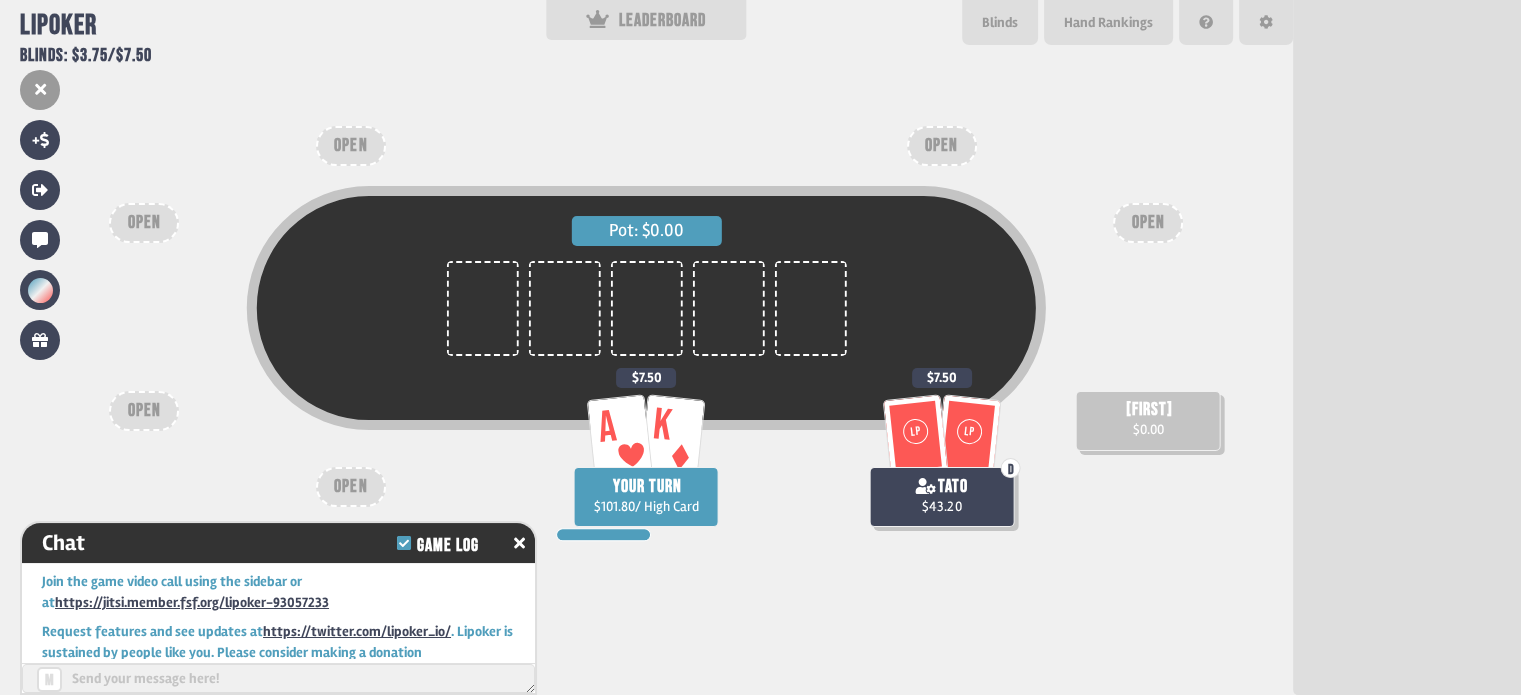 scroll, scrollTop: 46910, scrollLeft: 0, axis: vertical 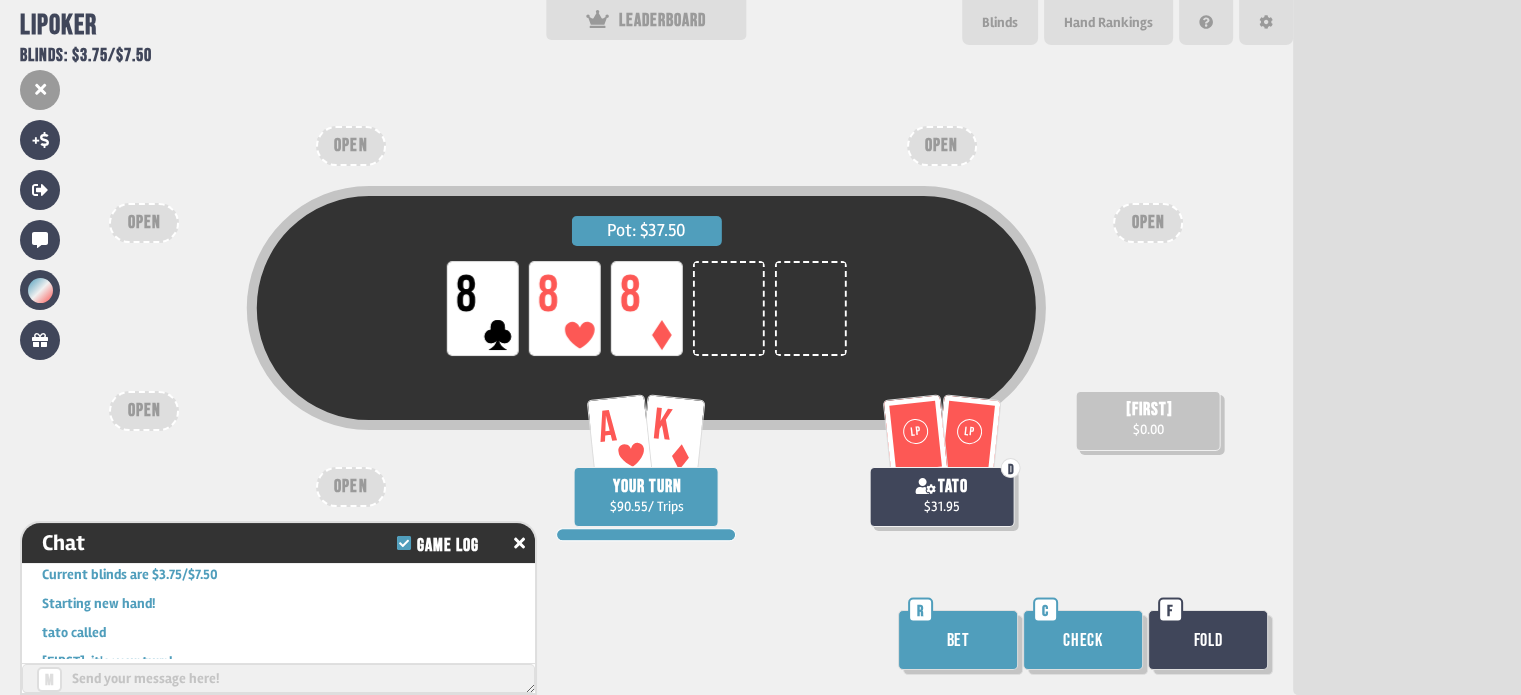 click on "Bet" at bounding box center (958, 640) 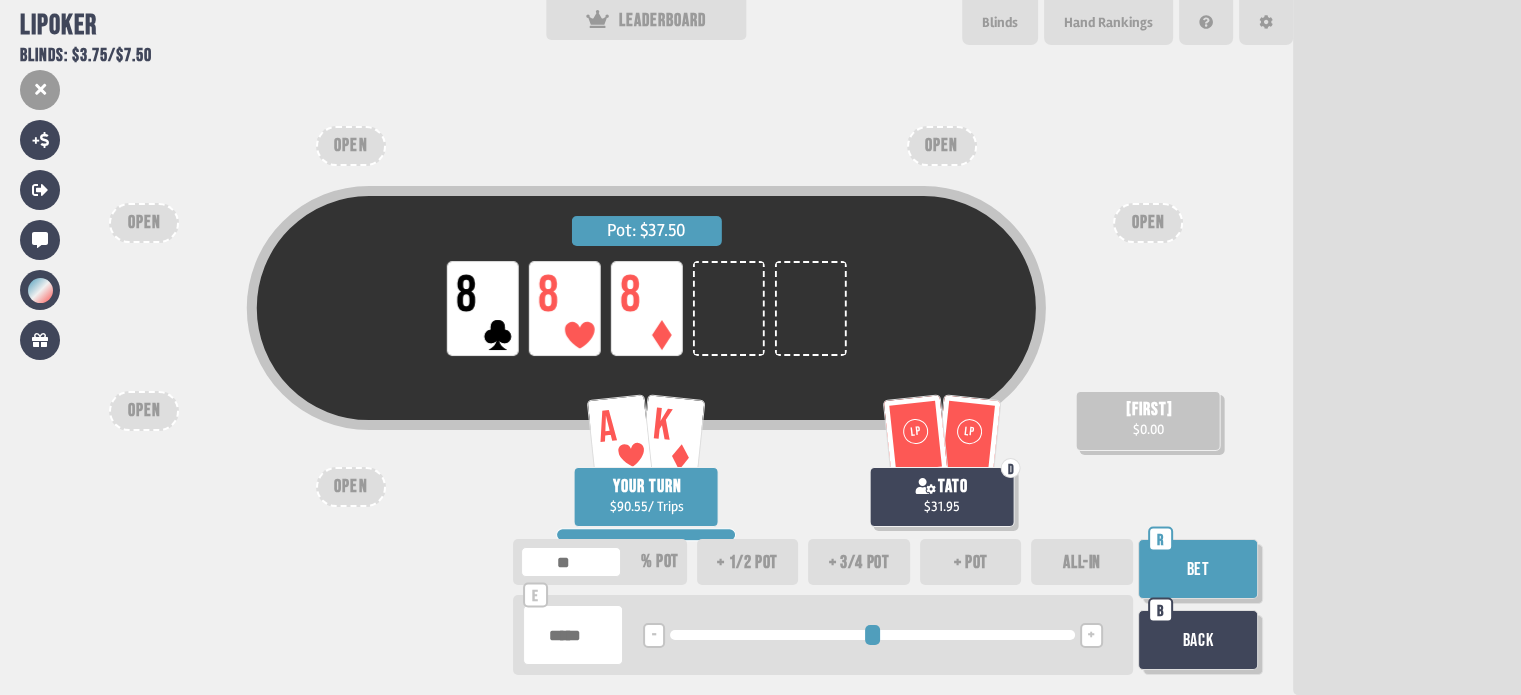 click on "****" at bounding box center (573, 635) 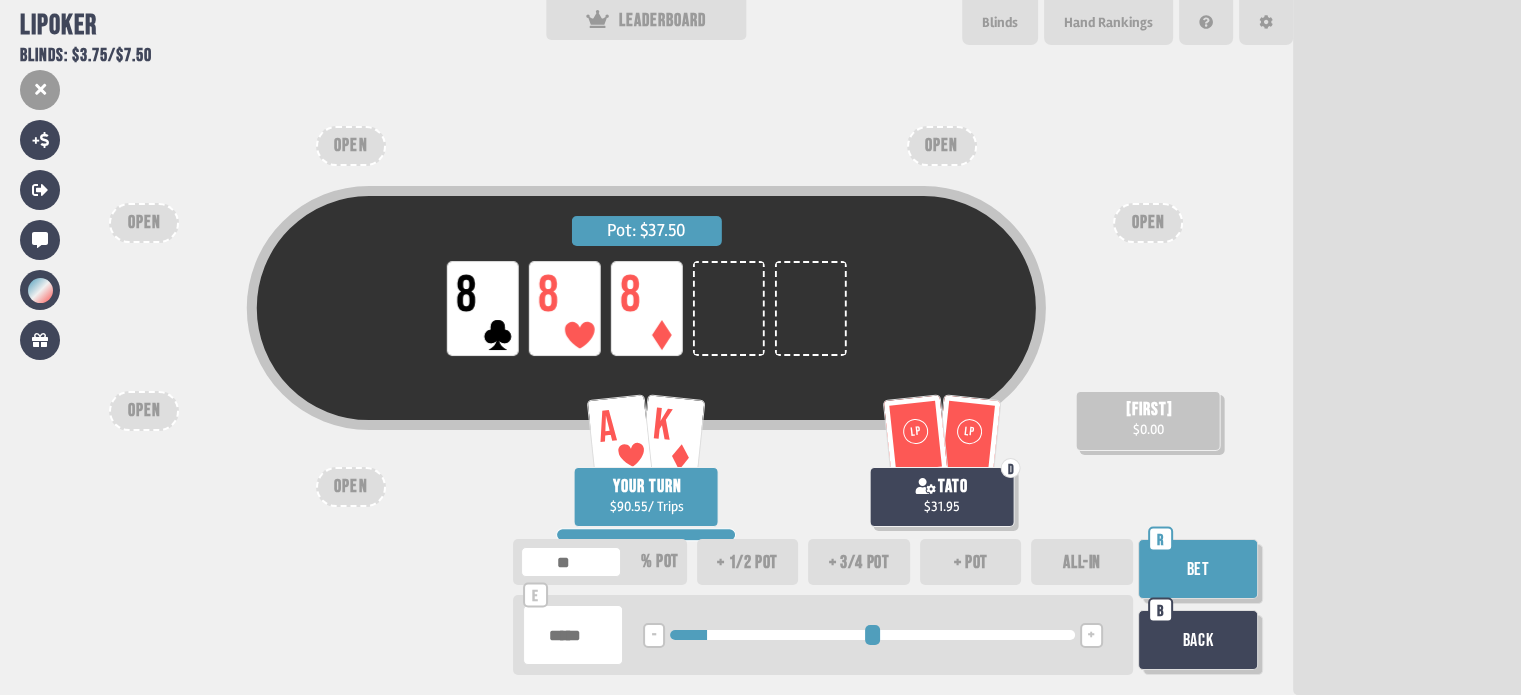 click on "**" at bounding box center (573, 635) 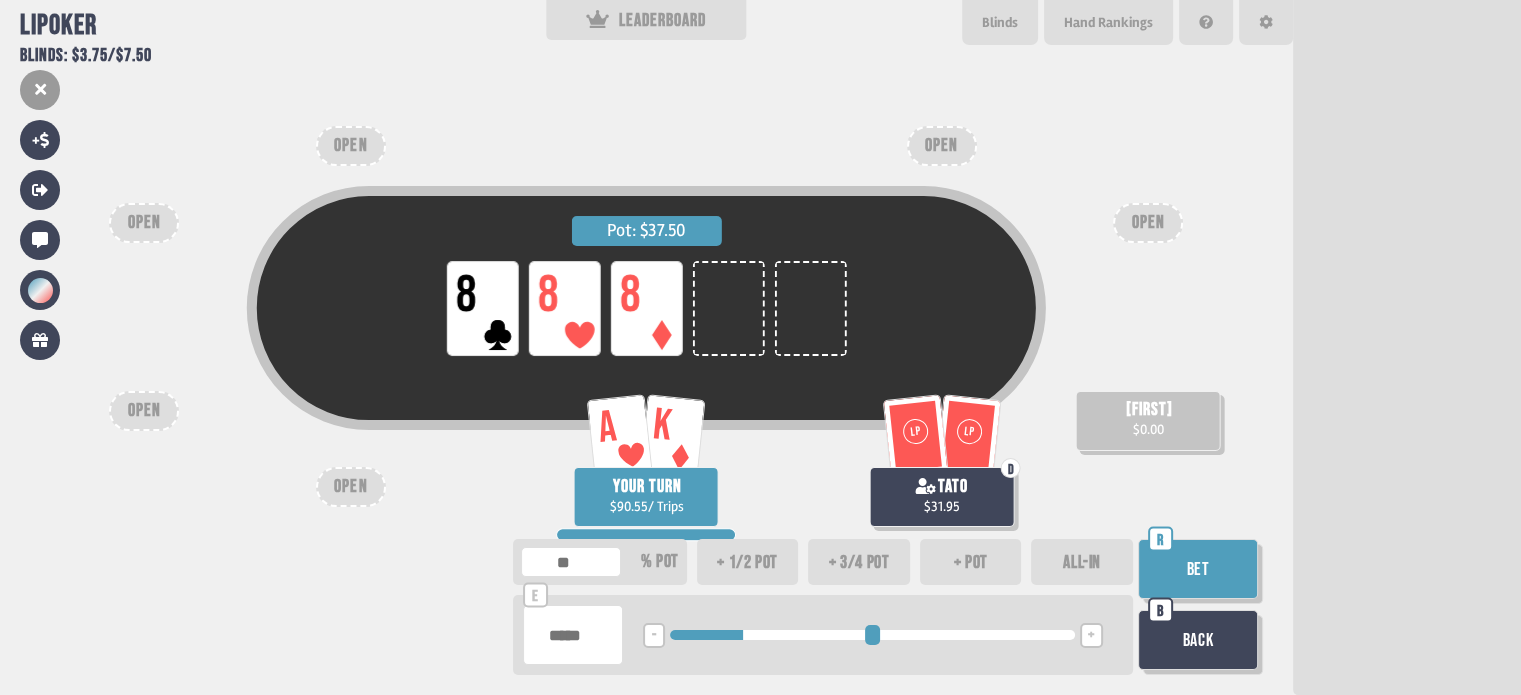 click on "****" at bounding box center [573, 635] 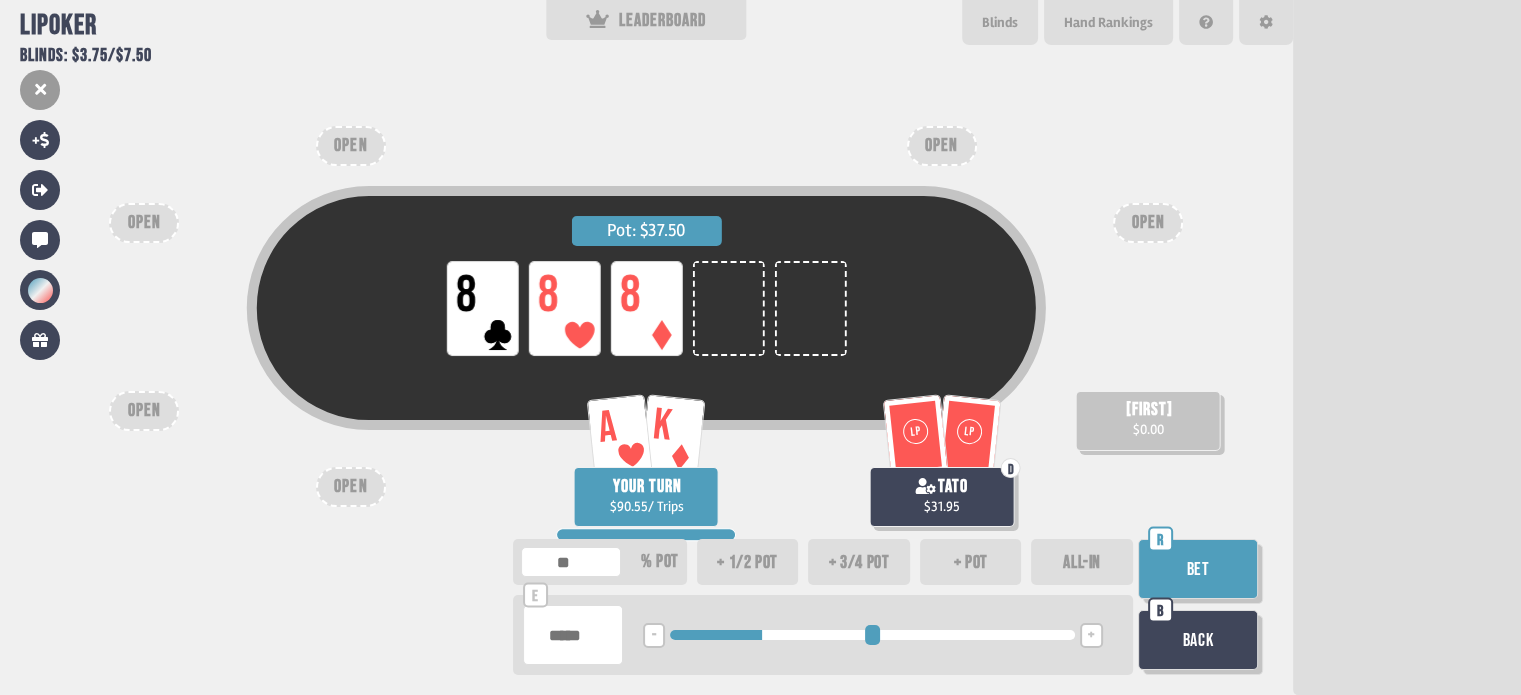 click on "*****" at bounding box center (573, 635) 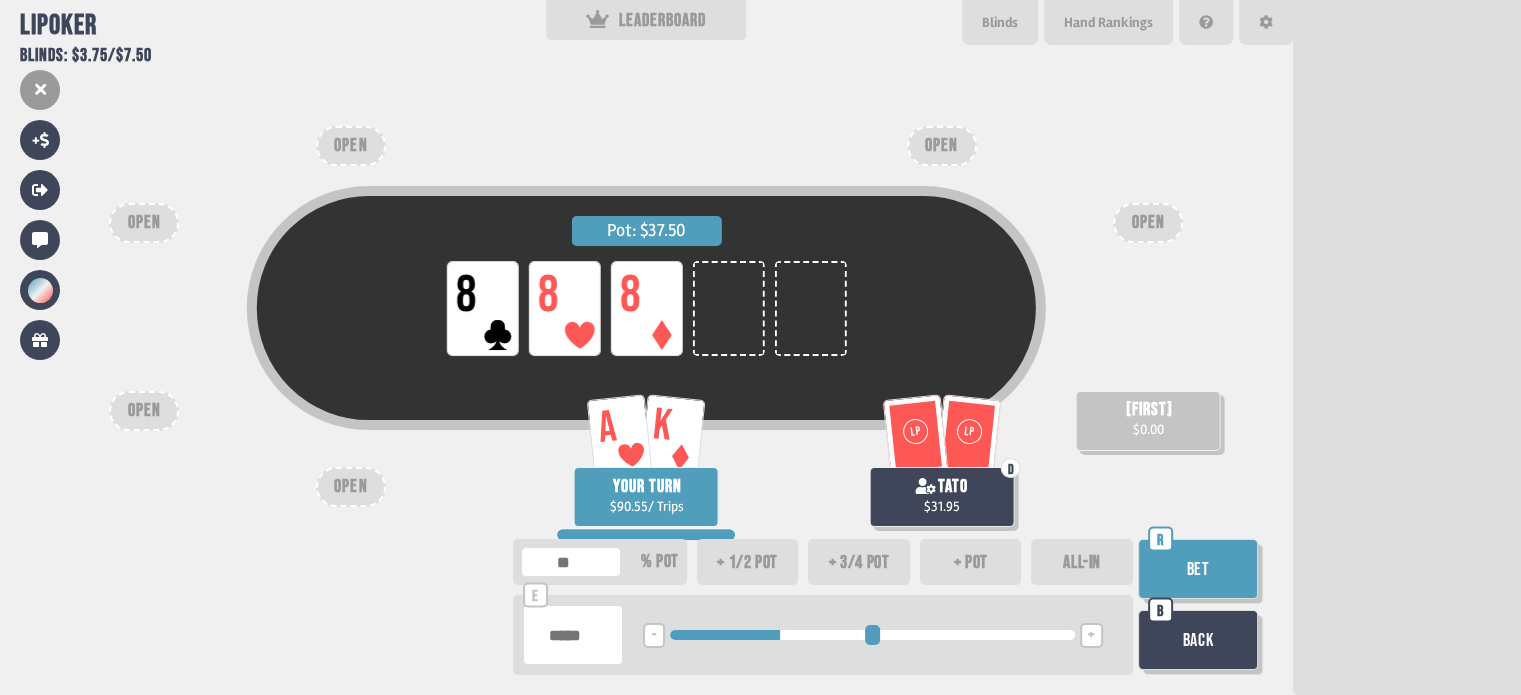 click on "**" at bounding box center (573, 635) 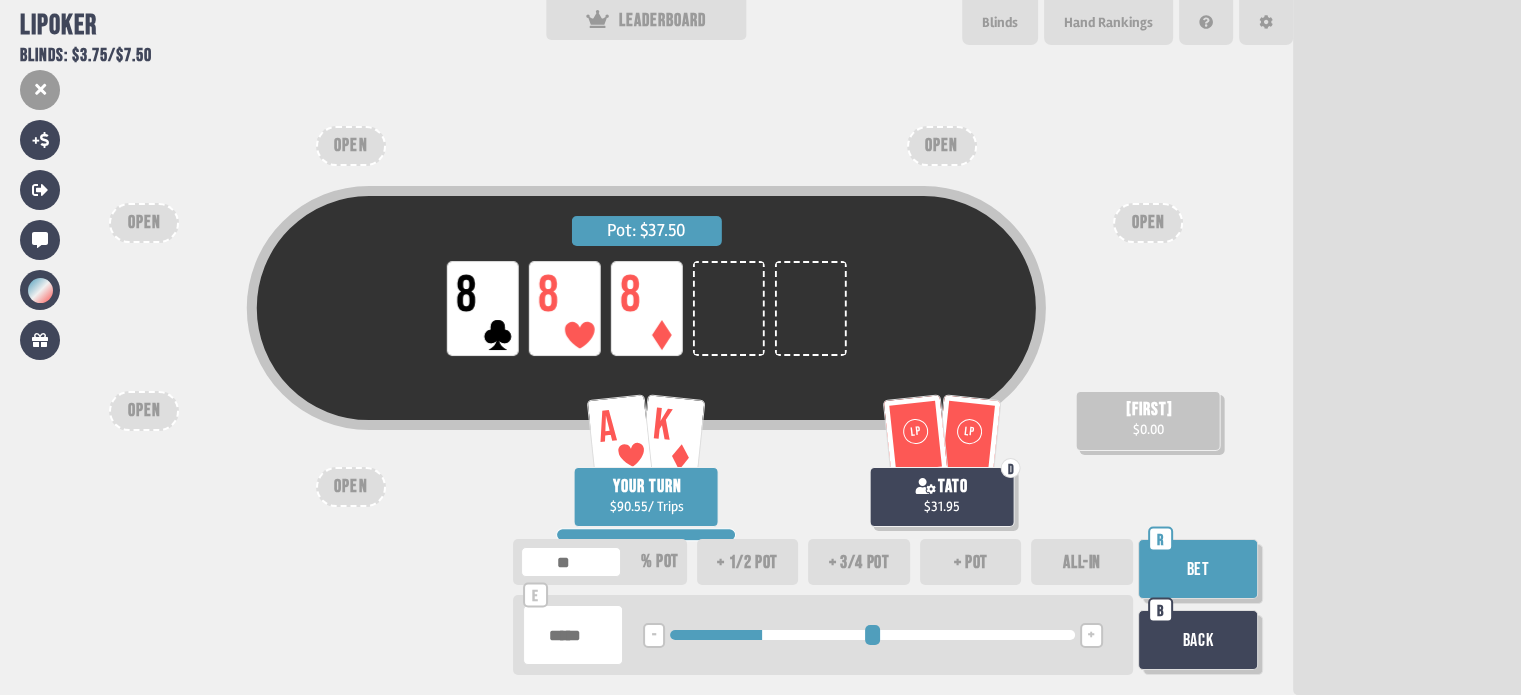click on "*****" at bounding box center [573, 635] 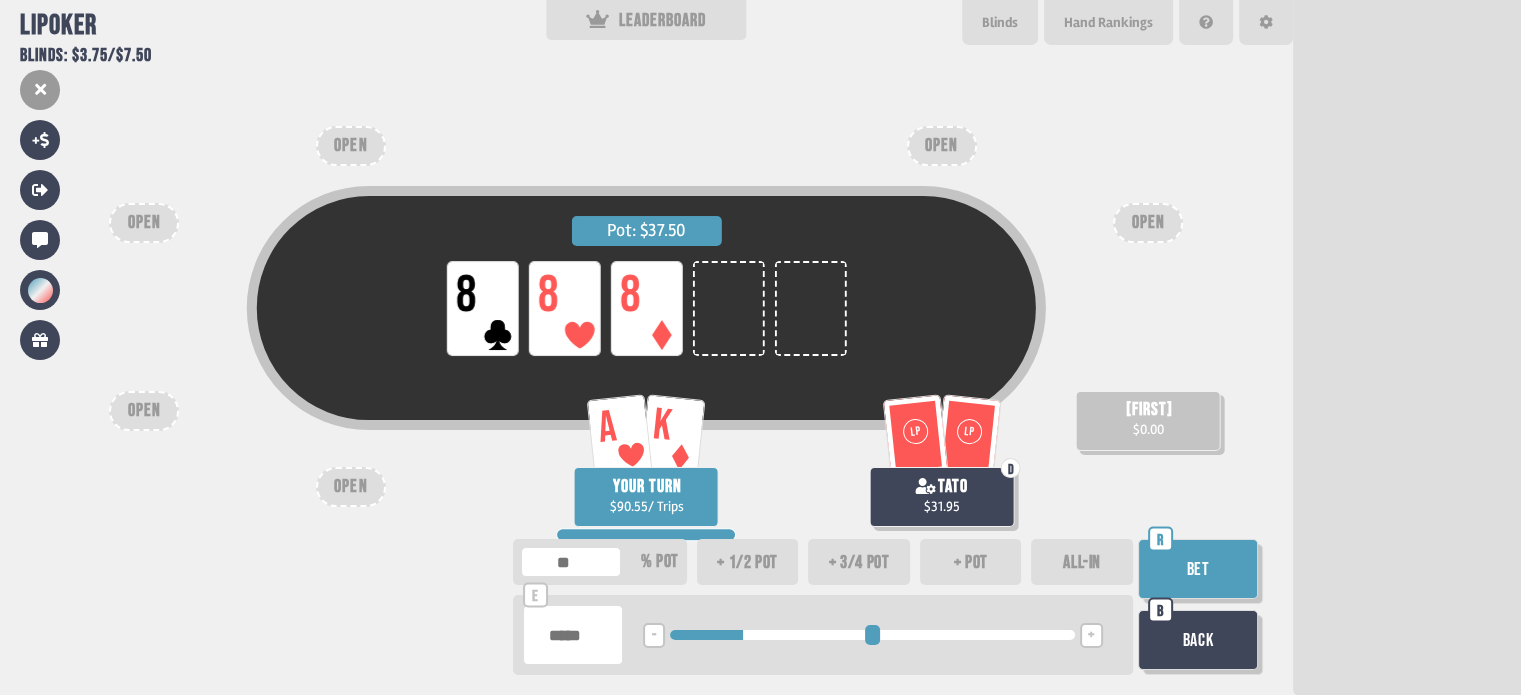 click on "****" at bounding box center (573, 635) 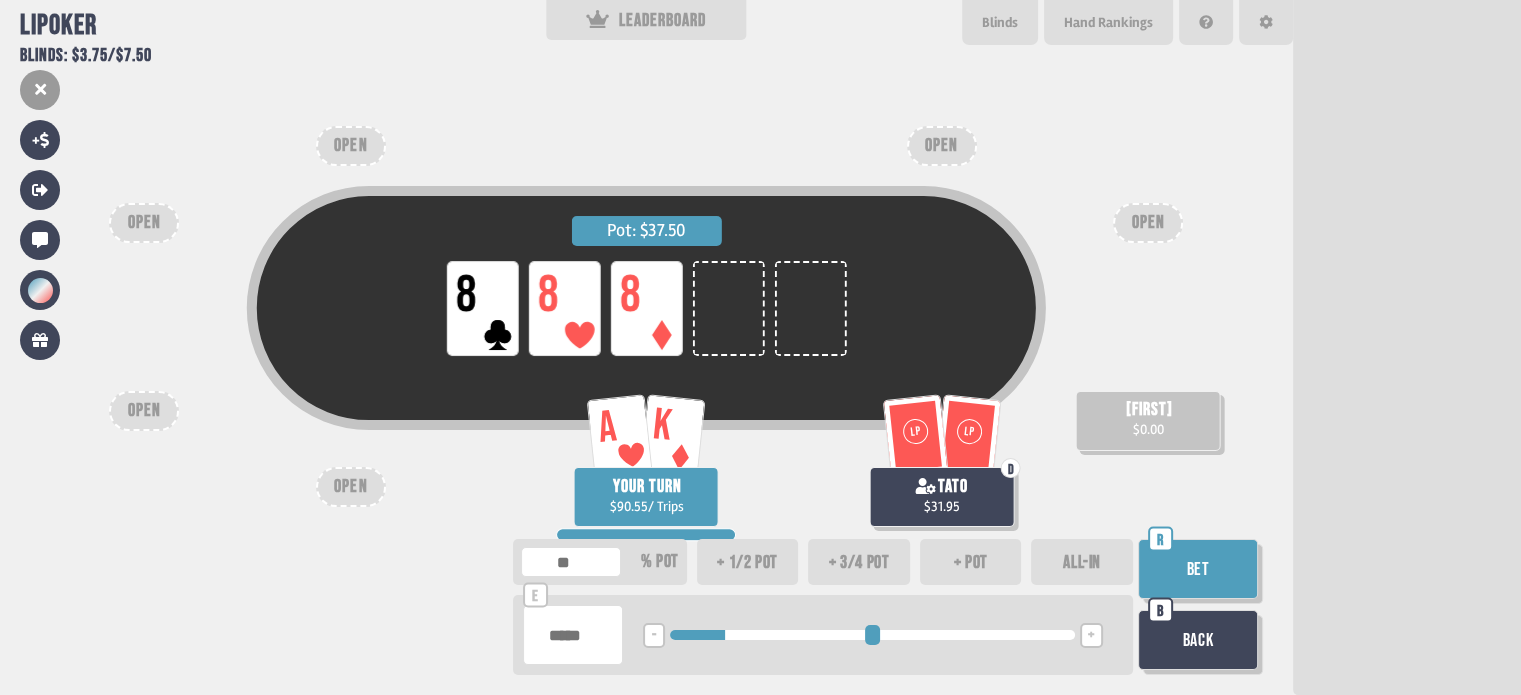 click on "Bet" at bounding box center (1198, 569) 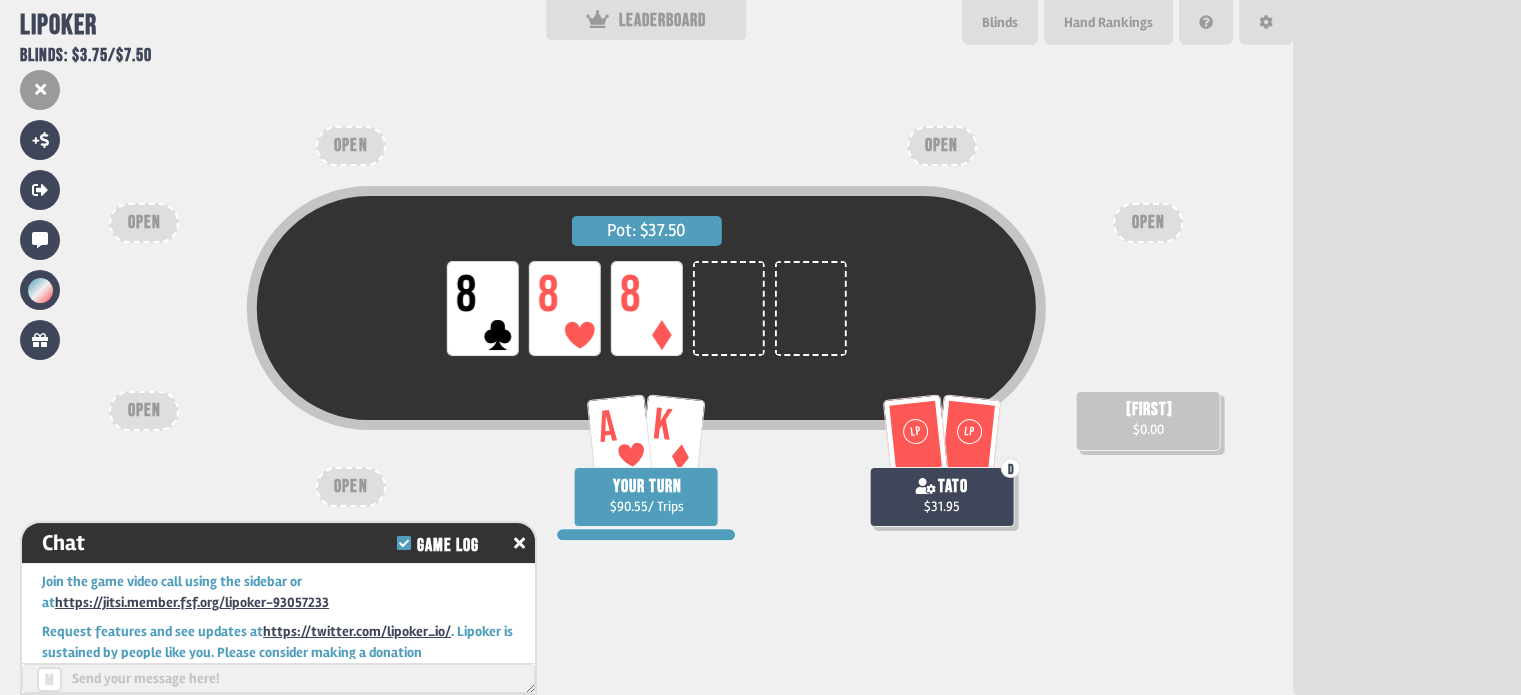 scroll, scrollTop: 47026, scrollLeft: 0, axis: vertical 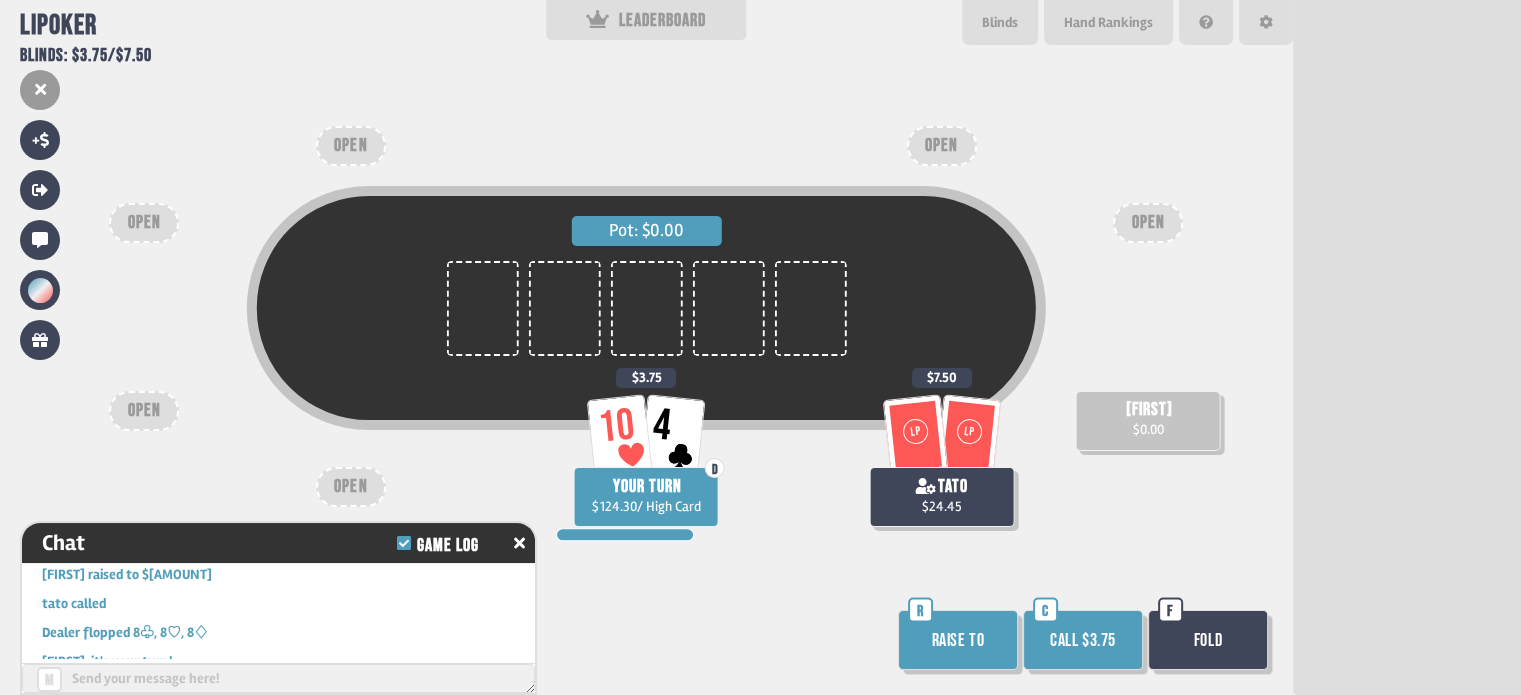 click on "Call $3.75" at bounding box center (1083, 640) 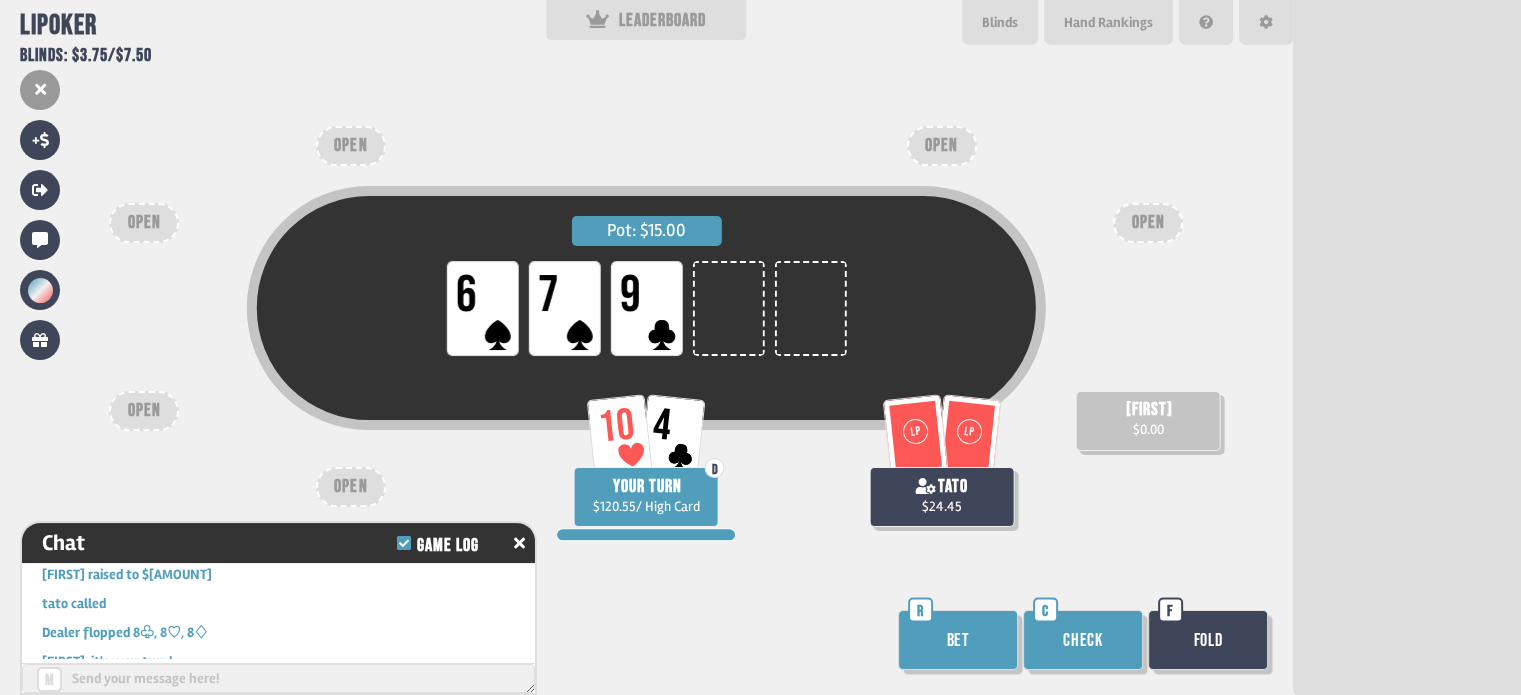 click on "Check" at bounding box center (1083, 640) 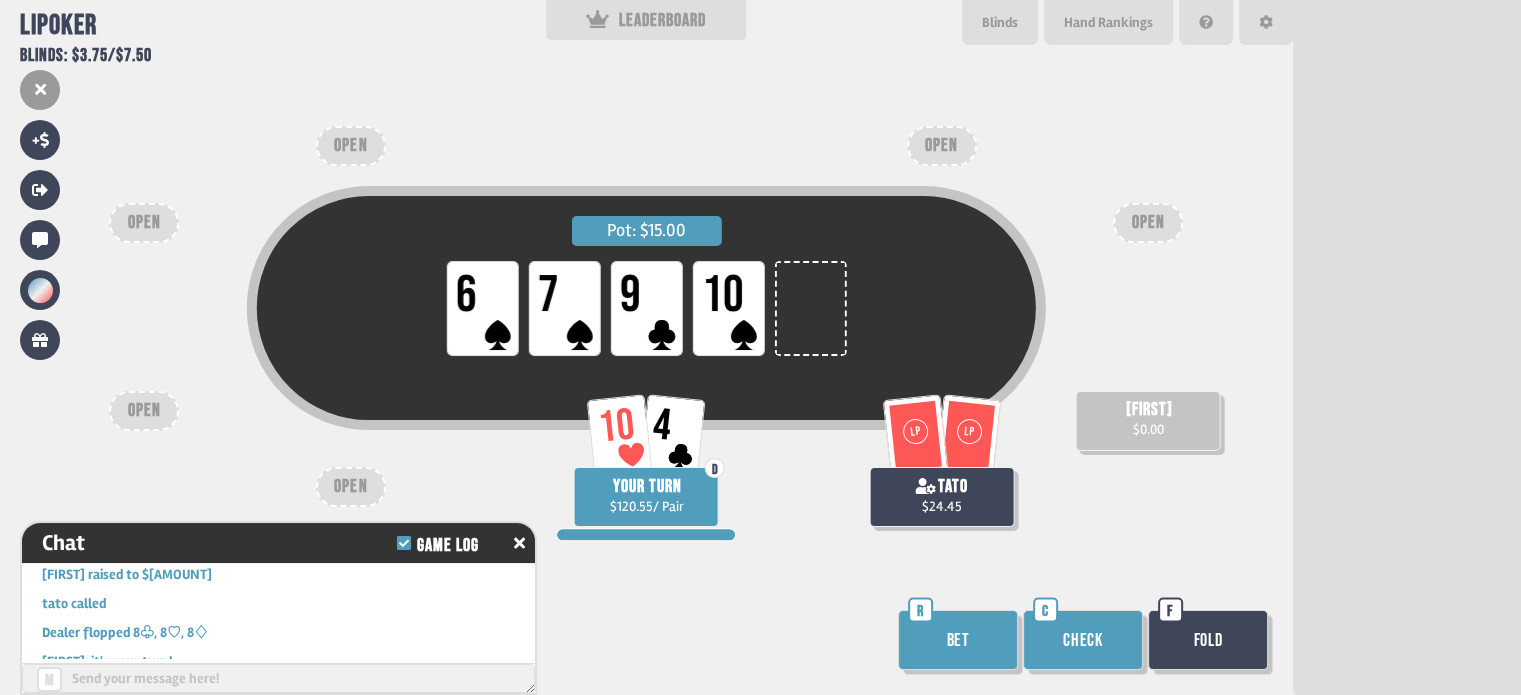 click on "Bet" at bounding box center (958, 640) 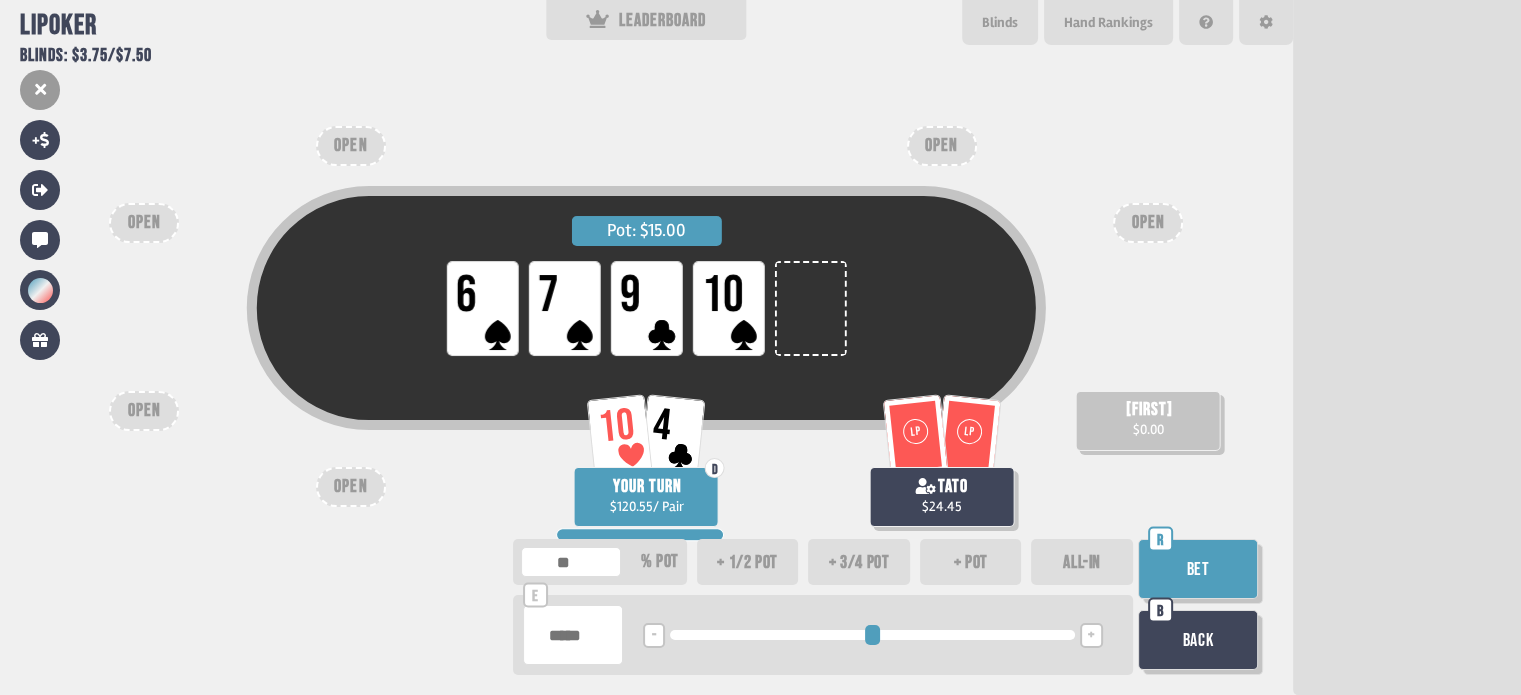 click on "Bet" at bounding box center [1198, 569] 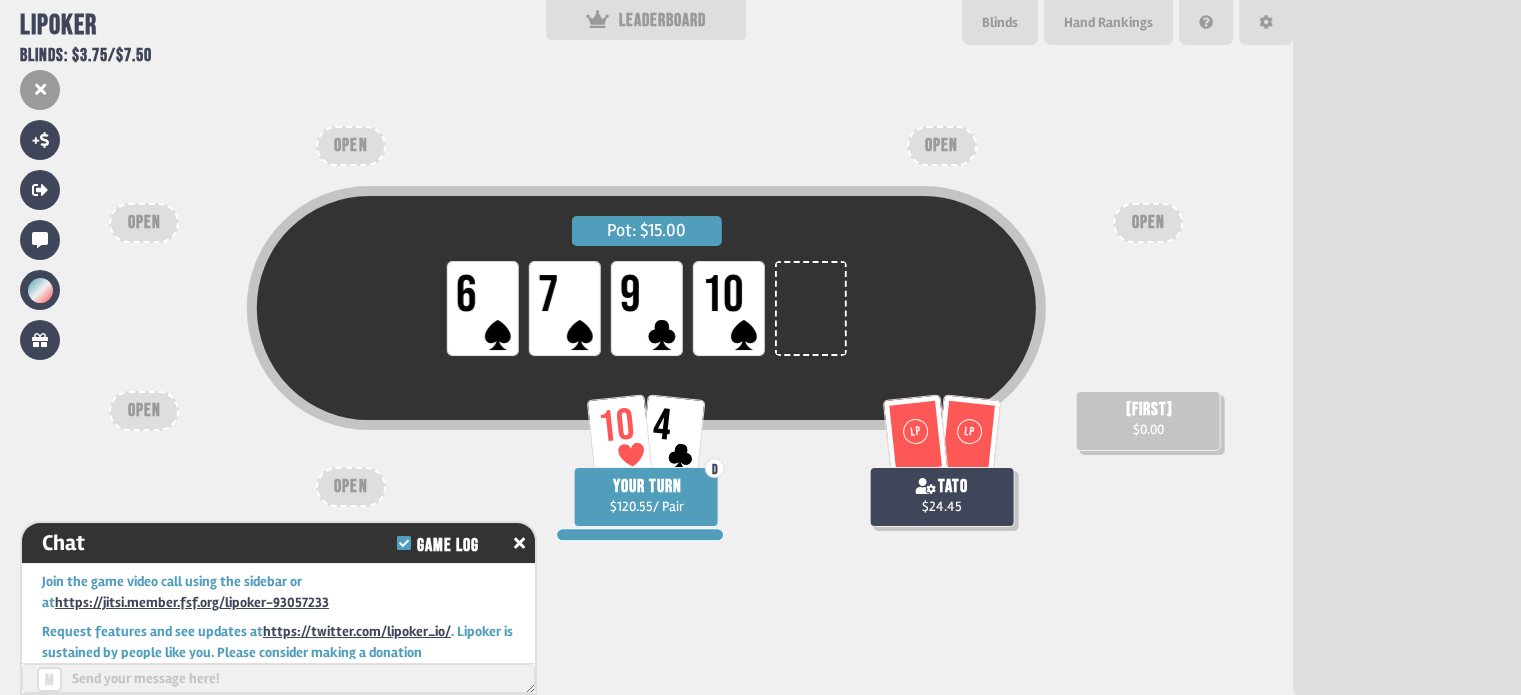 scroll, scrollTop: 47490, scrollLeft: 0, axis: vertical 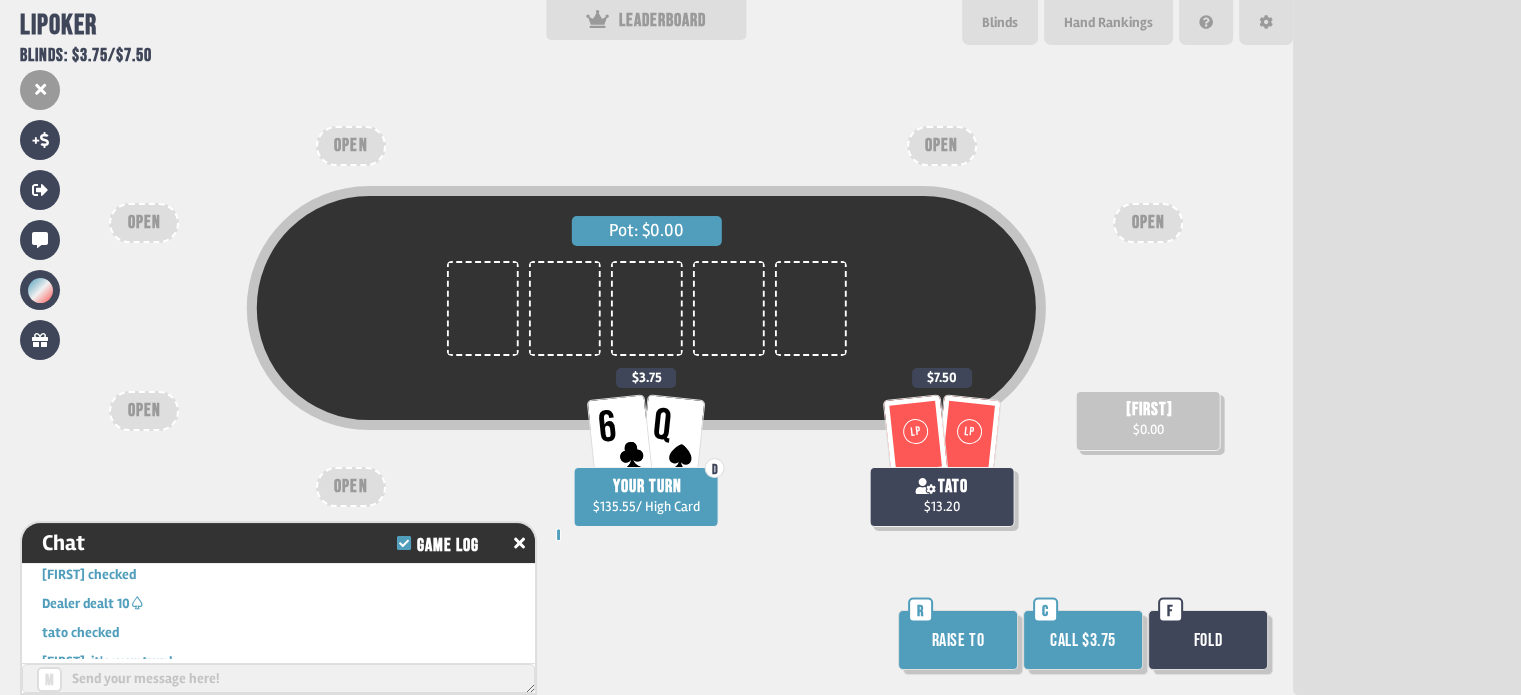 click on "Call $3.75" at bounding box center [1083, 640] 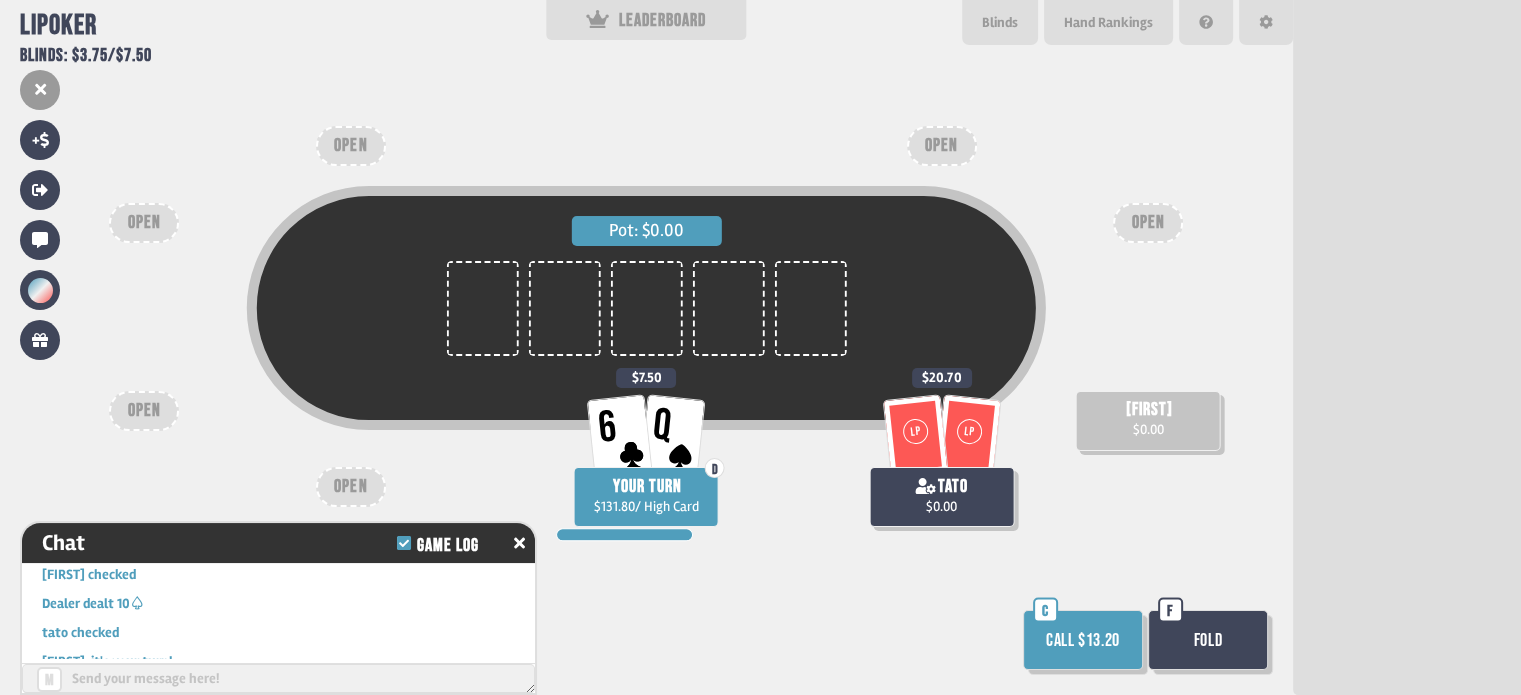 click on "Fold" at bounding box center [1208, 640] 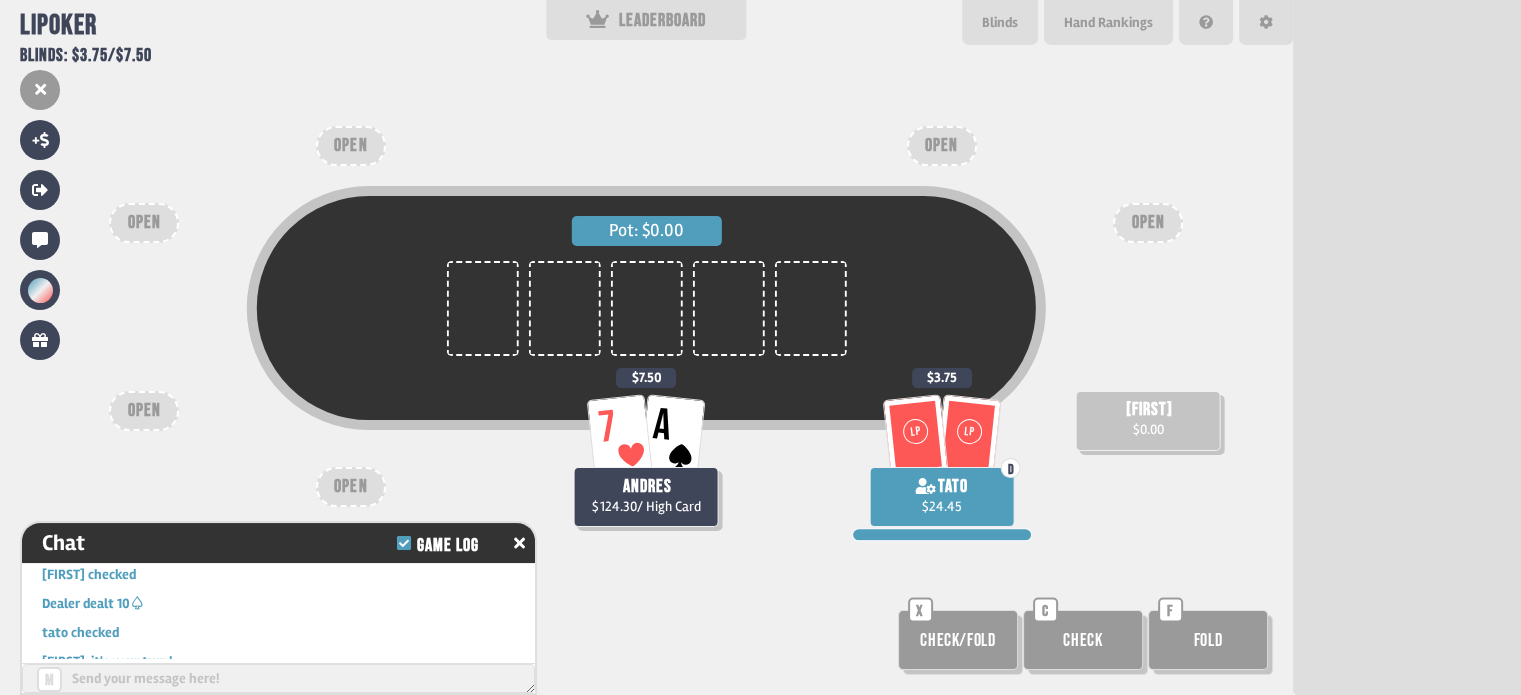 scroll, scrollTop: 98, scrollLeft: 0, axis: vertical 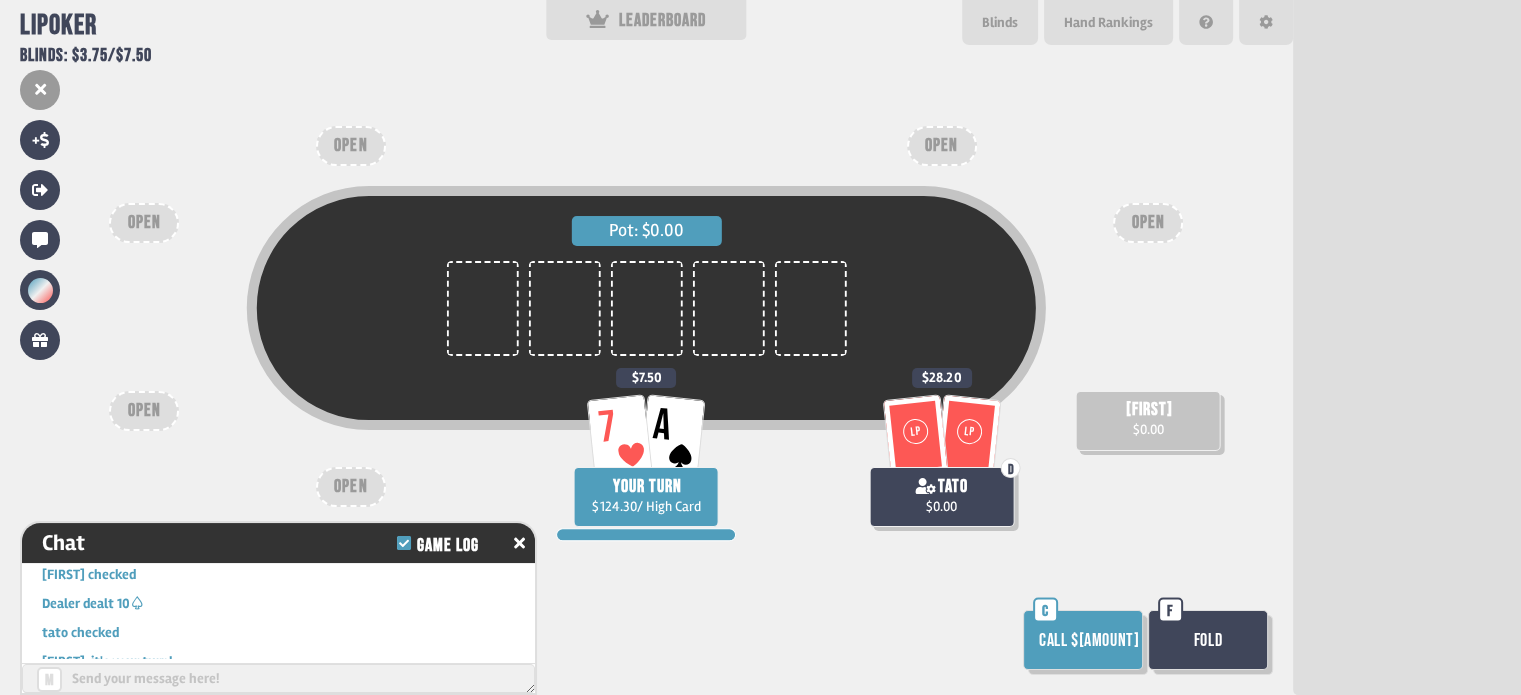 click on "Call $[AMOUNT]" at bounding box center (1083, 640) 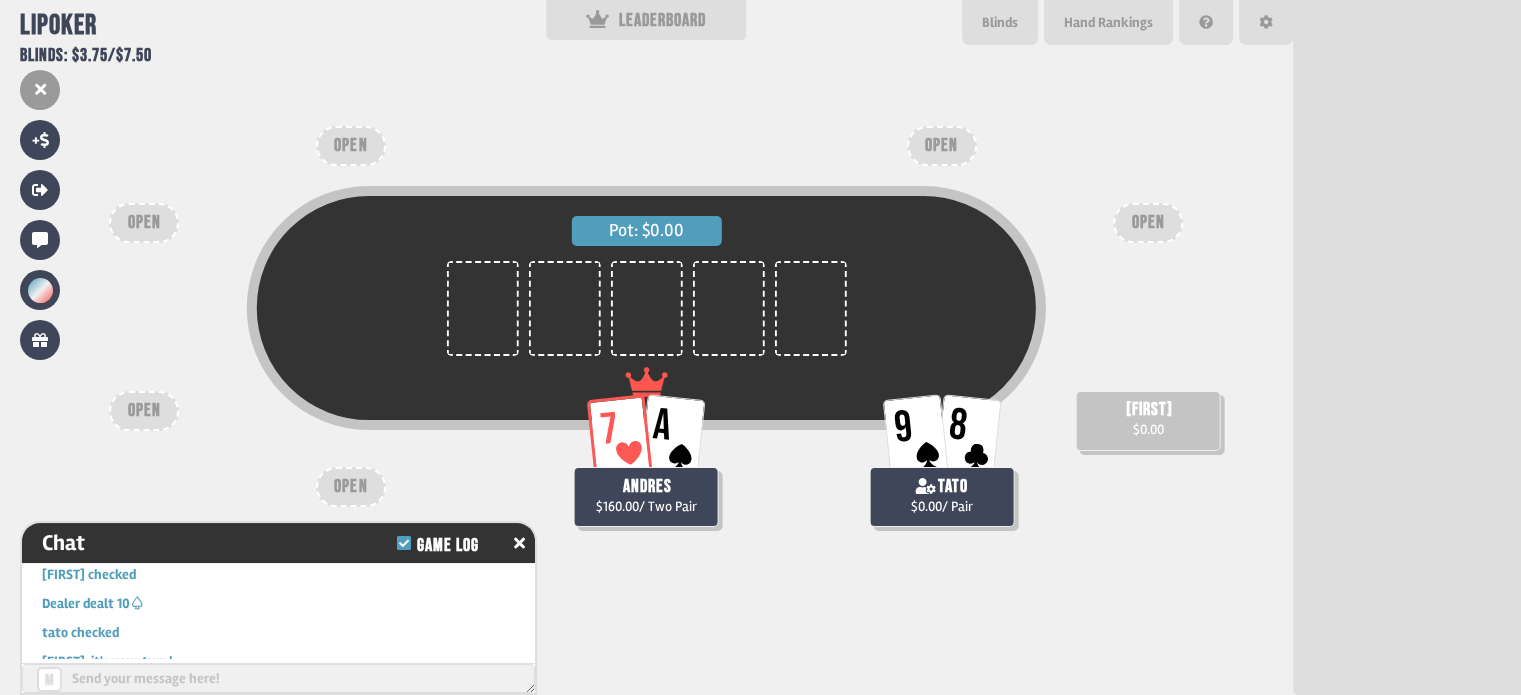 scroll, scrollTop: 100, scrollLeft: 0, axis: vertical 